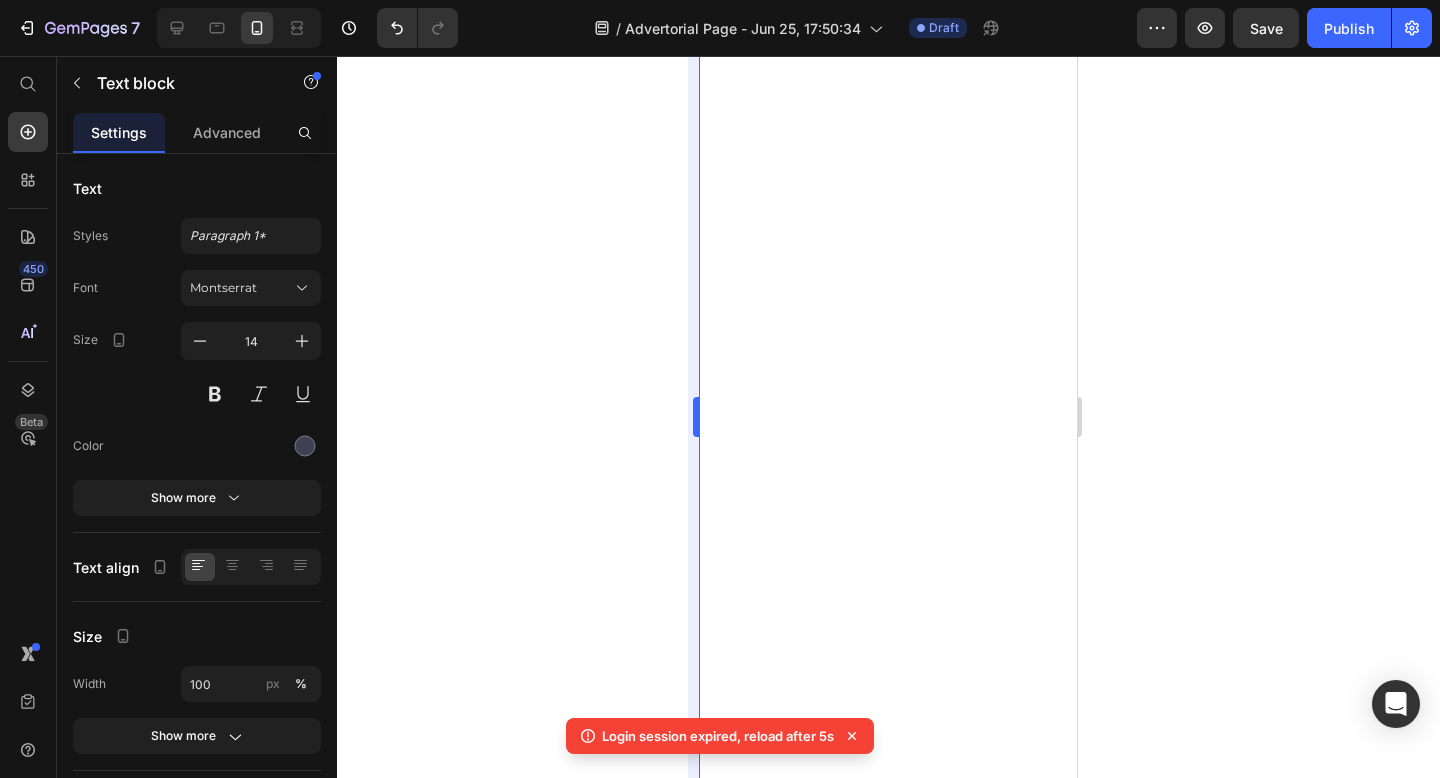 scroll, scrollTop: 0, scrollLeft: 0, axis: both 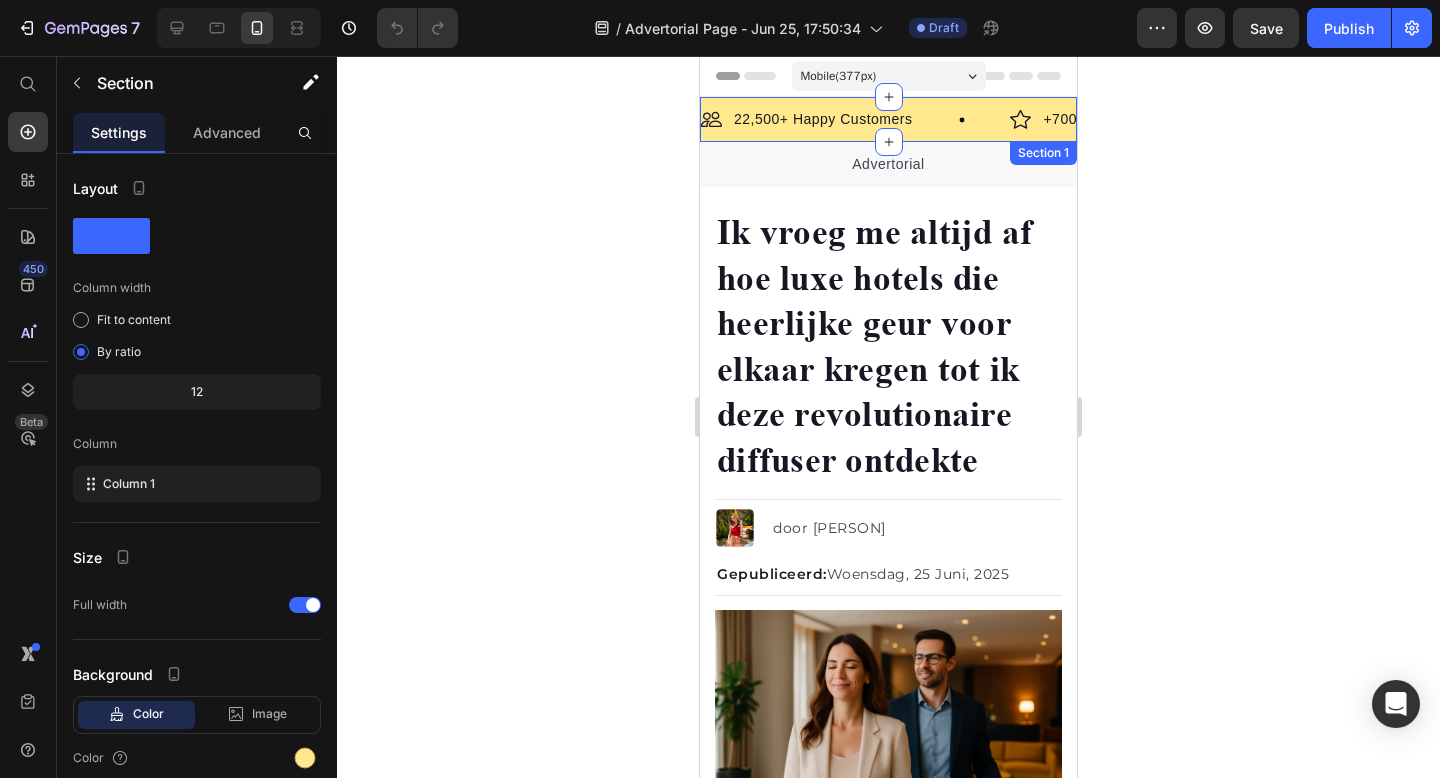 click on "Image 22,500+ Happy Customers Text Block Row
Image +700 5-Star Reviews Text Block Row
Image 30 Day Guarantee Text Block Row
Image 22,500+ Happy Customers Text Block Row
Image +700 5-Star Reviews Text Block Row
Image 30 Day Guarantee Text Block Row
Marquee Section 1" at bounding box center [888, 119] 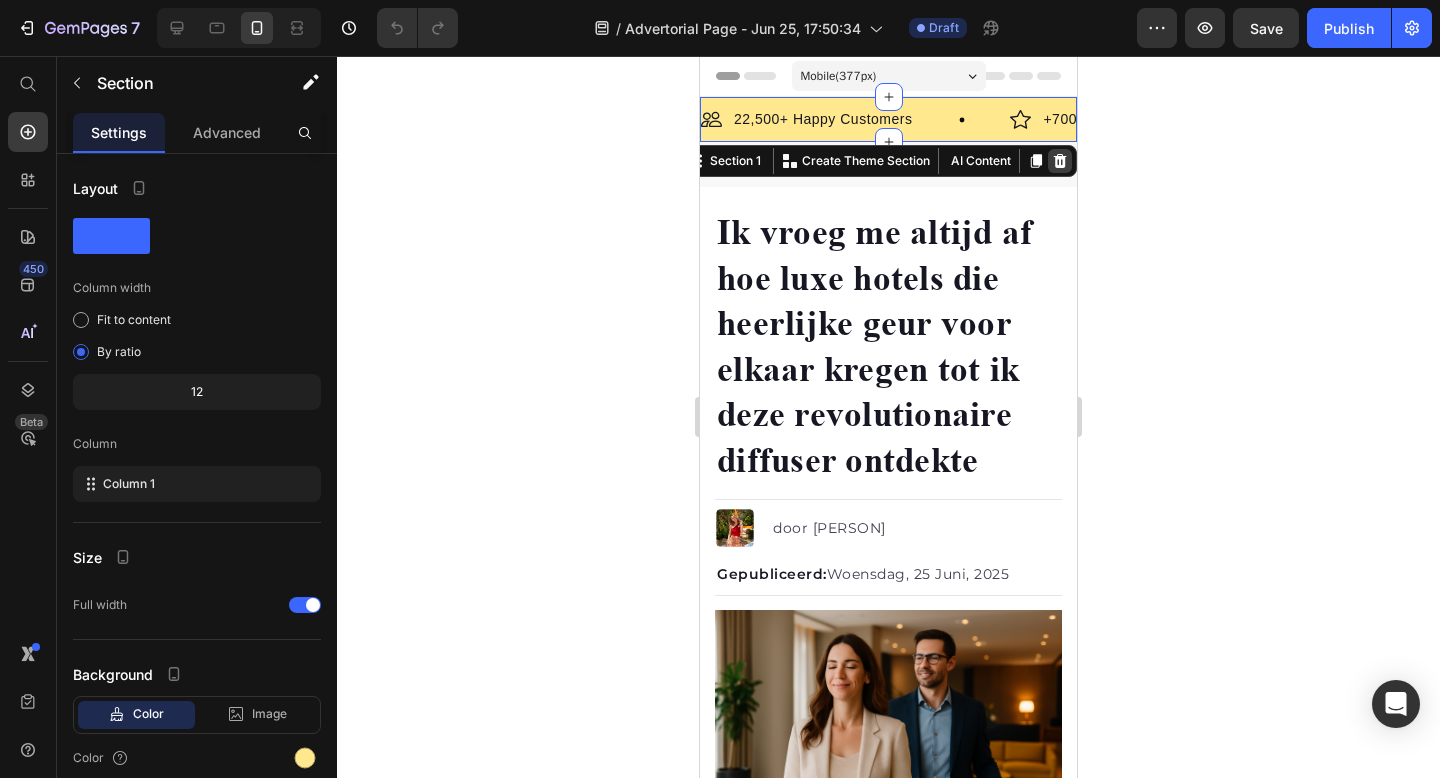 click 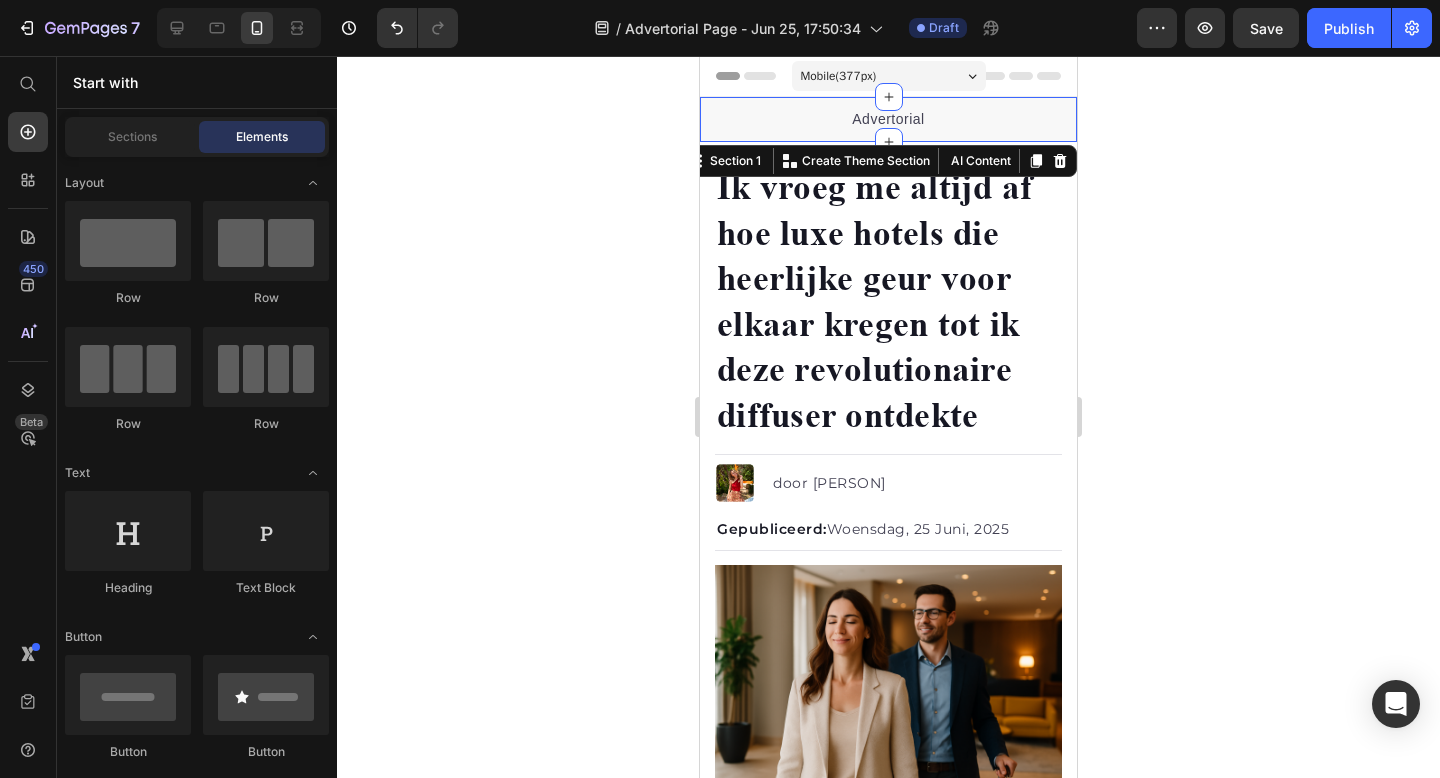 click on "Advertorial Text block Section 1   Create Theme Section AI Content Write with GemAI What would you like to describe here? Tone and Voice Persuasive Product Show more Generate" at bounding box center (888, 119) 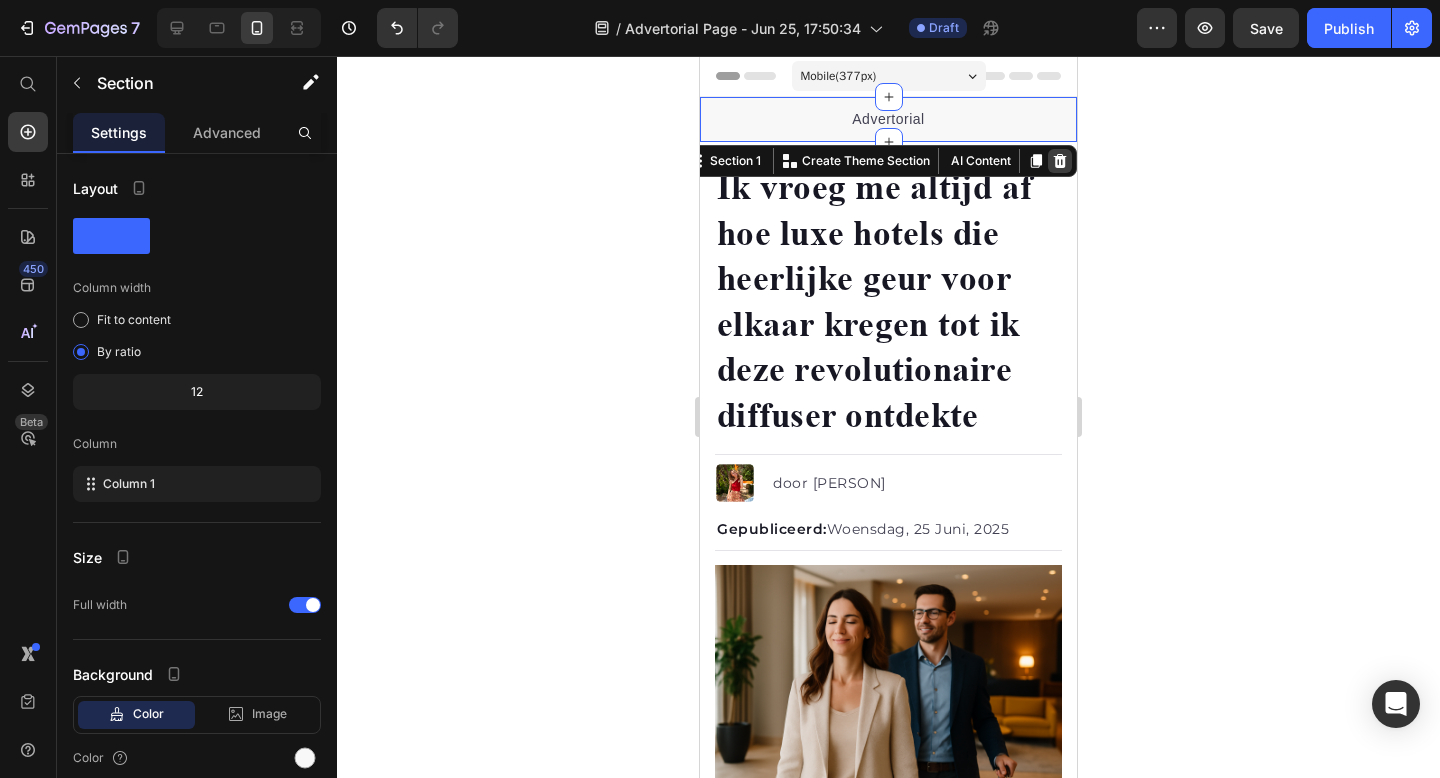 click at bounding box center [1060, 161] 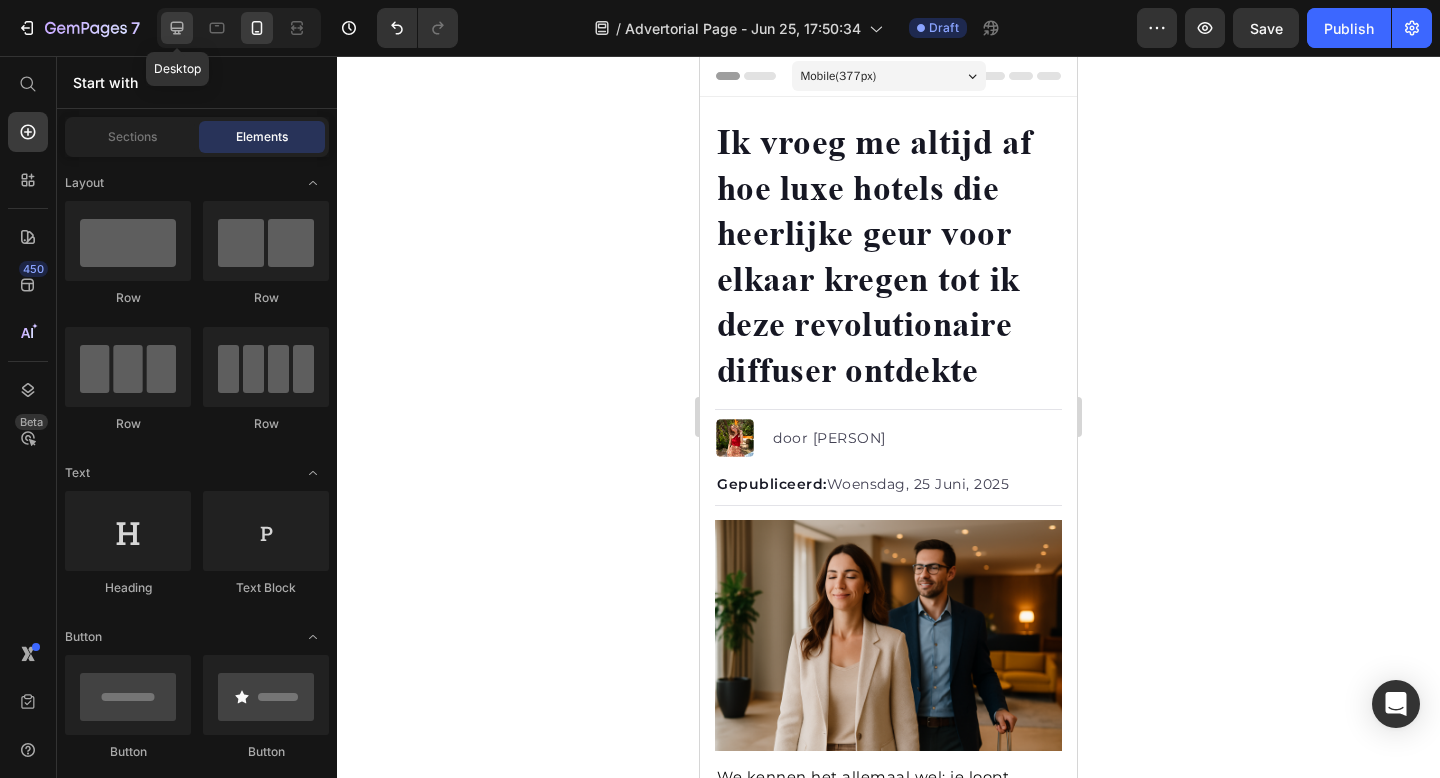 click 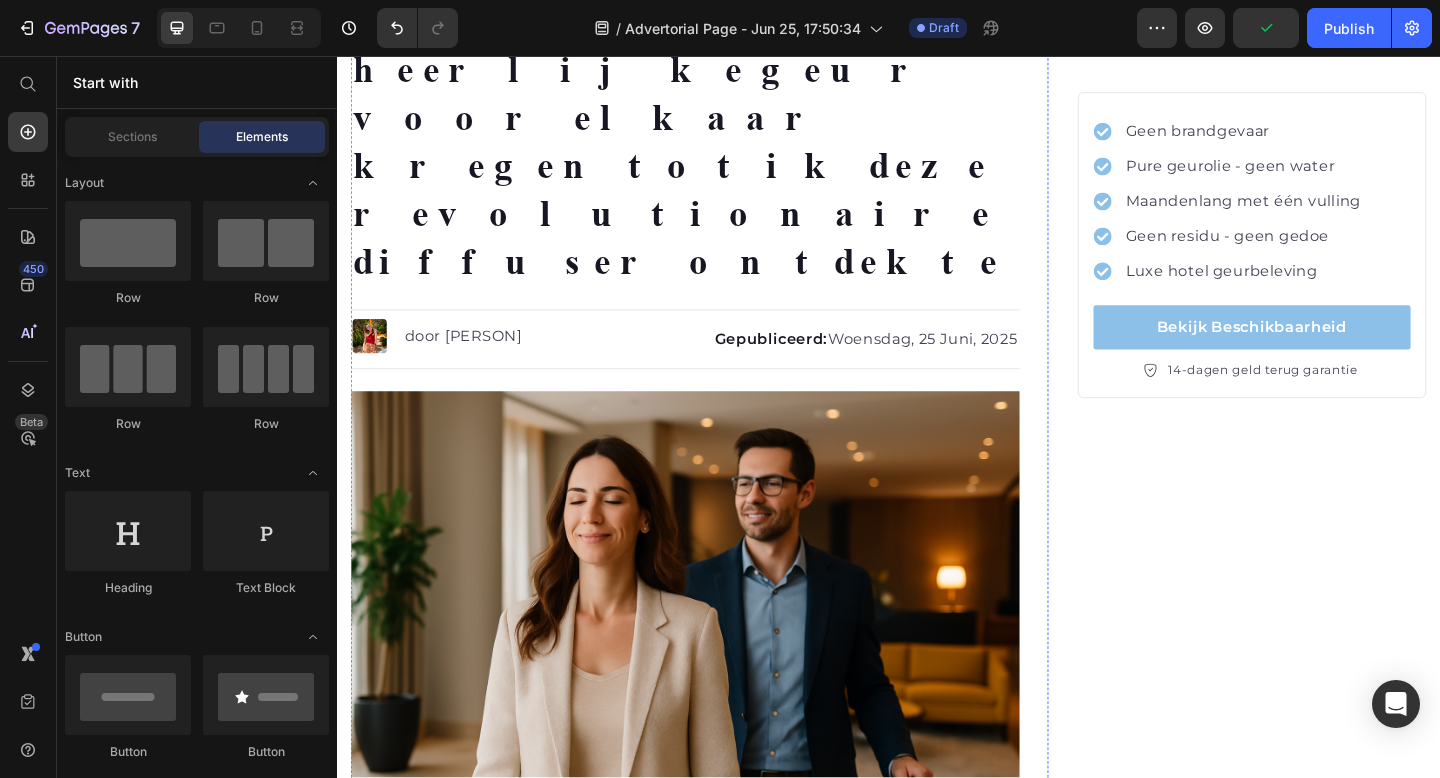 scroll, scrollTop: 0, scrollLeft: 0, axis: both 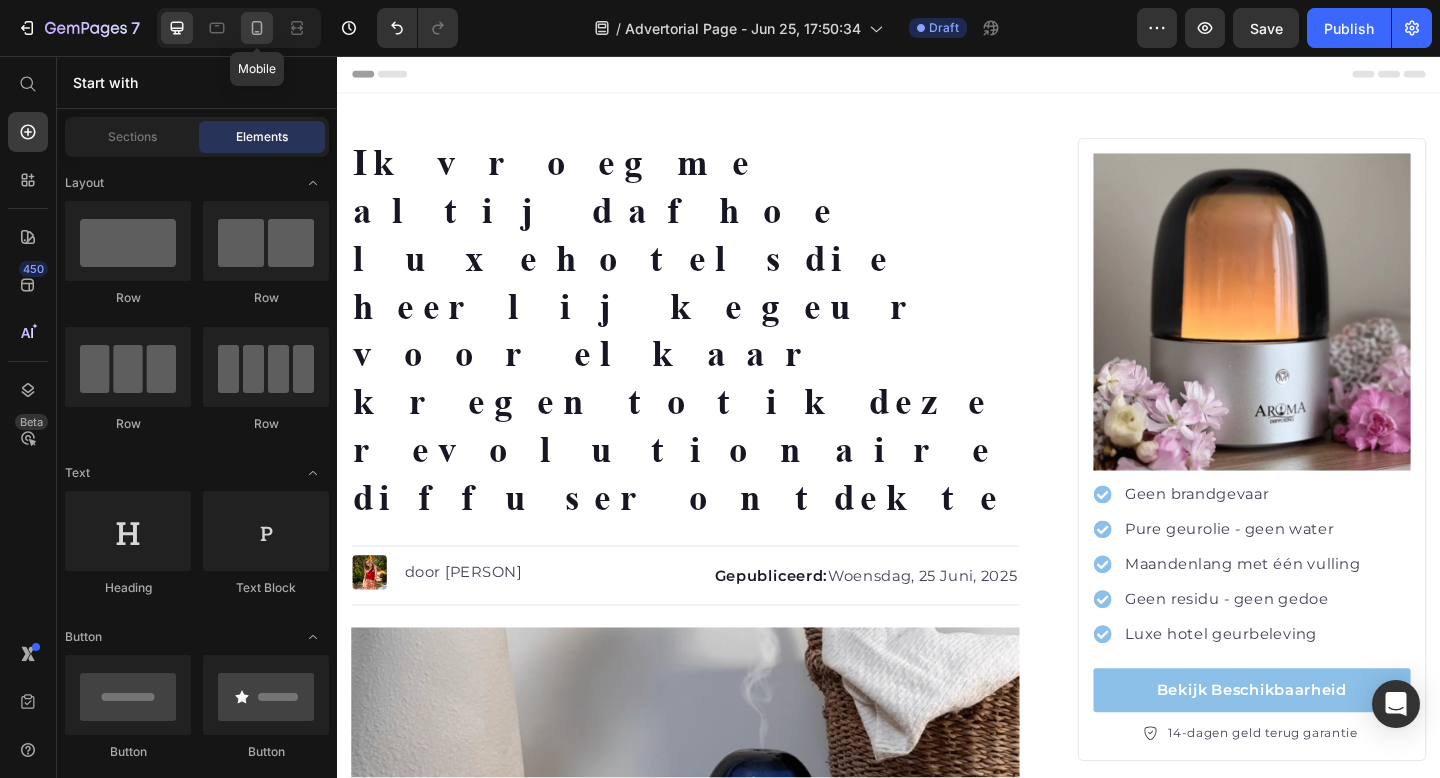 click 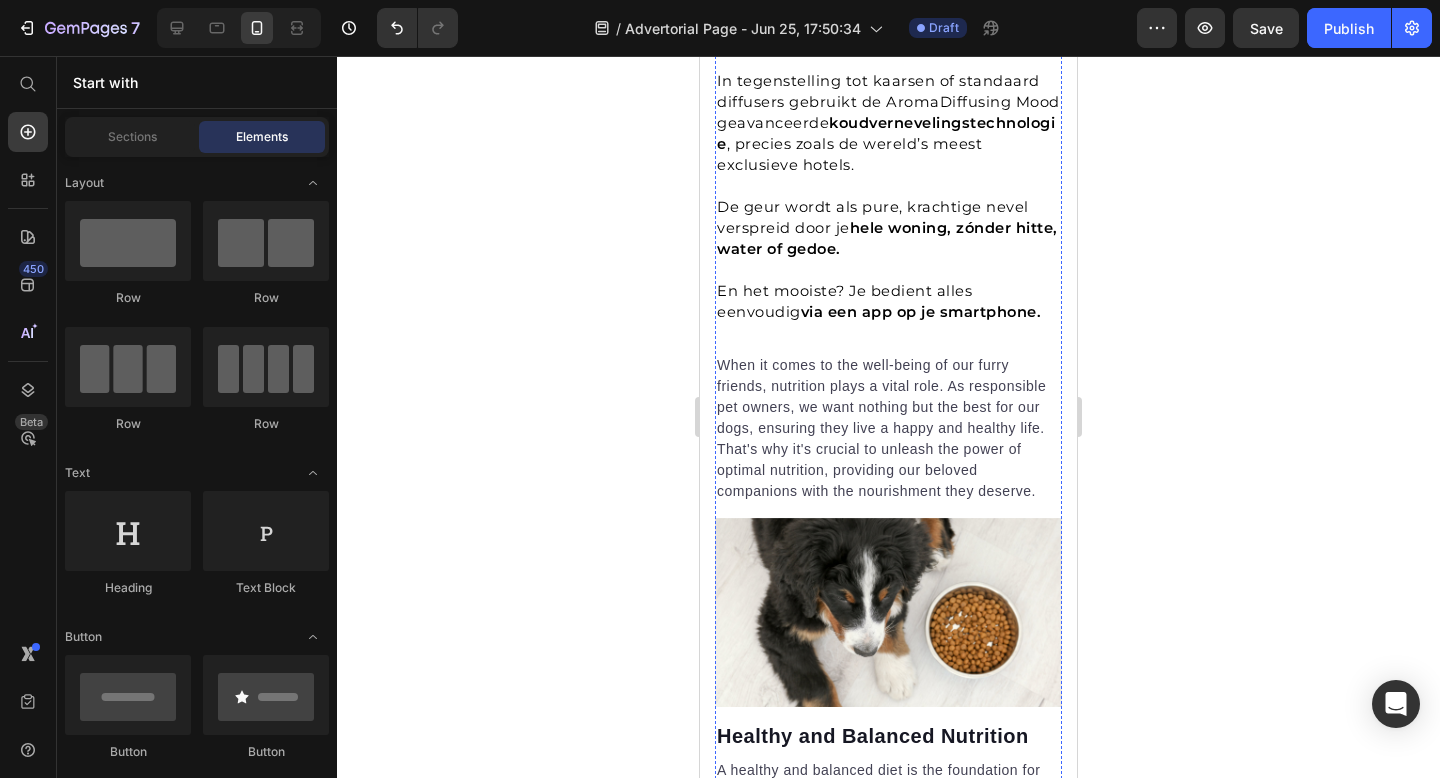 scroll, scrollTop: 1189, scrollLeft: 0, axis: vertical 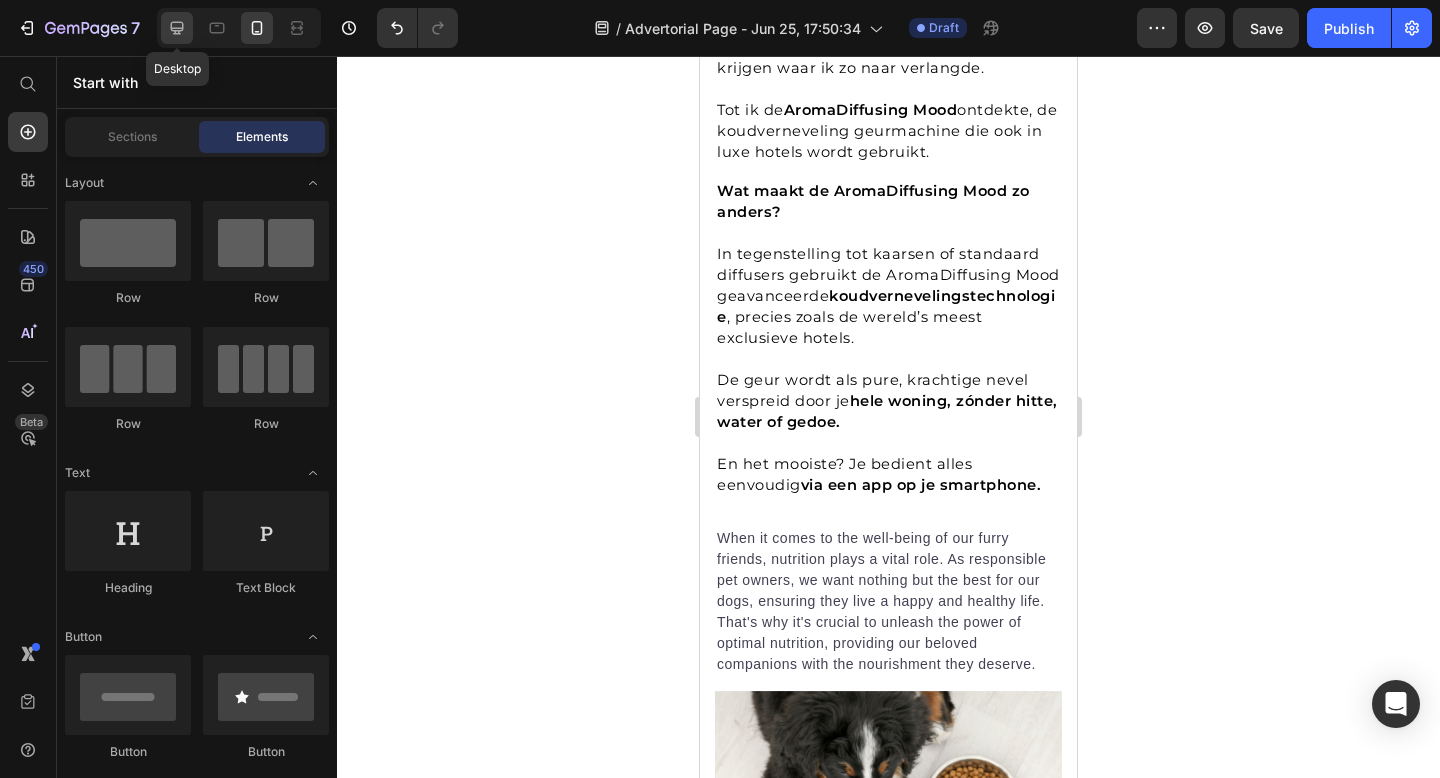 click 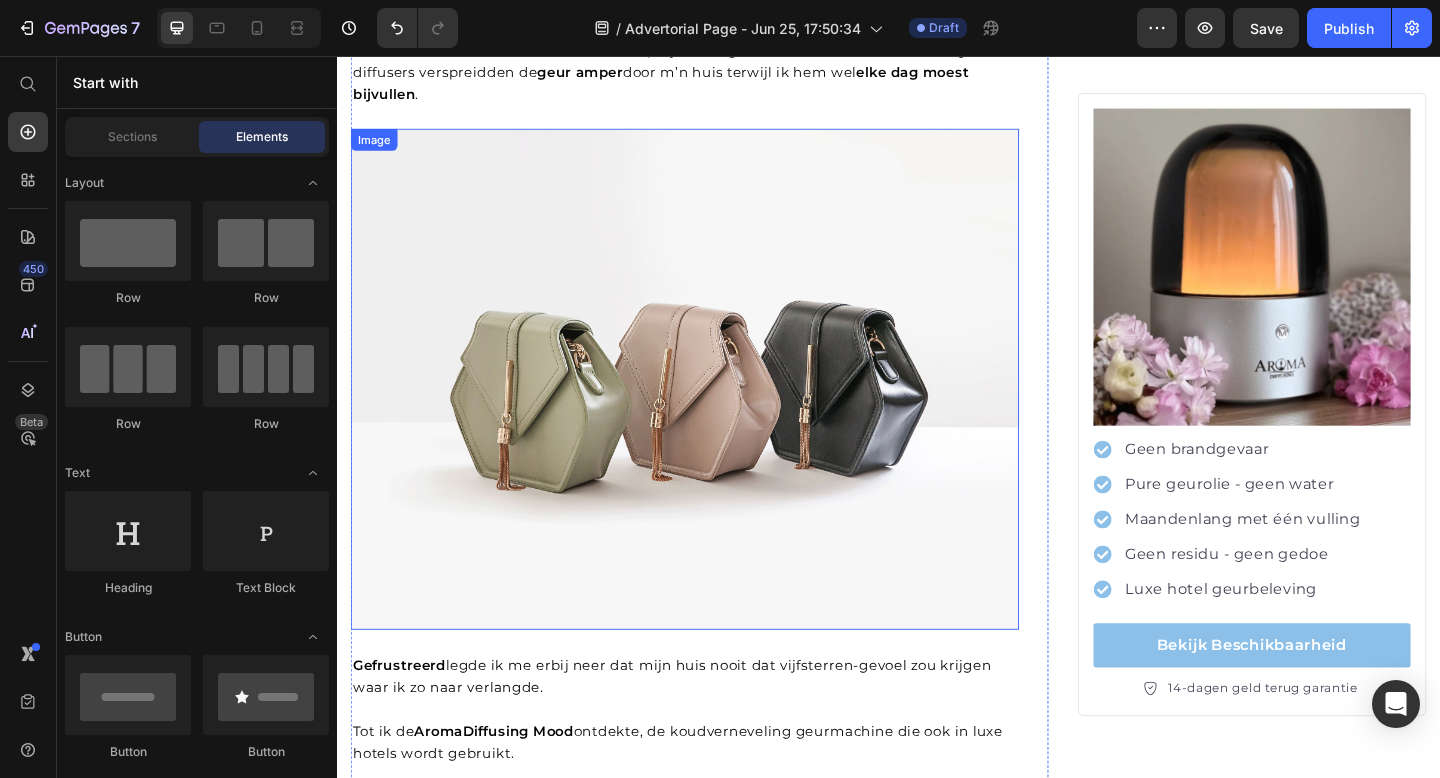 click at bounding box center [715, 408] 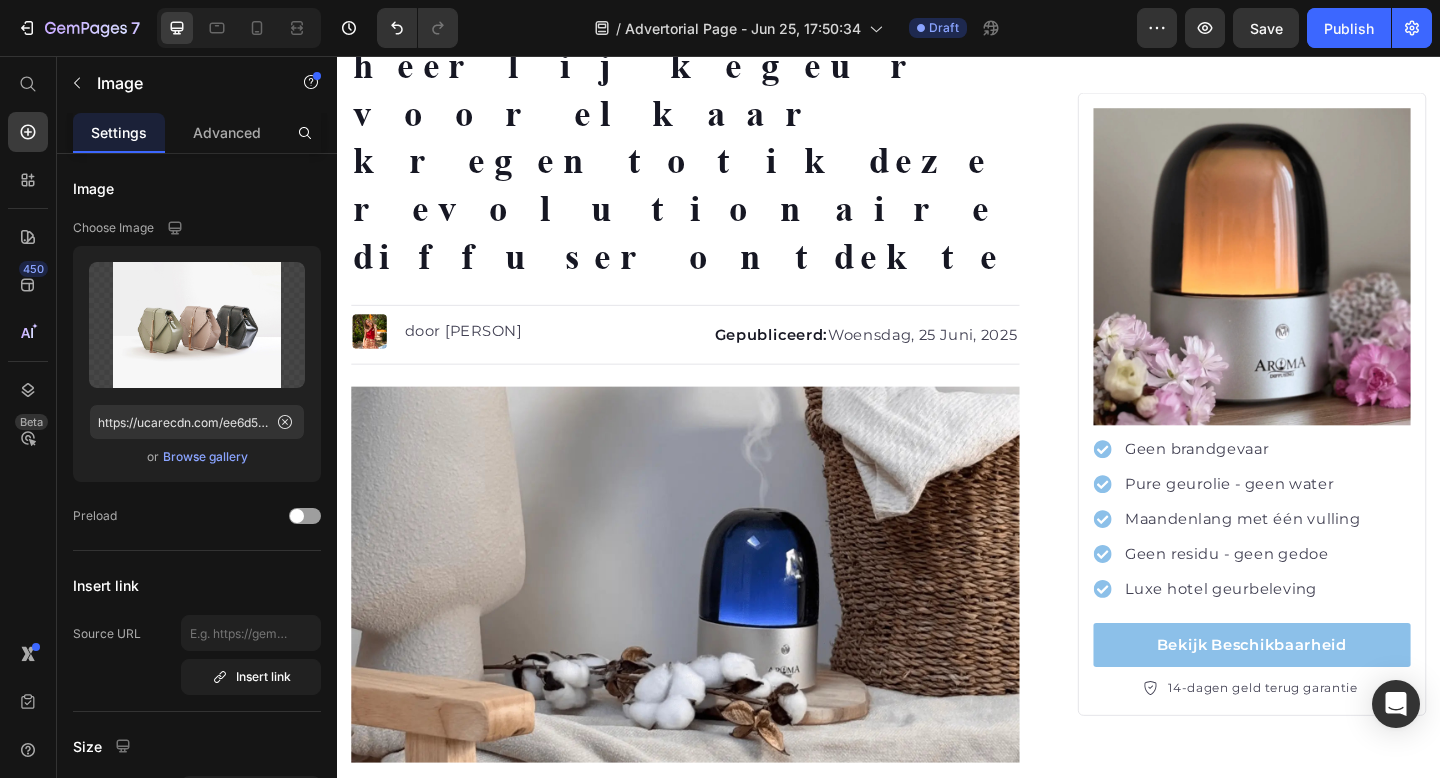 scroll, scrollTop: 177, scrollLeft: 0, axis: vertical 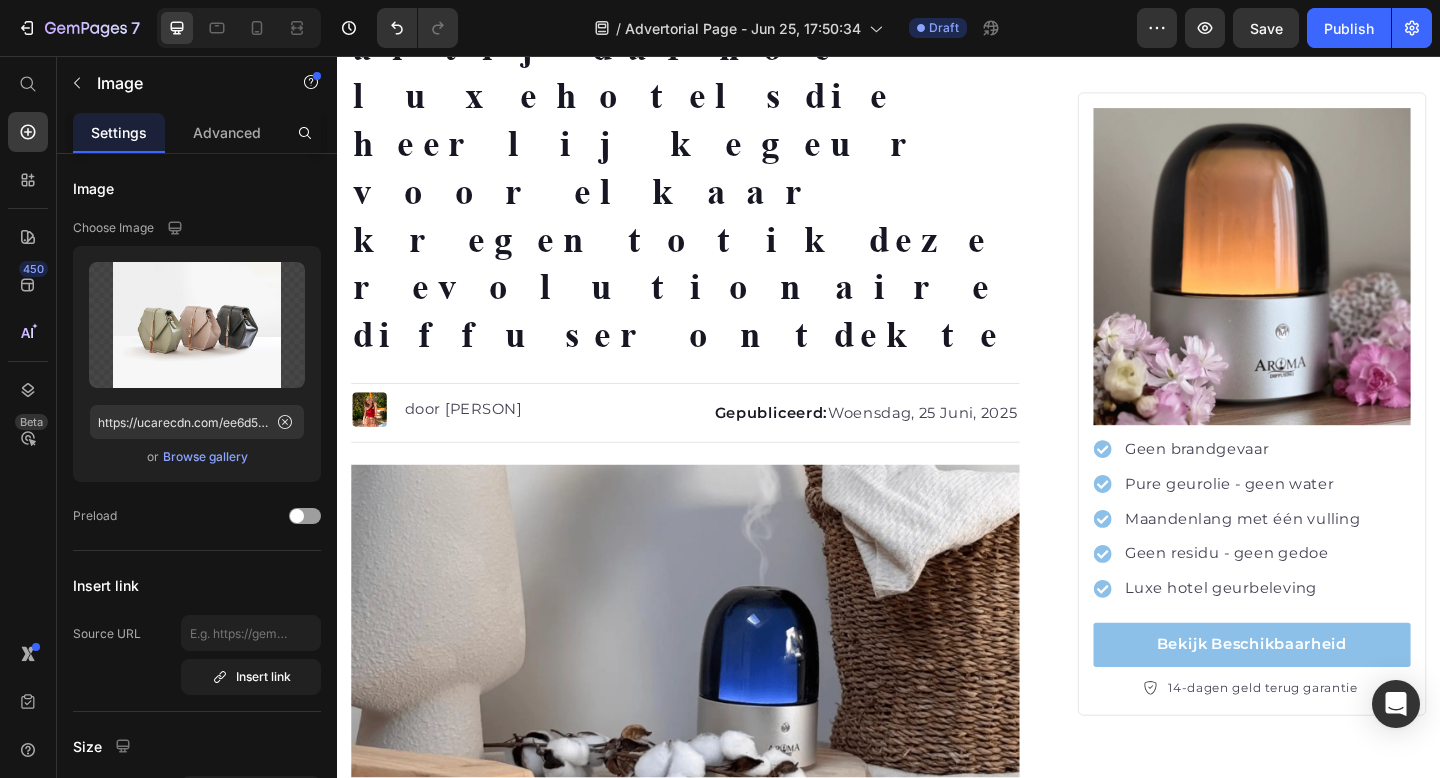 click at bounding box center [715, 705] 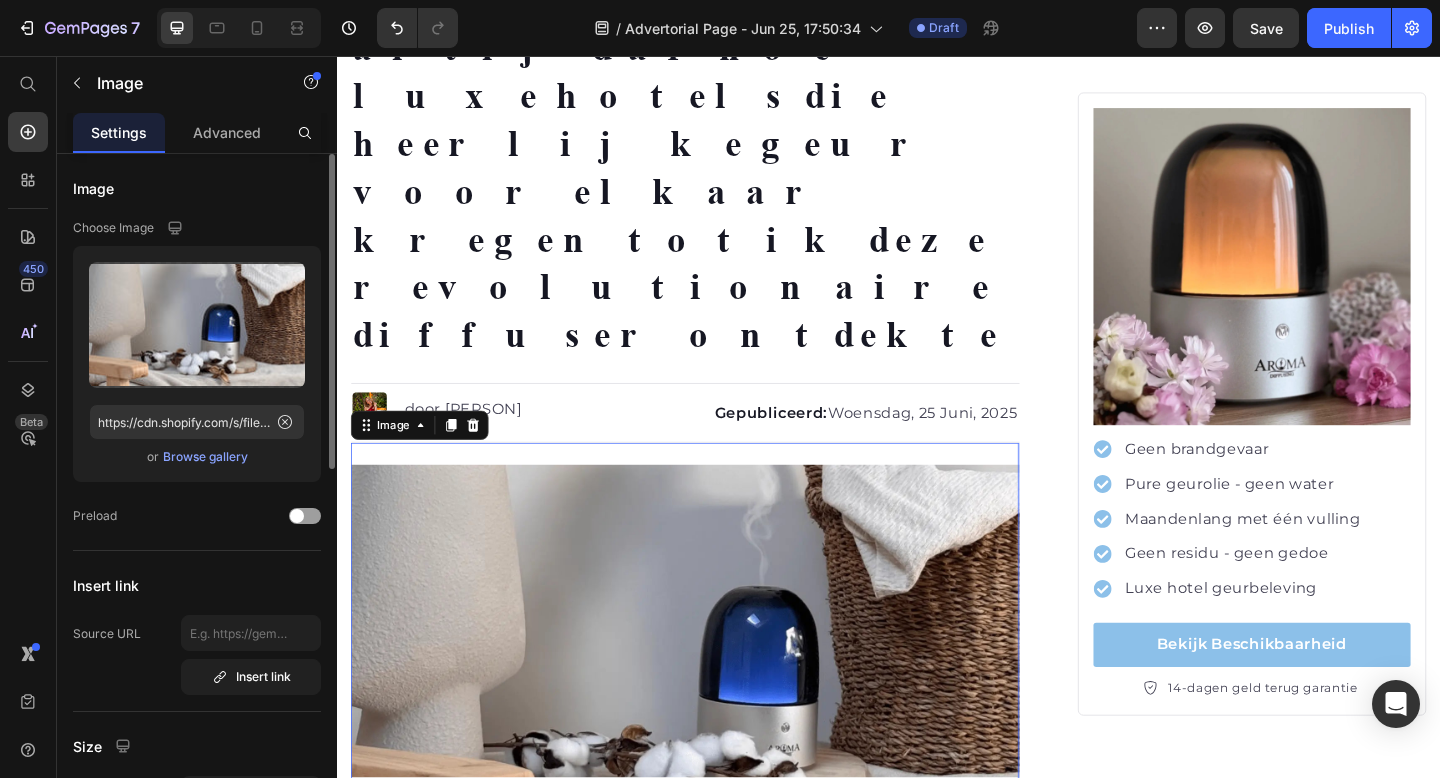 click on "Browse gallery" at bounding box center (205, 457) 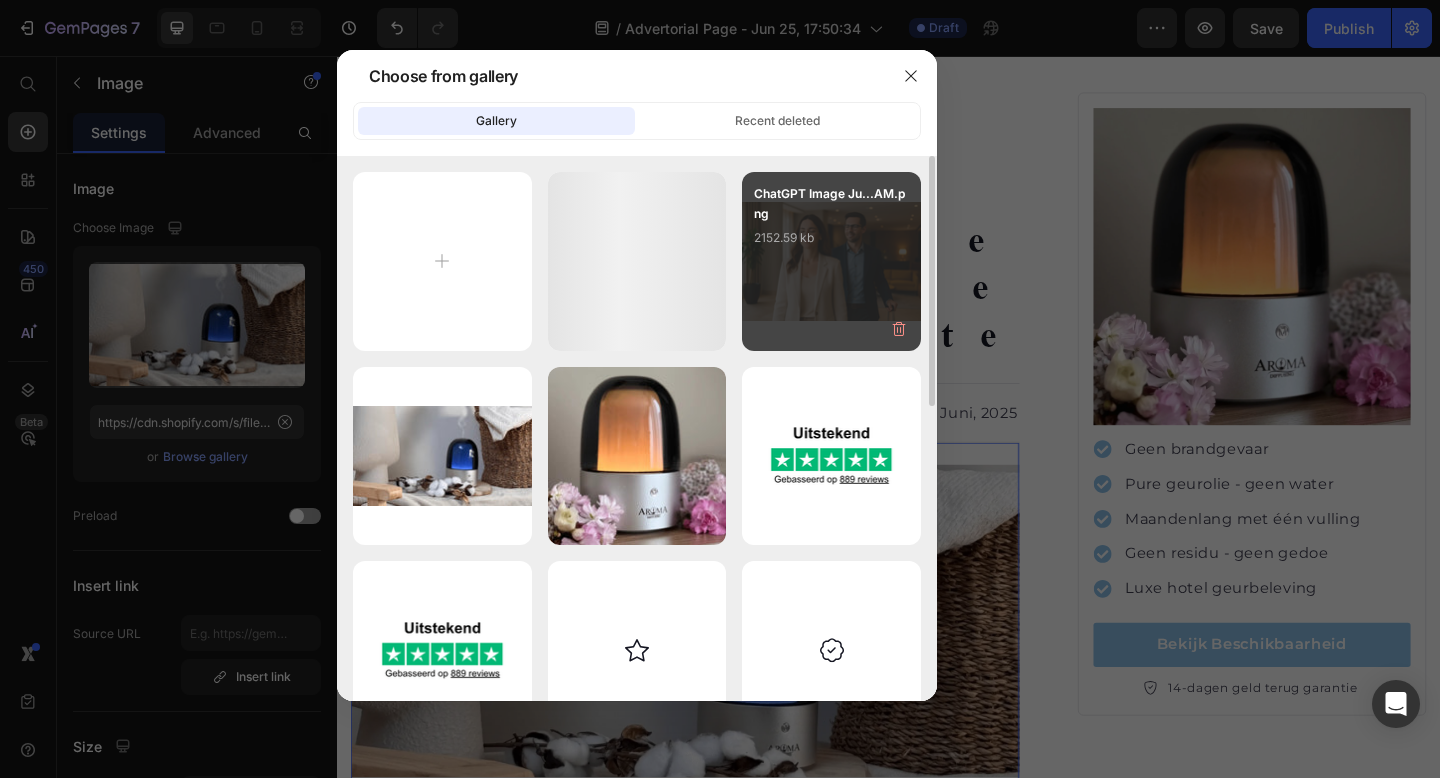 click on "ChatGPT Image Ju...AM.png 2152.59 kb" at bounding box center [831, 261] 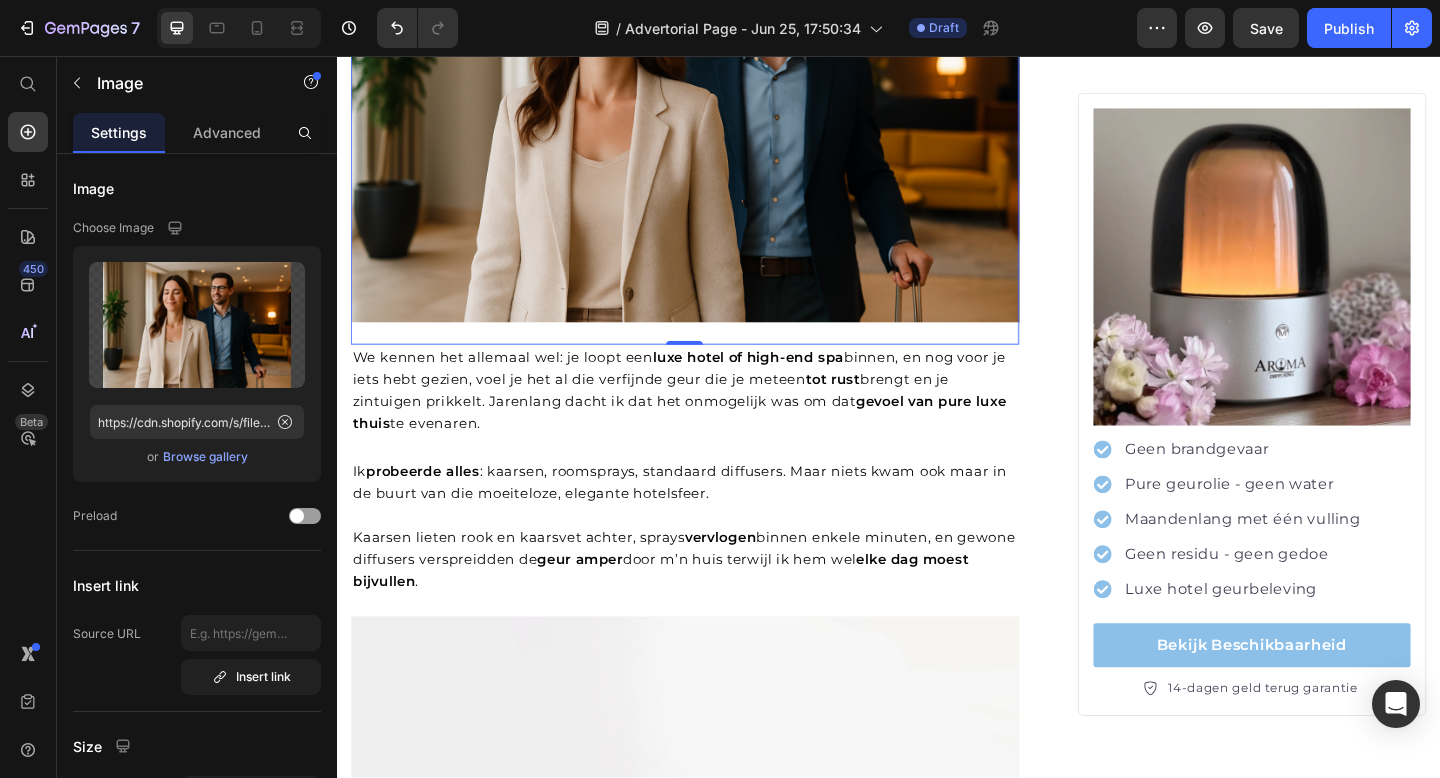 scroll, scrollTop: 780, scrollLeft: 0, axis: vertical 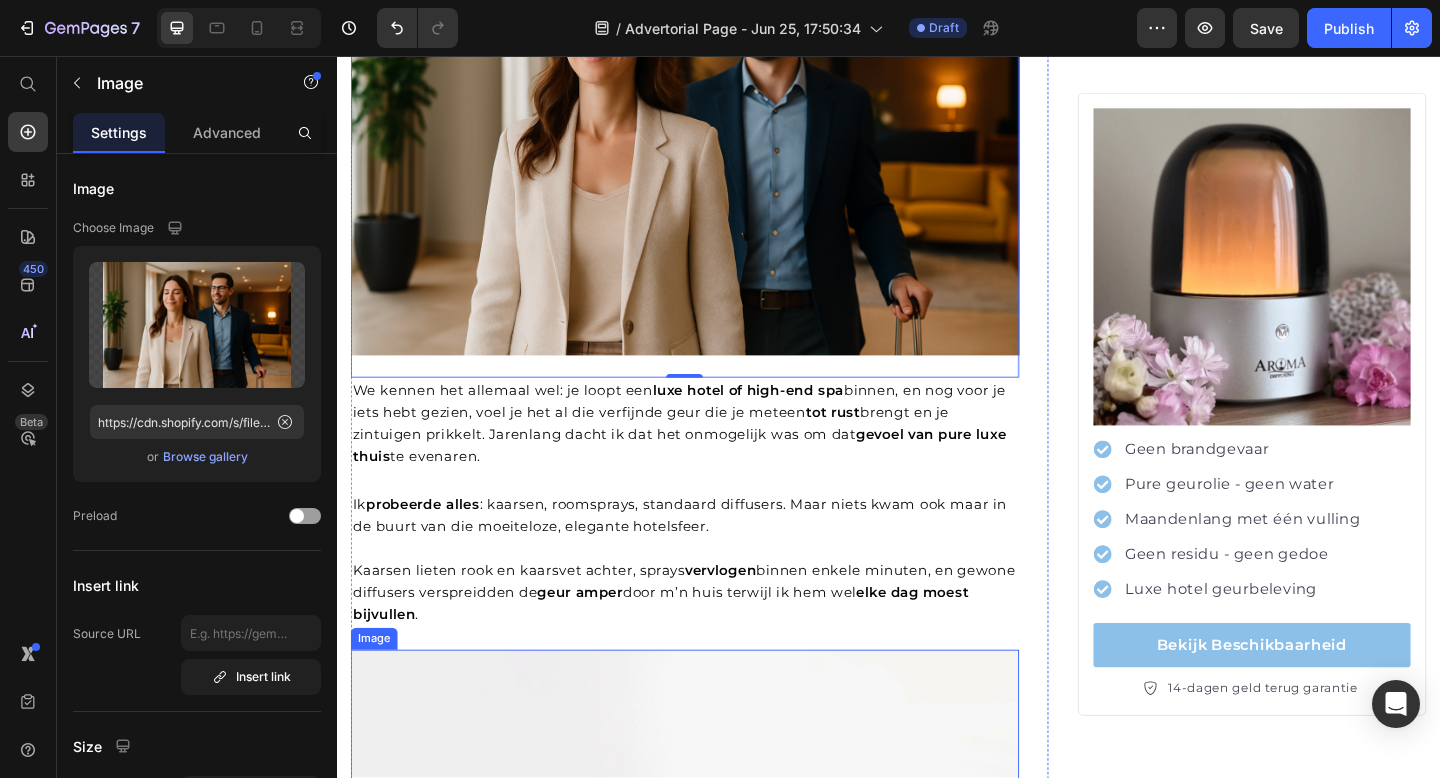 click at bounding box center [715, 974] 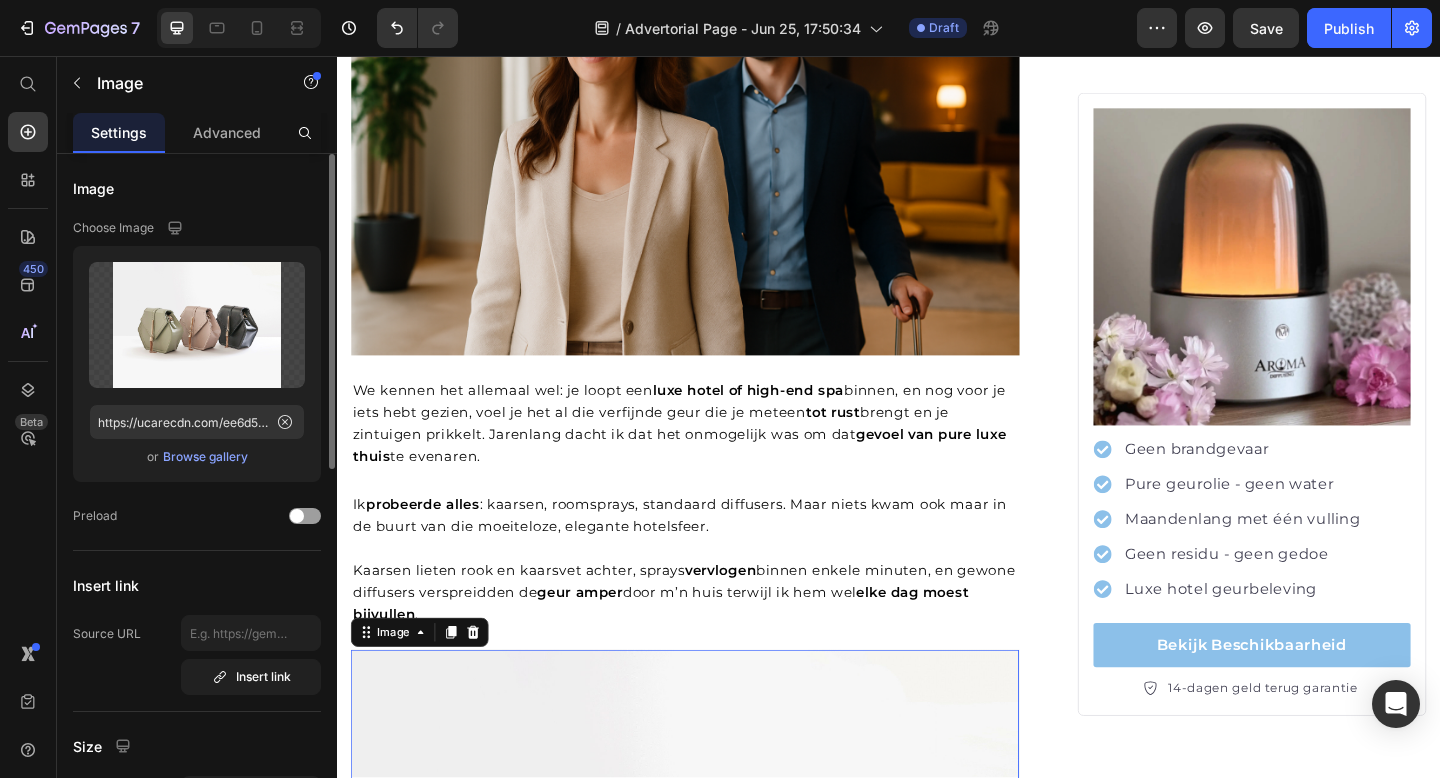 click on "Browse gallery" at bounding box center (205, 457) 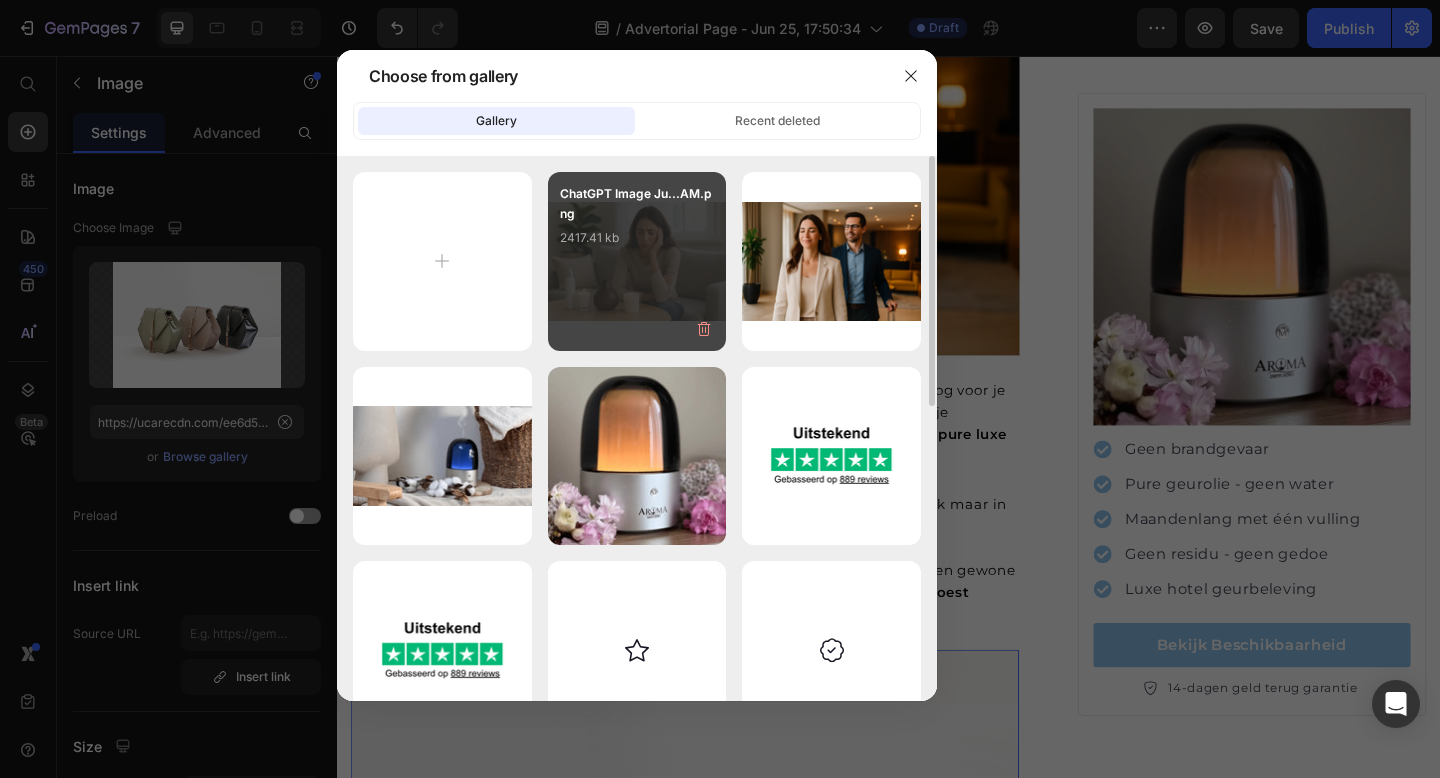 click on "ChatGPT Image Ju...AM.png 2417.41 kb" at bounding box center [637, 261] 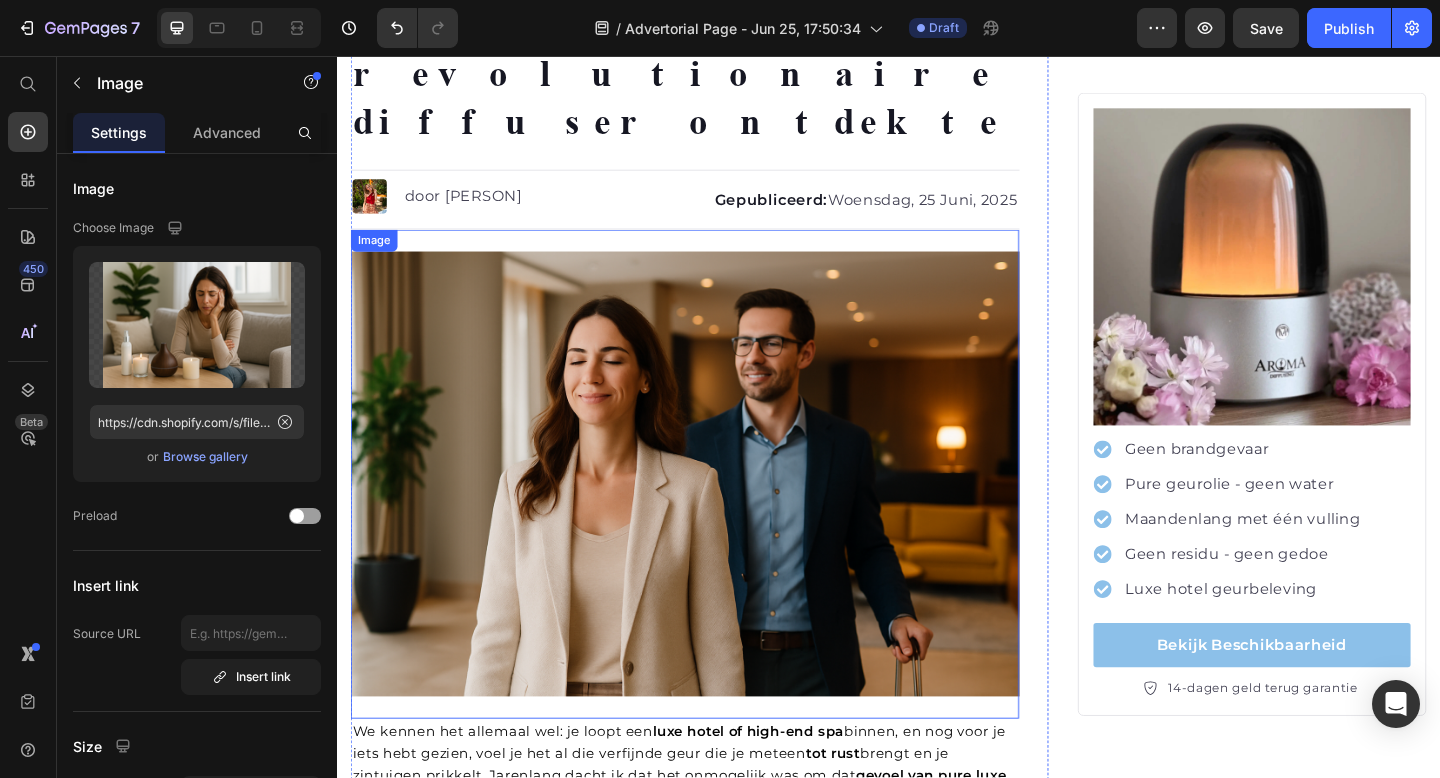 scroll, scrollTop: 362, scrollLeft: 0, axis: vertical 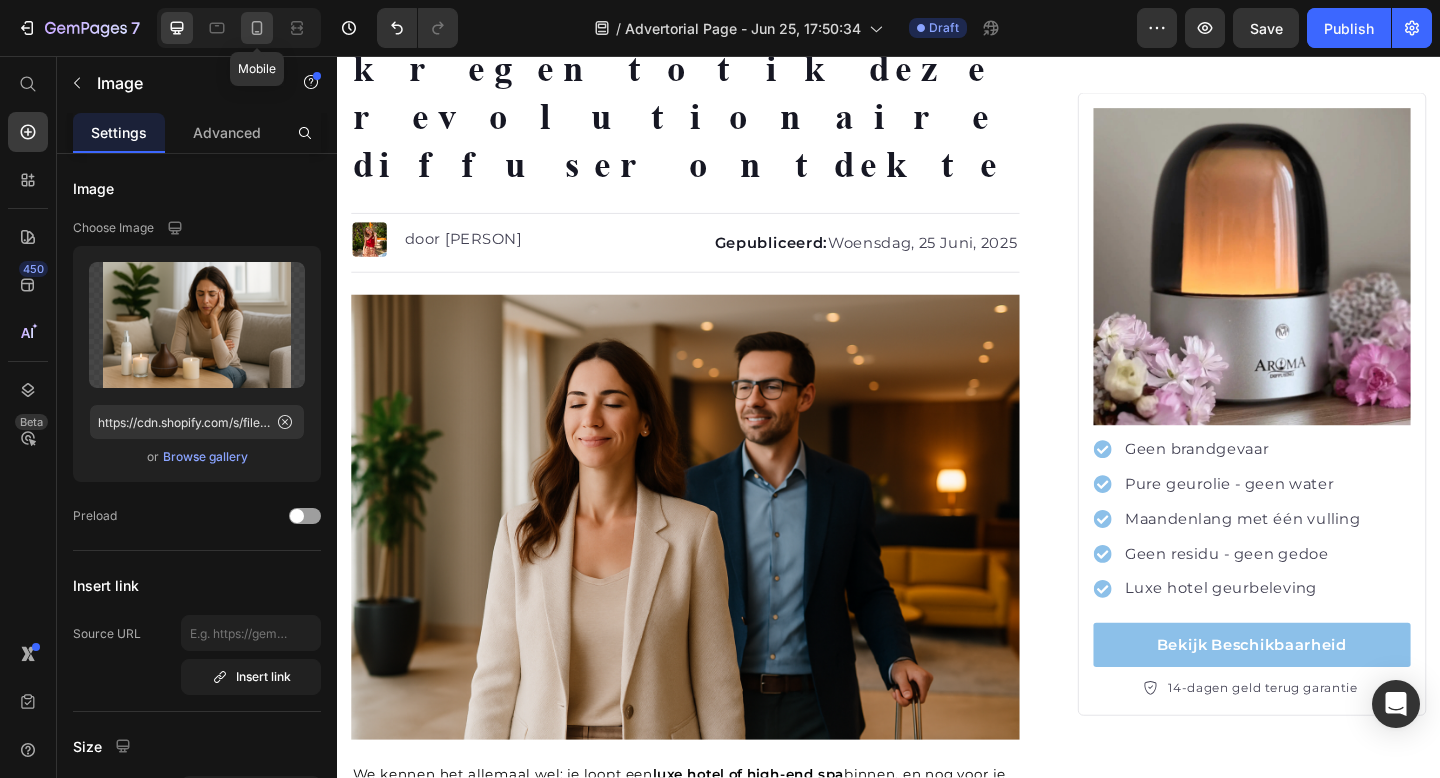 click 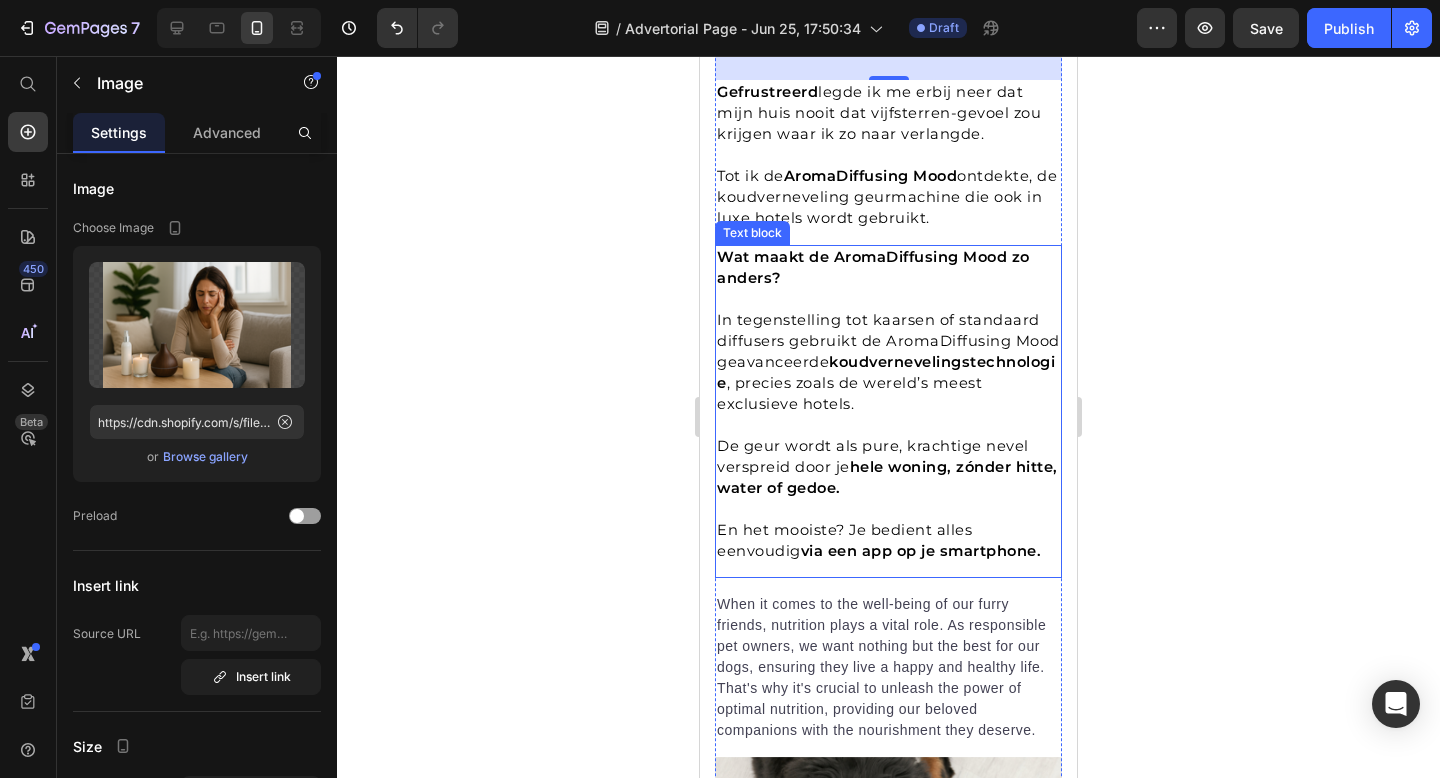 scroll, scrollTop: 1347, scrollLeft: 0, axis: vertical 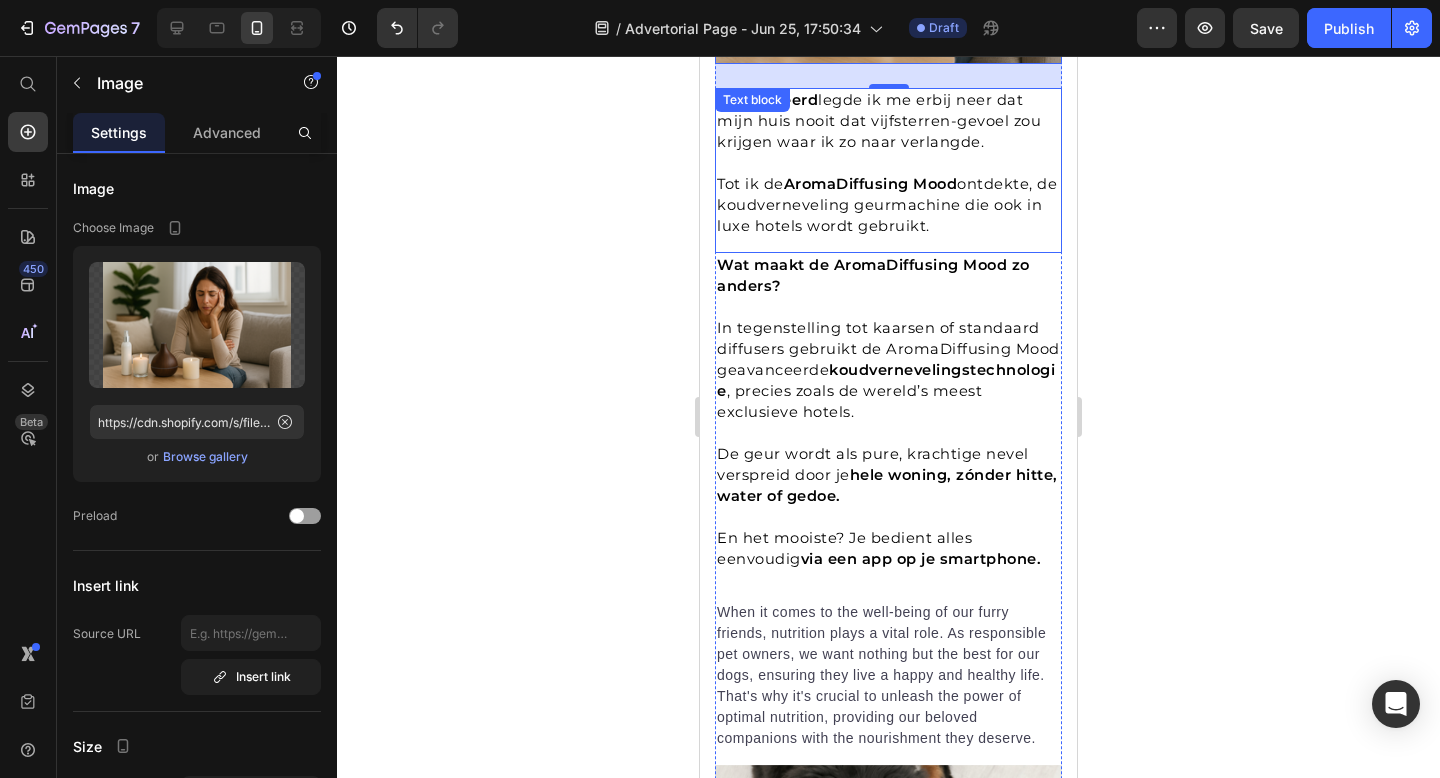 click on "Tot ik de AromaDiffusing Mood ontdekte, de koudverneveling geurmachine die ook in luxe hotels wordt gebruikt." at bounding box center [887, 205] 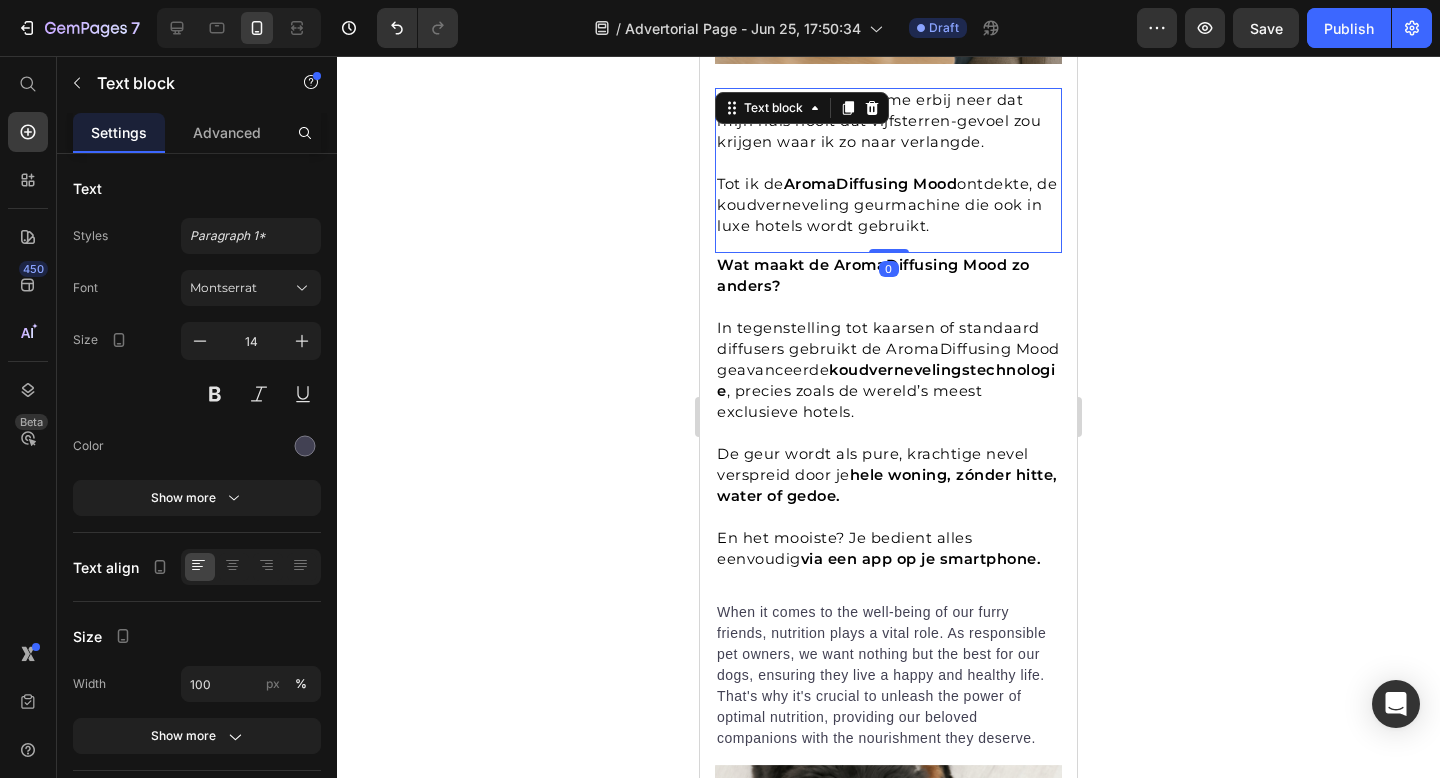 click on "Tot ik de AromaDiffusing Mood ontdekte, de koudverneveling geurmachine die ook in luxe hotels wordt gebruikt." at bounding box center (887, 205) 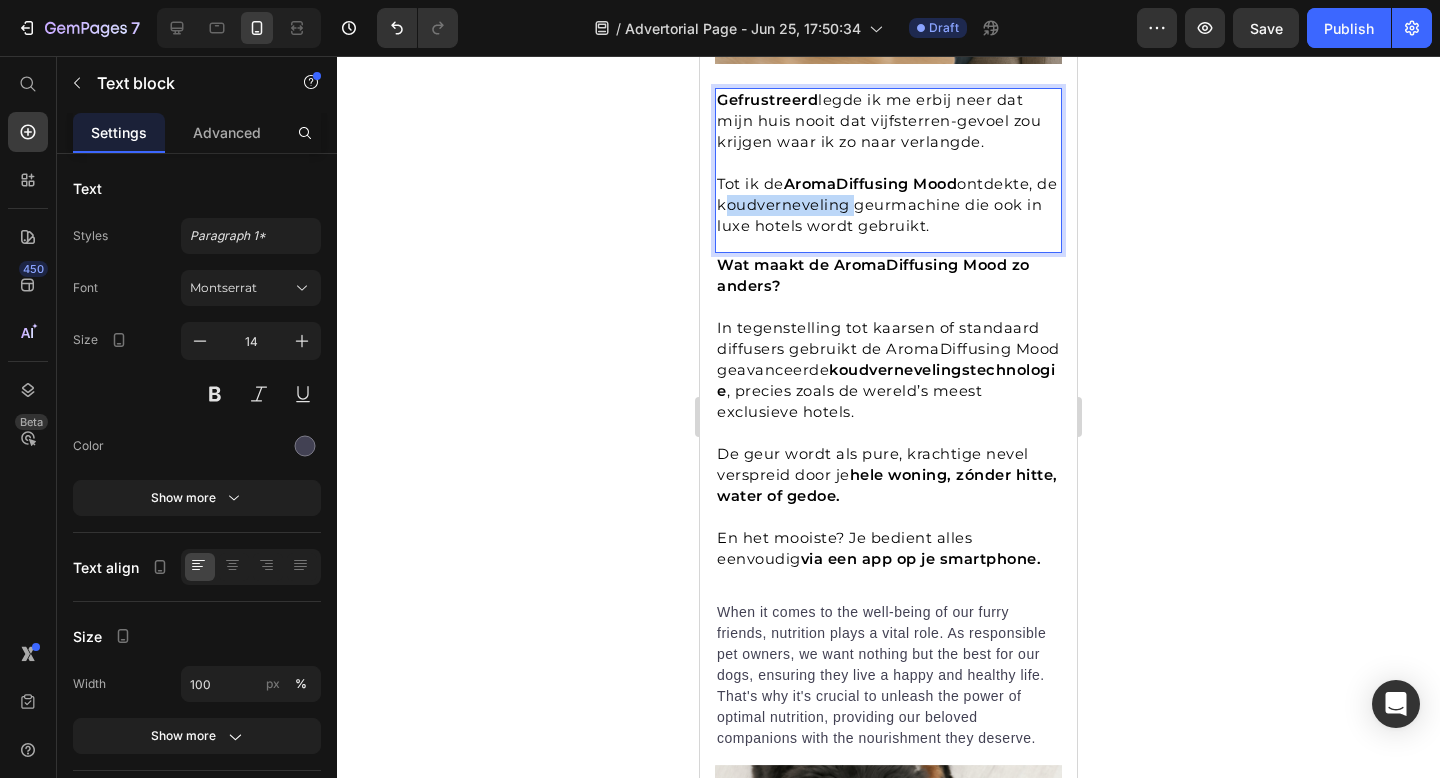 click on "Tot ik de AromaDiffusing Mood ontdekte, de koudverneveling geurmachine die ook in luxe hotels wordt gebruikt." at bounding box center [887, 205] 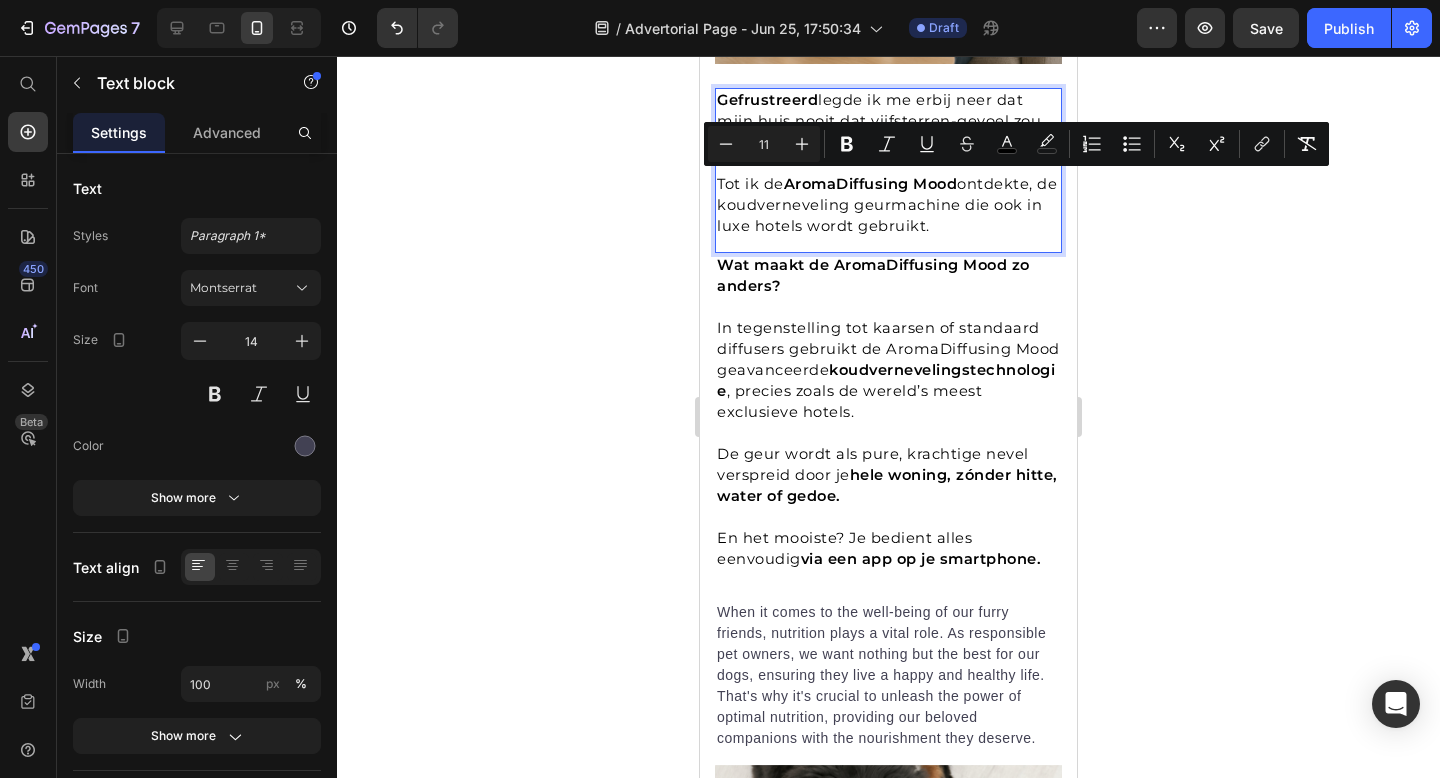 click on "Tot ik de AromaDiffusing Mood ontdekte, de koudverneveling geurmachine die ook in luxe hotels wordt gebruikt." at bounding box center (887, 205) 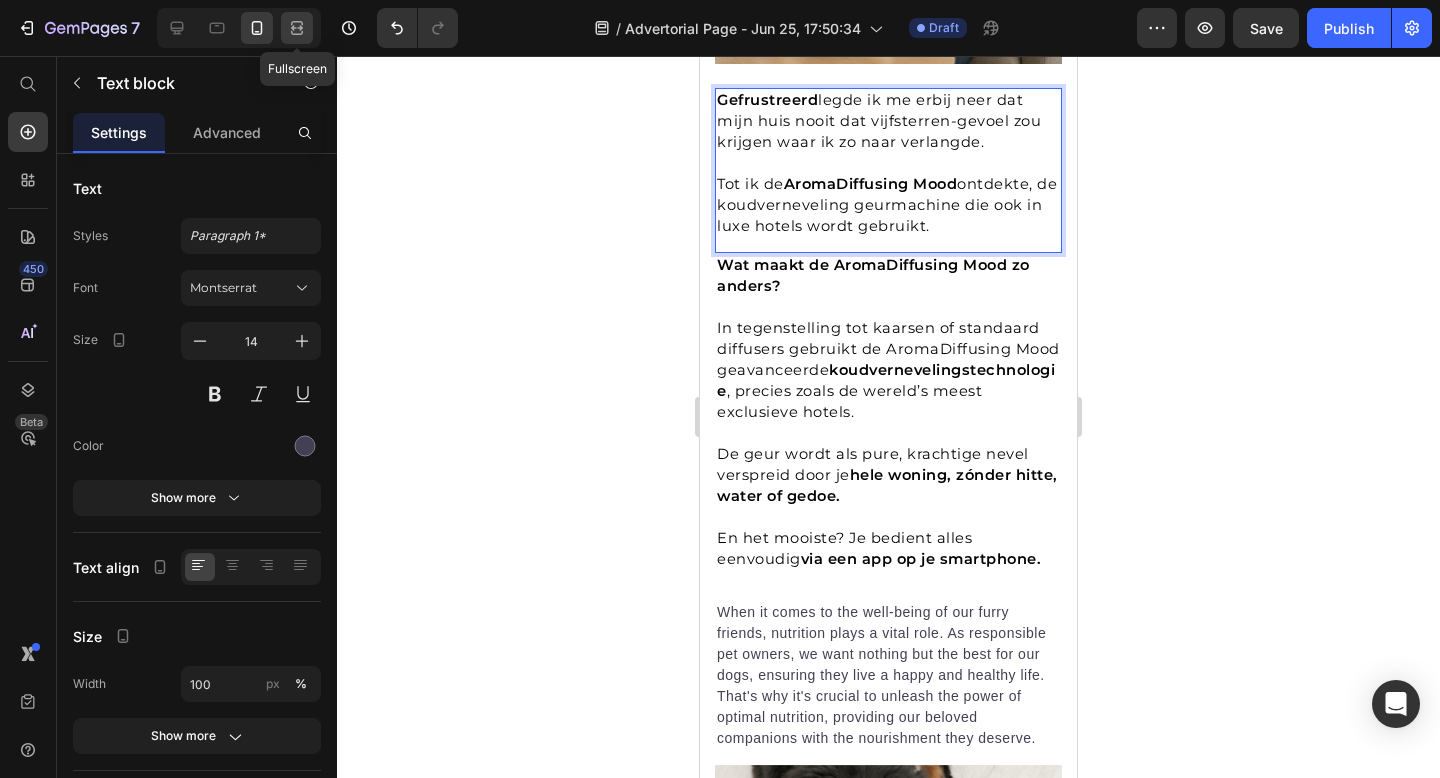 click 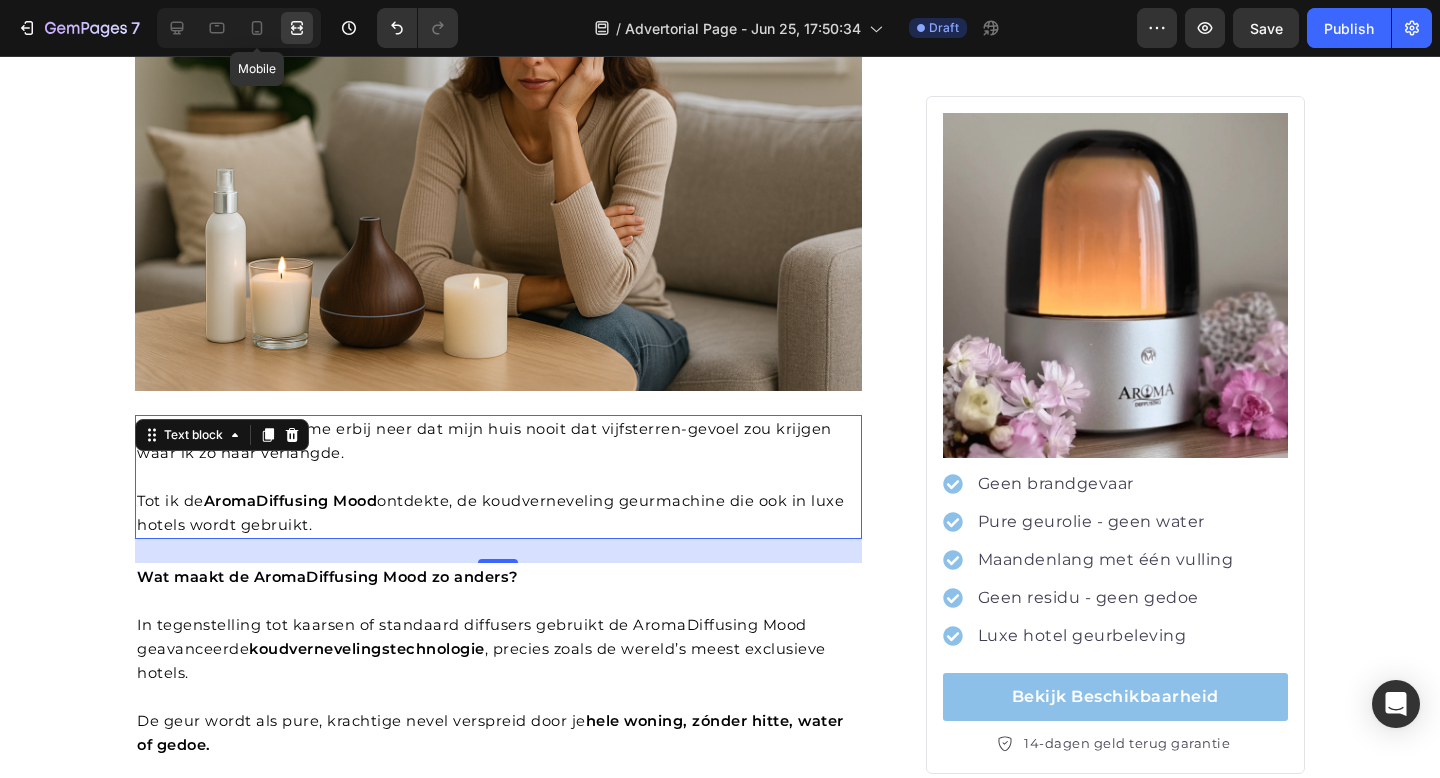 scroll, scrollTop: 1609, scrollLeft: 0, axis: vertical 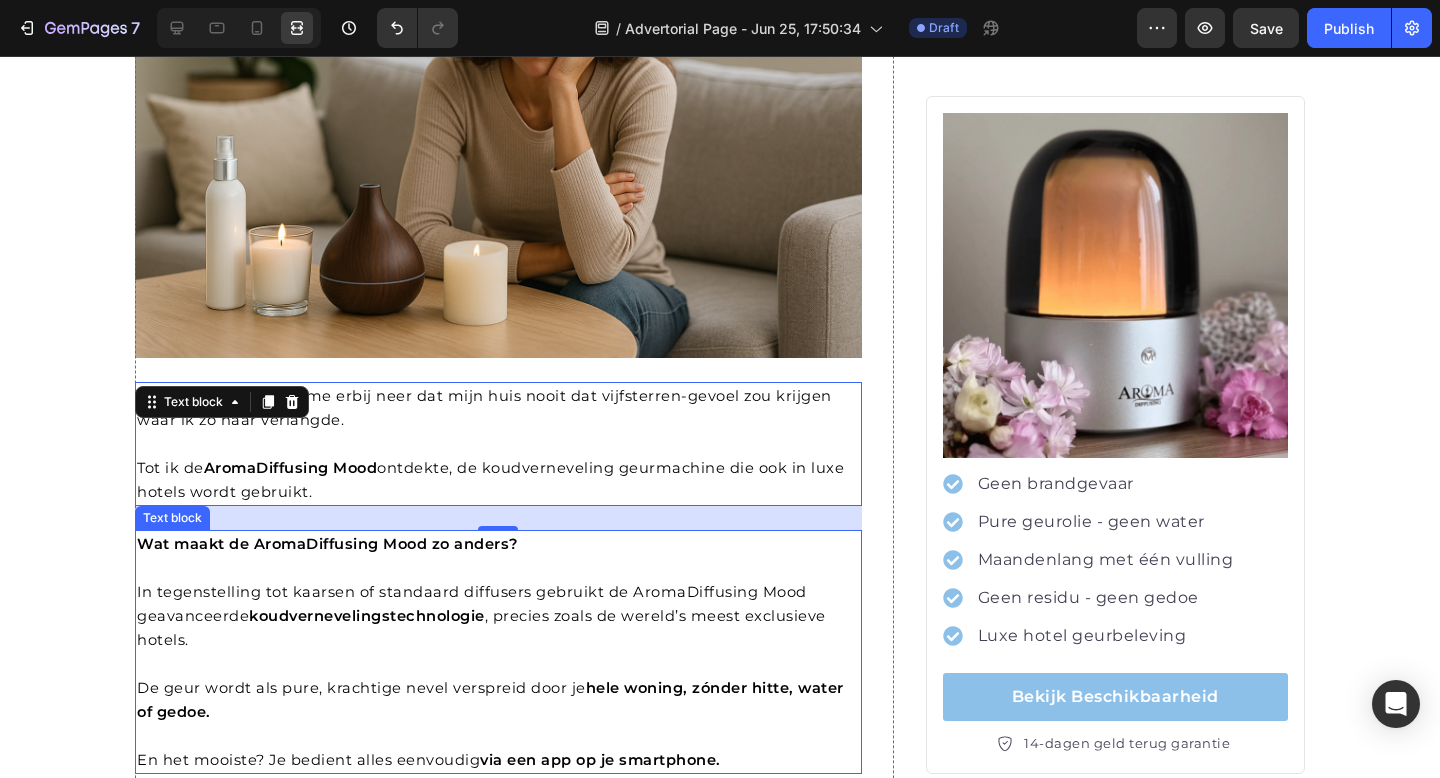 click on "In tegenstelling tot kaarsen of standaard diffusers gebruikt de AromaDiffusing Mood geavanceerde  koudvernevelingstechnologie , precies zoals de wereld’s meest exclusieve hotels.  De geur wordt als pure, krachtige nevel verspreid door je  hele woning, zónder hitte, water of gedoe.  En het mooiste? Je bedient alles eenvoudig  via een app op je smartphone." at bounding box center (498, 676) 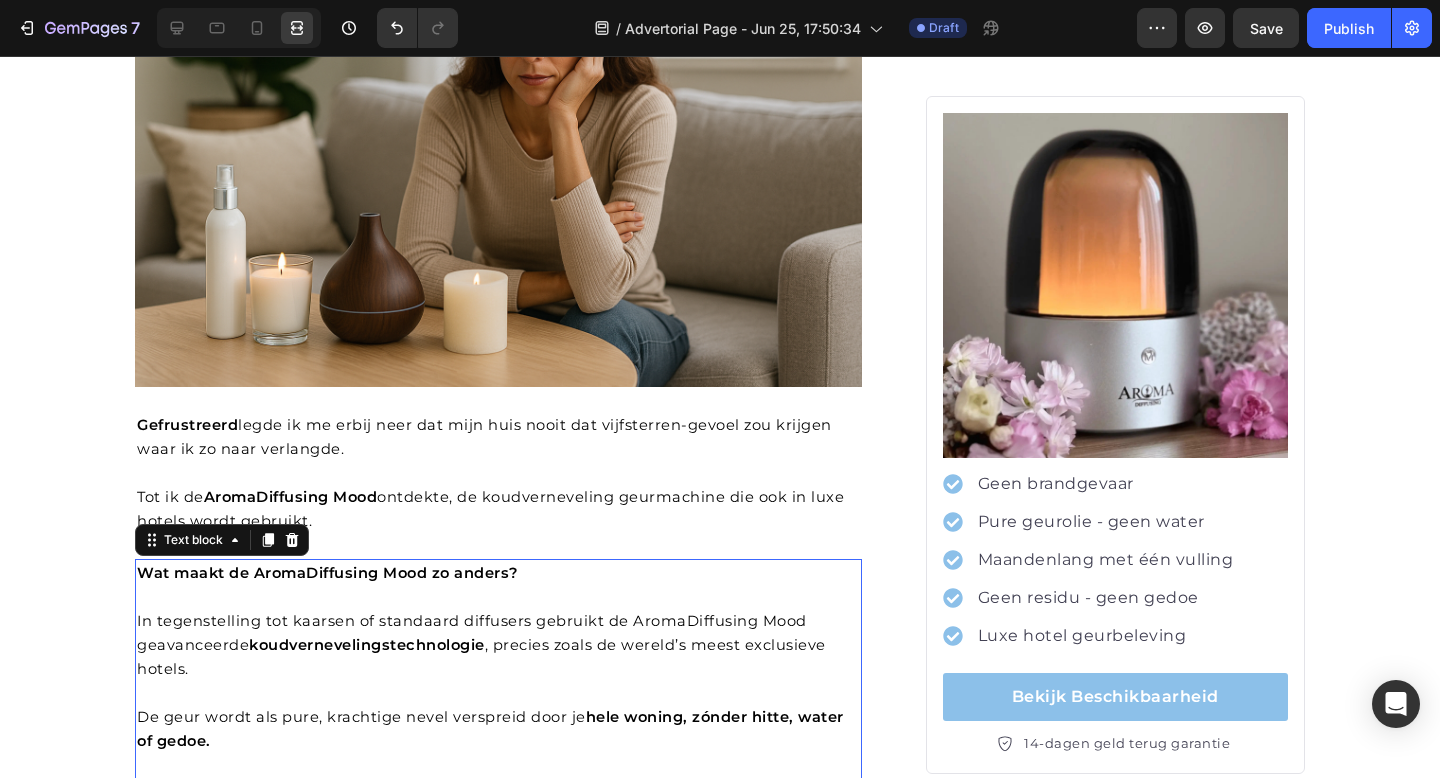 scroll, scrollTop: 1555, scrollLeft: 0, axis: vertical 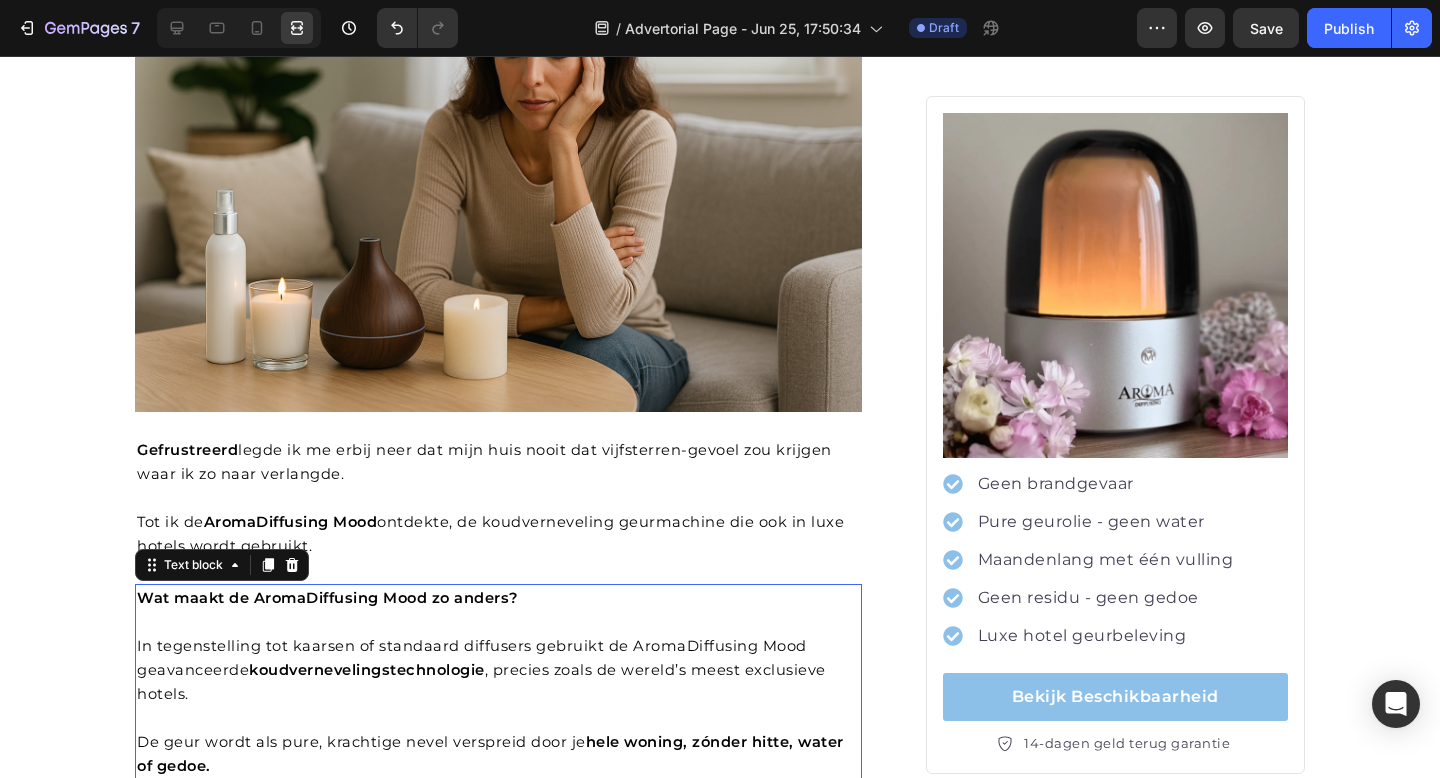 click at bounding box center [498, 498] 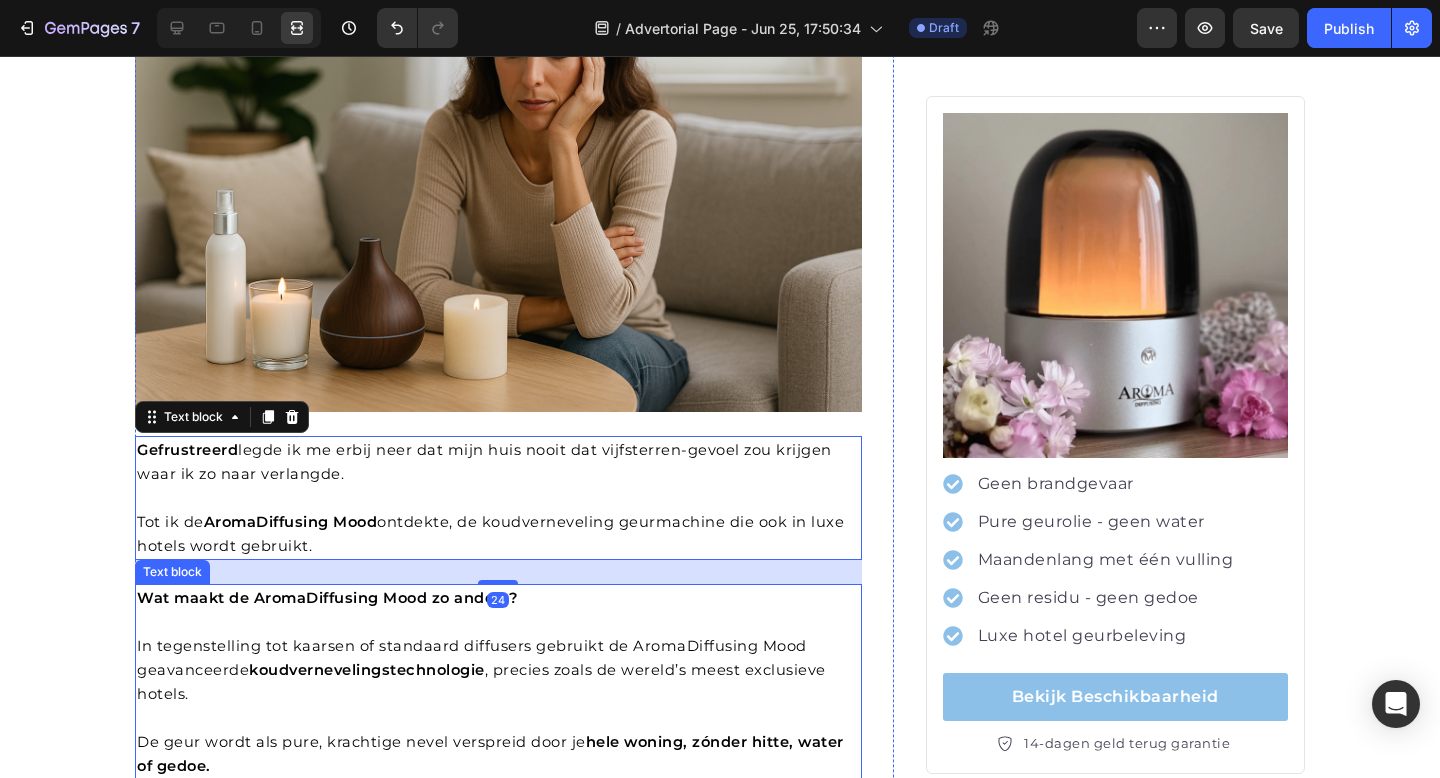 click on "In tegenstelling tot kaarsen of standaard diffusers gebruikt de AromaDiffusing Mood geavanceerde  koudvernevelingstechnologie , precies zoals de wereld’s meest exclusieve hotels.  De geur wordt als pure, krachtige nevel verspreid door je  hele woning, zónder hitte, water of gedoe.  En het mooiste? Je bedient alles eenvoudig  via een app op je smartphone." at bounding box center [498, 730] 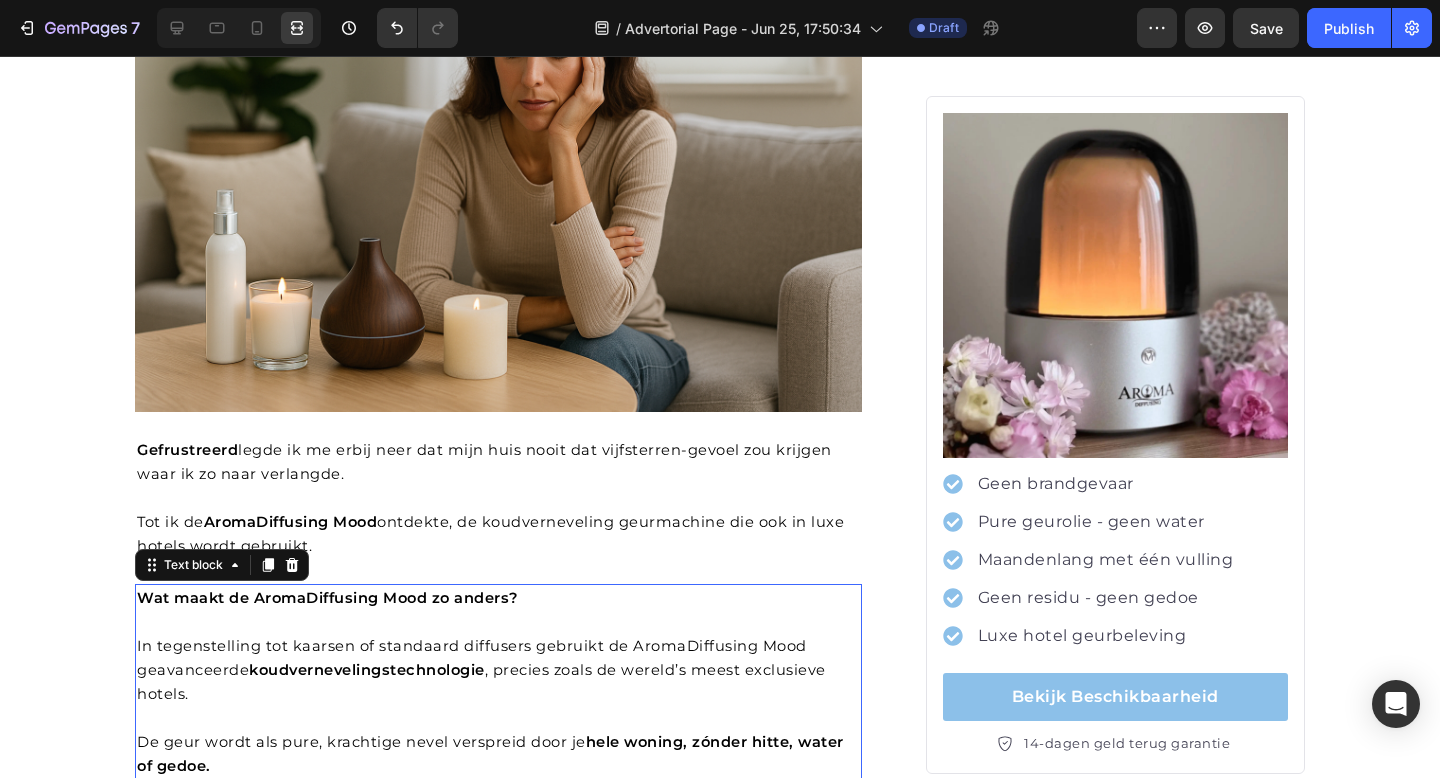 click on "koudvernevelingstechnologie" at bounding box center [367, 670] 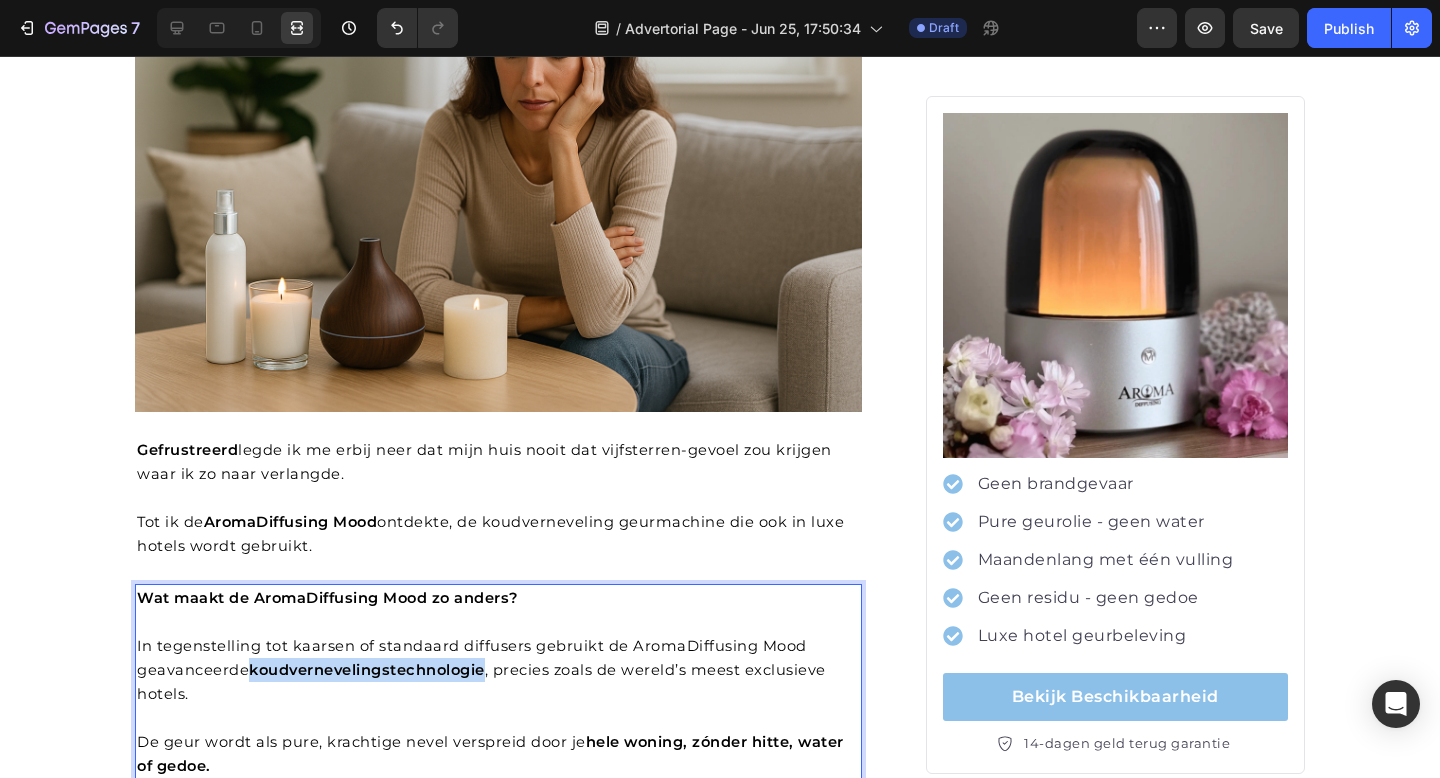 click on "koudvernevelingstechnologie" at bounding box center (367, 670) 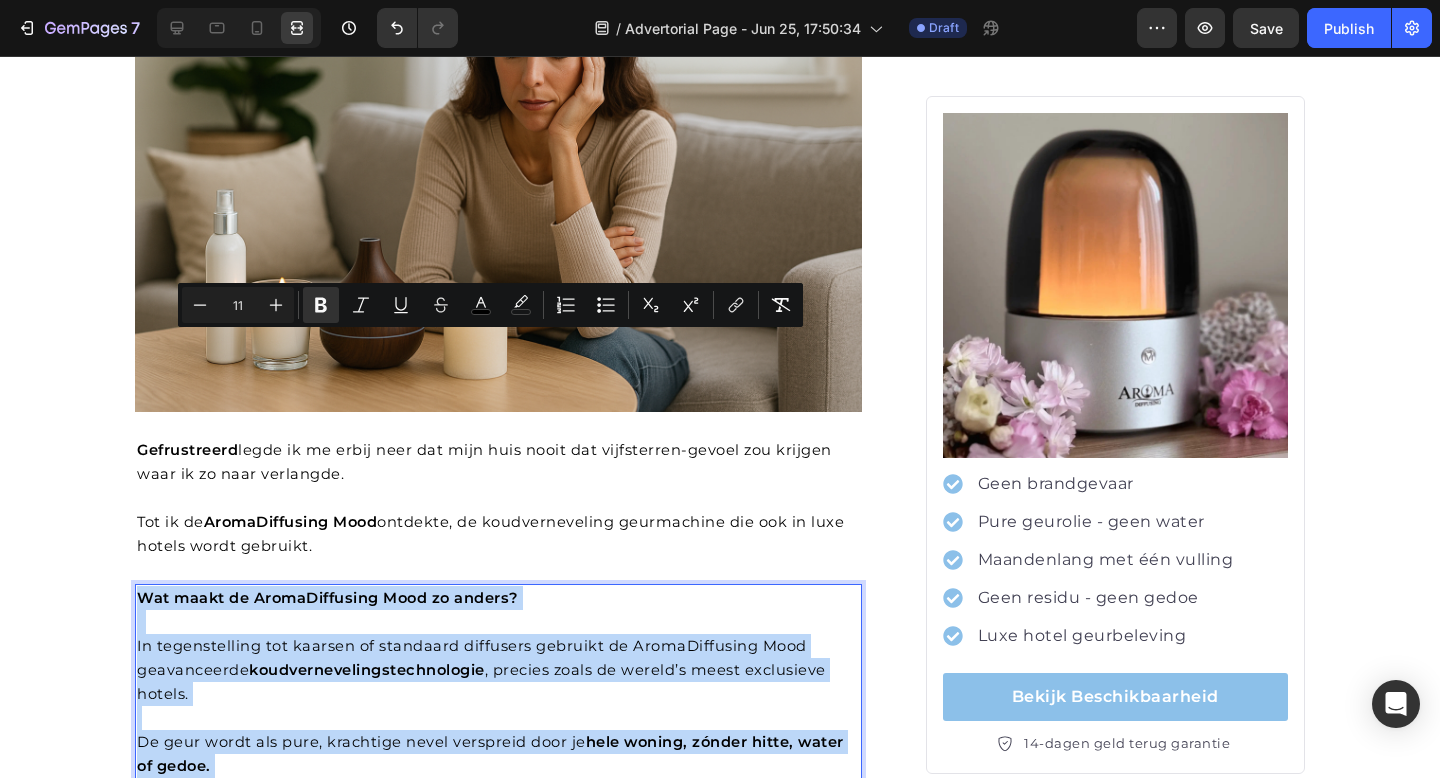 copy on "Wat maakt de AromaDiffusing Mood zo anders?    In tegenstelling tot kaarsen of standaard diffusers gebruikt de AromaDiffusing Mood geavanceerde  koudvernevelingstechnologie , precies zoals de wereld’s meest exclusieve hotels.  De geur wordt als pure, krachtige nevel verspreid door je  hele woning, zónder hitte, water of gedoe." 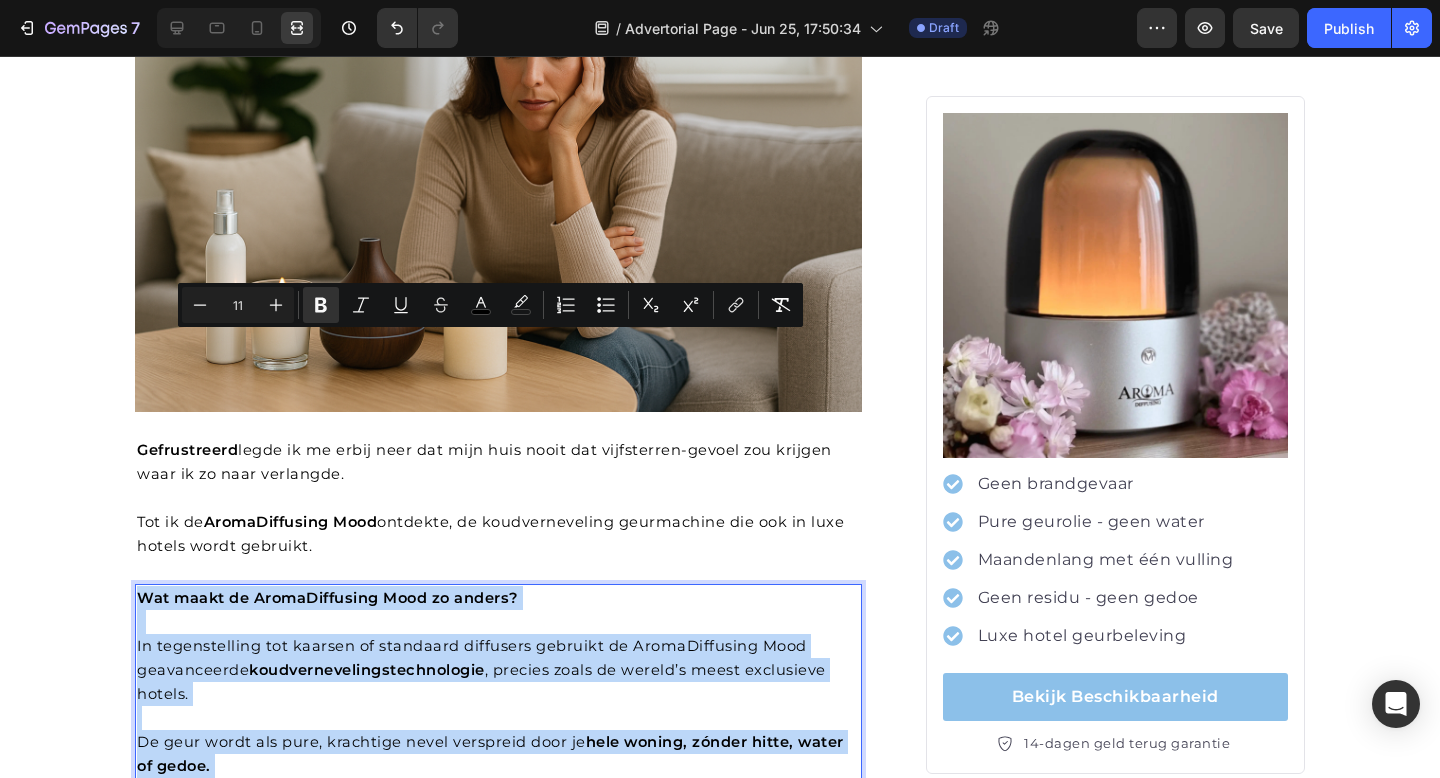 scroll, scrollTop: 1463, scrollLeft: 0, axis: vertical 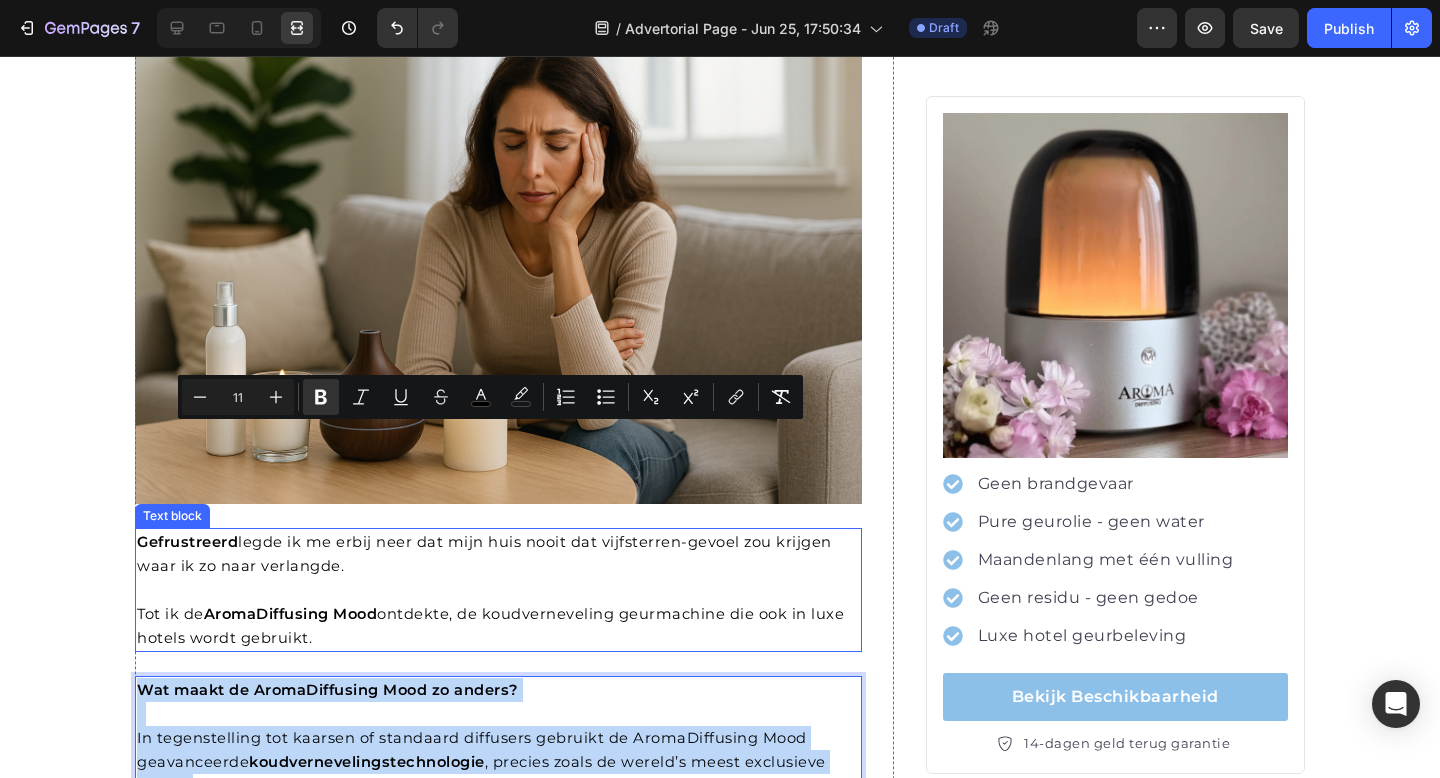 click on "Gefrustreerd  legde ik me erbij neer dat mijn huis nooit dat vijfsterren-gevoel zou krijgen waar ik zo naar verlangde." at bounding box center [484, 554] 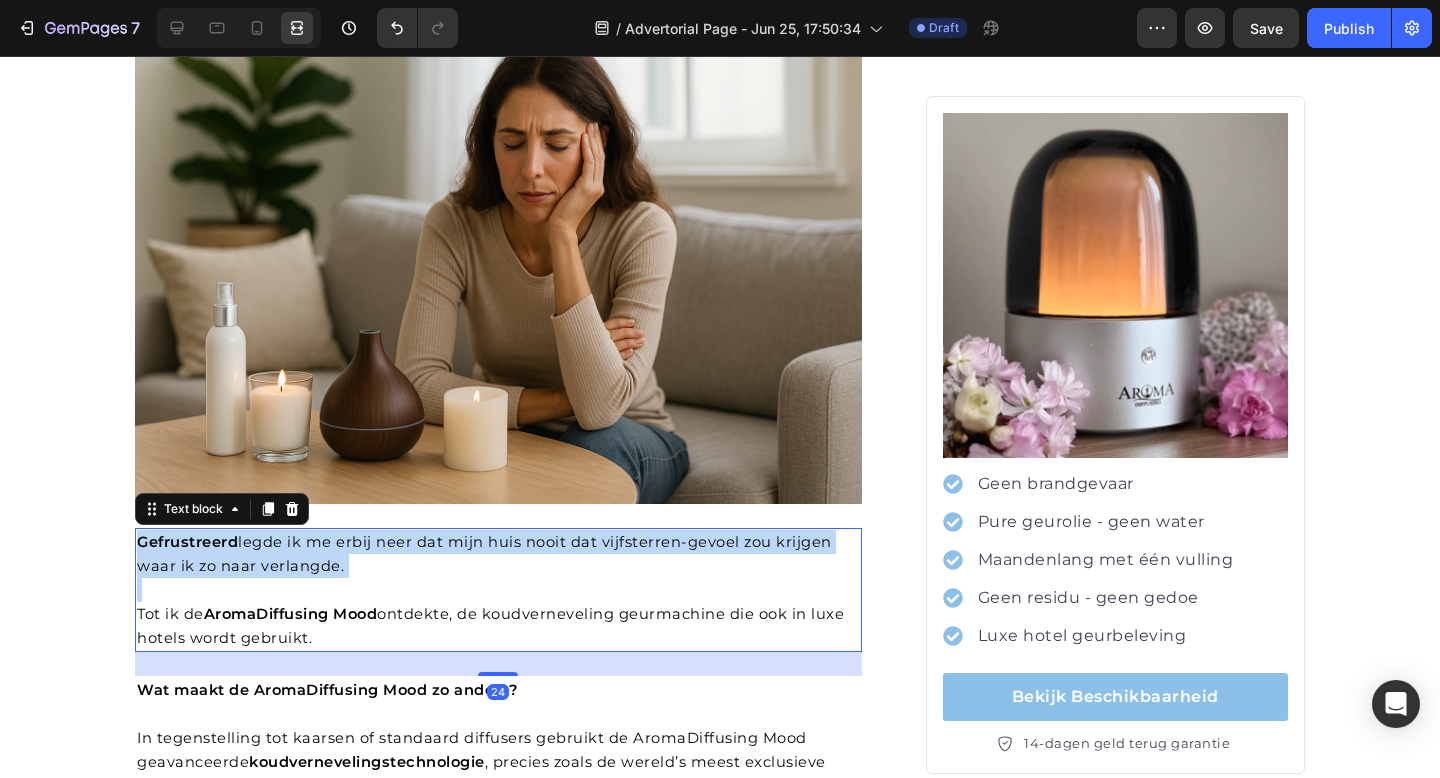 click on "Gefrustreerd  legde ik me erbij neer dat mijn huis nooit dat vijfsterren-gevoel zou krijgen waar ik zo naar verlangde." at bounding box center [484, 554] 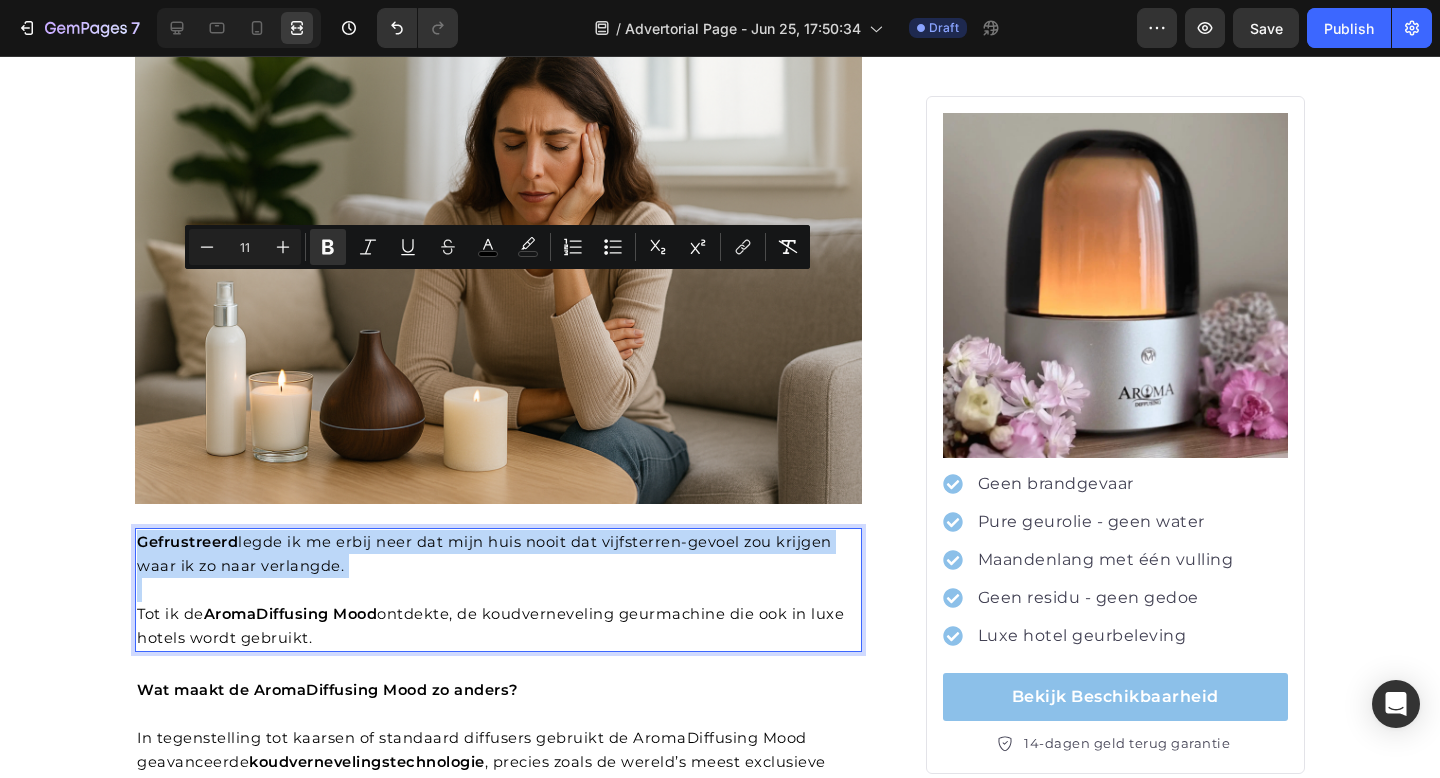 copy on "Gefrustreerd  legde ik me erbij neer dat mijn huis nooit dat vijfsterren-gevoel zou krijgen waar ik zo naar verlangde." 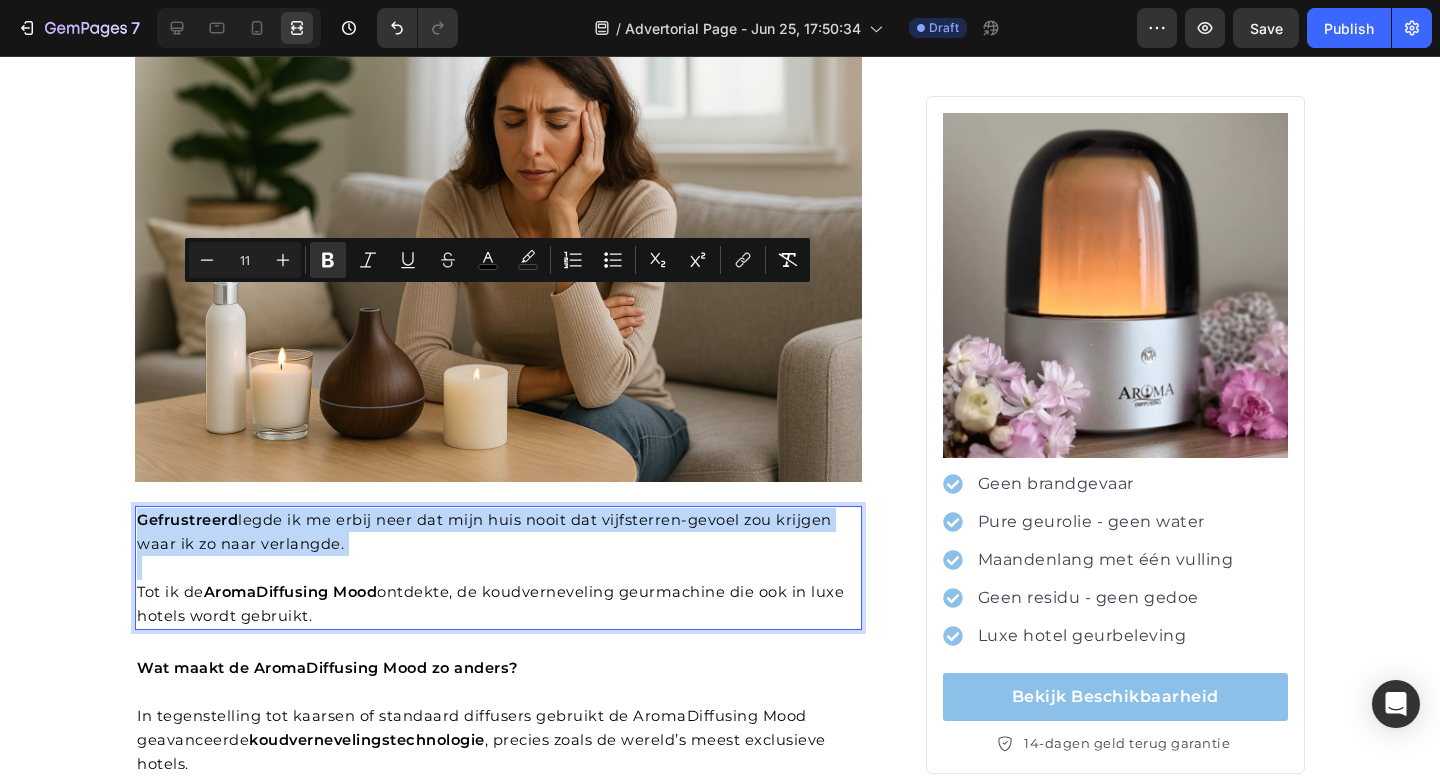 scroll, scrollTop: 1525, scrollLeft: 0, axis: vertical 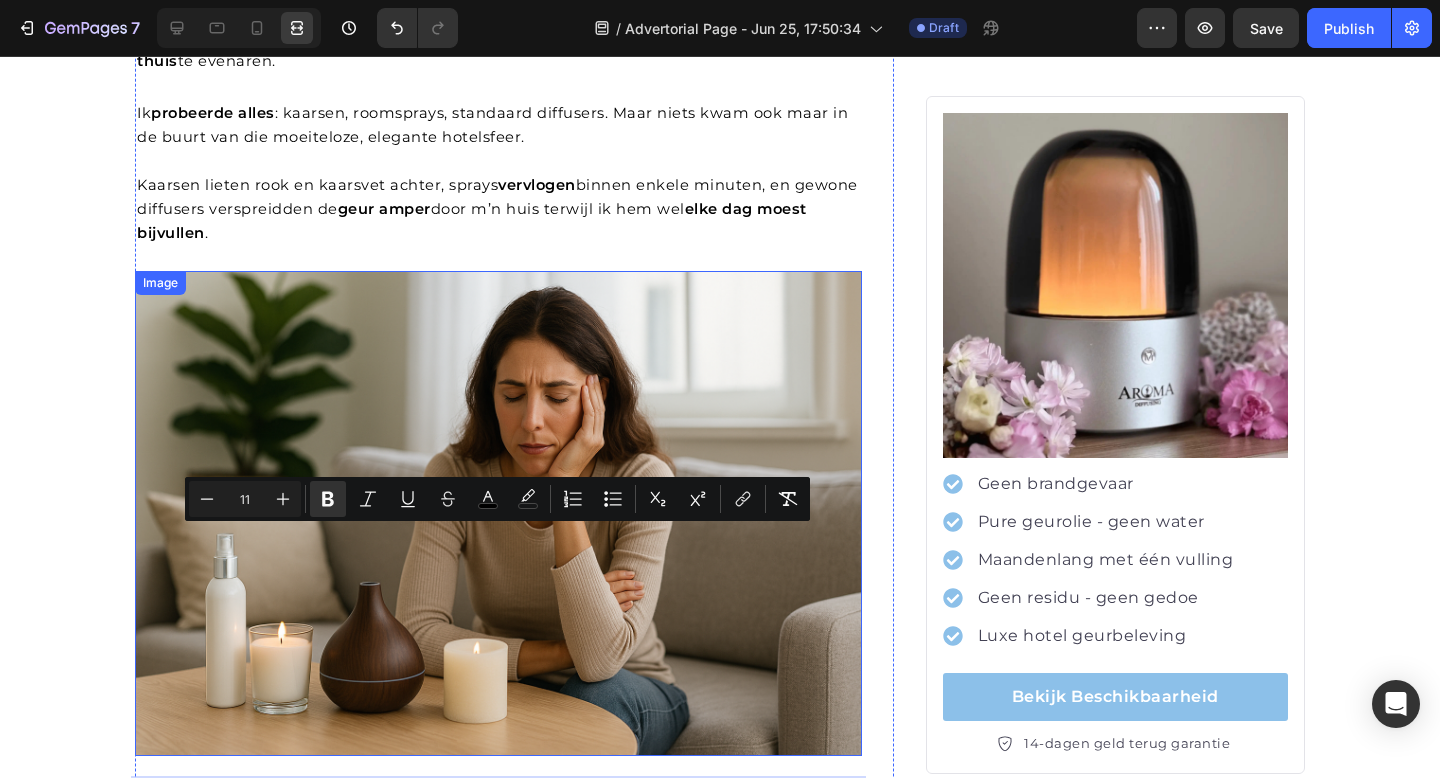 click at bounding box center (498, 513) 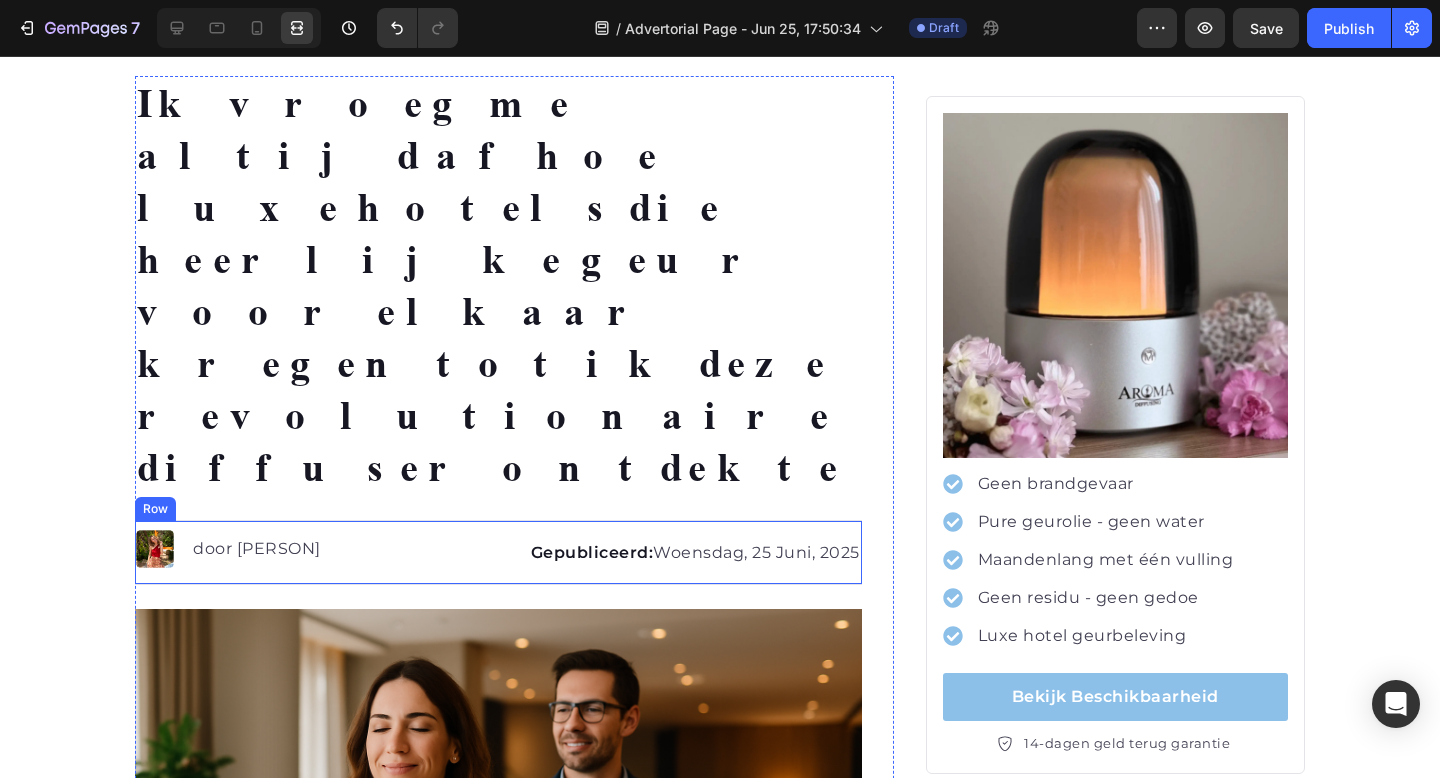 scroll, scrollTop: 67, scrollLeft: 0, axis: vertical 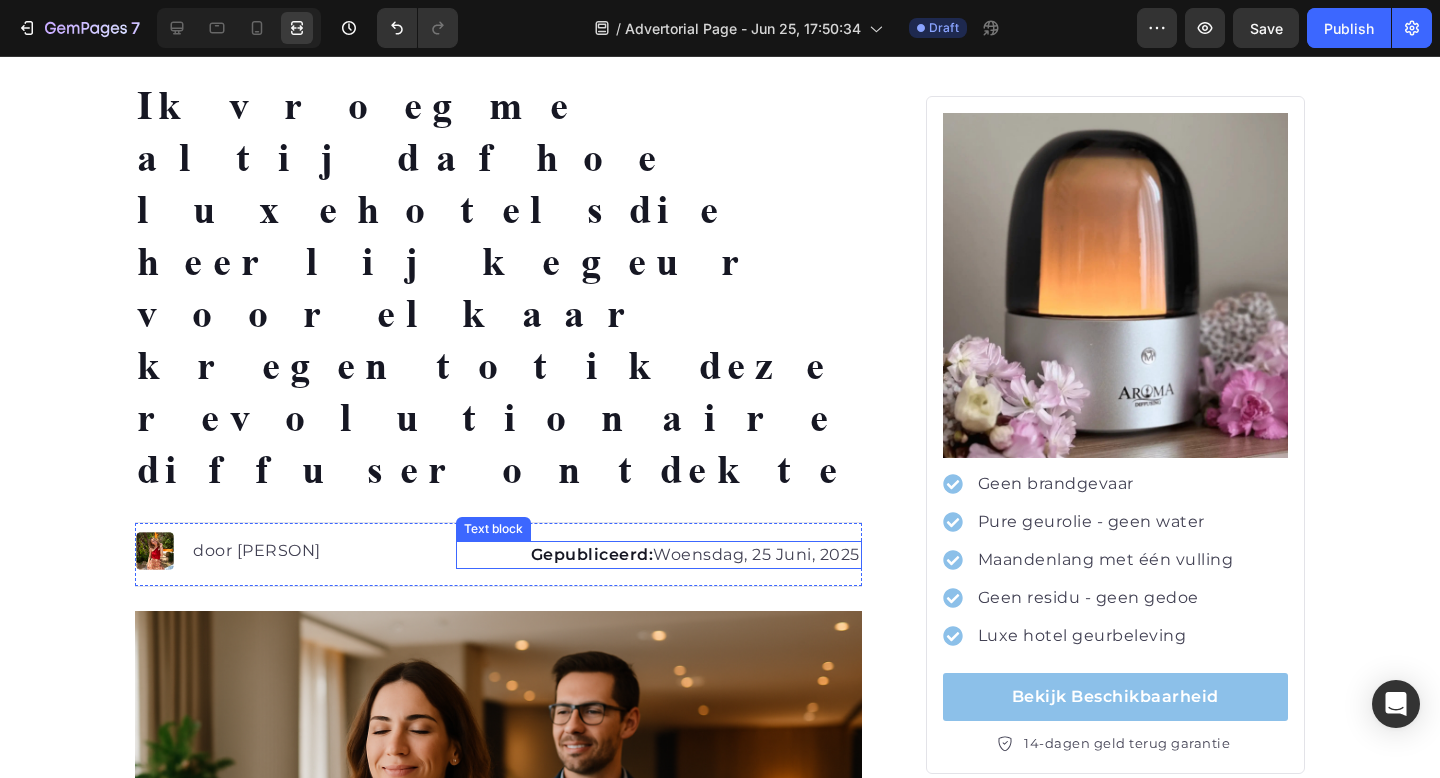 click at bounding box center (498, 853) 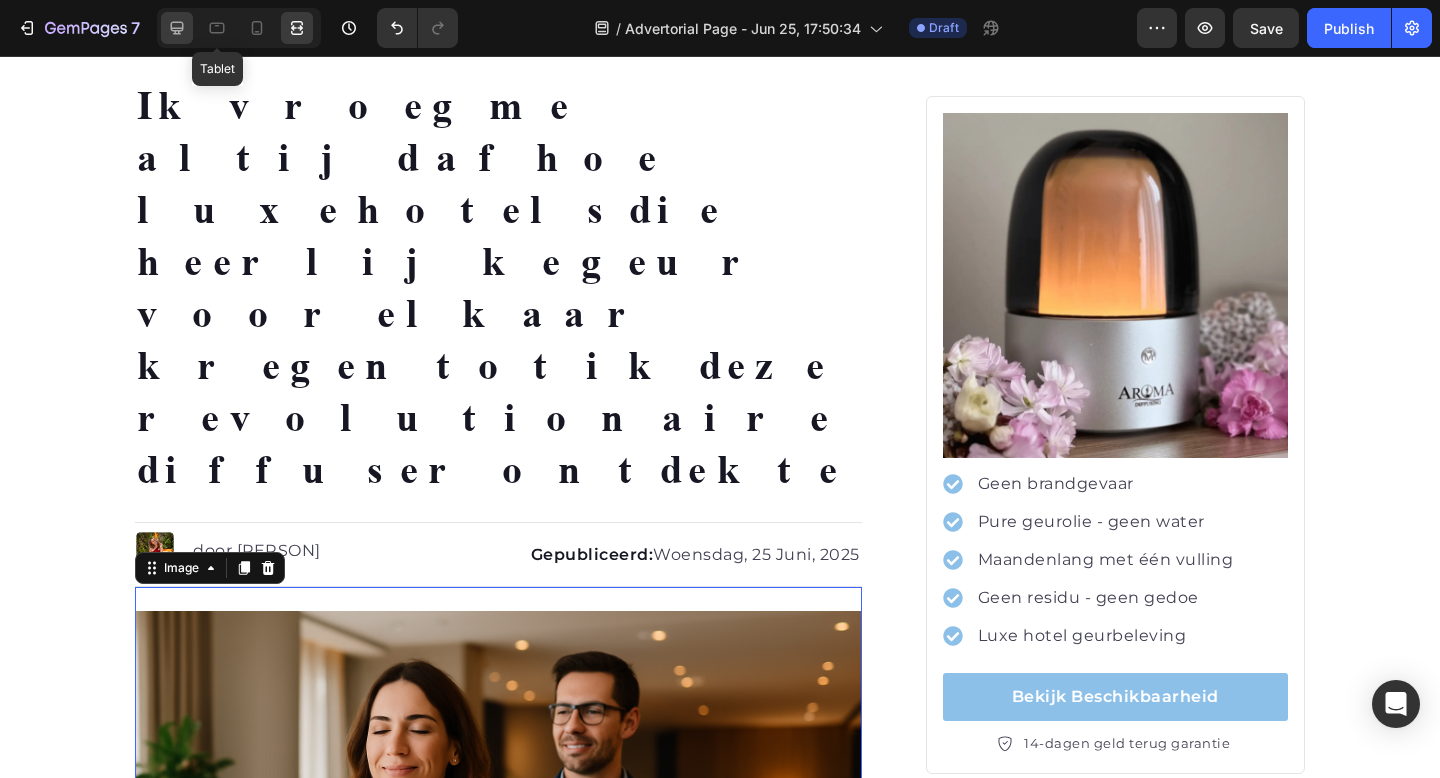 click 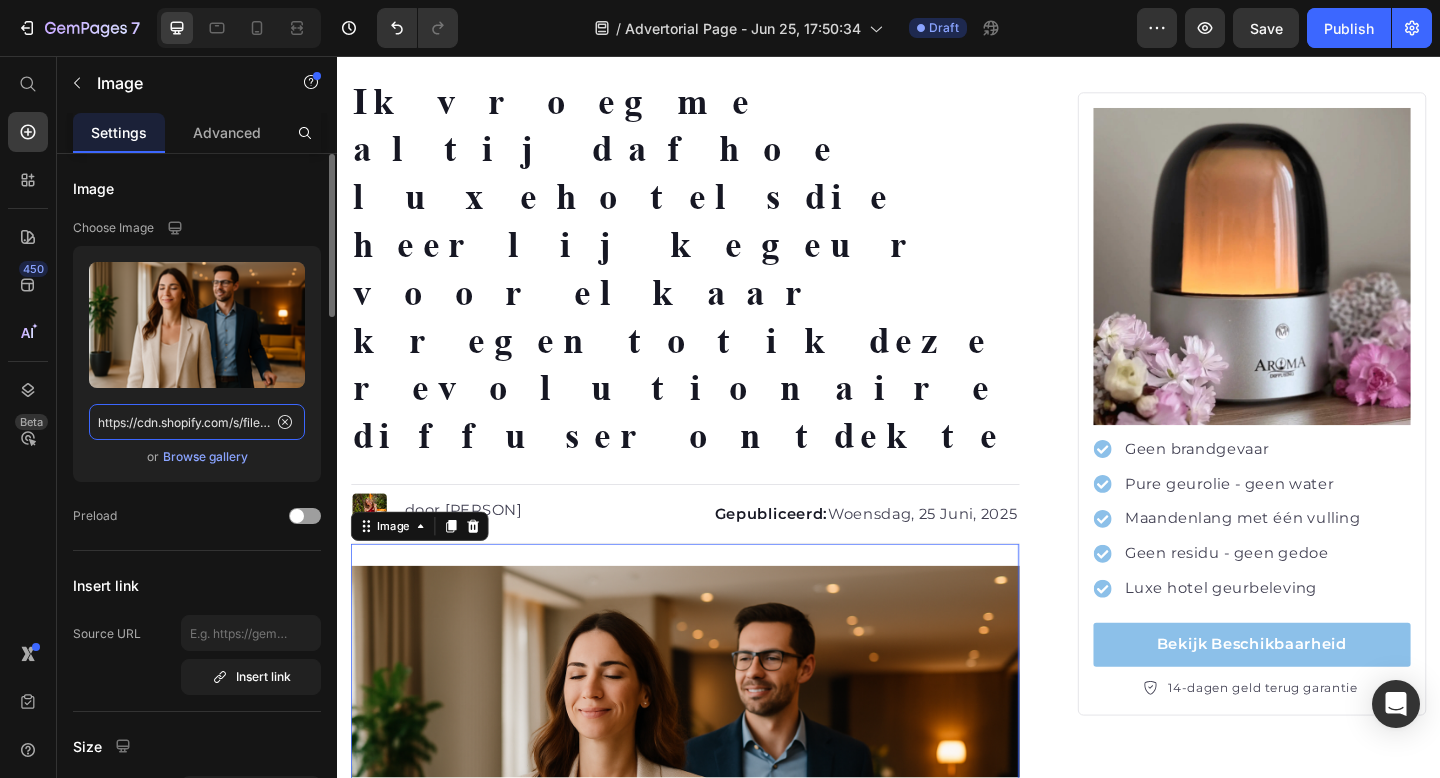 click on "https://cdn.shopify.com/s/files/1/0248/0193/5415/files/gempages_554213814434792698-d4ae2252-7a3c-4169-ab40-29d82b6351d6.png" 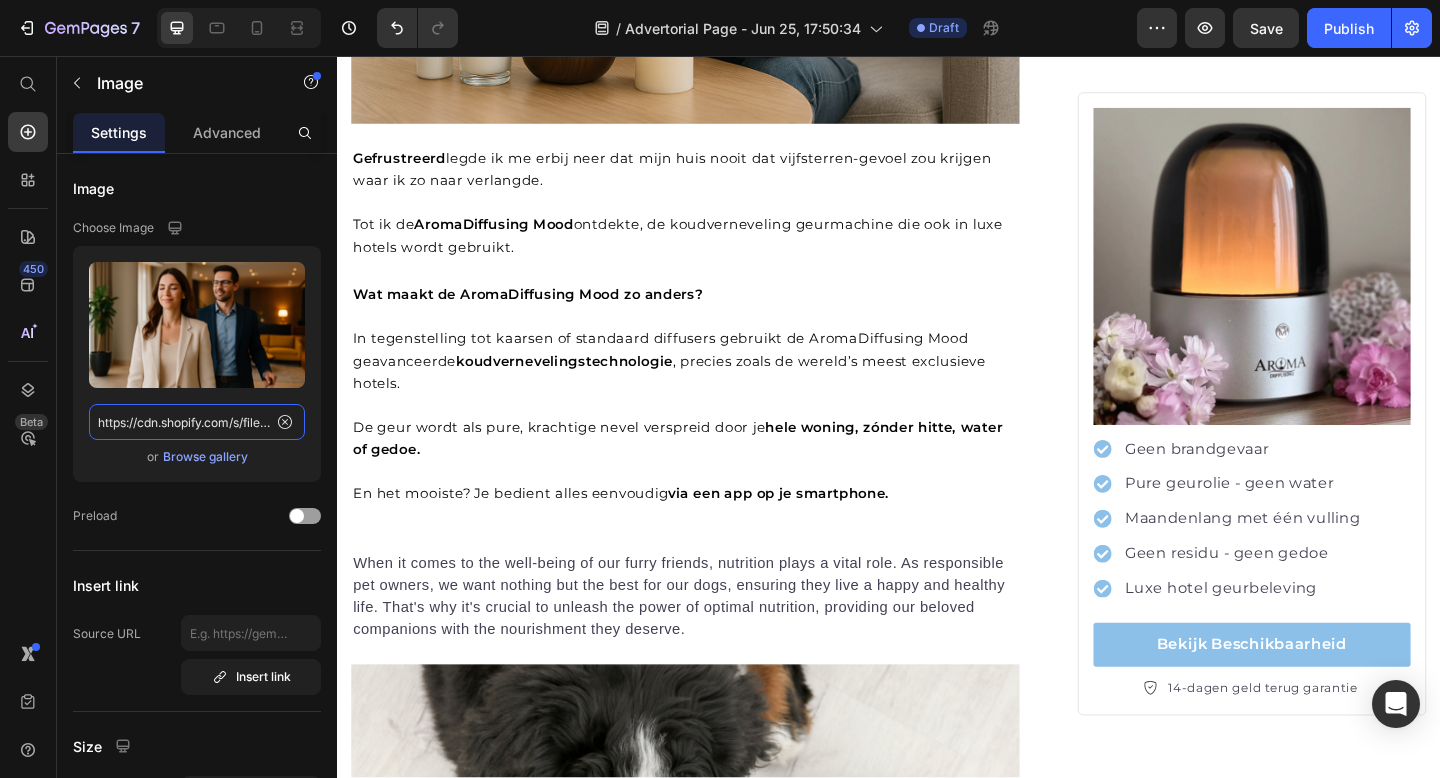 scroll, scrollTop: 1757, scrollLeft: 0, axis: vertical 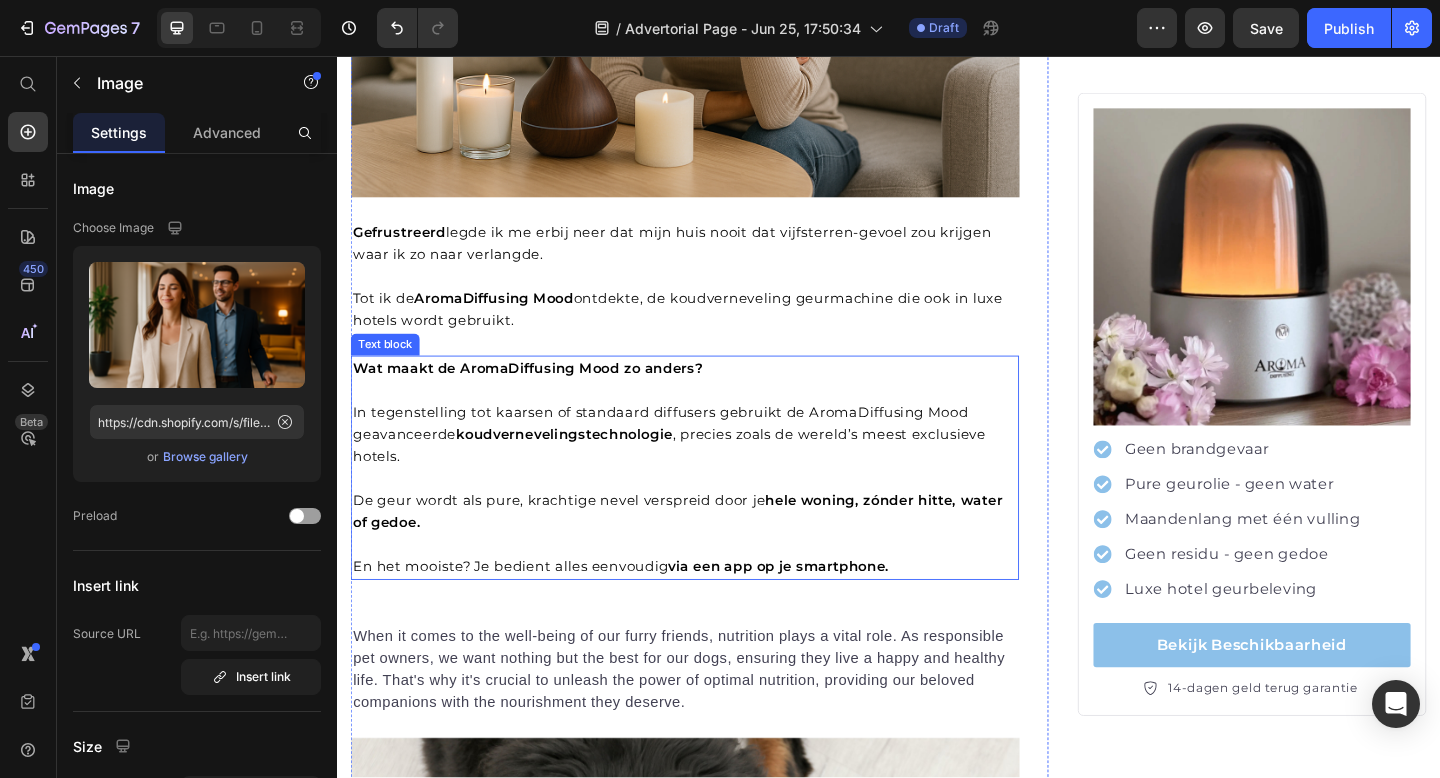 click on "De geur wordt als pure, krachtige nevel verspreid door je  hele woning, zónder hitte, water of gedoe." at bounding box center [707, 552] 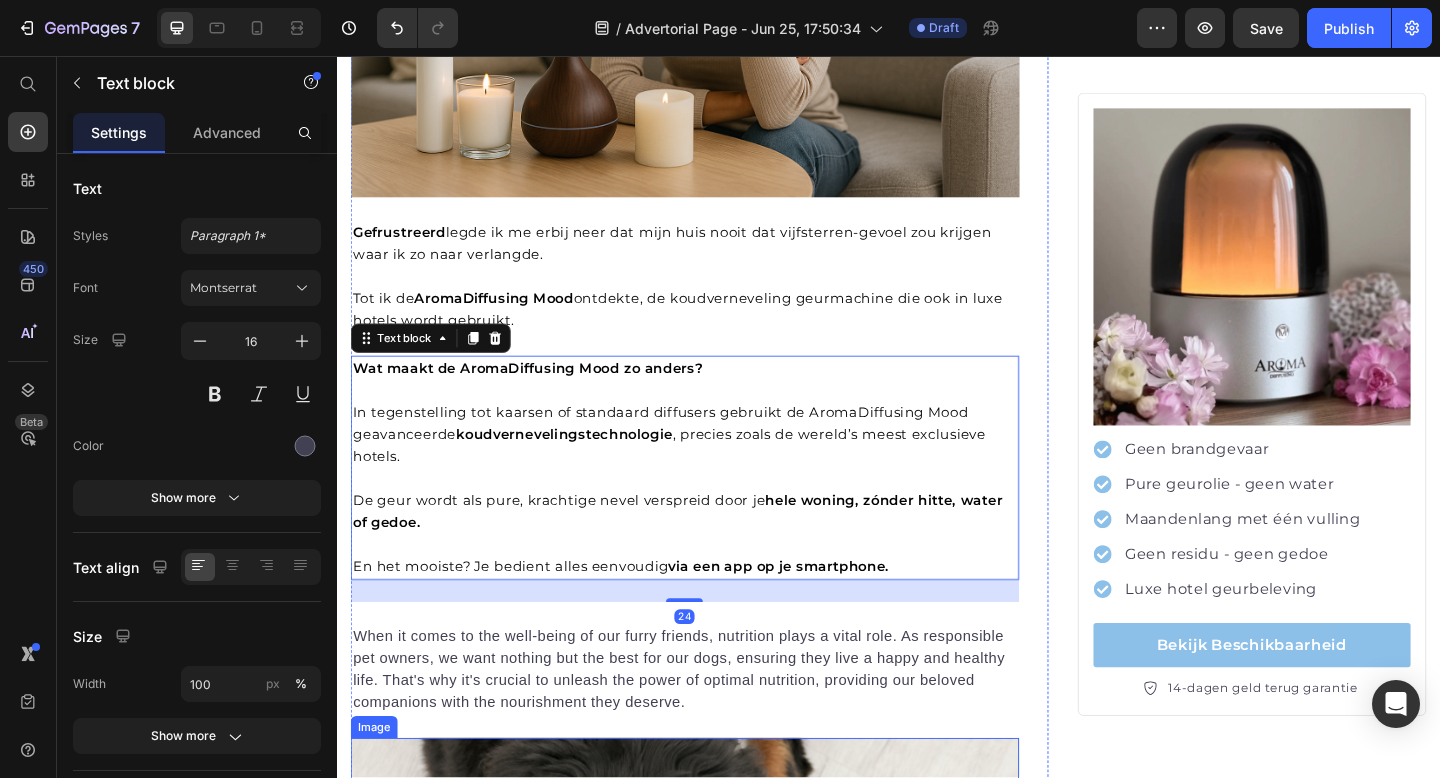 click at bounding box center [715, 1007] 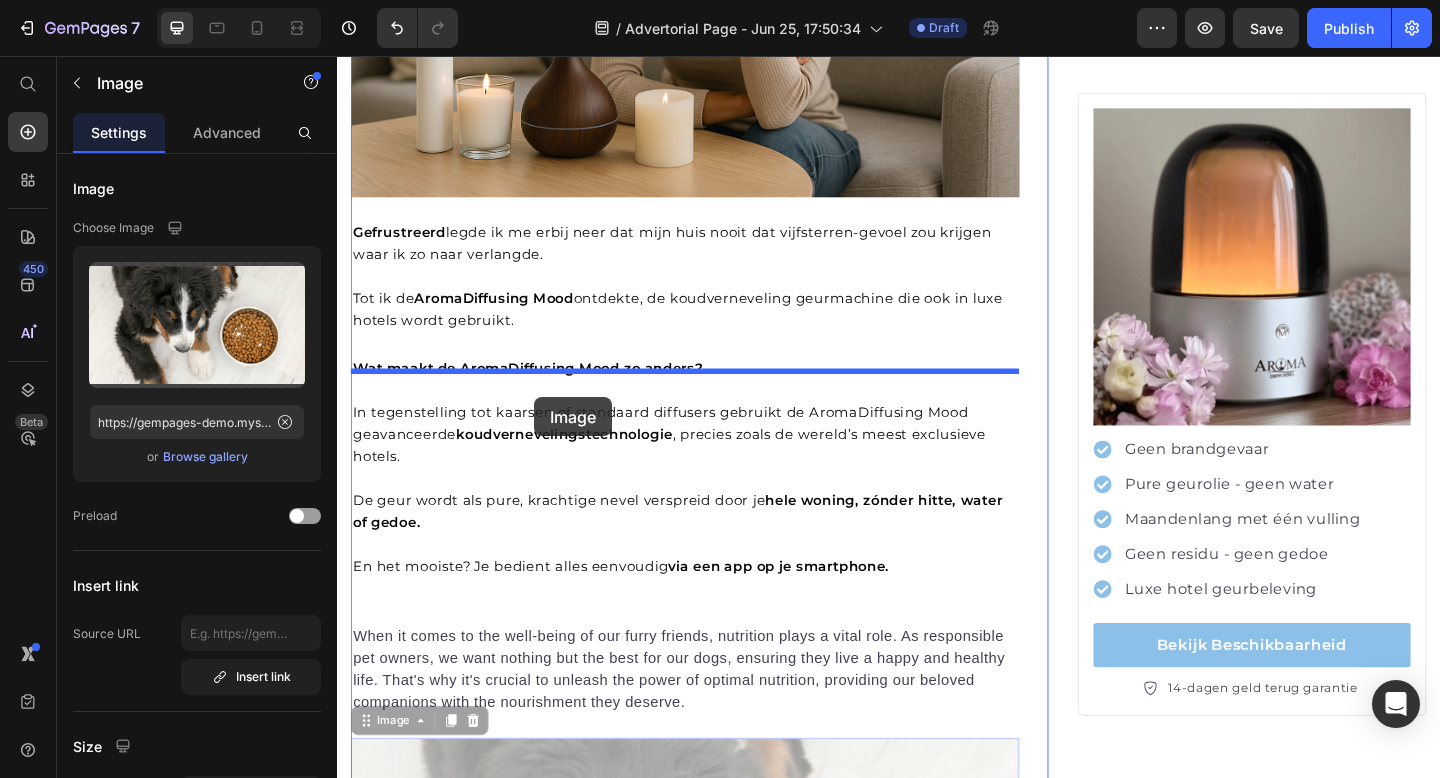 drag, startPoint x: 534, startPoint y: 636, endPoint x: 551, endPoint y: 427, distance: 209.69025 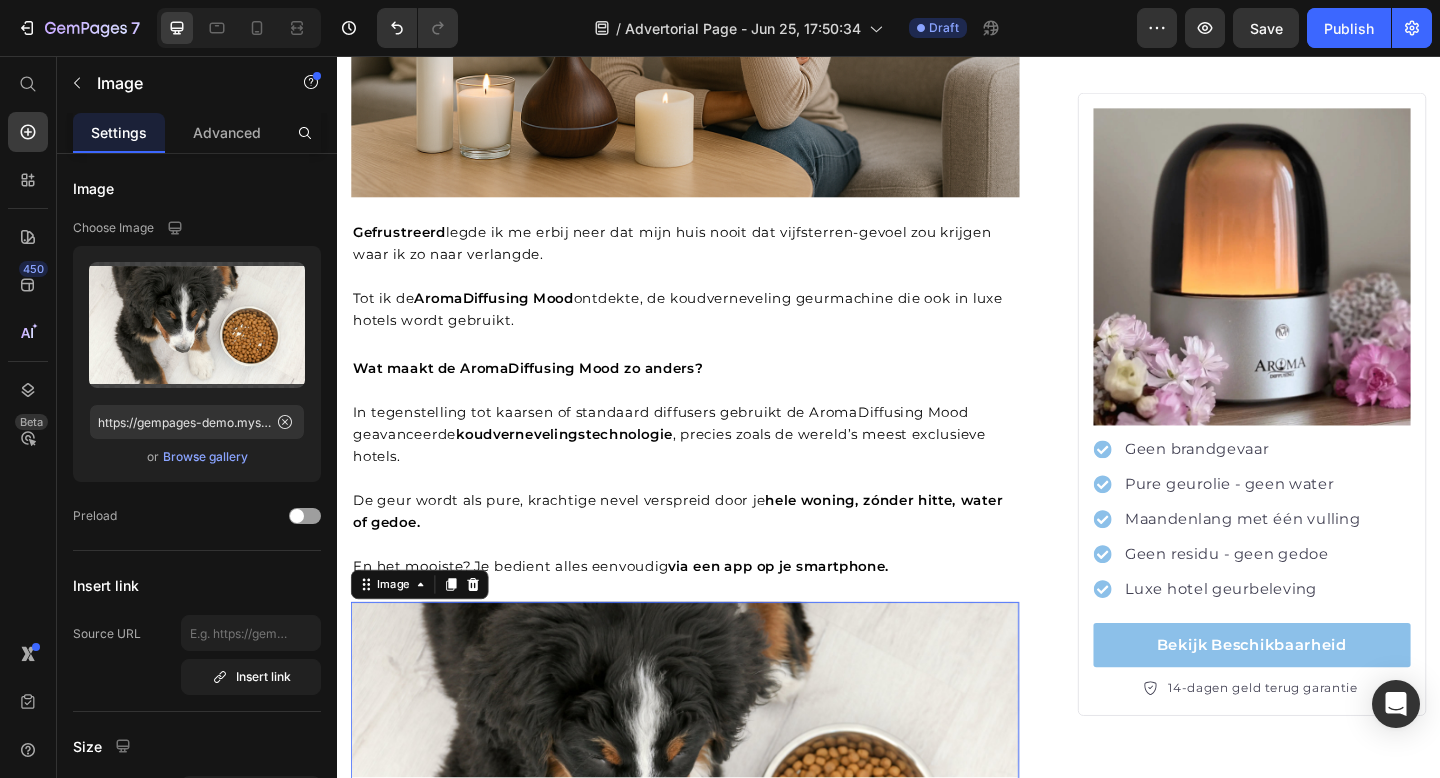 click at bounding box center (715, 859) 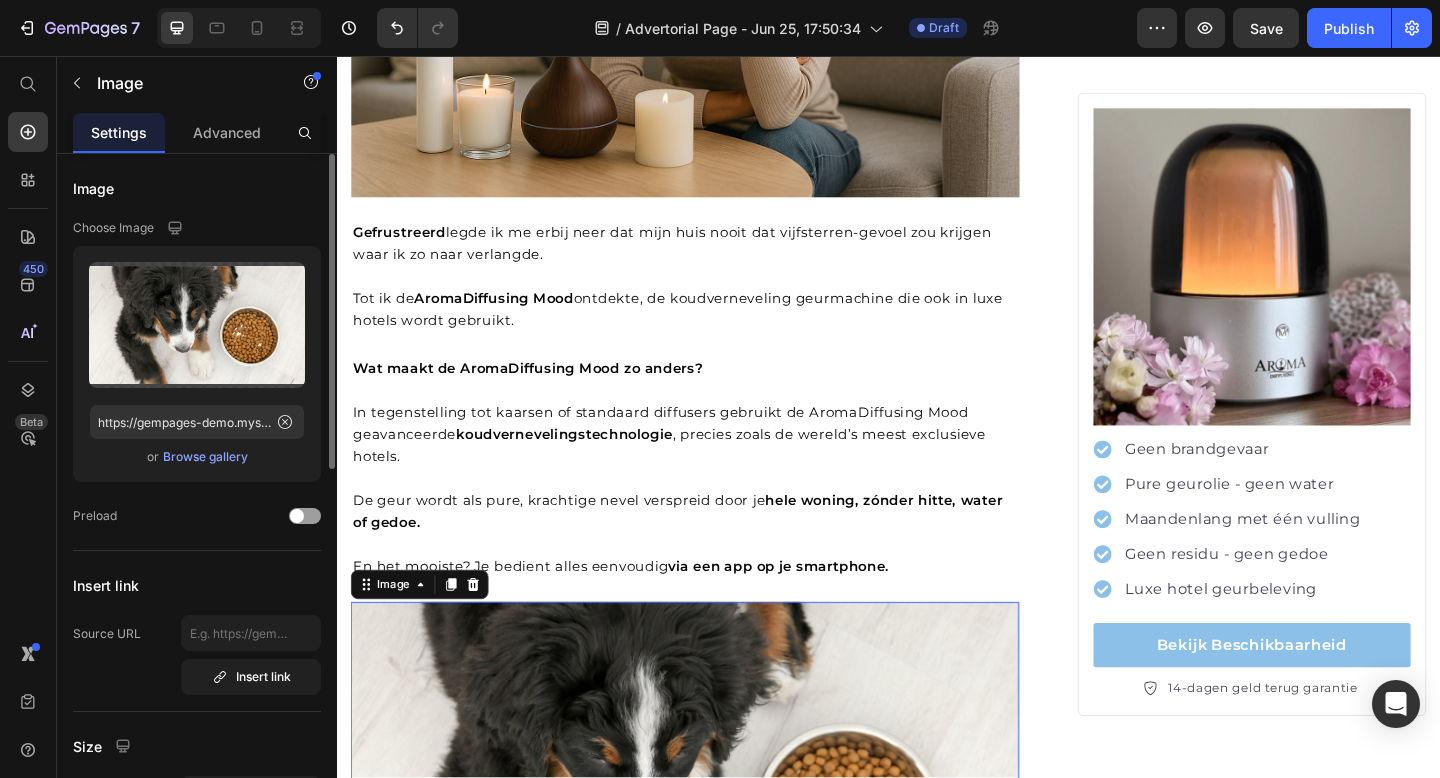 click on "Browse gallery" at bounding box center [205, 457] 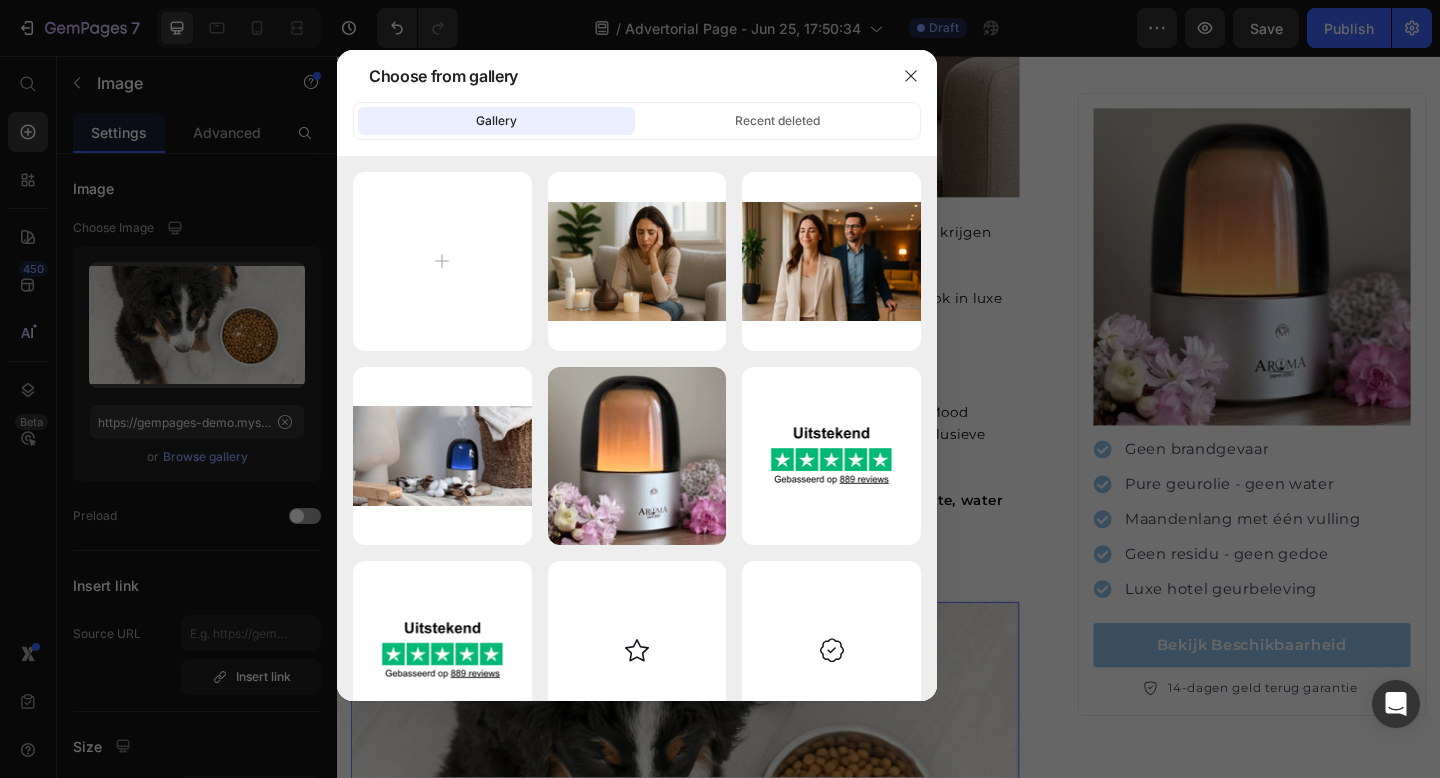 type on "C:\fakepath\Untitled design (48).png" 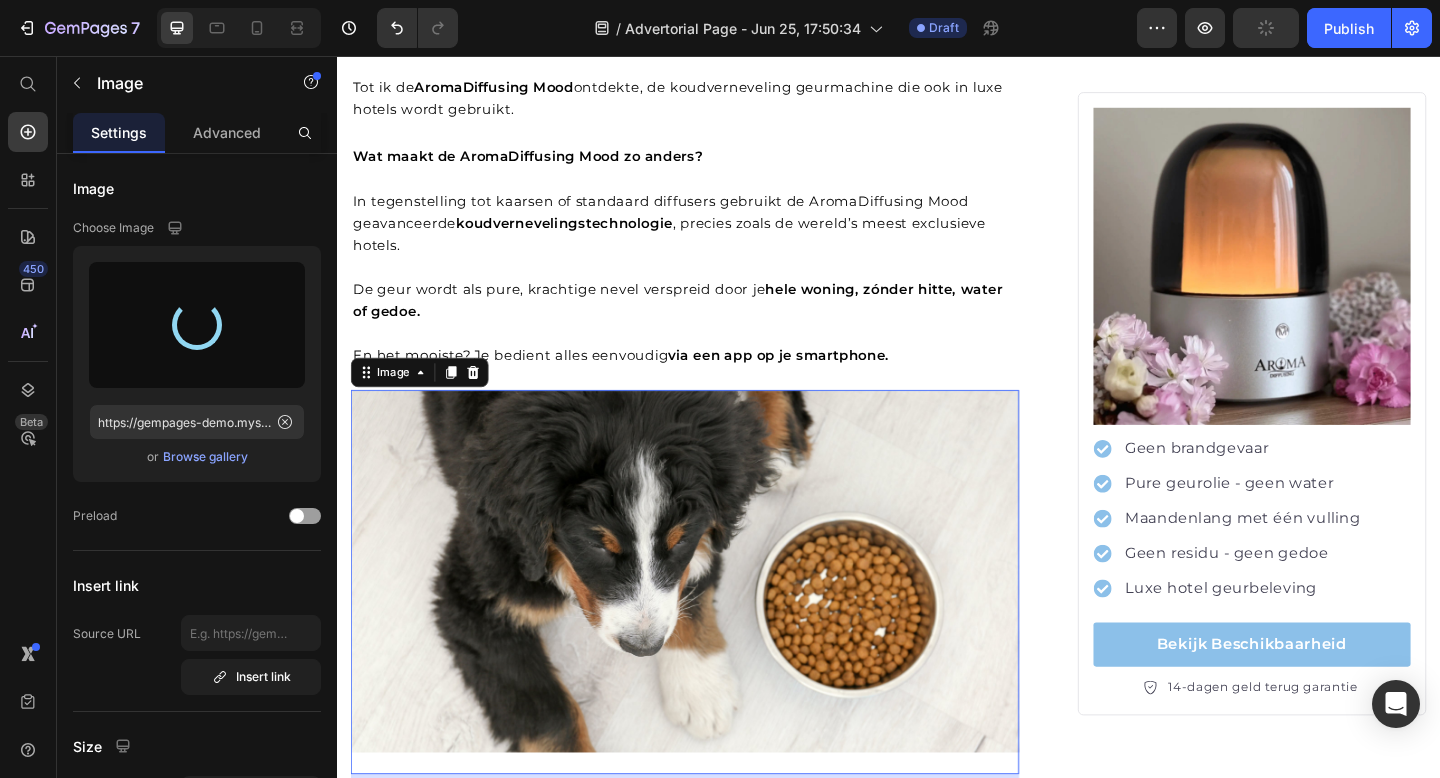scroll, scrollTop: 1997, scrollLeft: 0, axis: vertical 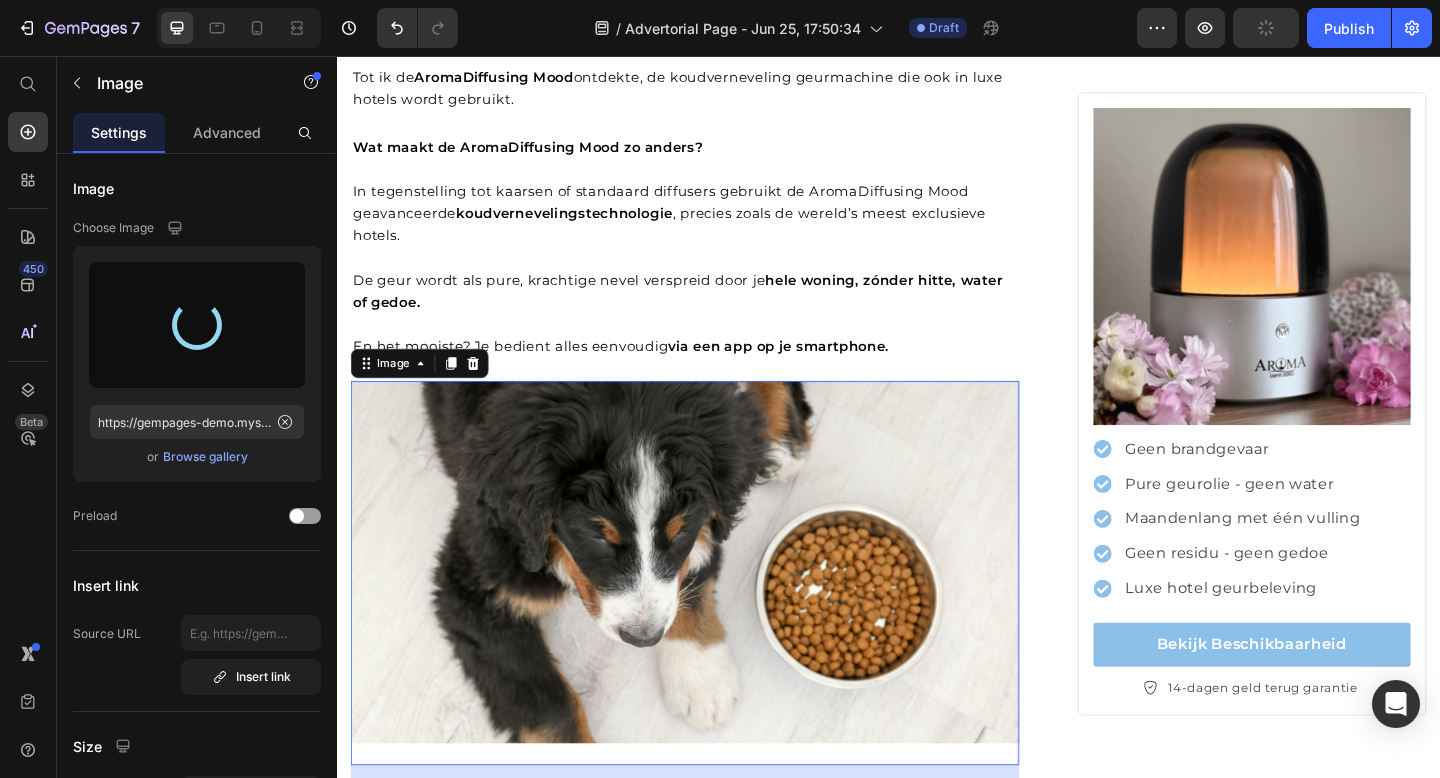 type on "https://cdn.shopify.com/s/files/1/0248/0193/5415/files/gempages_554213814434792698-2c67944a-9014-457d-9882-0a605fa2e7d9.png" 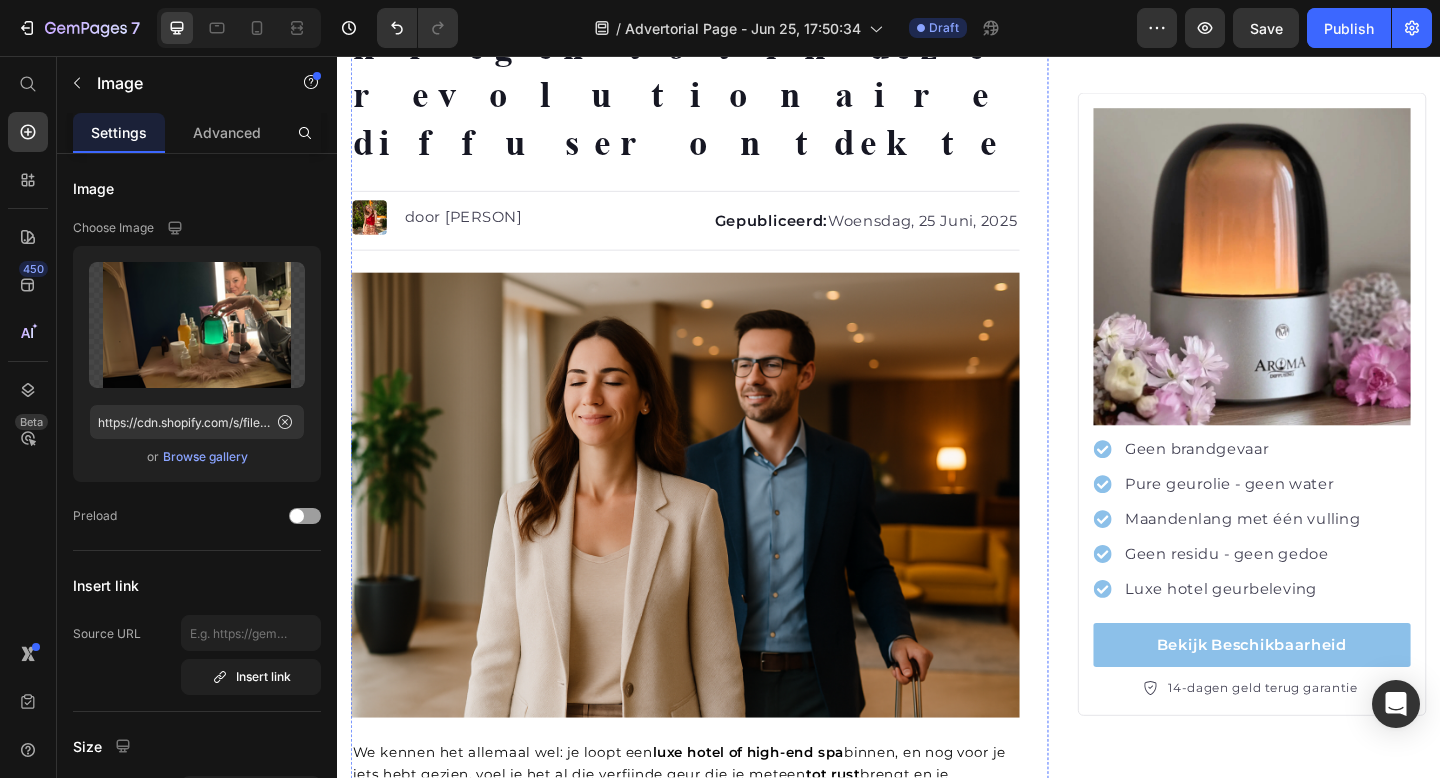 scroll, scrollTop: 379, scrollLeft: 0, axis: vertical 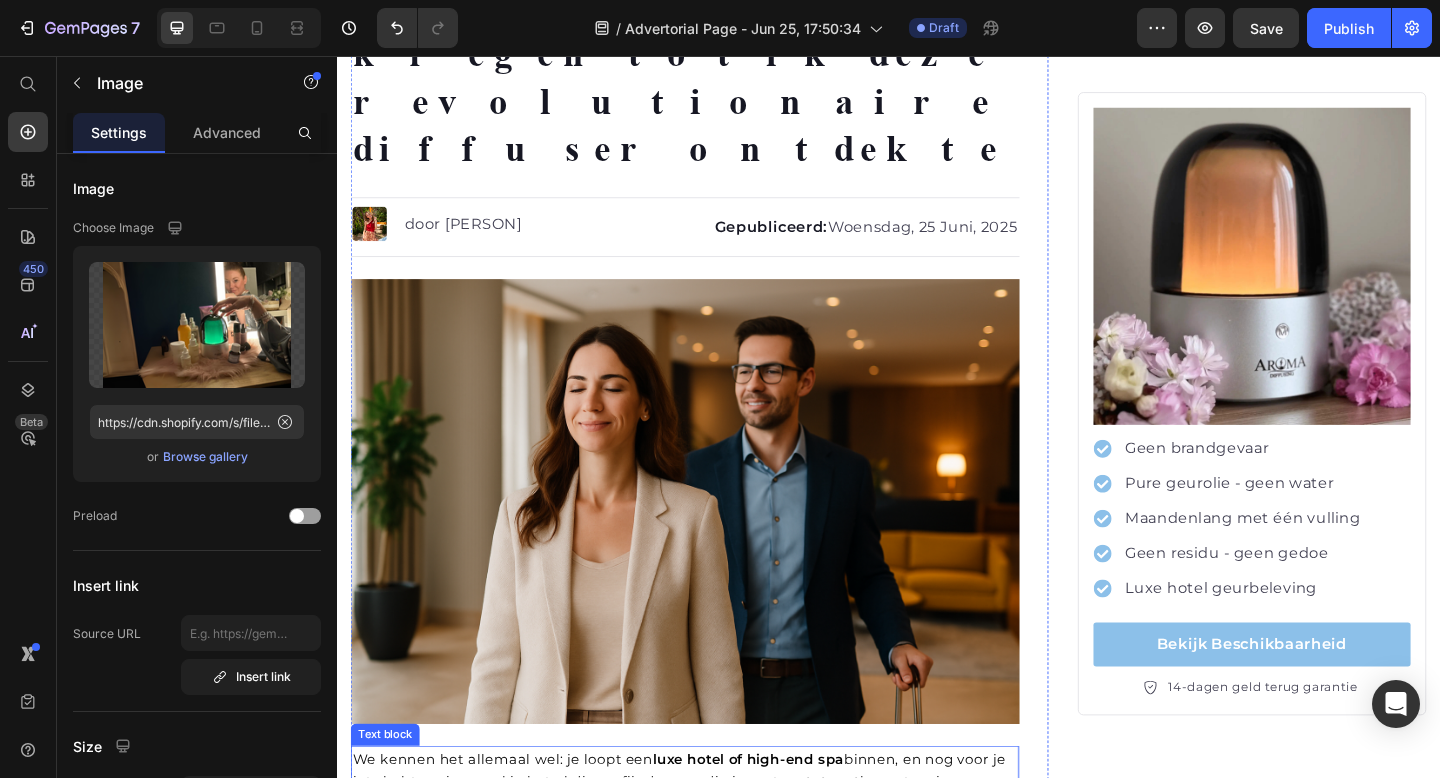 click on "We kennen het allemaal wel: je loopt een luxe hotel of high-end spa binnen, en nog voor je iets hebt gezien, voel je het al die verfijnde geur die je meteen tot rust brengt en je zintuigen prikkelt. Jarenlang dacht ik dat het onmogelijk was om dat gevoel van pure luxe thuis te evenaren." at bounding box center [715, 857] 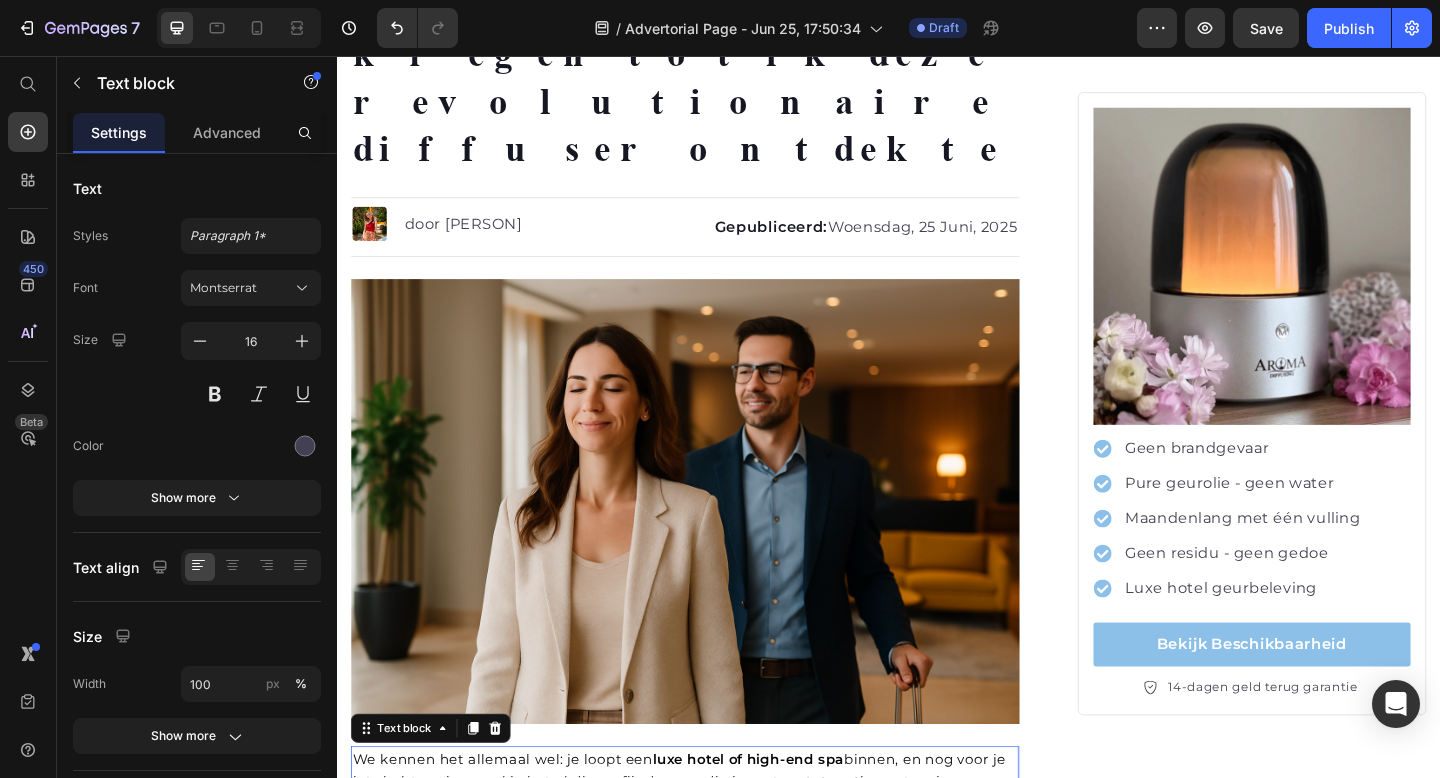 click on "We kennen het allemaal wel: je loopt een luxe hotel of high-end spa binnen, en nog voor je iets hebt gezien, voel je het al die verfijnde geur die je meteen tot rust brengt en je zintuigen prikkelt. Jarenlang dacht ik dat het onmogelijk was om dat gevoel van pure luxe thuis te evenaren." at bounding box center [715, 857] 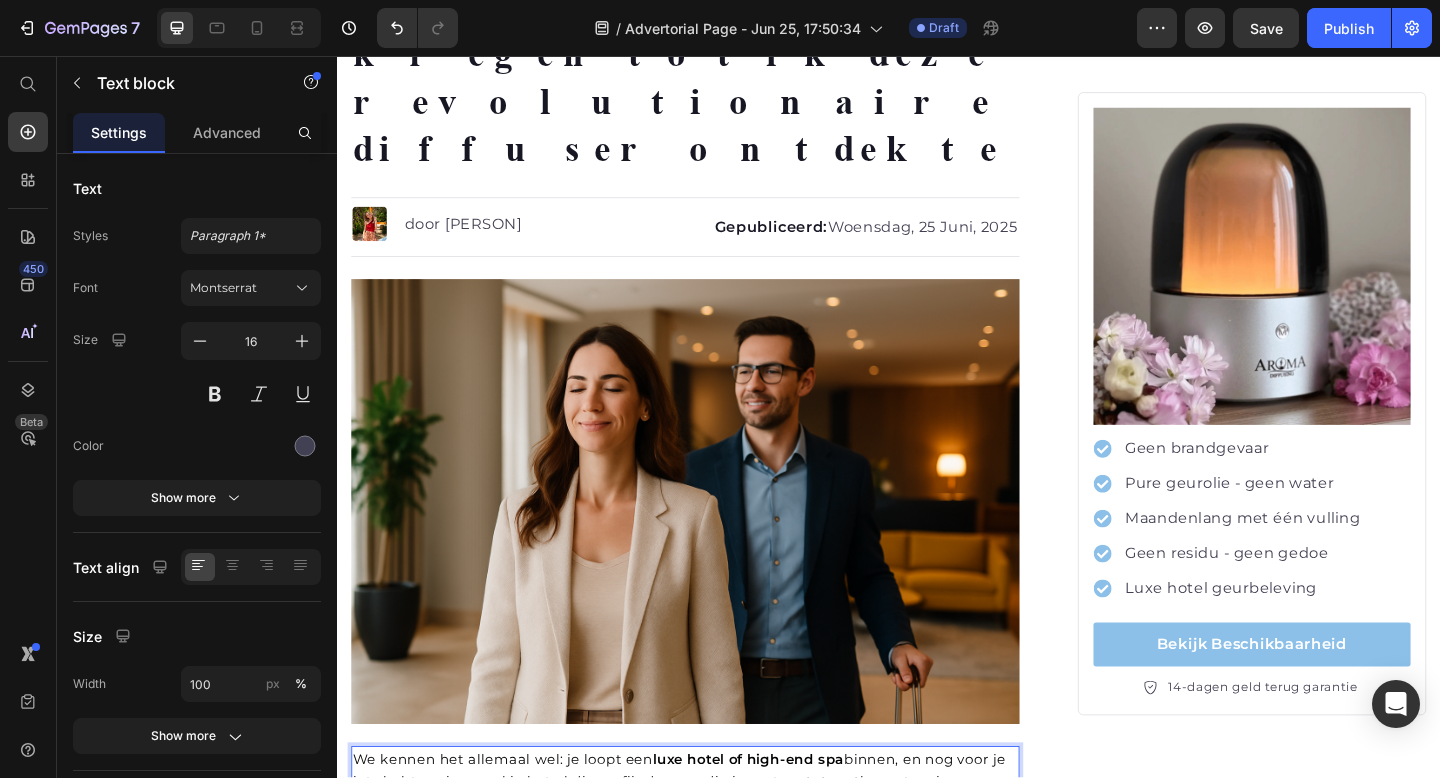click on "We kennen het allemaal wel: je loopt een luxe hotel of high-end spa binnen, en nog voor je iets hebt gezien, voel je het al die verfijnde geur die je meteen tot rust brengt en je zintuigen prikkelt. Jarenlang dacht ik dat het onmogelijk was om dat gevoel van pure luxe thuis te evenaren." at bounding box center (709, 857) 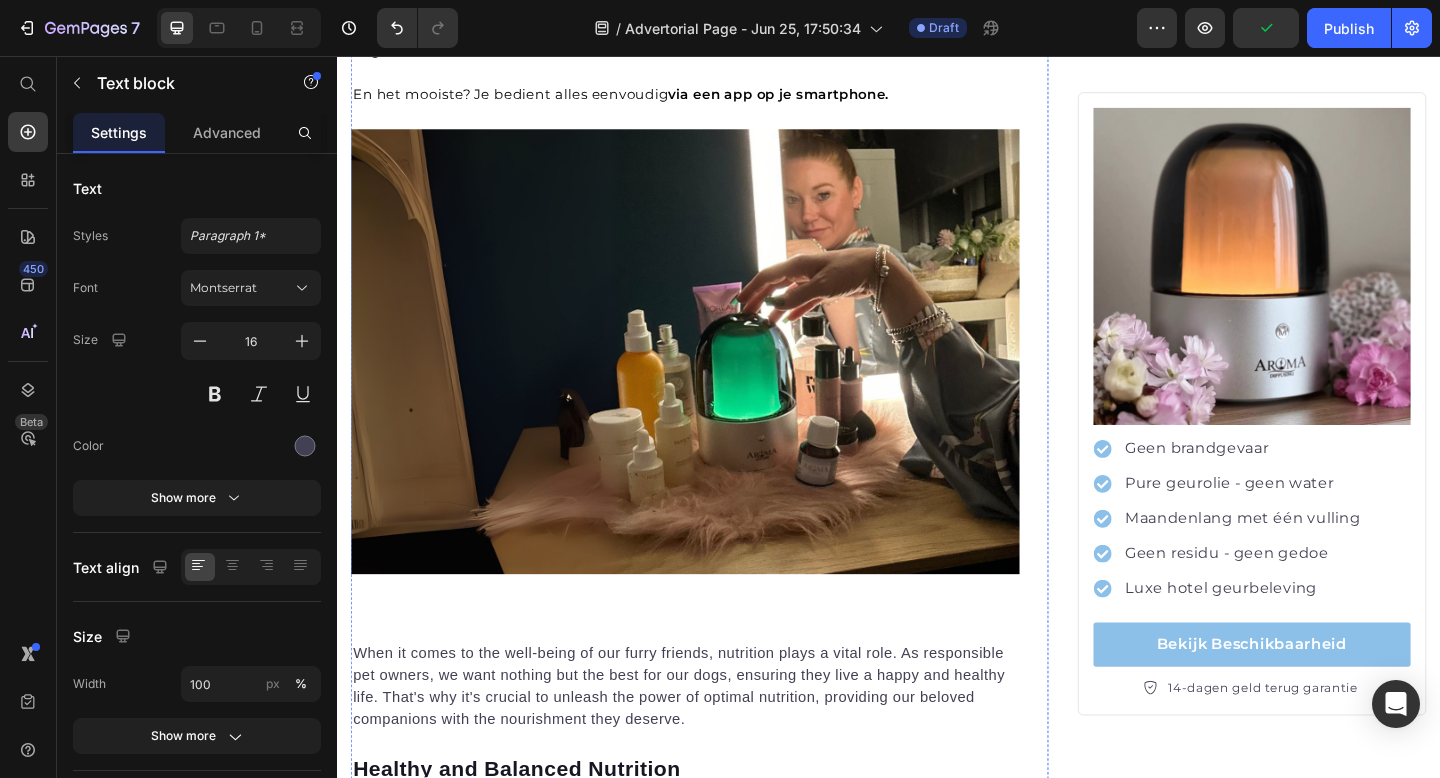 scroll, scrollTop: 2341, scrollLeft: 0, axis: vertical 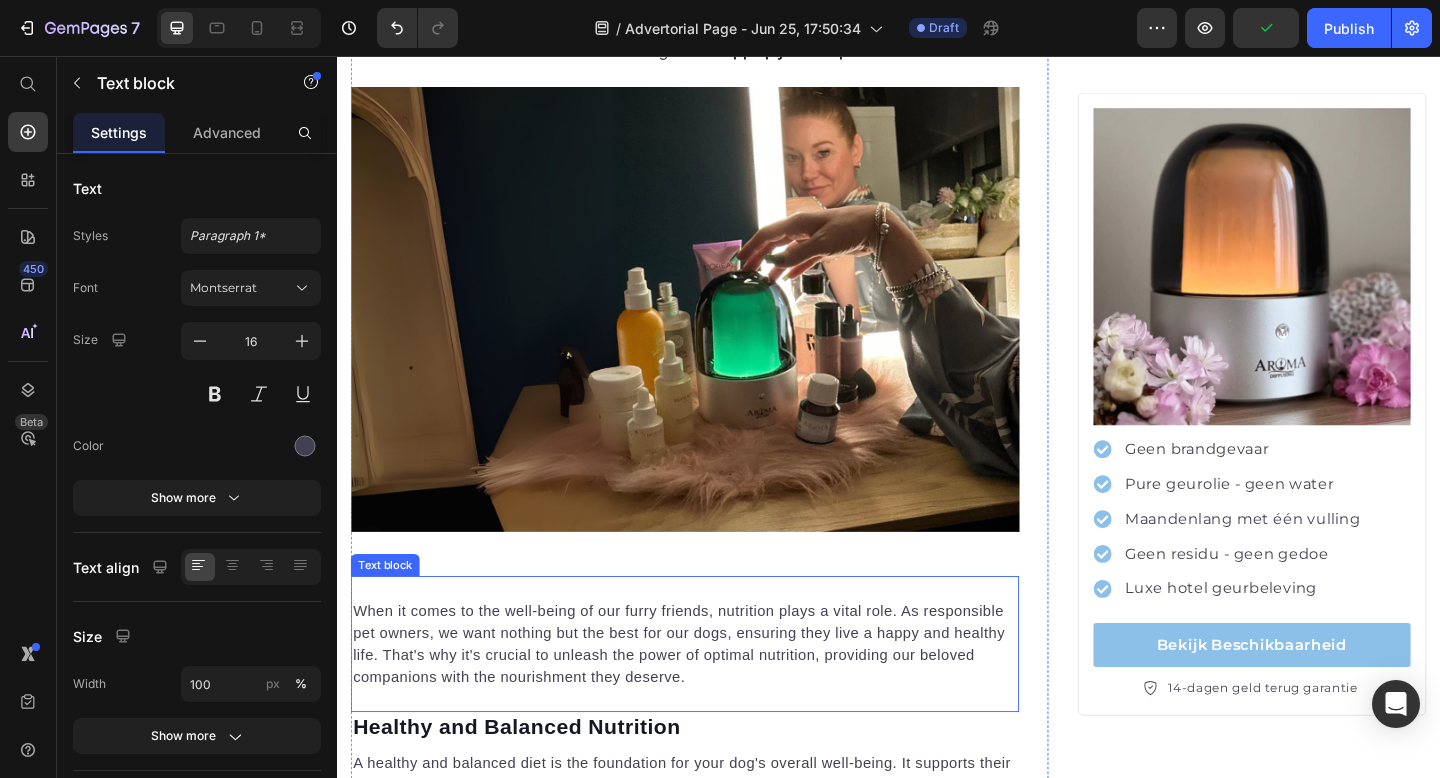 click on "When it comes to the well-being of our furry friends, nutrition plays a vital role. As responsible pet owners, we want nothing but the best for our dogs, ensuring they live a happy and healthy life. That's why it's crucial to unleash the power of optimal nutrition, providing our beloved companions with the nourishment they deserve." at bounding box center (715, 696) 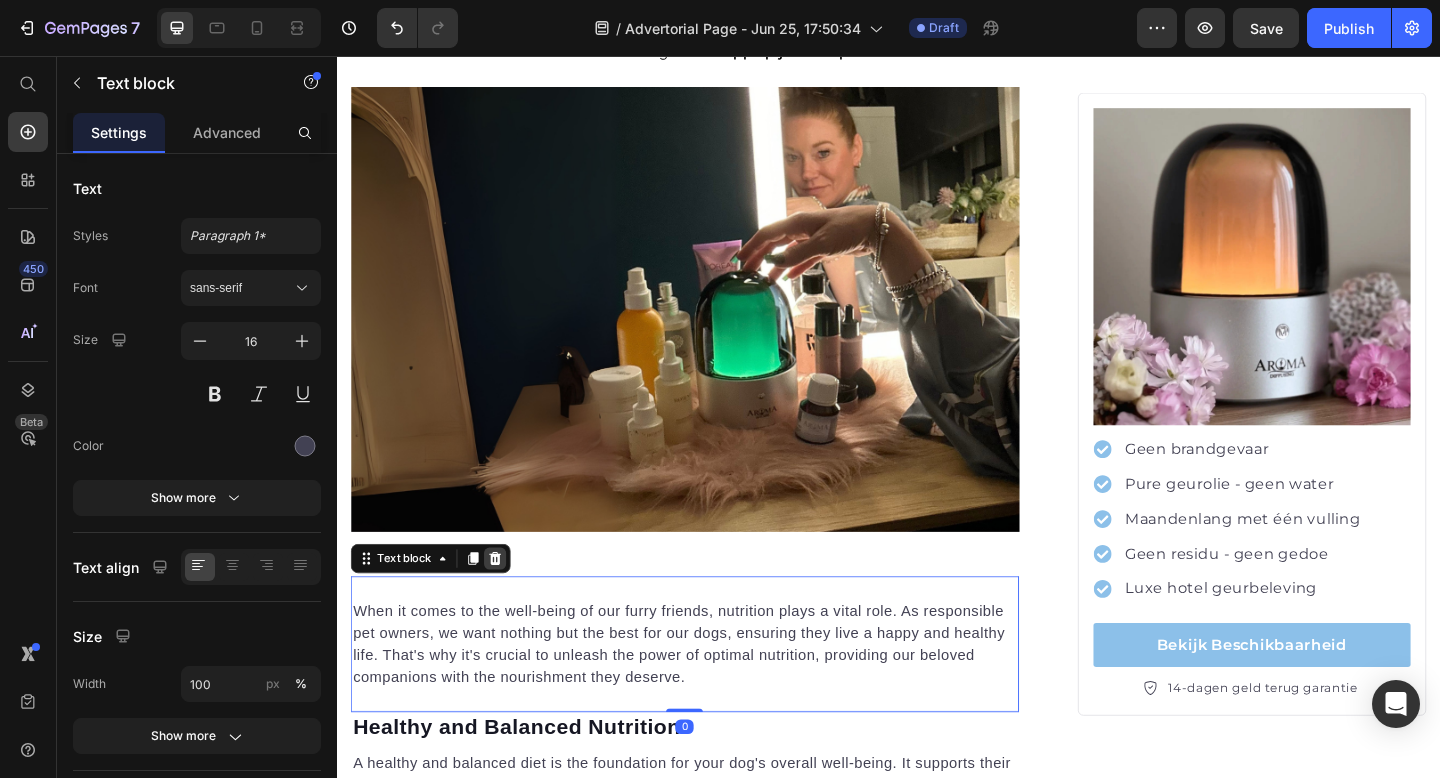 click 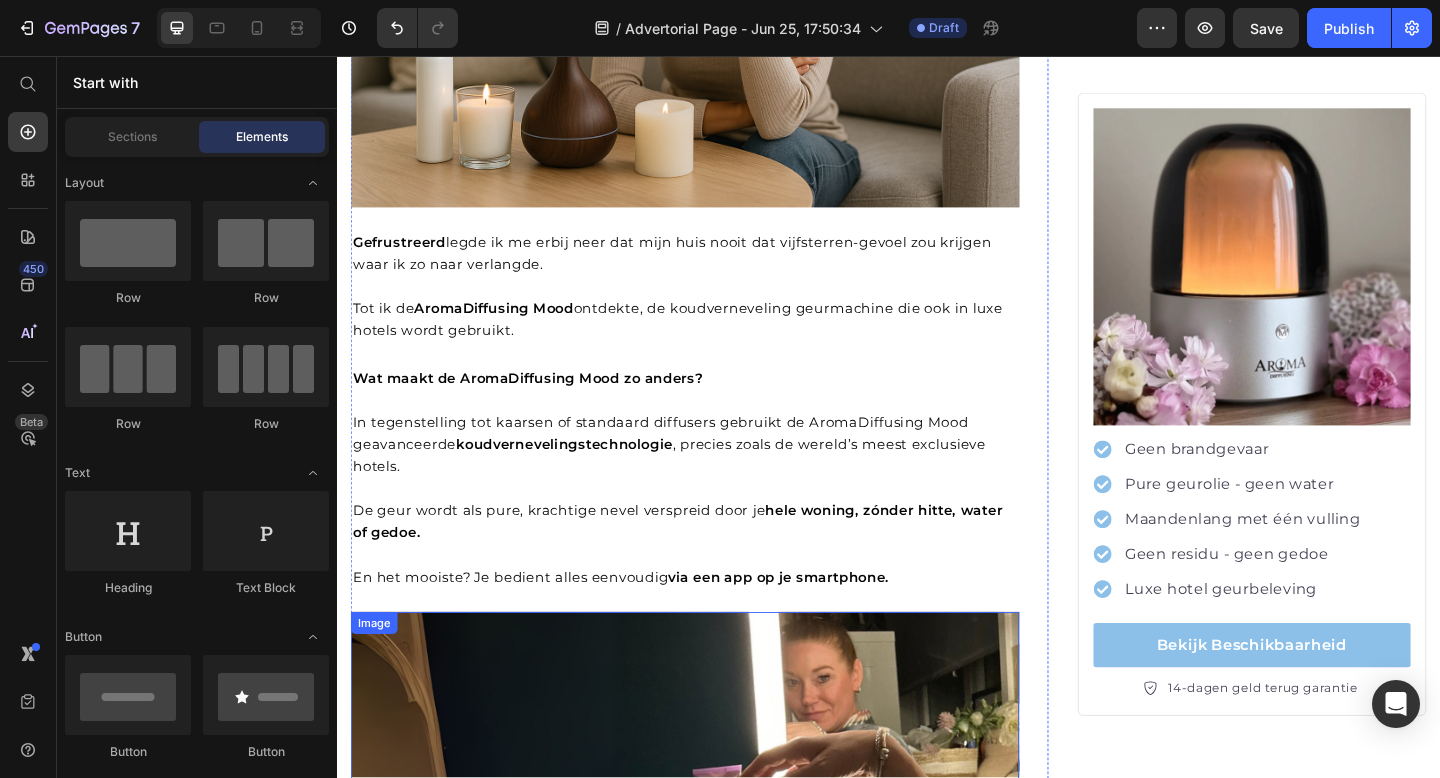 scroll, scrollTop: 1731, scrollLeft: 0, axis: vertical 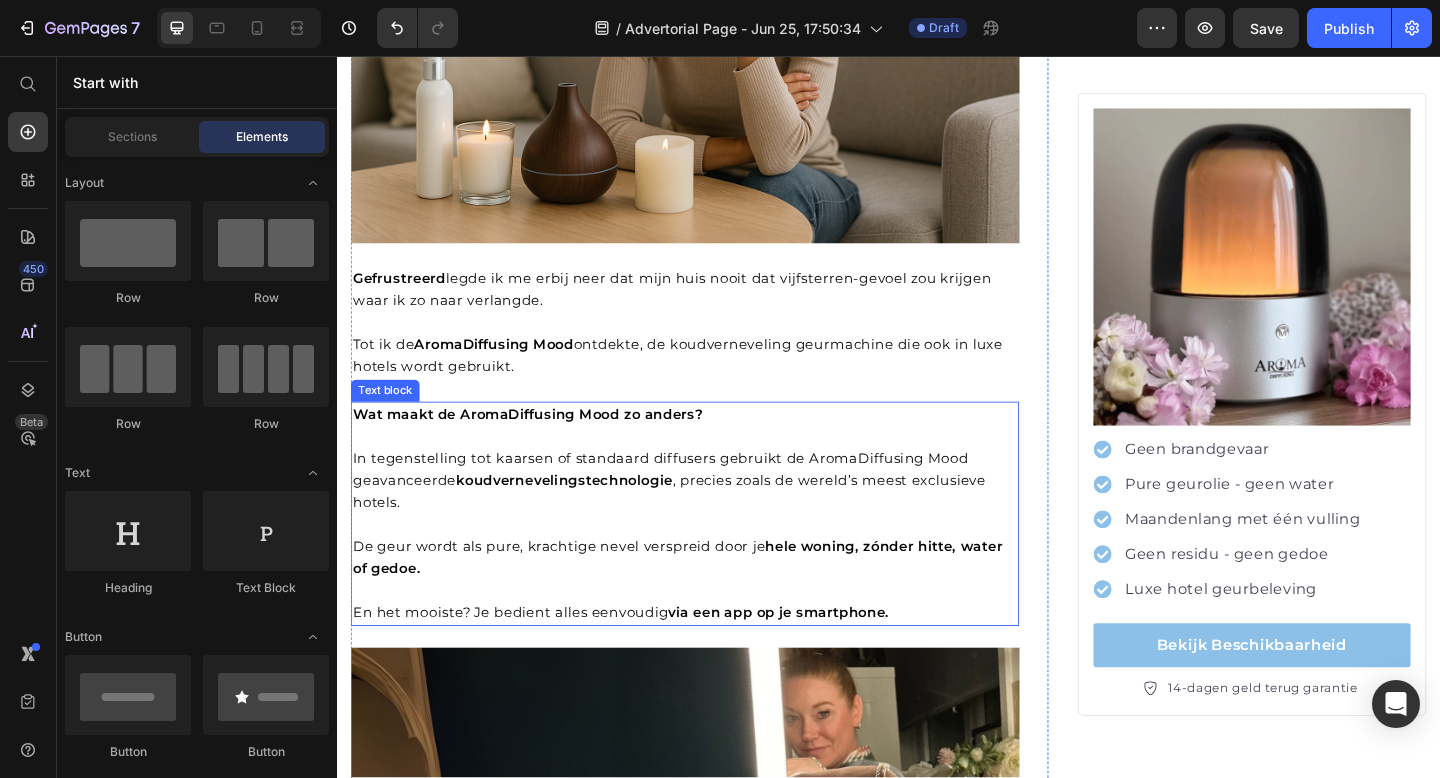 click on "In tegenstelling tot kaarsen of standaard diffusers gebruikt de AromaDiffusing Mood geavanceerde  koudvernevelingstechnologie , precies zoals de wereld’s meest exclusieve hotels.  De geur wordt als pure, krachtige nevel verspreid door je  hele woning, zónder hitte, water of gedoe.  En het mooiste? Je bedient alles eenvoudig  via een app op je smartphone." at bounding box center (715, 578) 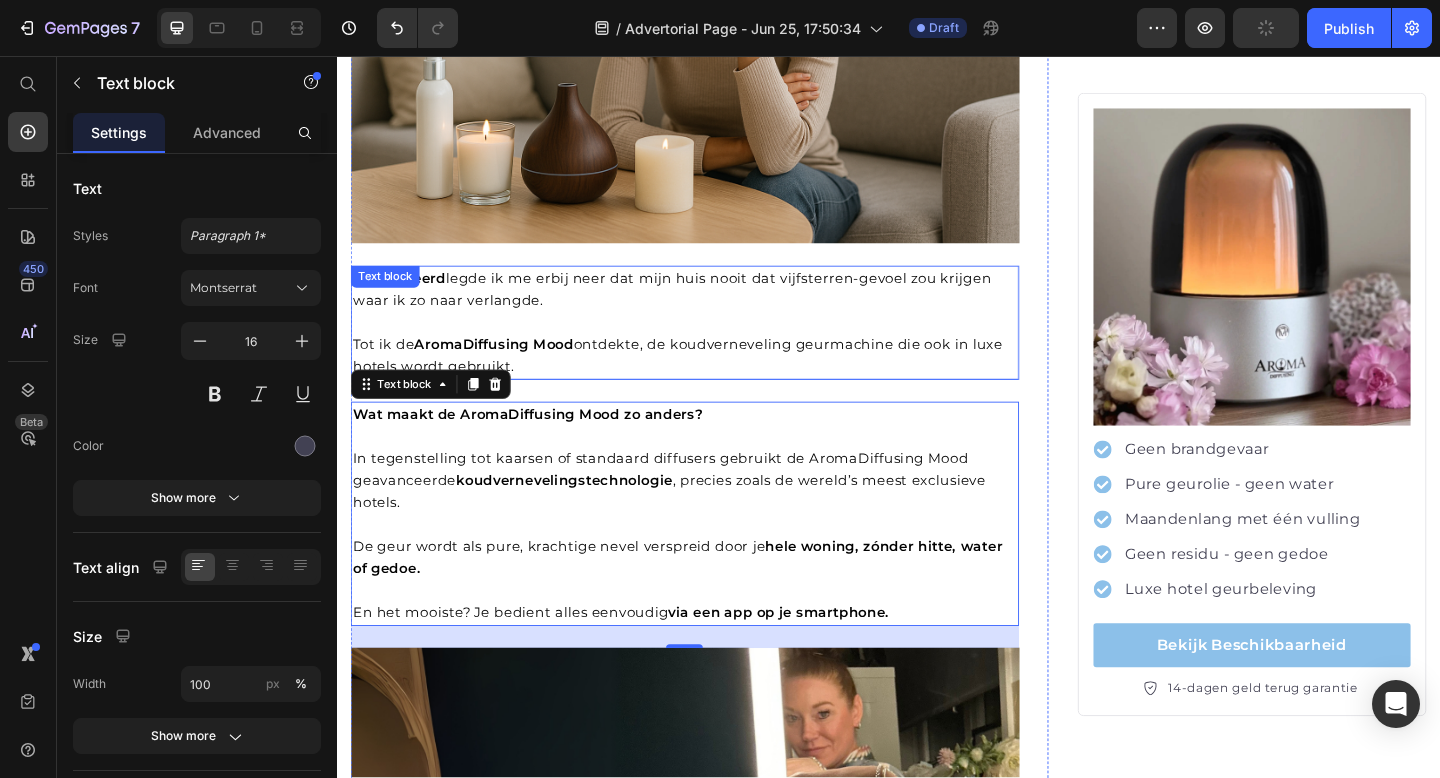 click on "Tot ik de AromaDiffusing Mood ontdekte, de koudverneveling geurmachine die ook in luxe hotels wordt gebruikt." at bounding box center (715, 382) 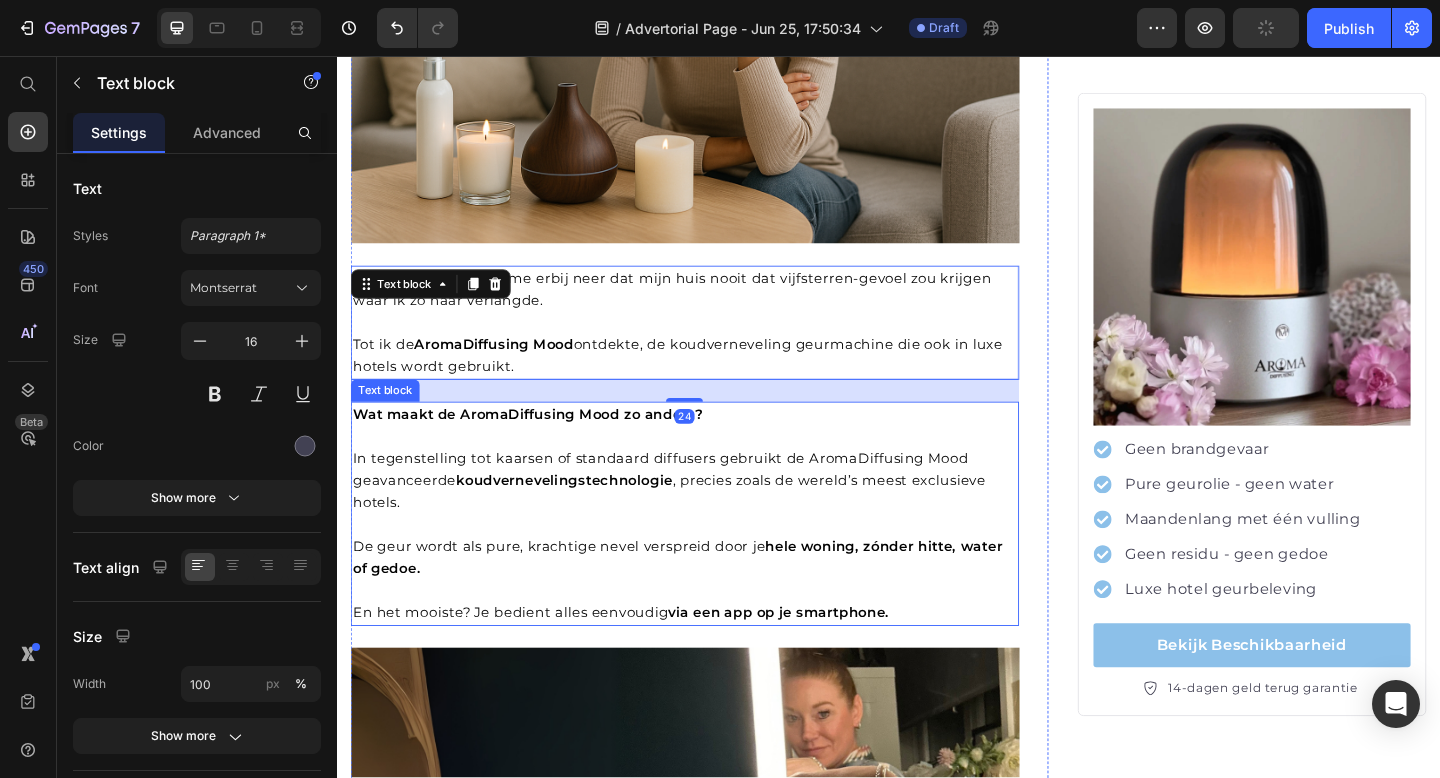 click on "In tegenstelling tot kaarsen of standaard diffusers gebruikt de AromaDiffusing Mood geavanceerde  koudvernevelingstechnologie , precies zoals de wereld’s meest exclusieve hotels.  De geur wordt als pure, krachtige nevel verspreid door je  hele woning, zónder hitte, water of gedoe.  En het mooiste? Je bedient alles eenvoudig  via een app op je smartphone." at bounding box center (715, 578) 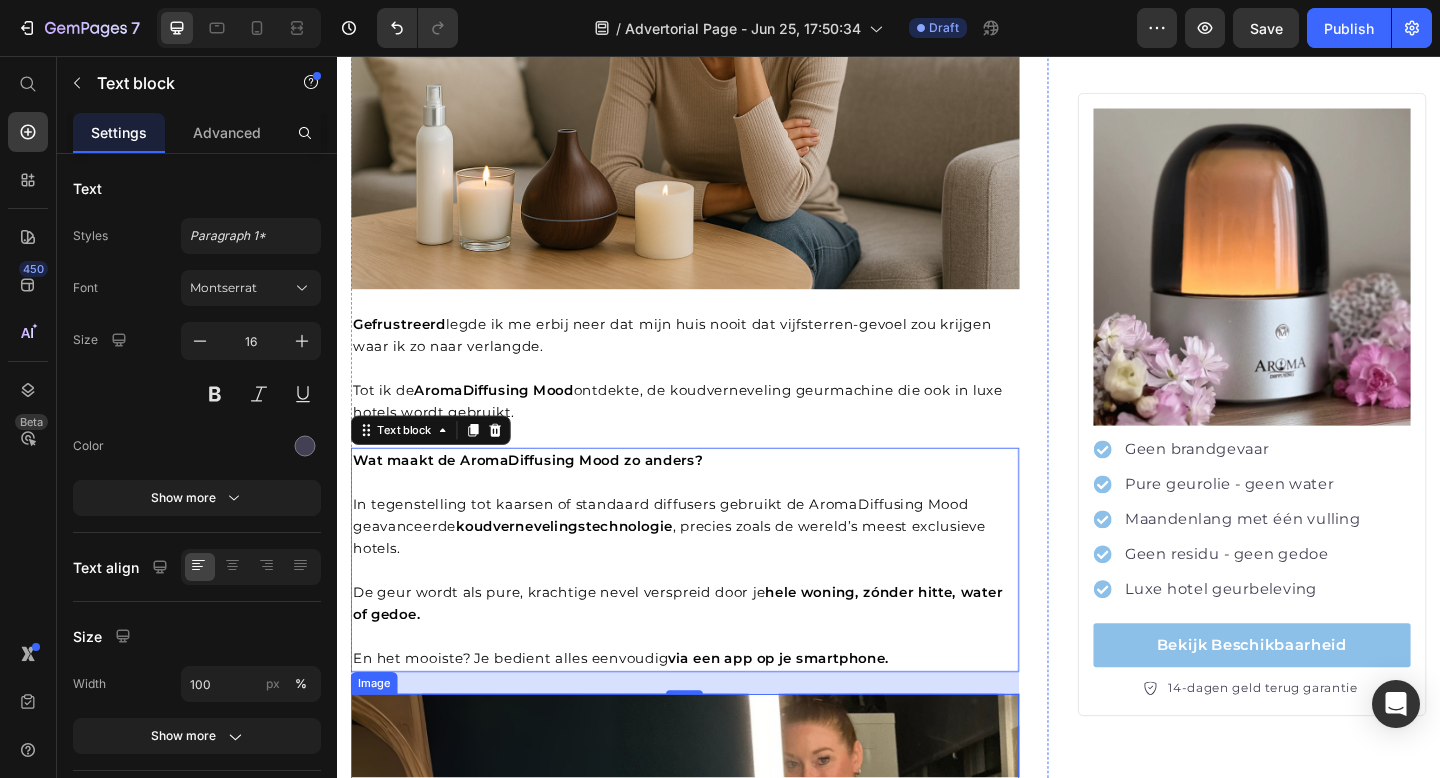 scroll, scrollTop: 1671, scrollLeft: 0, axis: vertical 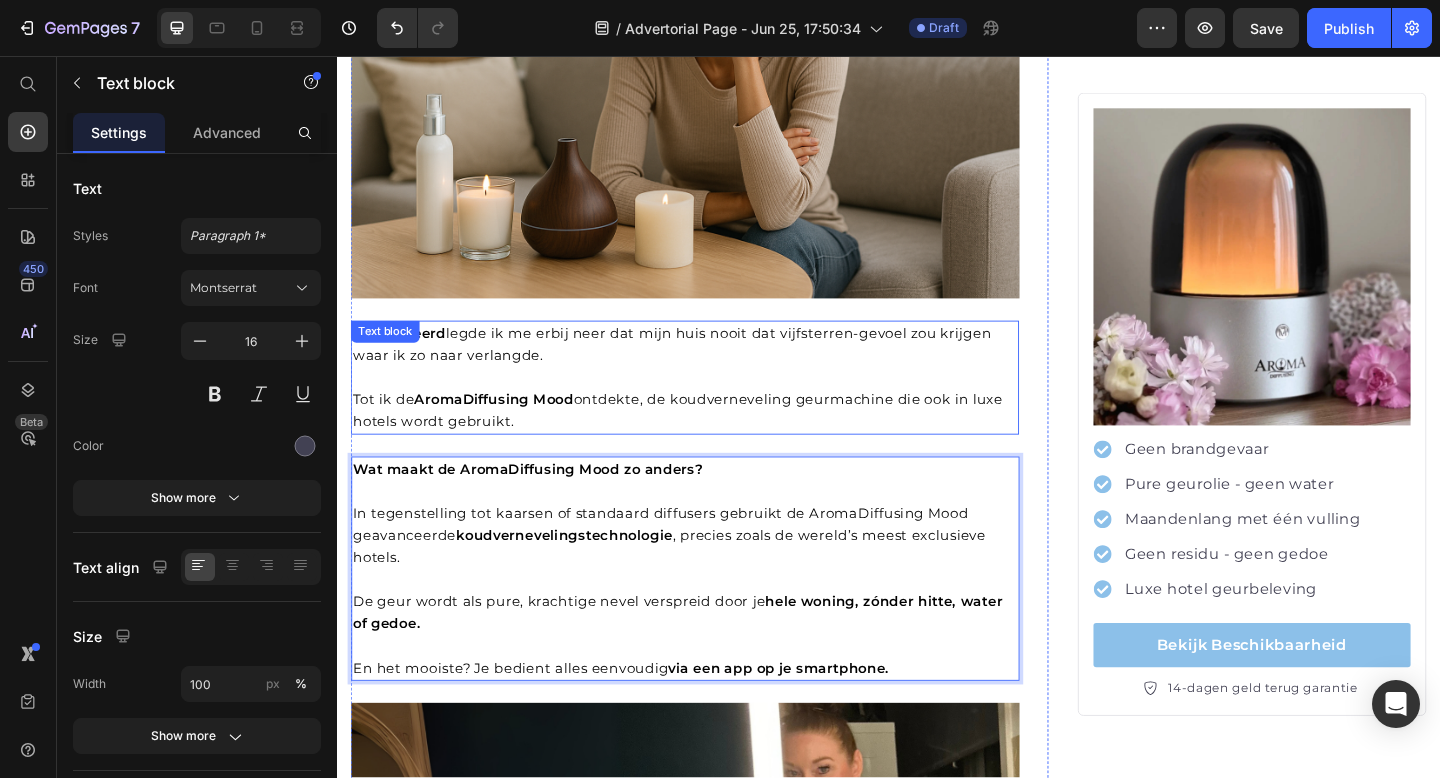 click on "Tot ik de AromaDiffusing Mood ontdekte, de koudverneveling geurmachine die ook in luxe hotels wordt gebruikt." at bounding box center [707, 442] 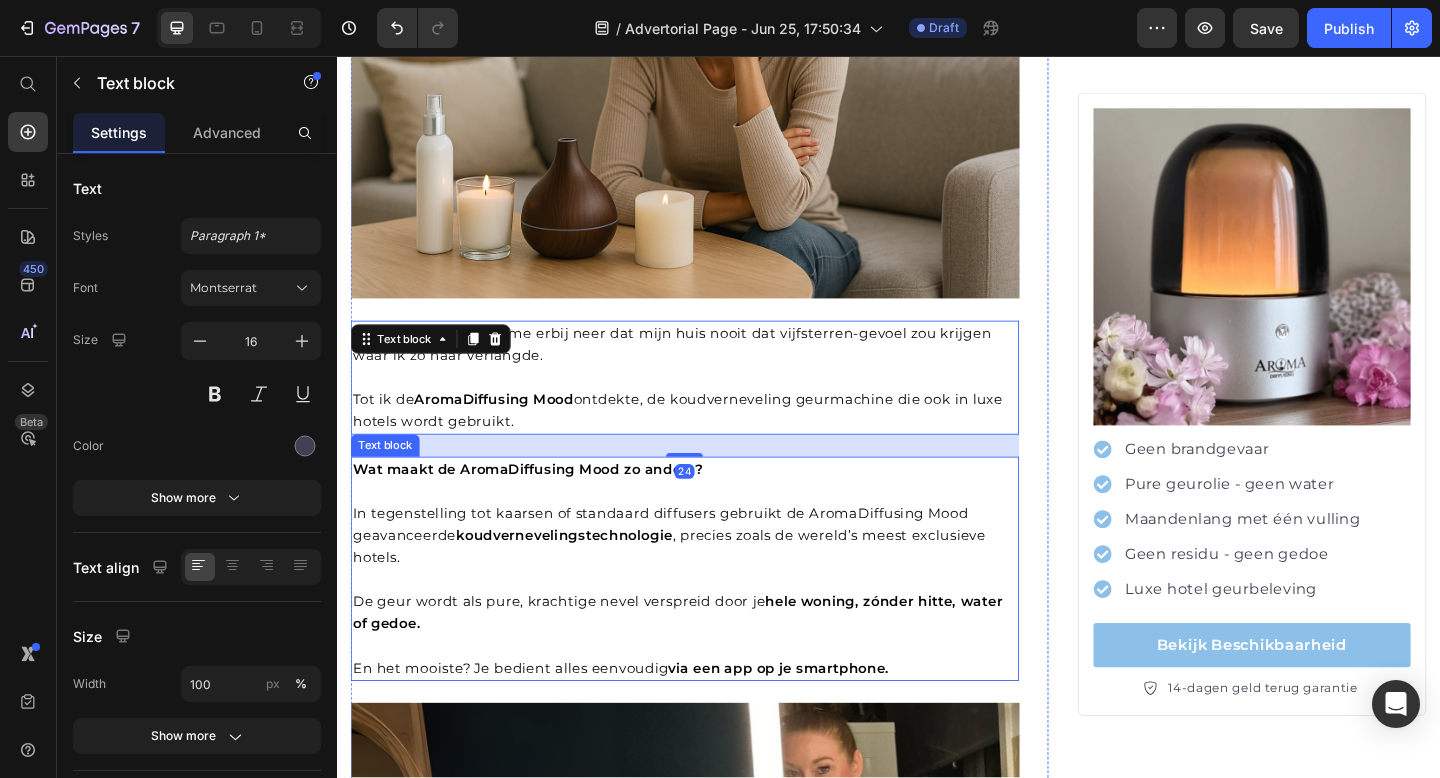 click on "In tegenstelling tot kaarsen of standaard diffusers gebruikt de AromaDiffusing Mood geavanceerde  koudvernevelingstechnologie , precies zoals de wereld’s meest exclusieve hotels.  De geur wordt als pure, krachtige nevel verspreid door je  hele woning, zónder hitte, water of gedoe.  En het mooiste? Je bedient alles eenvoudig  via een app op je smartphone." at bounding box center [715, 638] 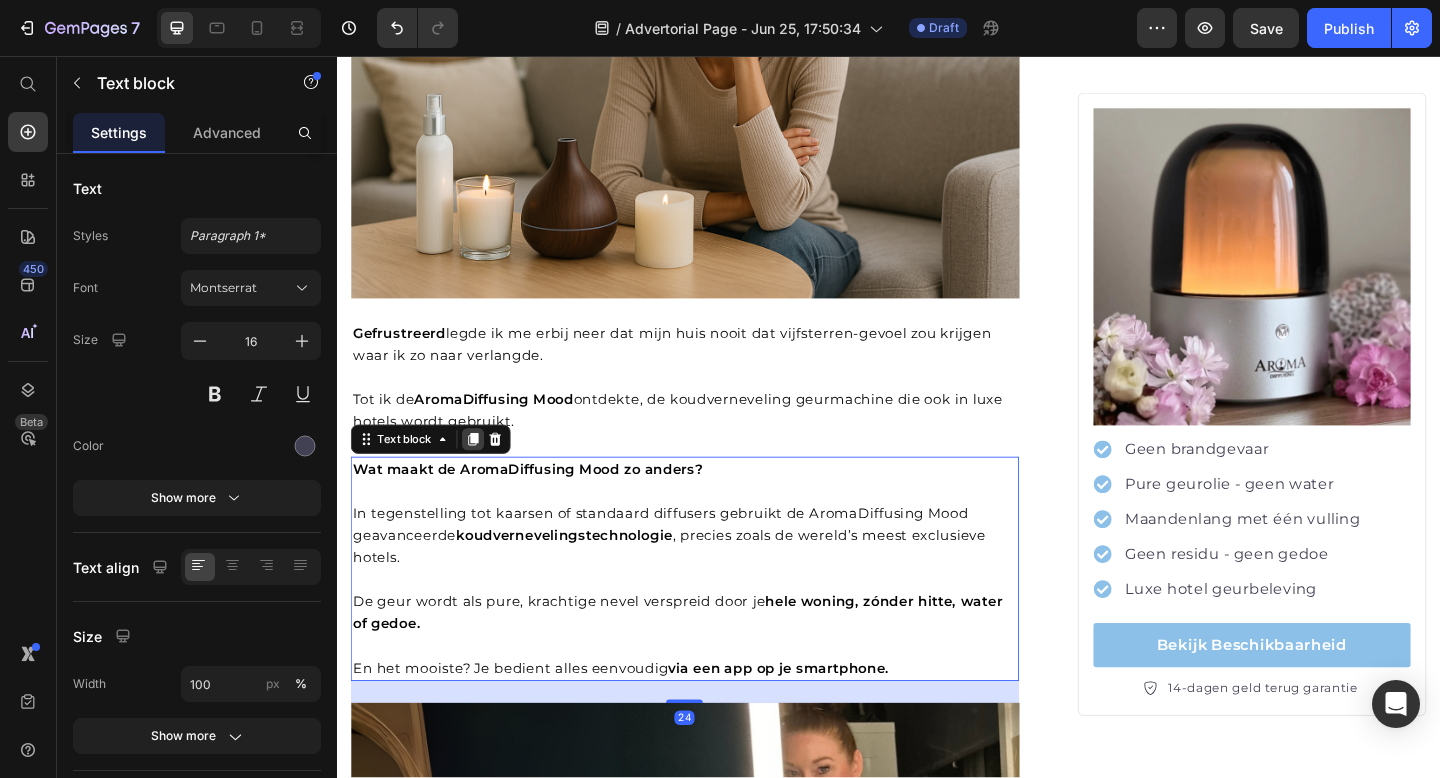click 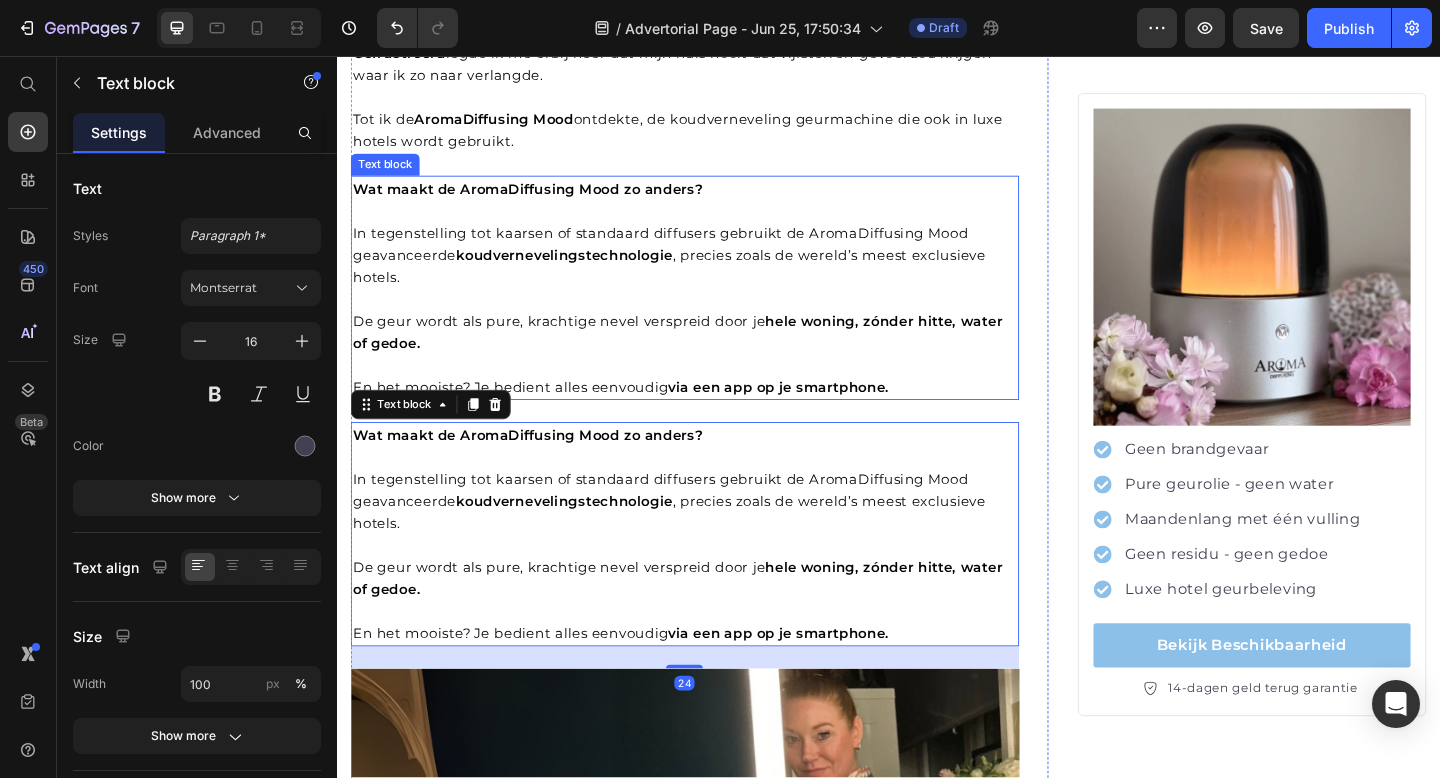 scroll, scrollTop: 2044, scrollLeft: 0, axis: vertical 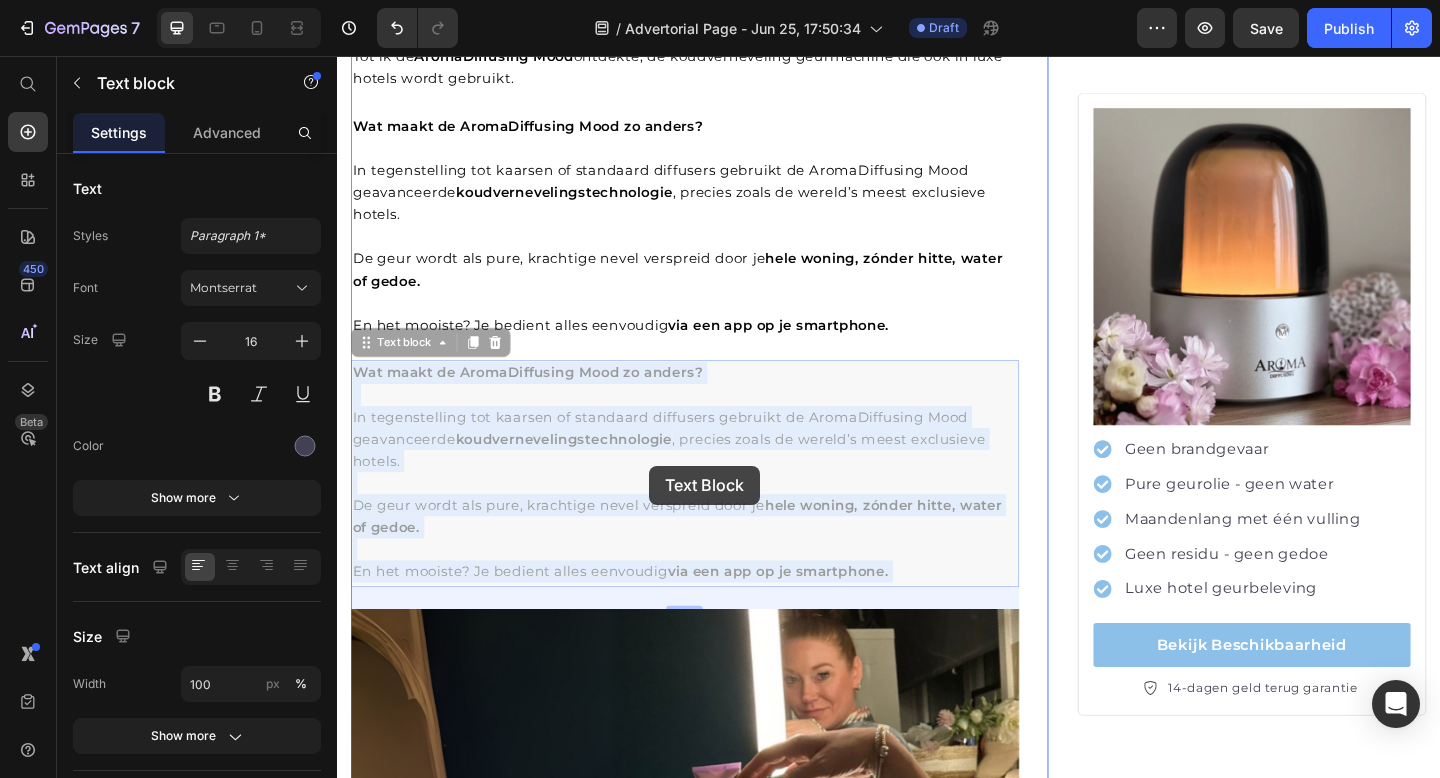 drag, startPoint x: 677, startPoint y: 261, endPoint x: 676, endPoint y: 502, distance: 241.00208 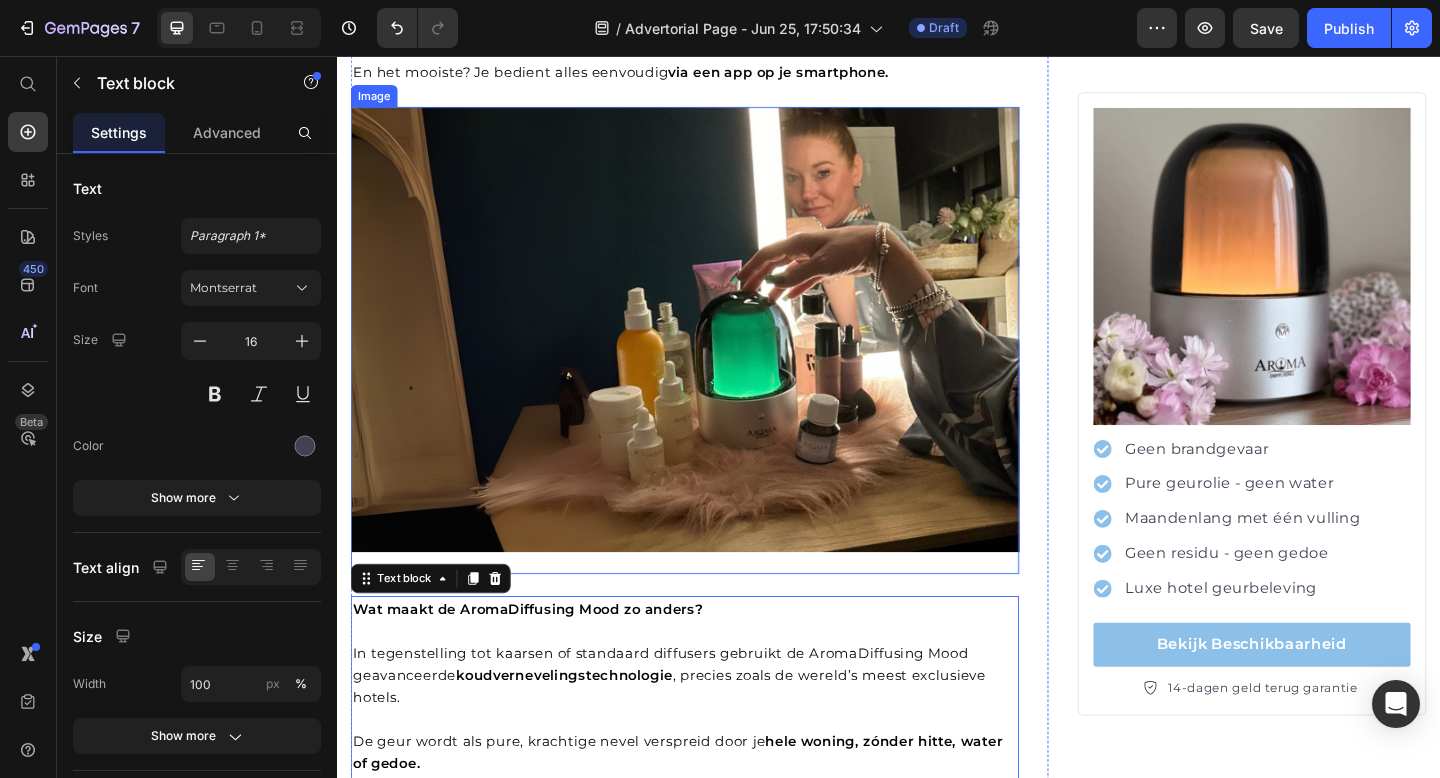 scroll, scrollTop: 2357, scrollLeft: 0, axis: vertical 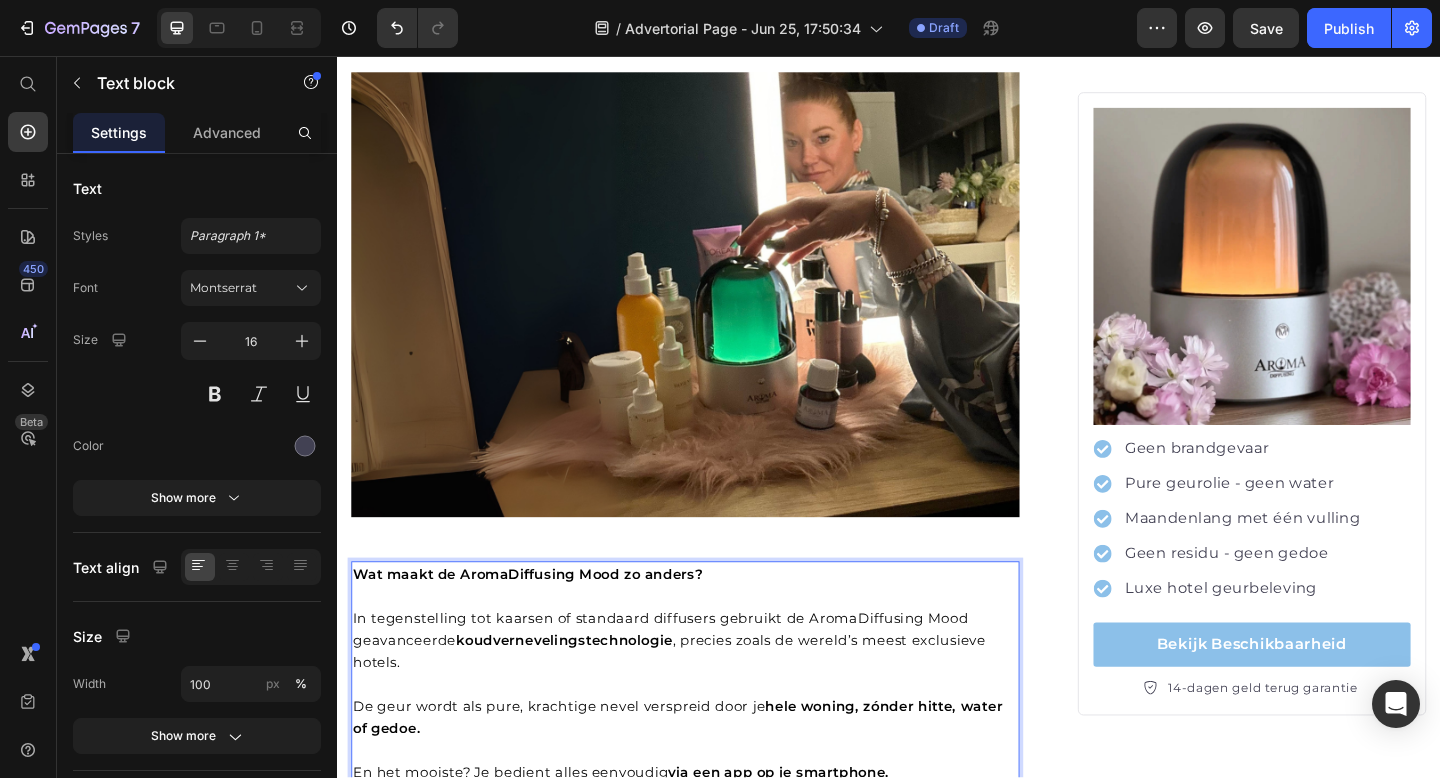 click on "In tegenstelling tot kaarsen of standaard diffusers gebruikt de AromaDiffusing Mood geavanceerde  koudvernevelingstechnologie , precies zoals de wereld’s meest exclusieve hotels.  ⁠⁠⁠⁠⁠⁠⁠ De geur wordt als pure, krachtige nevel verspreid door je  hele woning, zónder hitte, water of gedoe.  En het mooiste? Je bedient alles eenvoudig  via een app op je smartphone." at bounding box center (715, 752) 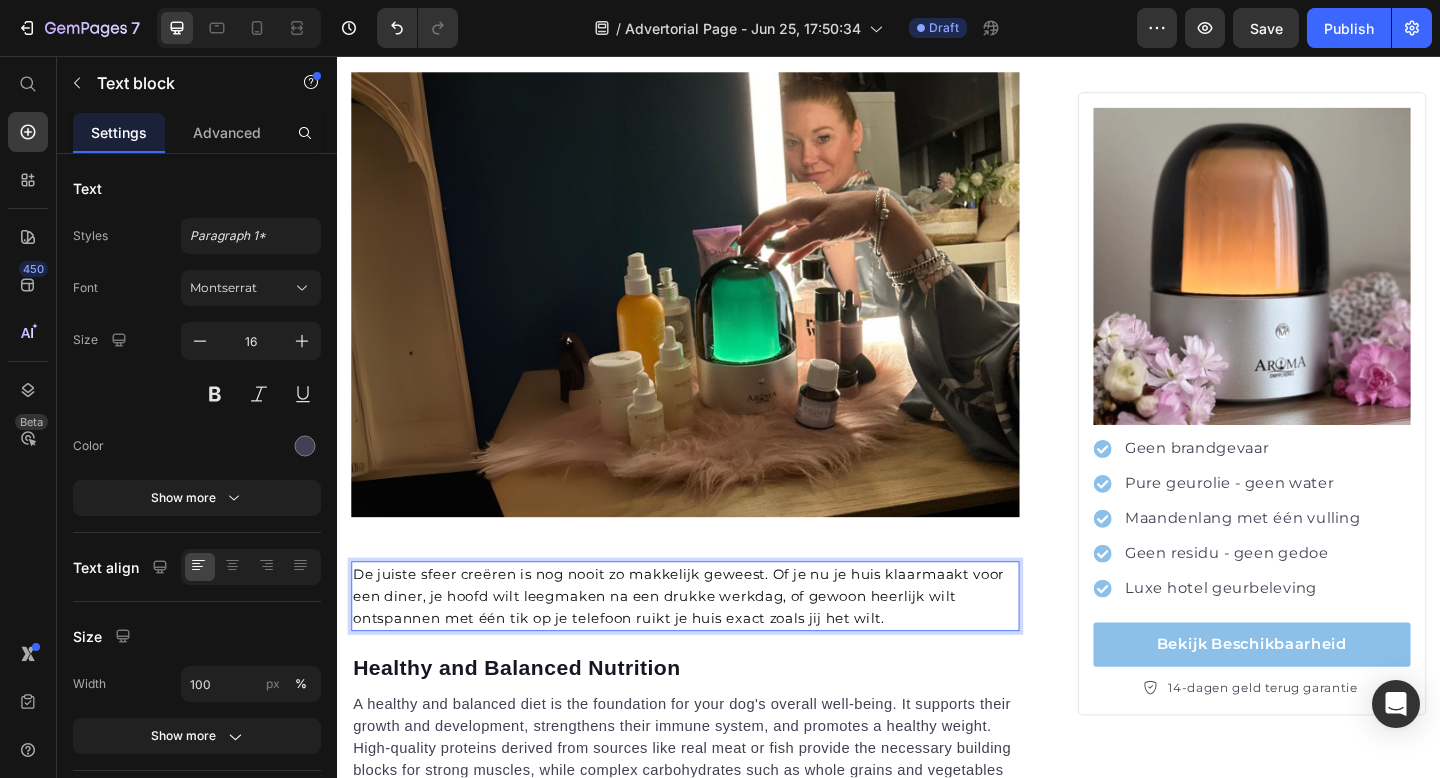 click on "De juiste sfeer creëren is nog nooit zo makkelijk geweest. Of je nu je huis klaarmaakt voor een diner, je hoofd wilt leegmaken na een drukke werkdag, of gewoon heerlijk wilt ontspannen met één tik op je telefoon ruikt je huis exact zoals jij het wilt." at bounding box center [708, 644] 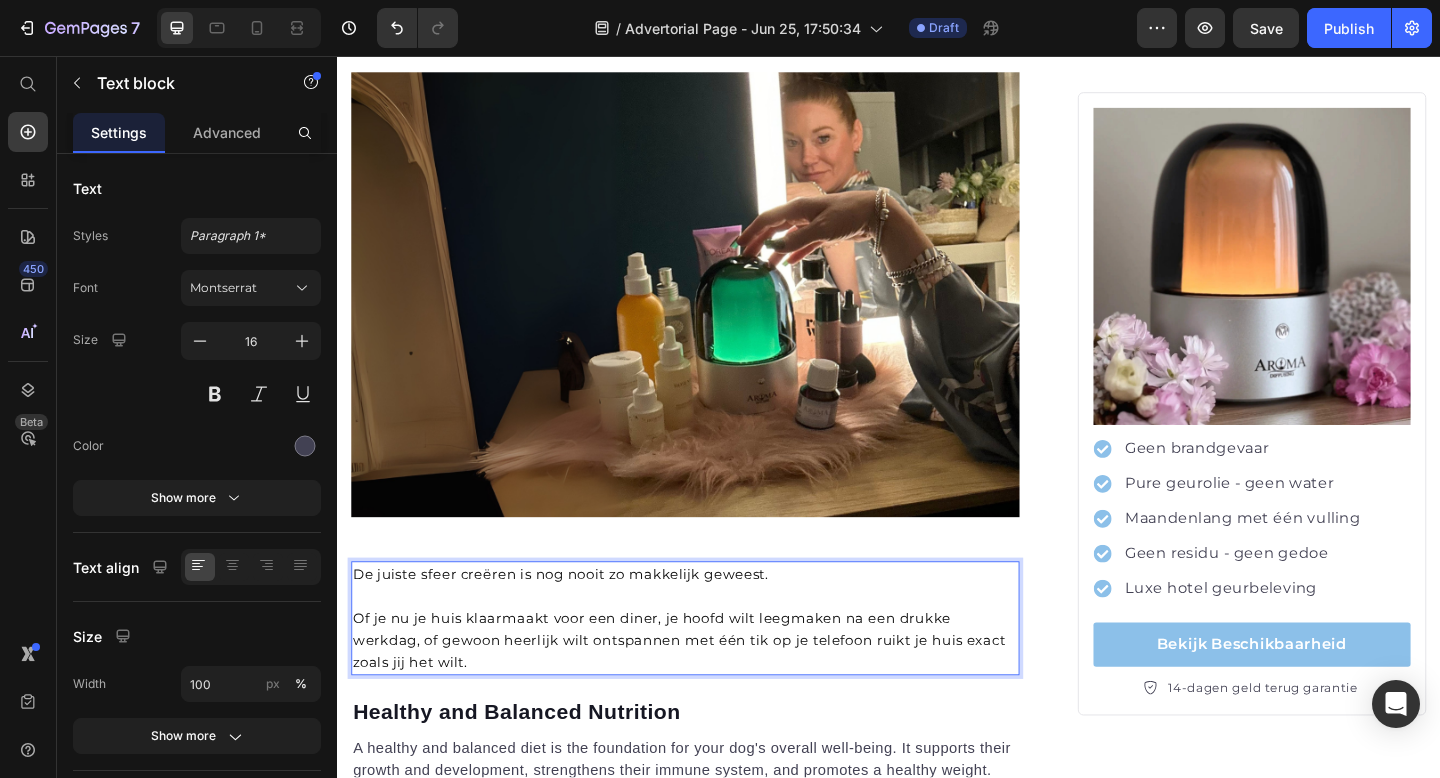 click on "De juiste sfeer creëren is nog nooit zo makkelijk geweest." at bounding box center [580, 620] 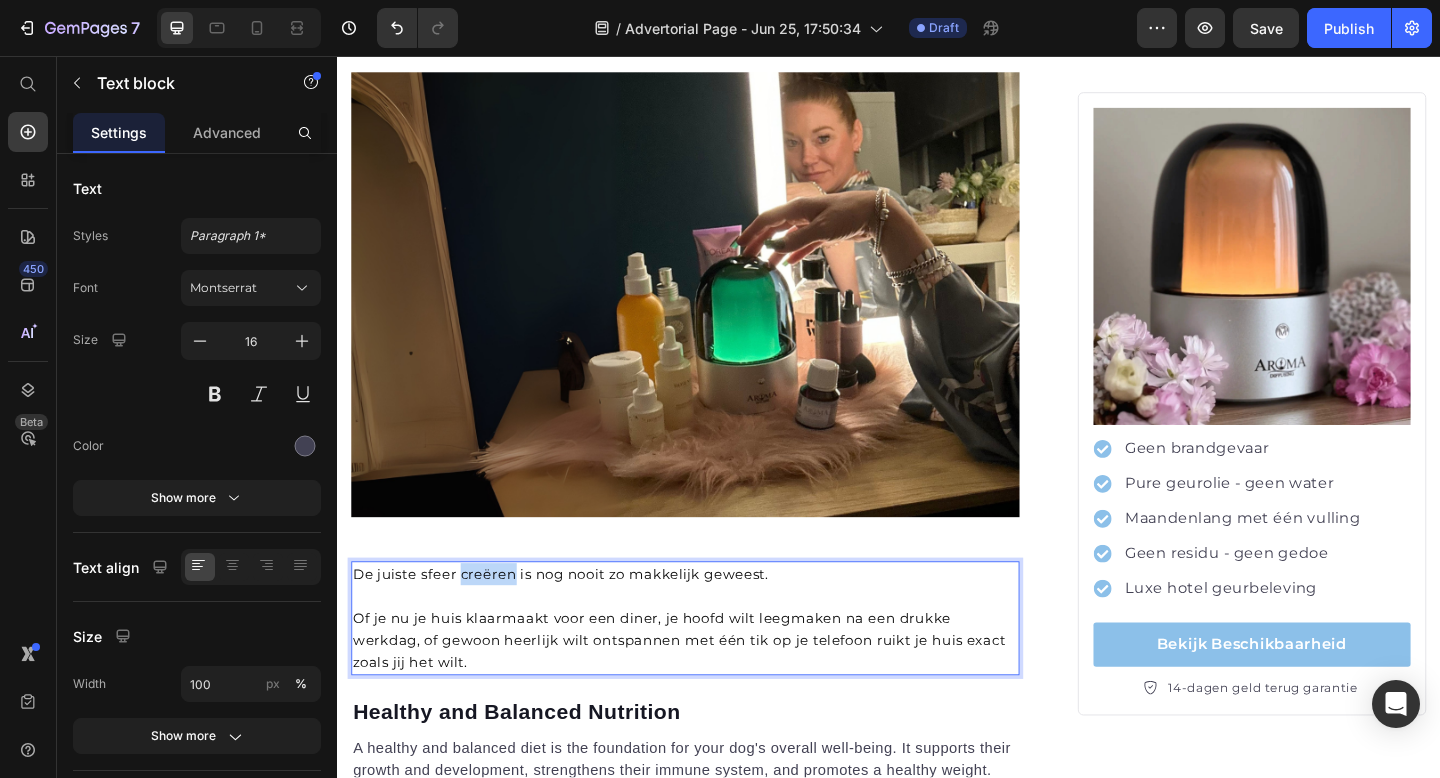 click on "De juiste sfeer creëren is nog nooit zo makkelijk geweest." at bounding box center (580, 620) 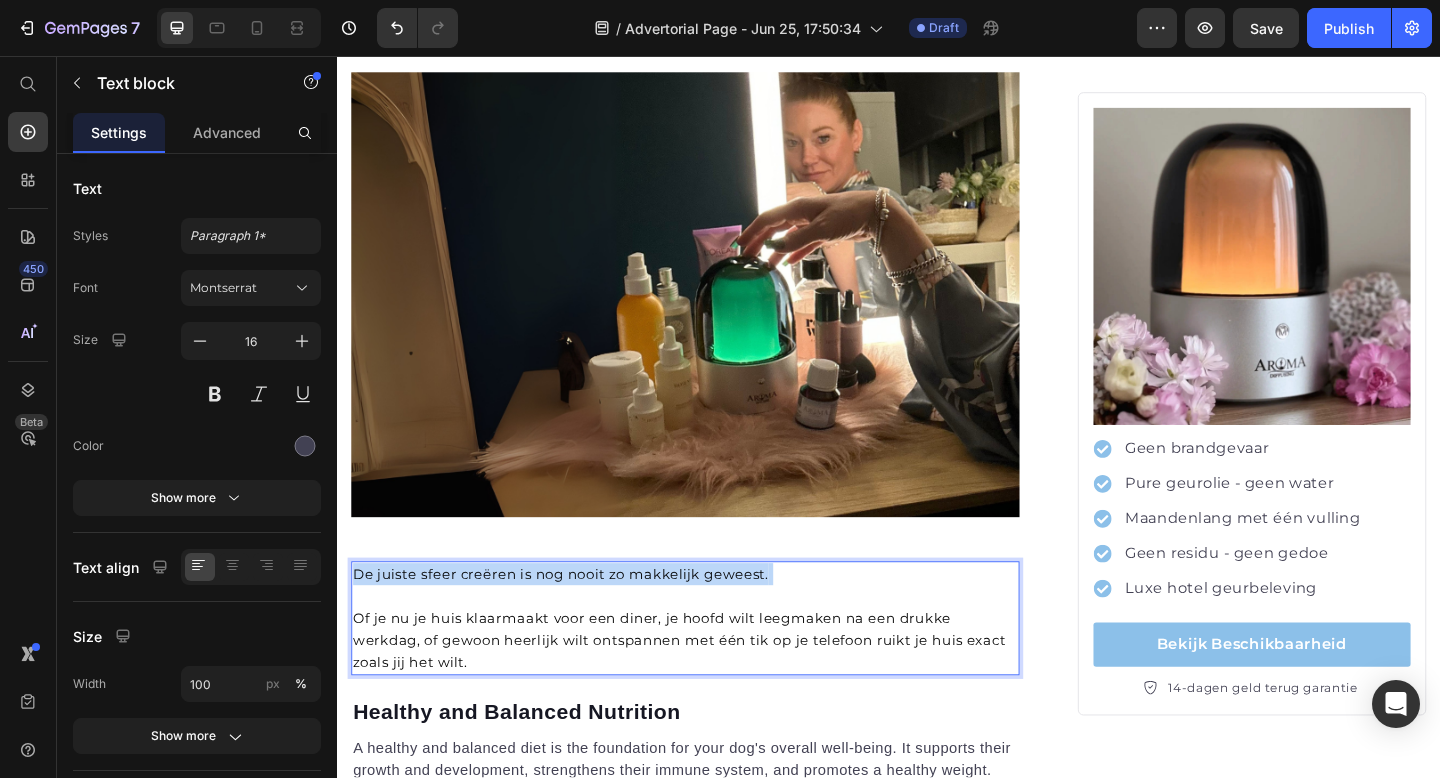 click on "De juiste sfeer creëren is nog nooit zo makkelijk geweest." at bounding box center [580, 620] 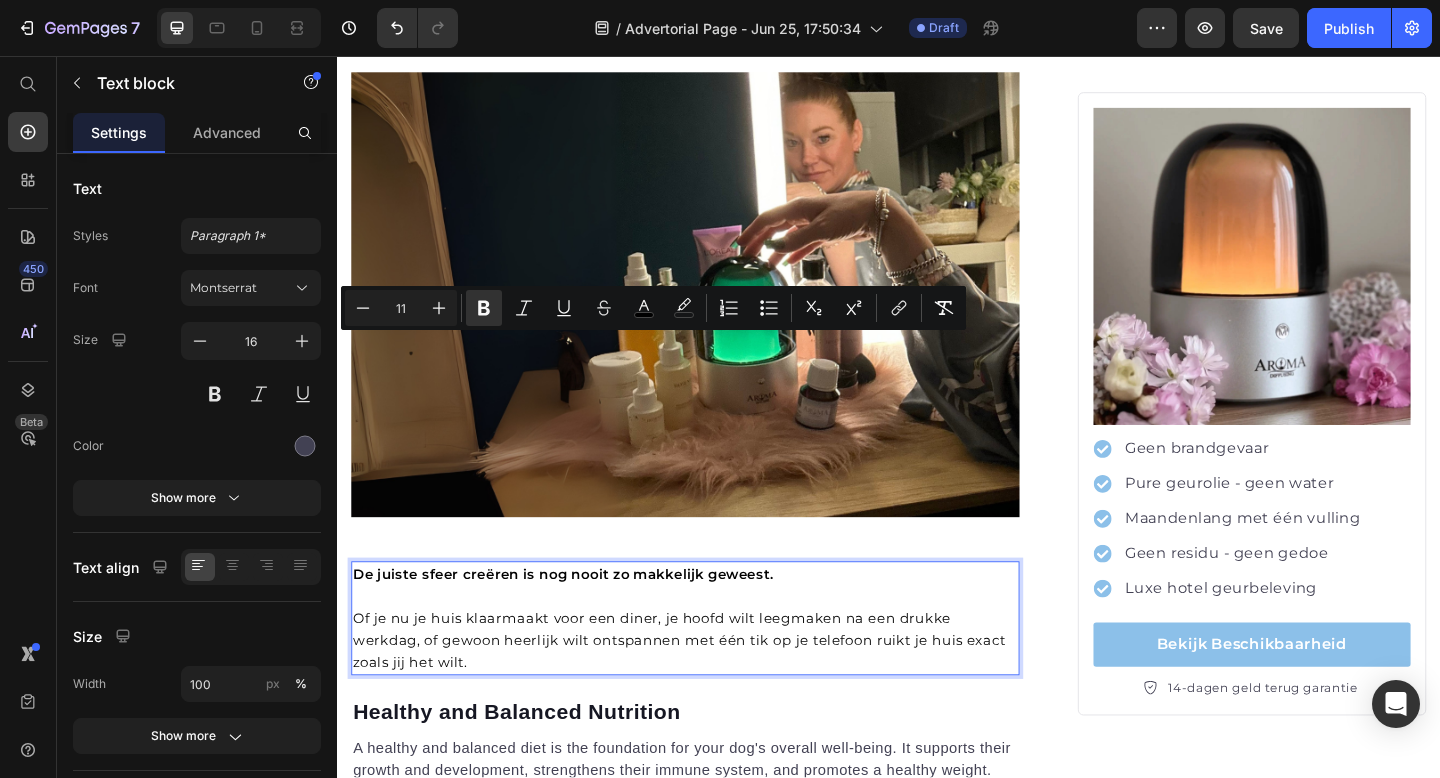 click on "De juiste sfeer creëren is nog nooit zo makkelijk geweest. Of je nu je huis klaarmaakt voor een diner, je hoofd wilt leegmaken na een drukke werkdag, of gewoon heerlijk wilt ontspannen met één tik op je telefoon ruikt je huis exact zoals jij het wilt." at bounding box center [715, 668] 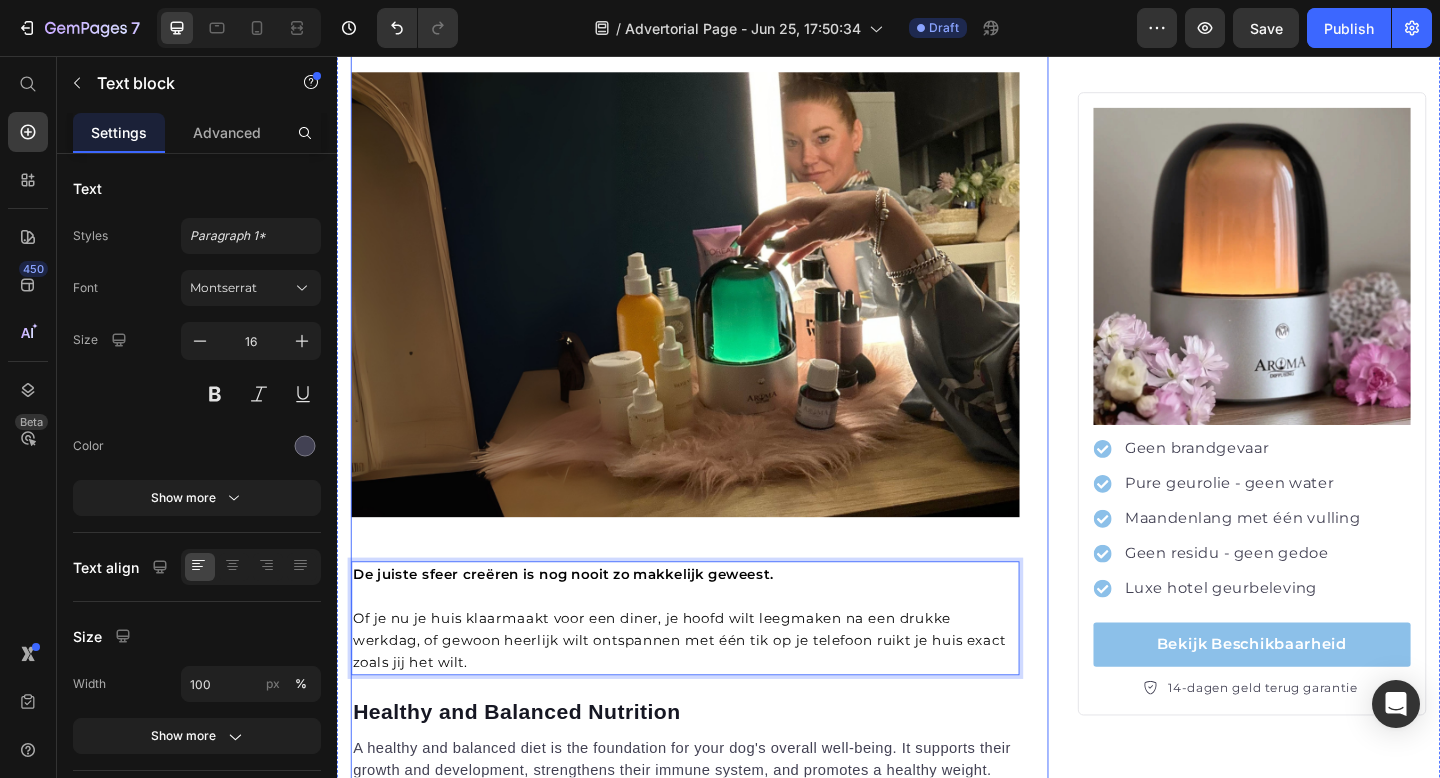 click on "Ik vroeg me altijd af hoe luxe hotels die heerlijke geur voor elkaar kregen tot ik deze revolutionaire diffuser ontdekte Heading Image door Nova Adelerhof Text block Advanced list Gepubliceerd:  Woensdag, 25 Juni, 2025 Text block Row Image We kennen het allemaal wel: je loopt een  luxe hotel of high-end spa  binnen, en nog voor je iets hebt gezien, voel je het al die verfijnde geur die je meteen  tot rust  brengt en je zintuigen prikkelt.  Jarenlang dacht ik dat het onmogelijk was om dat  gevoel van pure luxe thuis  te evenaren. Text block Ik  probeerde alles : kaarsen, roomsprays, standaard diffusers. Maar niets kwam ook maar in de buurt van die moeiteloze, elegante hotelsfeer.  Kaarsen lieten rook en kaarsvet achter, sprays  vervlogen  binnen enkele minuten, en gewone diffusers verspreidden de  geur amper  door m’n huis terwijl ik hem wel  elke dag moest bijvullen . Text block Image Gefrustreerd  legde ik me erbij neer dat mijn huis nooit dat vijfsterren-gevoel zou krijgen waar ik zo naar verlangde." at bounding box center (715, 1560) 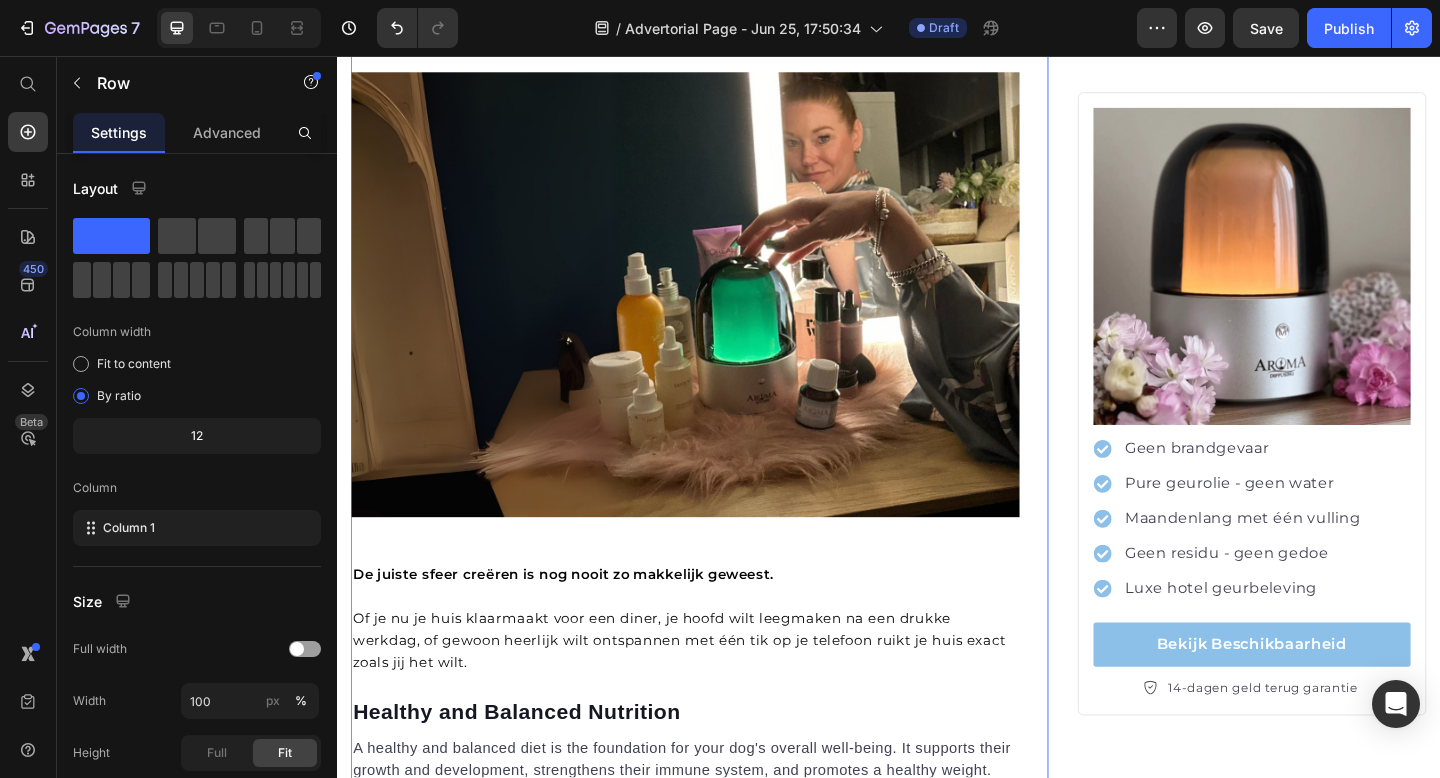 click at bounding box center (715, 328) 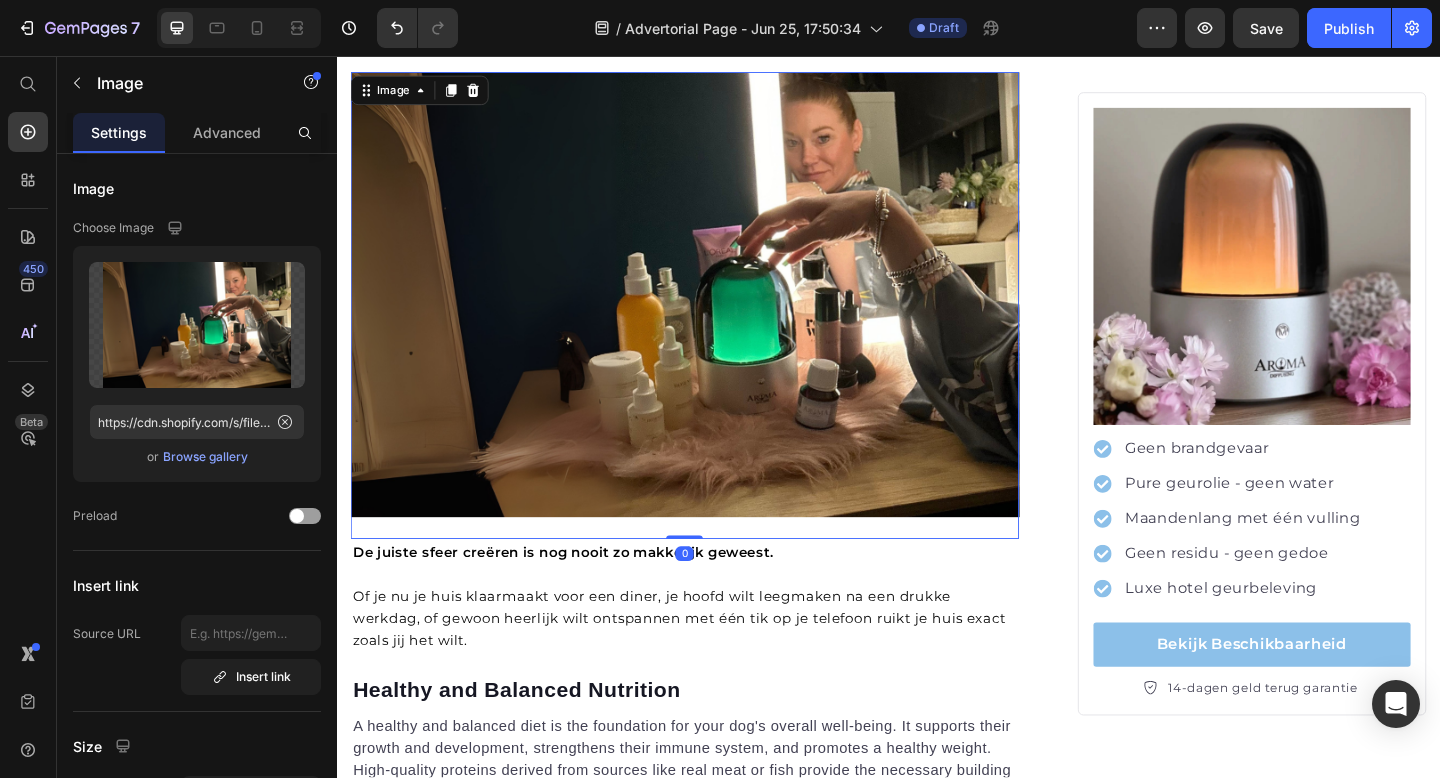 drag, startPoint x: 717, startPoint y: 352, endPoint x: 717, endPoint y: 321, distance: 31 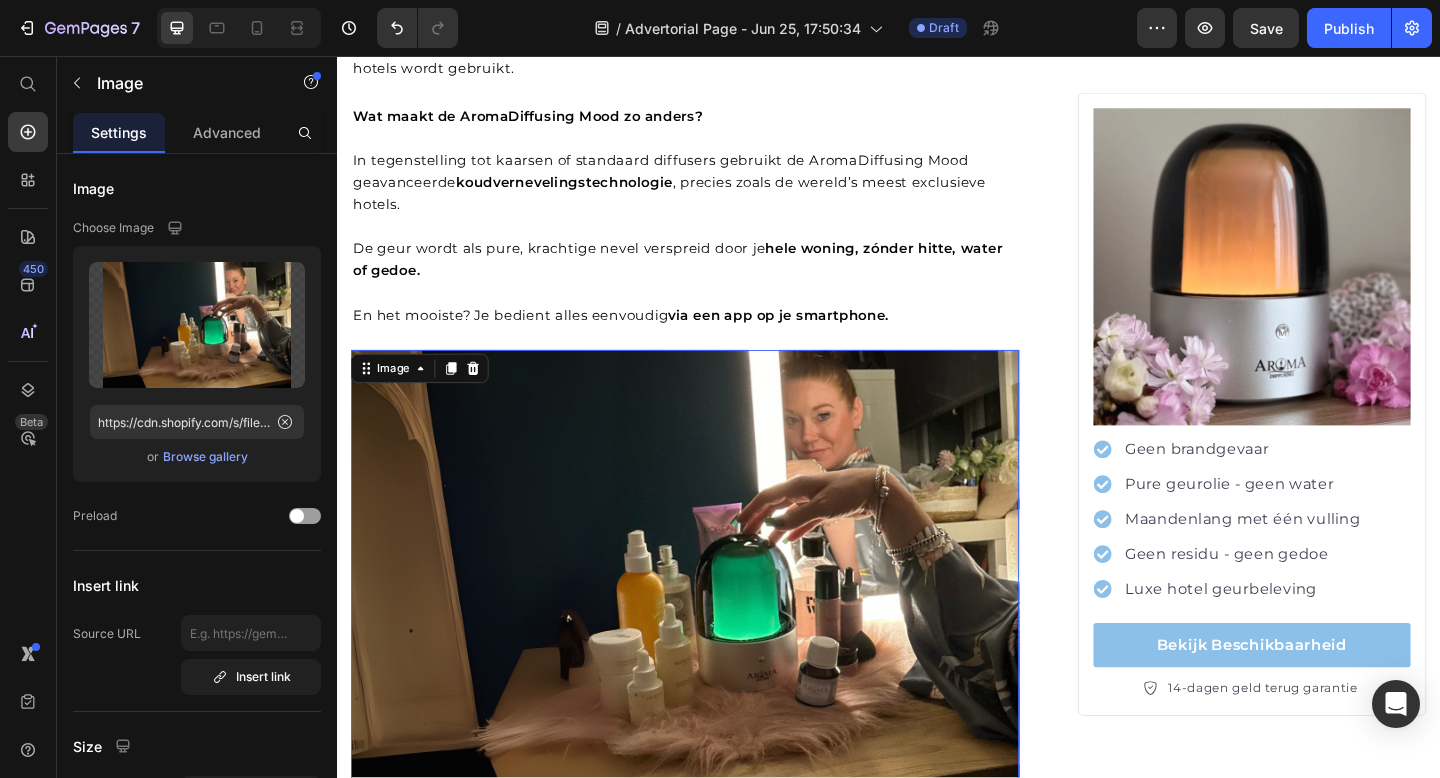scroll, scrollTop: 2044, scrollLeft: 0, axis: vertical 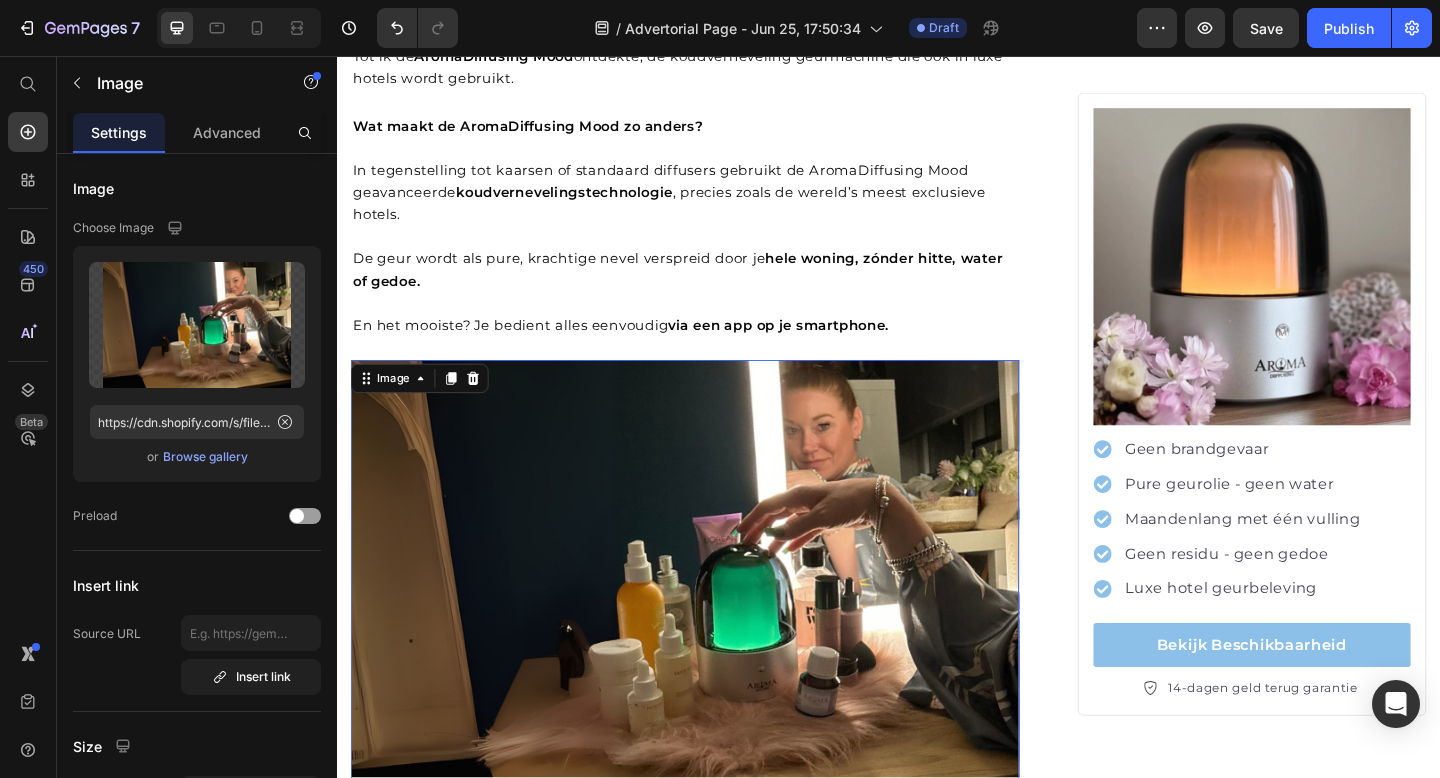 drag, startPoint x: 710, startPoint y: 642, endPoint x: 710, endPoint y: 614, distance: 28 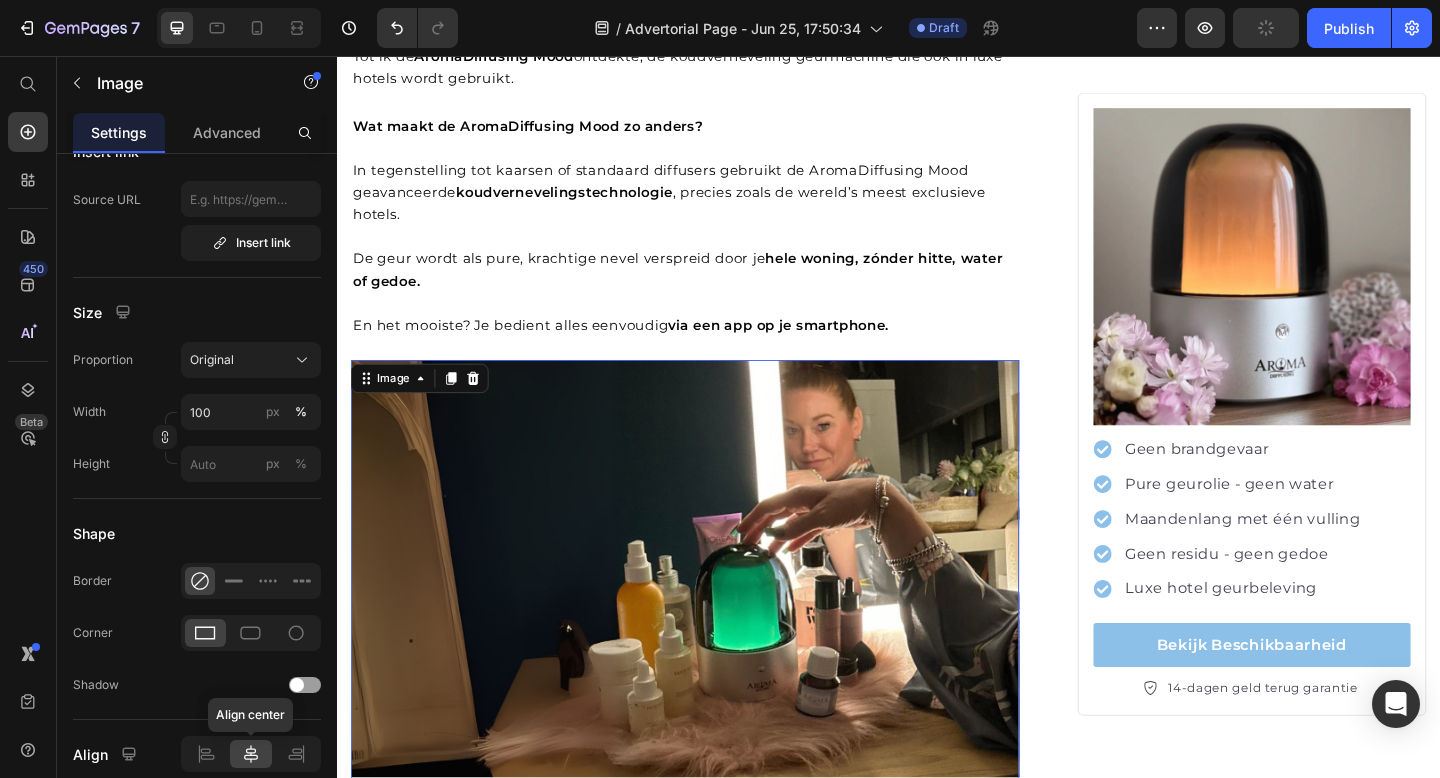 scroll, scrollTop: 790, scrollLeft: 0, axis: vertical 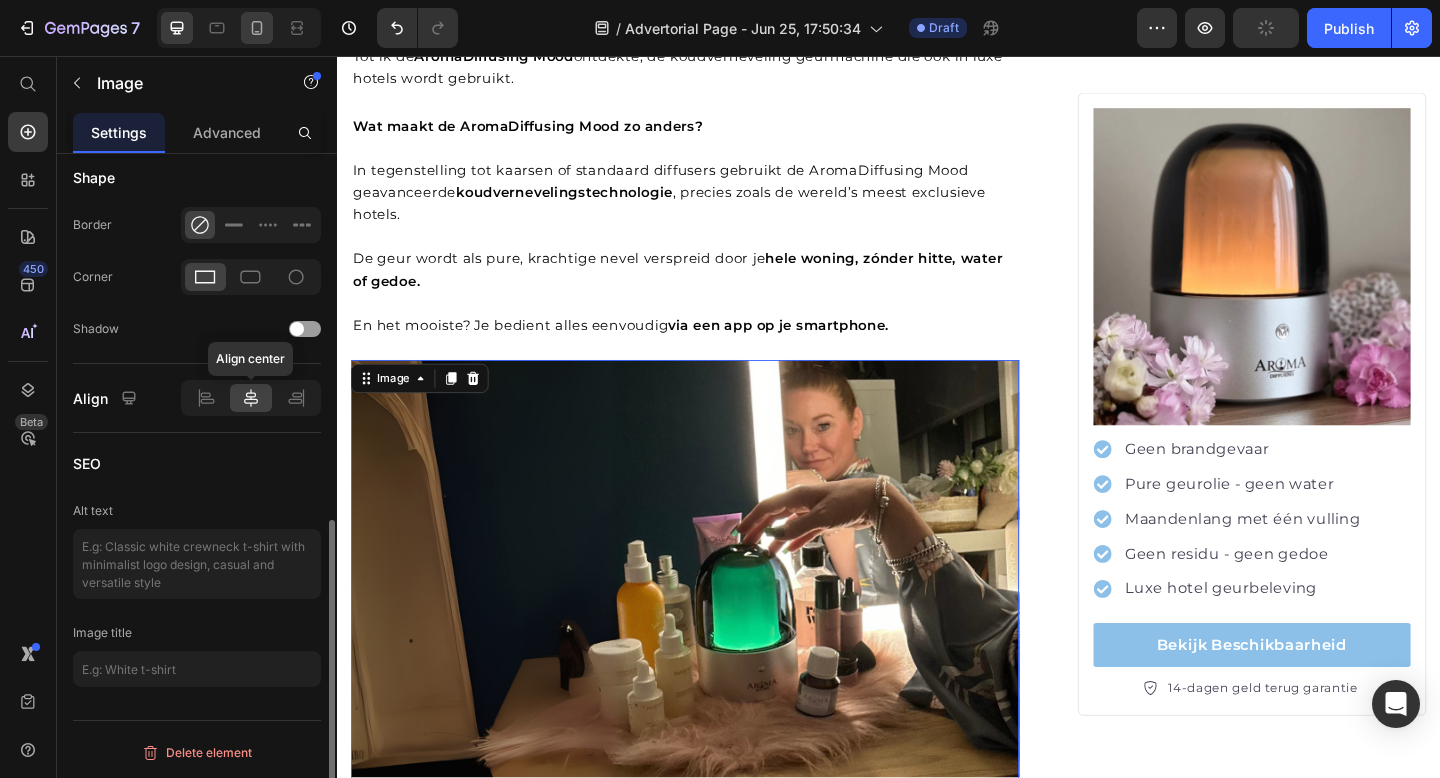click 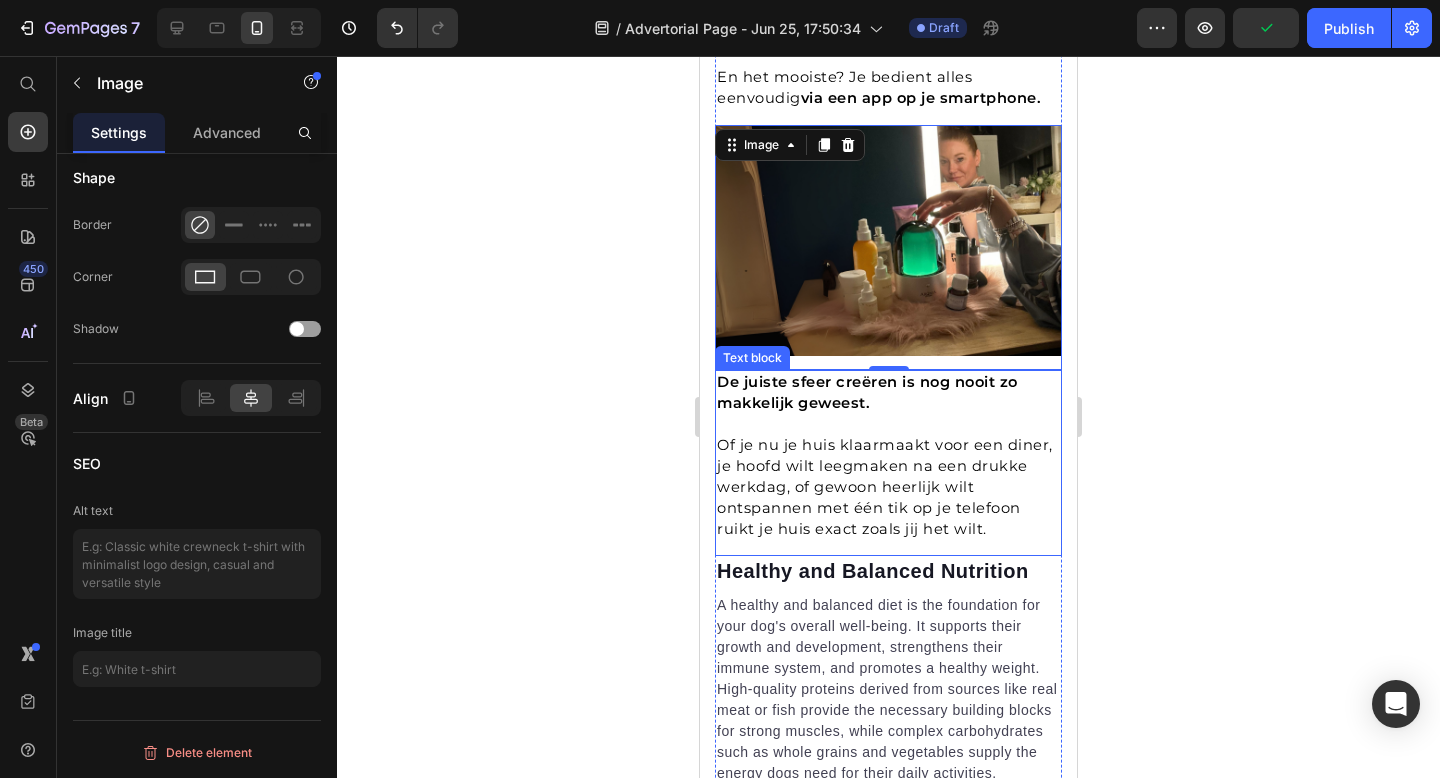 scroll, scrollTop: 1827, scrollLeft: 0, axis: vertical 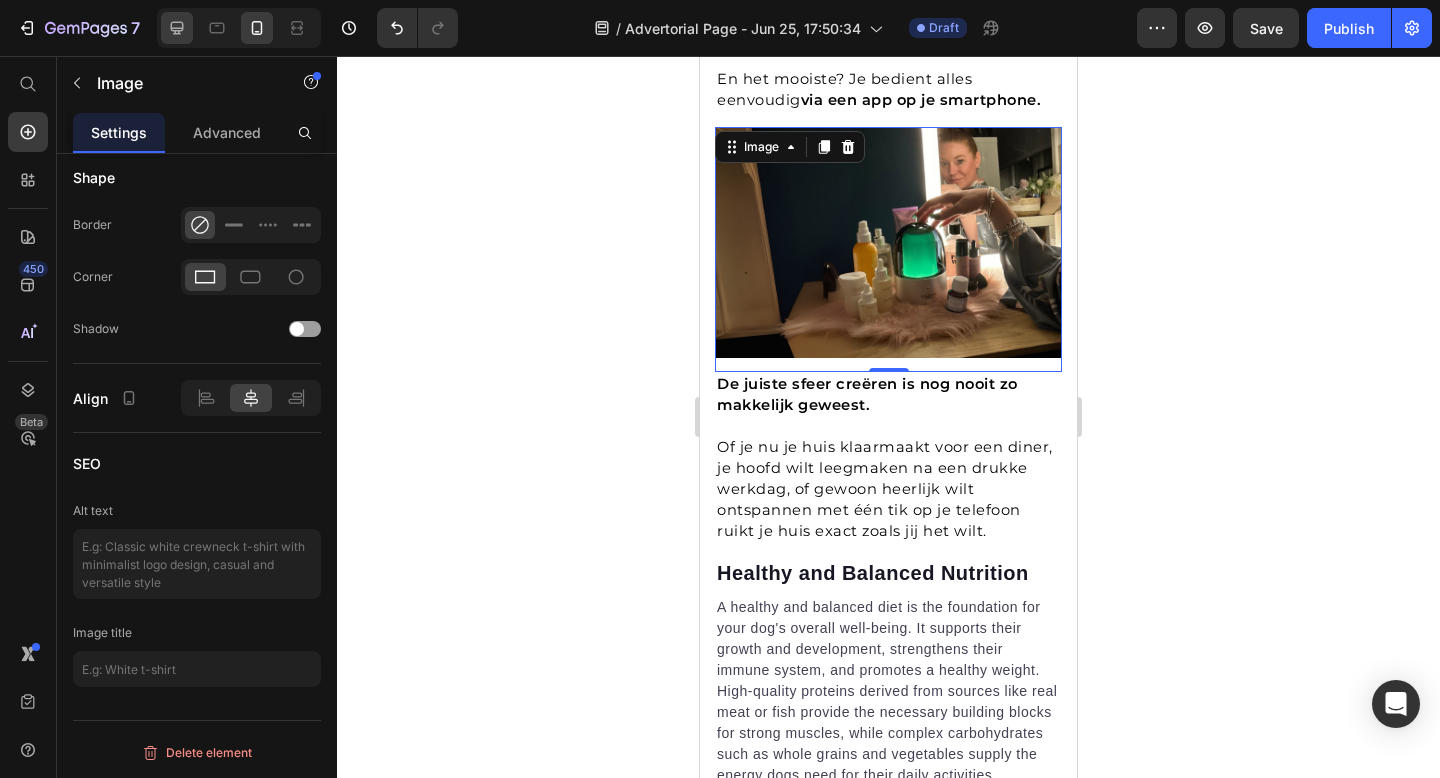 click 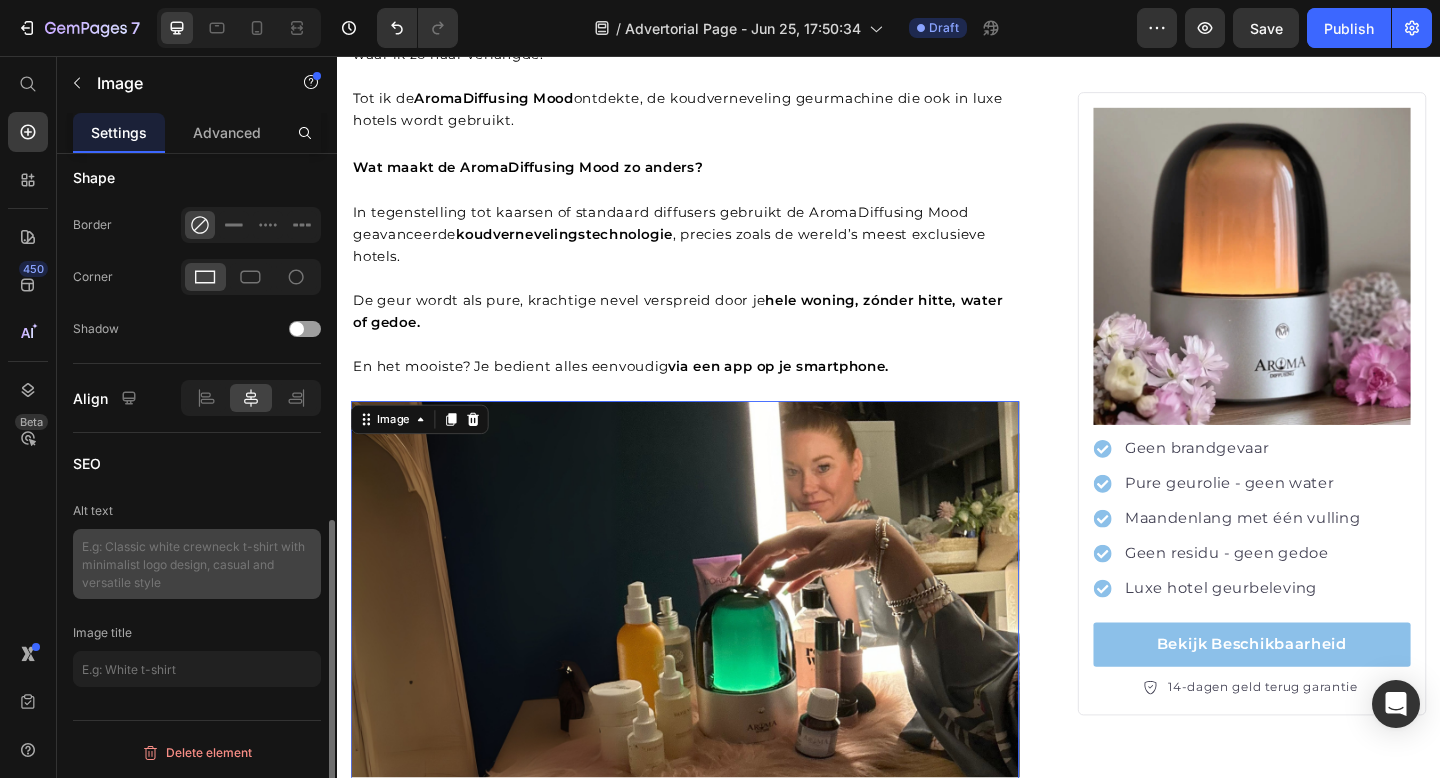scroll, scrollTop: 2054, scrollLeft: 0, axis: vertical 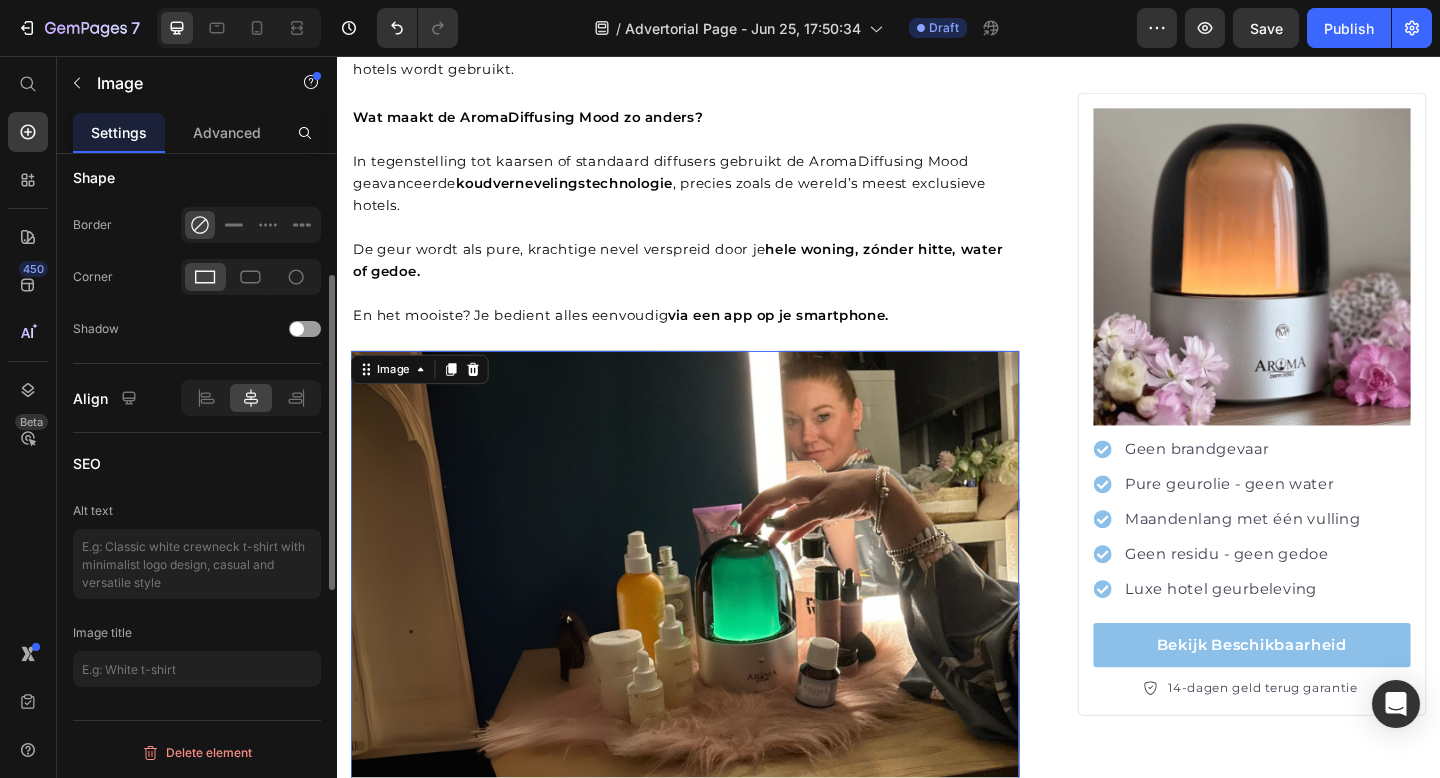 click at bounding box center [715, 631] 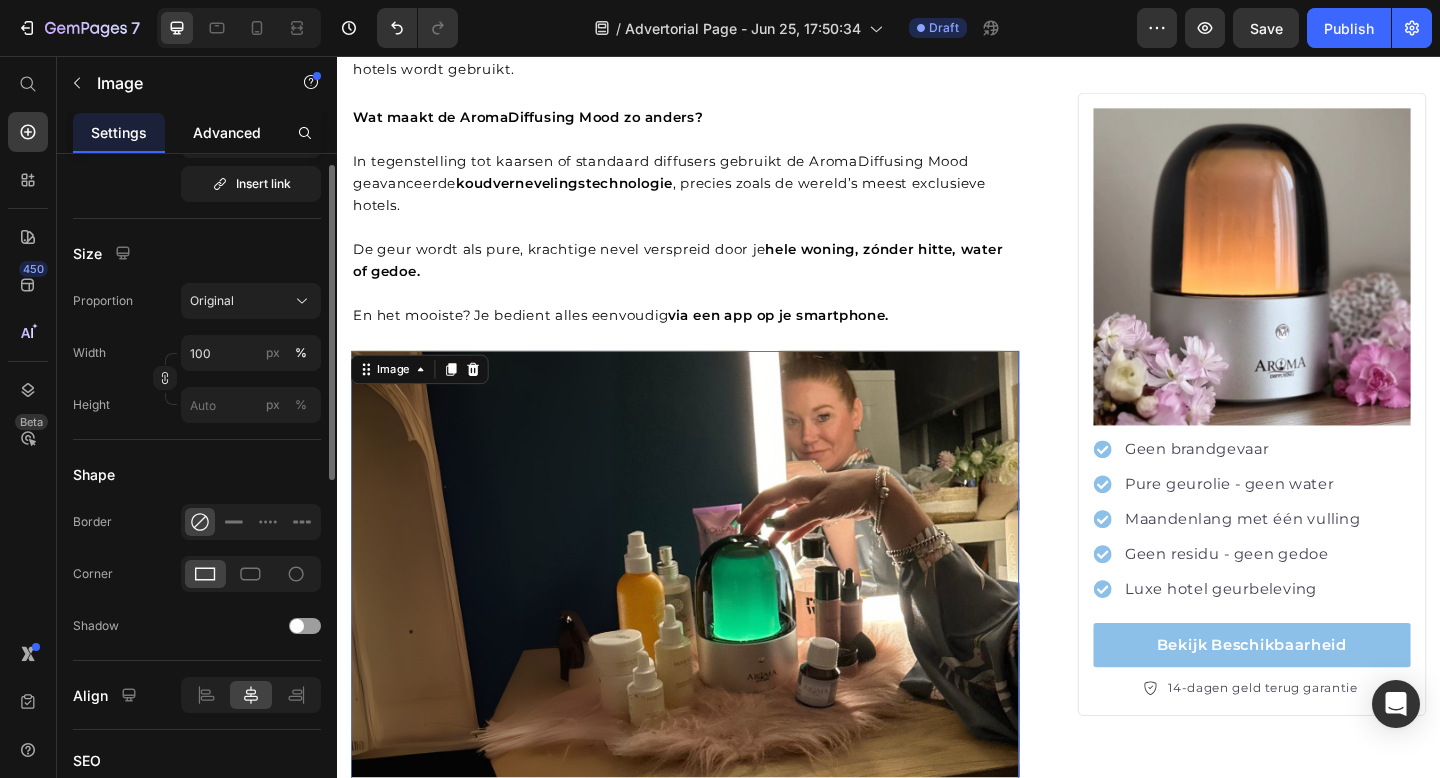 scroll, scrollTop: 345, scrollLeft: 0, axis: vertical 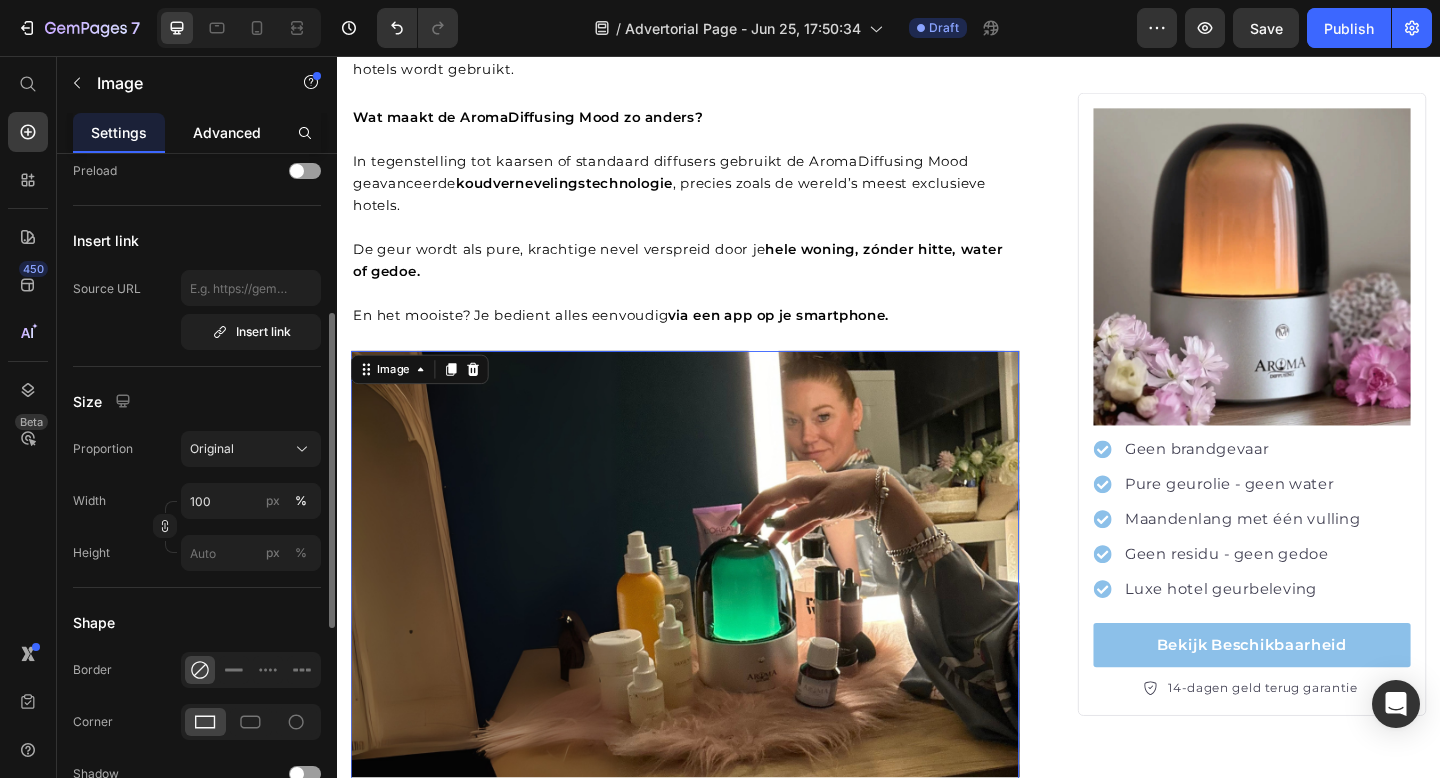 click on "Advanced" at bounding box center [227, 132] 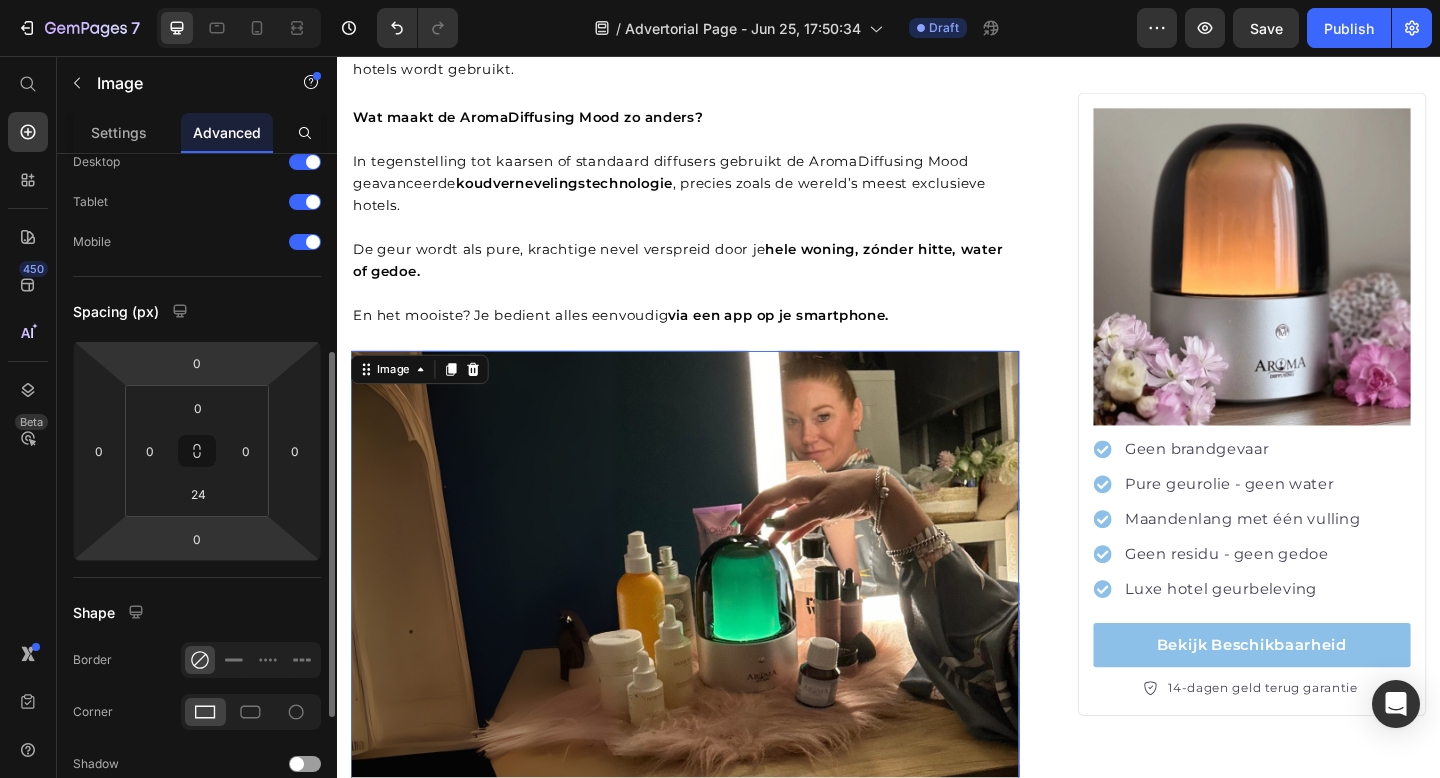 scroll, scrollTop: 197, scrollLeft: 0, axis: vertical 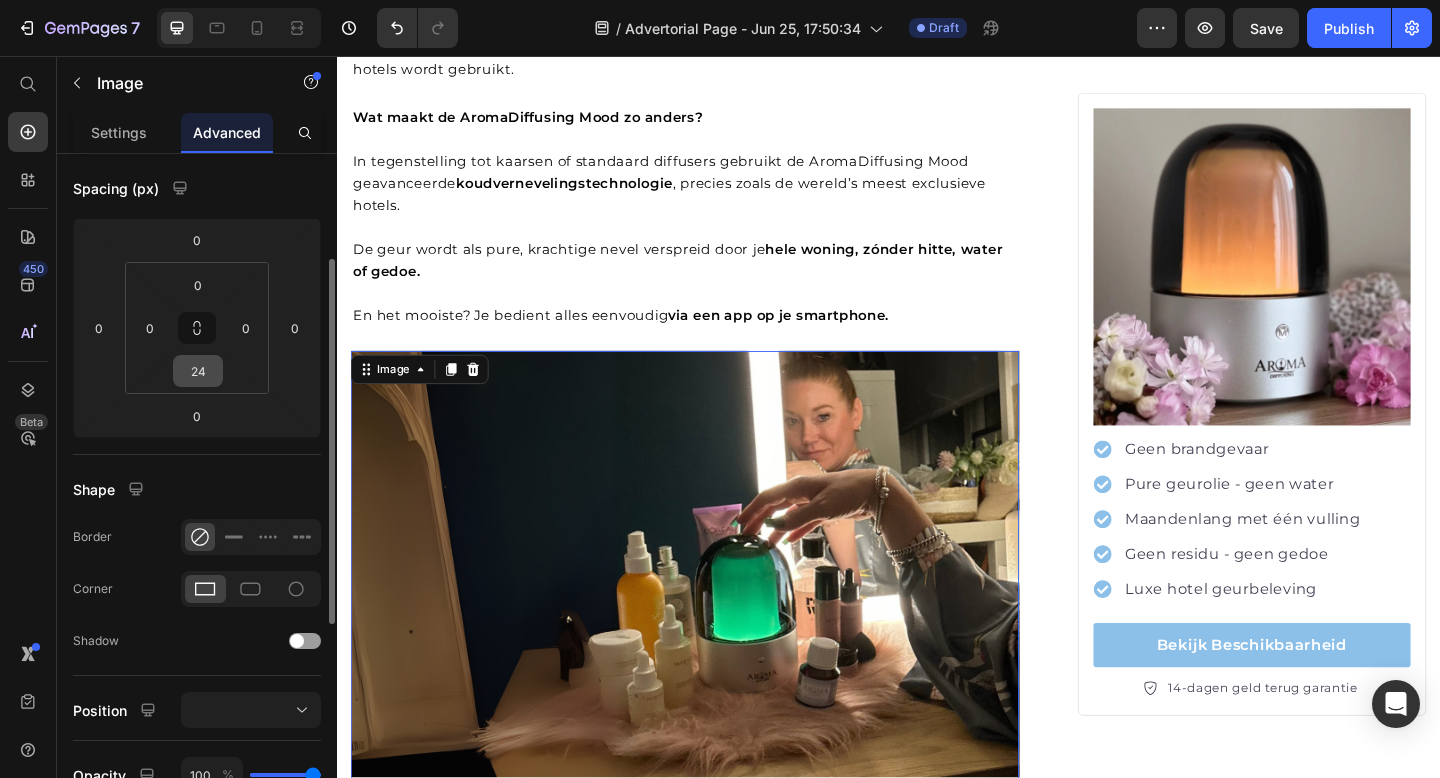 click on "24" at bounding box center [198, 371] 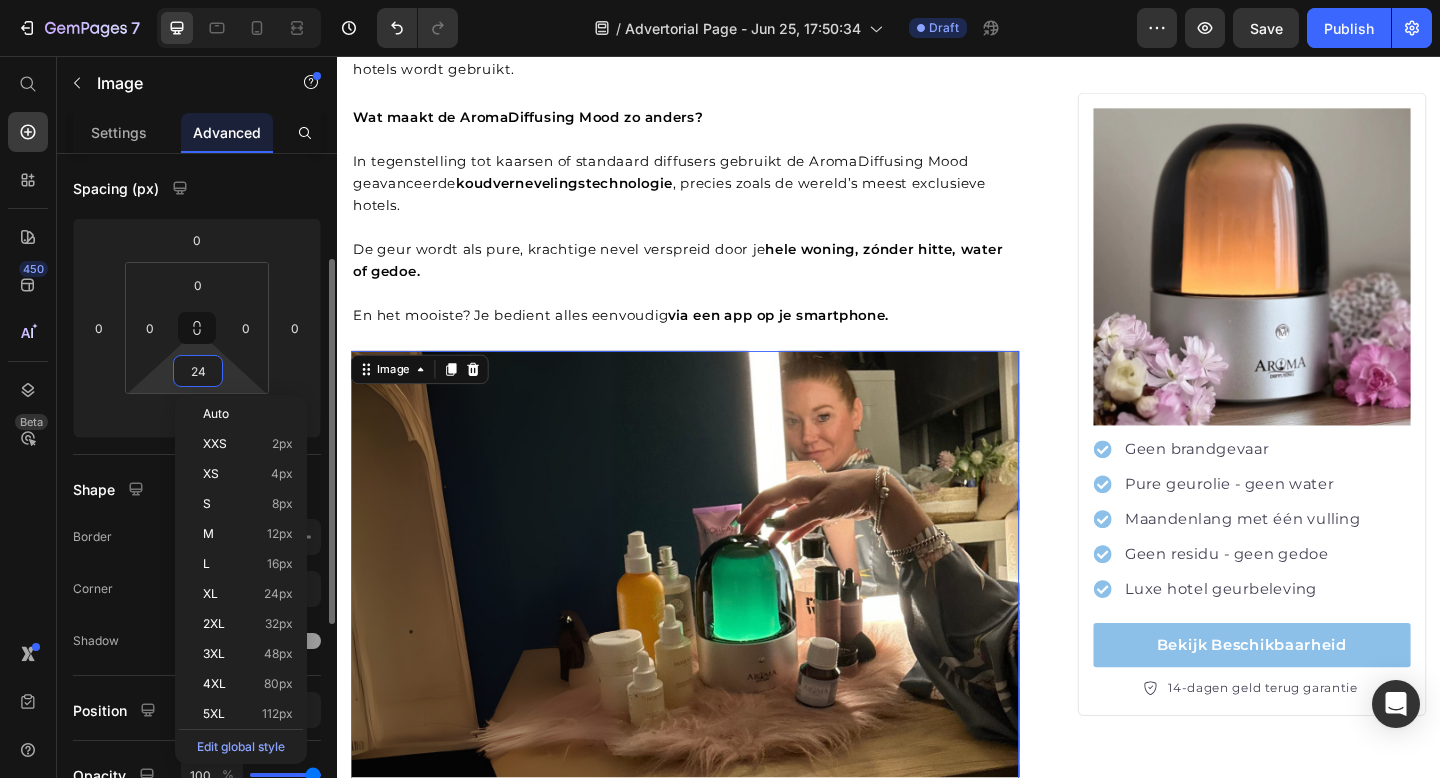 click on "24" at bounding box center [198, 371] 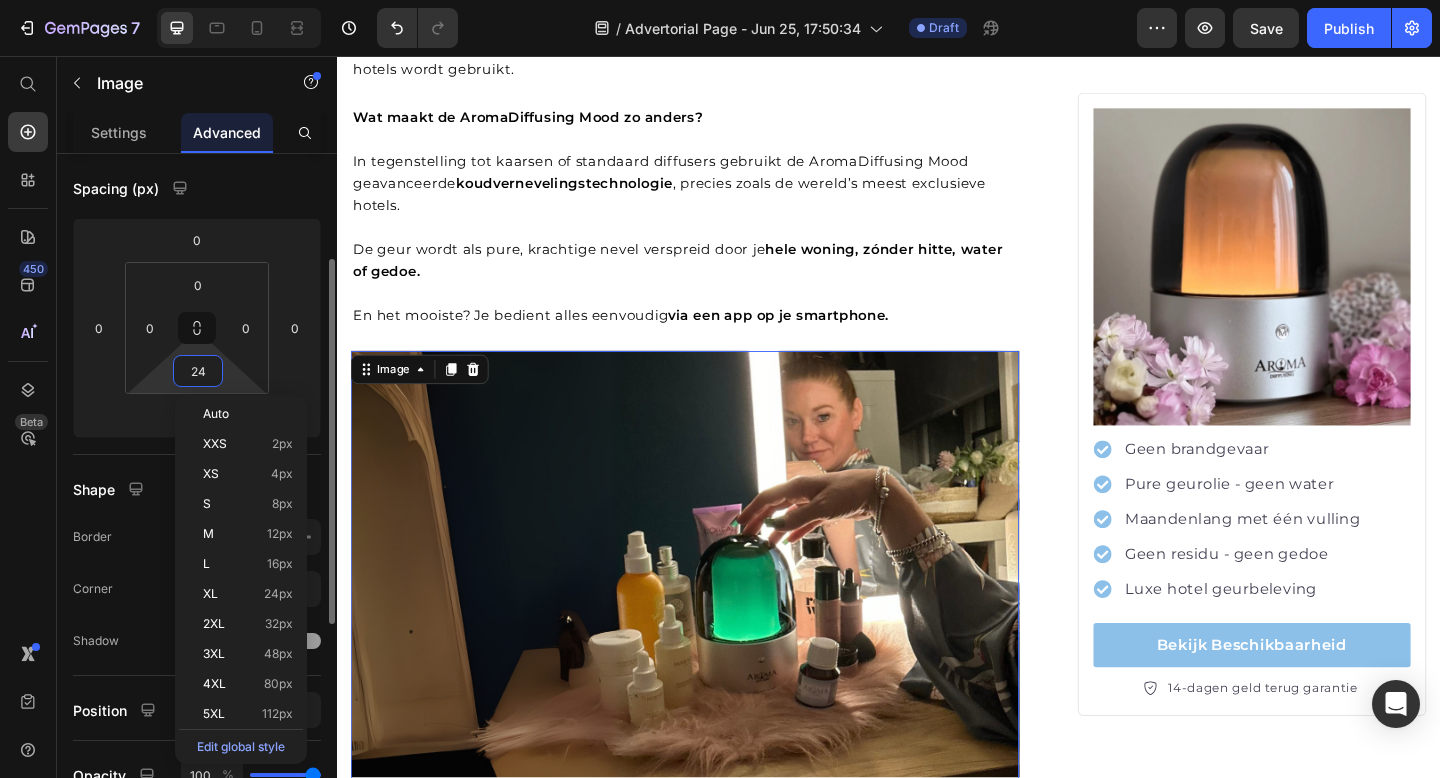 type on "0" 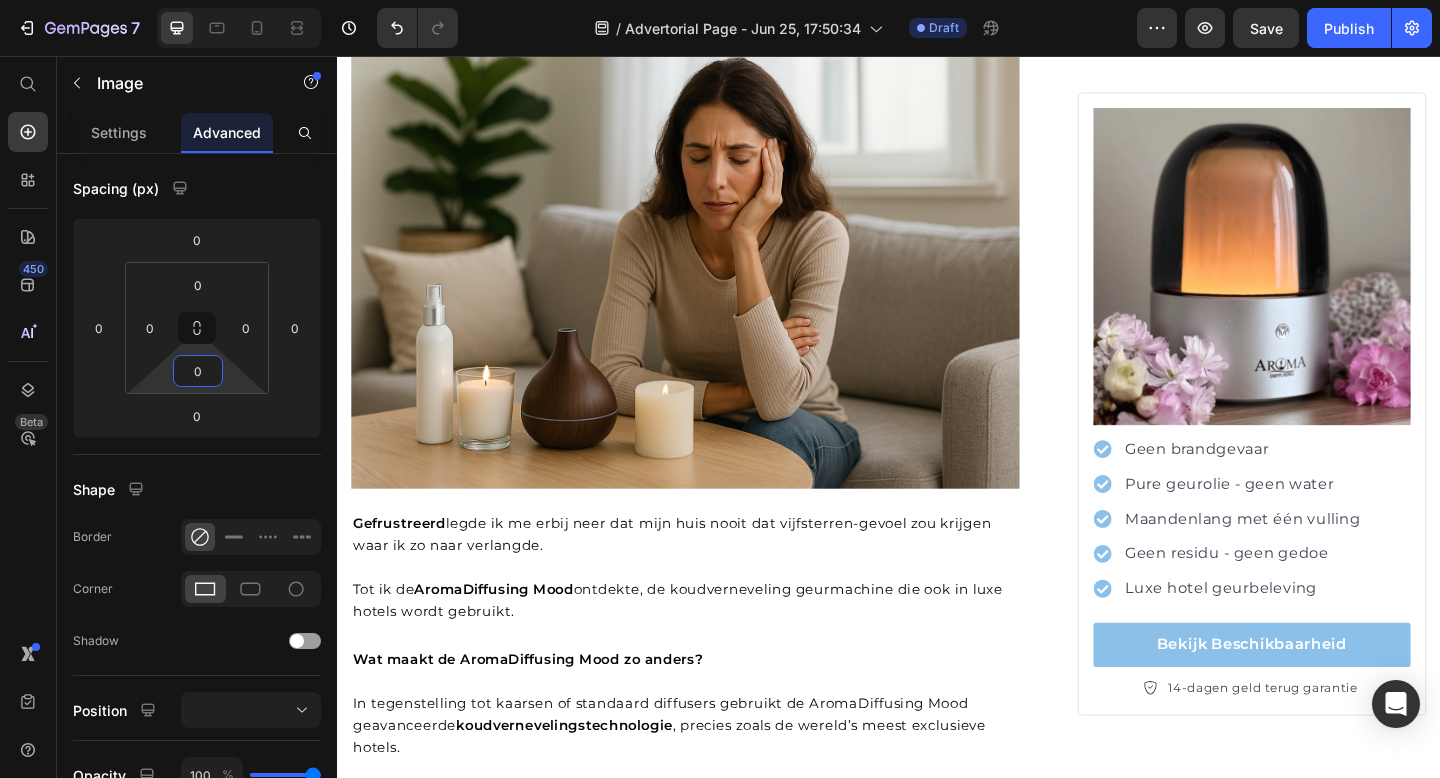scroll, scrollTop: 1306, scrollLeft: 0, axis: vertical 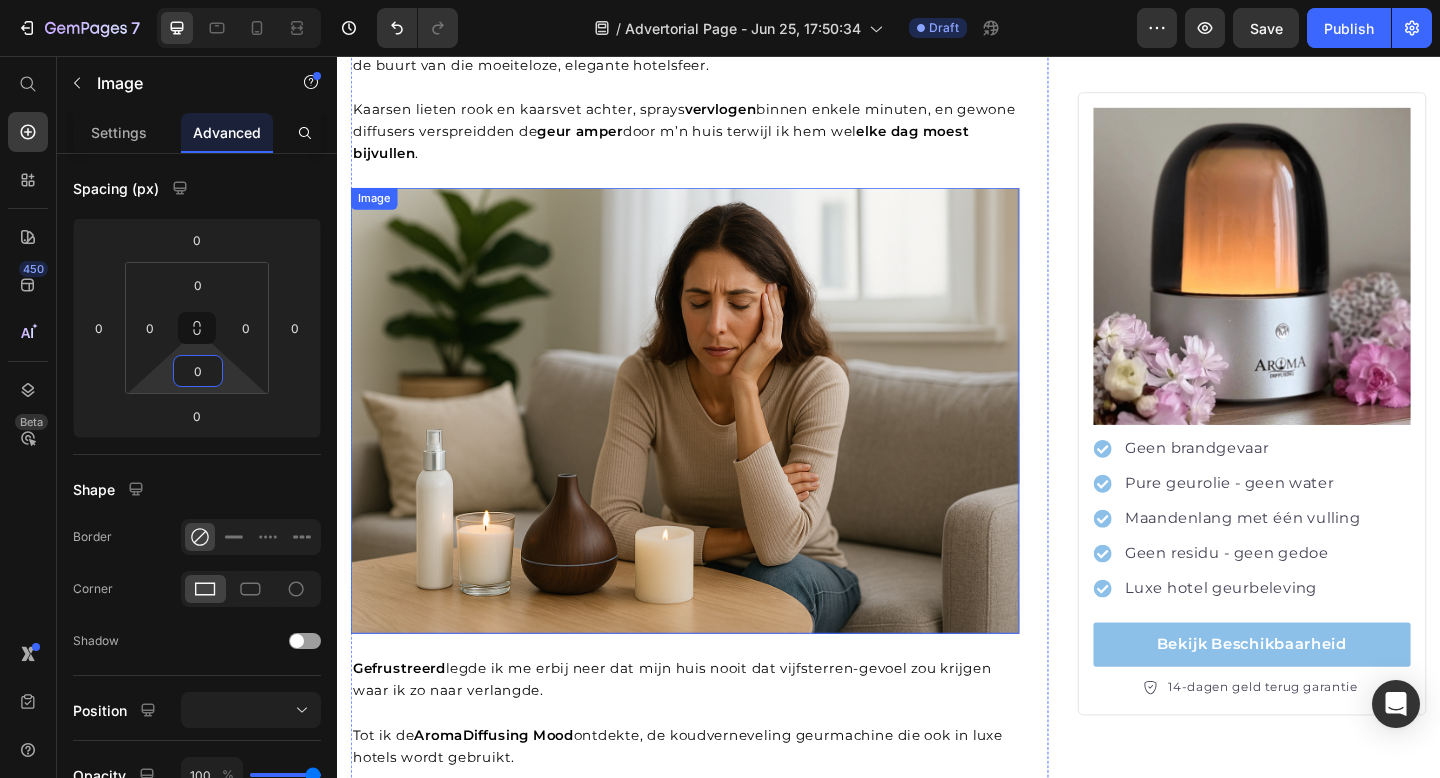 click at bounding box center (715, 442) 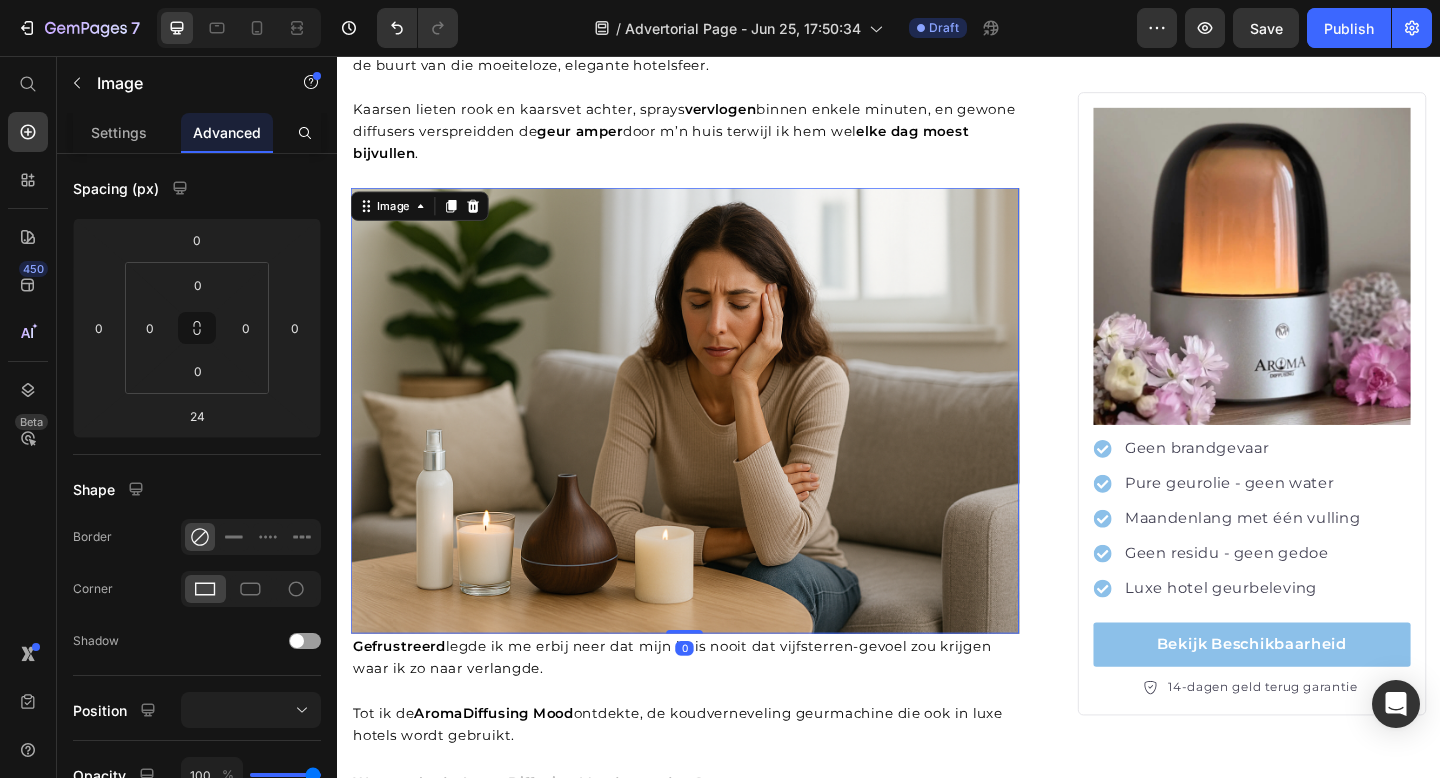 drag, startPoint x: 708, startPoint y: 449, endPoint x: 708, endPoint y: 390, distance: 59 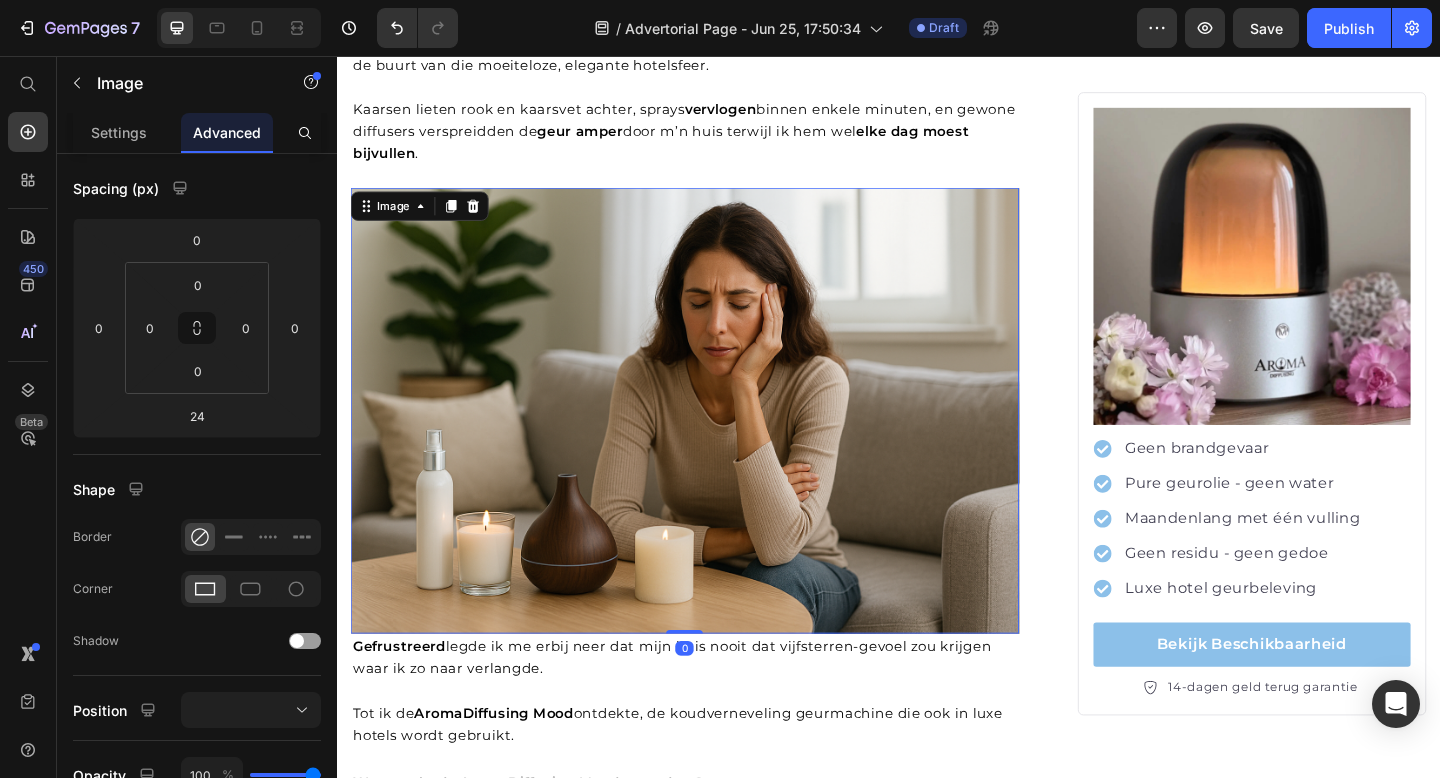 click on "Image   0" at bounding box center (715, 442) 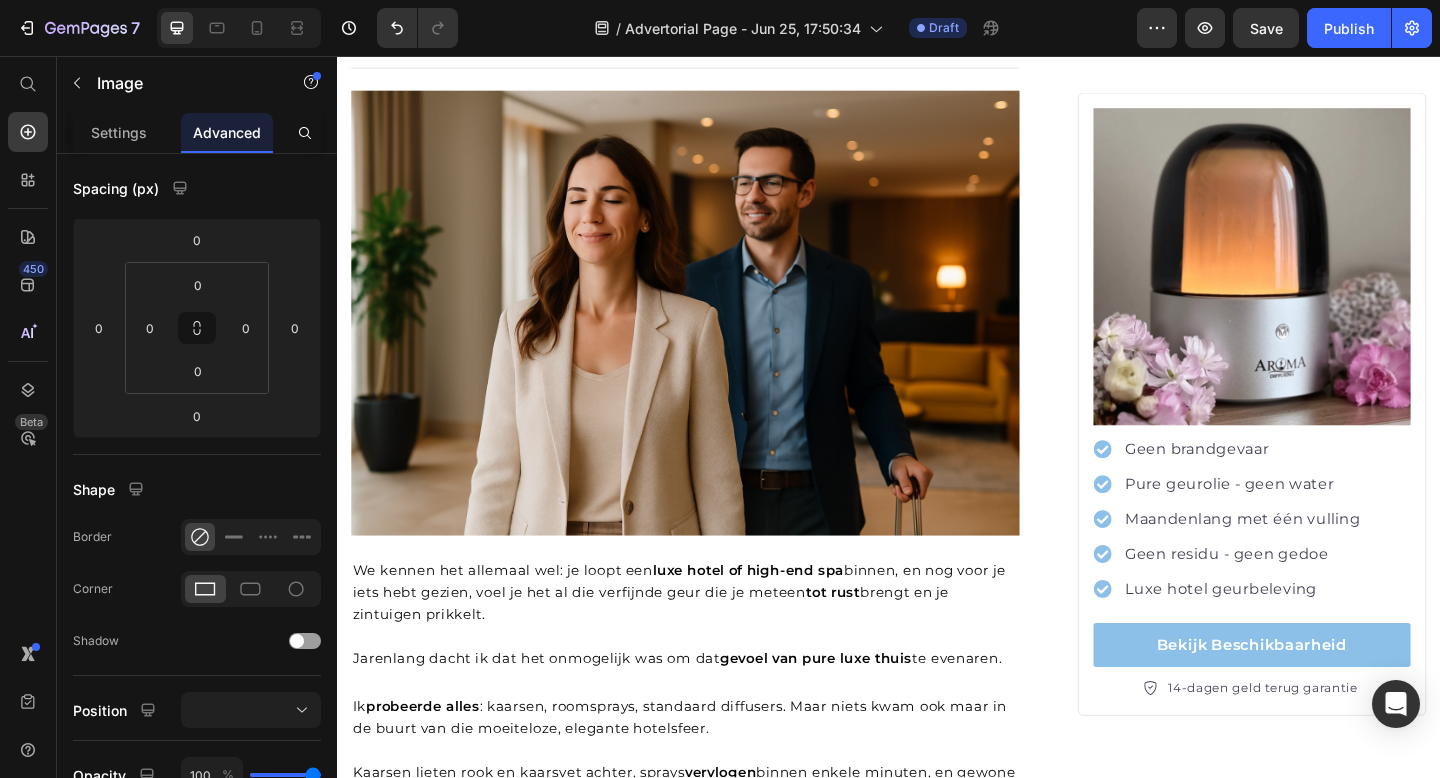 scroll, scrollTop: 547, scrollLeft: 0, axis: vertical 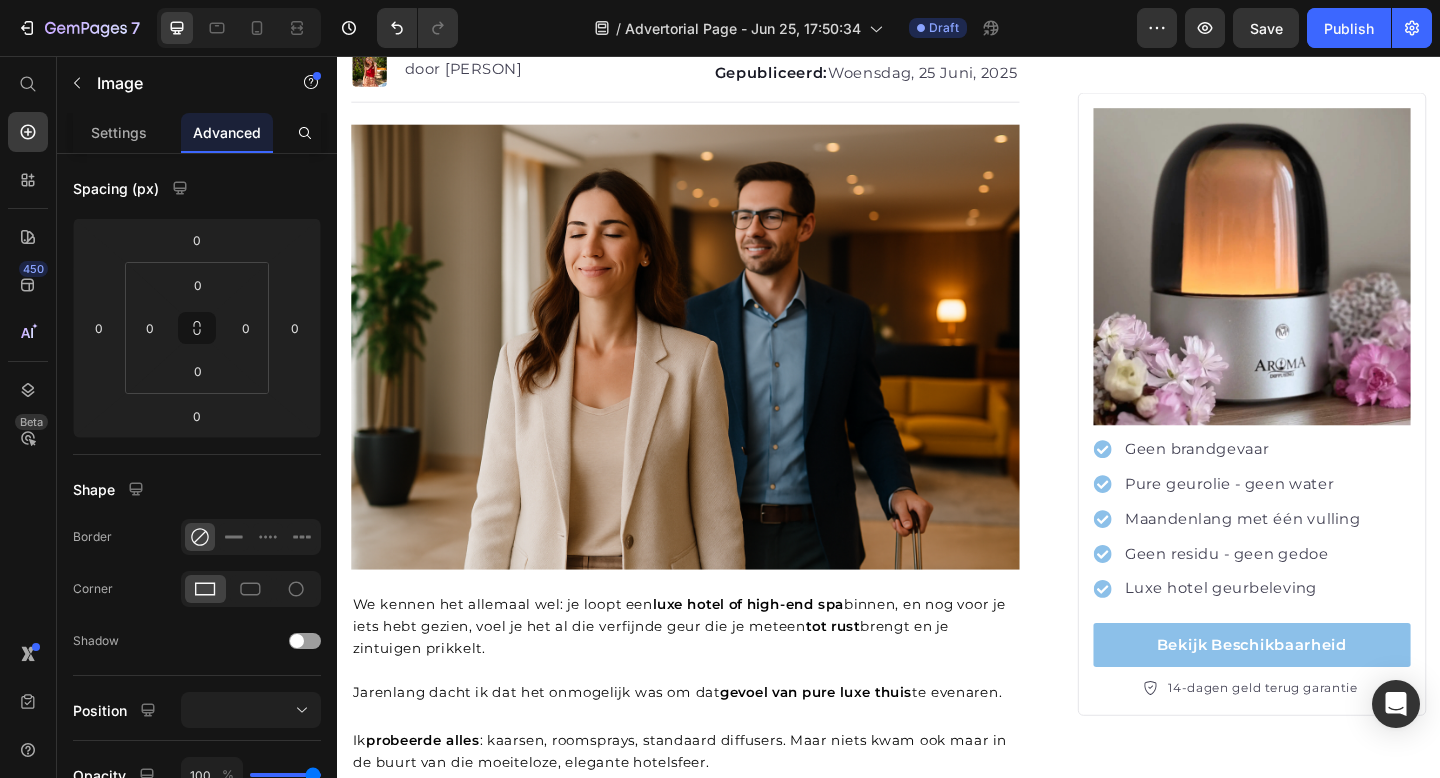 click at bounding box center [715, 373] 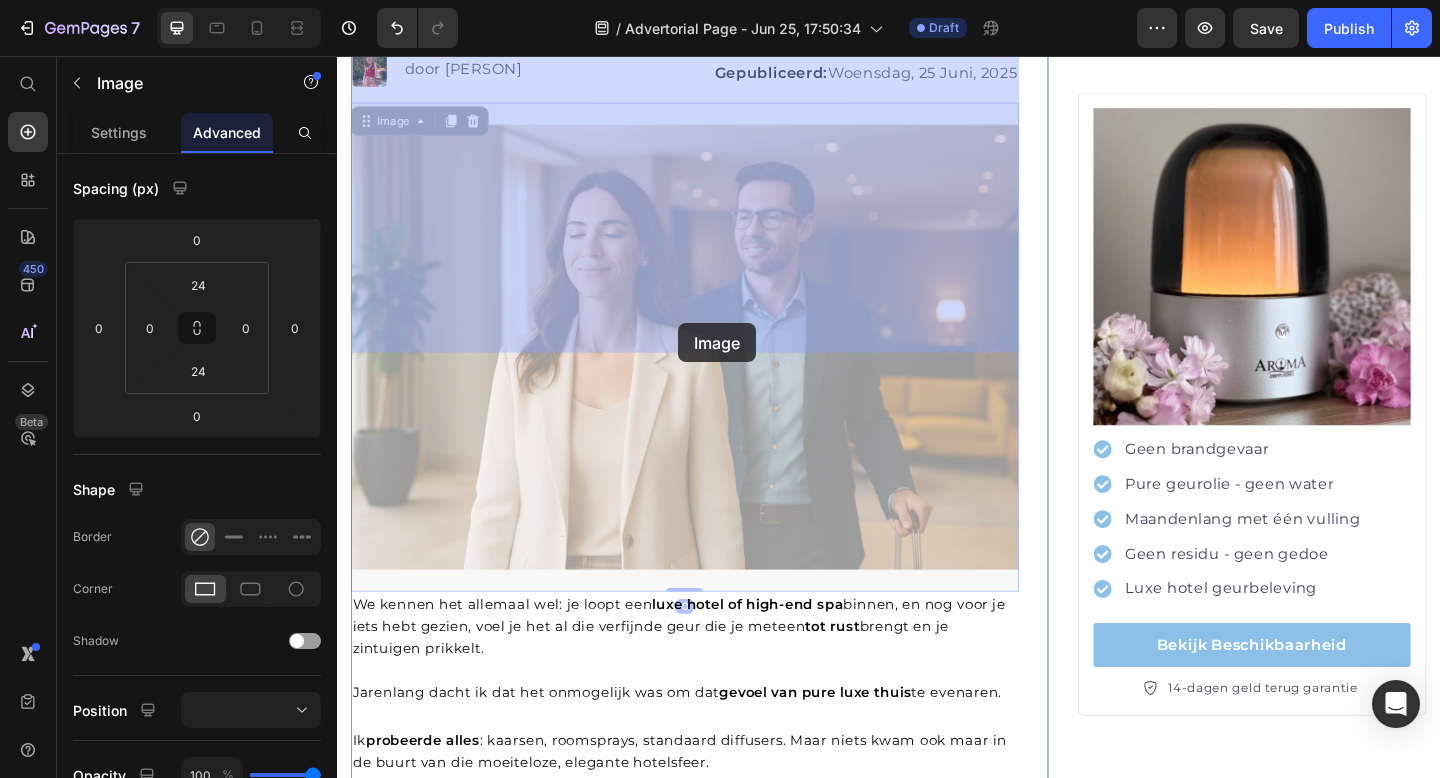 drag, startPoint x: 710, startPoint y: 373, endPoint x: 705, endPoint y: 301, distance: 72.1734 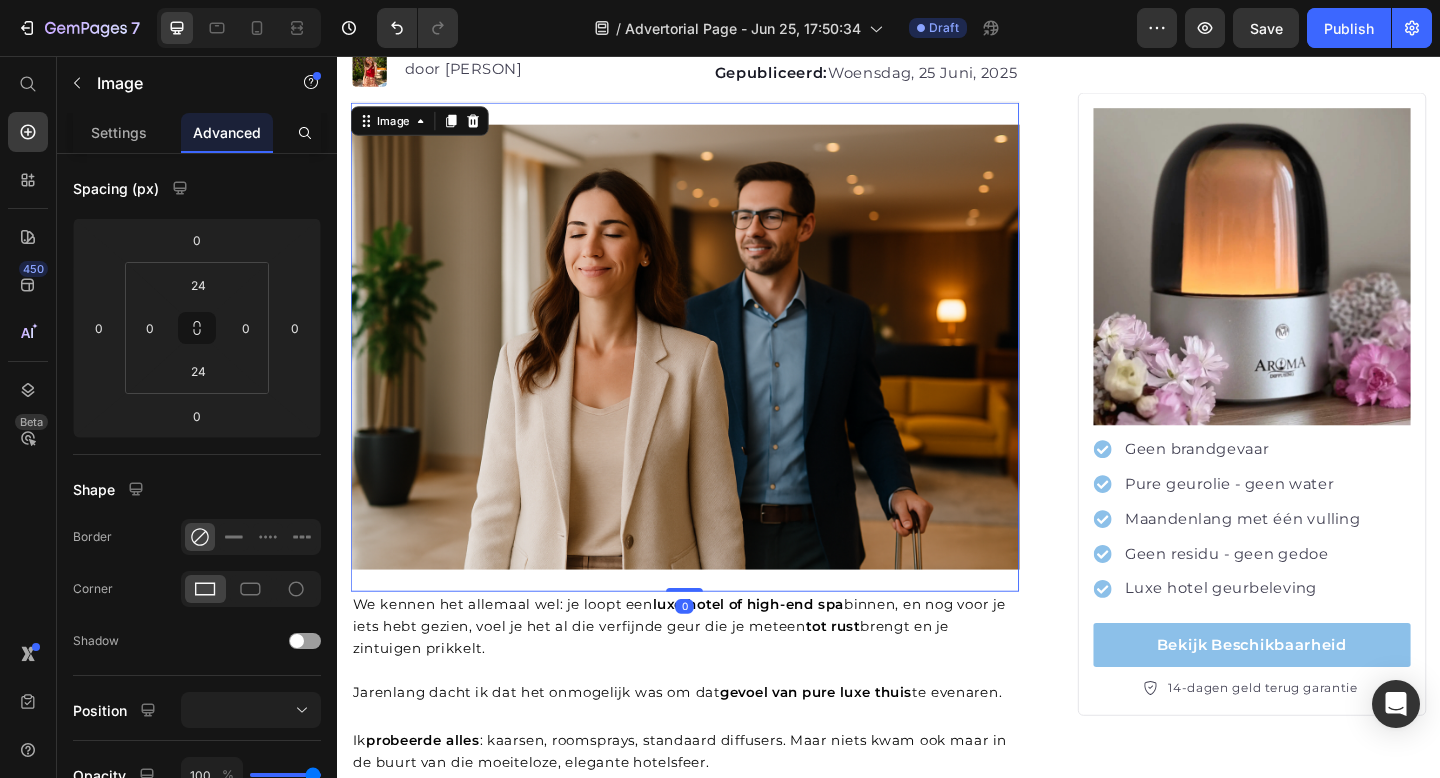 drag, startPoint x: 714, startPoint y: 375, endPoint x: 715, endPoint y: 338, distance: 37.01351 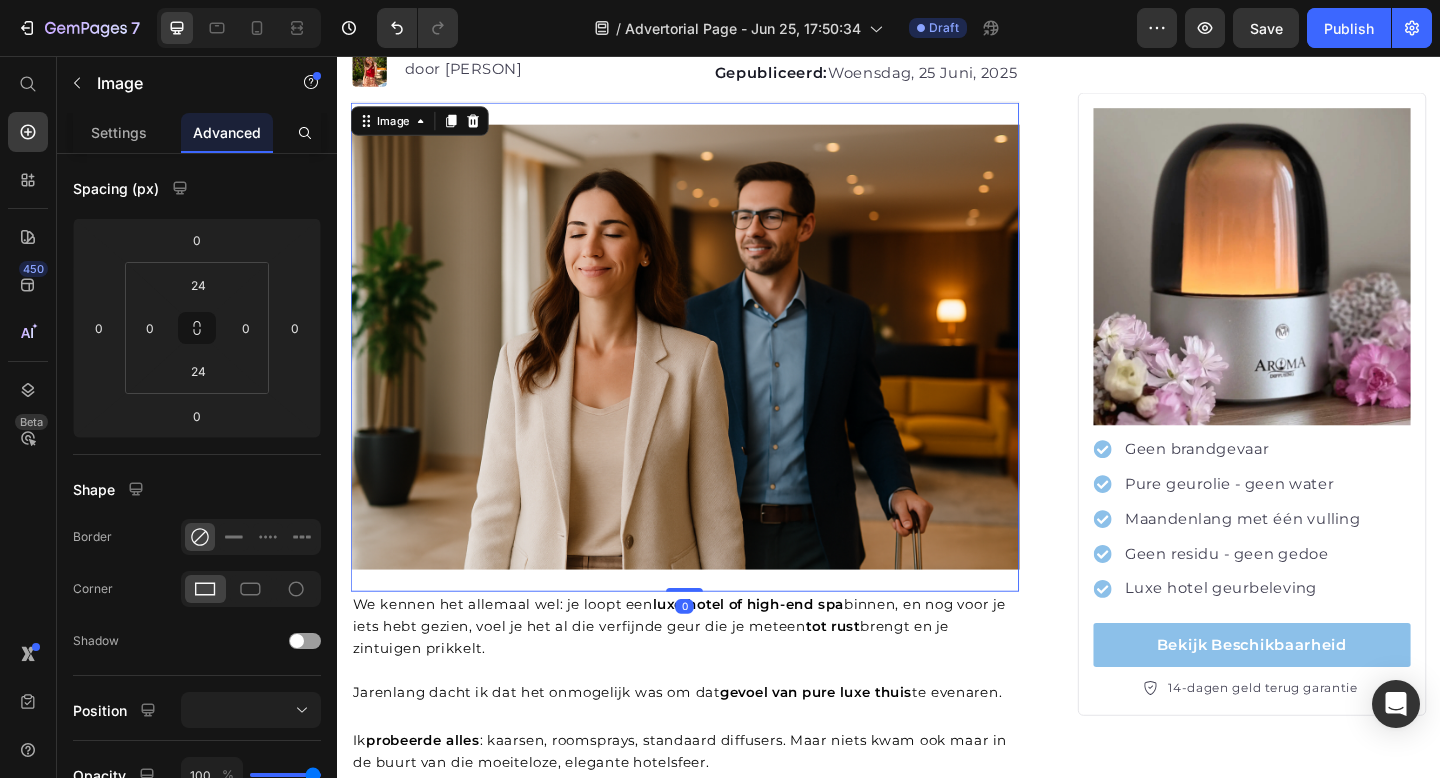 click on "Image   0" at bounding box center (715, 373) 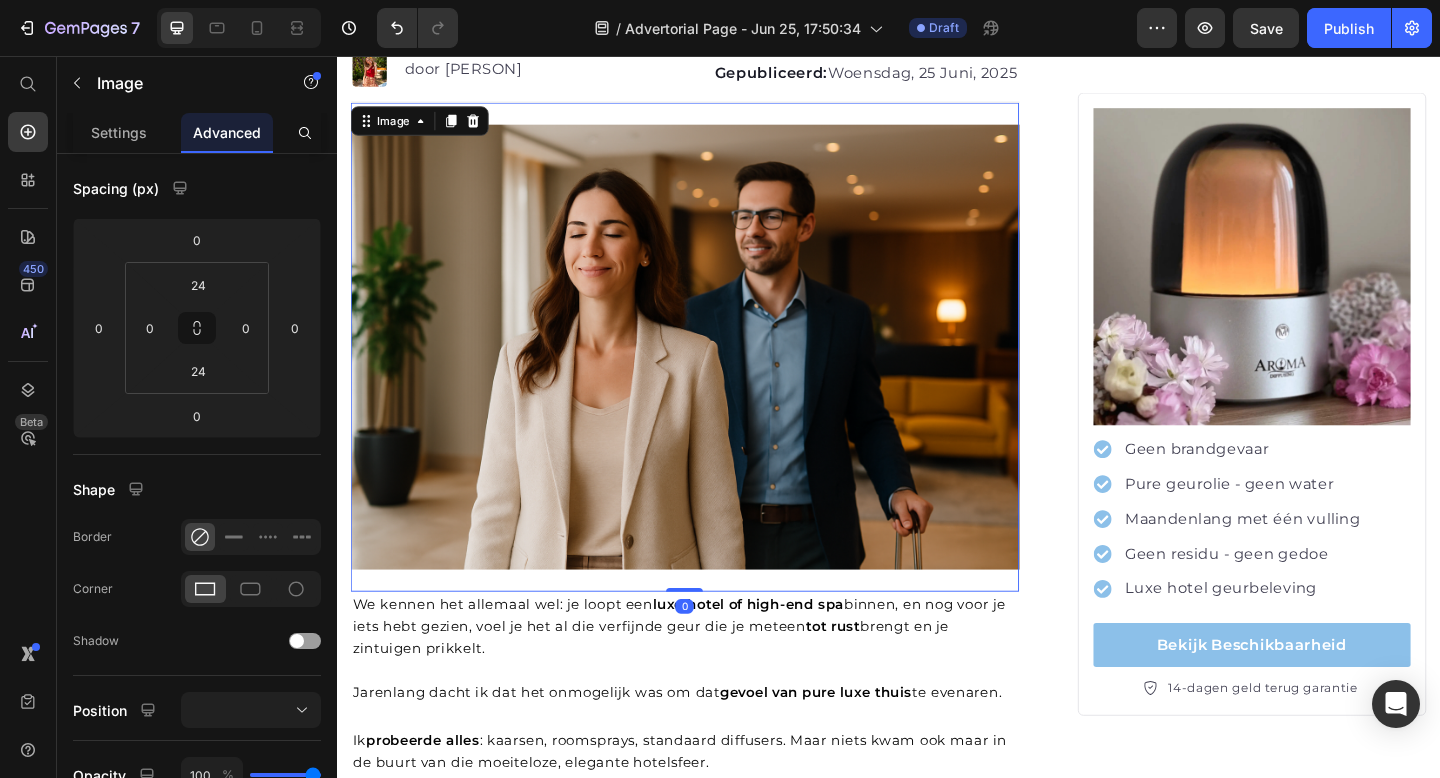 drag, startPoint x: 713, startPoint y: 375, endPoint x: 713, endPoint y: 351, distance: 24 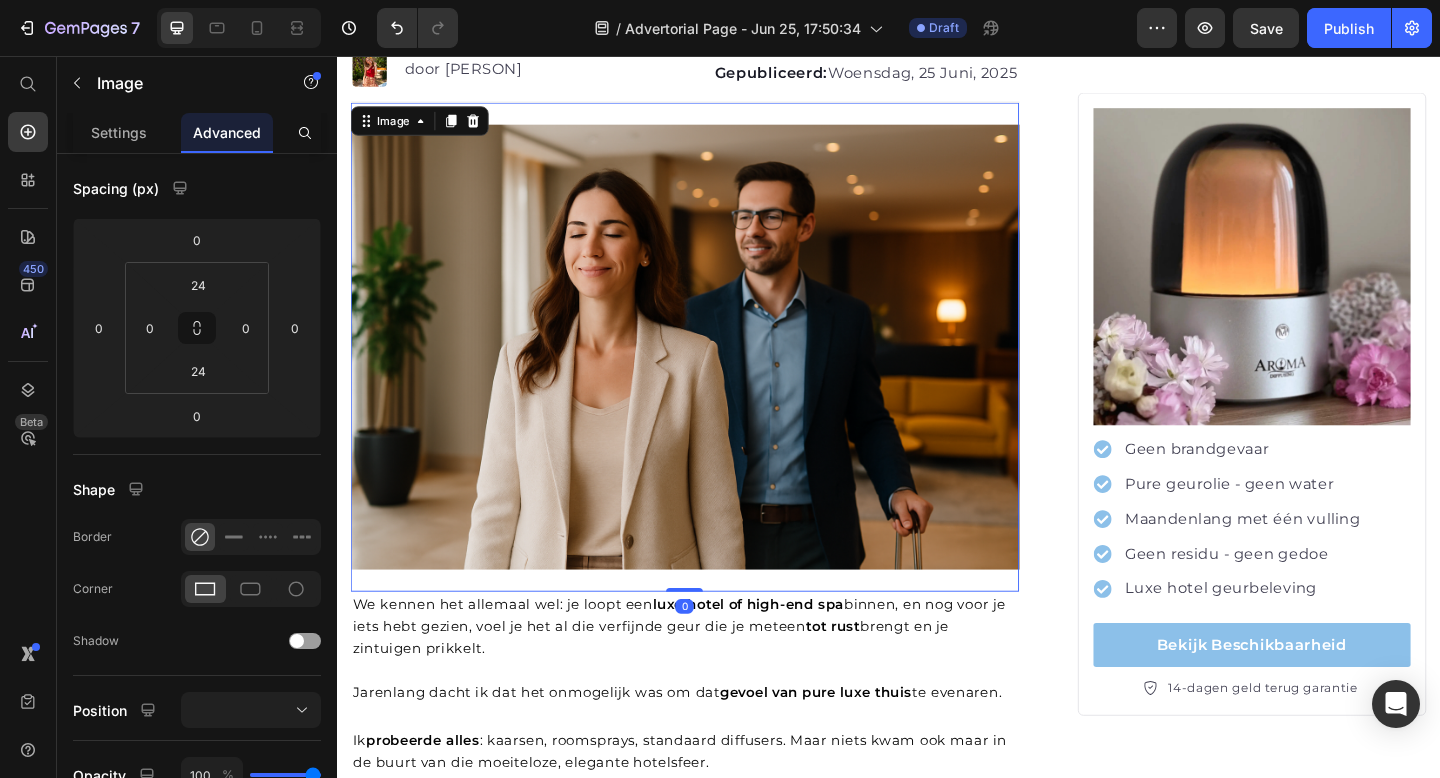 click on "Image   0" at bounding box center [715, 373] 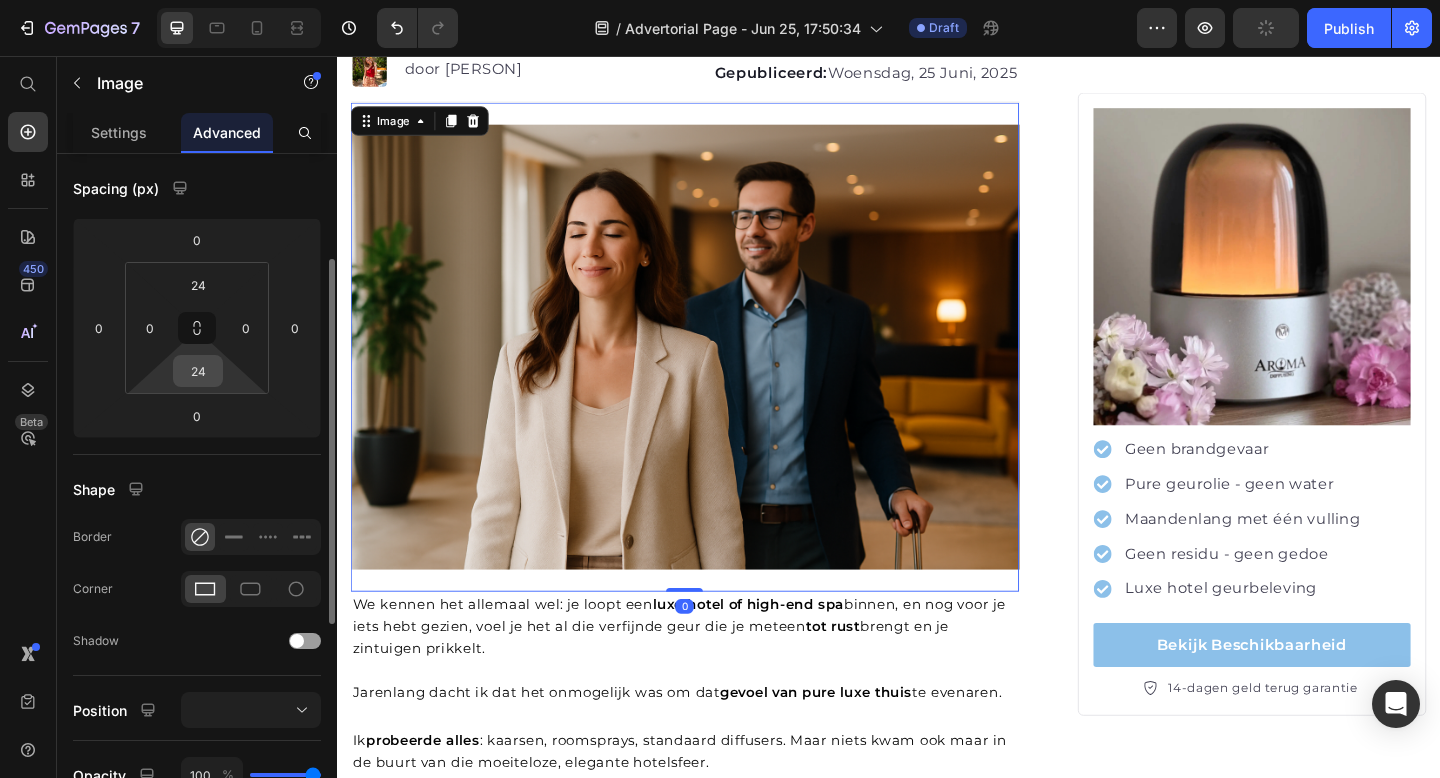 click on "24" at bounding box center (198, 371) 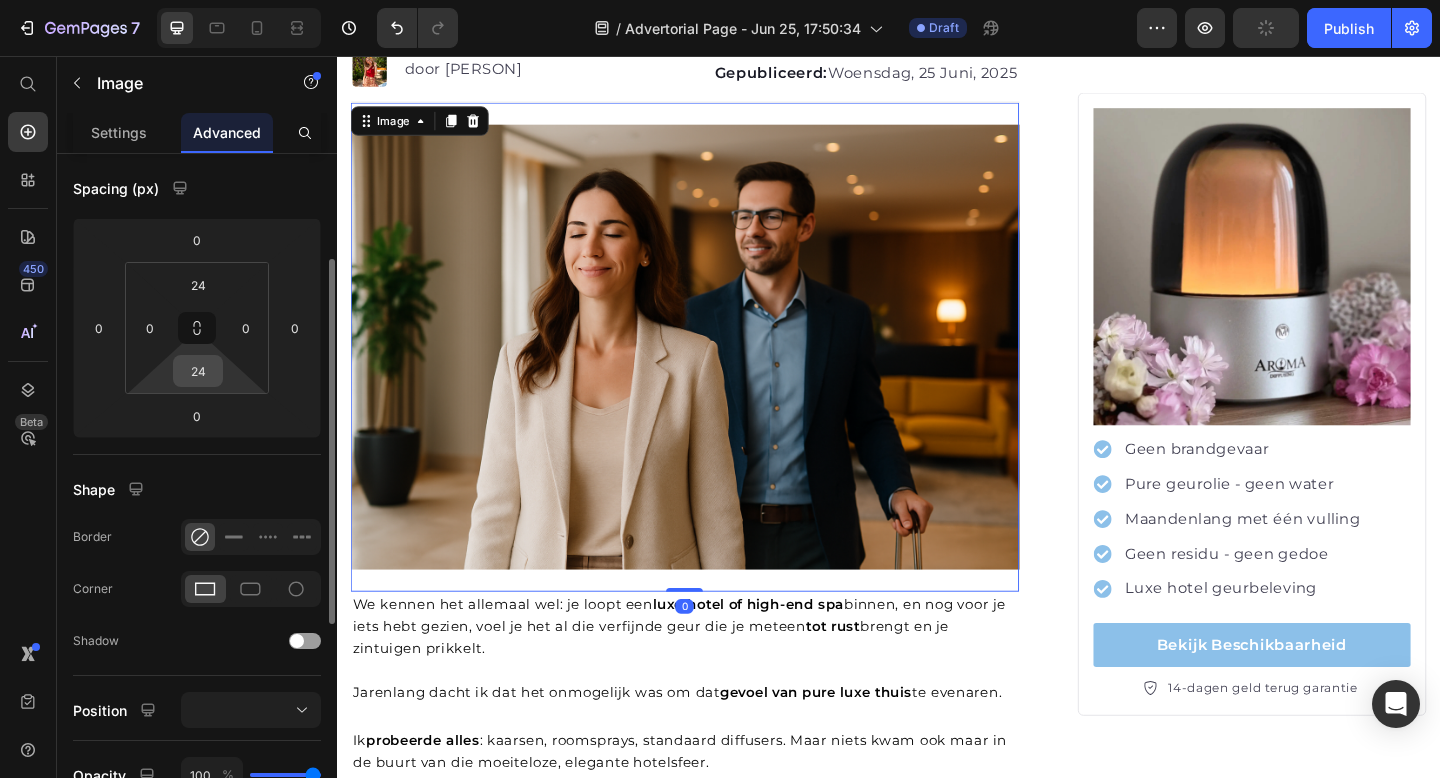 click on "24" at bounding box center [198, 371] 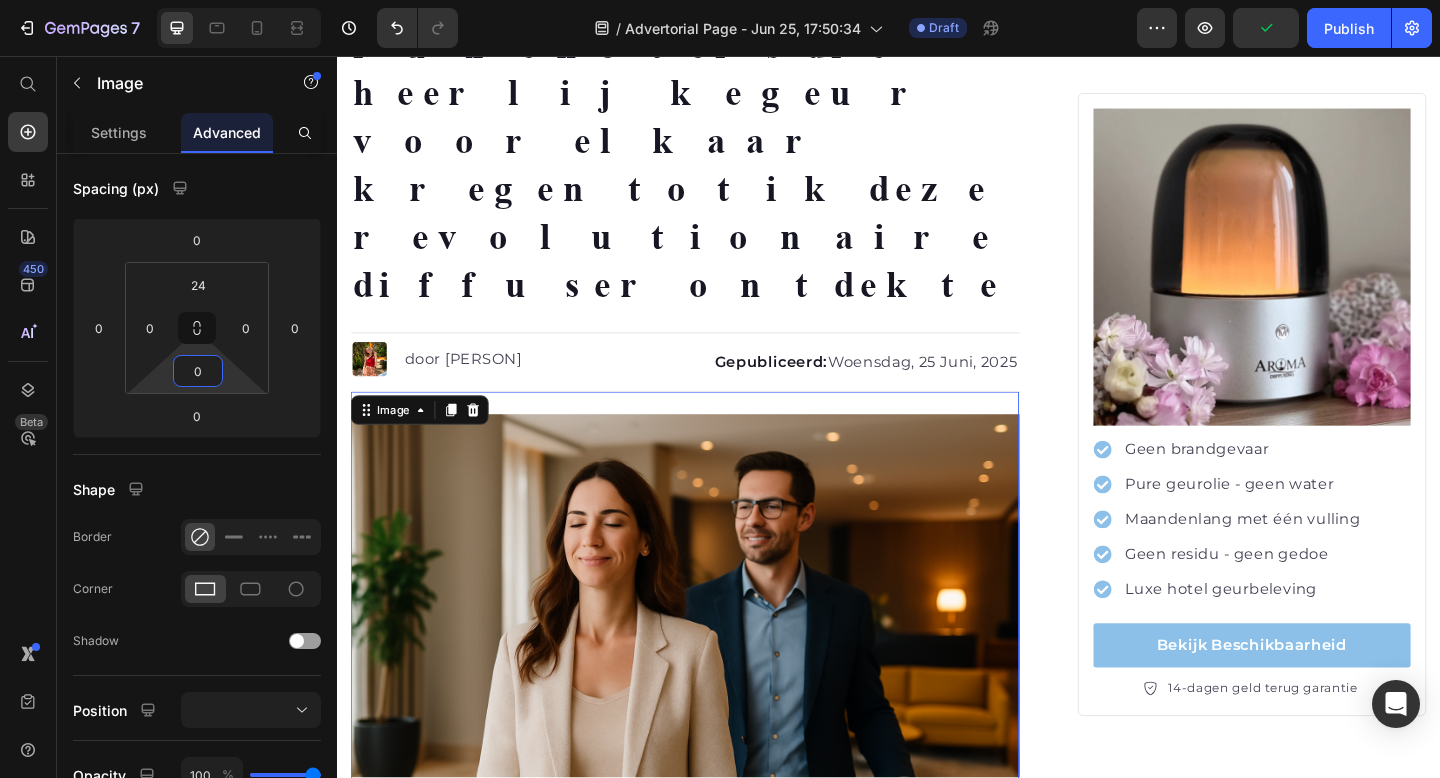 scroll, scrollTop: 250, scrollLeft: 0, axis: vertical 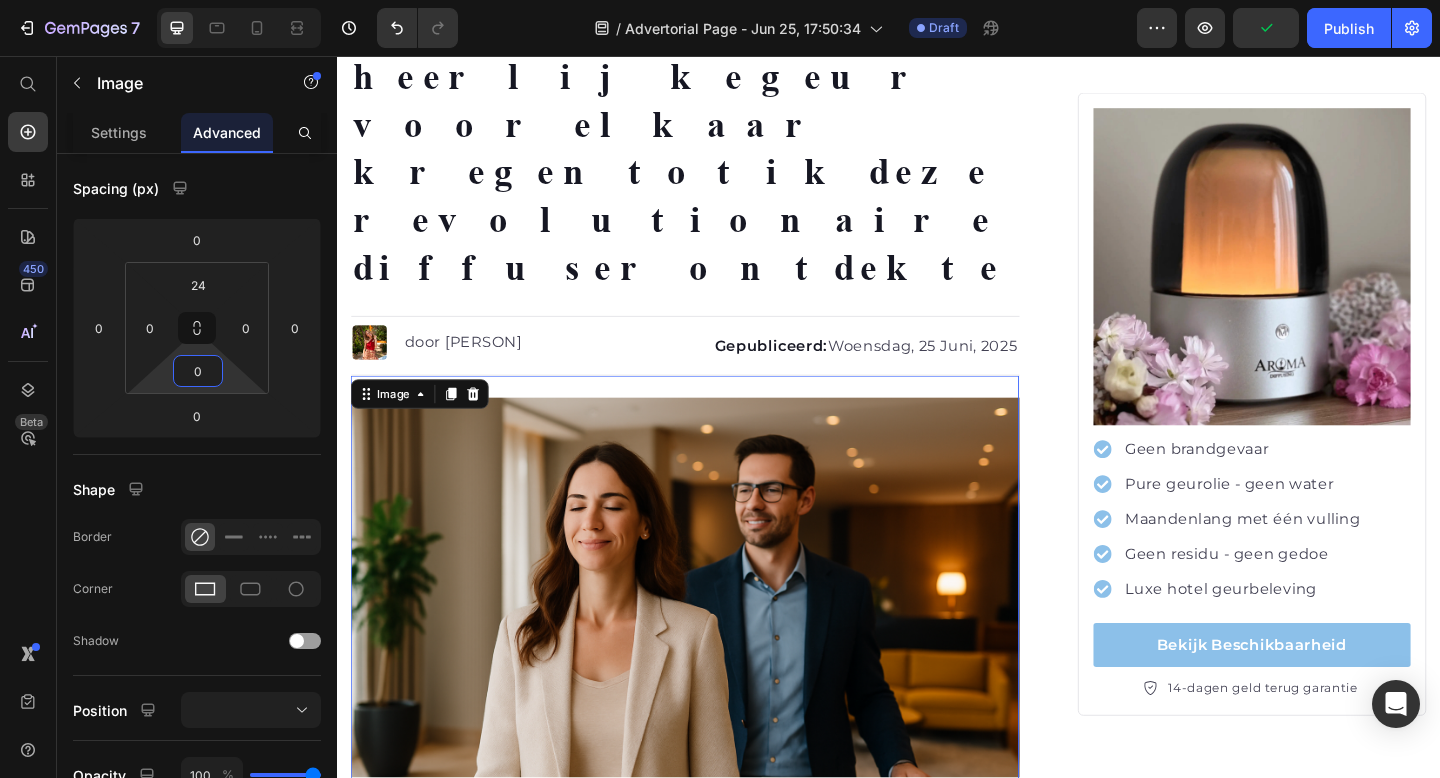 type on "0" 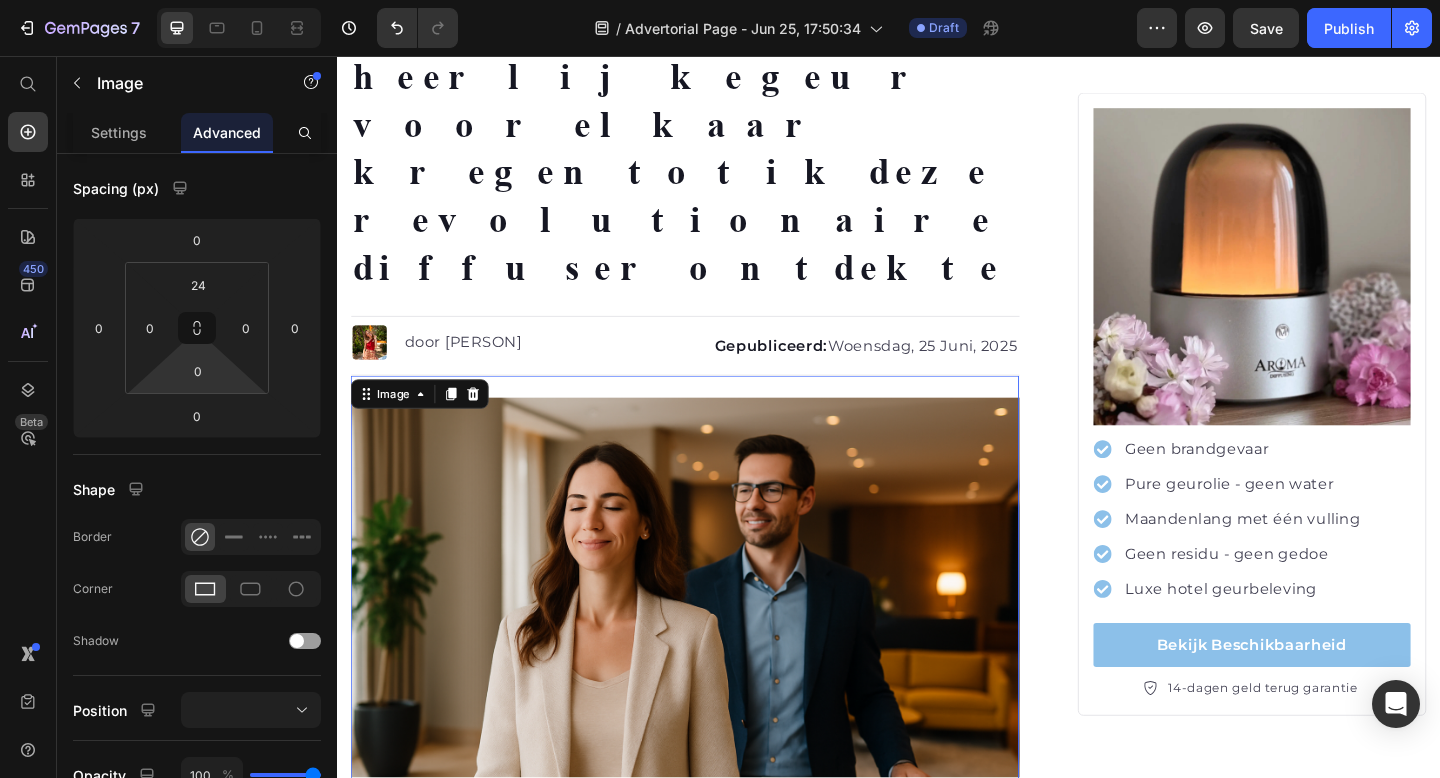 click at bounding box center [715, 658] 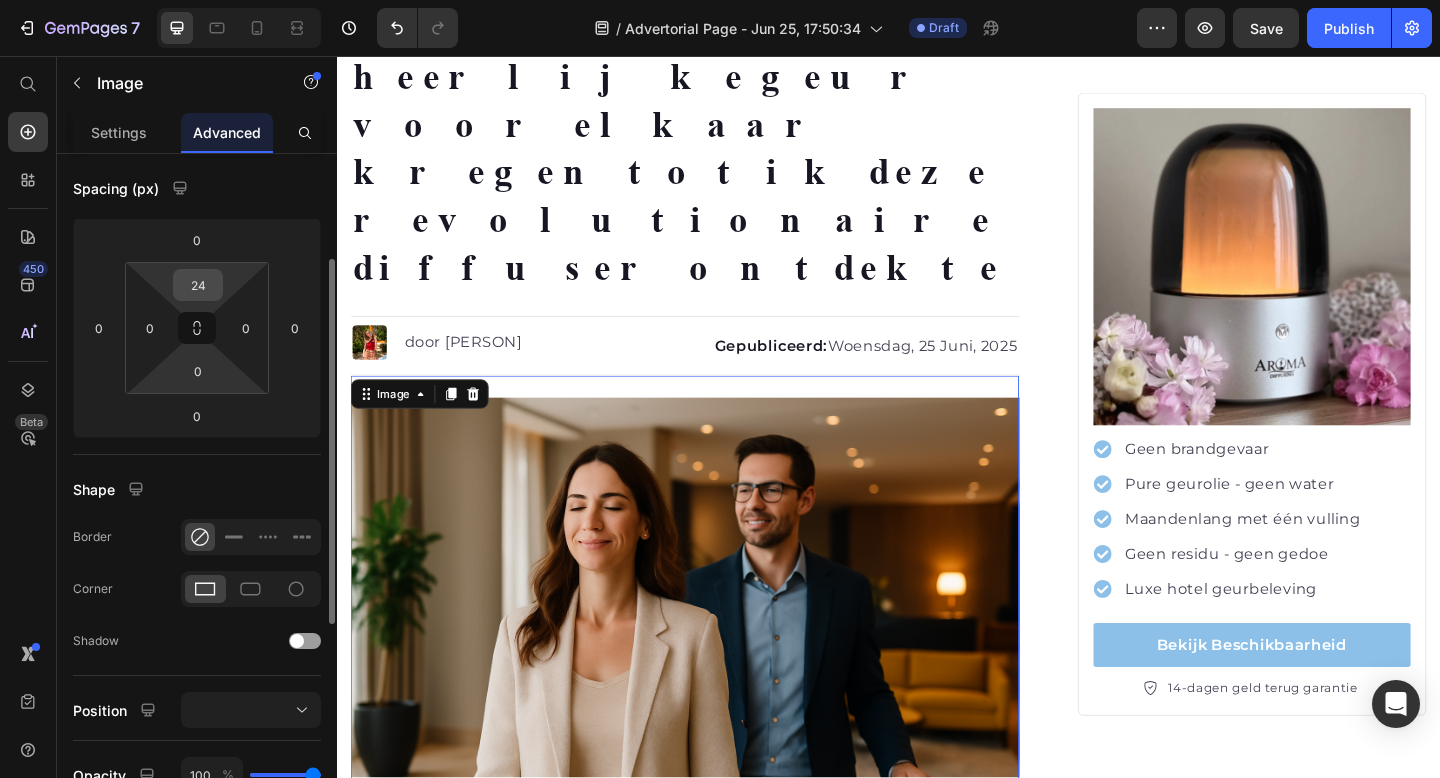 click on "24" at bounding box center (198, 285) 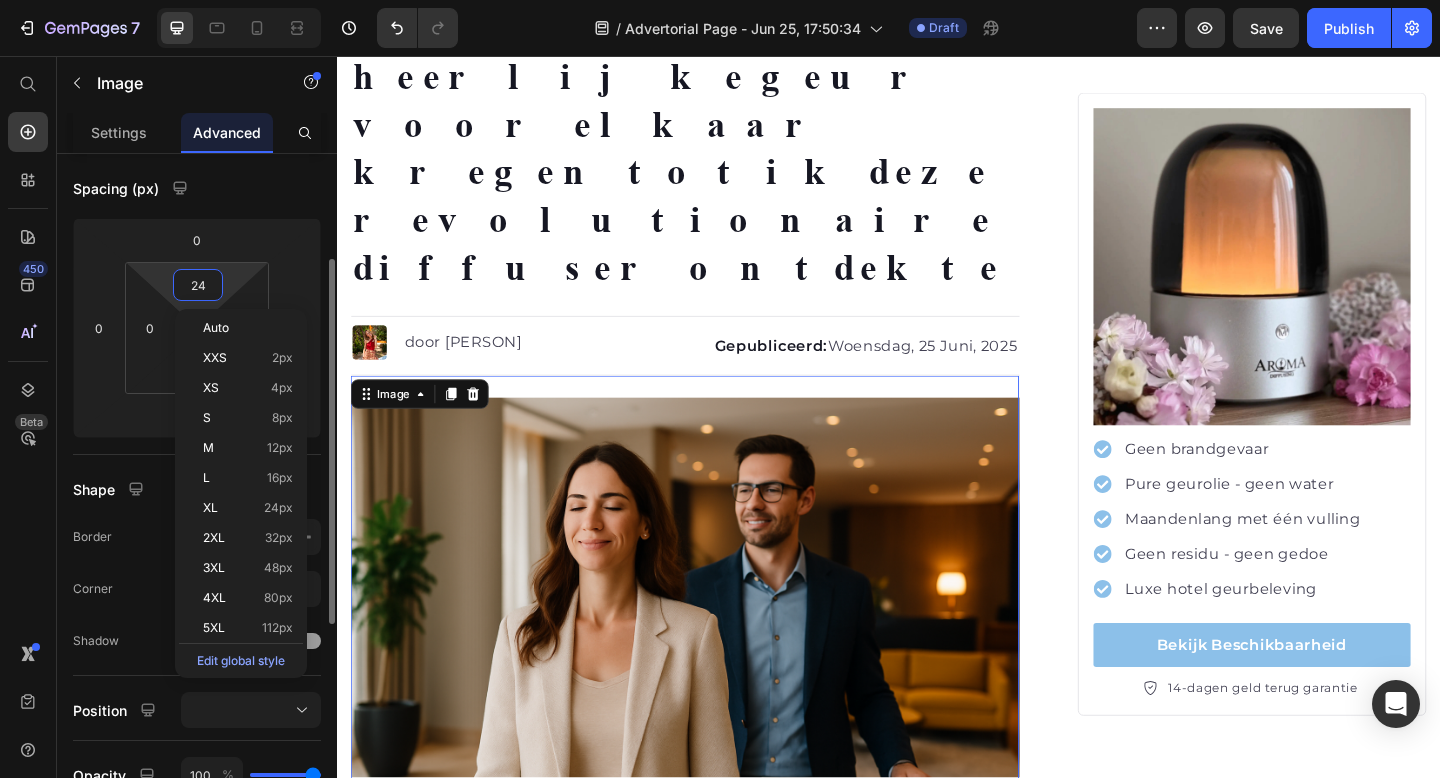 click on "24" at bounding box center (198, 285) 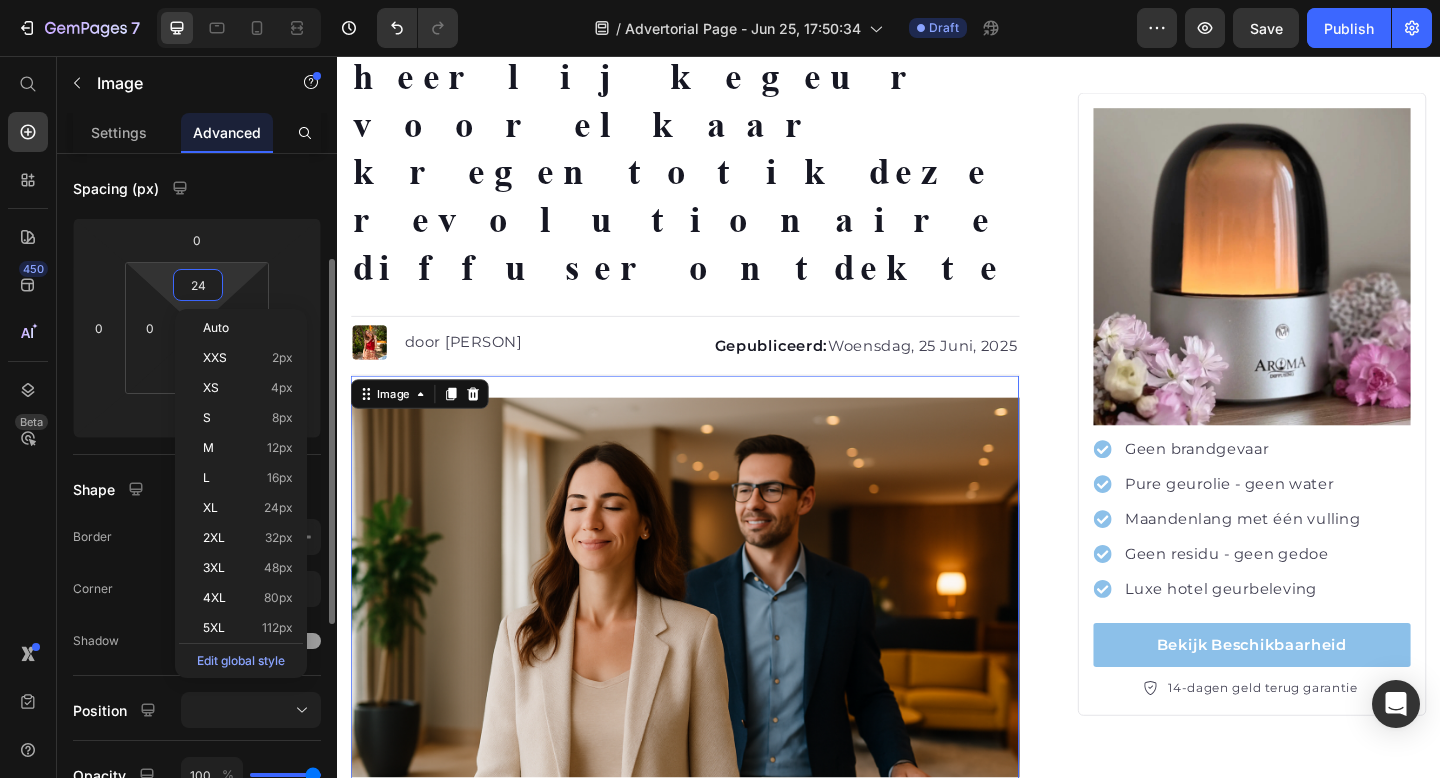 click on "24" at bounding box center (198, 285) 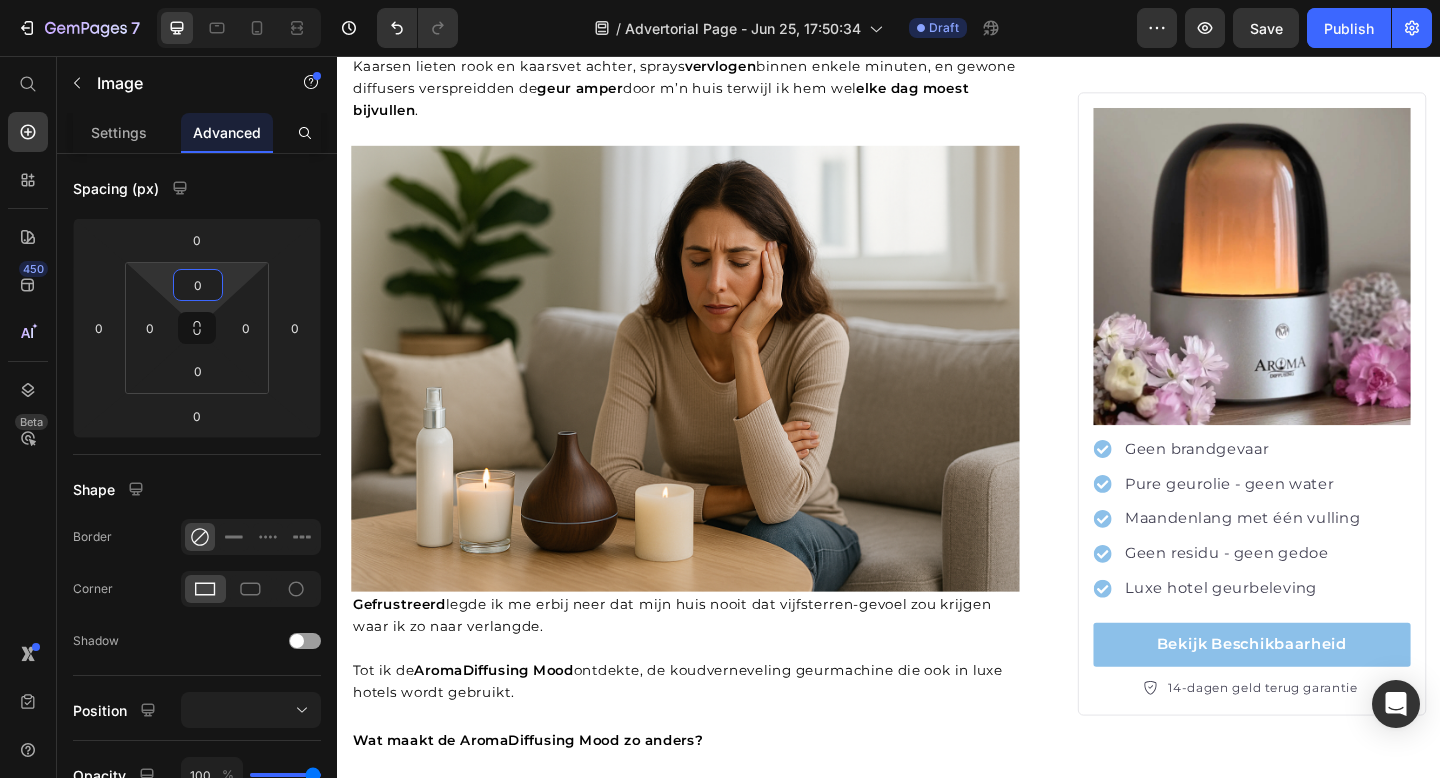 scroll, scrollTop: 1300, scrollLeft: 0, axis: vertical 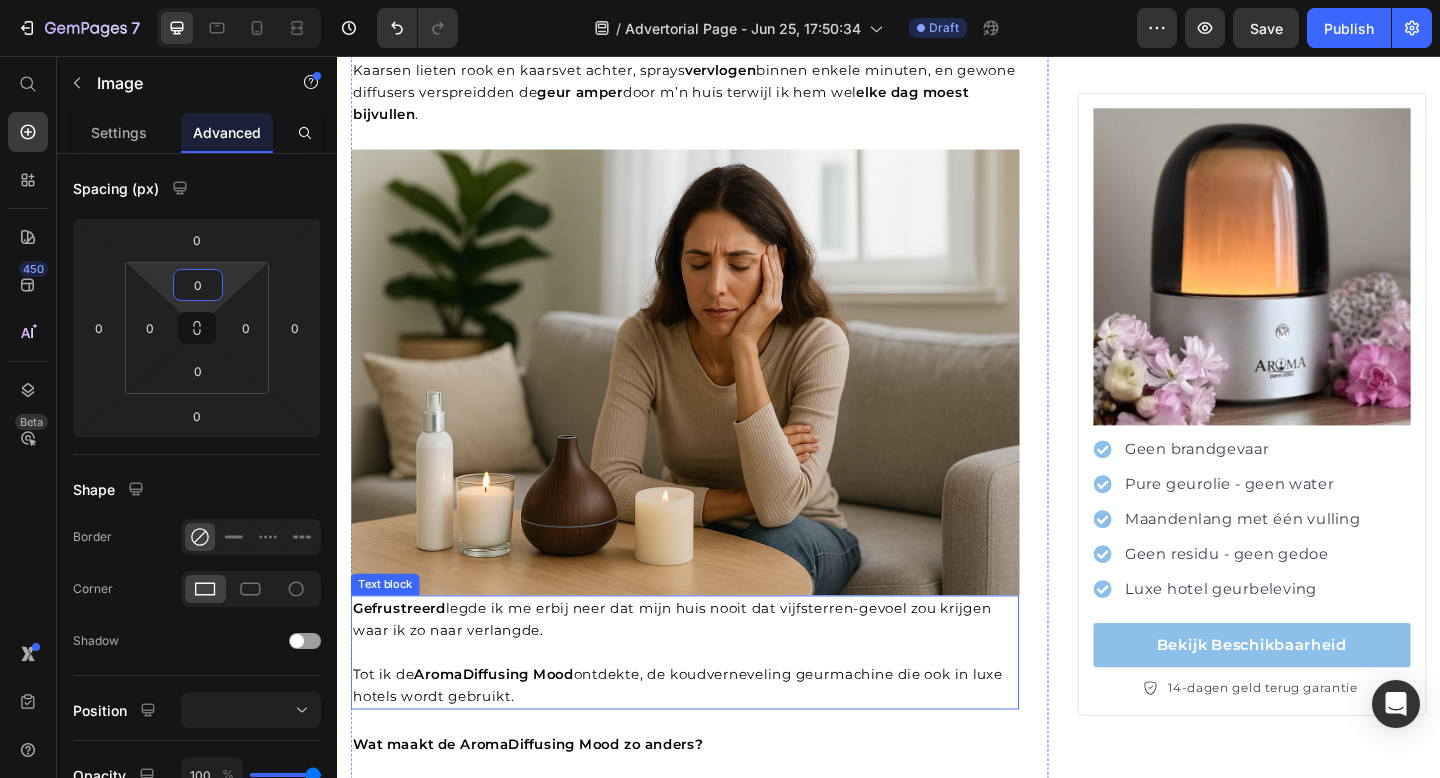 click at bounding box center [715, 400] 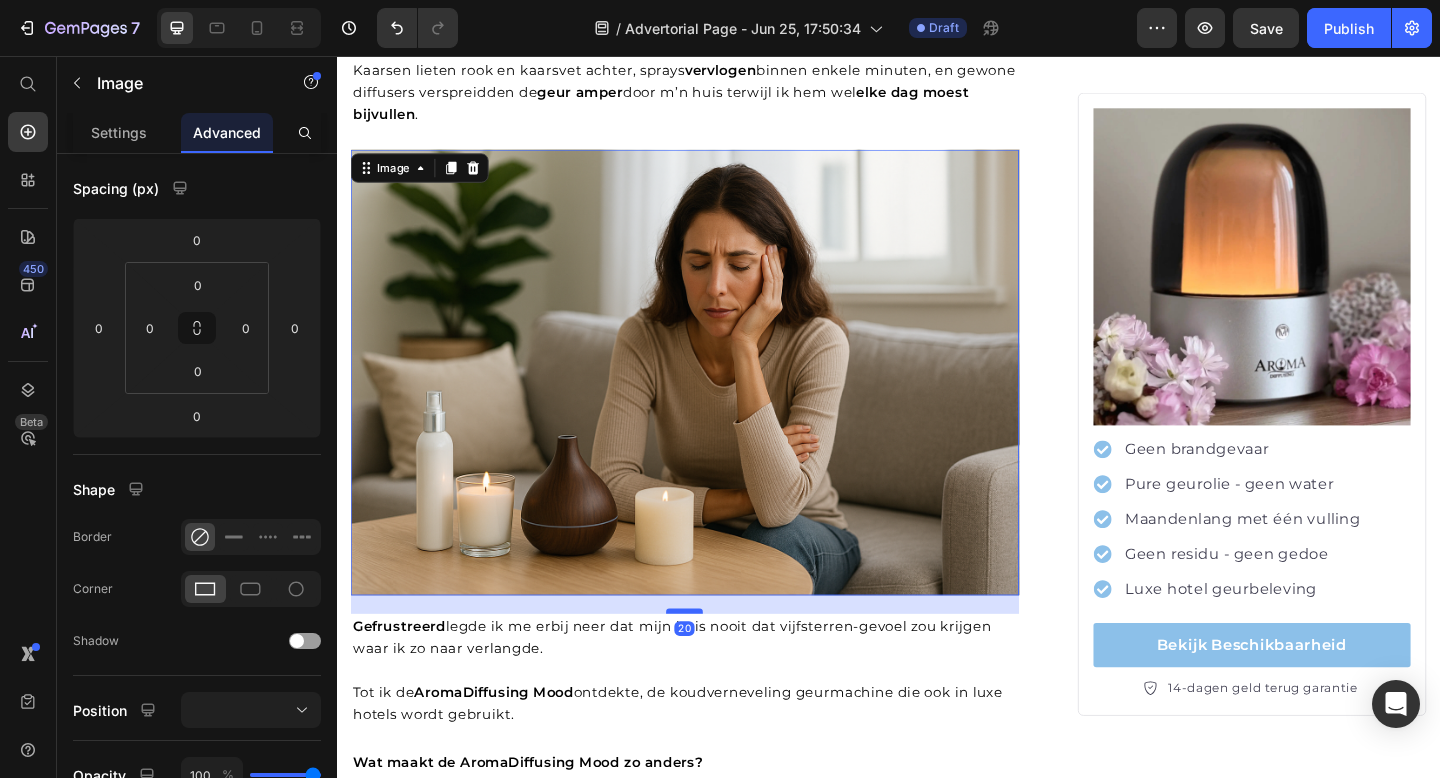 drag, startPoint x: 715, startPoint y: 385, endPoint x: 712, endPoint y: 405, distance: 20.22375 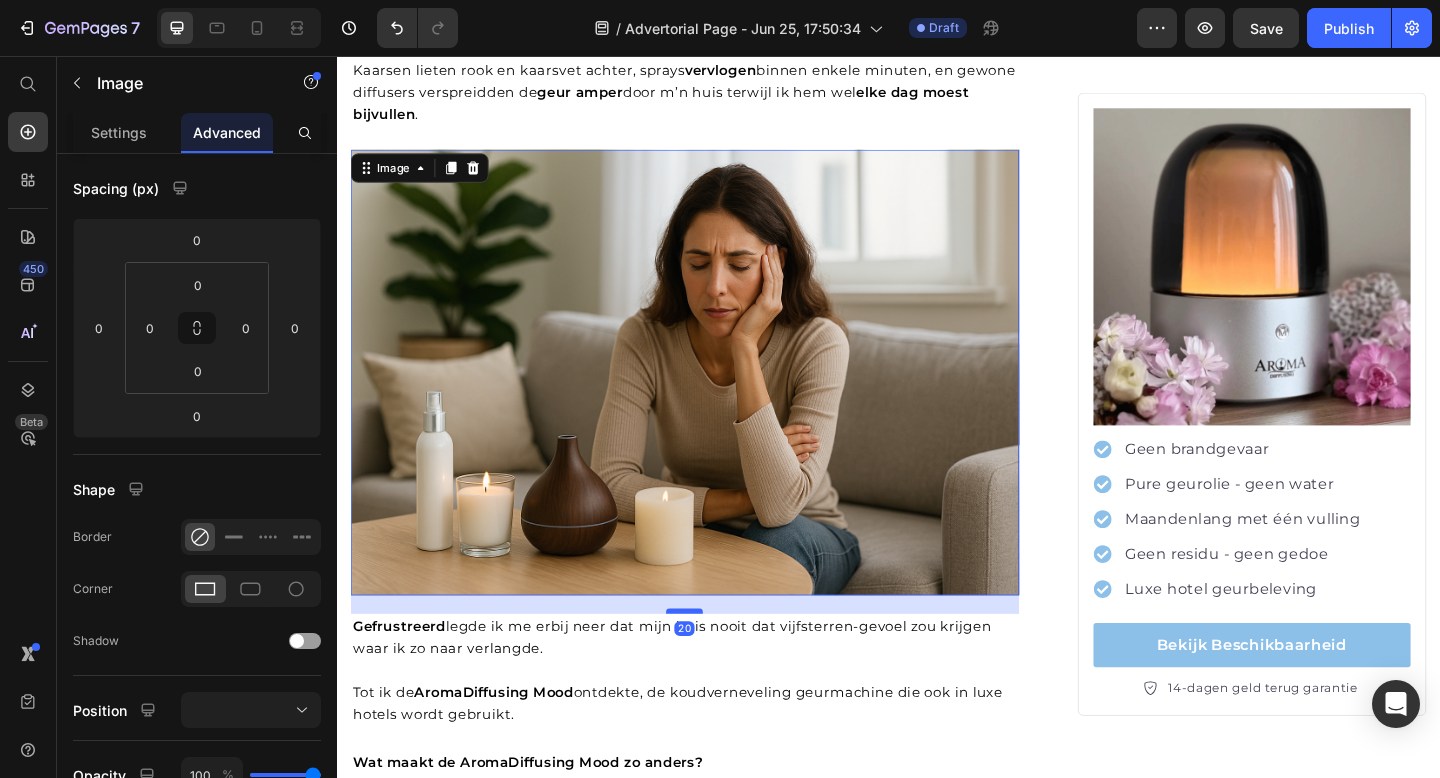 click at bounding box center [715, 660] 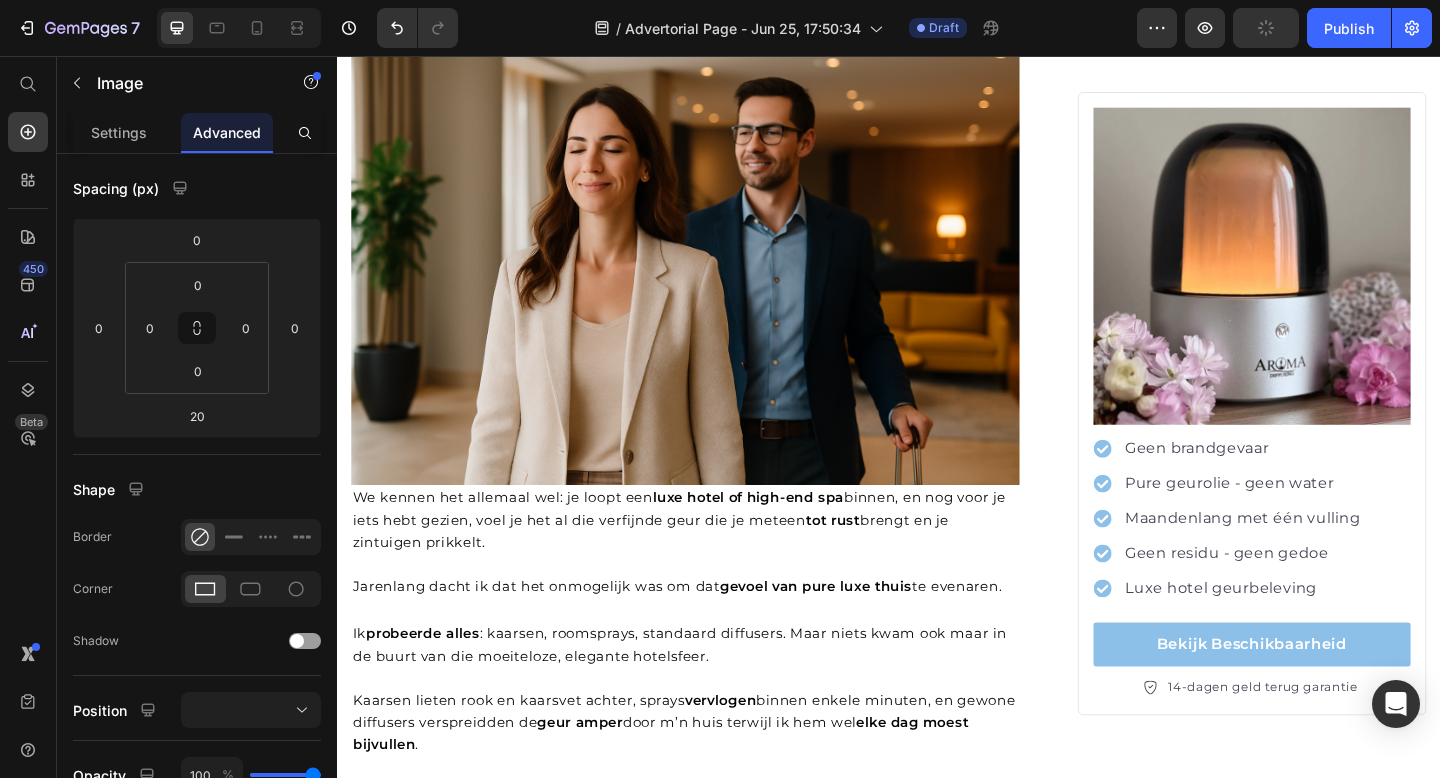 scroll, scrollTop: 602, scrollLeft: 0, axis: vertical 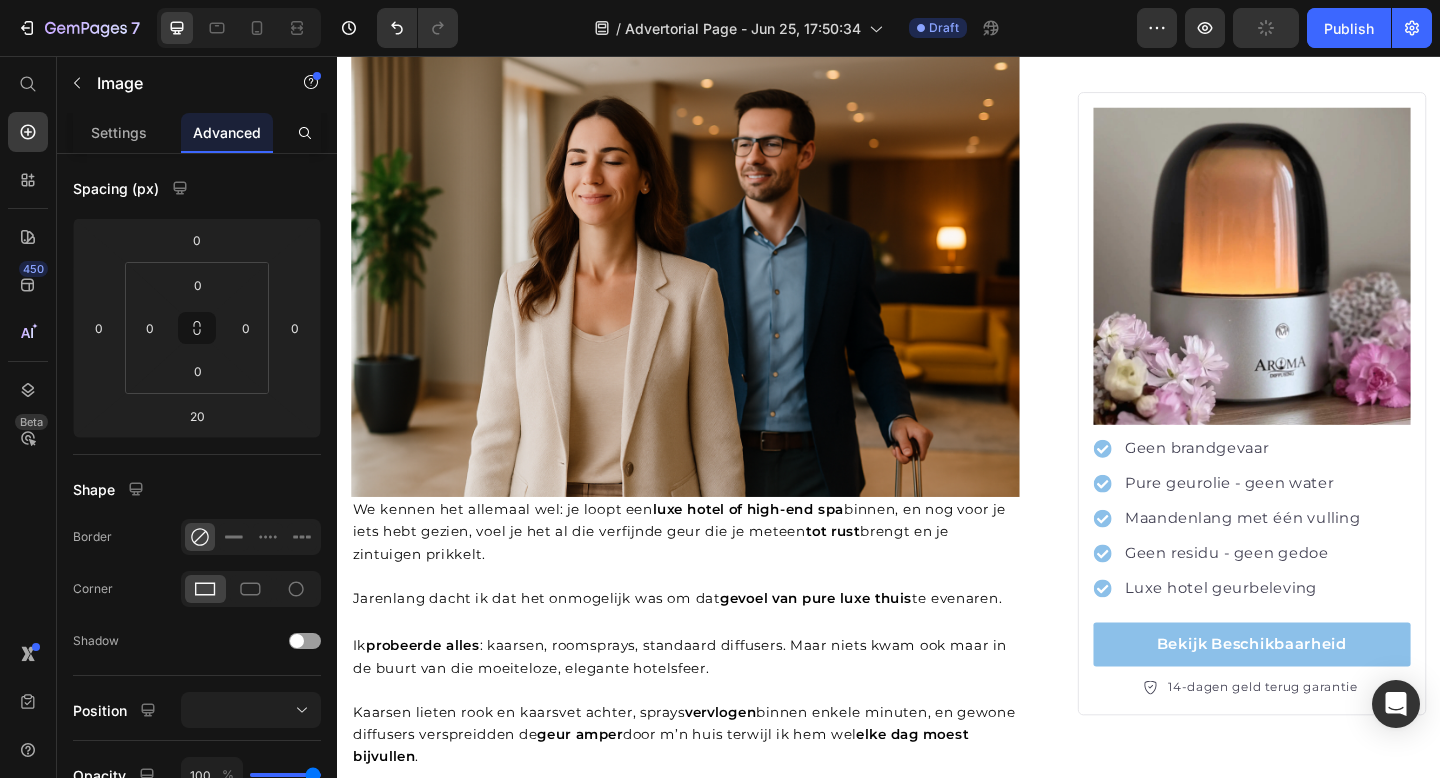 click at bounding box center [715, 294] 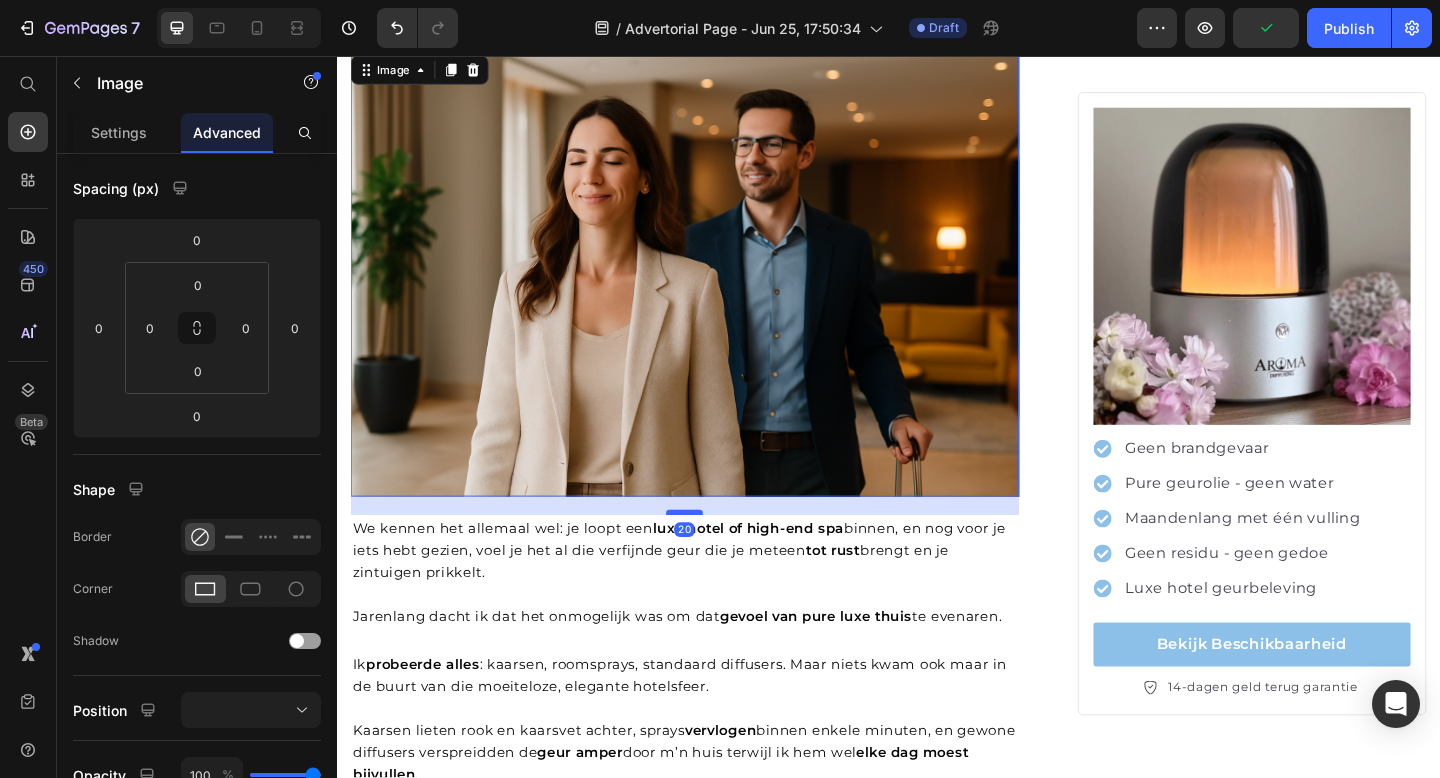 drag, startPoint x: 725, startPoint y: 273, endPoint x: 723, endPoint y: 293, distance: 20.09975 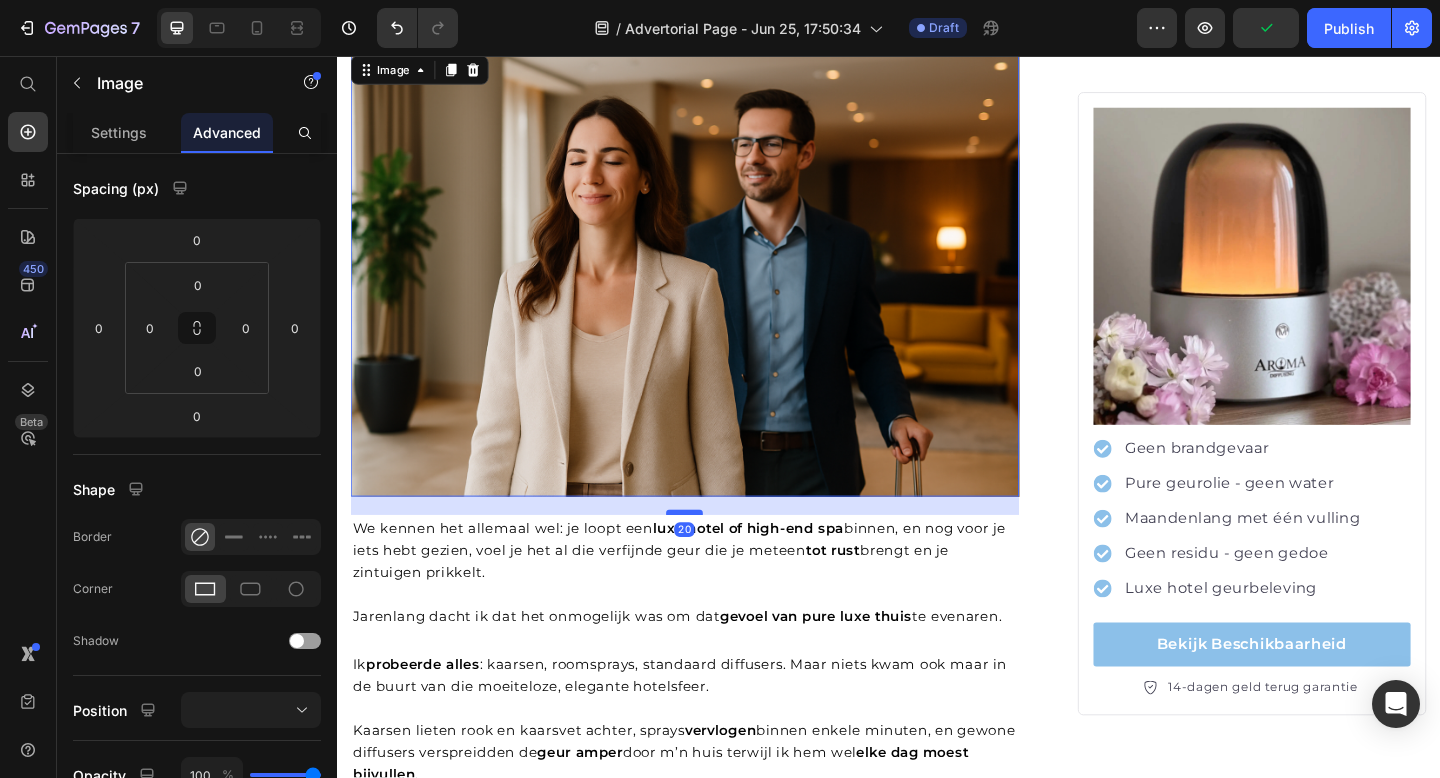 click at bounding box center (715, 553) 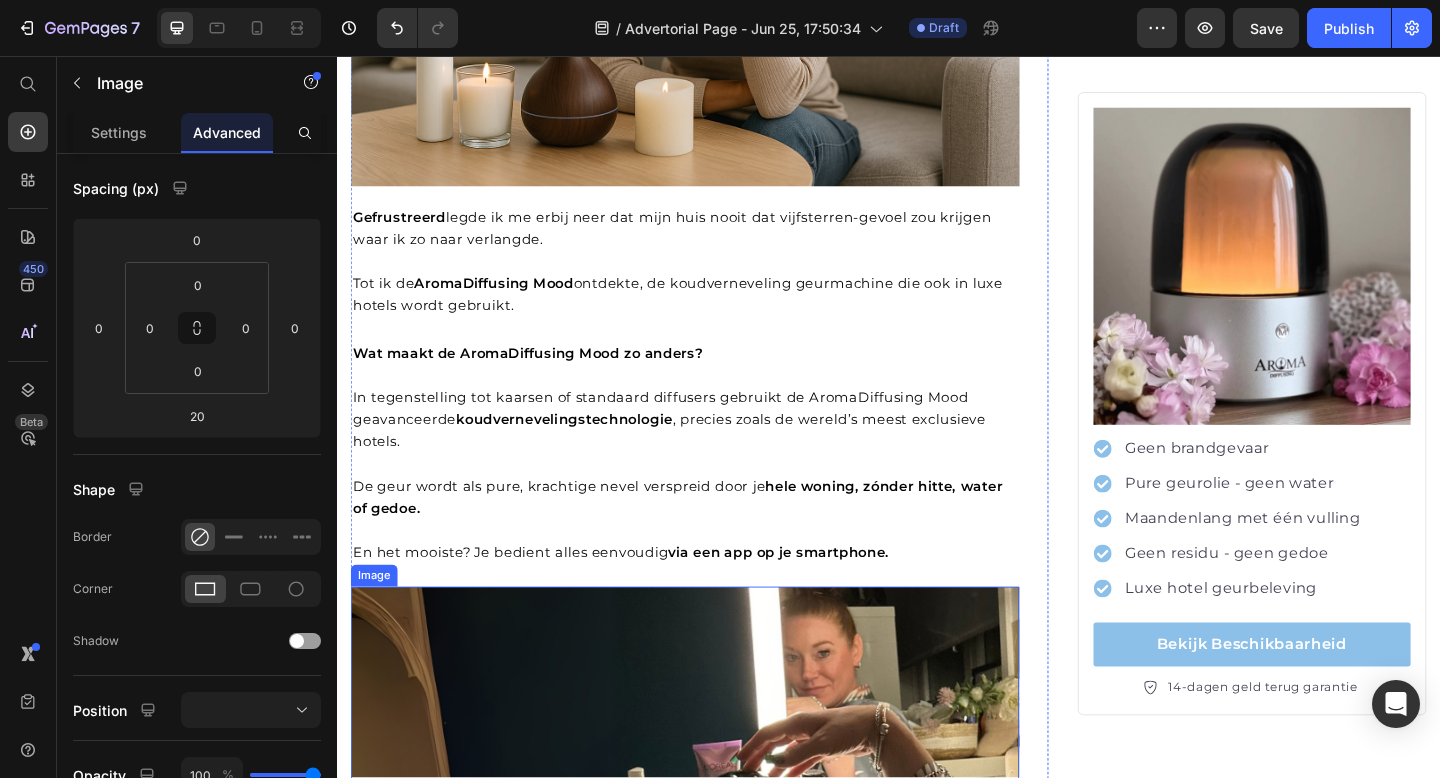 click at bounding box center (715, 876) 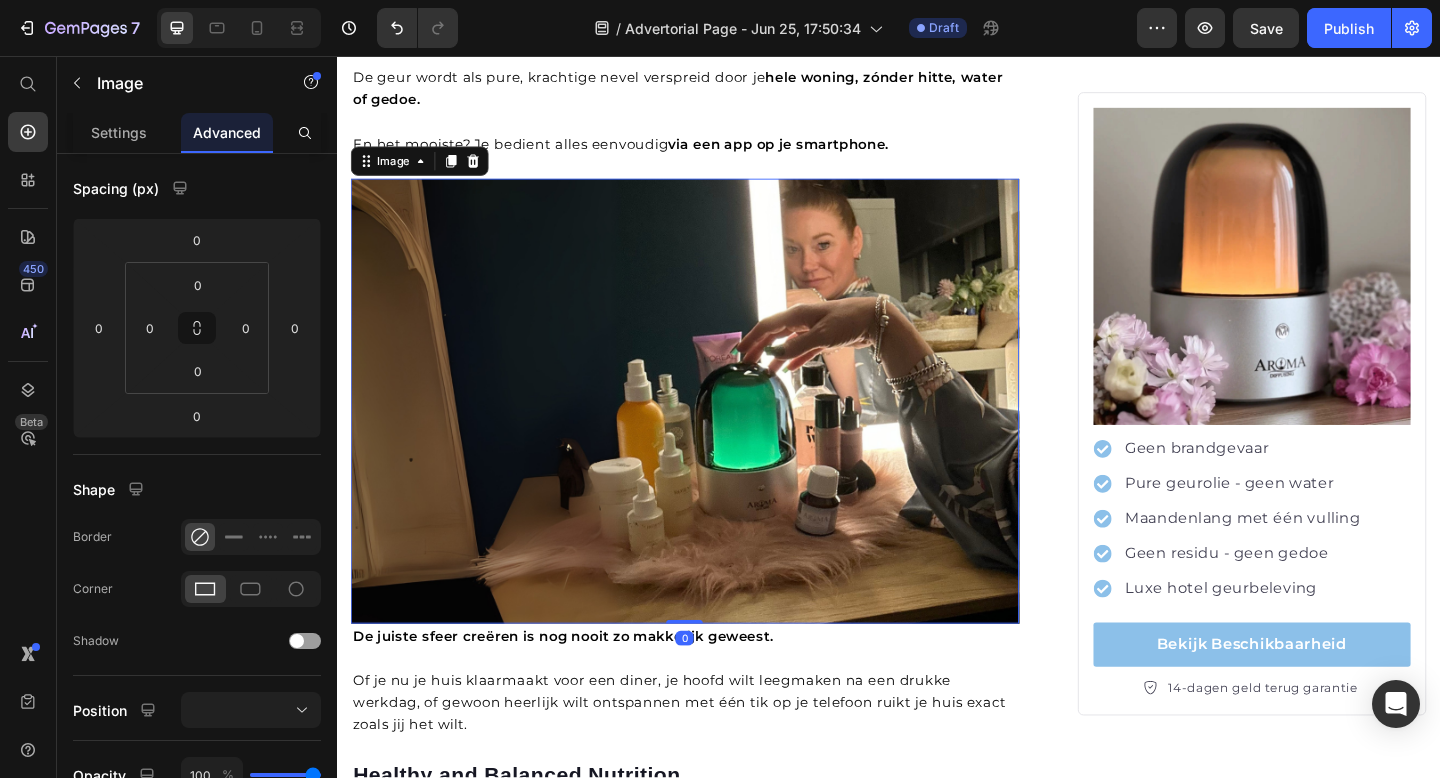 scroll, scrollTop: 2221, scrollLeft: 0, axis: vertical 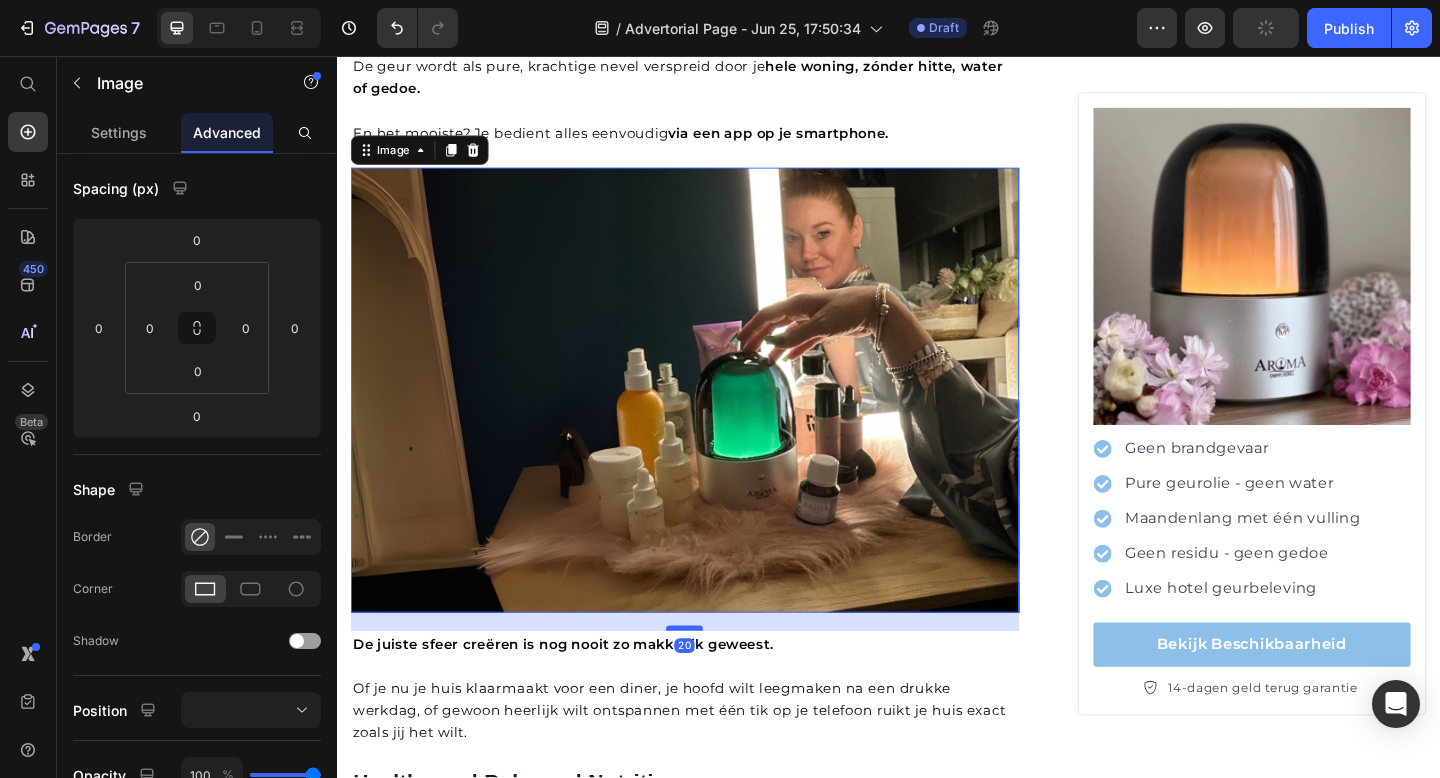 drag, startPoint x: 714, startPoint y: 407, endPoint x: 715, endPoint y: 427, distance: 20.024984 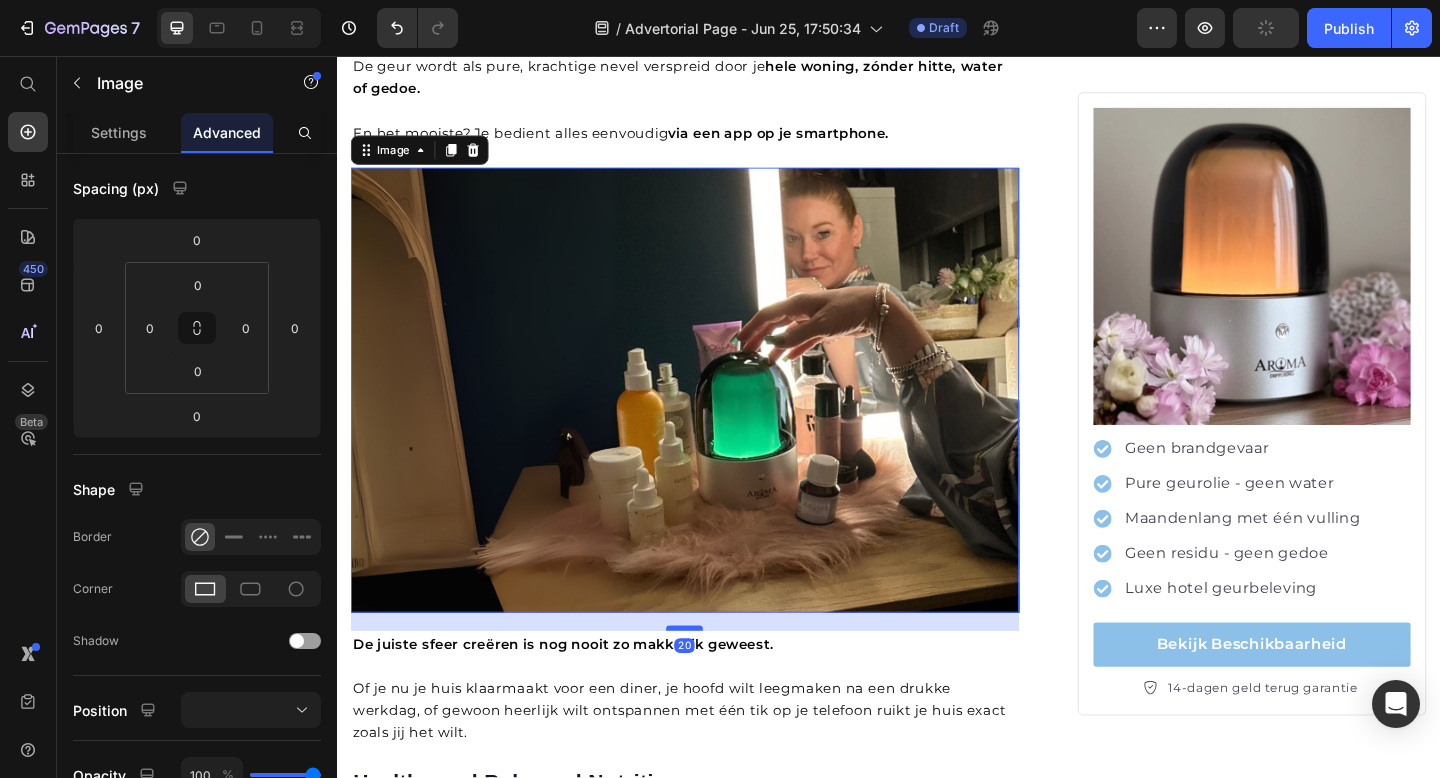 click at bounding box center [715, 679] 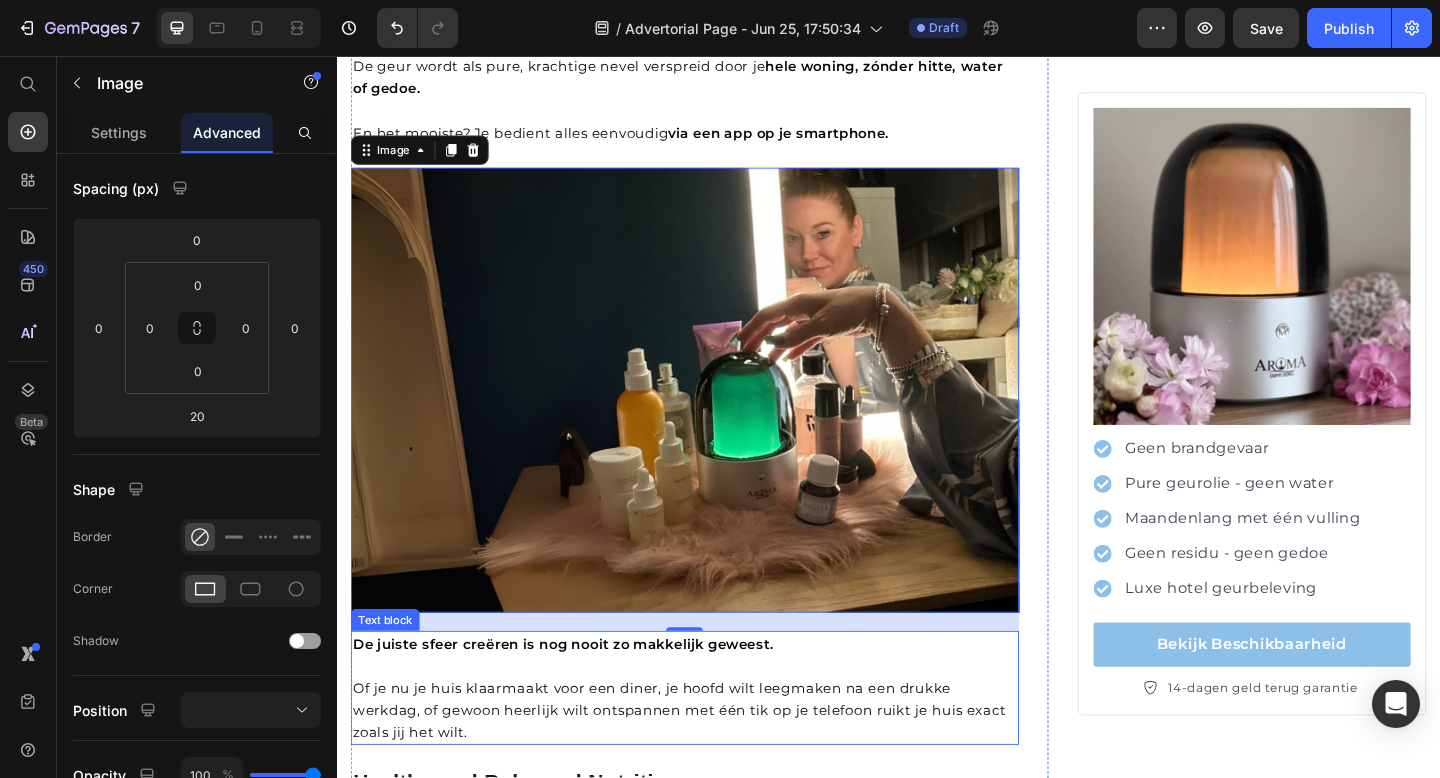 click on "Of je nu je huis klaarmaakt voor een diner, je hoofd wilt leegmaken na een drukke werkdag, of gewoon heerlijk wilt ontspannen met één tik op je telefoon ruikt je huis exact zoals jij het wilt." at bounding box center [709, 768] 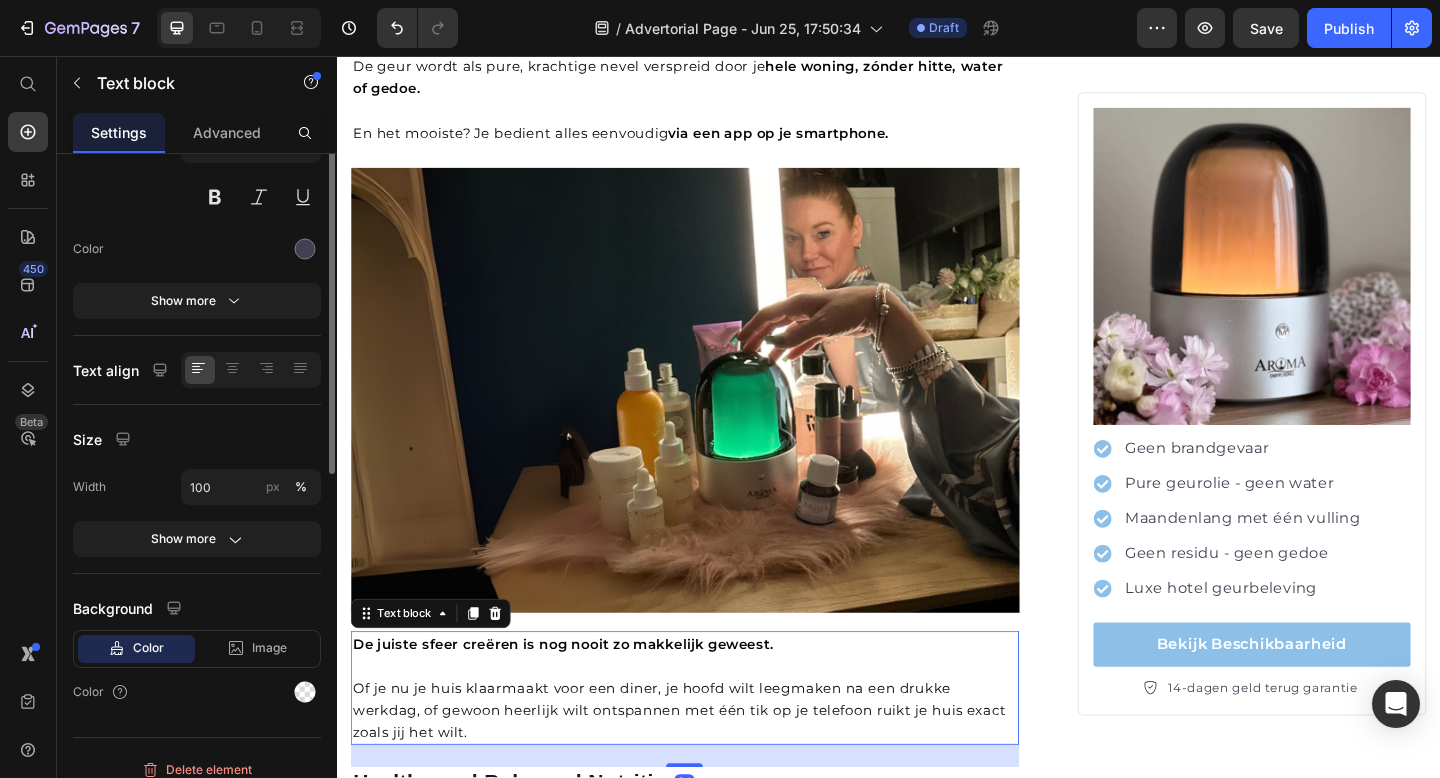 scroll, scrollTop: 0, scrollLeft: 0, axis: both 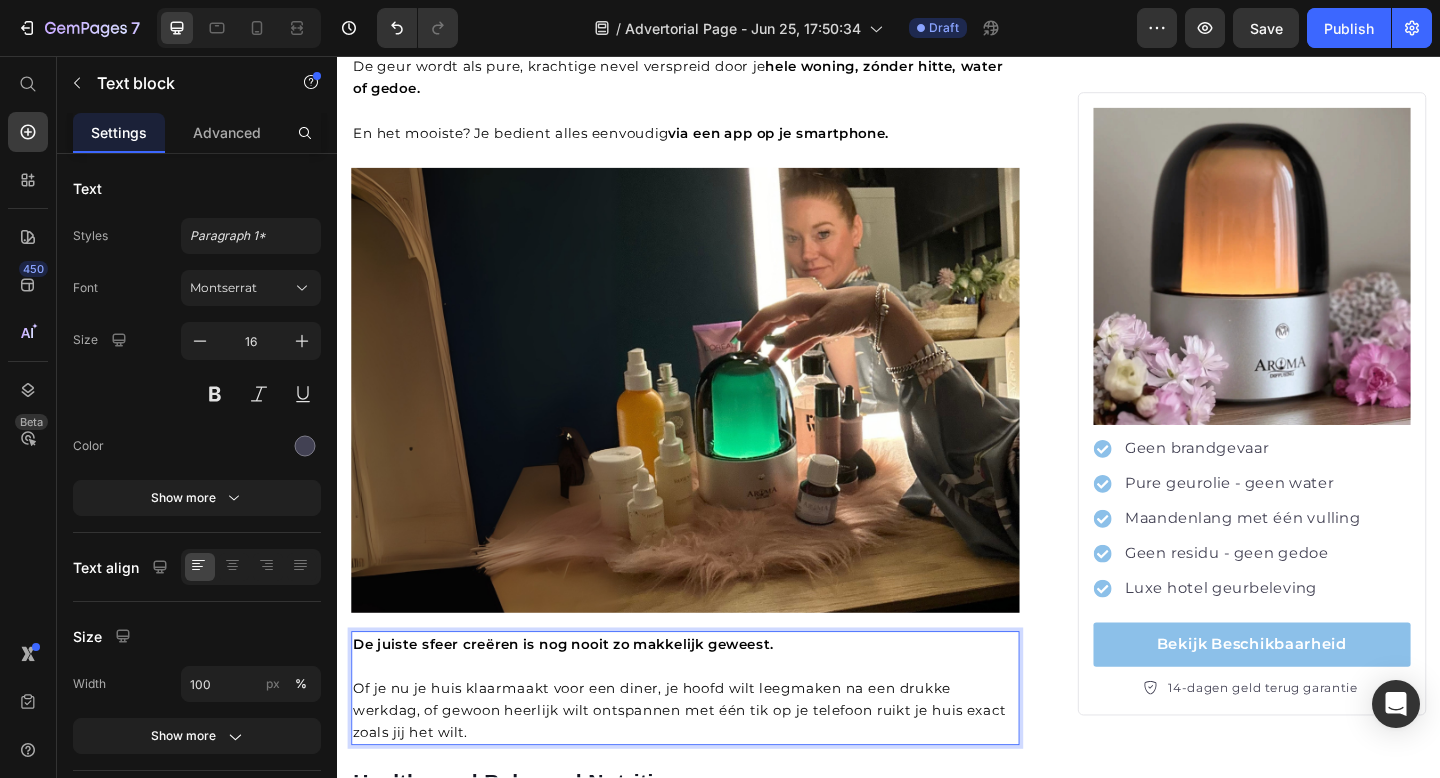 click on "Of je nu je huis klaarmaakt voor een diner, je hoofd wilt leegmaken na een drukke werkdag, of gewoon heerlijk wilt ontspannen met één tik op je telefoon ruikt je huis exact zoals jij het wilt." at bounding box center [709, 768] 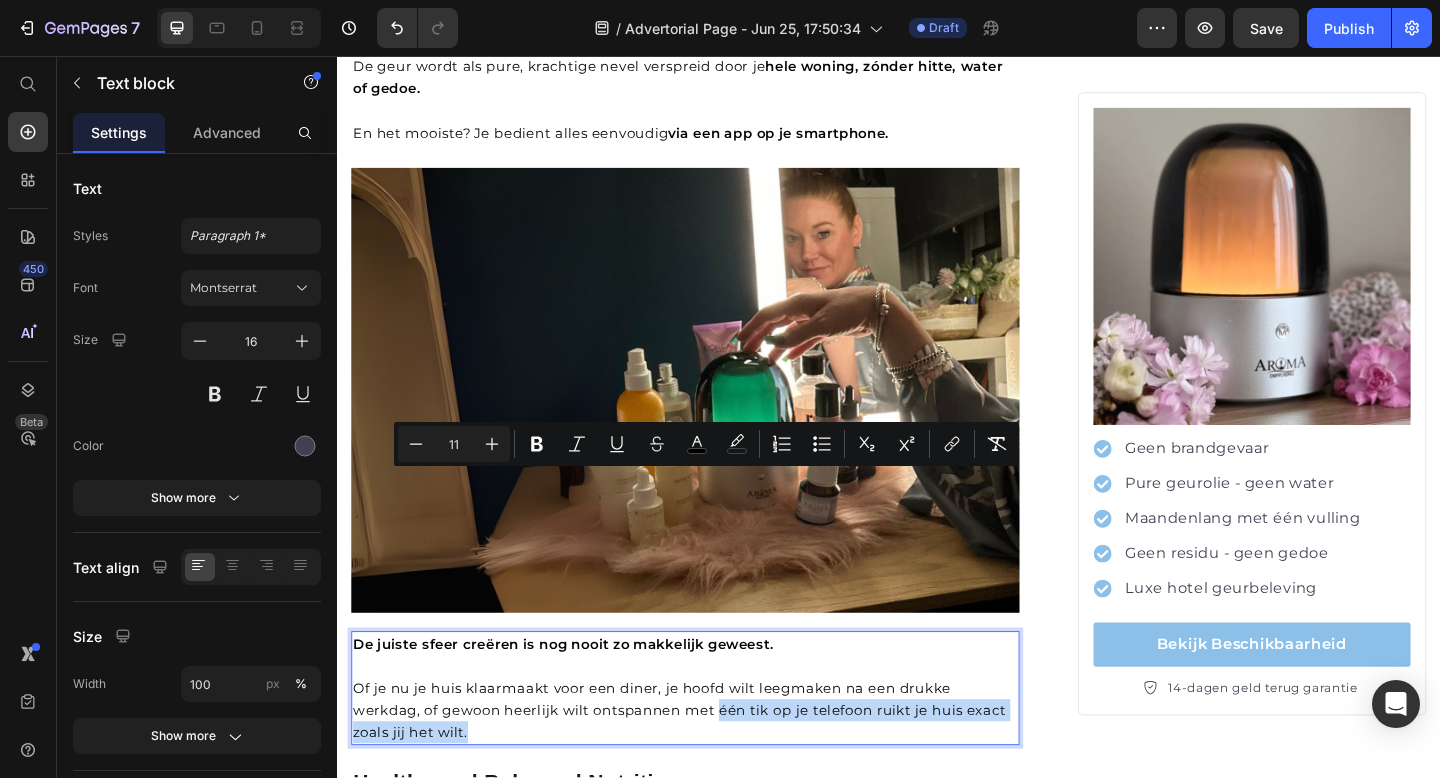 drag, startPoint x: 672, startPoint y: 520, endPoint x: 923, endPoint y: 533, distance: 251.33643 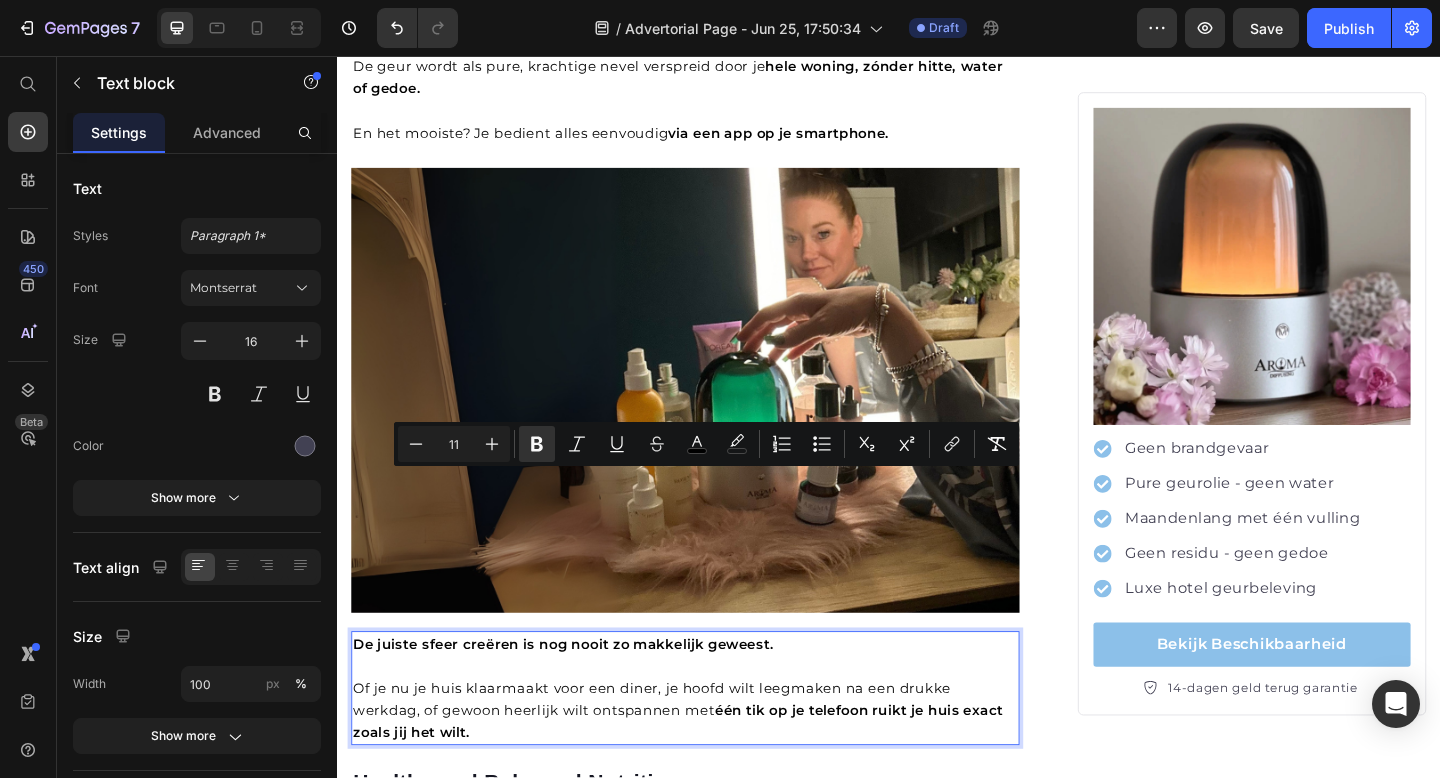 click on "Of je nu je huis klaarmaakt voor een diner, je hoofd wilt leegmaken na een drukke werkdag, of gewoon heerlijk wilt ontspannen met één tik op je telefoon ruikt je huis exact zoals jij het wilt." at bounding box center [708, 768] 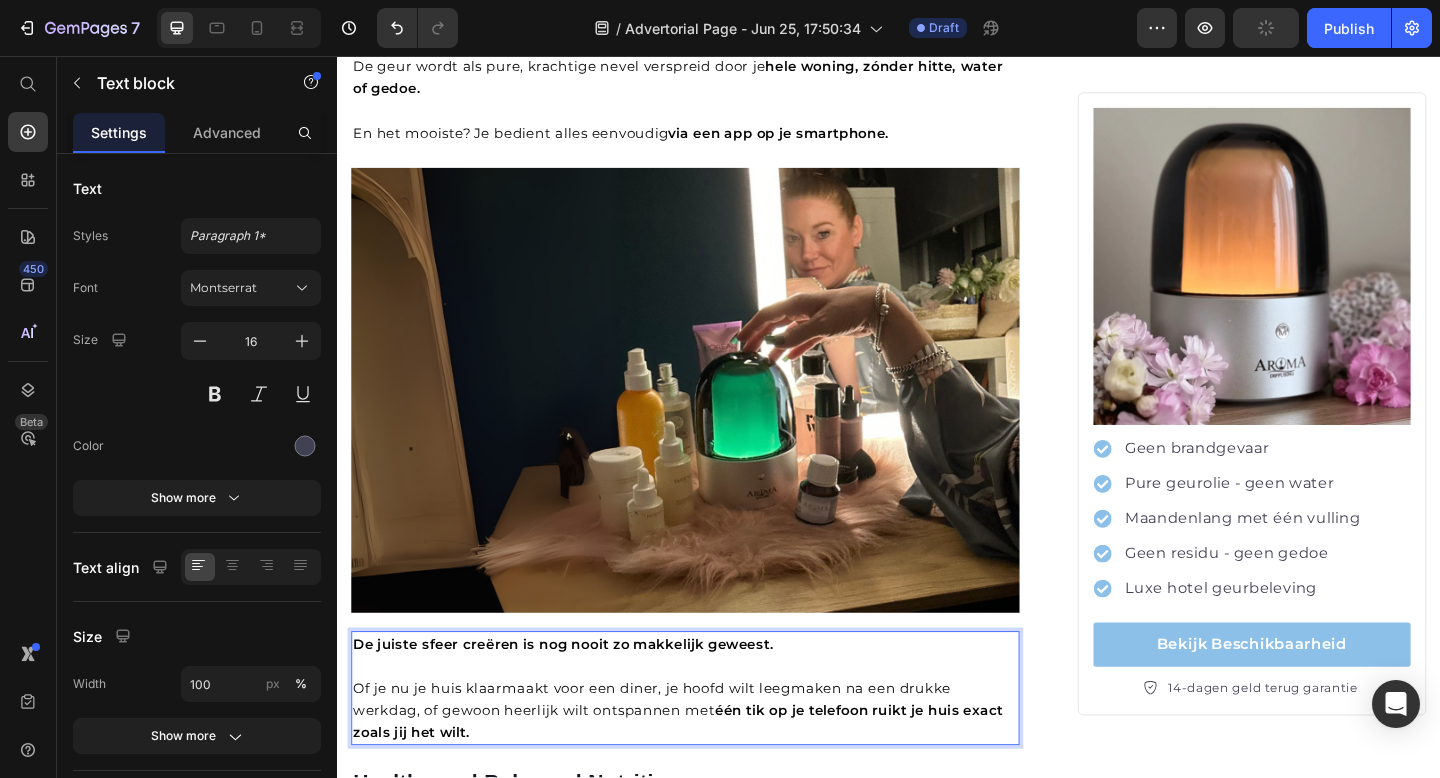 click on "De juiste sfeer creëren is nog nooit zo makkelijk geweest.  Of je nu je huis klaarmaakt voor een diner, je hoofd wilt leegmaken na een drukke werkdag, of gewoon heerlijk wilt ontspannen met  één tik op je telefoon ruikt je huis exact zoals jij het wilt." at bounding box center [715, 744] 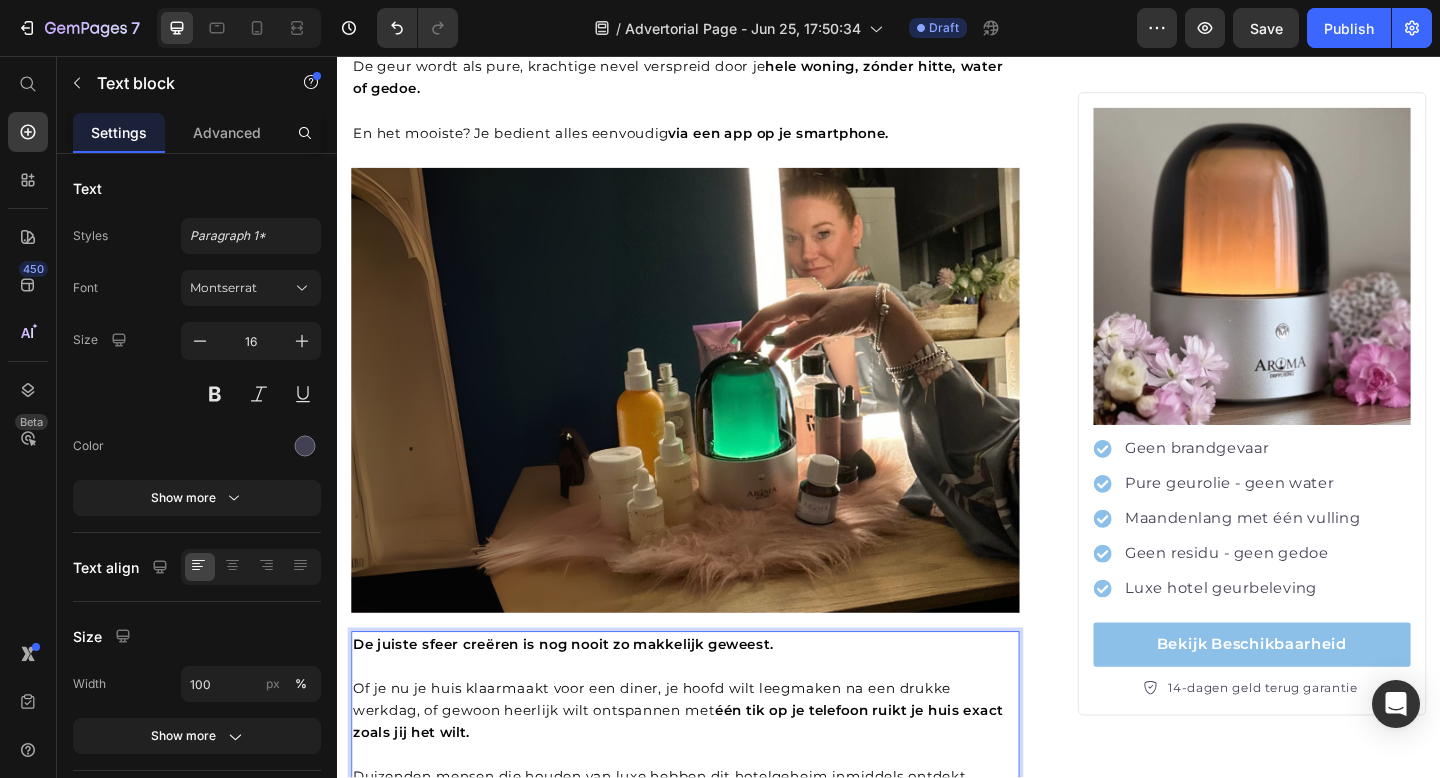 click on "Duizenden mensen die houden van luxe hebben dit hotelgeheim inmiddels ontdekt. Benieuwd hoe de AromaDiffusing Mood ook jouw huis kan omtoveren tot een oase van rust en stijl? Lees dan snel verder." at bounding box center (715, 864) 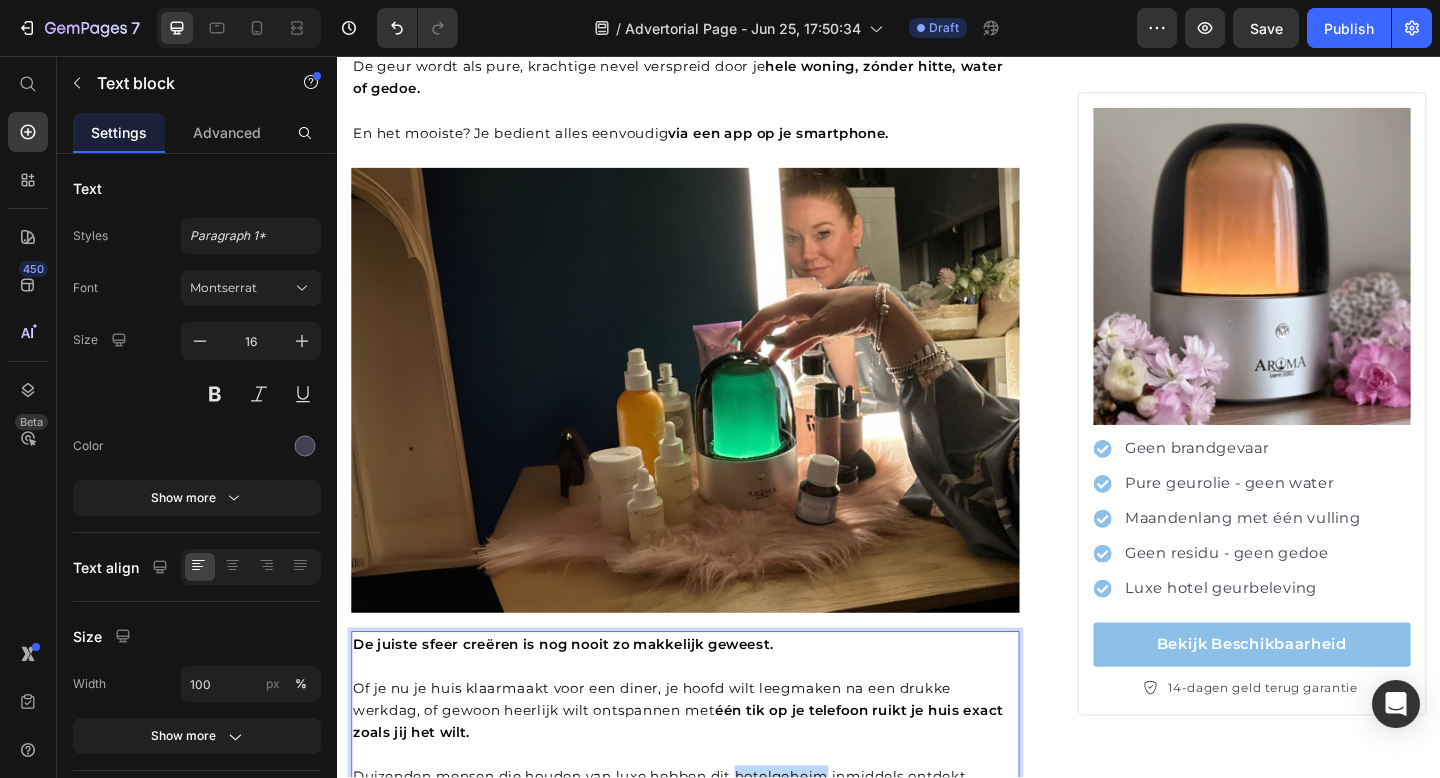 click on "Duizenden mensen die houden van luxe hebben dit hotelgeheim inmiddels ontdekt." at bounding box center [689, 840] 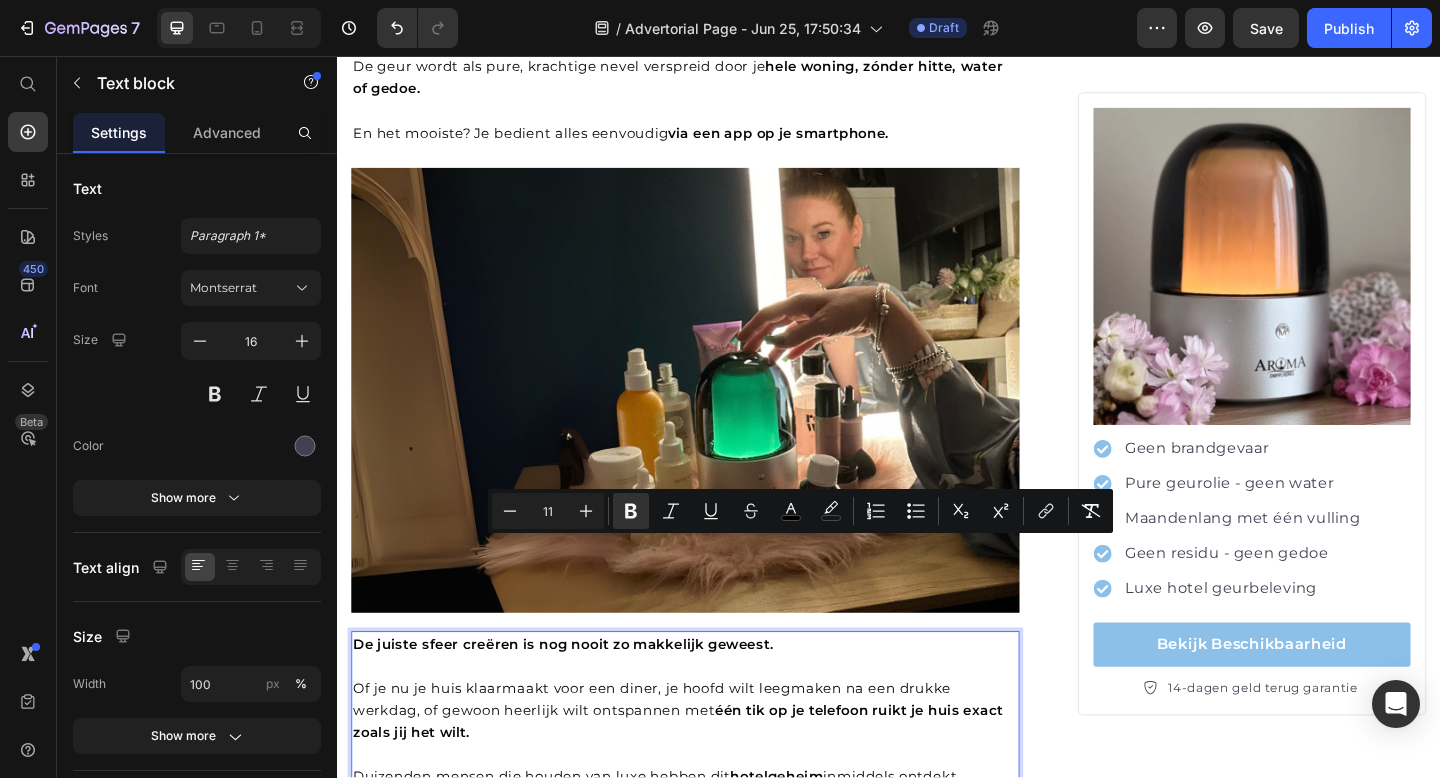type on "16" 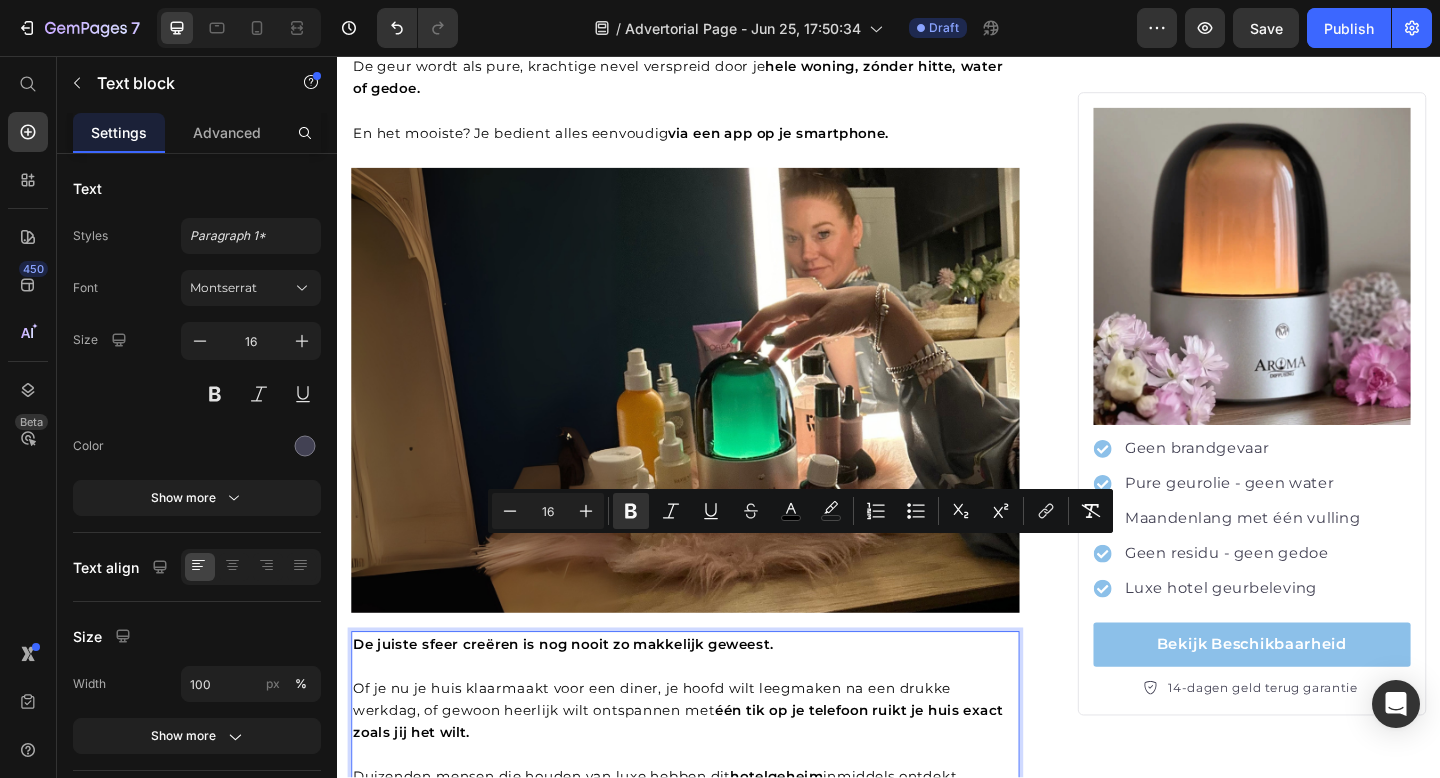 click at bounding box center (715, 864) 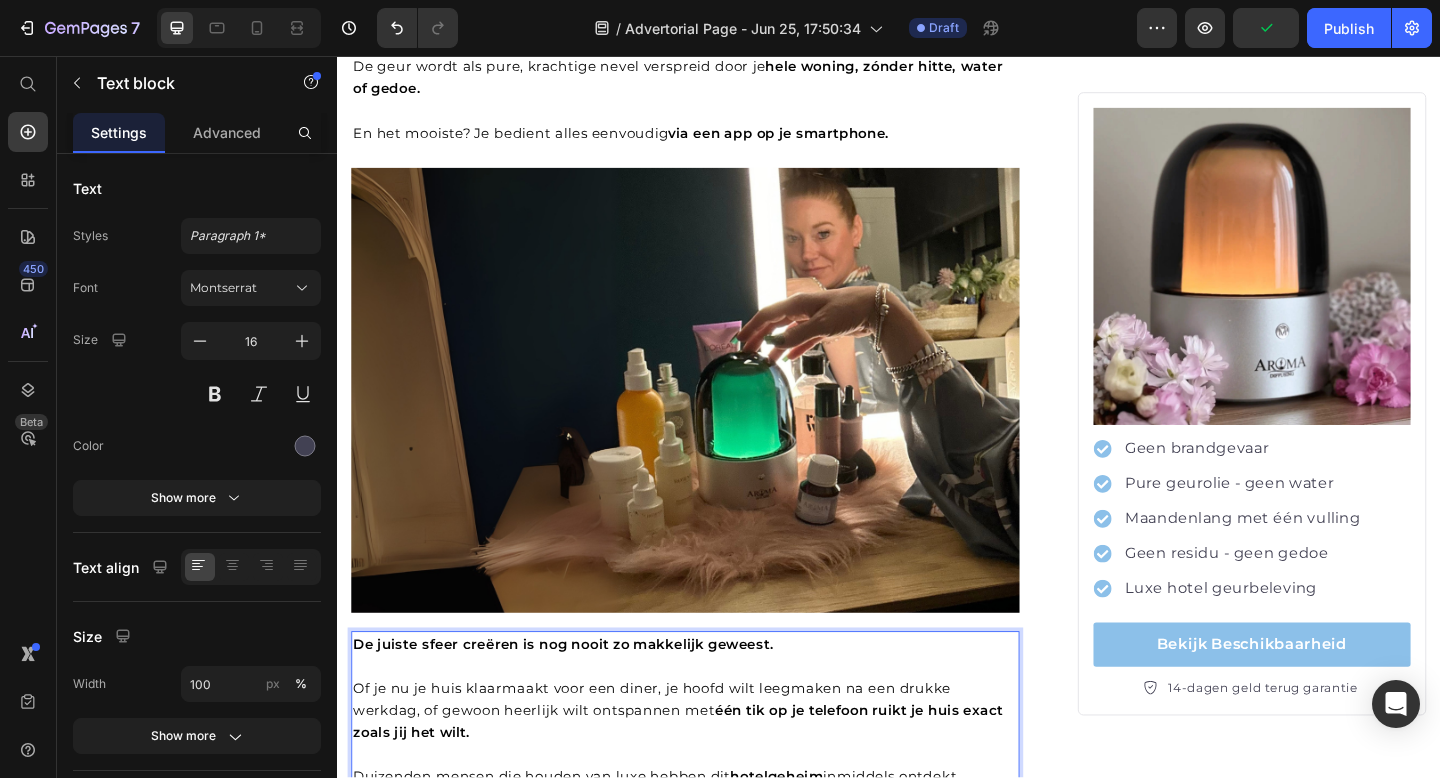 drag, startPoint x: 498, startPoint y: 642, endPoint x: 668, endPoint y: 646, distance: 170.04706 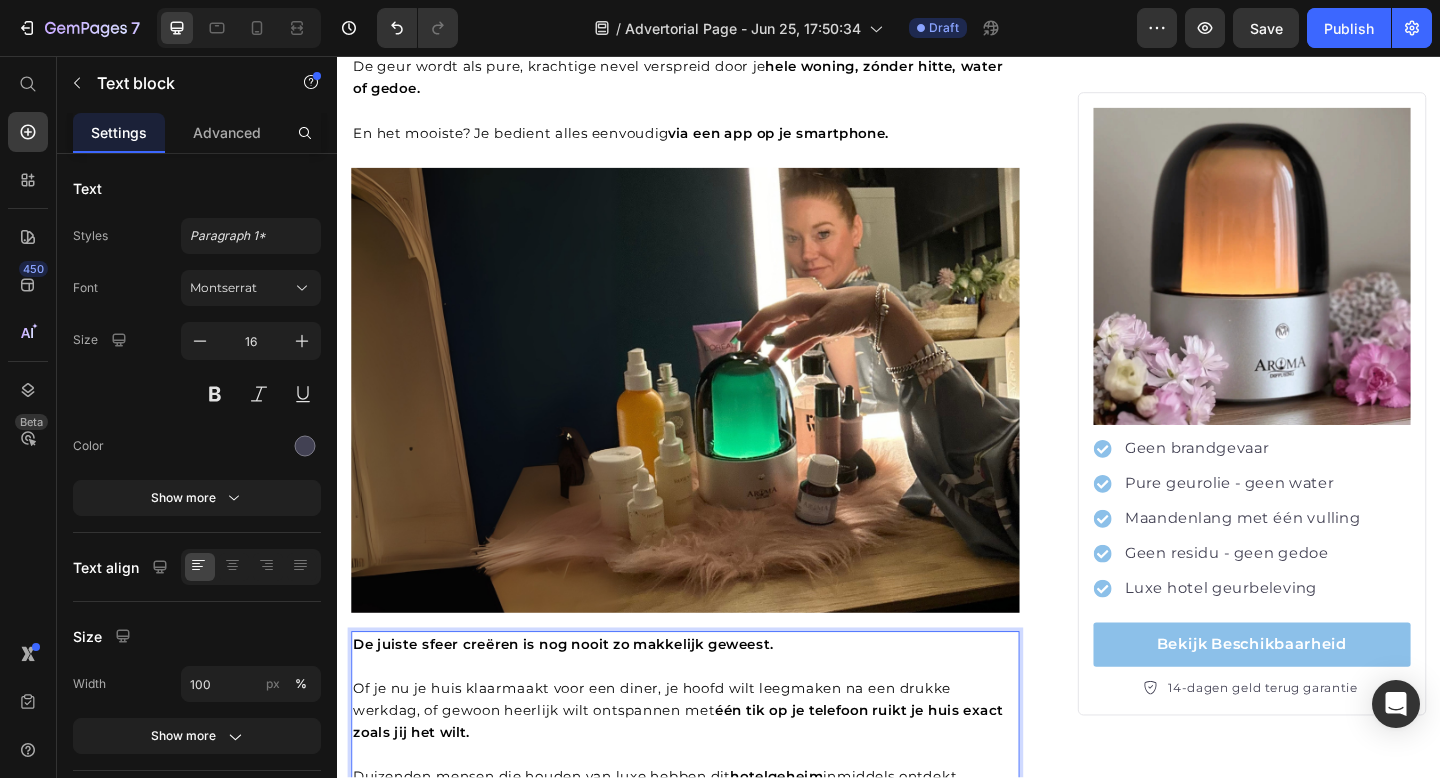 drag, startPoint x: 976, startPoint y: 645, endPoint x: 956, endPoint y: 650, distance: 20.615528 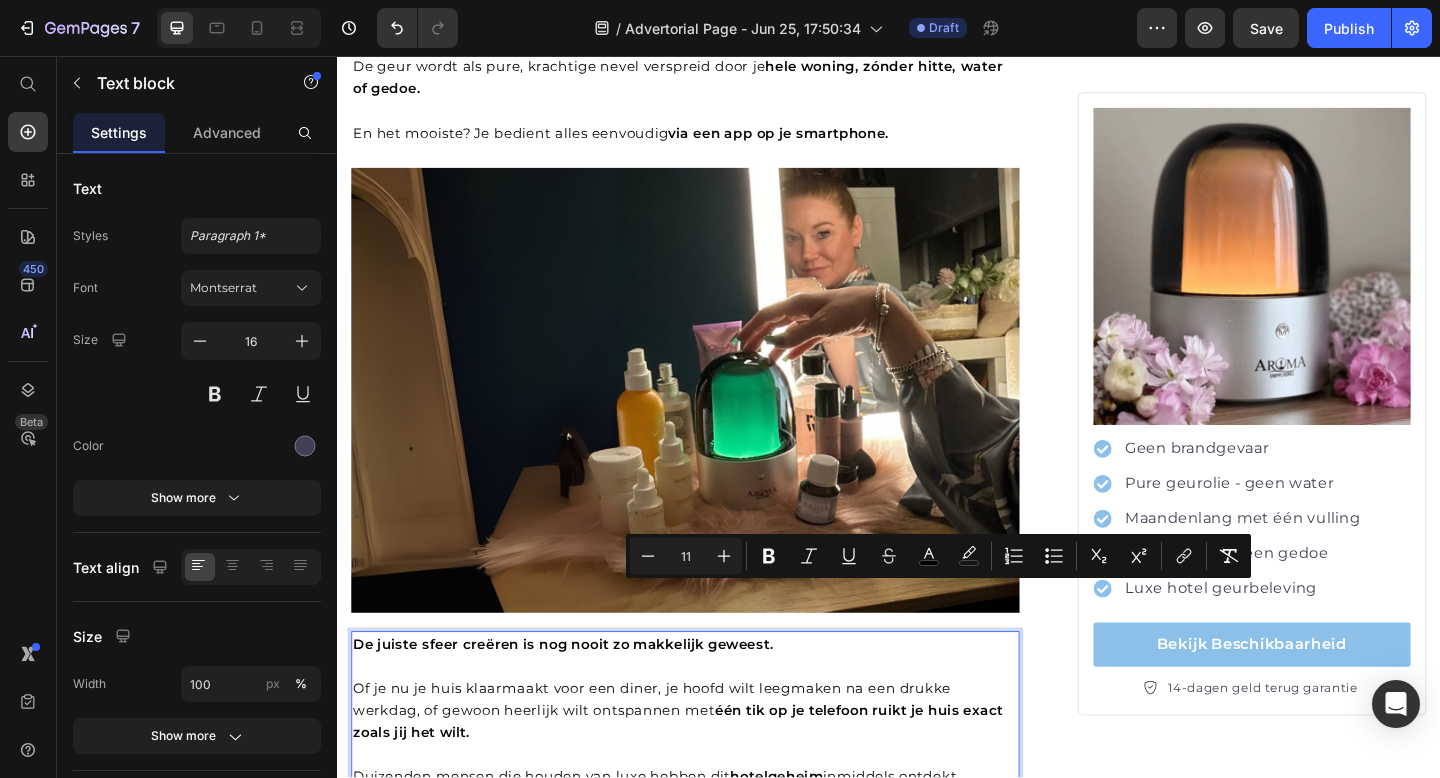 click on "Benieuwd hoe de AromaDiffusing Mood ook jouw huis kan omtoveren tot een oase van rust en stijl? Lees dan snel verder." at bounding box center [712, 900] 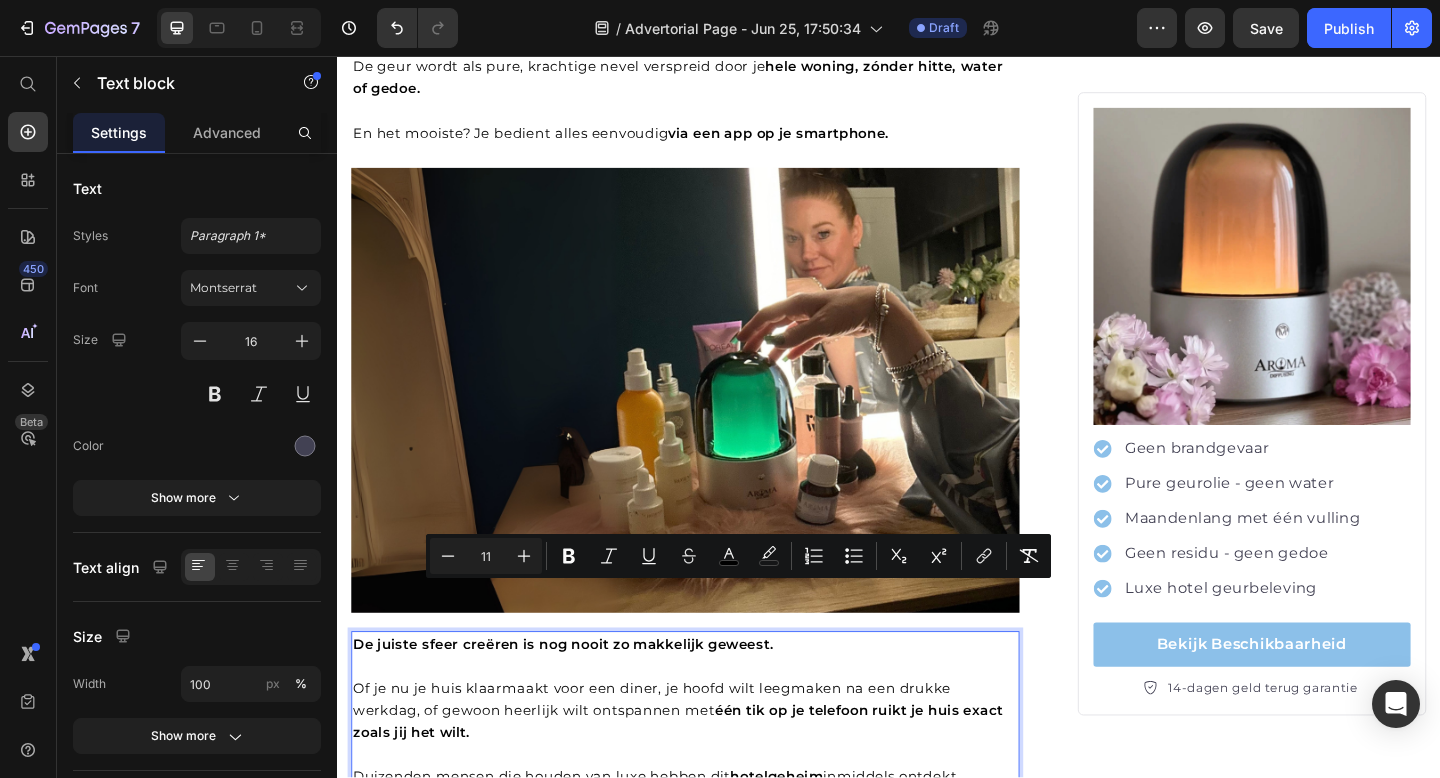 drag, startPoint x: 708, startPoint y: 643, endPoint x: 782, endPoint y: 645, distance: 74.02702 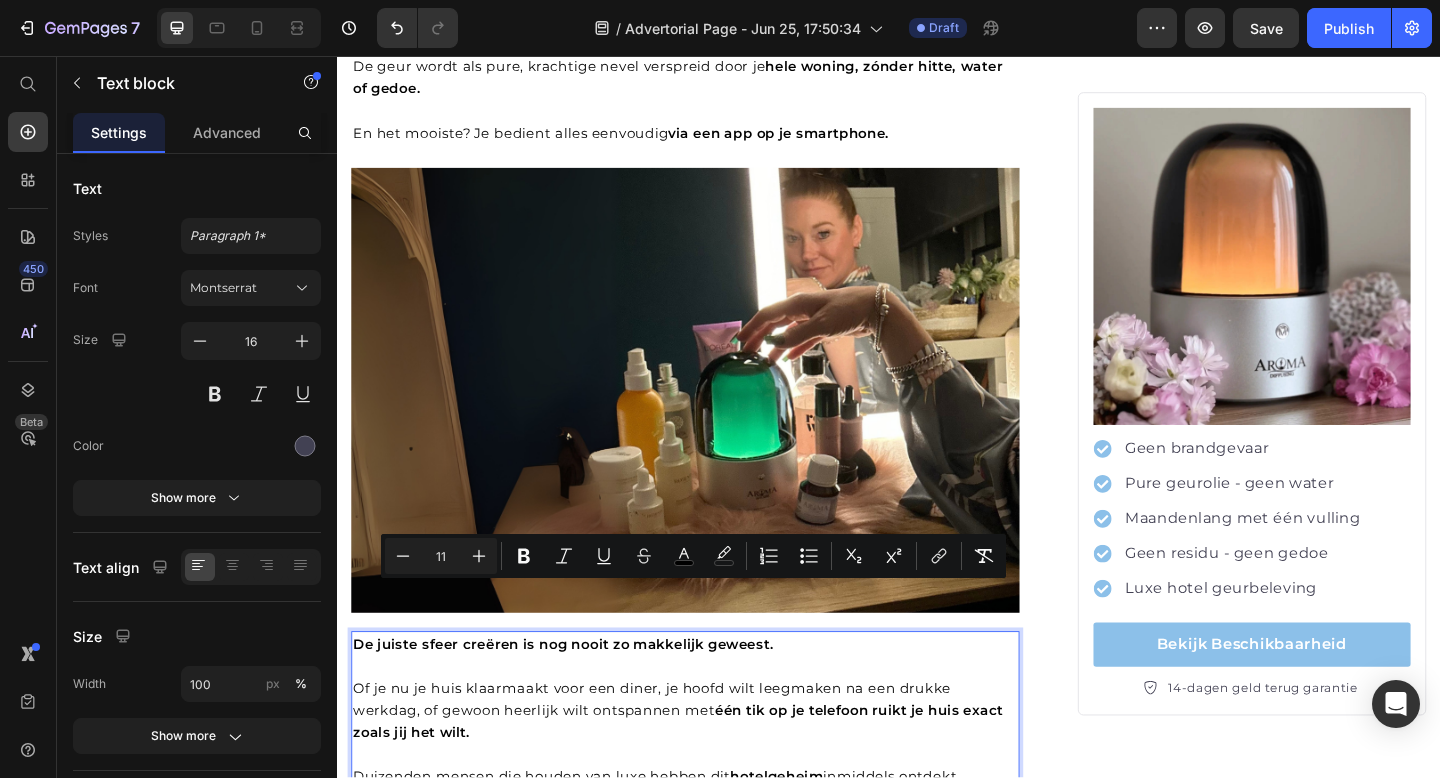 drag, startPoint x: 976, startPoint y: 644, endPoint x: 446, endPoint y: 664, distance: 530.3772 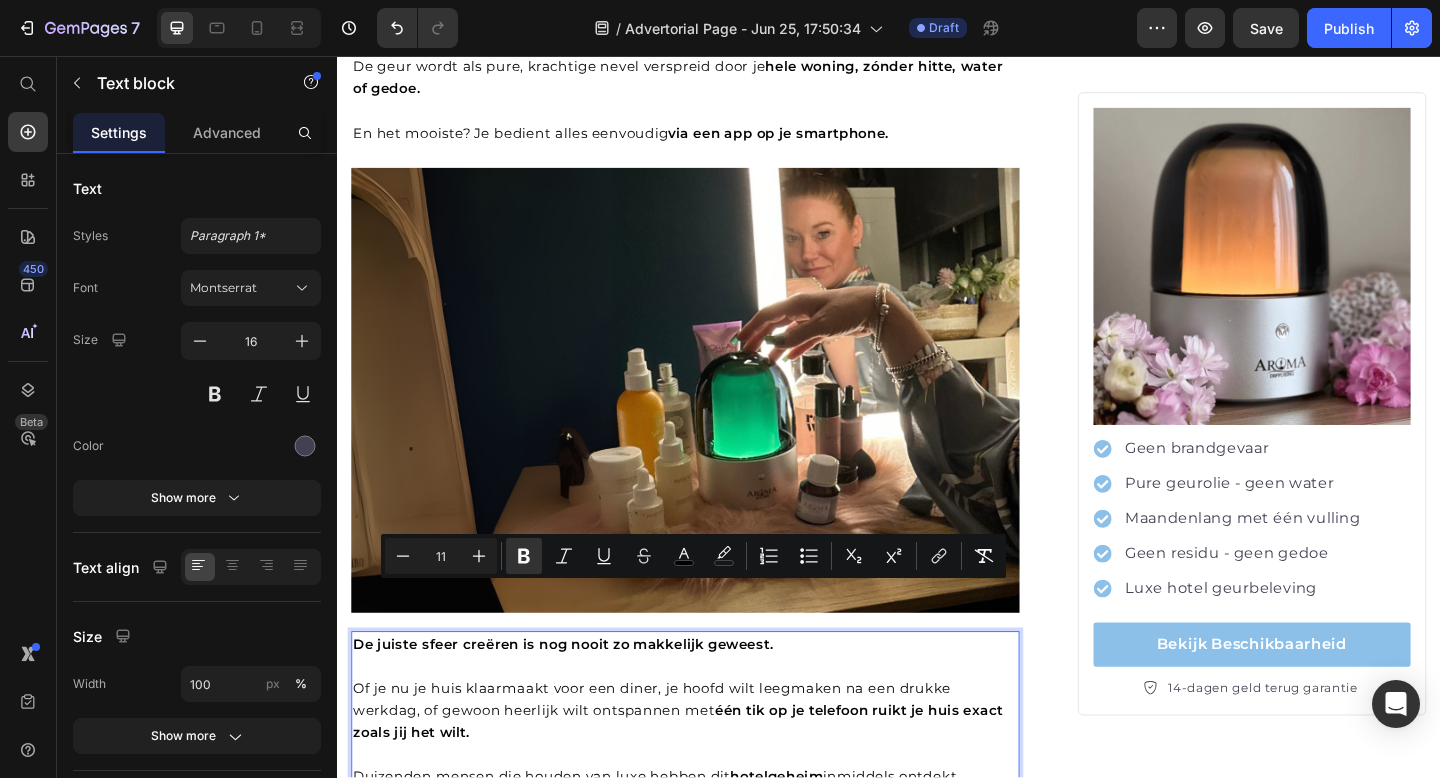 click on "oase van rust en stijl?" at bounding box center (706, 900) 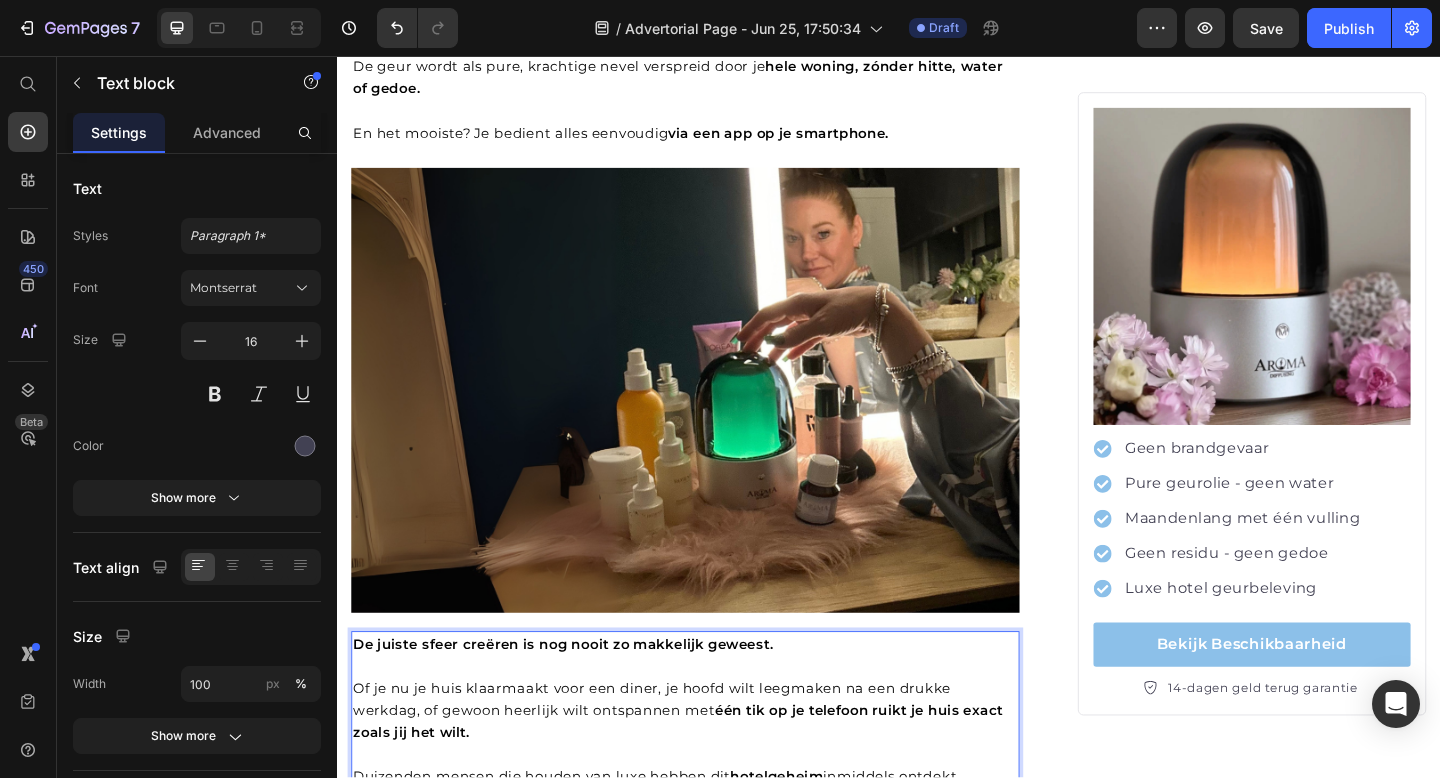 click on "Benieuwd hoe de AromaDiffusing Mood ook jouw huis kan omtoveren tot een oase van rust en stijl? Lees dan snel verder." at bounding box center (706, 900) 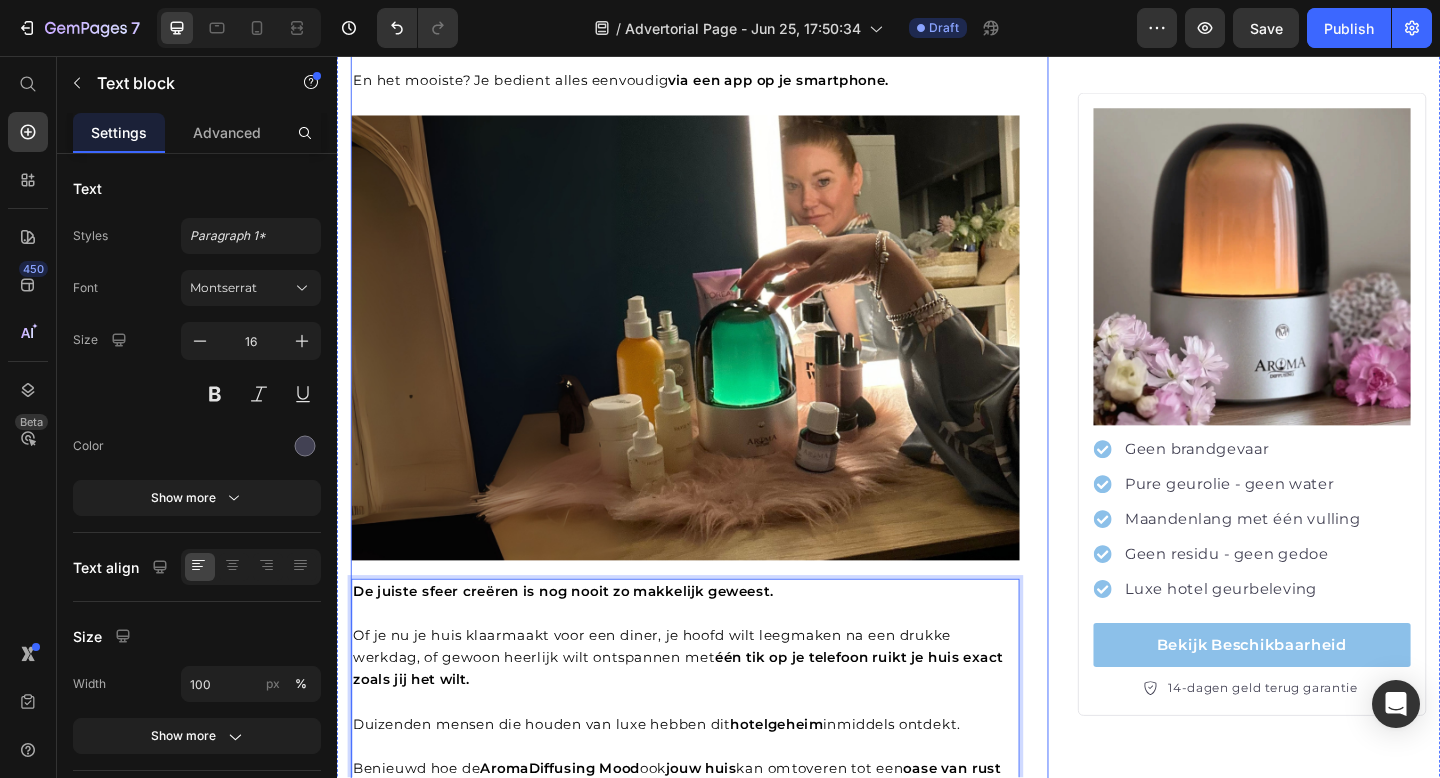 click on "Ik vroeg me altijd af hoe luxe hotels die heerlijke geur voor elkaar kregen tot ik deze revolutionaire diffuser ontdekte Heading Image door Nova Adelerhof Text block Advanced list Gepubliceerd:  Woensdag, 25 Juni, 2025 Text block Row Image We kennen het allemaal wel: je loopt een  luxe hotel of high-end spa  binnen, en nog voor je iets hebt gezien, voel je het al die verfijnde geur die je meteen  tot rust  brengt en je zintuigen prikkelt.  Jarenlang dacht ik dat het onmogelijk was om dat  gevoel van pure luxe thuis  te evenaren. Text block Ik  probeerde alles : kaarsen, roomsprays, standaard diffusers. Maar niets kwam ook maar in de buurt van die moeiteloze, elegante hotelsfeer.  Kaarsen lieten rook en kaarsvet achter, sprays  vervlogen  binnen enkele minuten, en gewone diffusers verspreidden de  geur amper  door m’n huis terwijl ik hem wel  elke dag moest bijvullen . Text block Image Gefrustreerd  legde ik me erbij neer dat mijn huis nooit dat vijfsterren-gevoel zou krijgen waar ik zo naar verlangde." at bounding box center [731, 1681] 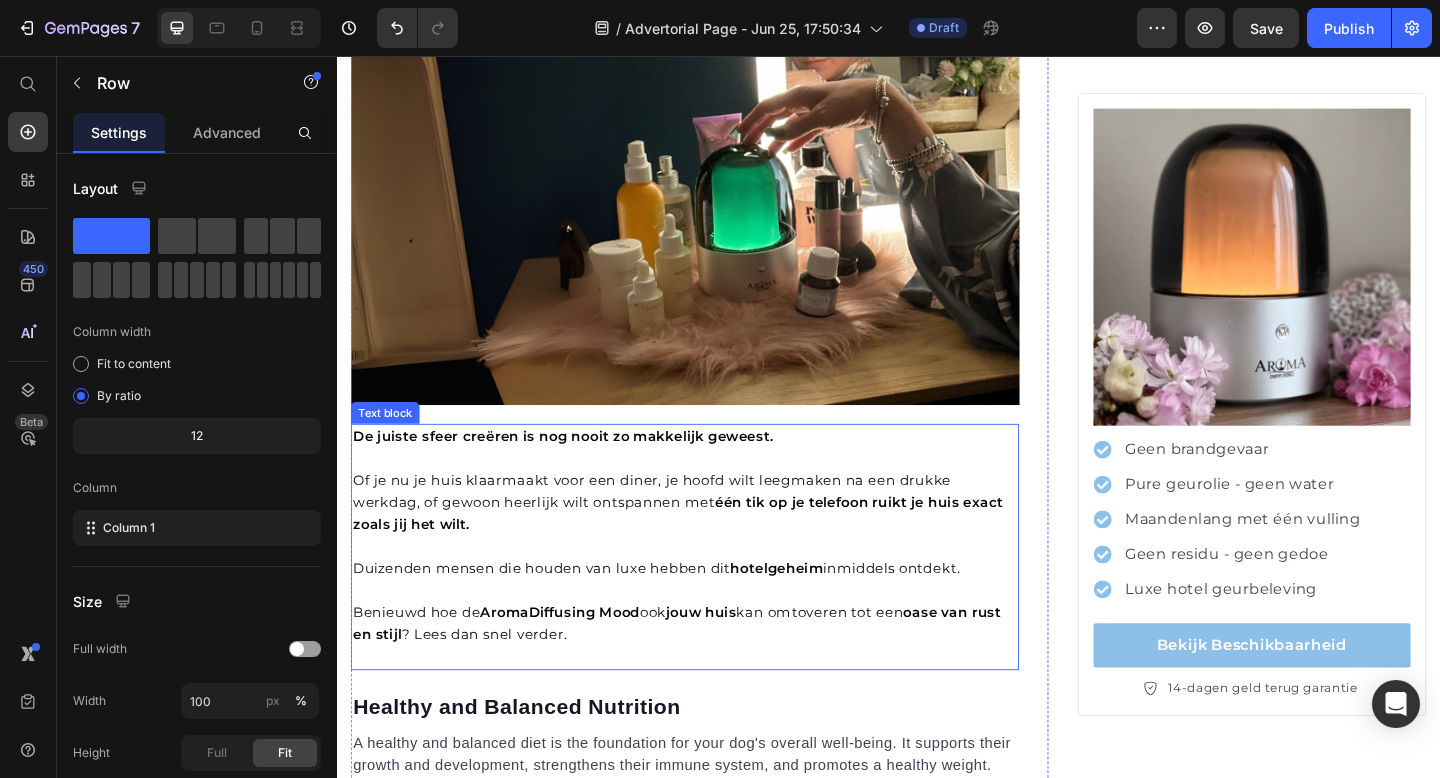 scroll, scrollTop: 2359, scrollLeft: 0, axis: vertical 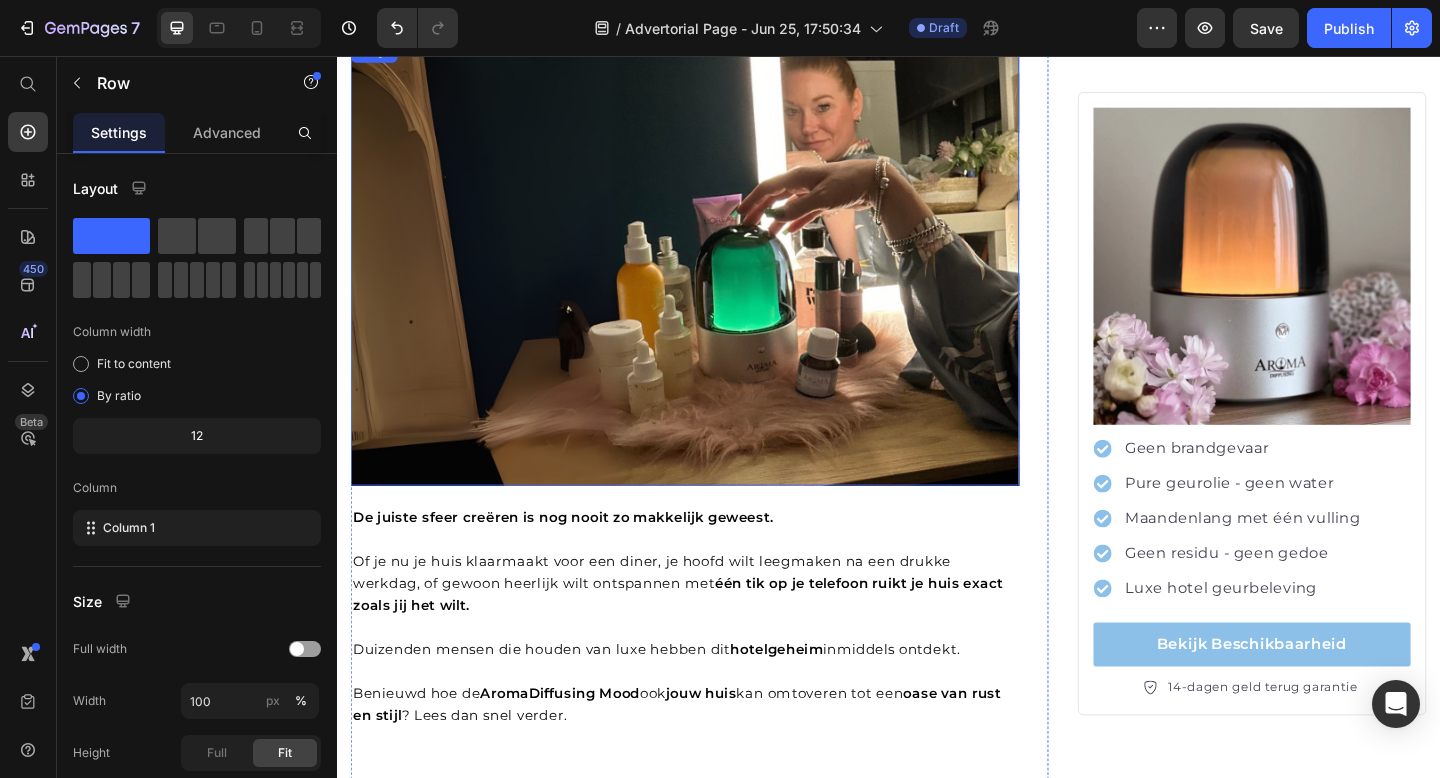 click at bounding box center [715, 282] 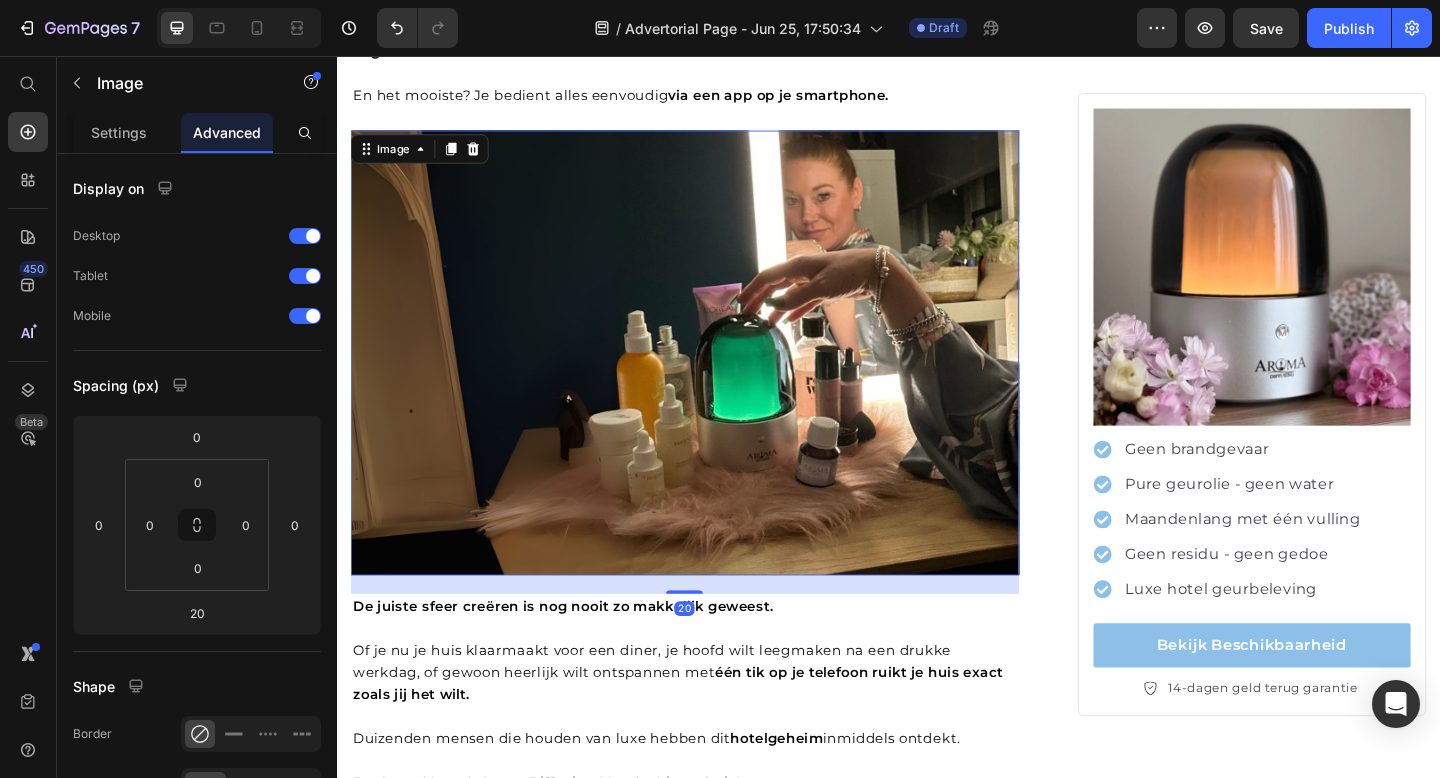 scroll, scrollTop: 2060, scrollLeft: 0, axis: vertical 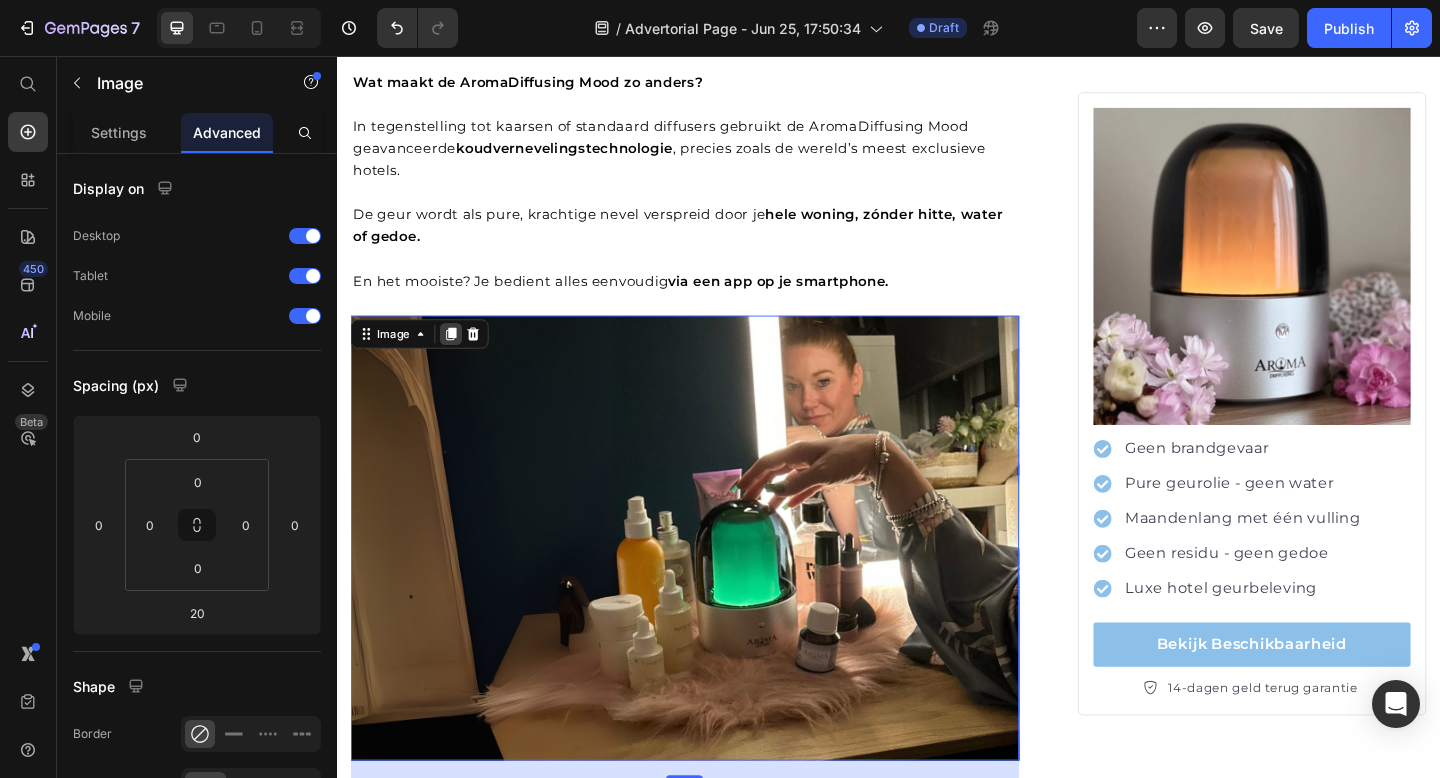 click 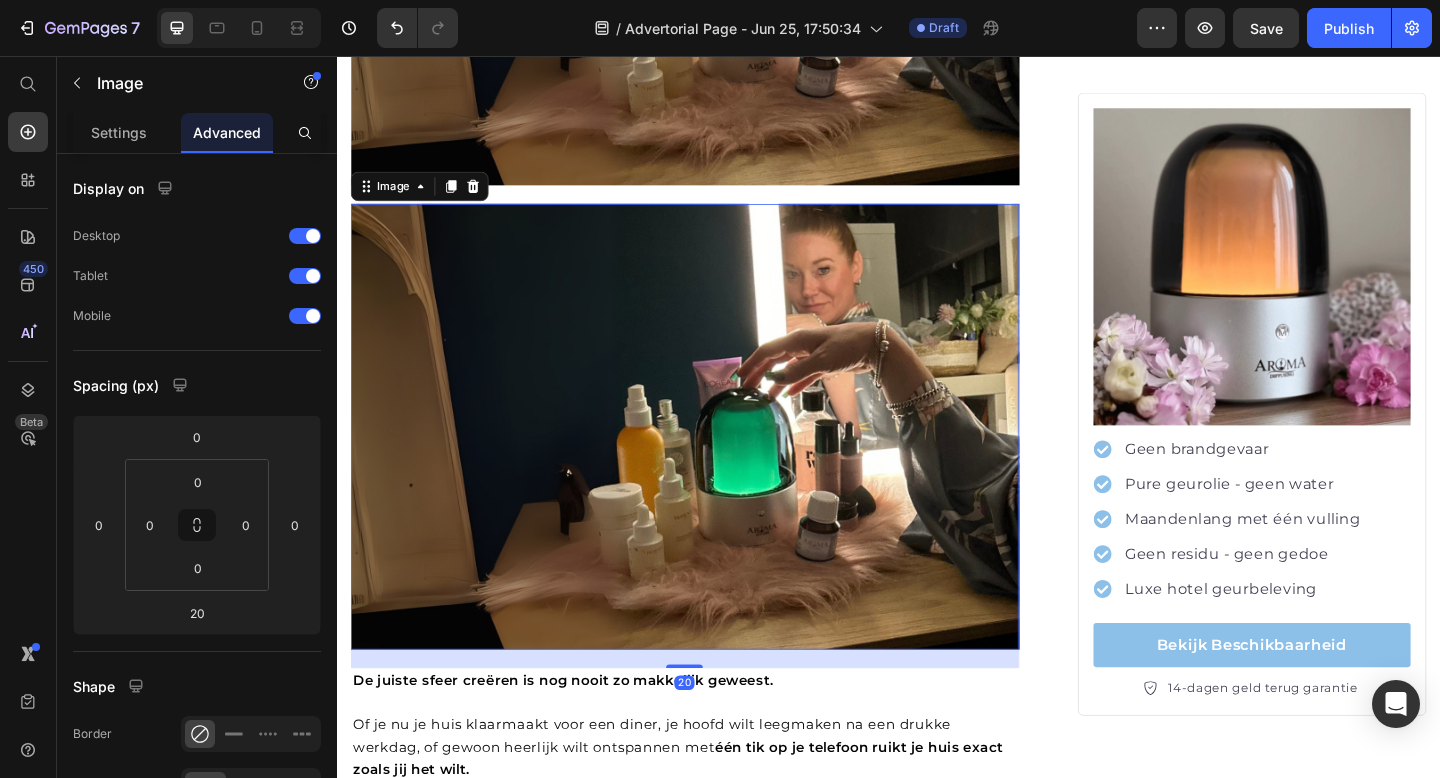 scroll, scrollTop: 2873, scrollLeft: 0, axis: vertical 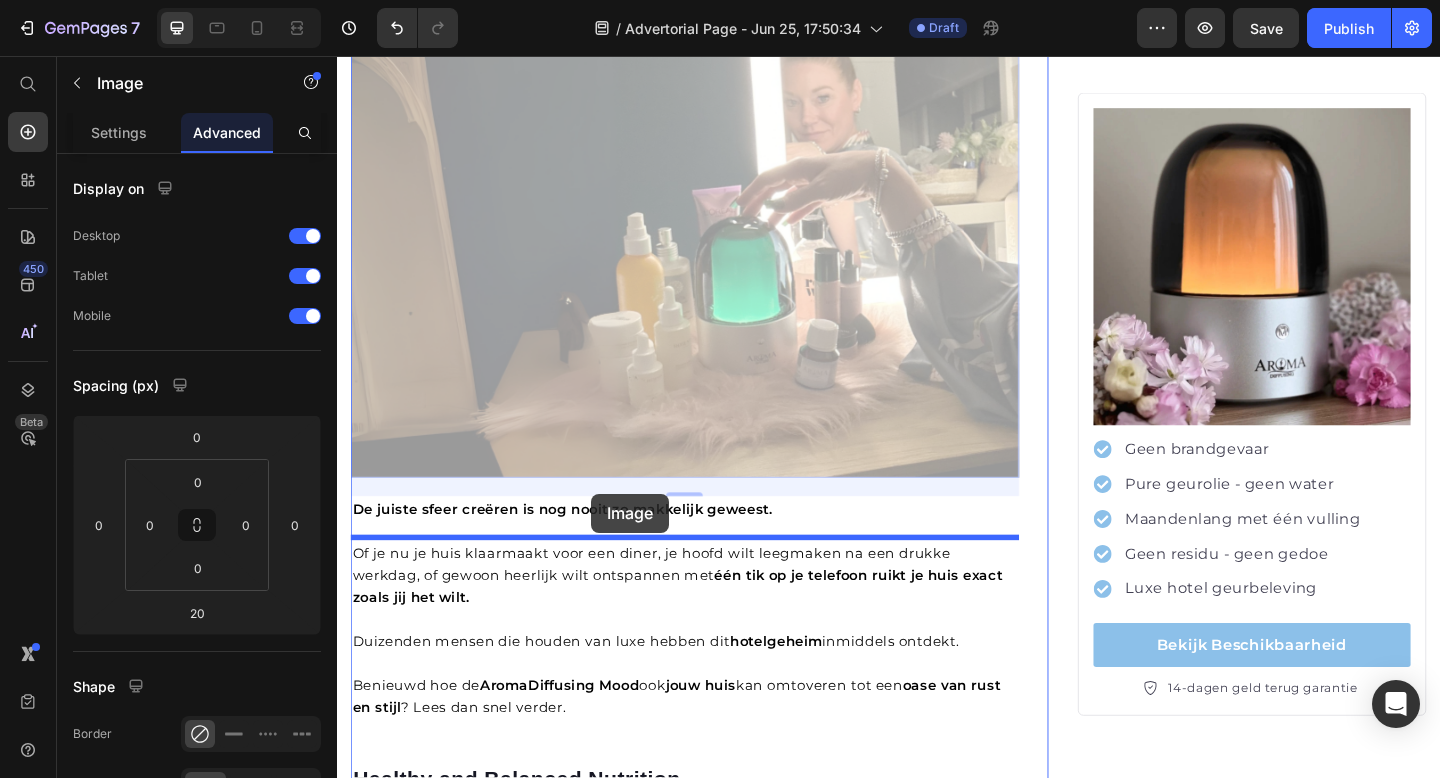 drag, startPoint x: 633, startPoint y: 134, endPoint x: 613, endPoint y: 532, distance: 398.5022 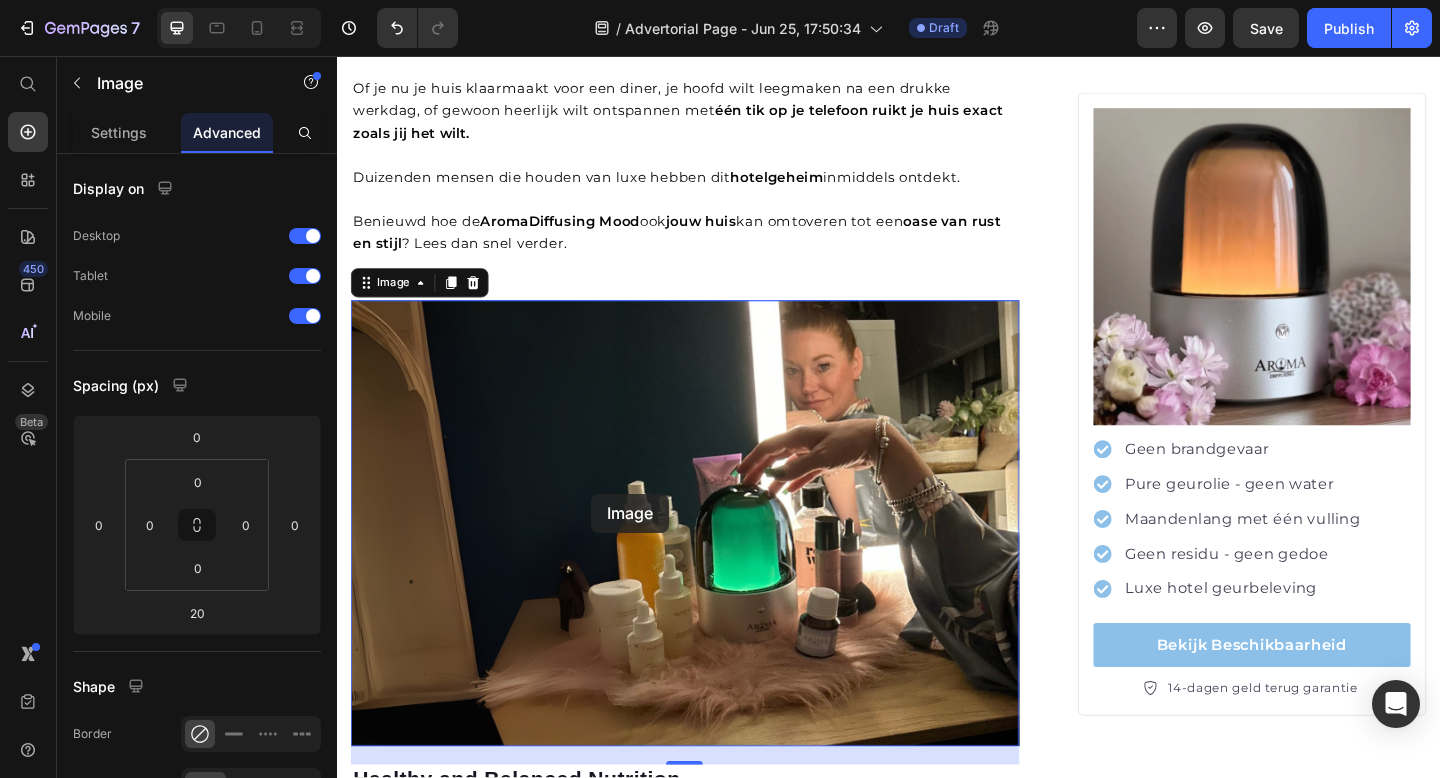 scroll, scrollTop: 2368, scrollLeft: 0, axis: vertical 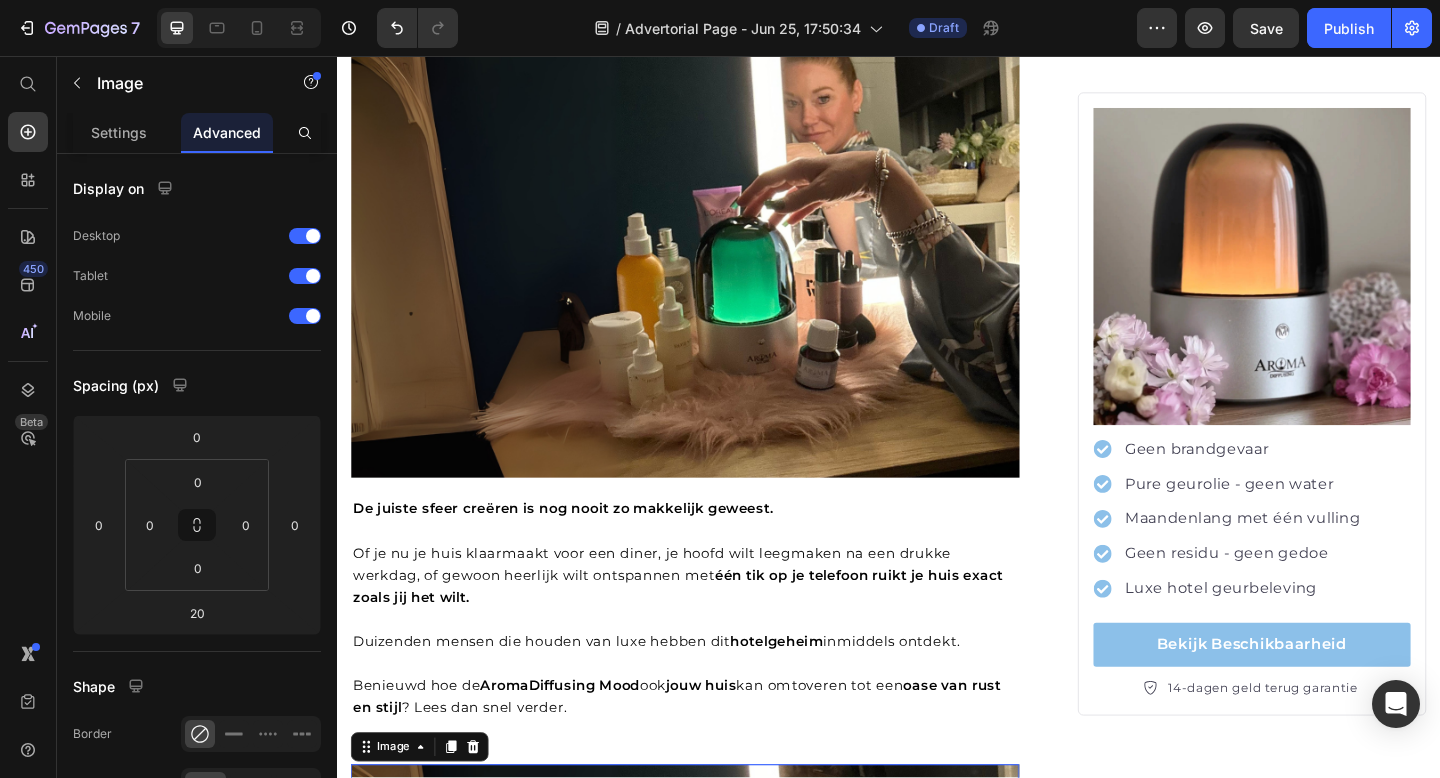 click on "Benieuwd hoe de AromaDiffusing Mood ook jouw huis kan omtoveren tot een oase van rust en stijl ? Lees dan snel verder." at bounding box center (715, 753) 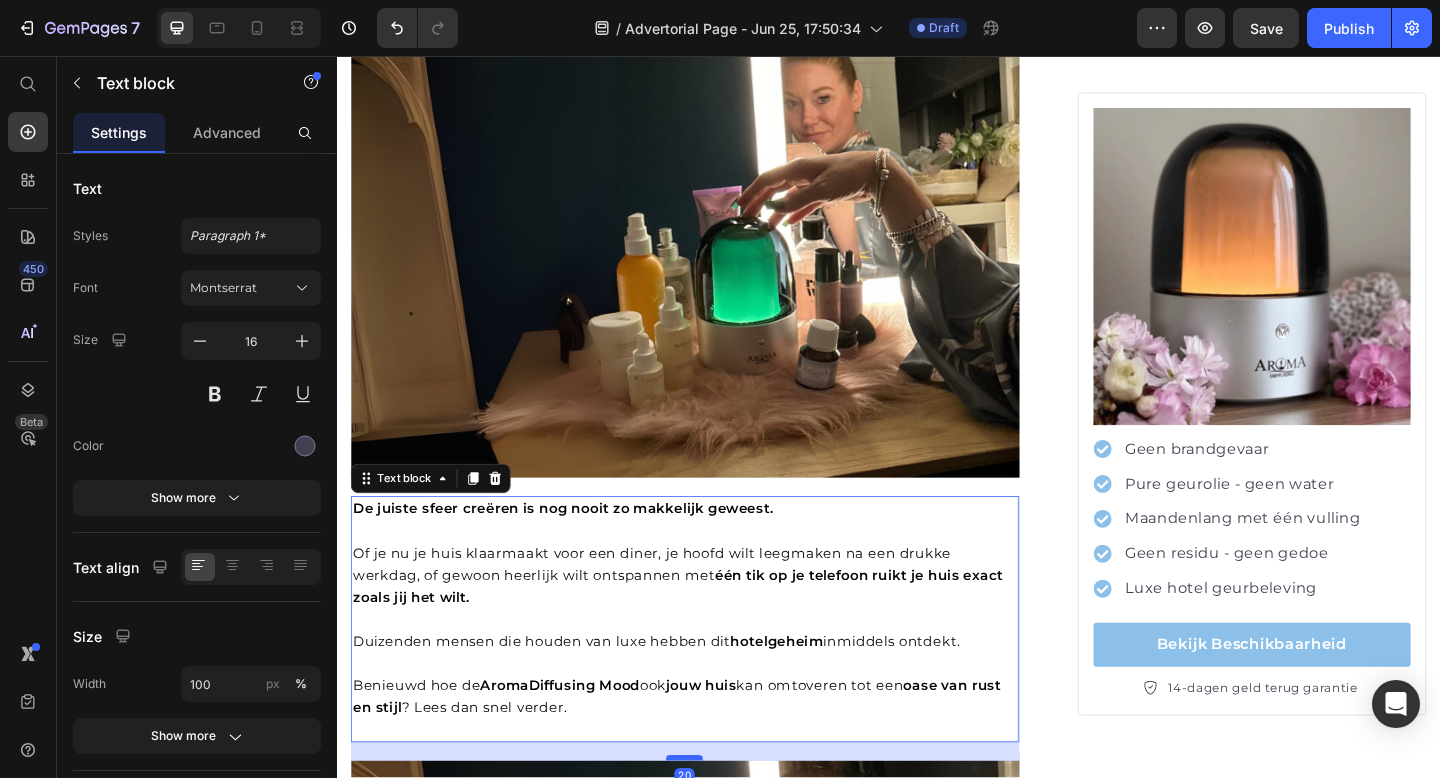 click at bounding box center (715, 820) 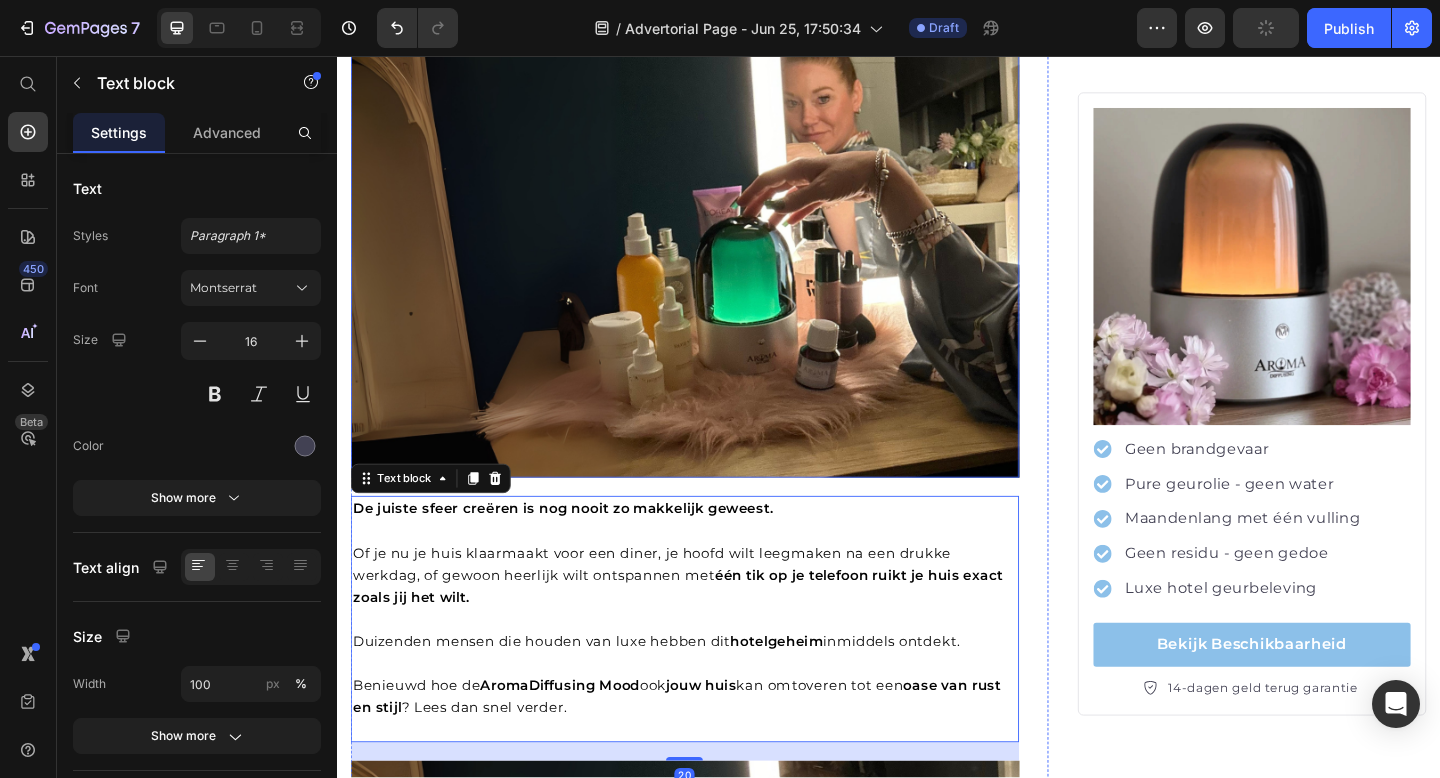 click at bounding box center (715, 273) 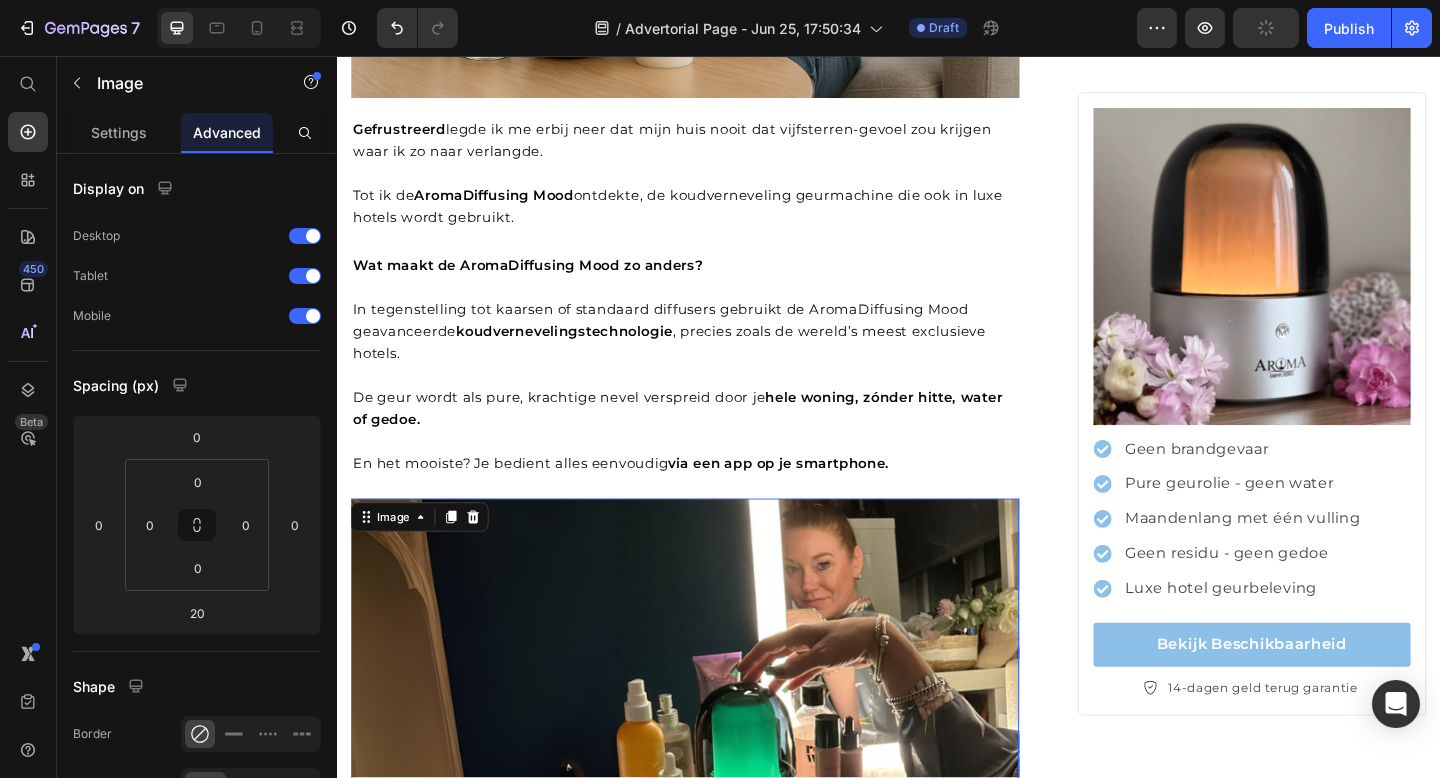 scroll, scrollTop: 1822, scrollLeft: 0, axis: vertical 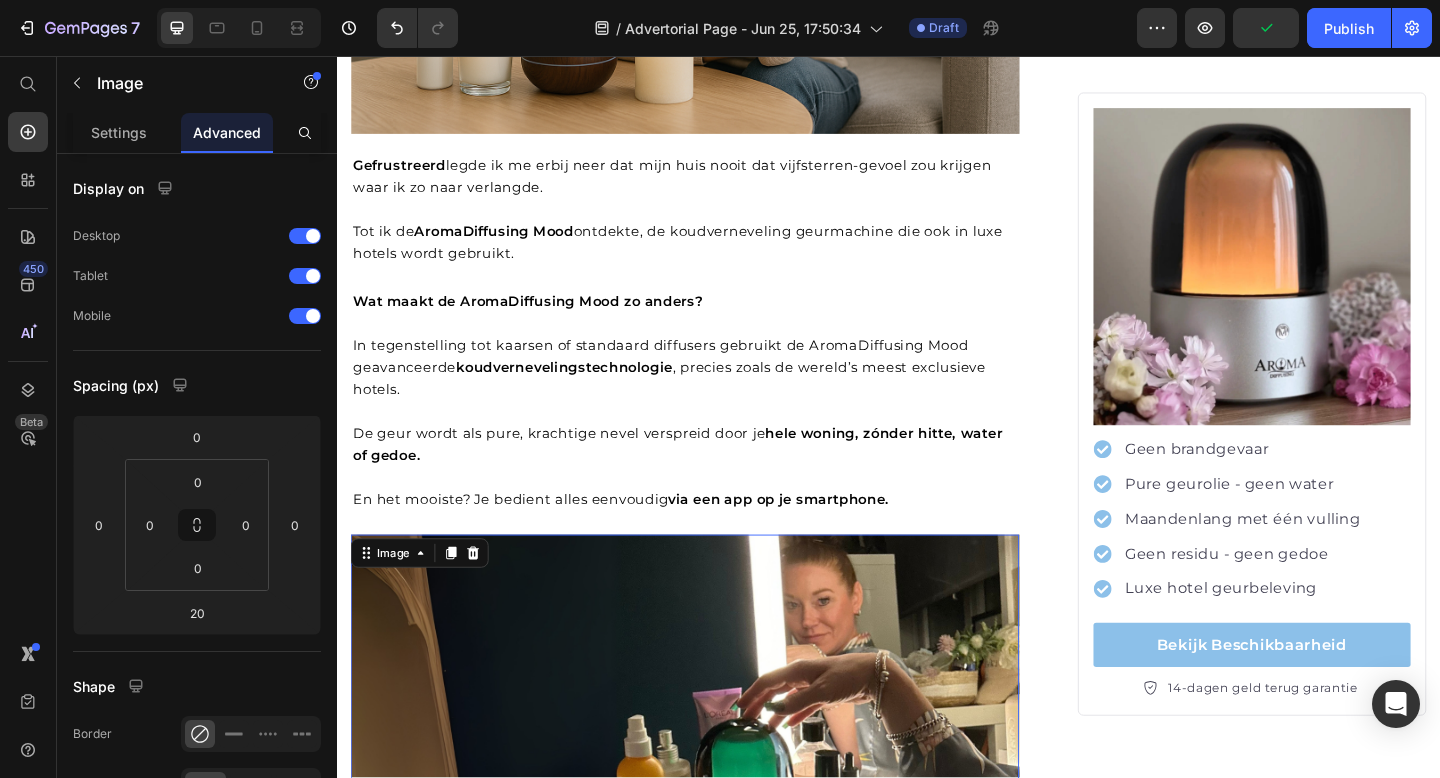 click at bounding box center (715, 819) 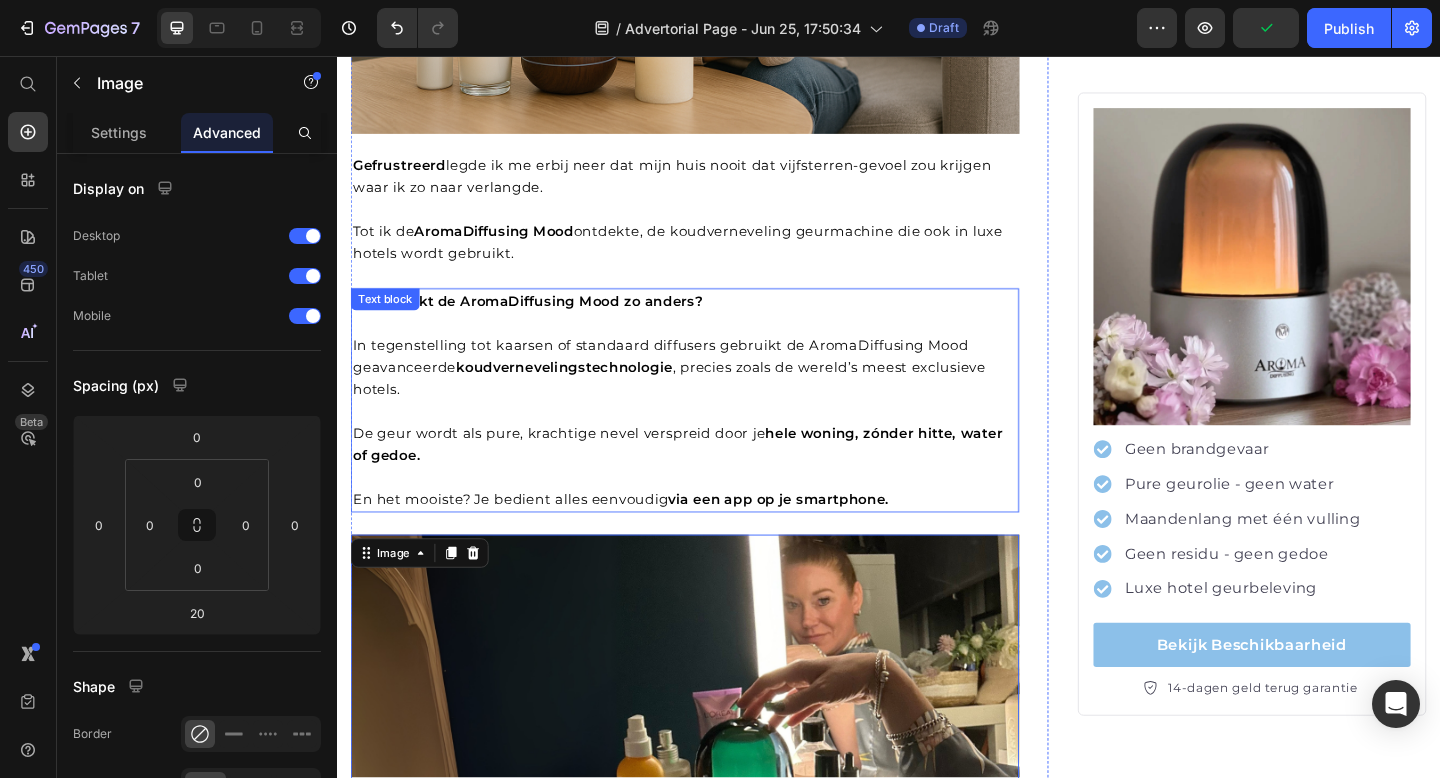 click on "via een app op je smartphone." at bounding box center (817, 539) 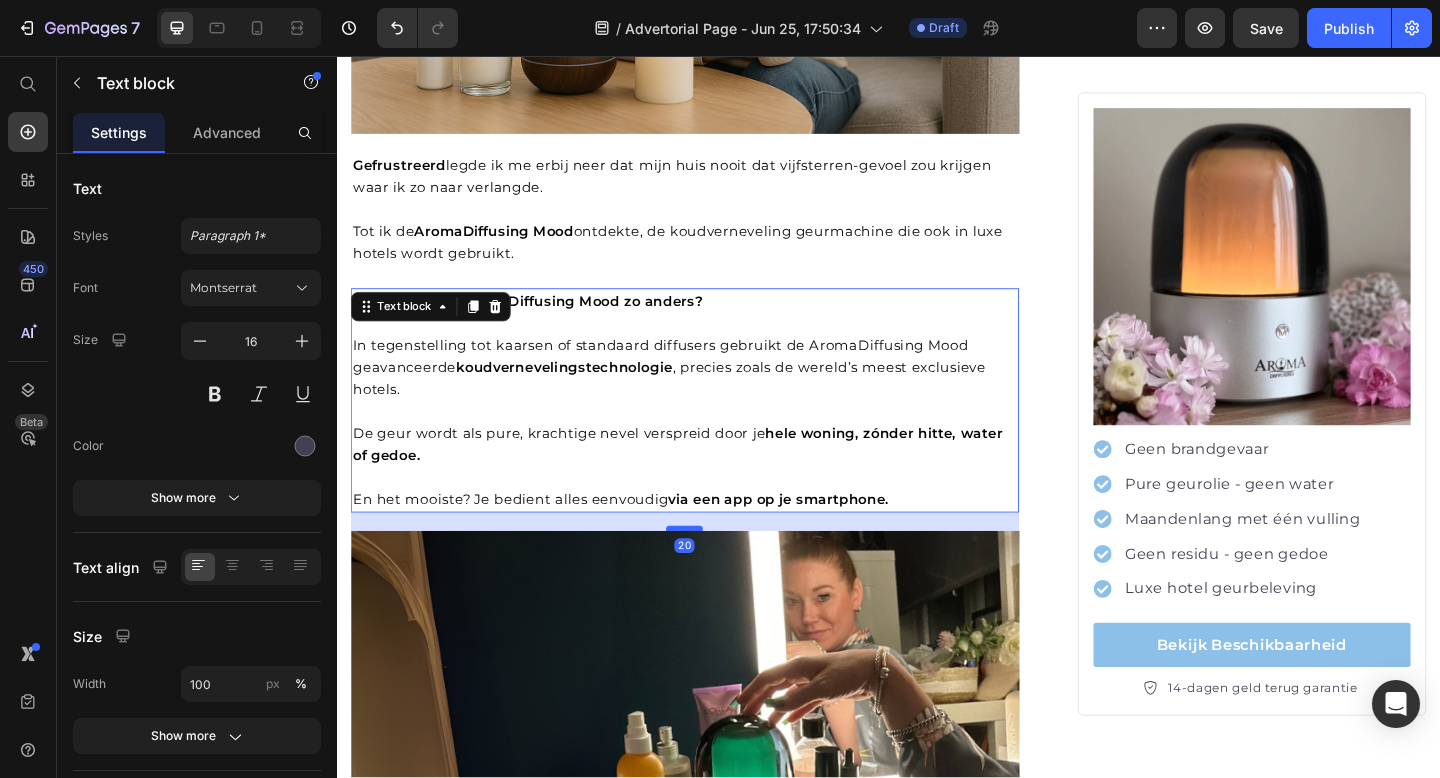click at bounding box center [715, 570] 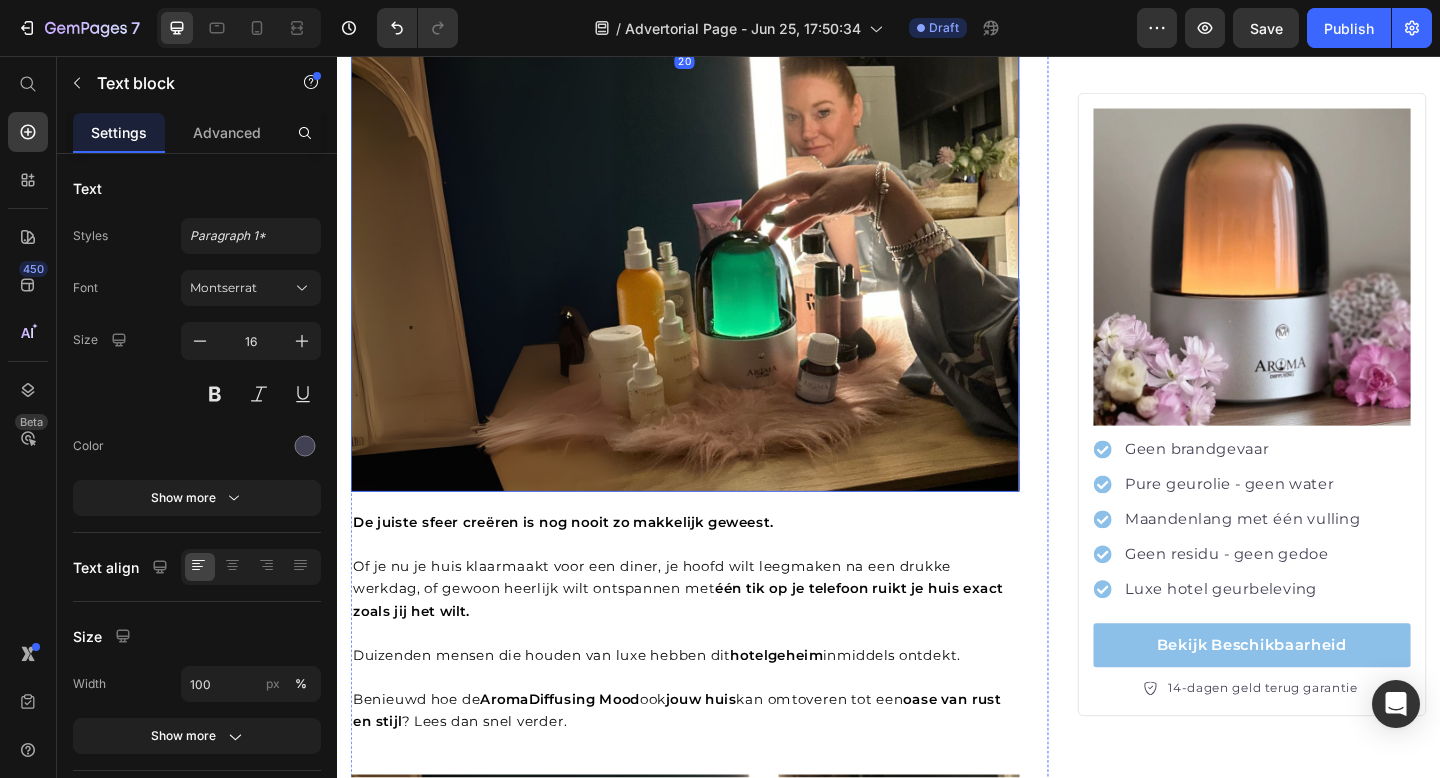 scroll, scrollTop: 2420, scrollLeft: 0, axis: vertical 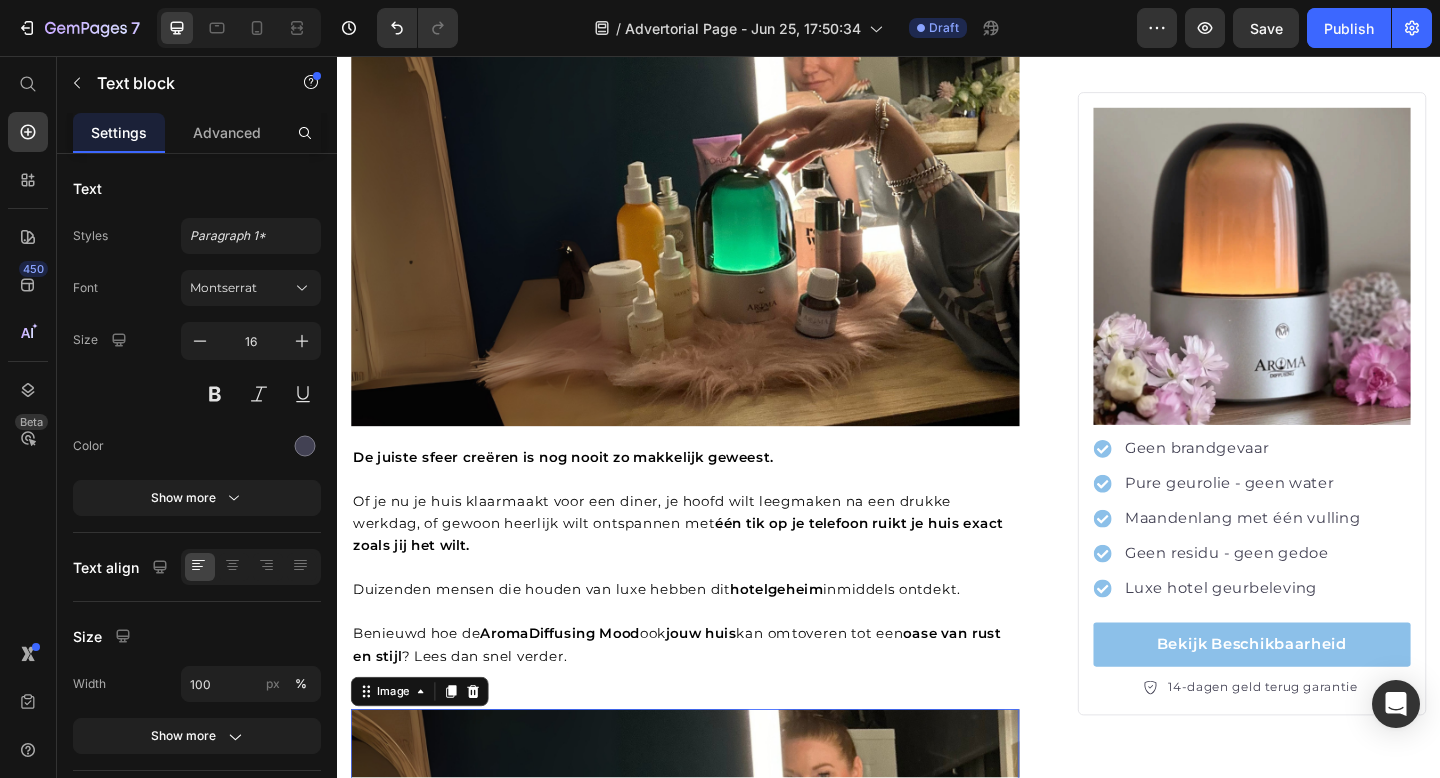click at bounding box center [715, 1009] 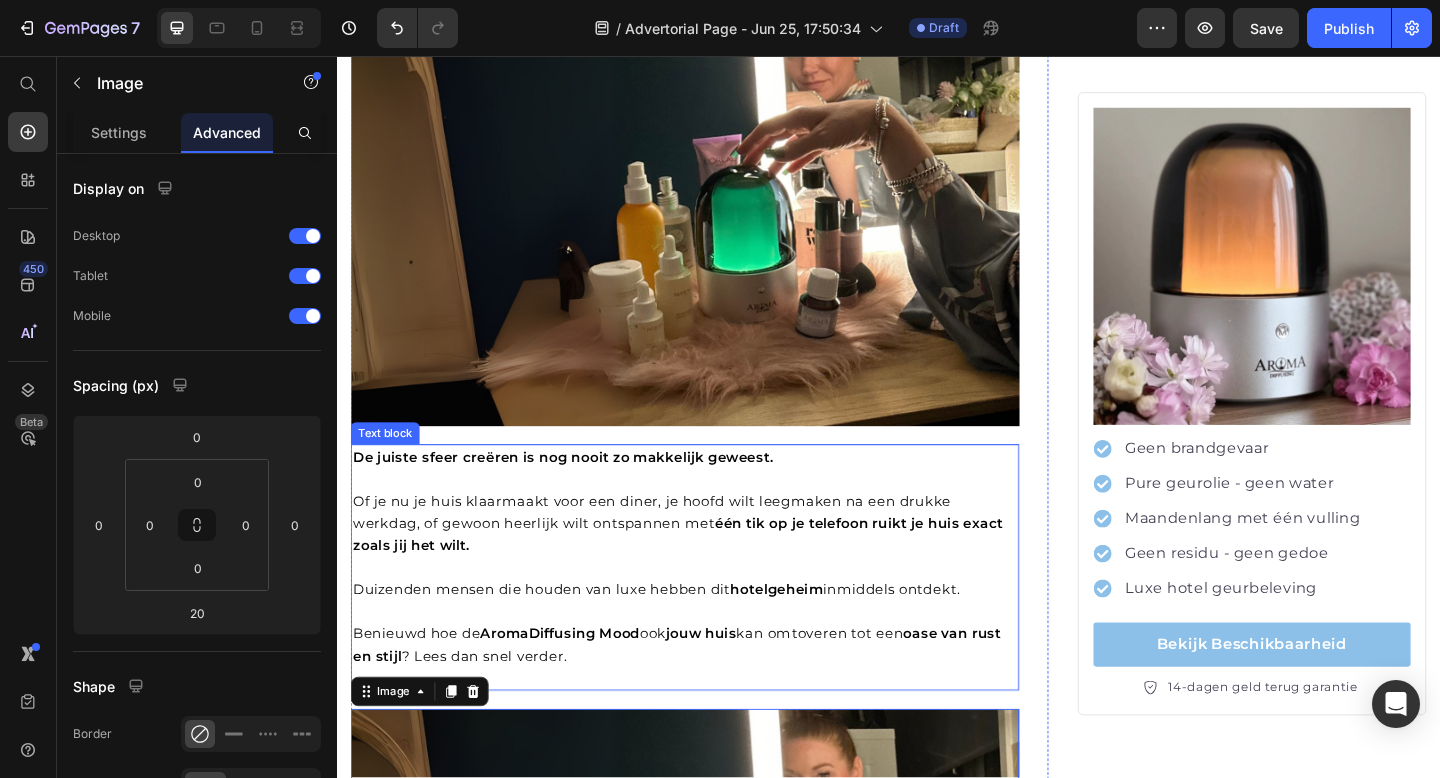 click on "Benieuwd hoe de AromaDiffusing Mood ook jouw huis kan omtoveren tot een oase van rust en stijl ? Lees dan snel verder." at bounding box center [715, 697] 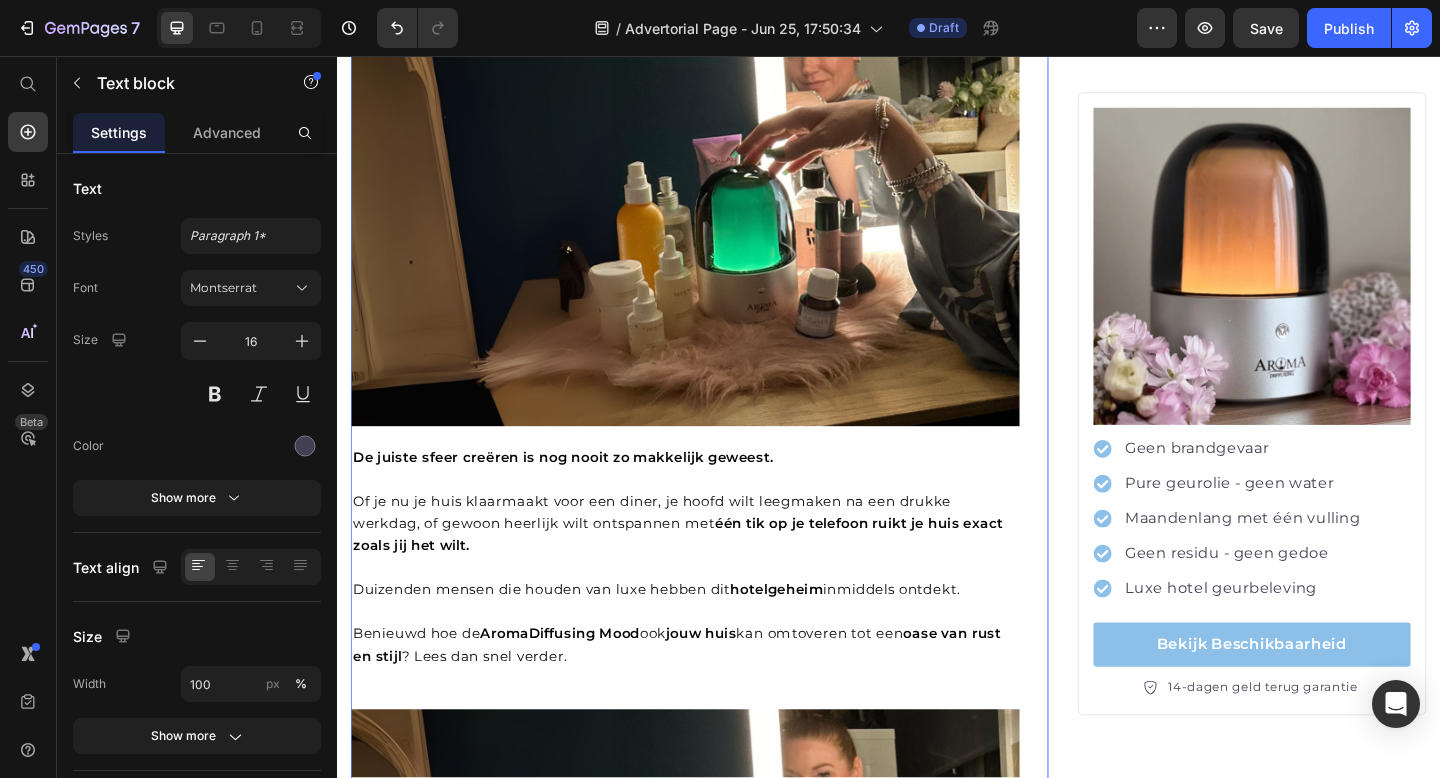 click on "Ik vroeg me altijd af hoe luxe hotels die heerlijke geur voor elkaar kregen tot ik deze revolutionaire diffuser ontdekte Heading Image door Nova Adelerhof Text block Advanced list Gepubliceerd:  Woensdag, 25 Juni, 2025 Text block Row Image We kennen het allemaal wel: je loopt een  luxe hotel of high-end spa  binnen, en nog voor je iets hebt gezien, voel je het al die verfijnde geur die je meteen  tot rust  brengt en je zintuigen prikkelt.  Jarenlang dacht ik dat het onmogelijk was om dat  gevoel van pure luxe thuis  te evenaren. Text block Ik  probeerde alles : kaarsen, roomsprays, standaard diffusers. Maar niets kwam ook maar in de buurt van die moeiteloze, elegante hotelsfeer.  Kaarsen lieten rook en kaarsvet achter, sprays  vervlogen  binnen enkele minuten, en gewone diffusers verspreidden de  geur amper  door m’n huis terwijl ik hem wel  elke dag moest bijvullen . Text block Image Gefrustreerd  legde ik me erbij neer dat mijn huis nooit dat vijfsterren-gevoel zou krijgen waar ik zo naar verlangde." at bounding box center (715, 1787) 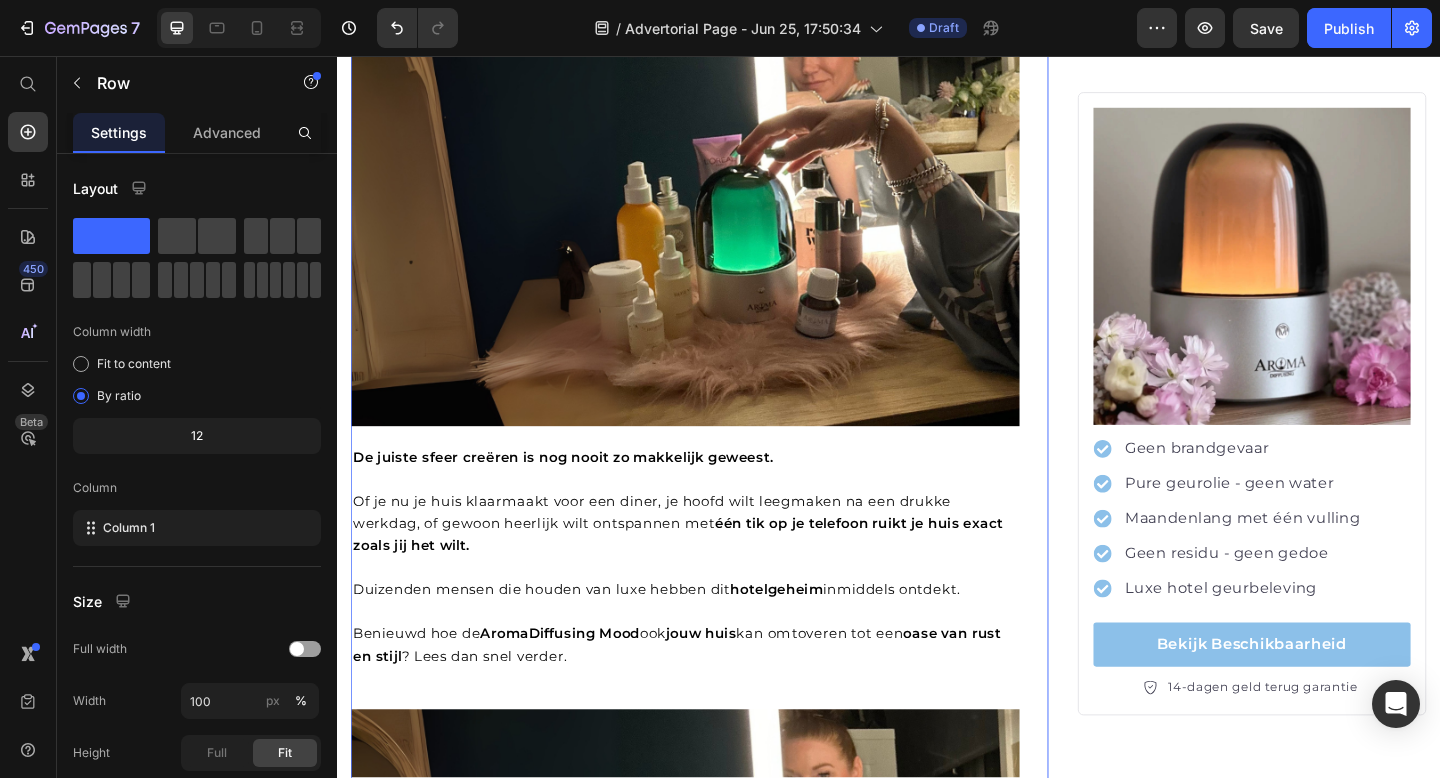 click at bounding box center (715, 733) 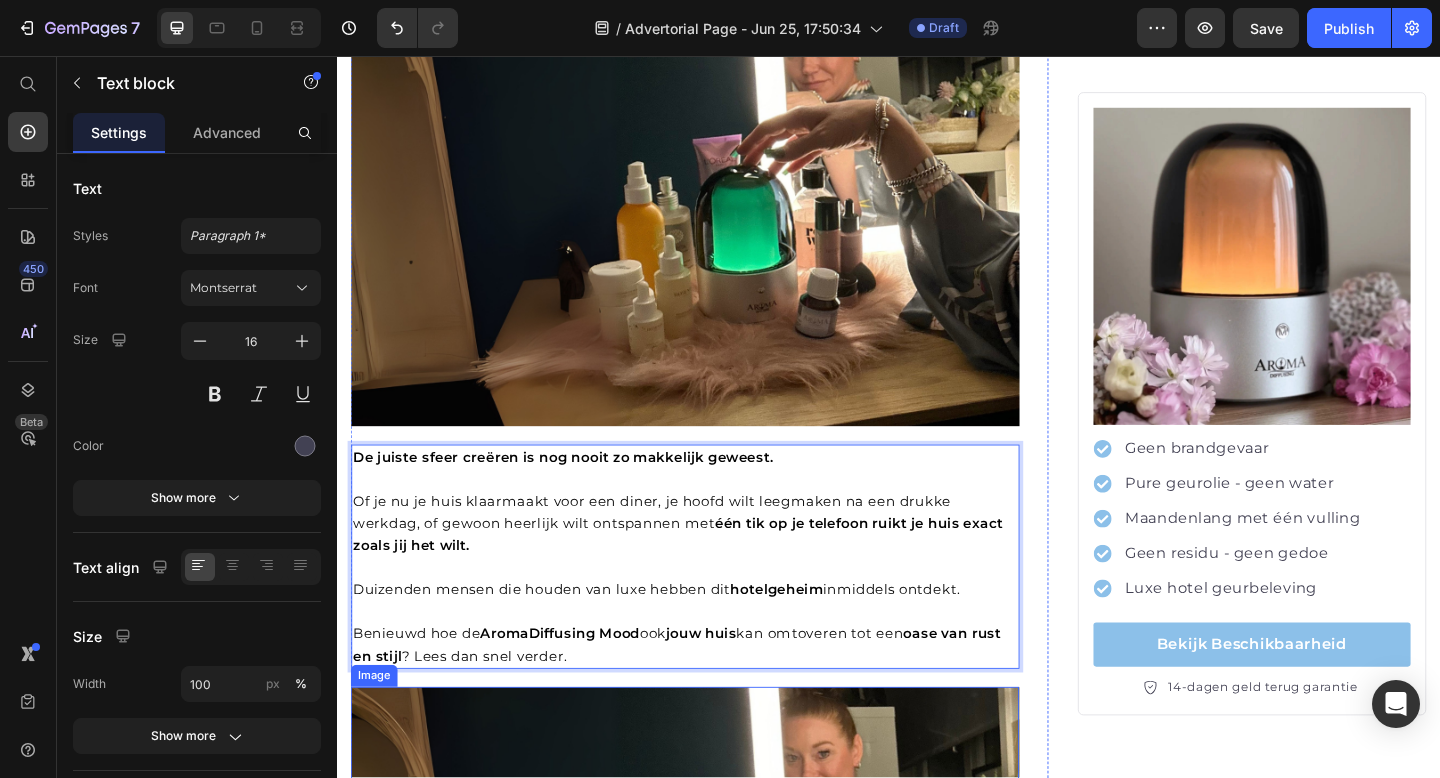 click at bounding box center (715, 985) 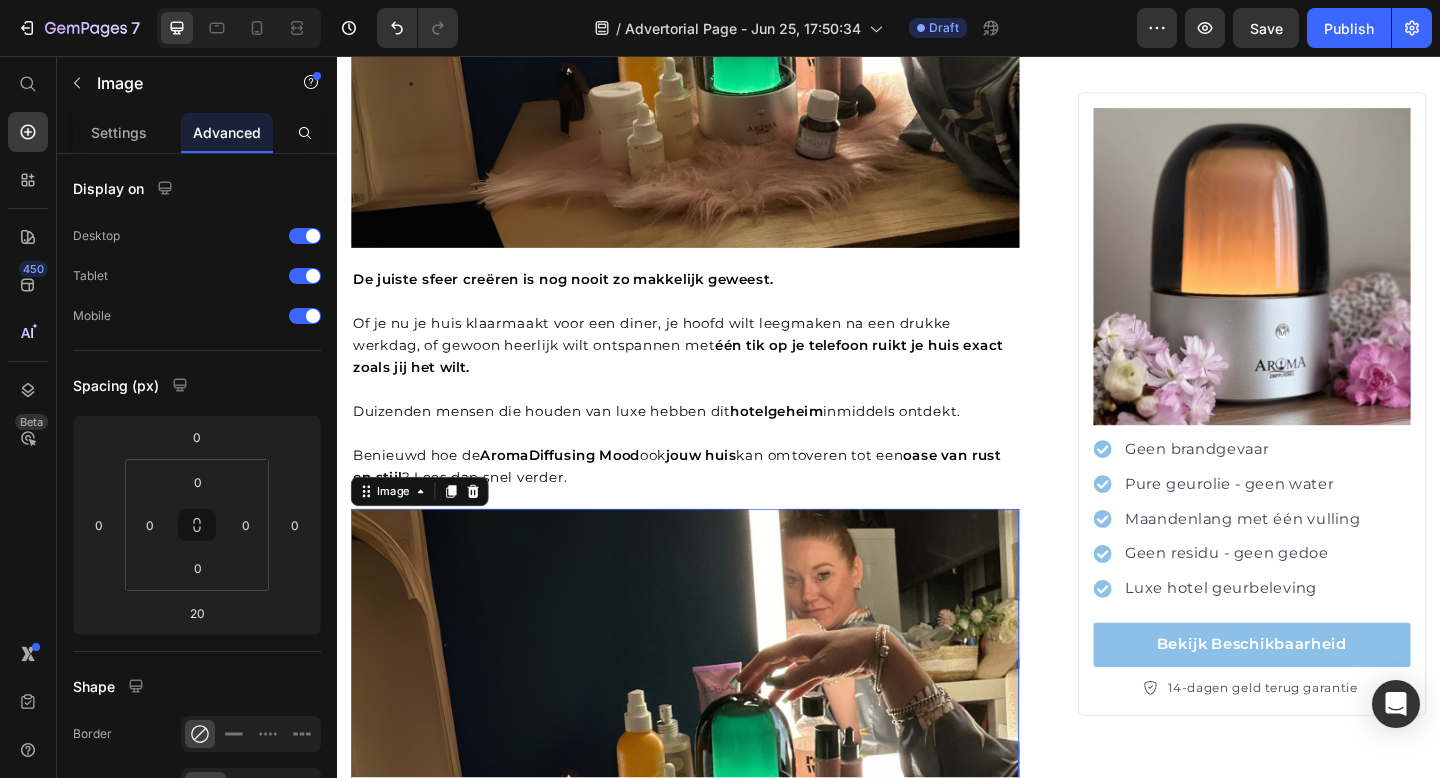scroll, scrollTop: 2686, scrollLeft: 0, axis: vertical 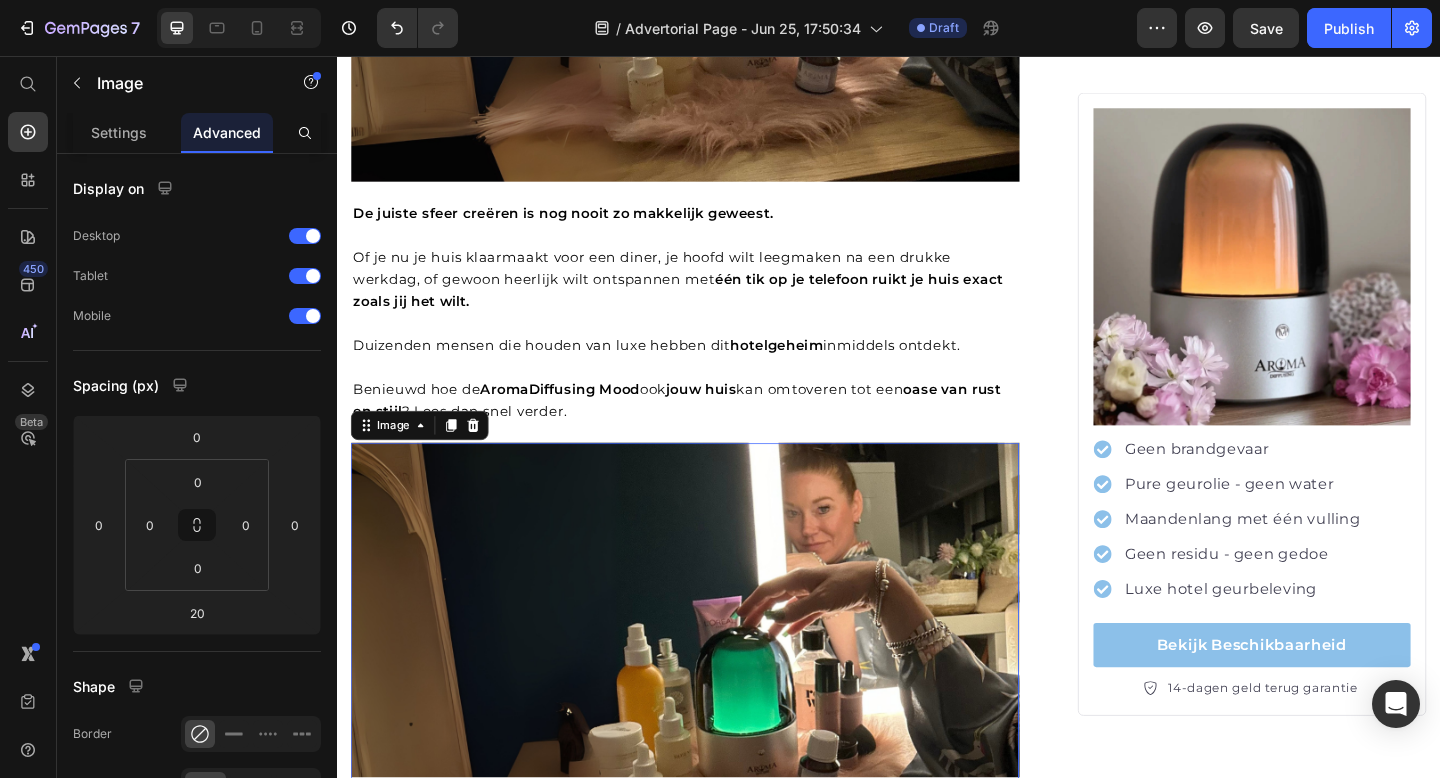 click at bounding box center [715, 719] 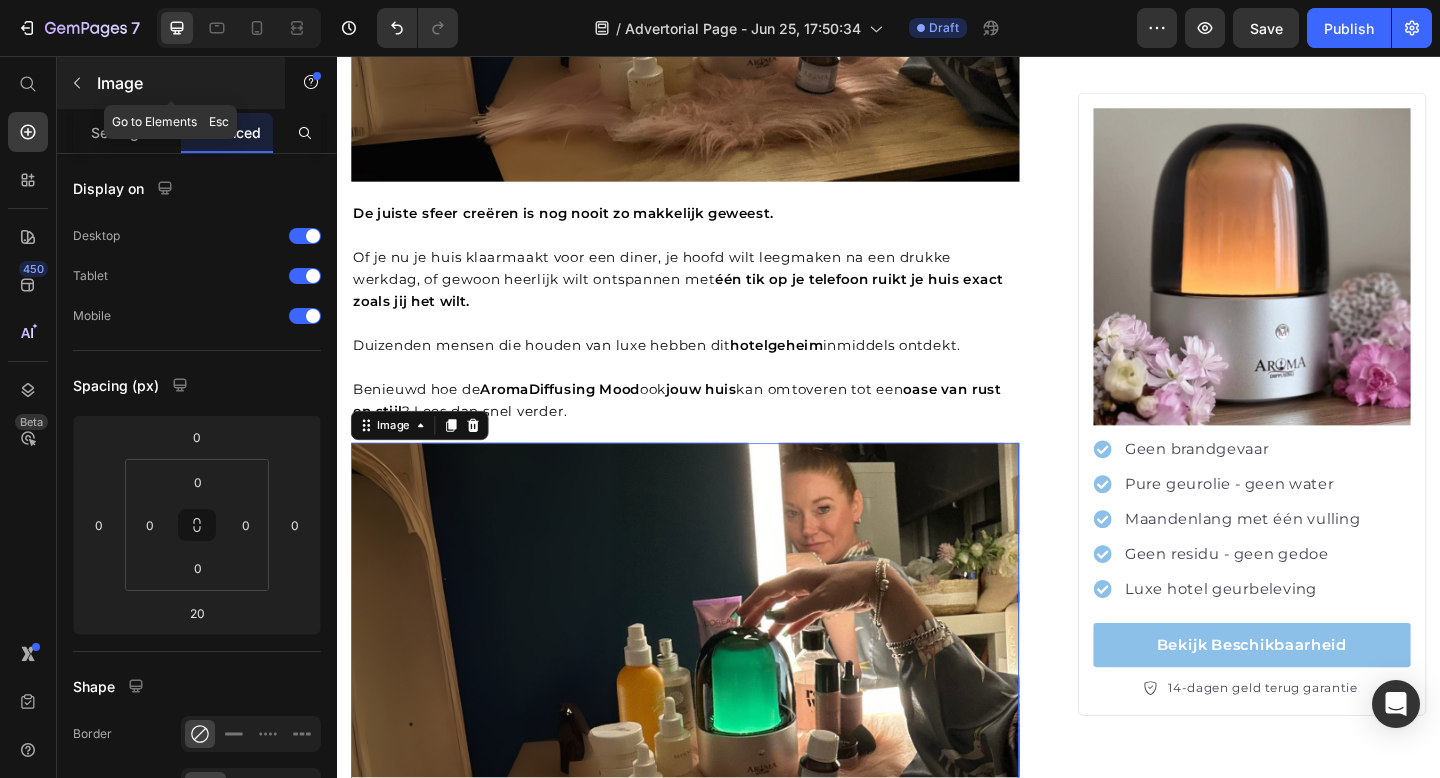 click at bounding box center [77, 83] 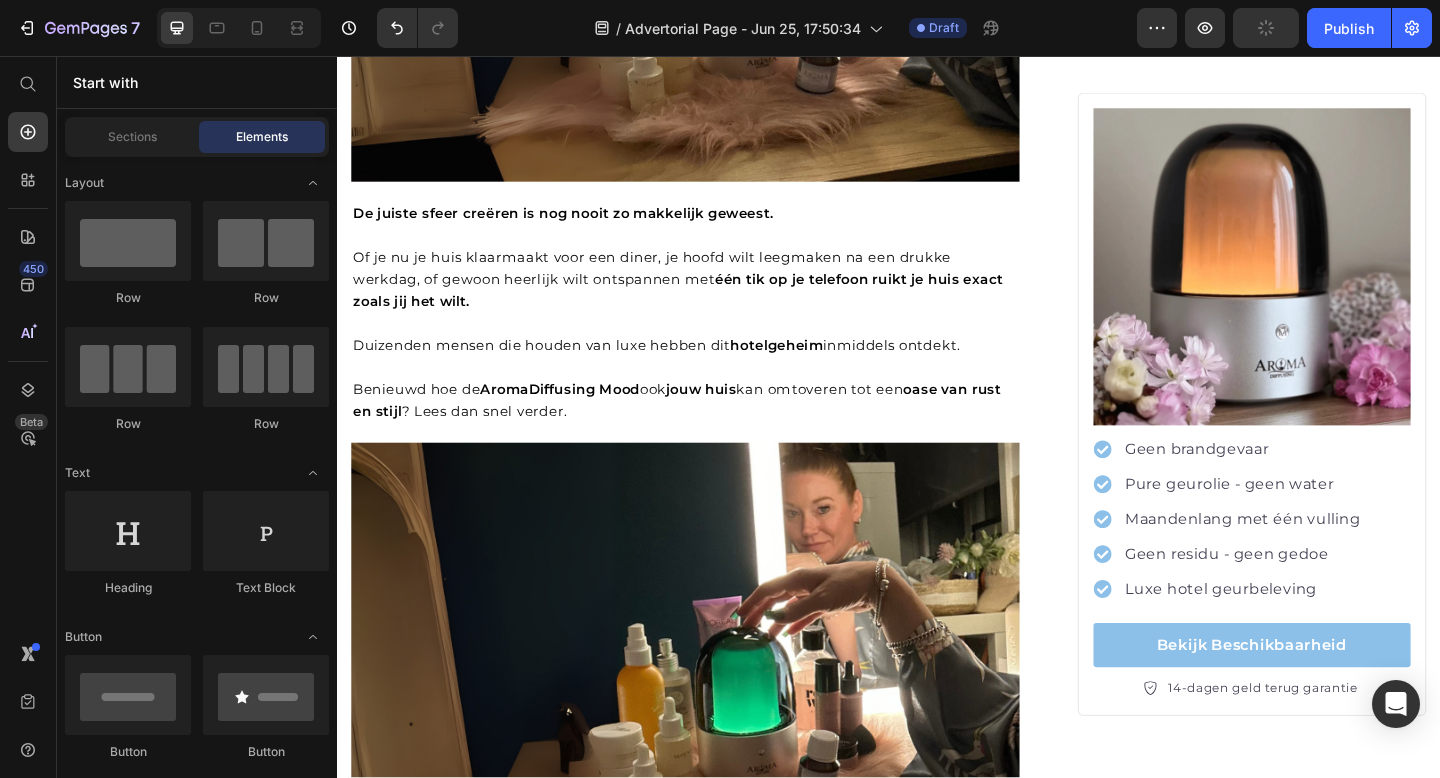 click on "Start with Sections Elements Hero Section Product Detail Brands Trusted Badges Guarantee Product Breakdown How to use Testimonials Compare Bundle FAQs Social Proof Brand Story Product List Collection Blog List Contact Sticky Add to Cart Custom Footer Browse Library 450 Layout
Row
Row
Row
Row Text
Heading
Text Block Button
Button
Button
Sticky Back to top Media
Image
Image" at bounding box center (197, 417) 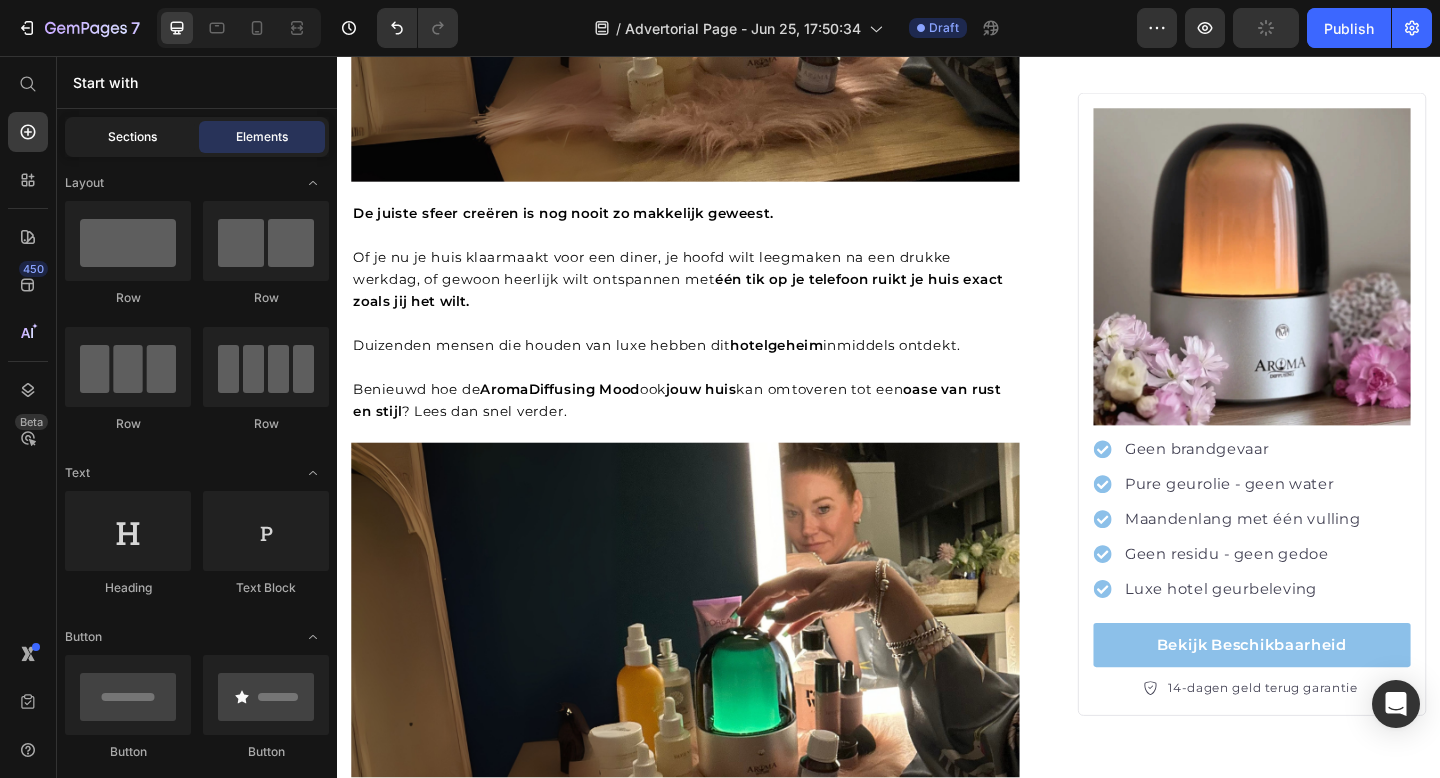 click on "Sections" 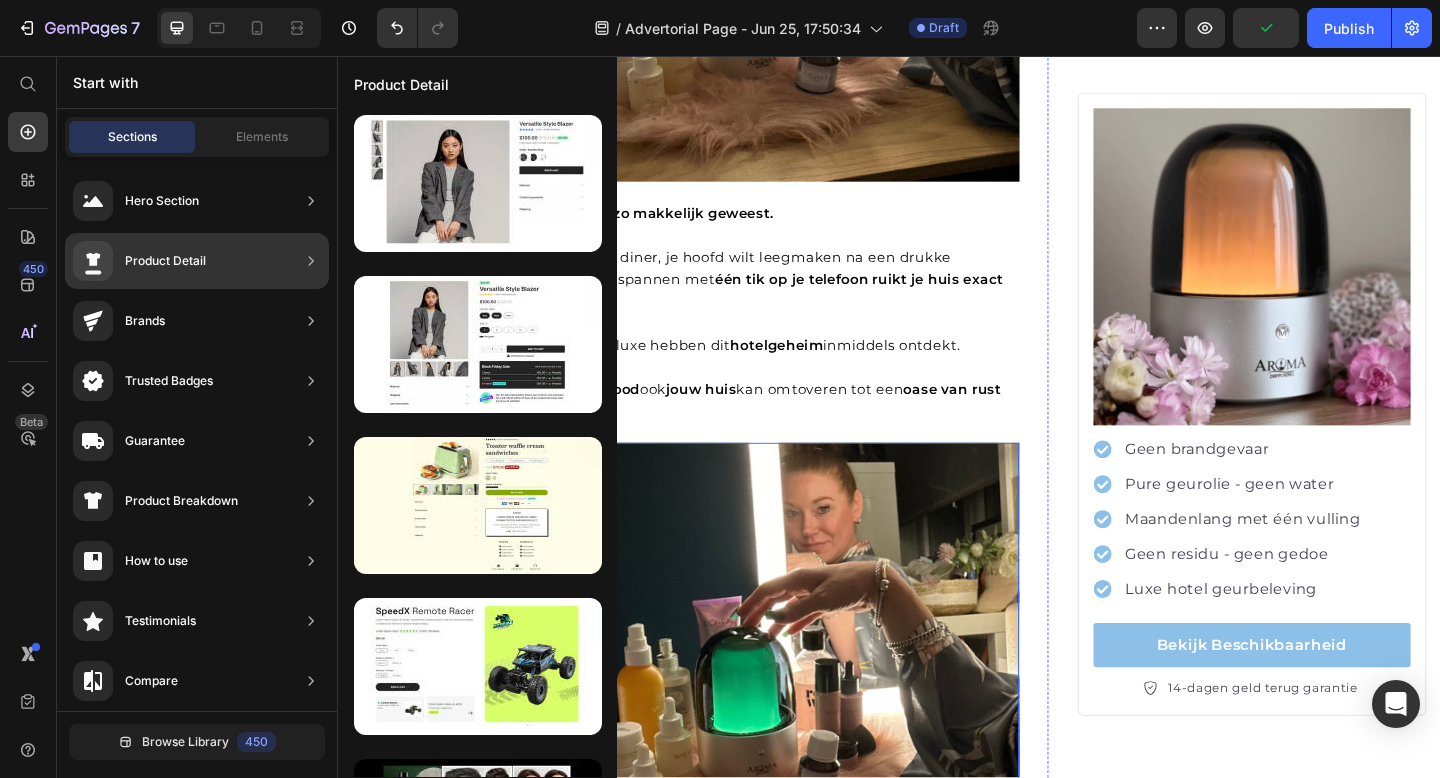 click at bounding box center [715, 719] 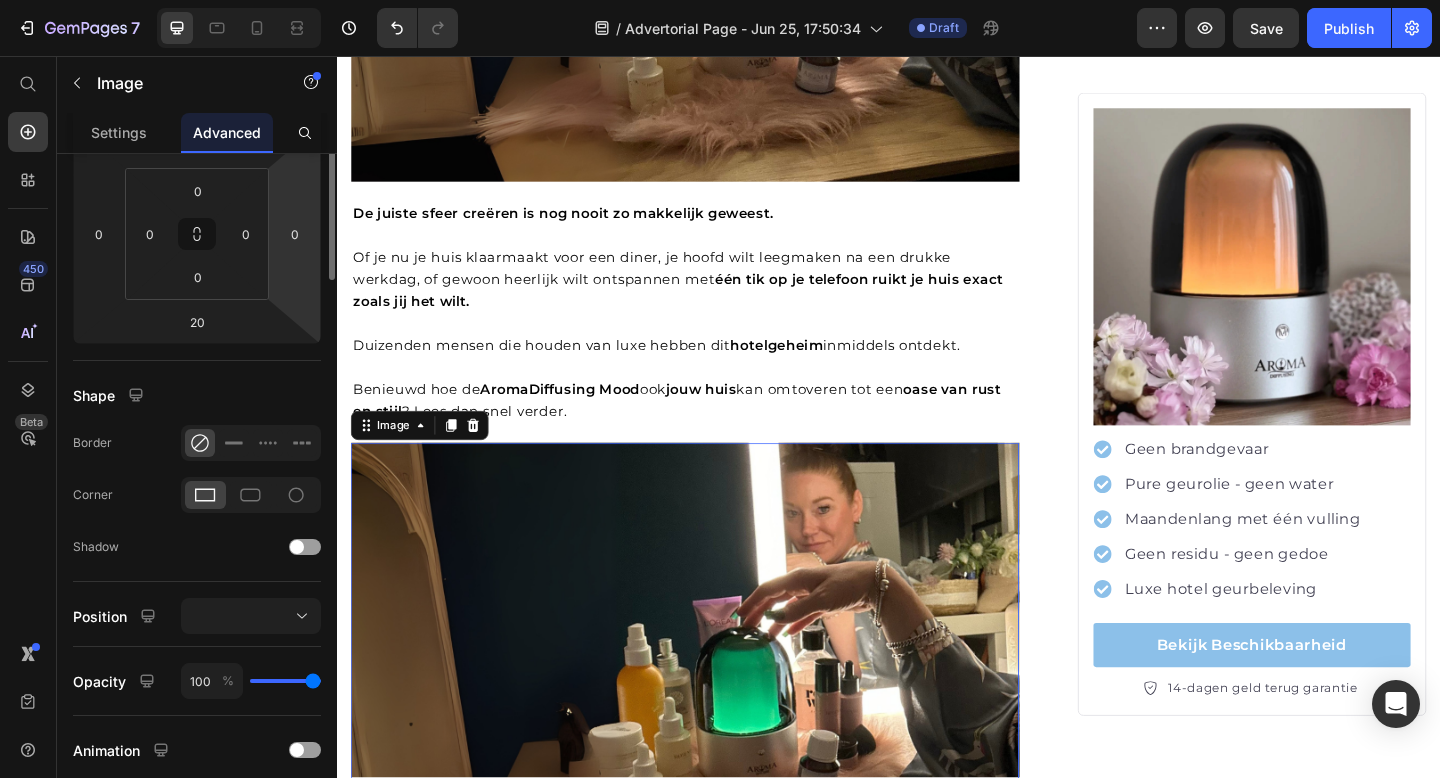 scroll, scrollTop: 34, scrollLeft: 0, axis: vertical 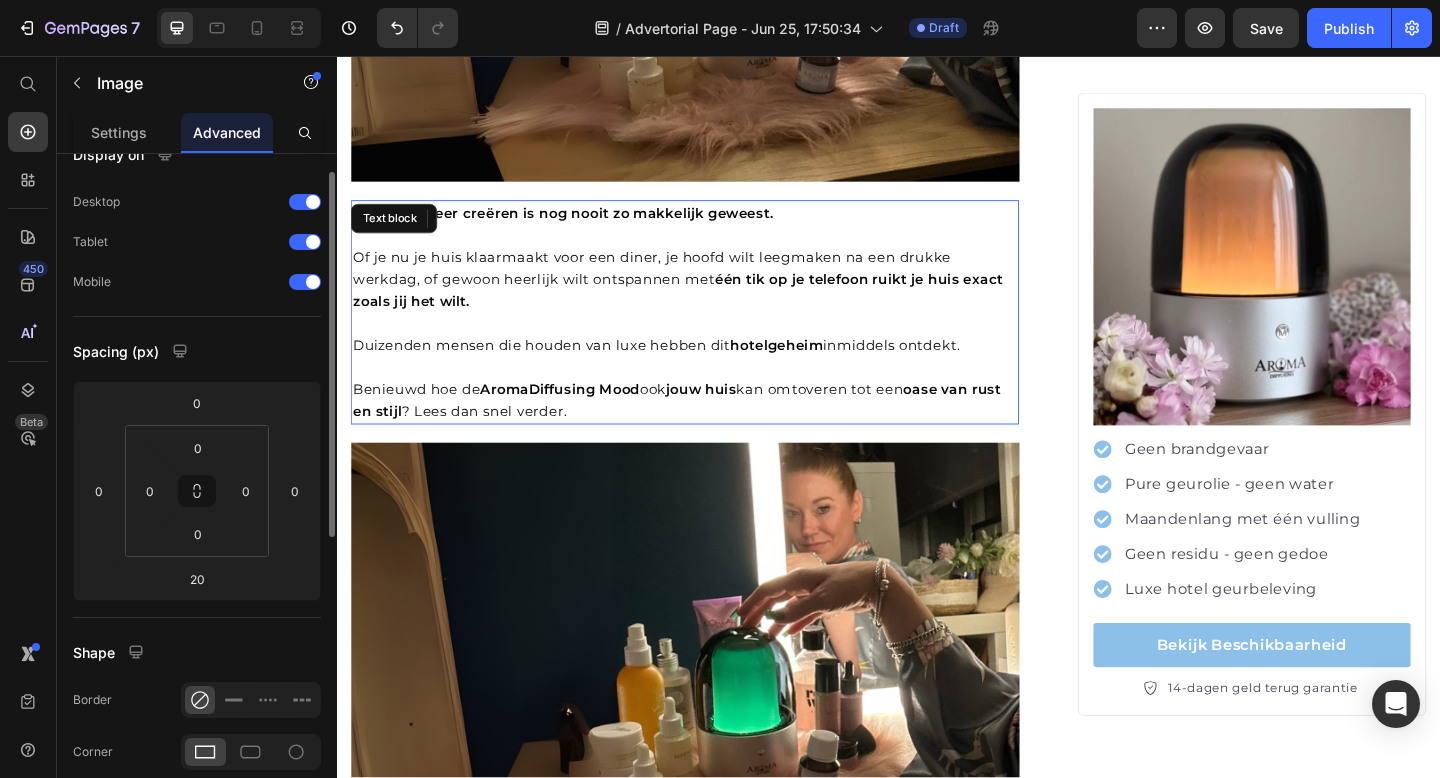 click on "Duizenden mensen die houden van luxe hebben dit hotelgeheim inmiddels ontdekt." at bounding box center [684, 371] 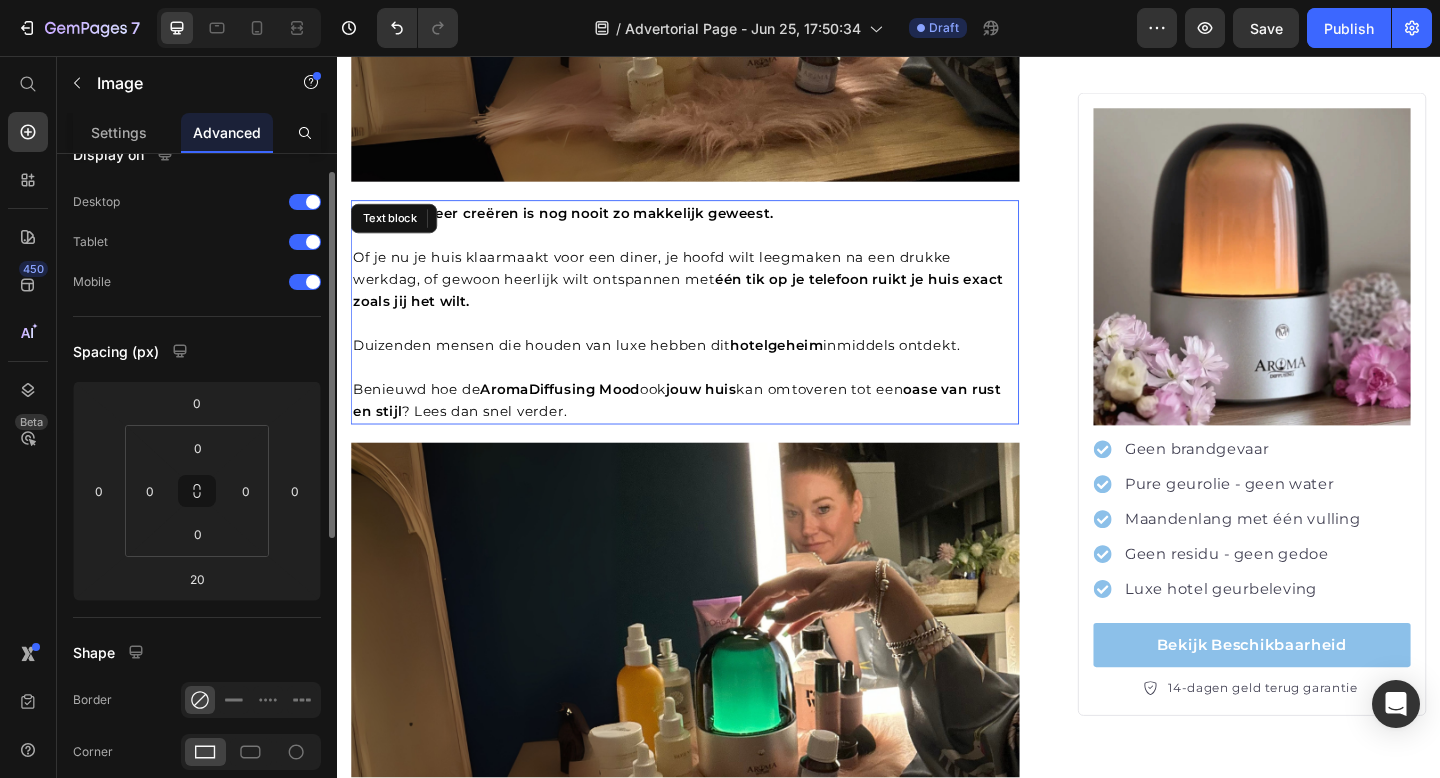click at bounding box center (715, 719) 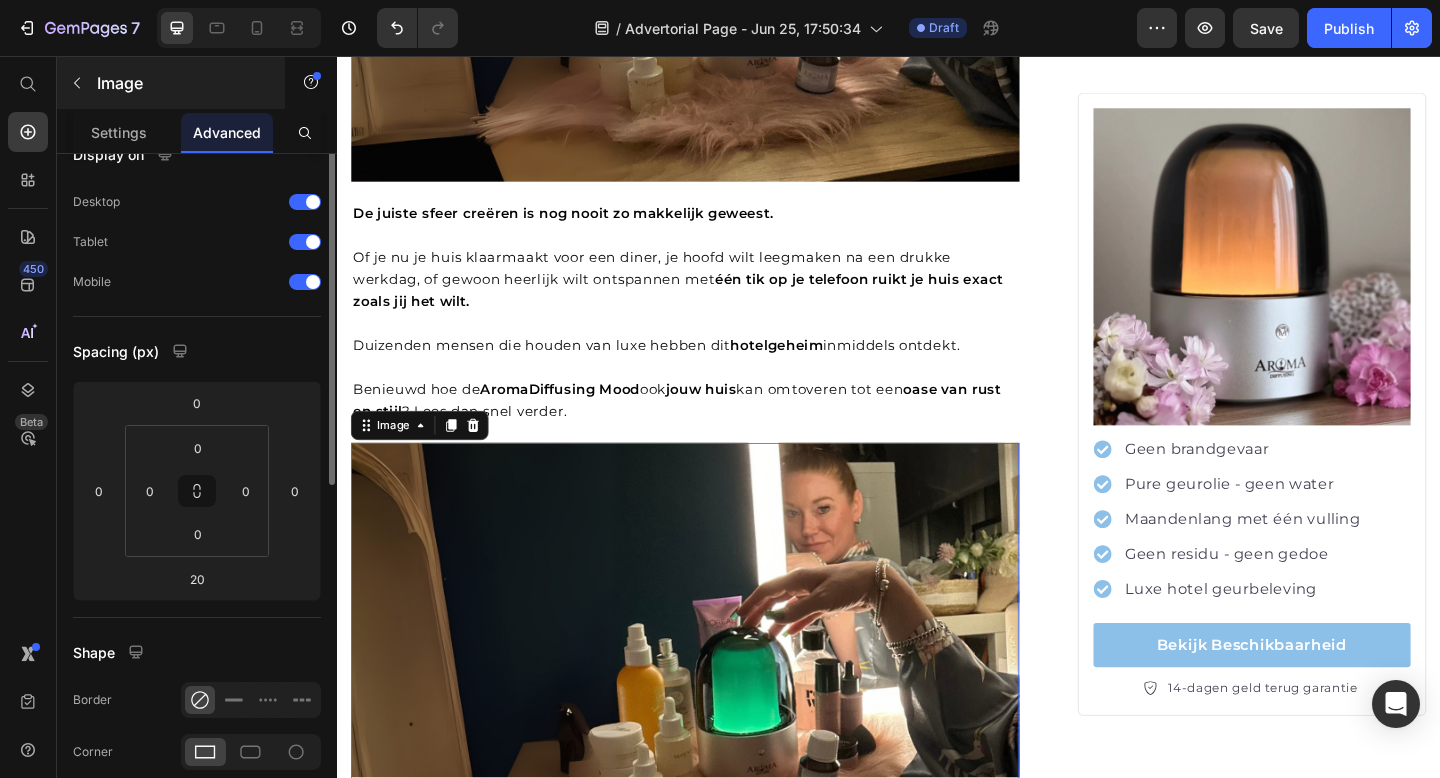 scroll, scrollTop: 0, scrollLeft: 0, axis: both 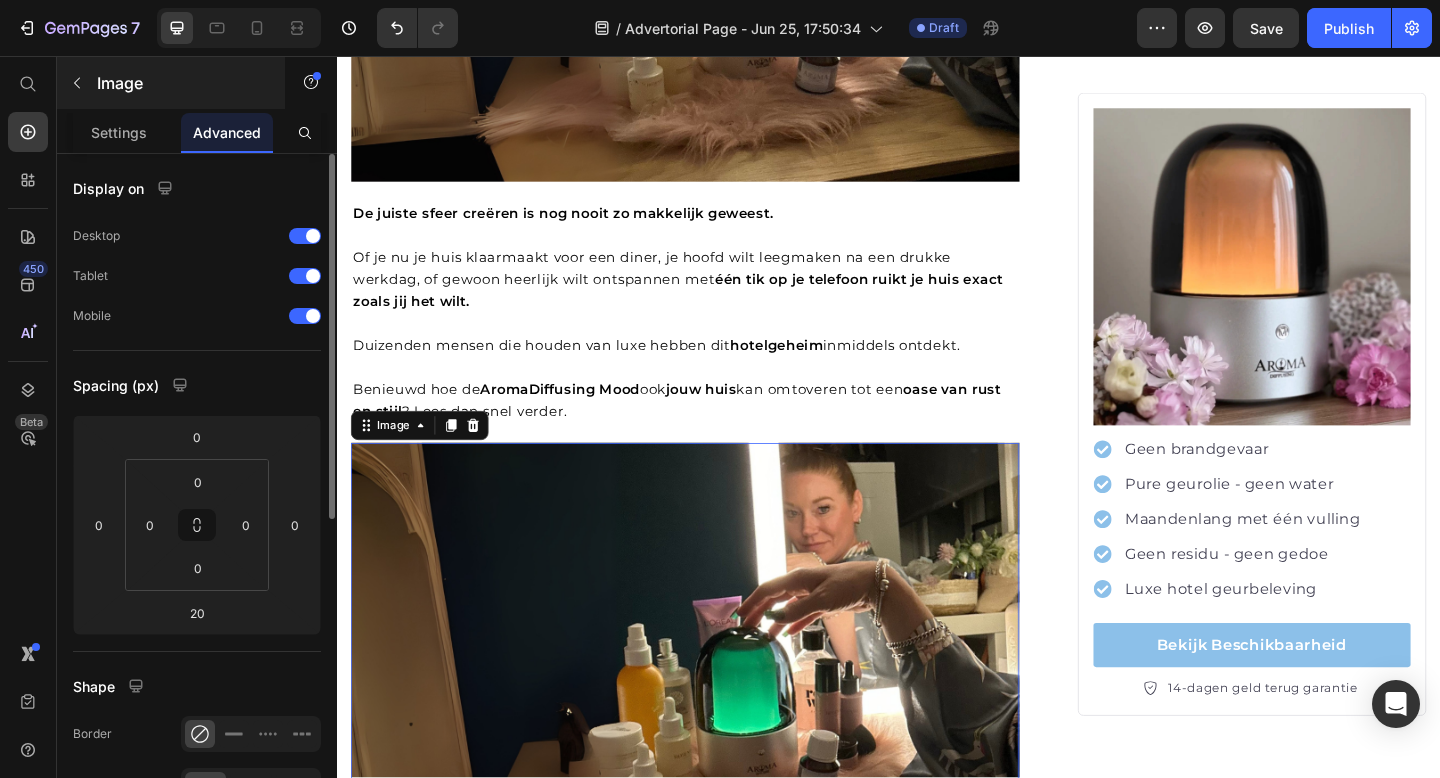 click 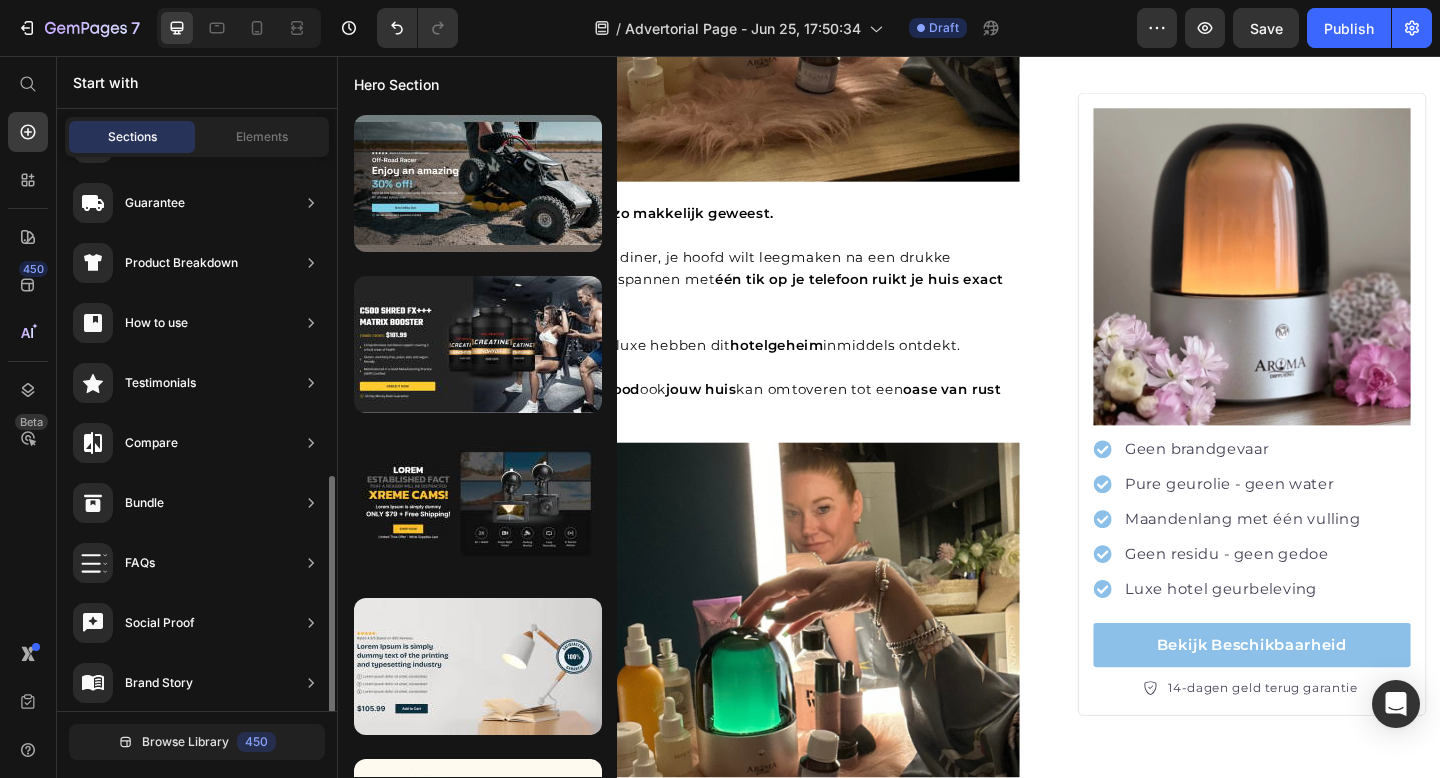 scroll, scrollTop: 606, scrollLeft: 0, axis: vertical 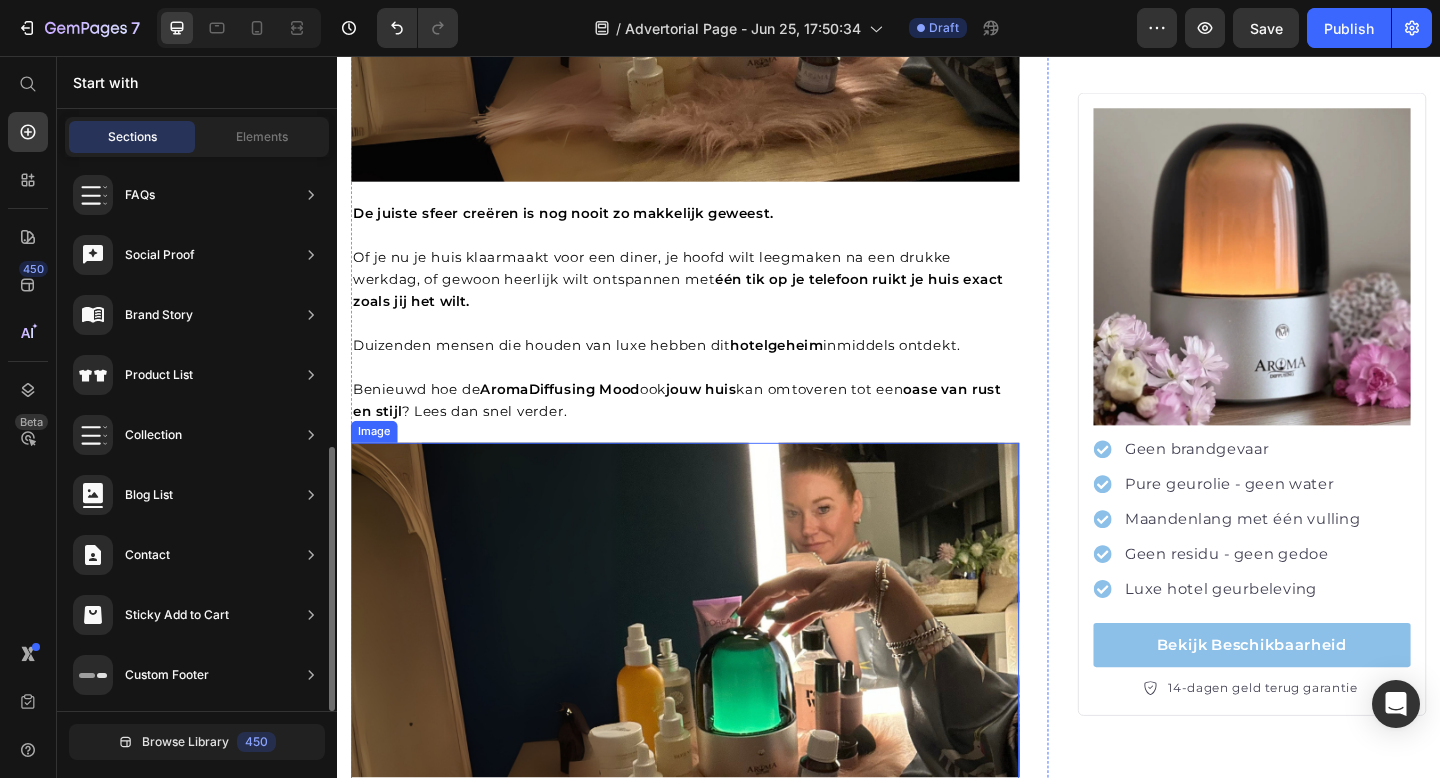 click at bounding box center (715, 719) 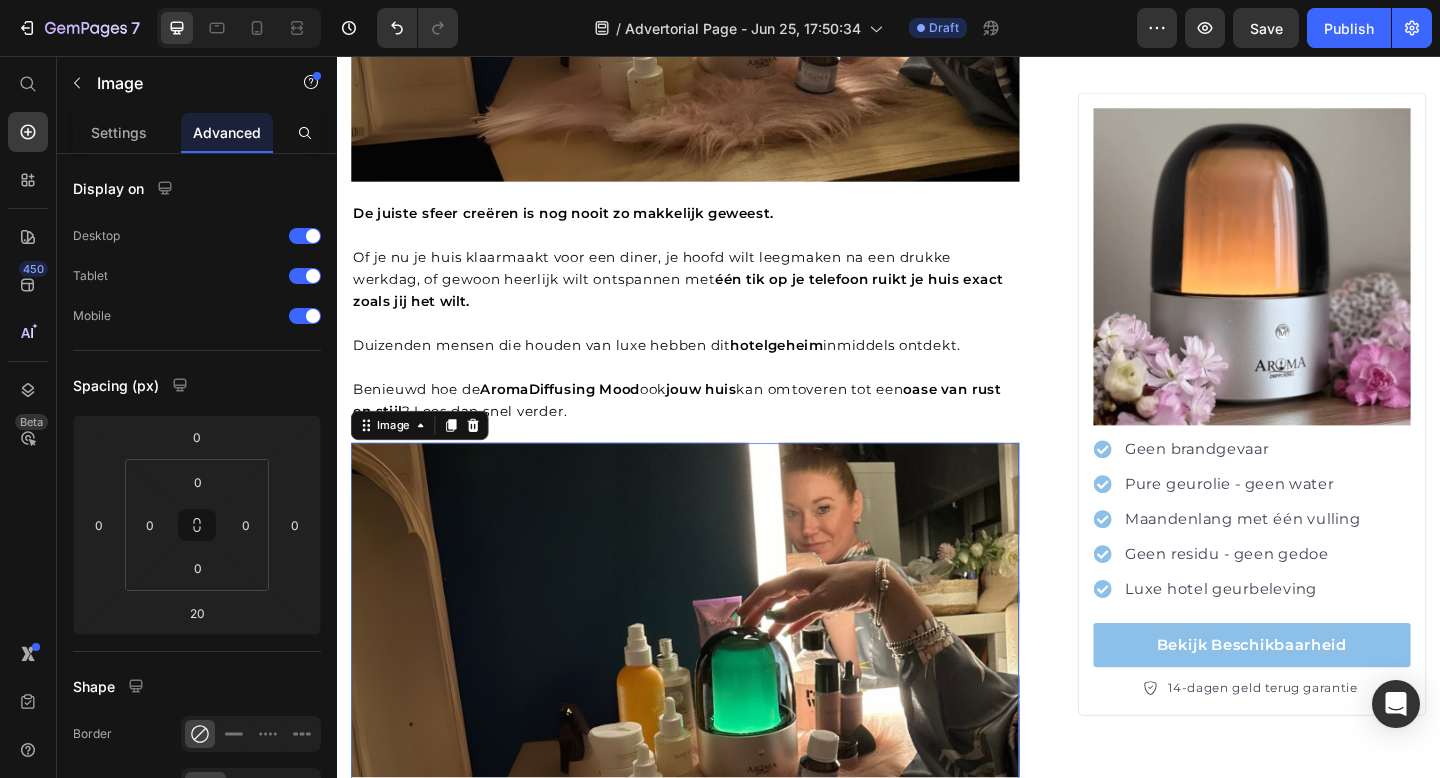 click at bounding box center [715, 719] 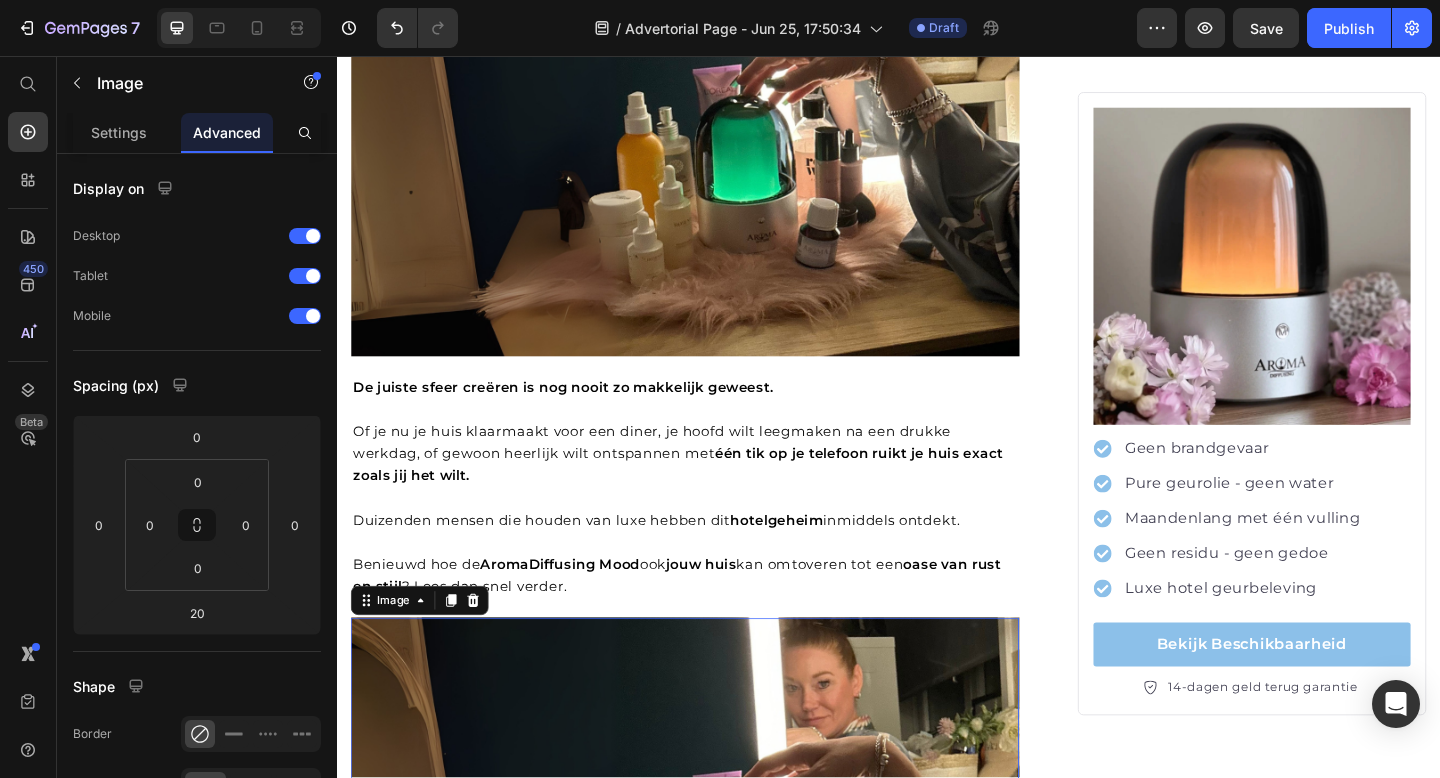 scroll, scrollTop: 2484, scrollLeft: 0, axis: vertical 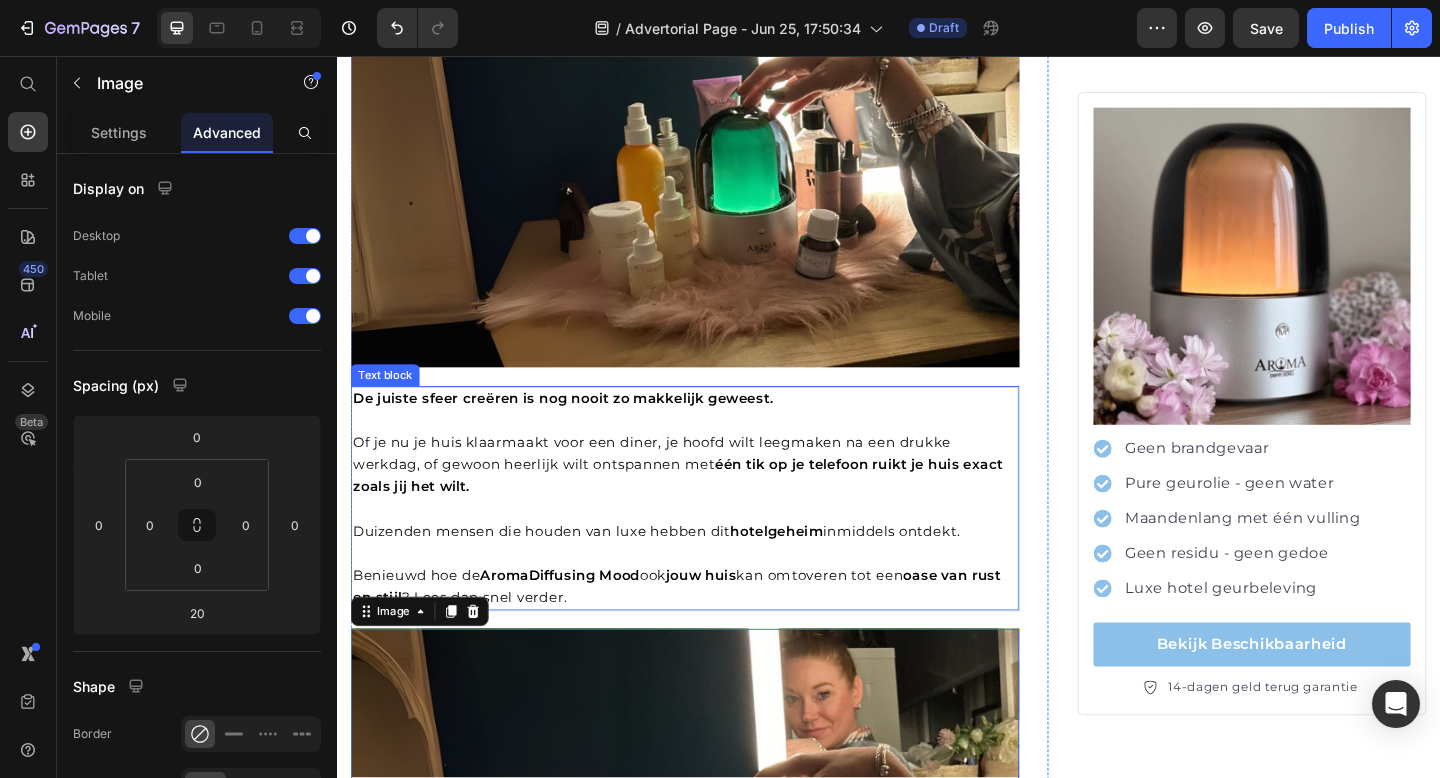 click on "hotelgeheim" at bounding box center (815, 573) 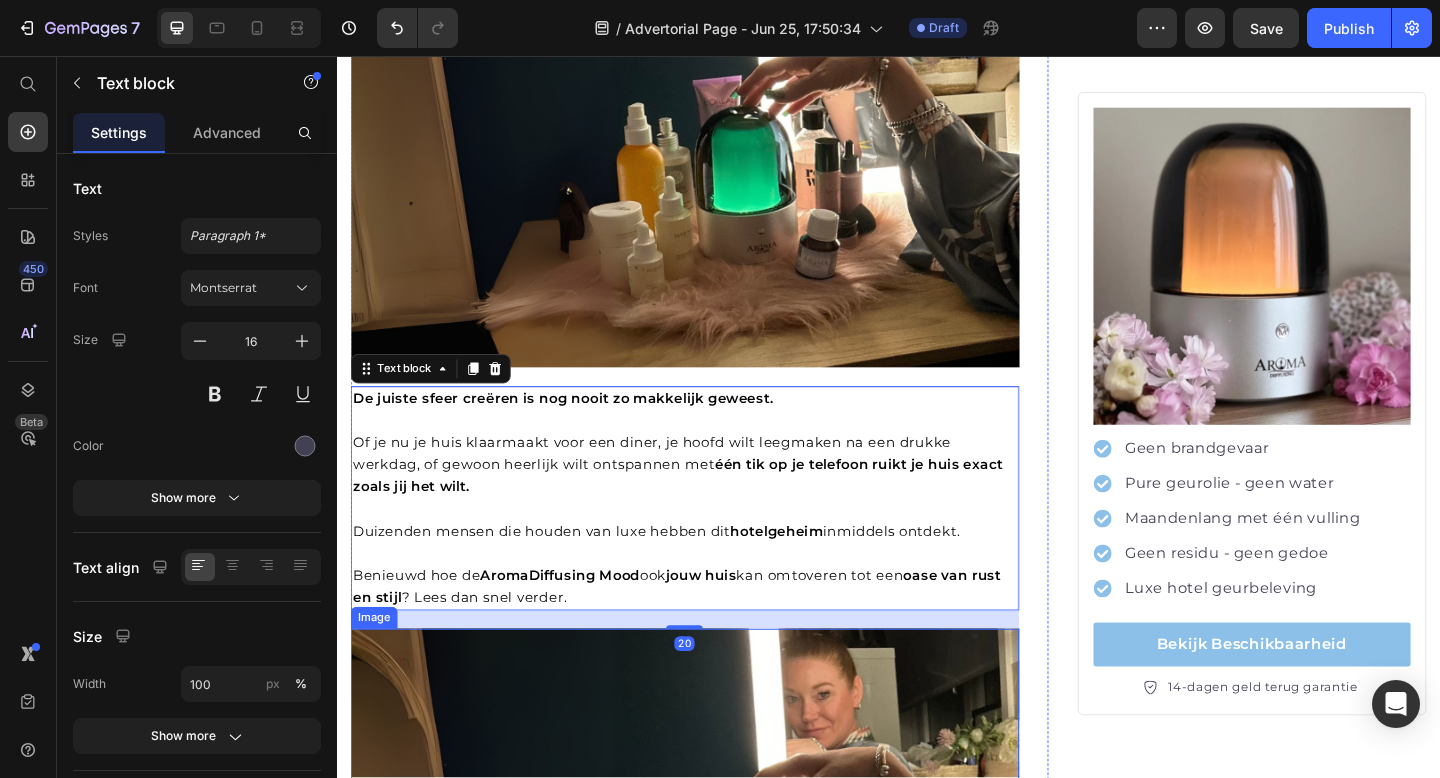 click at bounding box center [715, 921] 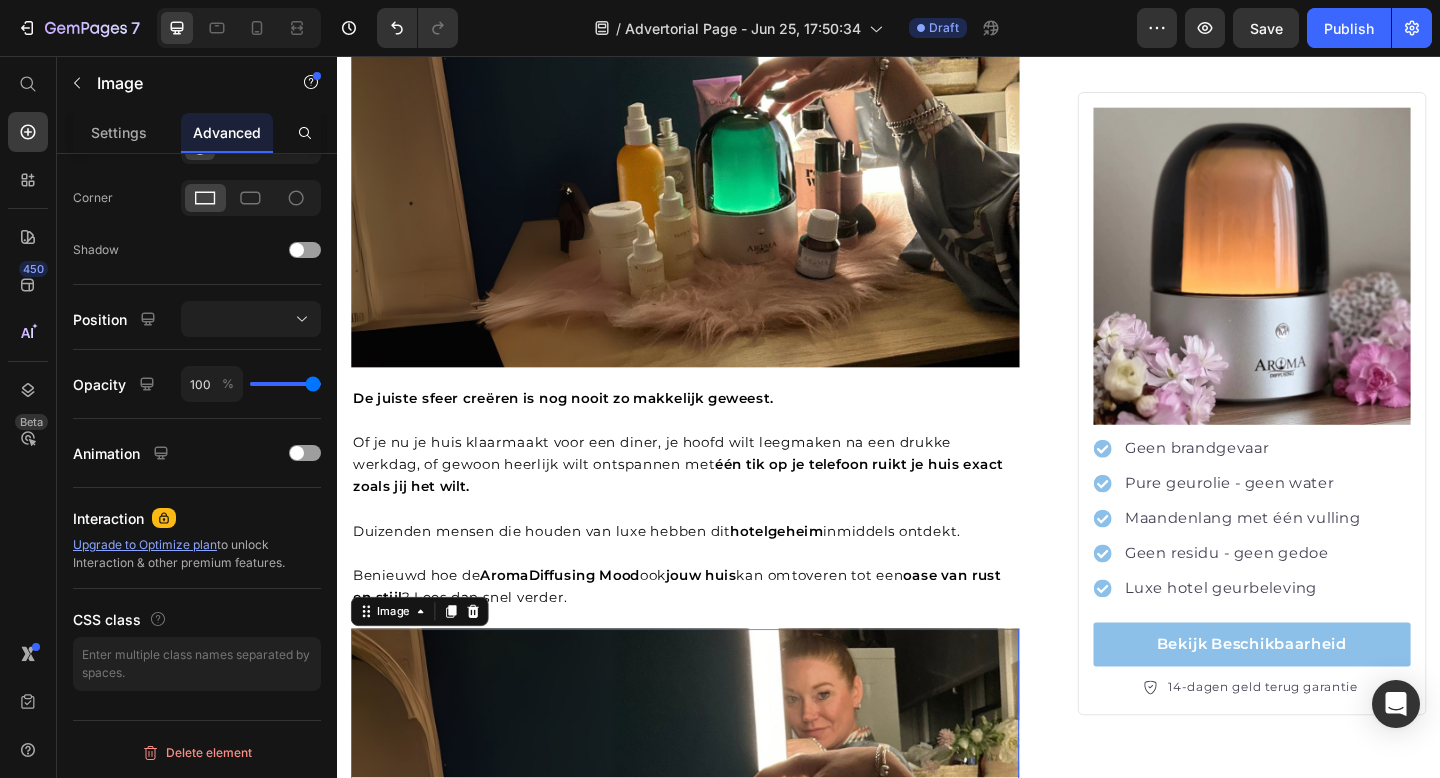 scroll, scrollTop: 0, scrollLeft: 0, axis: both 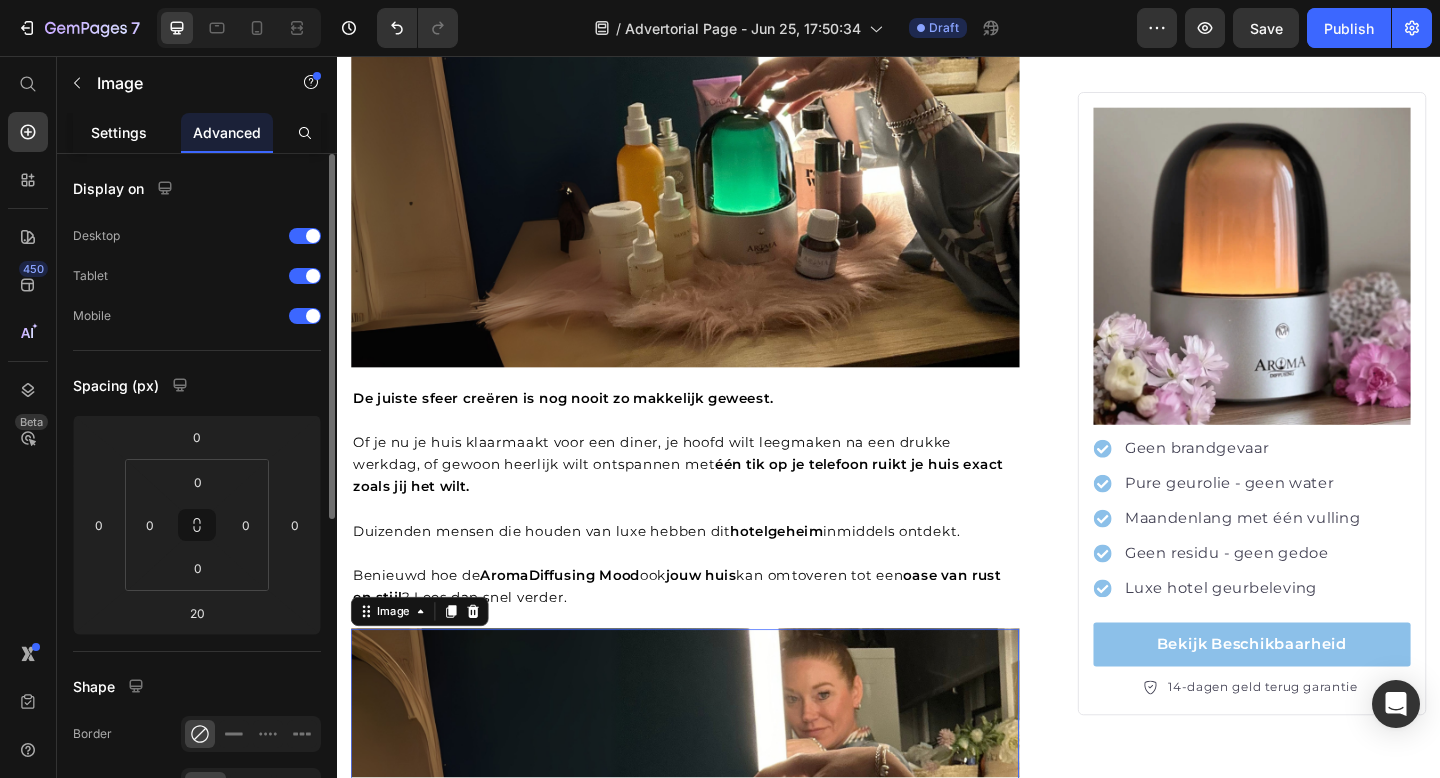 click on "Settings" at bounding box center [119, 132] 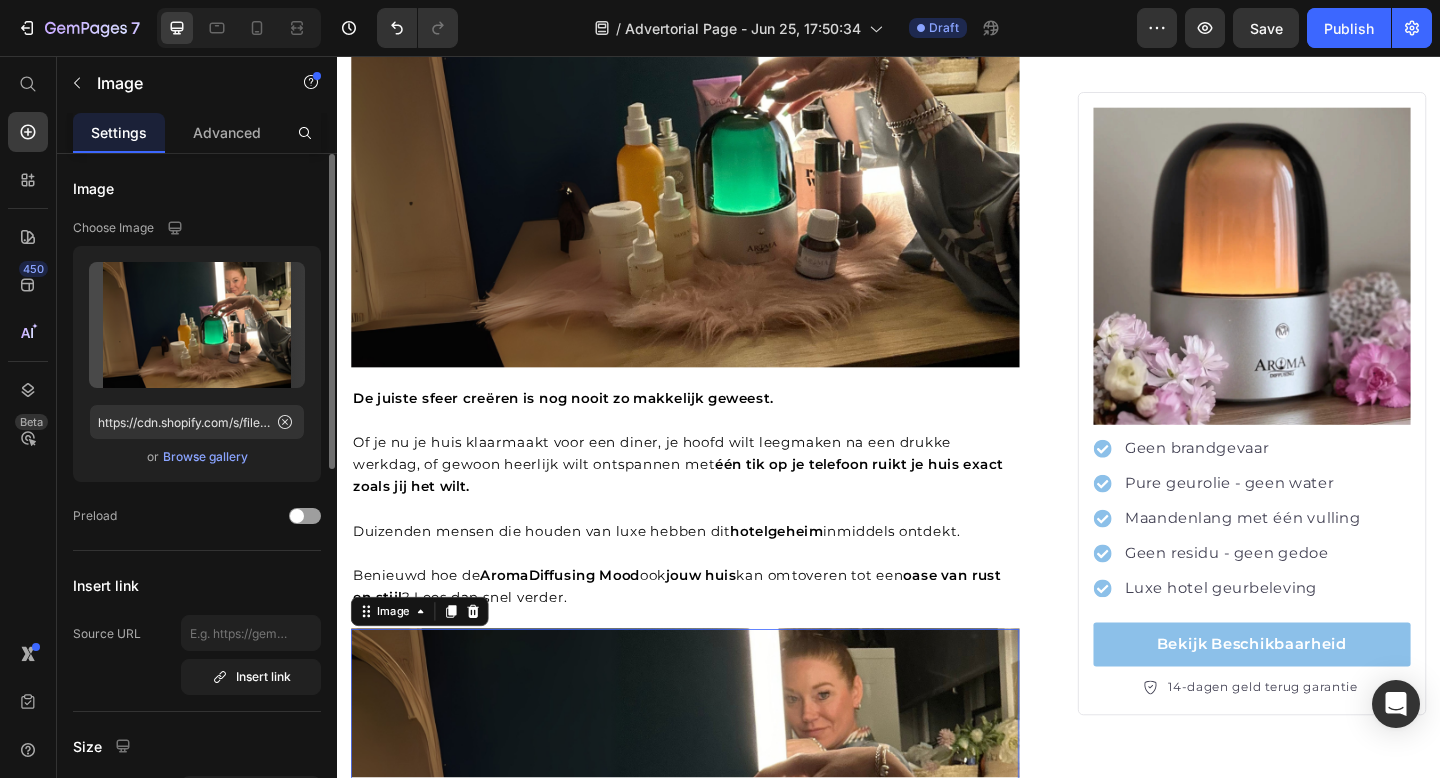 click on "Upload Image https://cdn.shopify.com/s/files/1/0248/0193/5415/files/gempages_554213814434792698-2c67944a-9014-457d-9882-0a605fa2e7d9.png  or   Browse gallery" 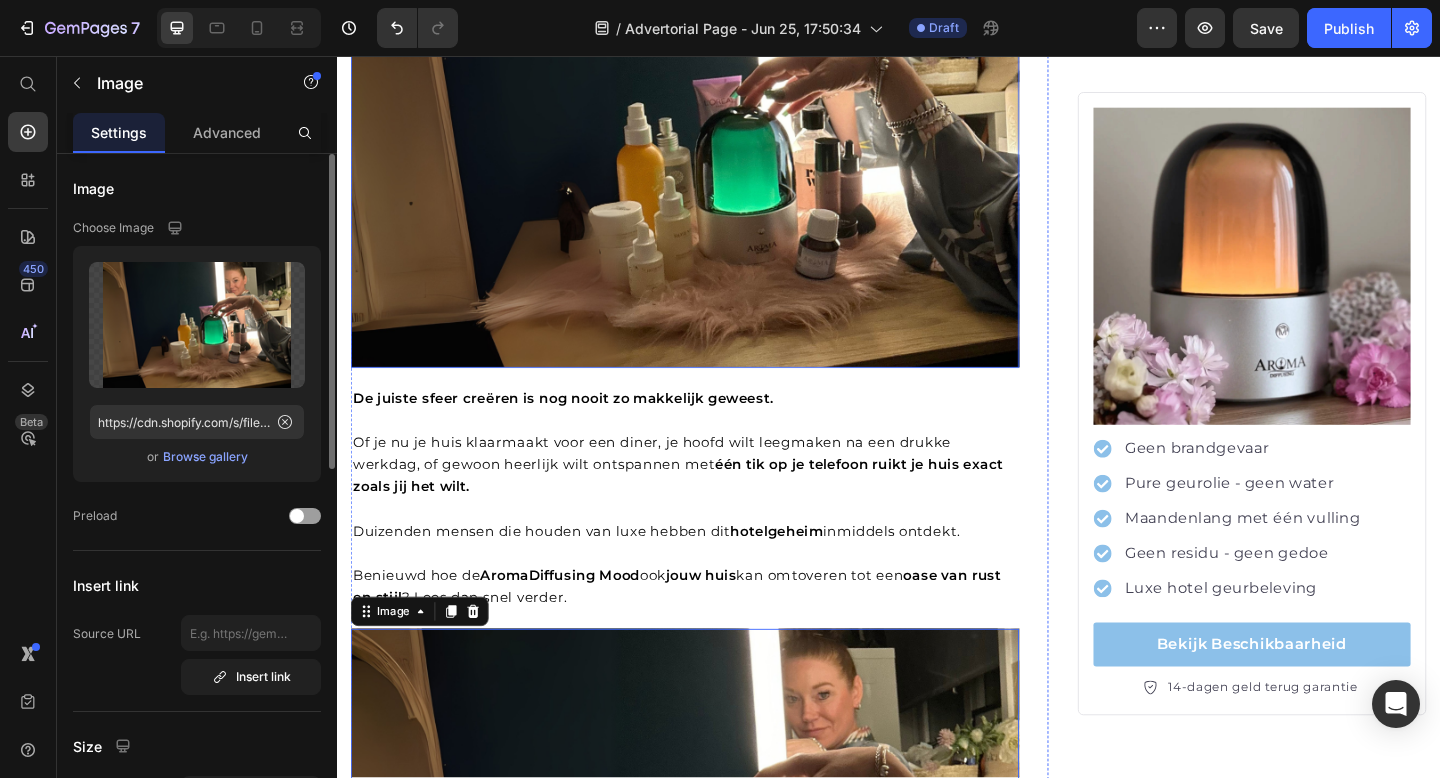 click on "Browse gallery" at bounding box center (205, 457) 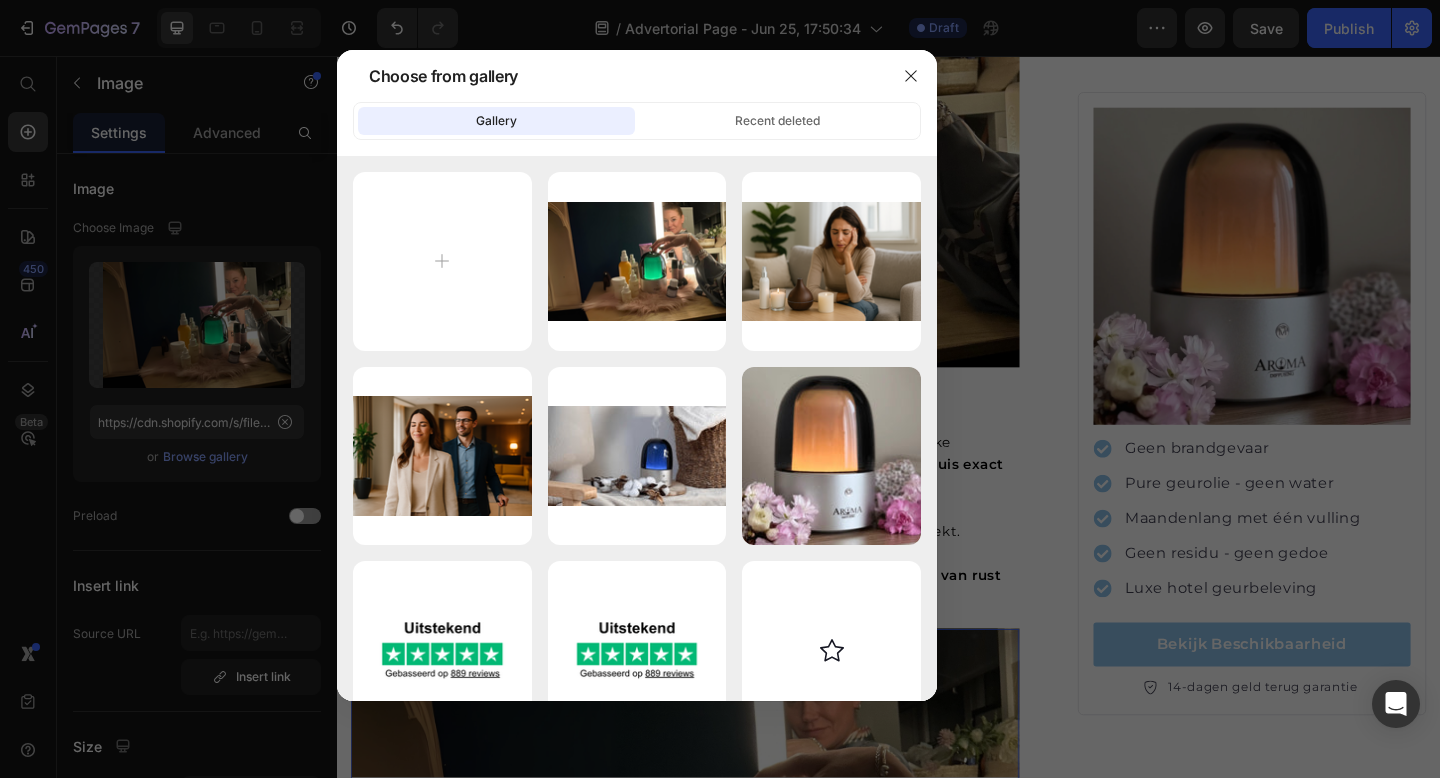 type on "C:\fakepath\Untitled design (49).png" 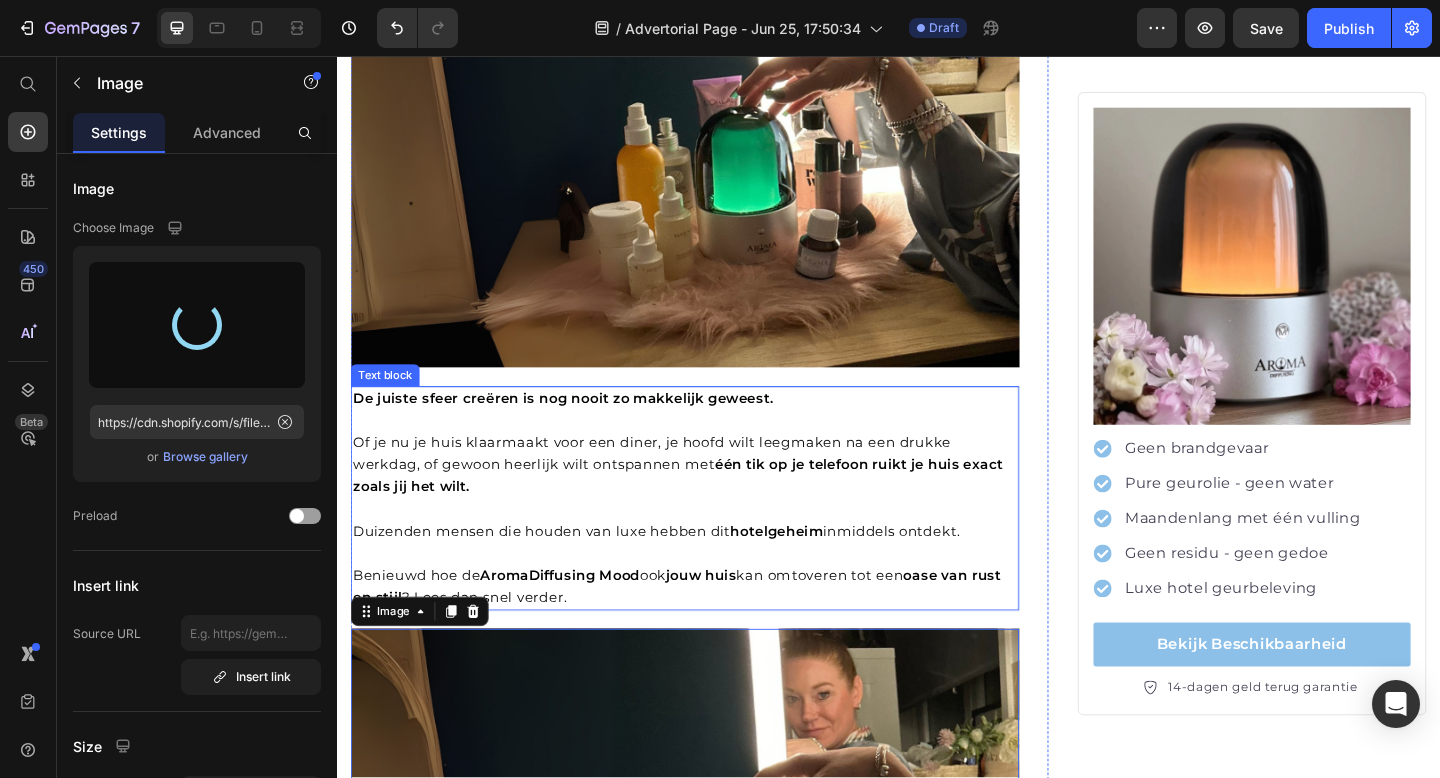 scroll, scrollTop: 2494, scrollLeft: 0, axis: vertical 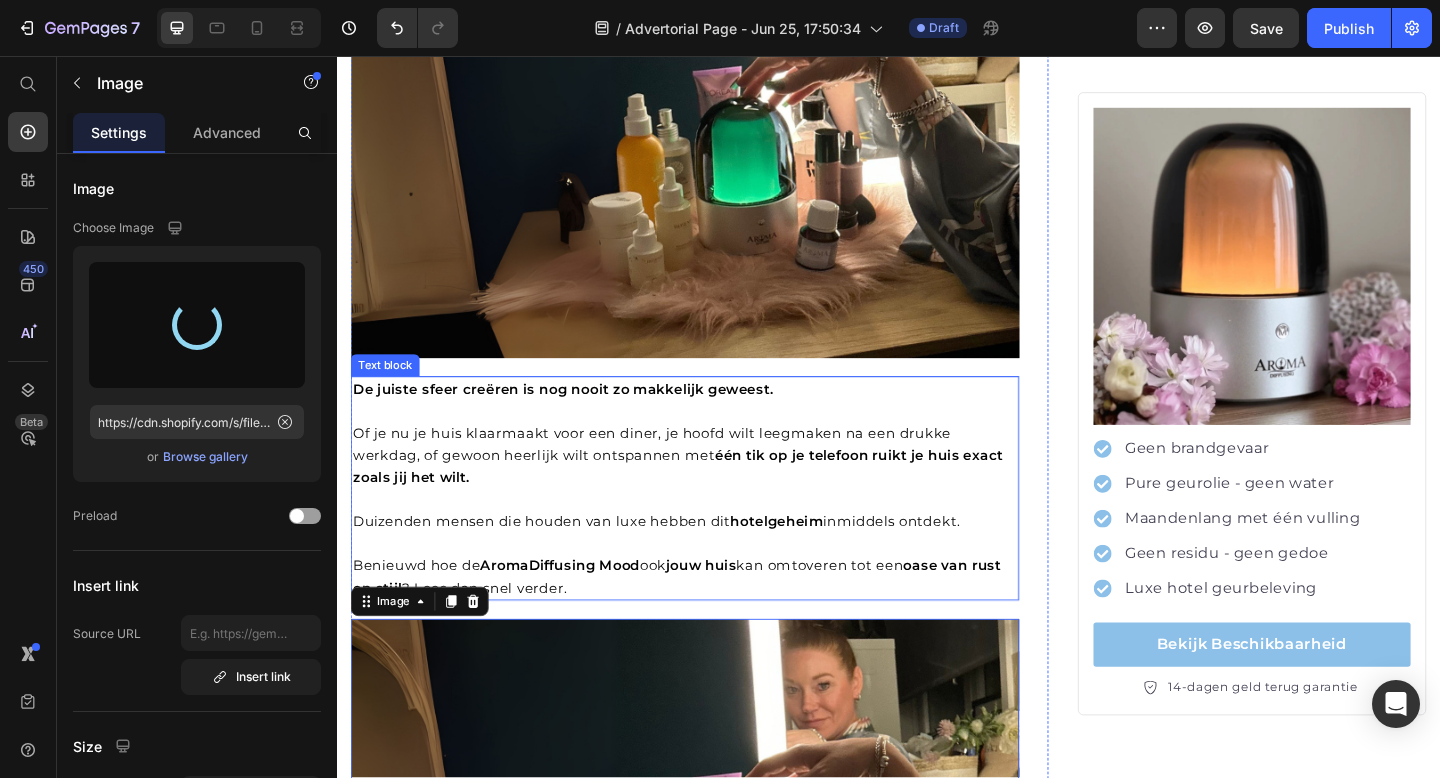 type on "https://cdn.shopify.com/s/files/1/0248/0193/5415/files/gempages_554213814434792698-12dba22b-4c57-489d-abb8-cfdfef0ba6e0.png" 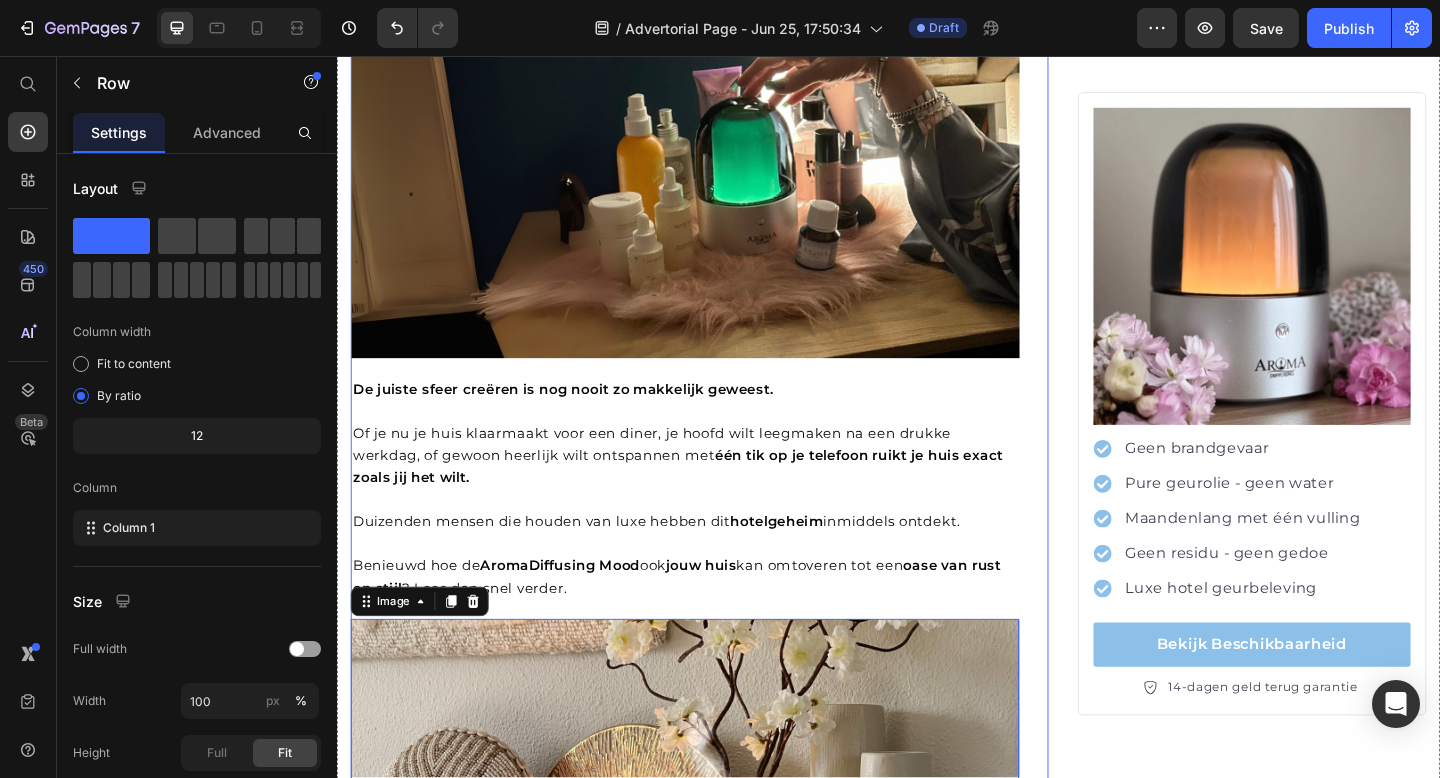 click on "Ik vroeg me altijd af hoe luxe hotels die heerlijke geur voor elkaar kregen tot ik deze revolutionaire diffuser ontdekte Heading Image door Nova Adelerhof Text block Advanced list Gepubliceerd:  Woensdag, 25 Juni, 2025 Text block Row Image We kennen het allemaal wel: je loopt een  luxe hotel of high-end spa  binnen, en nog voor je iets hebt gezien, voel je het al die verfijnde geur die je meteen  tot rust  brengt en je zintuigen prikkelt.  Jarenlang dacht ik dat het onmogelijk was om dat  gevoel van pure luxe thuis  te evenaren. Text block Ik  probeerde alles : kaarsen, roomsprays, standaard diffusers. Maar niets kwam ook maar in de buurt van die moeiteloze, elegante hotelsfeer.  Kaarsen lieten rook en kaarsvet achter, sprays  vervlogen  binnen enkele minuten, en gewone diffusers verspreidden de  geur amper  door m’n huis terwijl ik hem wel  elke dag moest bijvullen . Text block Image Gefrustreerd  legde ik me erbij neer dat mijn huis nooit dat vijfsterren-gevoel zou krijgen waar ik zo naar verlangde." at bounding box center (715, 1701) 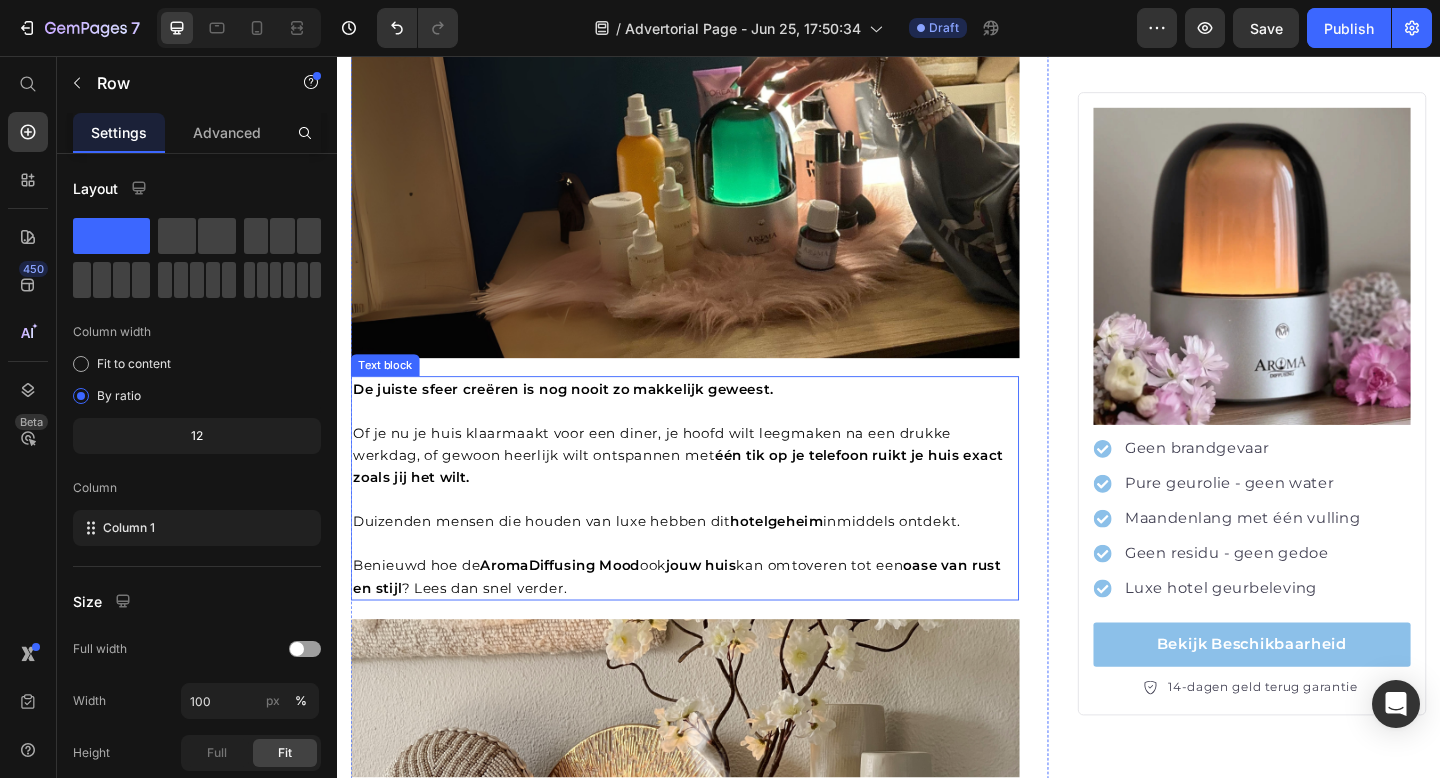 click on "Benieuwd hoe de AromaDiffusing Mood ook jouw huis kan omtoveren tot een oase van rust en stijl ? Lees dan snel verder." at bounding box center (706, 623) 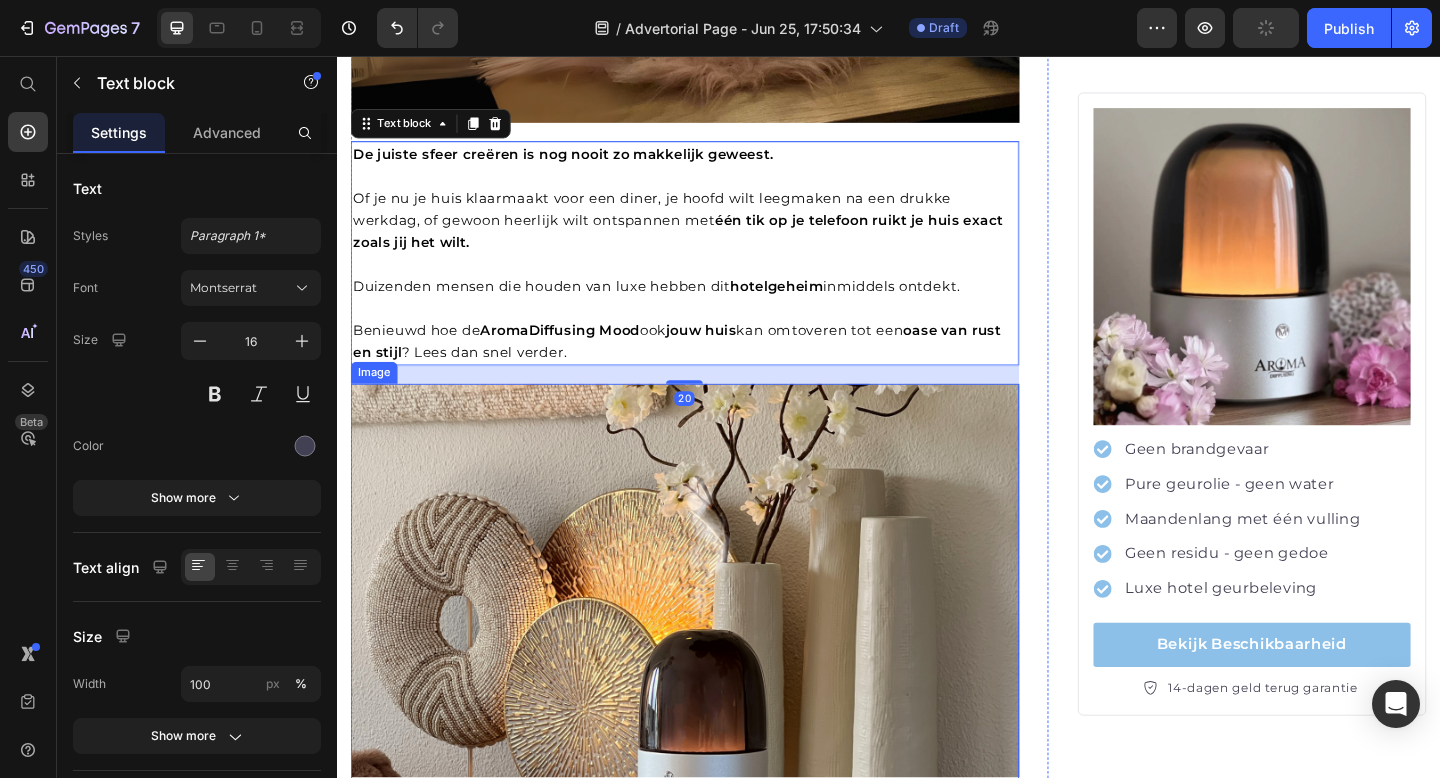 scroll, scrollTop: 2754, scrollLeft: 0, axis: vertical 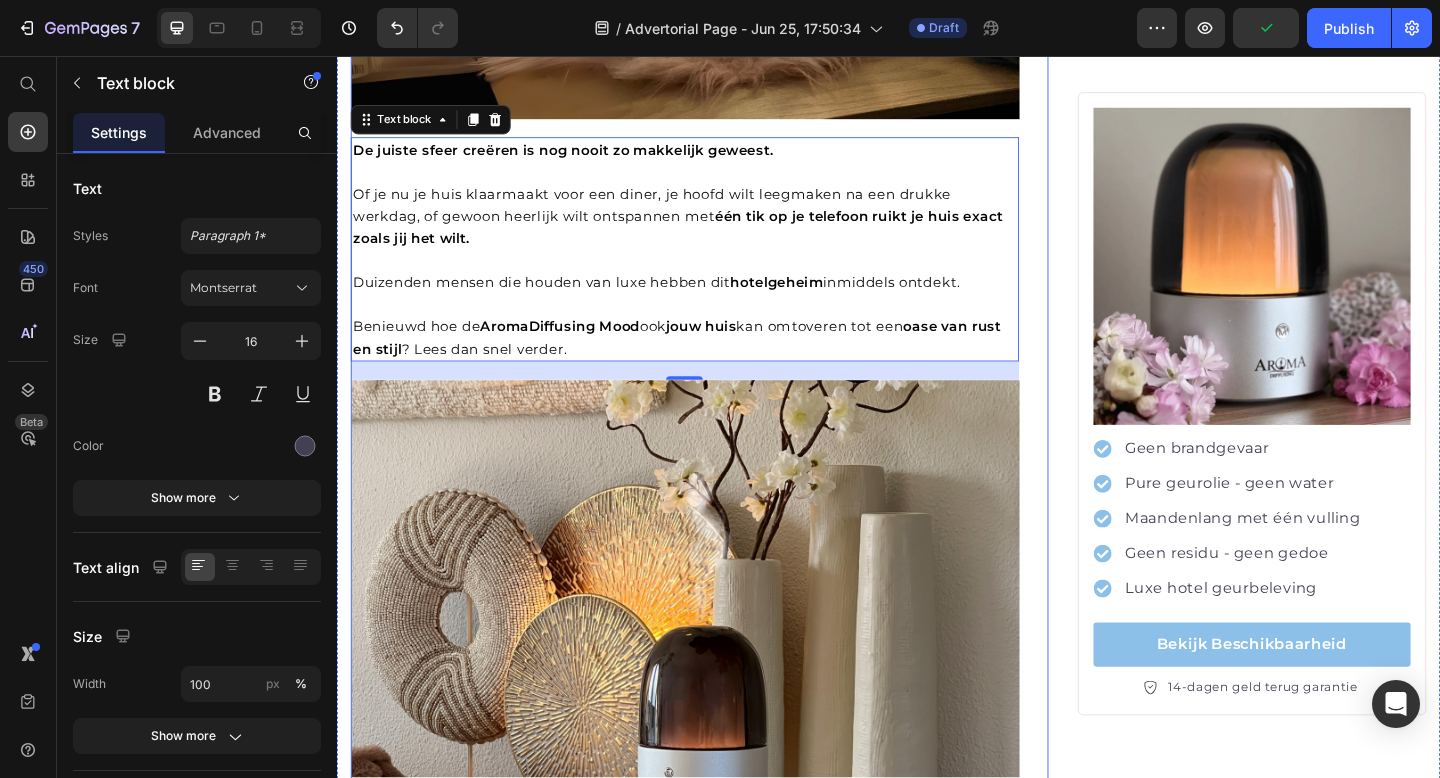 click at bounding box center (715, 651) 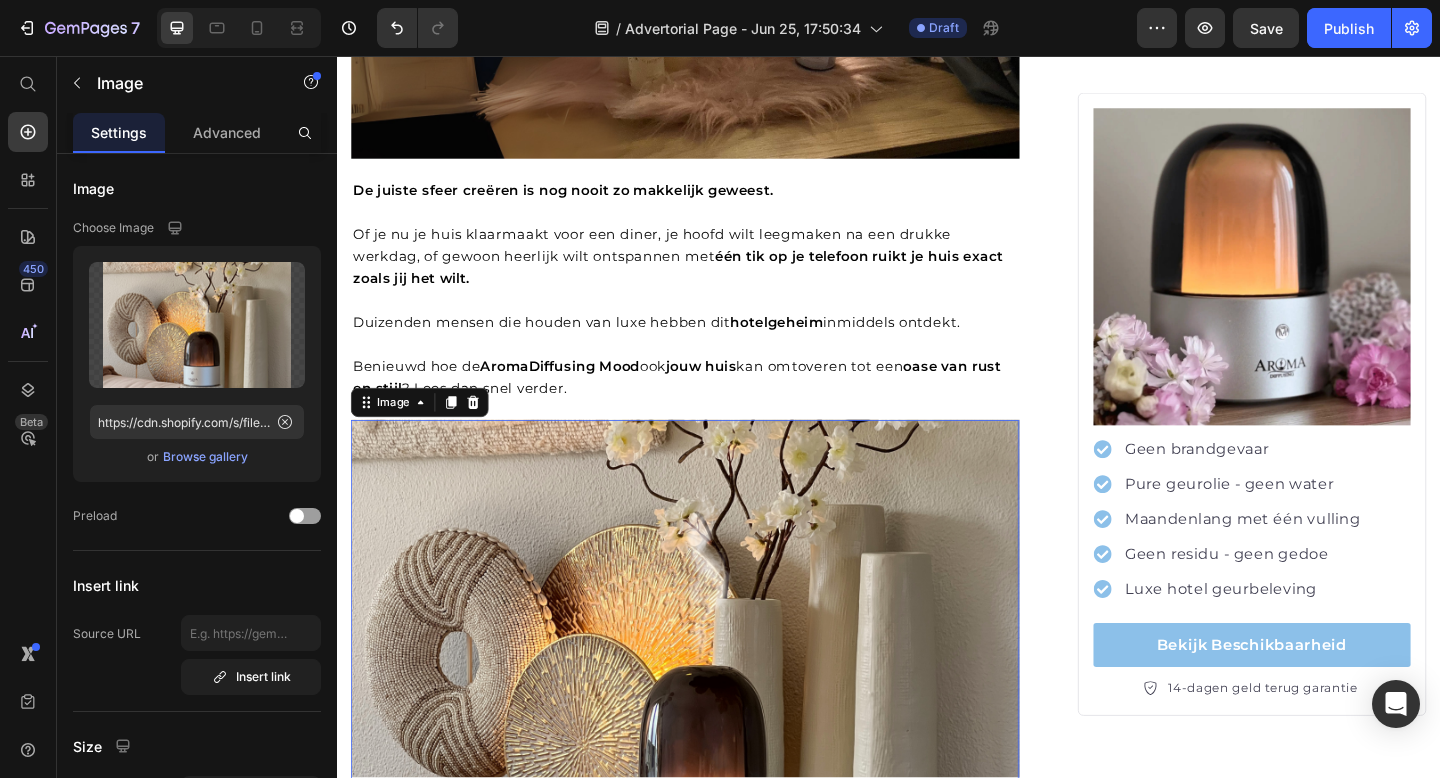 scroll, scrollTop: 2548, scrollLeft: 0, axis: vertical 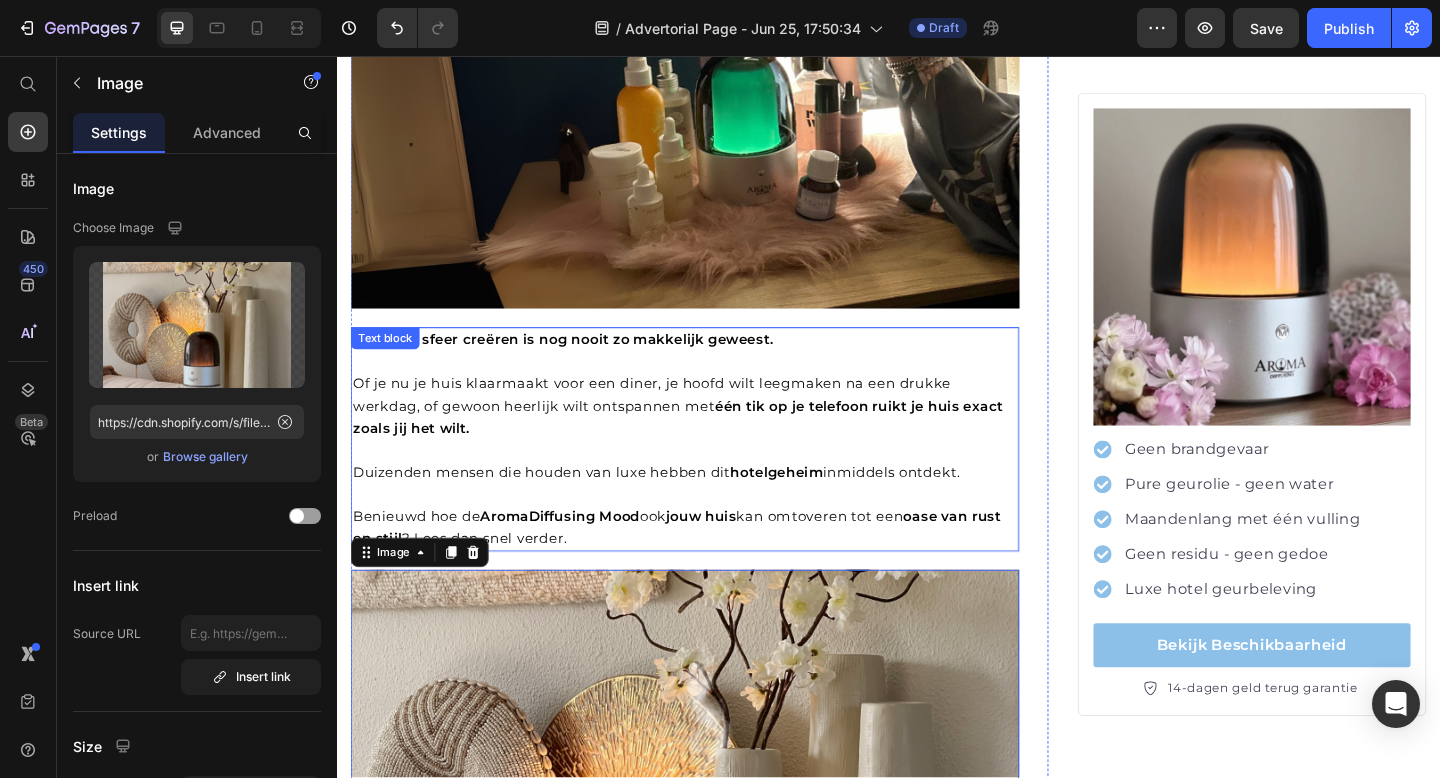 click on "hotelgeheim" at bounding box center (815, 509) 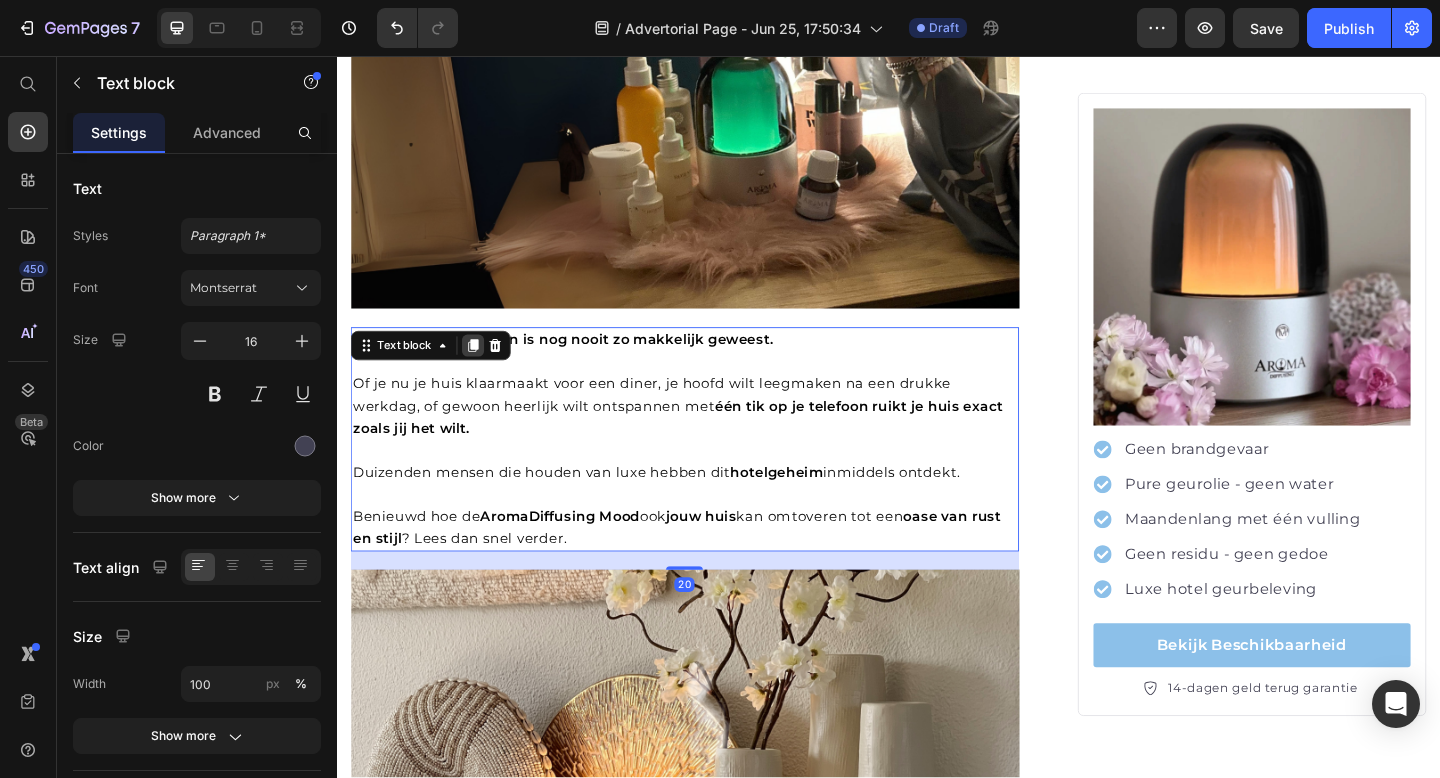 click 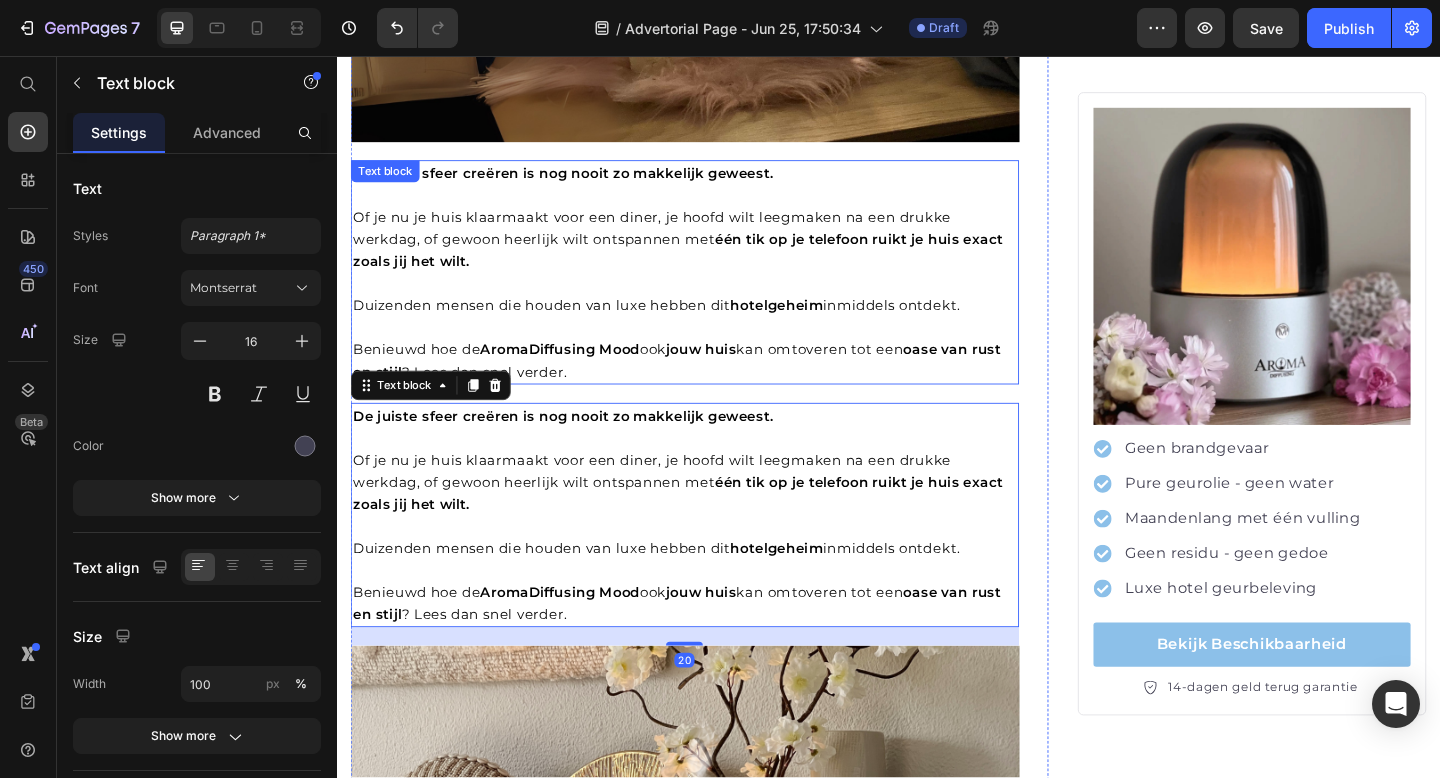 scroll, scrollTop: 2750, scrollLeft: 0, axis: vertical 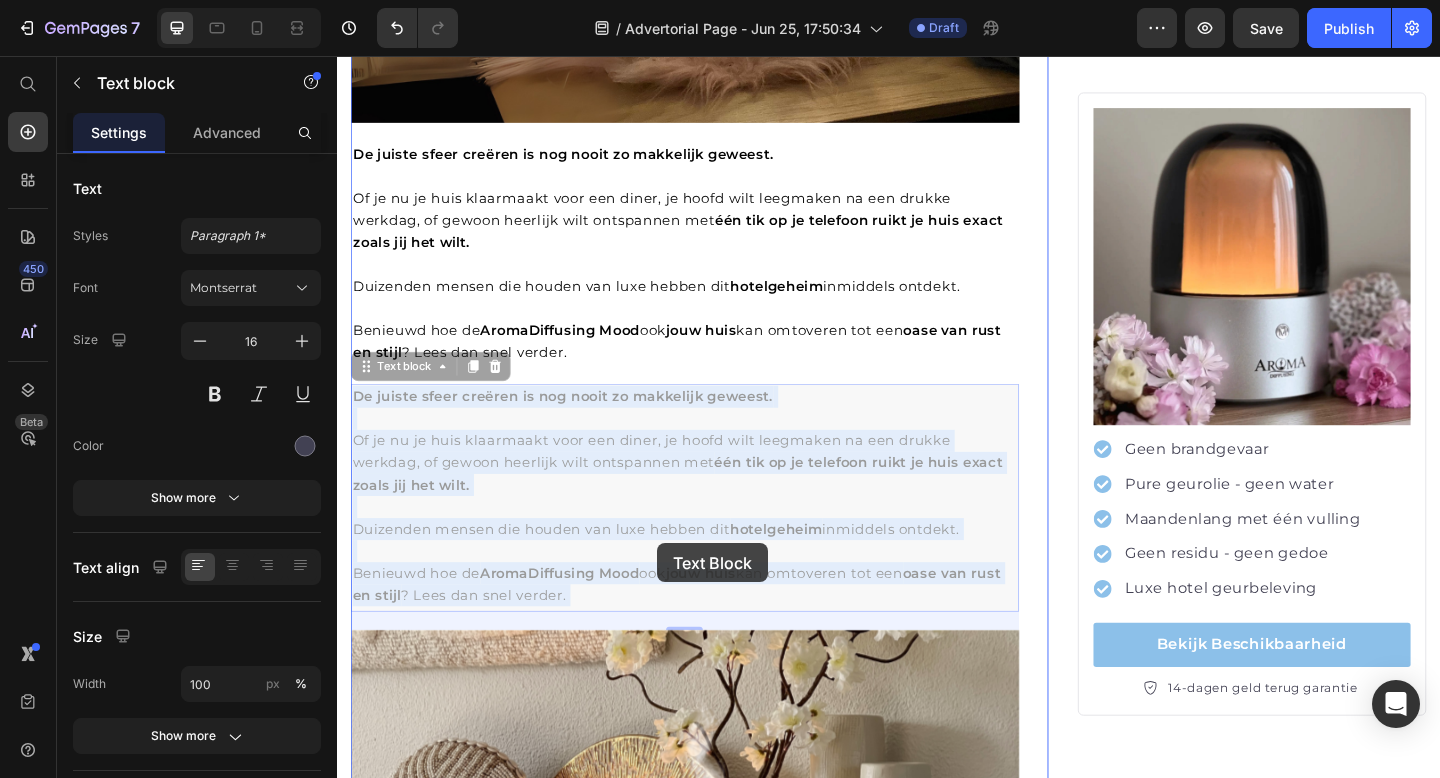 drag, startPoint x: 706, startPoint y: 271, endPoint x: 685, endPoint y: 586, distance: 315.69922 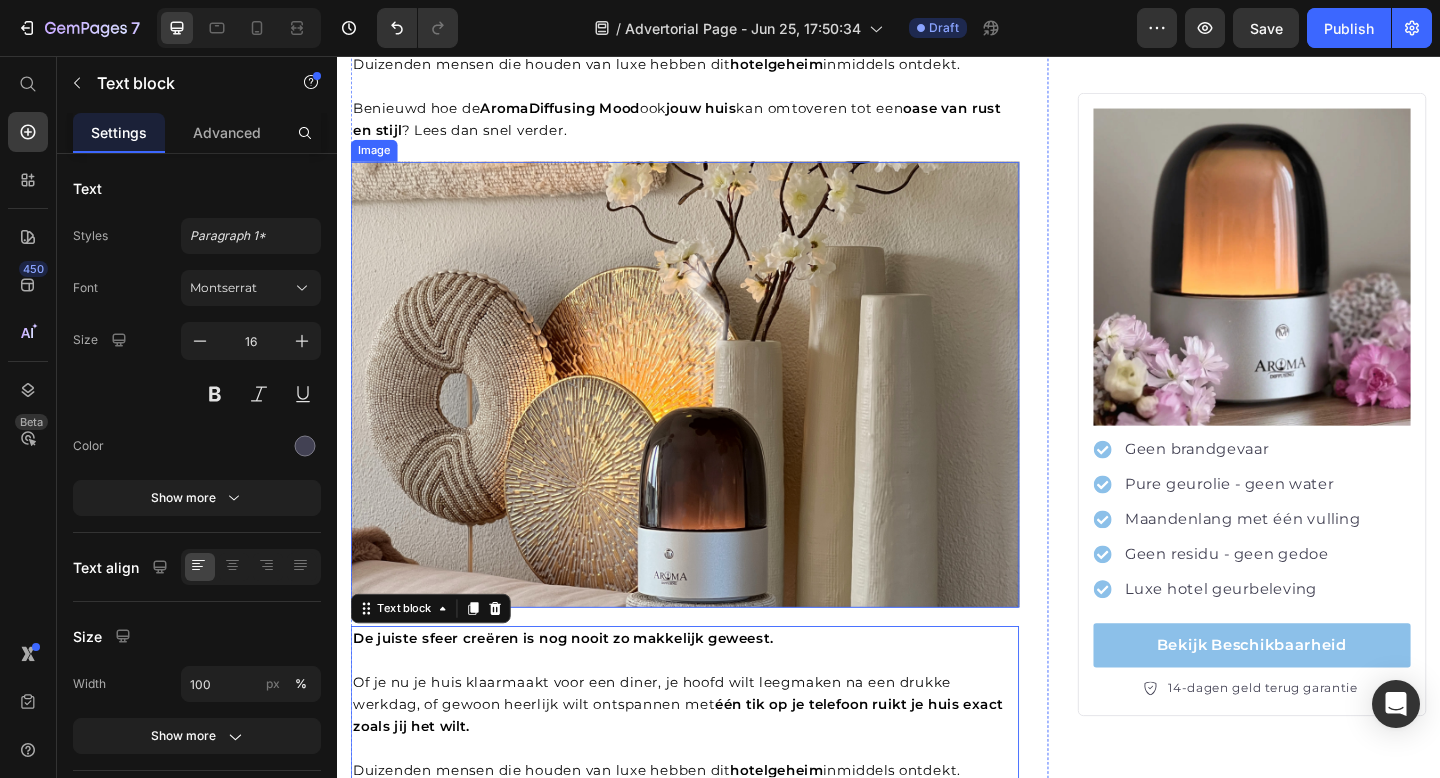scroll, scrollTop: 3042, scrollLeft: 0, axis: vertical 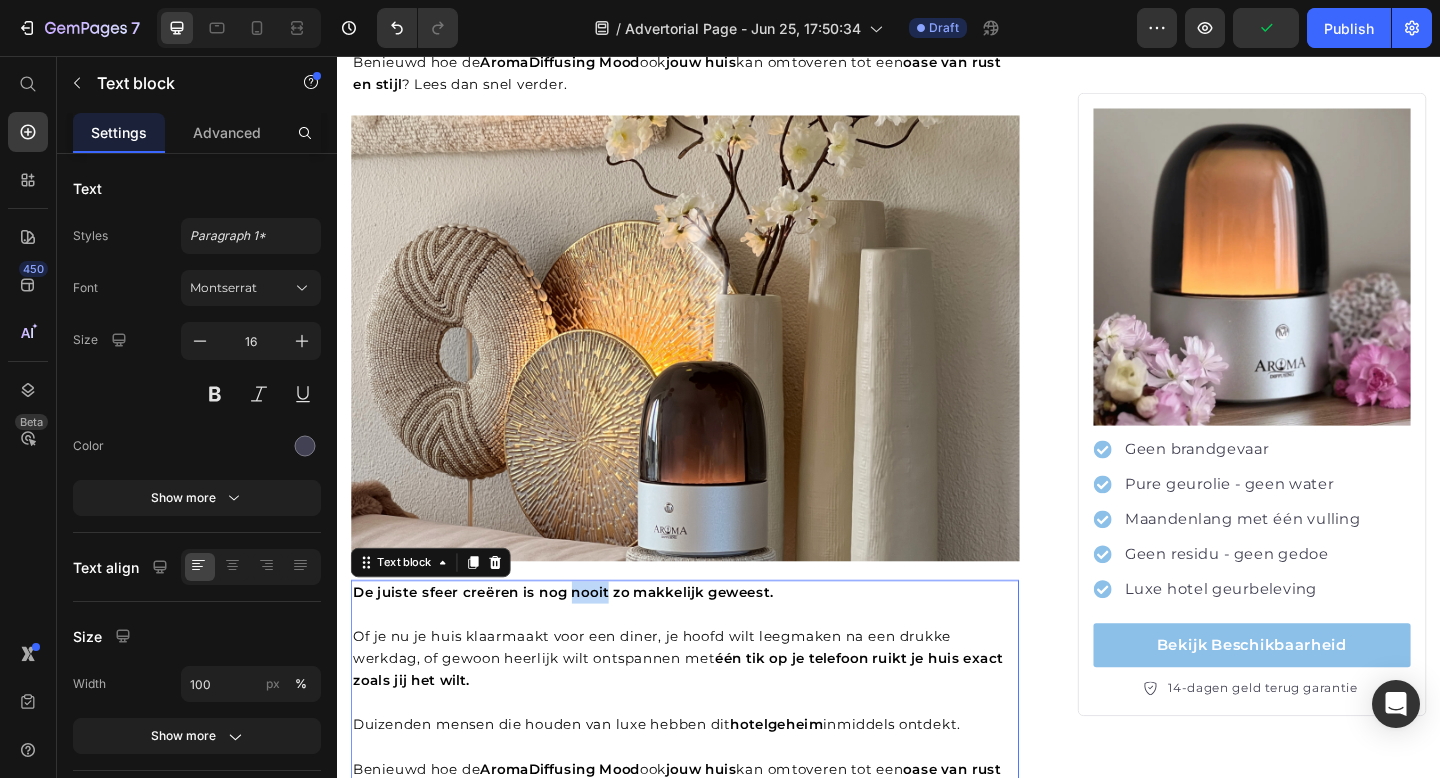click on "De juiste sfeer creëren is nog nooit zo makkelijk geweest." at bounding box center (583, 640) 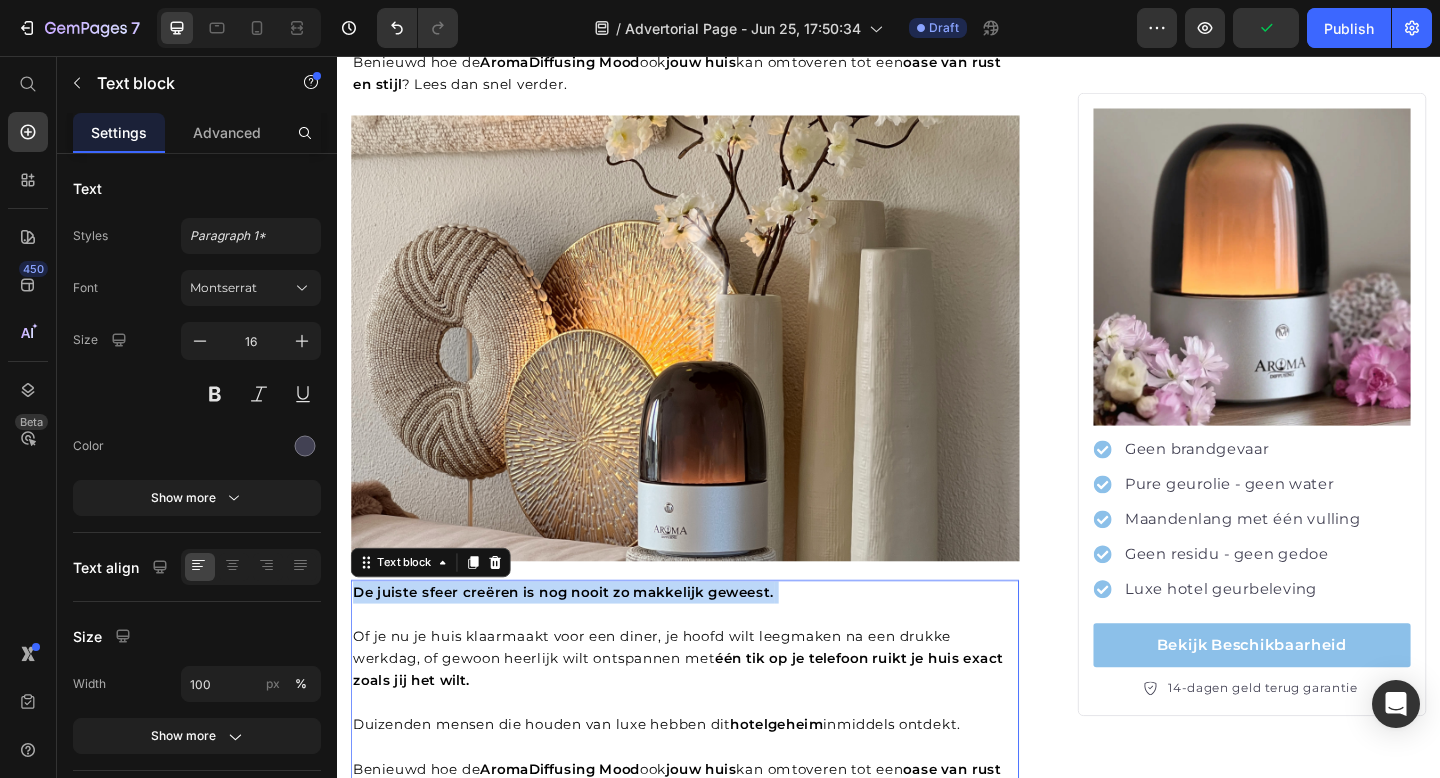 click on "De juiste sfeer creëren is nog nooit zo makkelijk geweest." at bounding box center (583, 640) 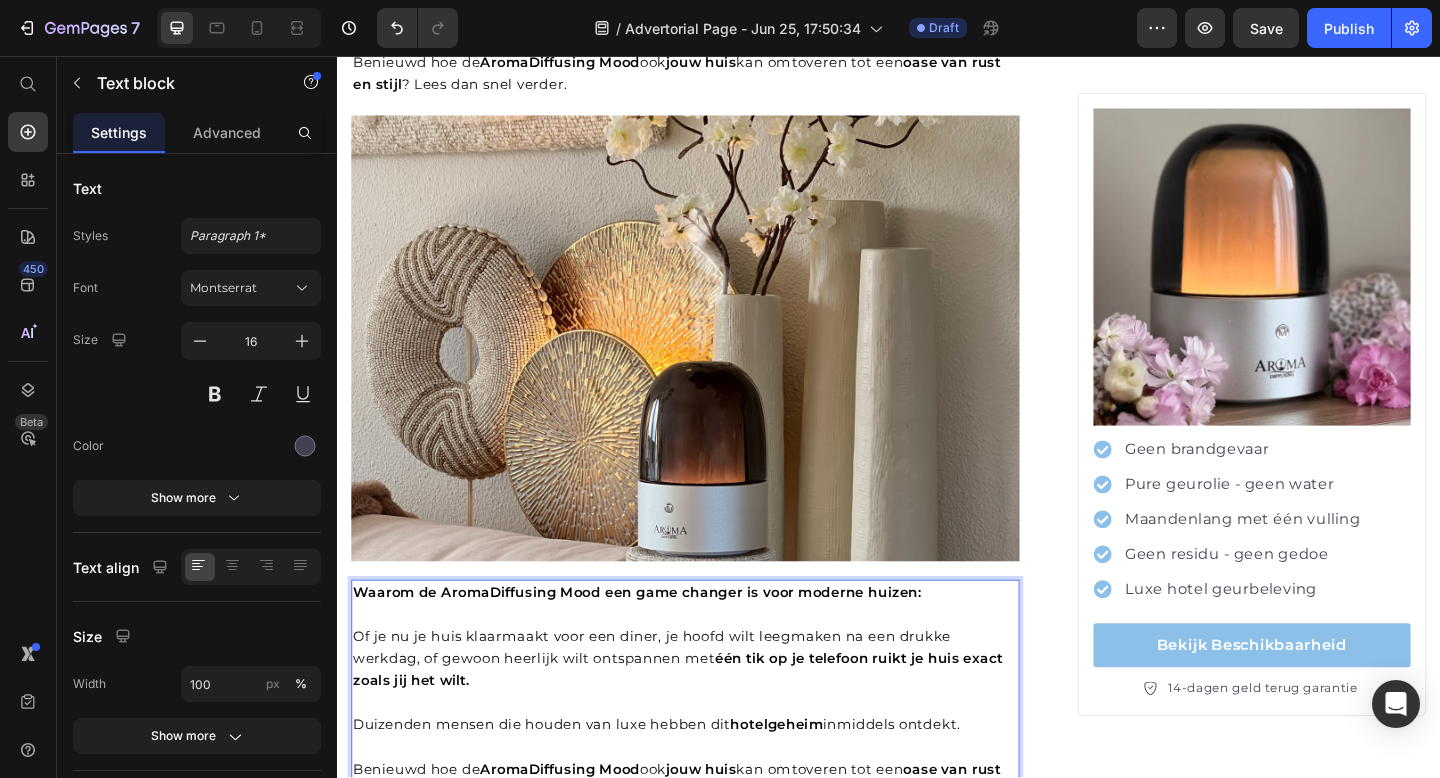 click on "Waarom de AromaDiffusing Mood een game changer is voor moderne huizen:" at bounding box center [663, 640] 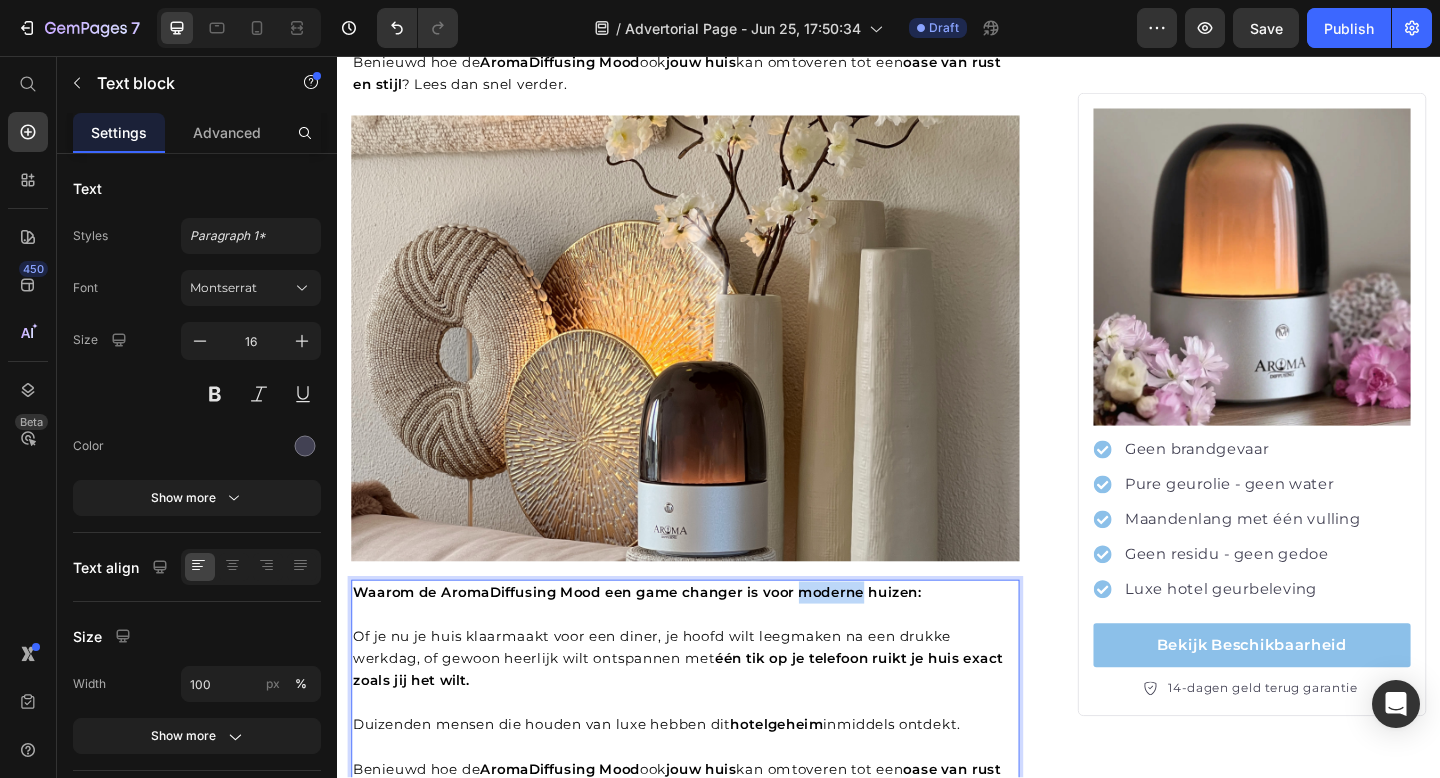 click on "Waarom de AromaDiffusing Mood een game changer is voor moderne huizen:" at bounding box center [663, 640] 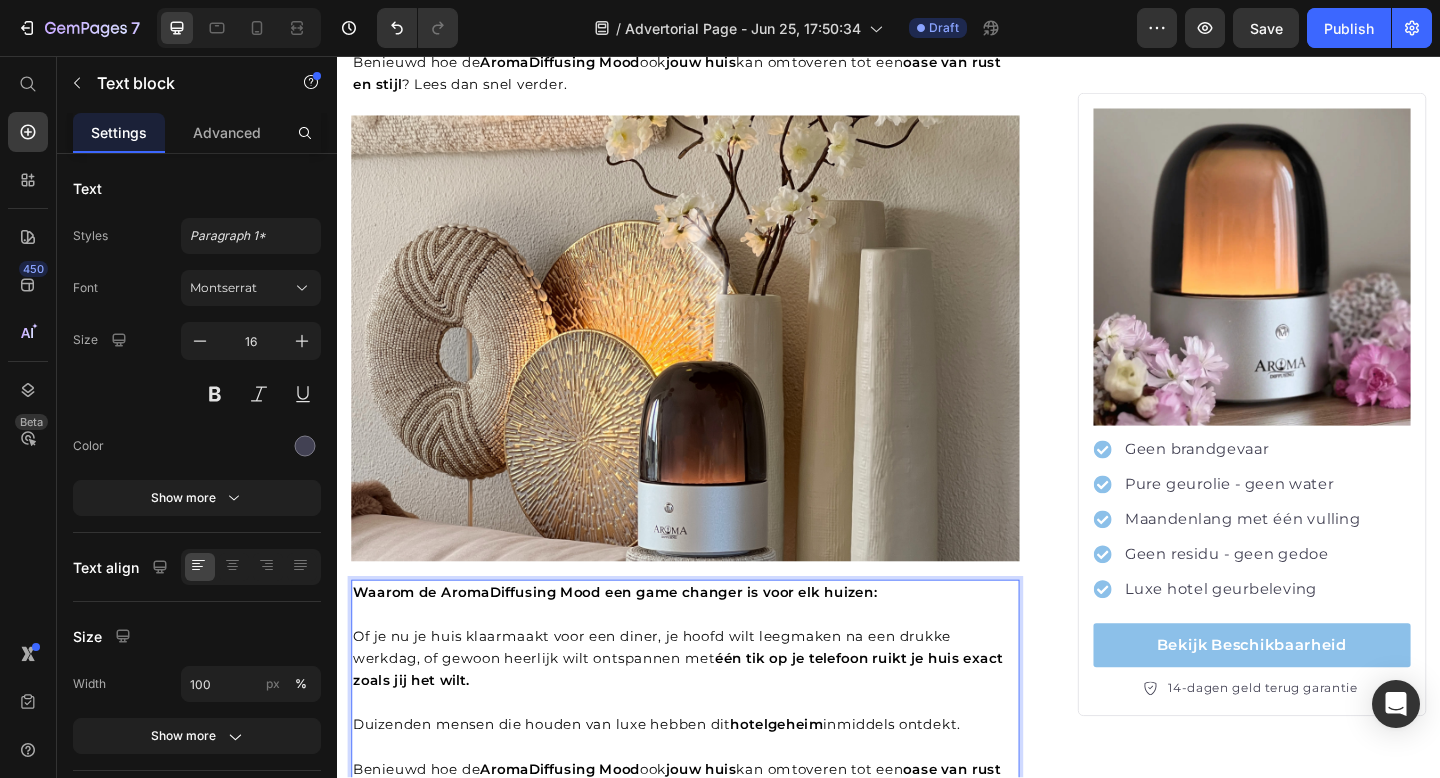 click on "Waarom de AromaDiffusing Mood een game changer is voor elk huizen:" at bounding box center (639, 640) 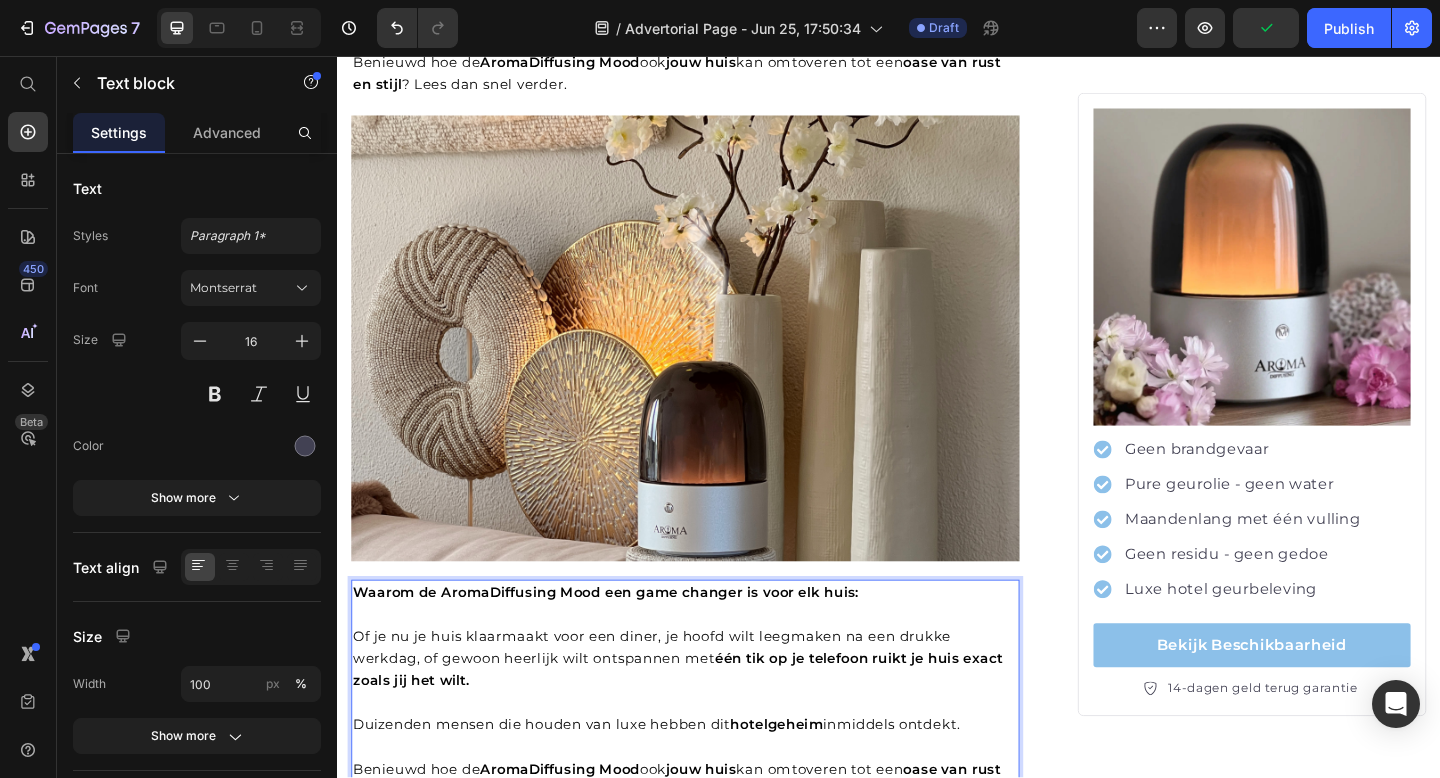 click on "Of je nu je huis klaarmaakt voor een diner, je hoofd wilt leegmaken na een drukke werkdag, of gewoon heerlijk wilt ontspannen met één tik op je telefoon ruikt je huis exact zoals jij het wilt." at bounding box center (708, 712) 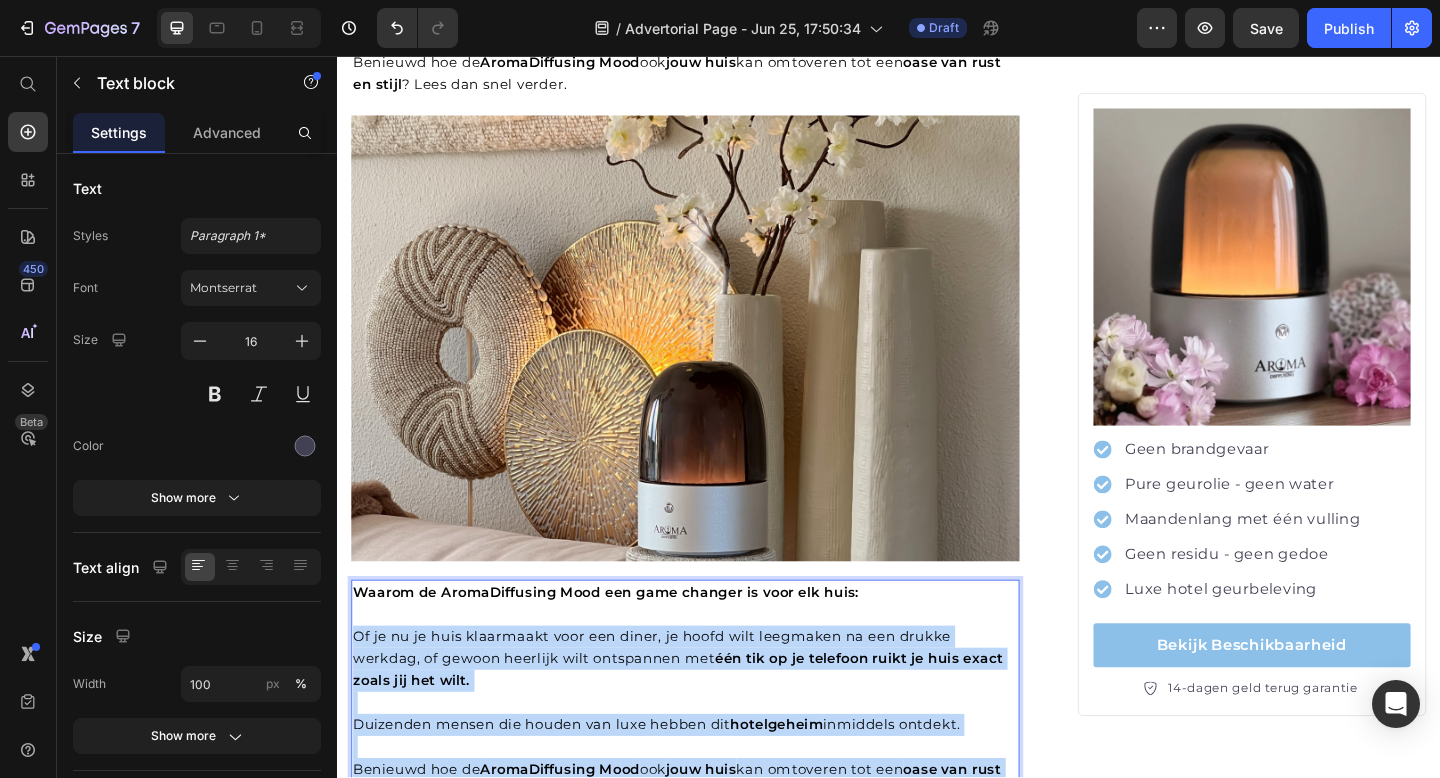 drag, startPoint x: 633, startPoint y: 614, endPoint x: 359, endPoint y: 444, distance: 322.4531 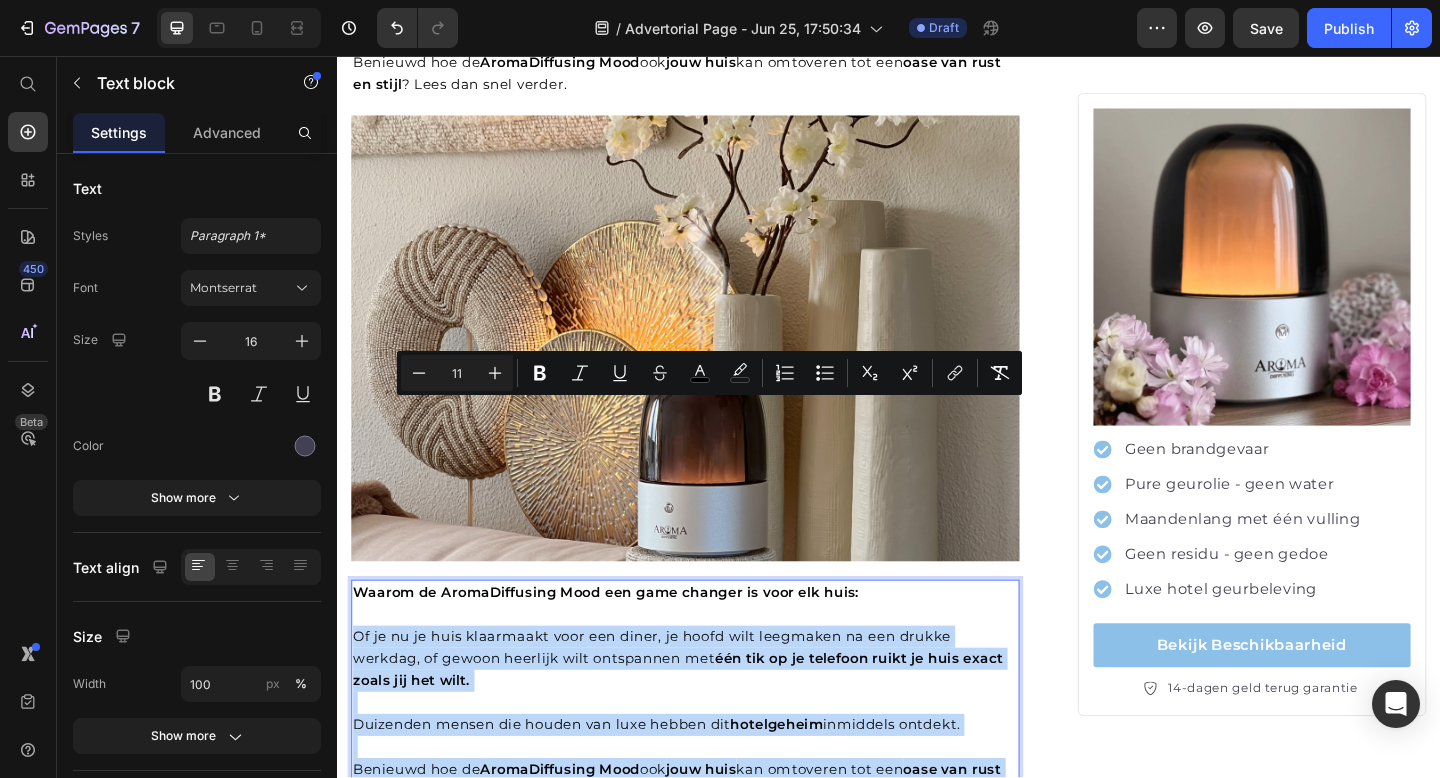 click on "Waarom de AromaDiffusing Mood een game changer is voor elk huis: Of je nu je huis klaarmaakt voor een diner, je hoofd wilt leegmaken na een drukke werkdag, of gewoon heerlijk wilt ontspannen met  één tik op je telefoon ruikt je huis exact zoals jij het wilt." at bounding box center (715, 688) 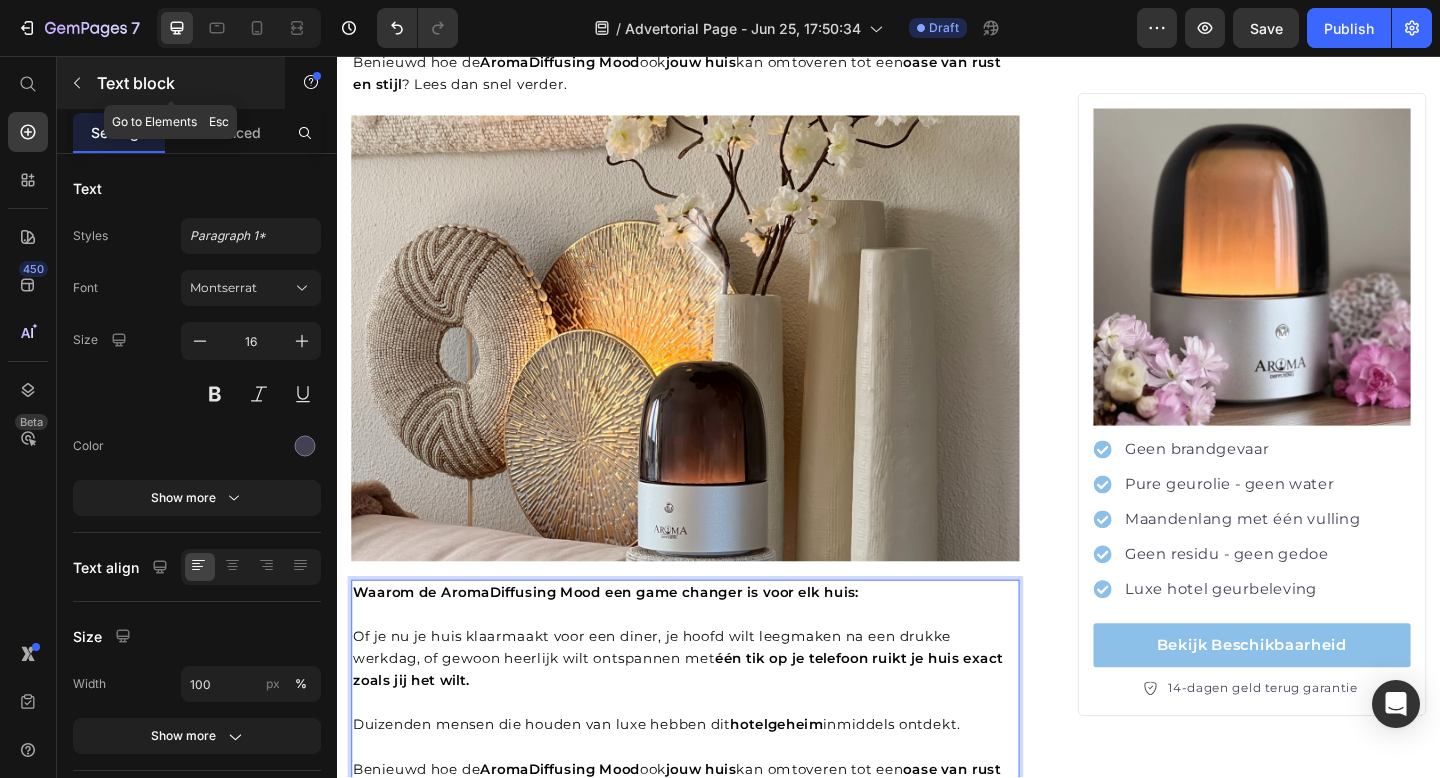 click 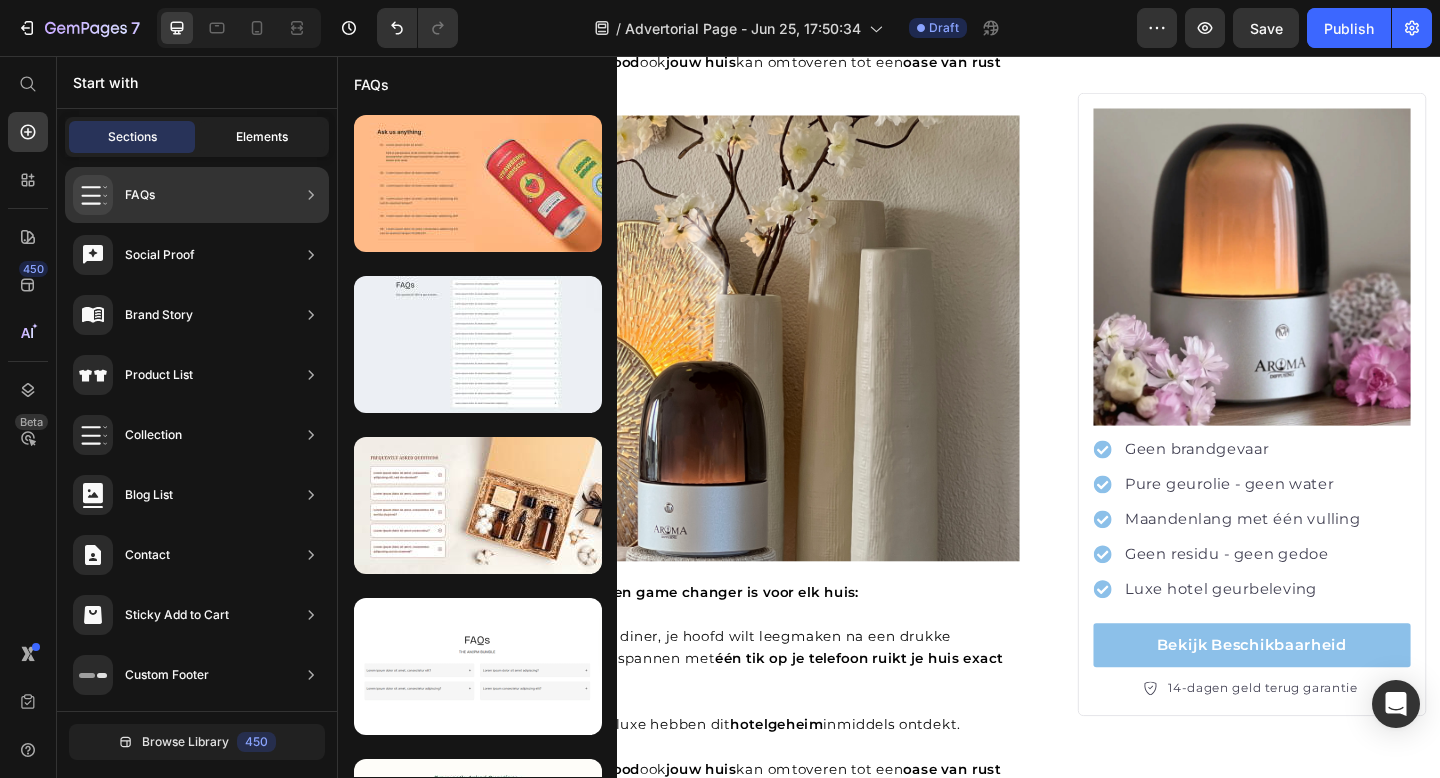 click on "Elements" 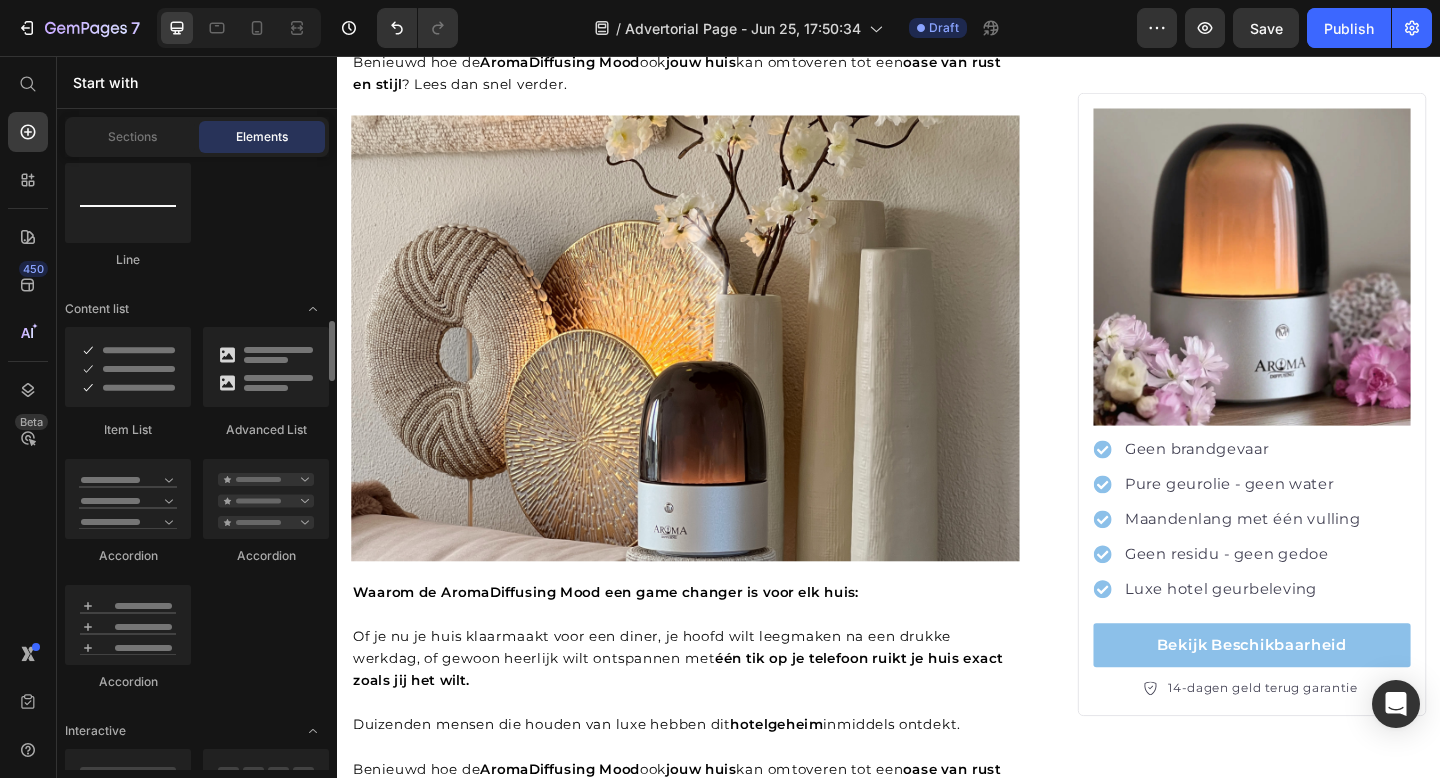 scroll, scrollTop: 1583, scrollLeft: 0, axis: vertical 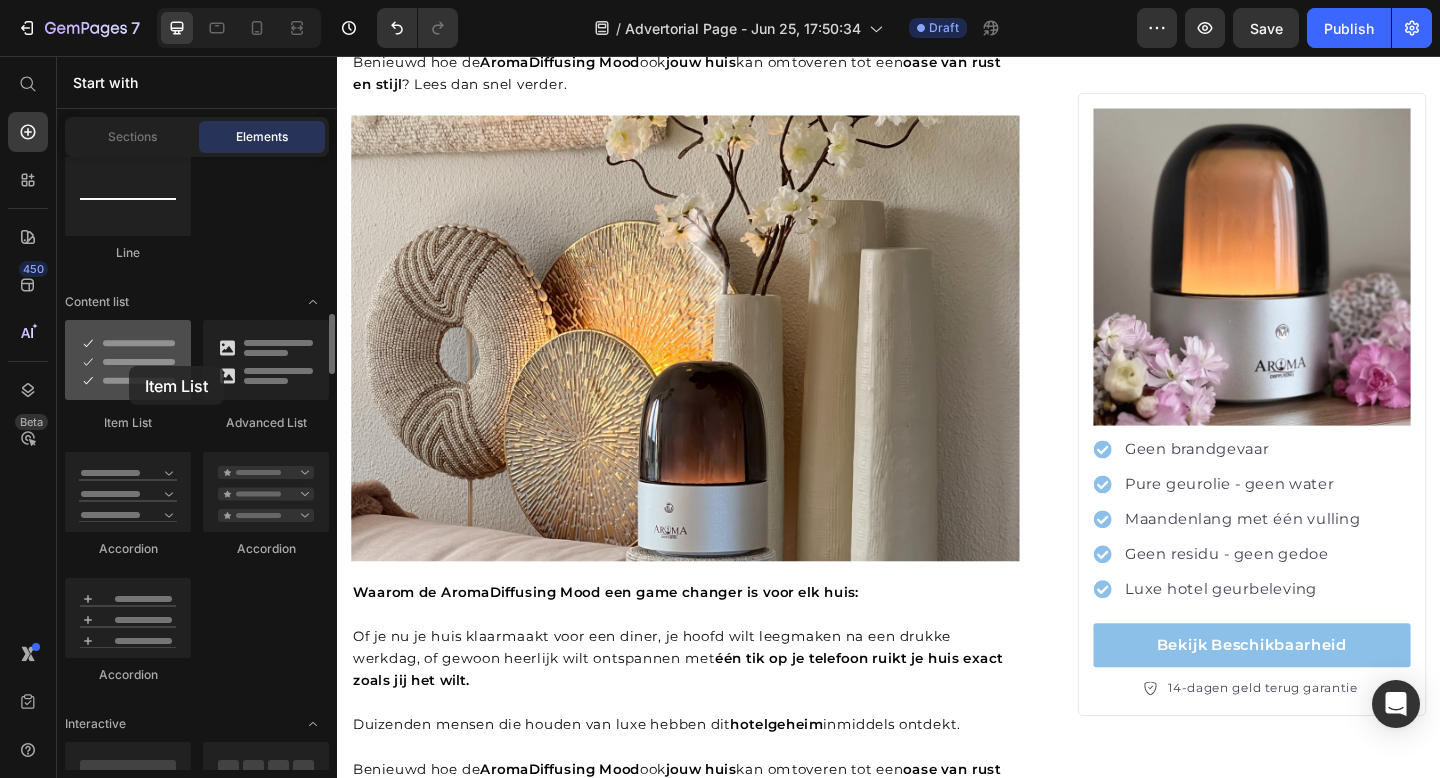 click at bounding box center [128, 360] 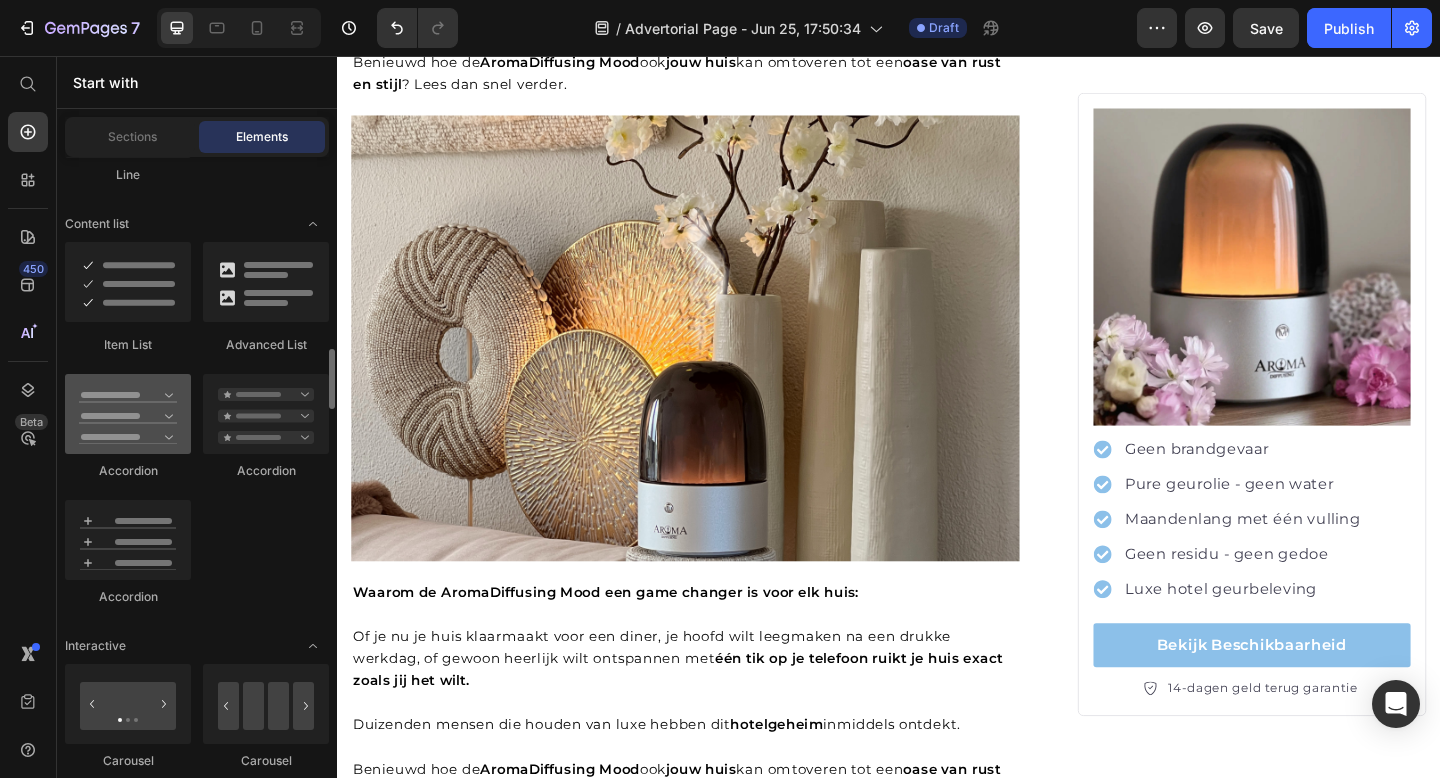 scroll, scrollTop: 1654, scrollLeft: 0, axis: vertical 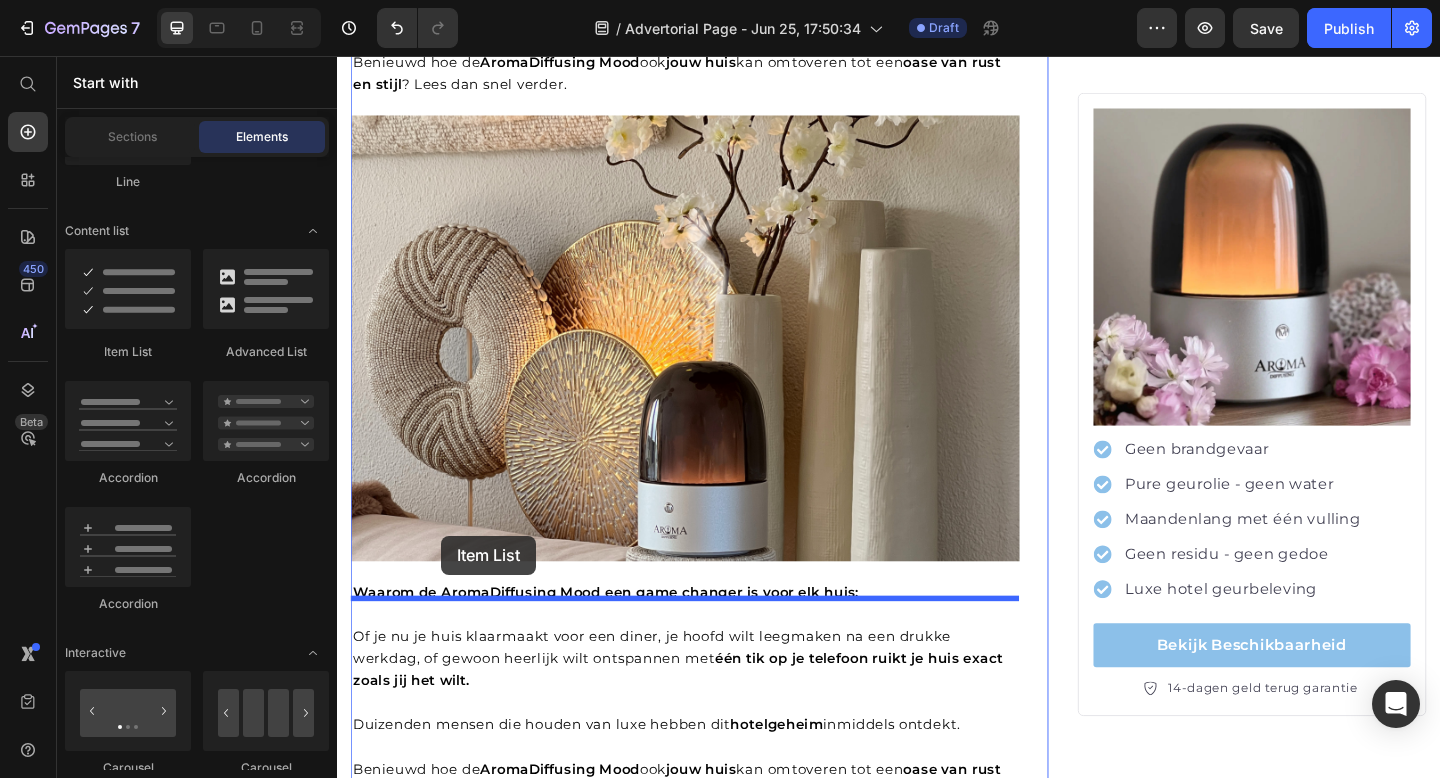 drag, startPoint x: 461, startPoint y: 358, endPoint x: 450, endPoint y: 578, distance: 220.27483 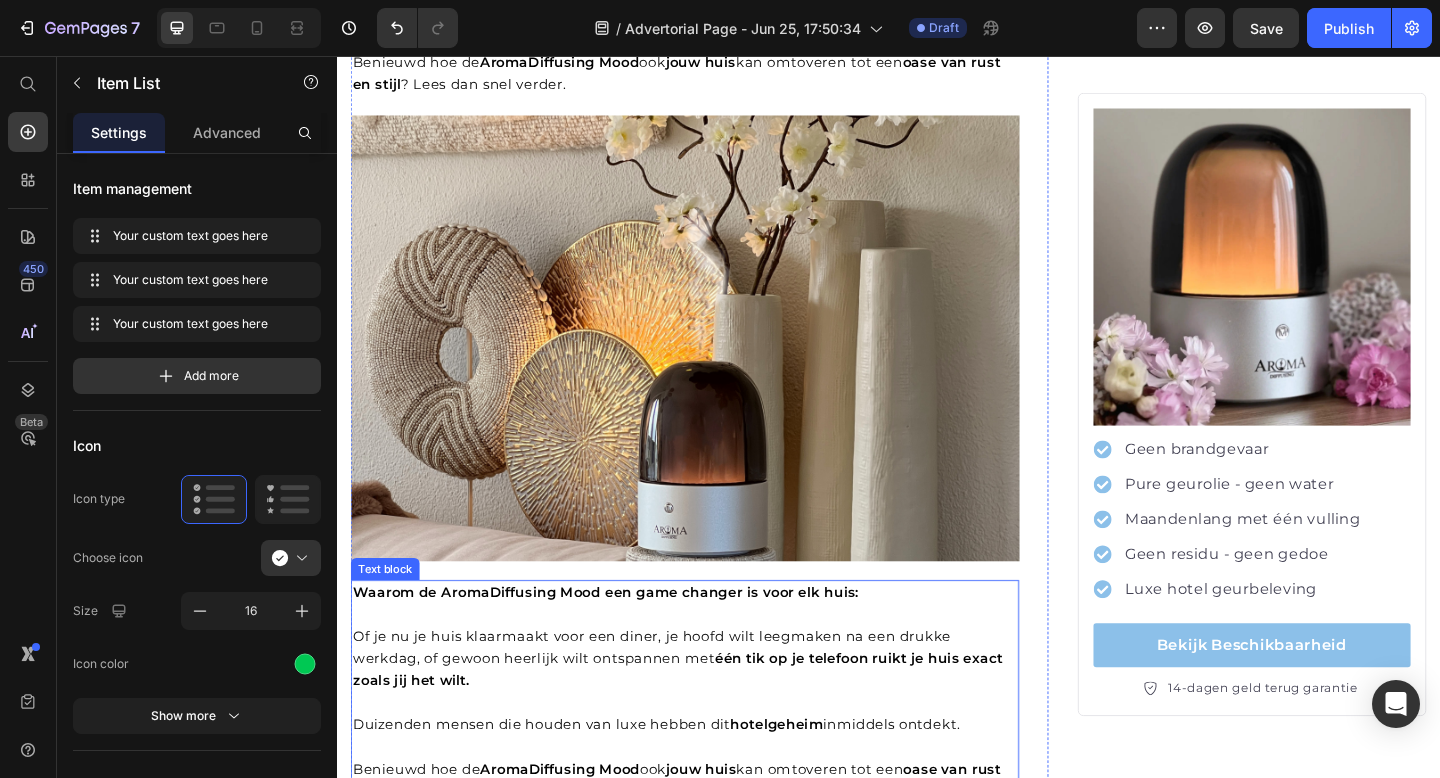 click at bounding box center [715, 760] 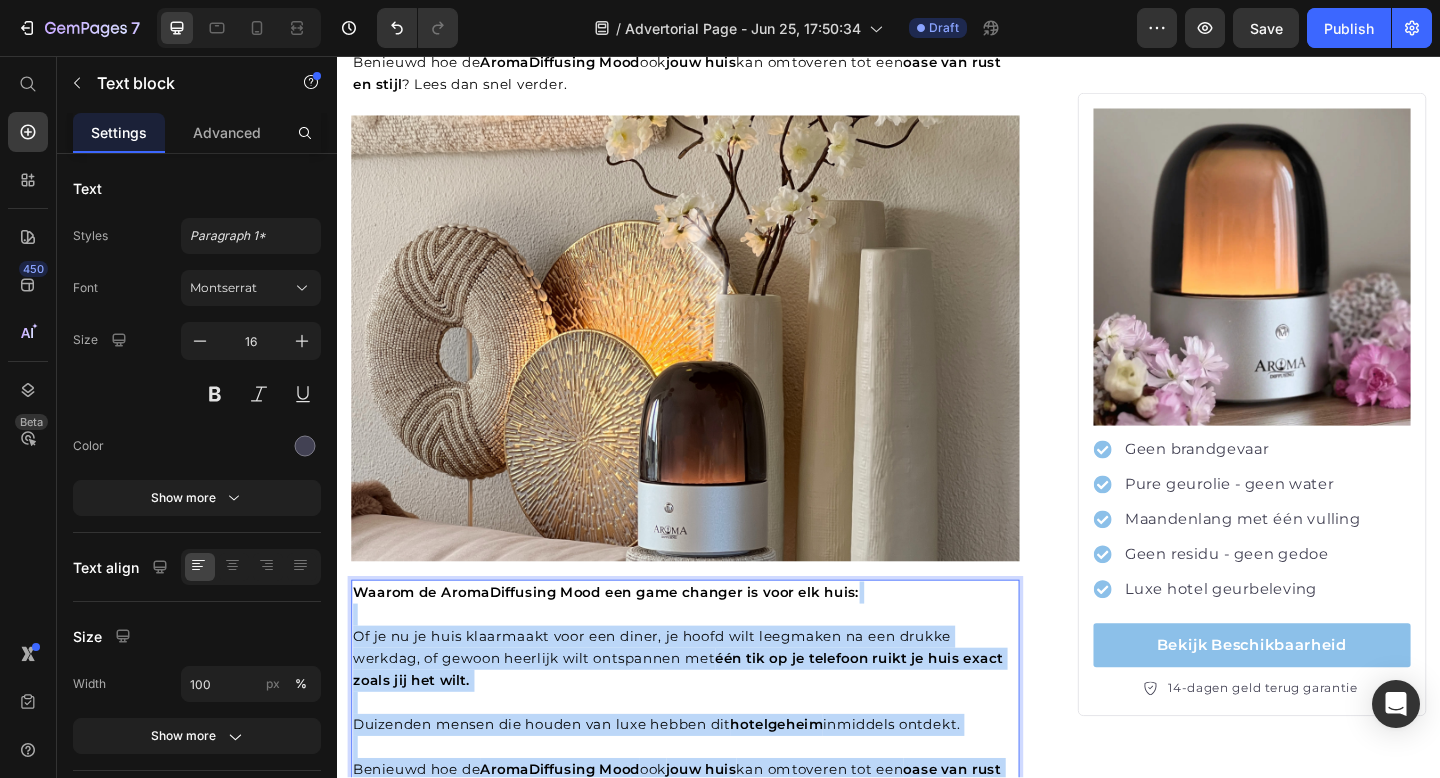 drag, startPoint x: 650, startPoint y: 613, endPoint x: 358, endPoint y: 425, distance: 347.28662 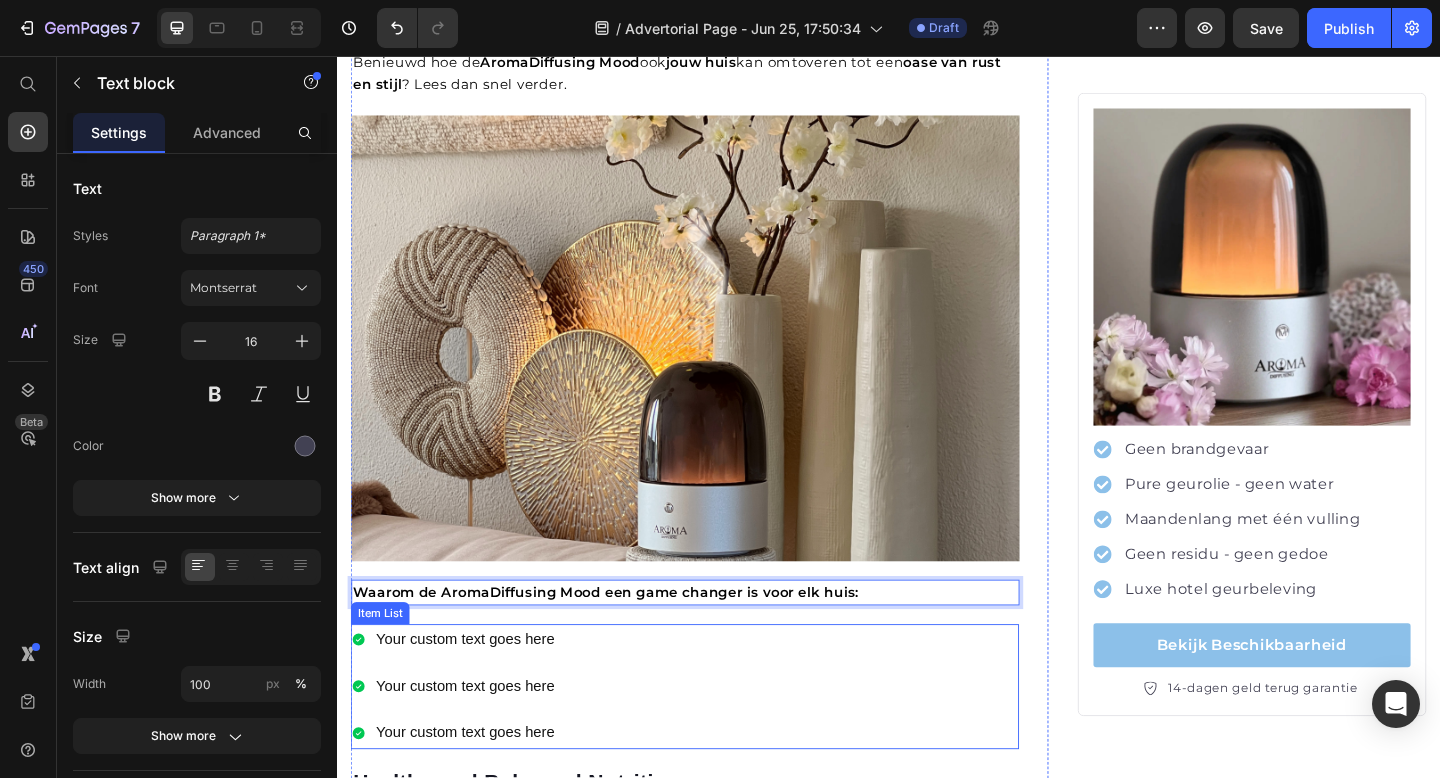 click on "Your custom text goes here" at bounding box center (476, 691) 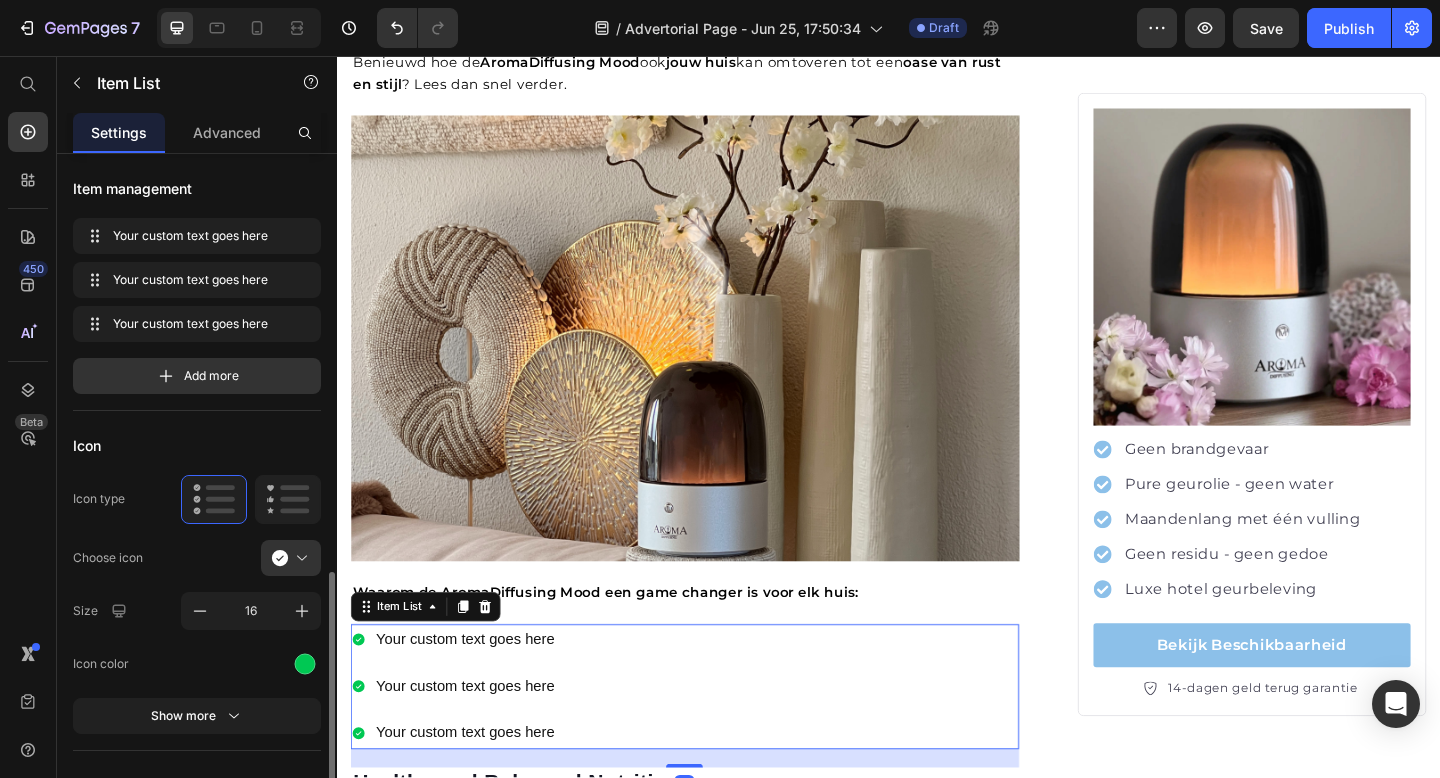 click on "sans-serif" at bounding box center [241, 885] 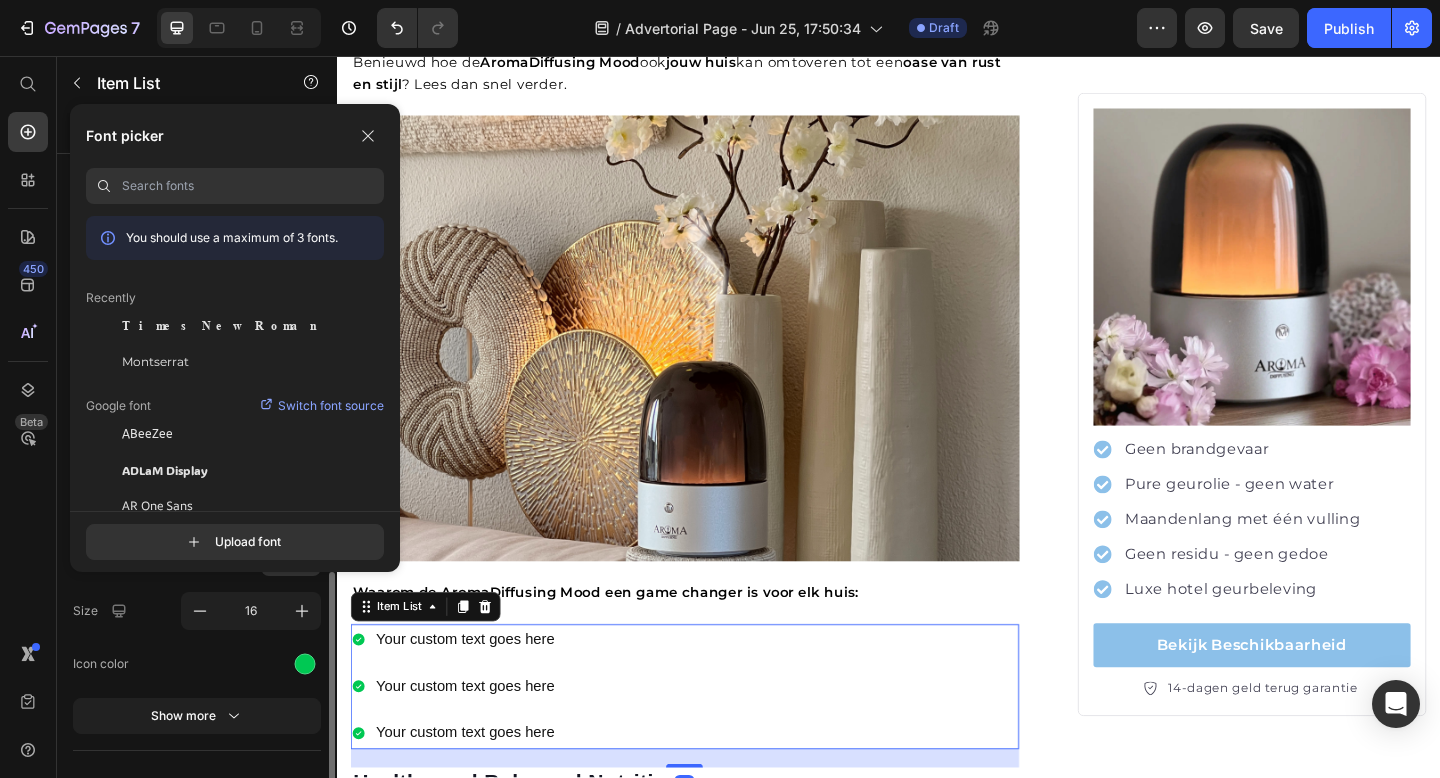 scroll, scrollTop: 291, scrollLeft: 0, axis: vertical 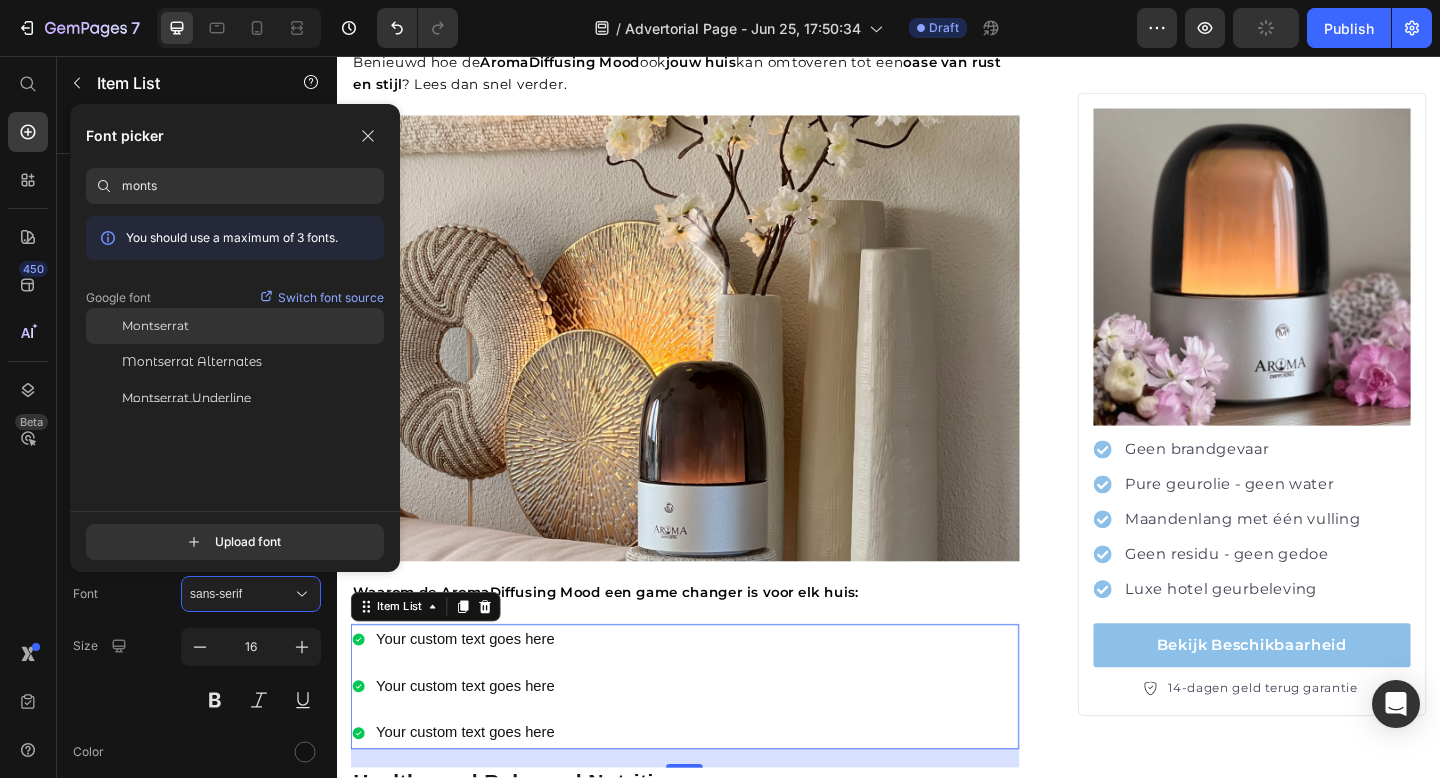 type on "monts" 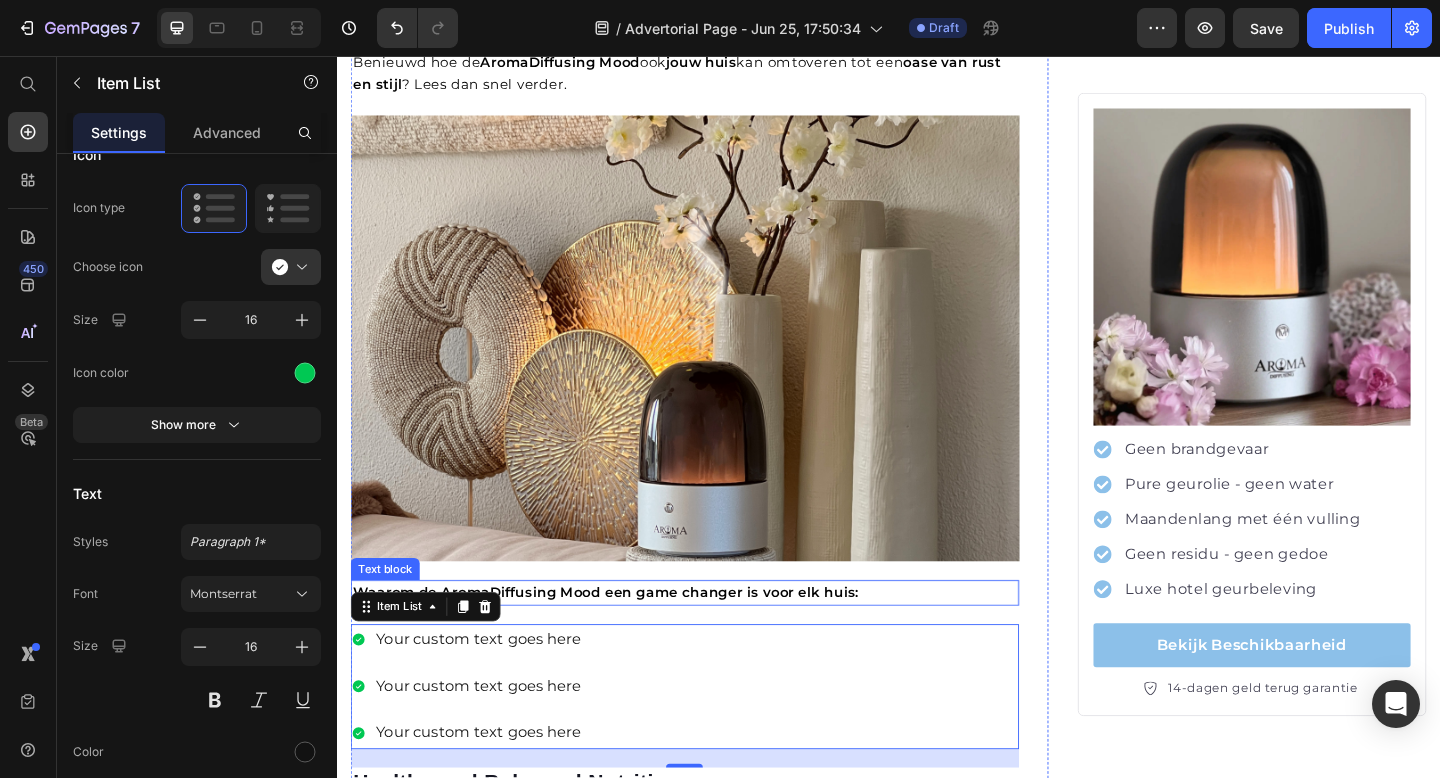 click on "Waarom de AromaDiffusing Mood een game changer is voor elk huis:" at bounding box center [629, 640] 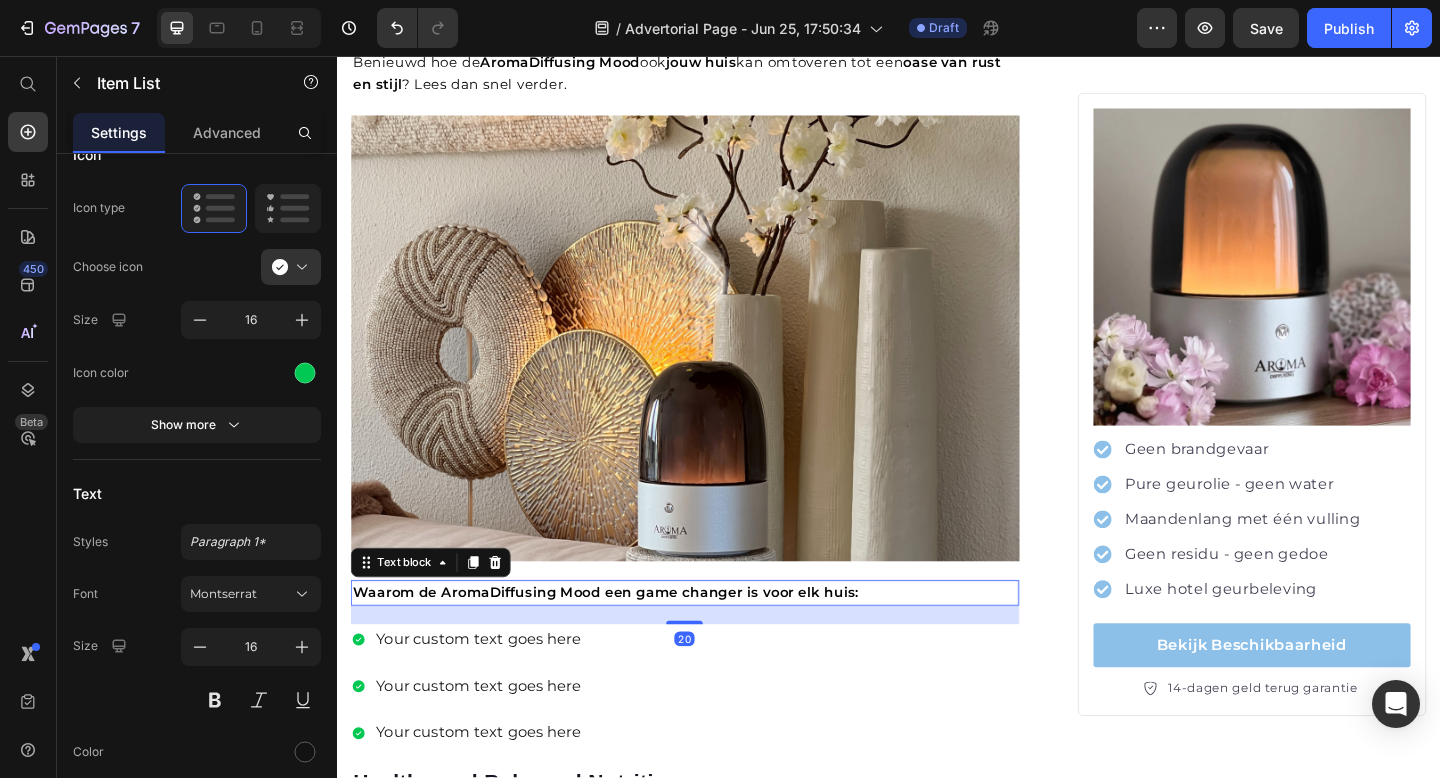 scroll, scrollTop: 0, scrollLeft: 0, axis: both 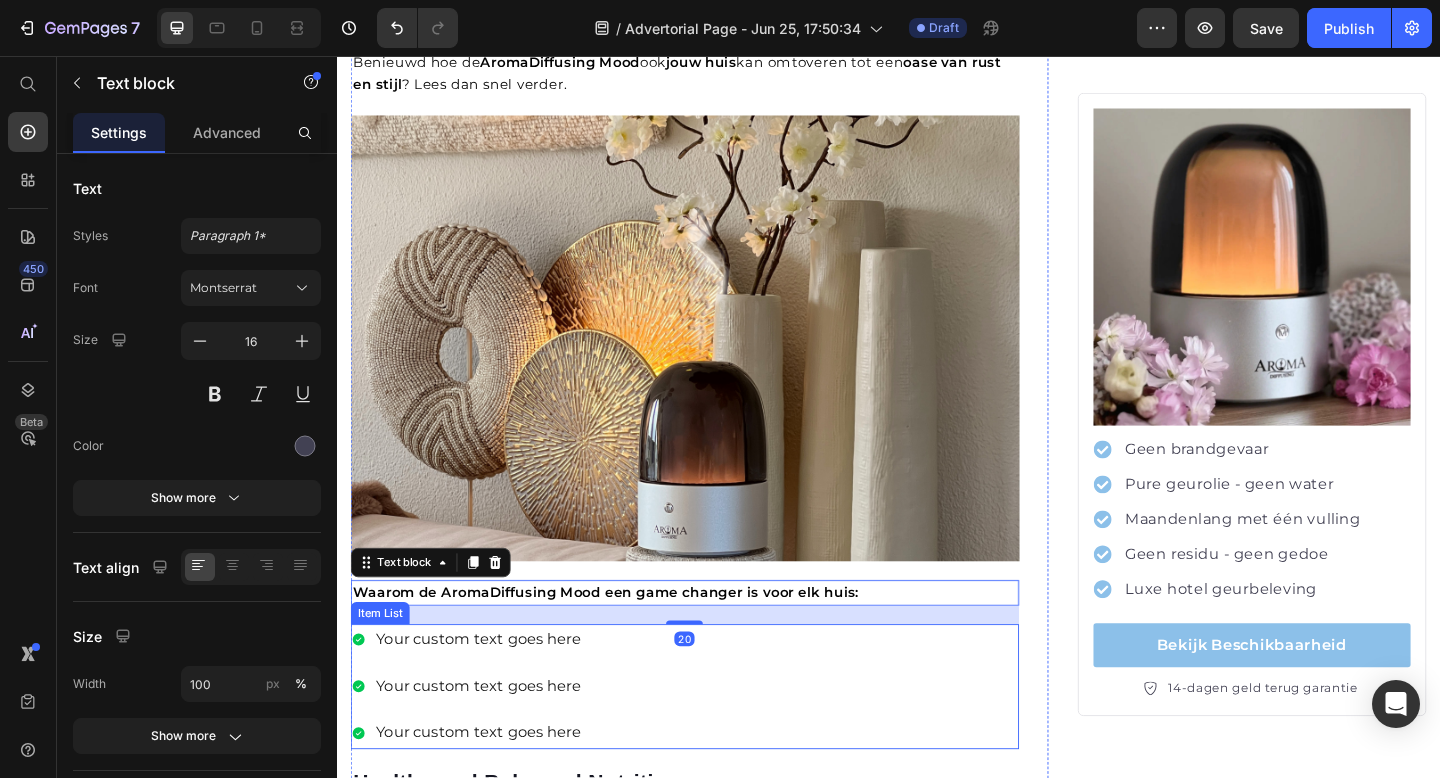 click on "Your custom text goes here" at bounding box center (490, 691) 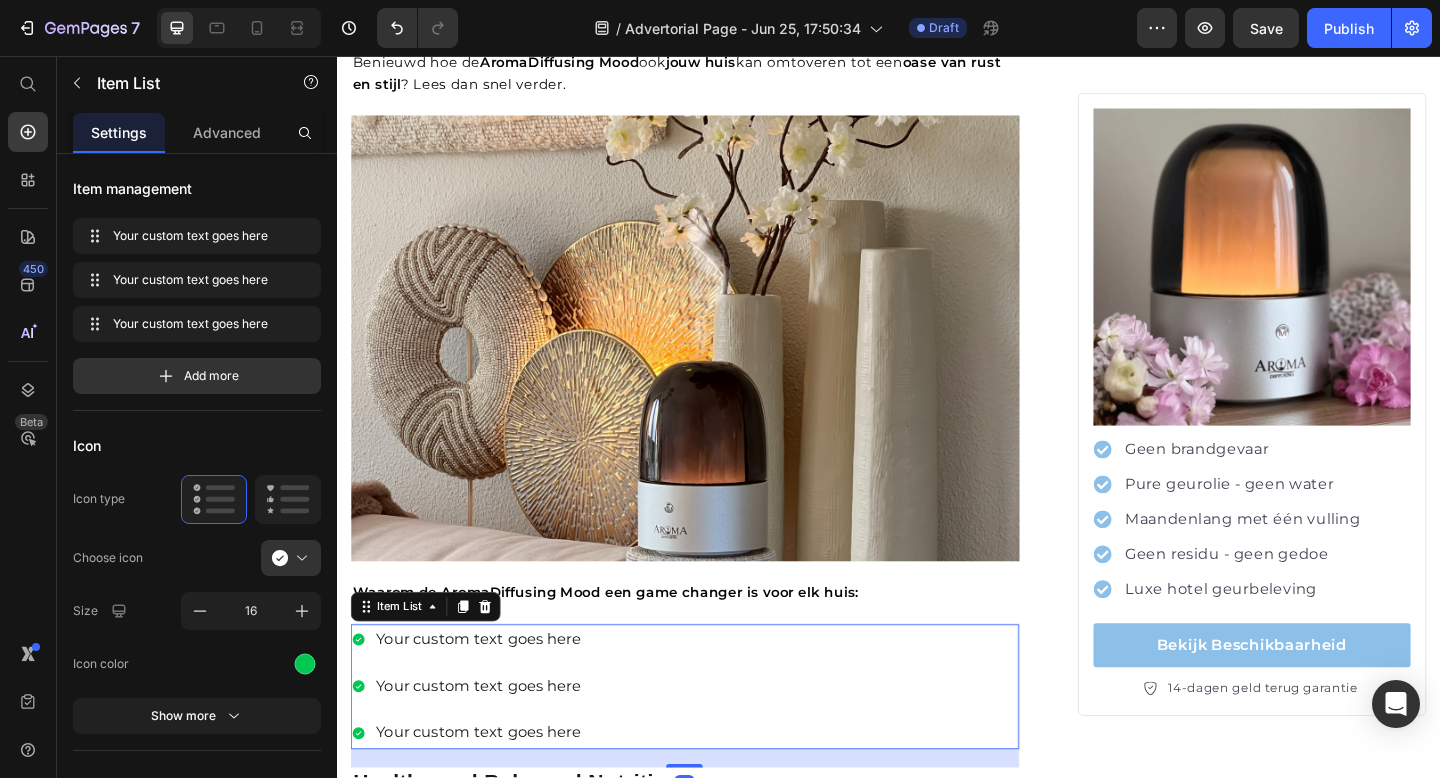 click on "Your custom text goes here" at bounding box center [490, 691] 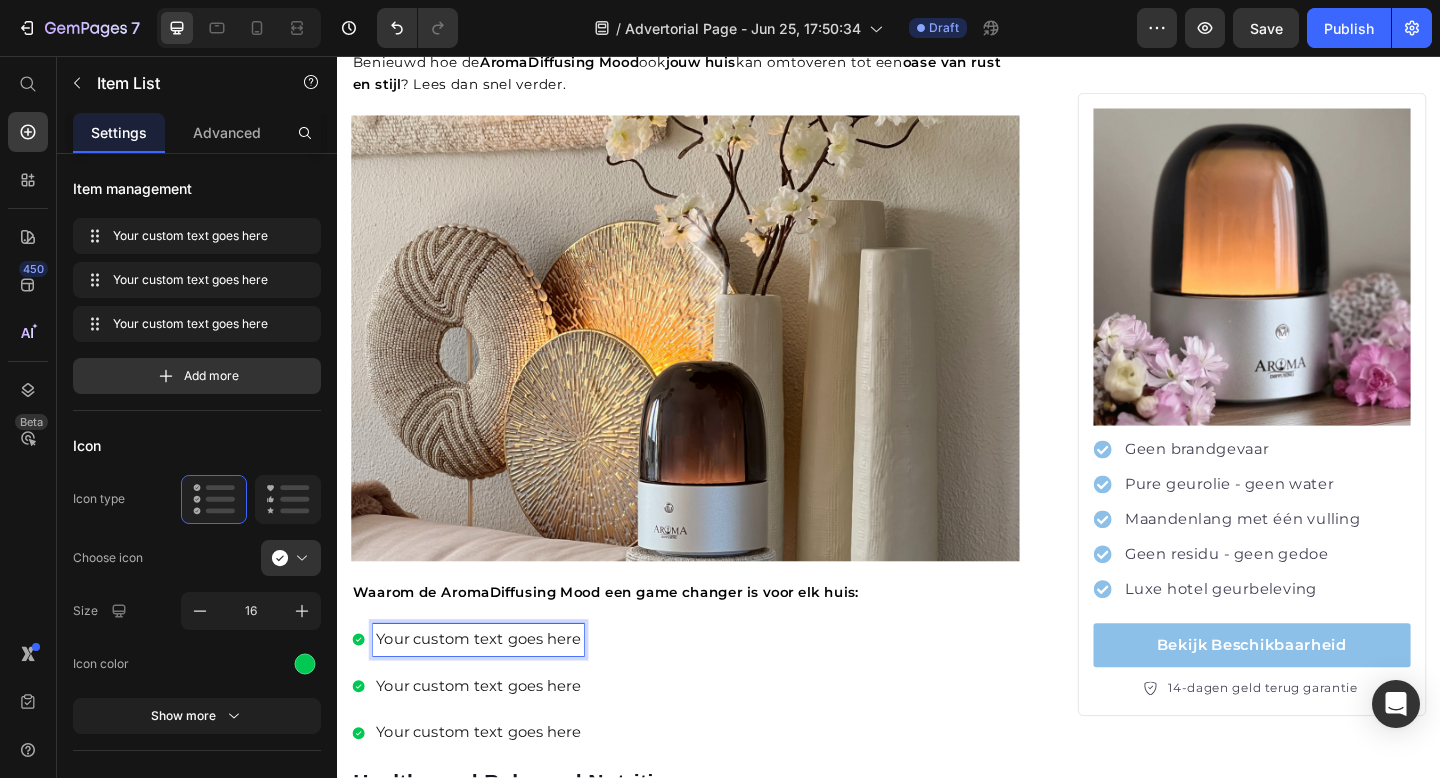 click 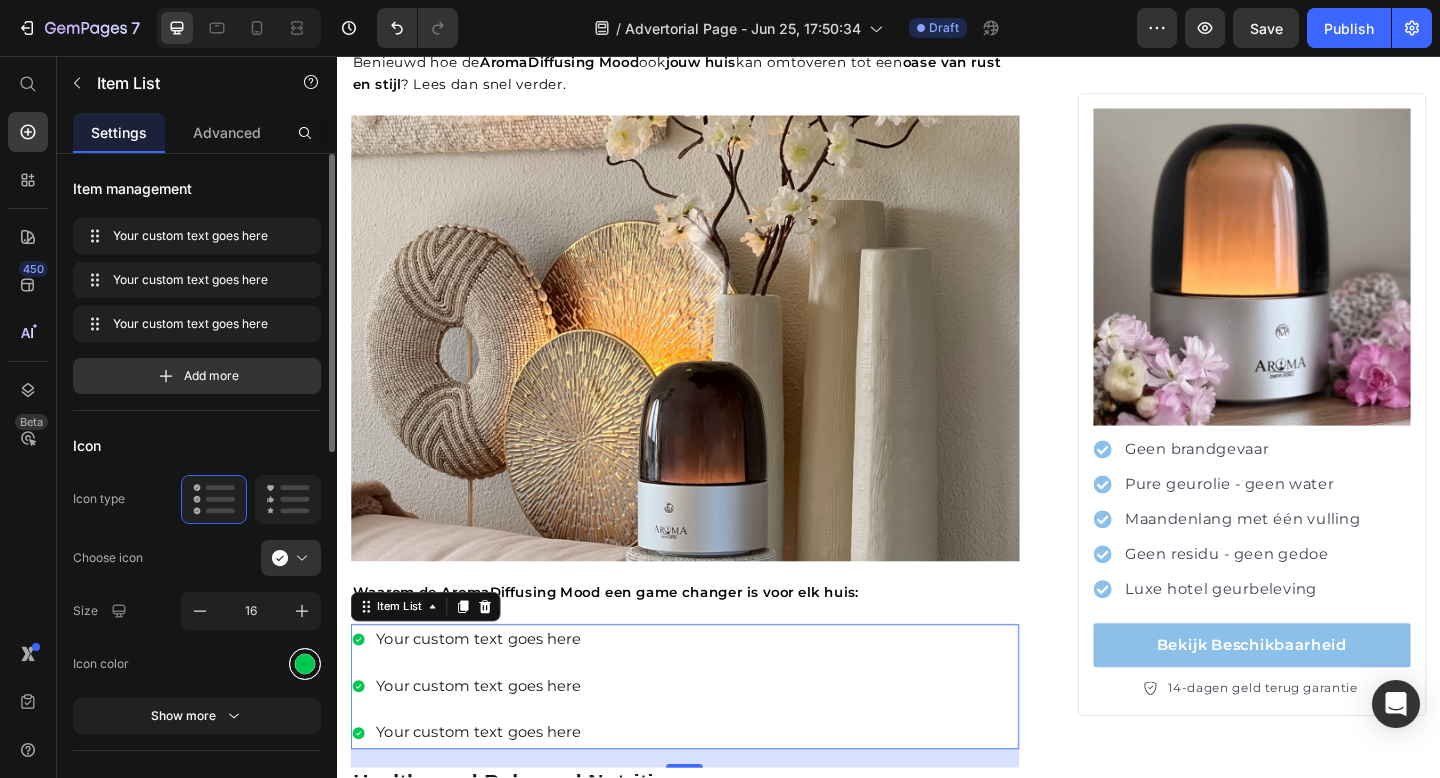 click at bounding box center [305, 663] 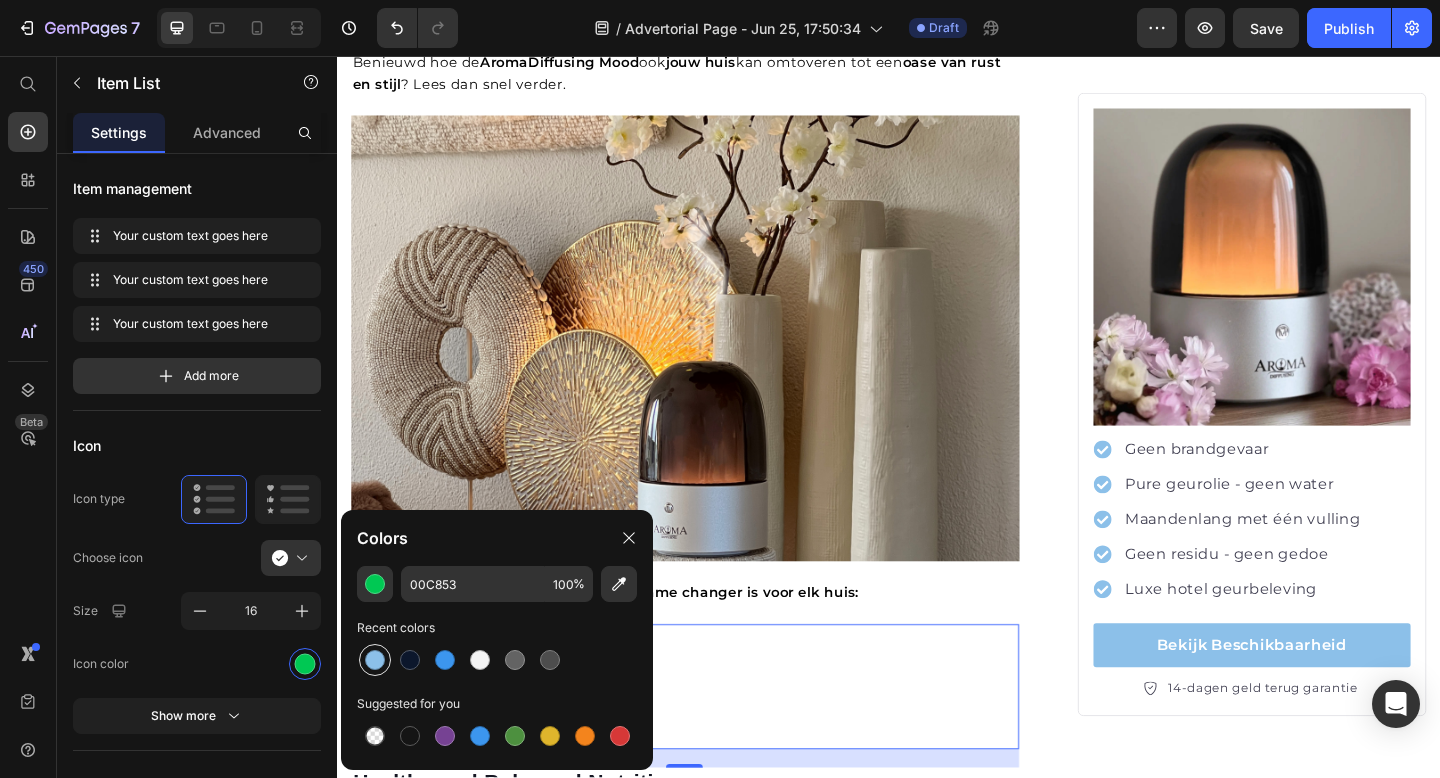 click at bounding box center [375, 660] 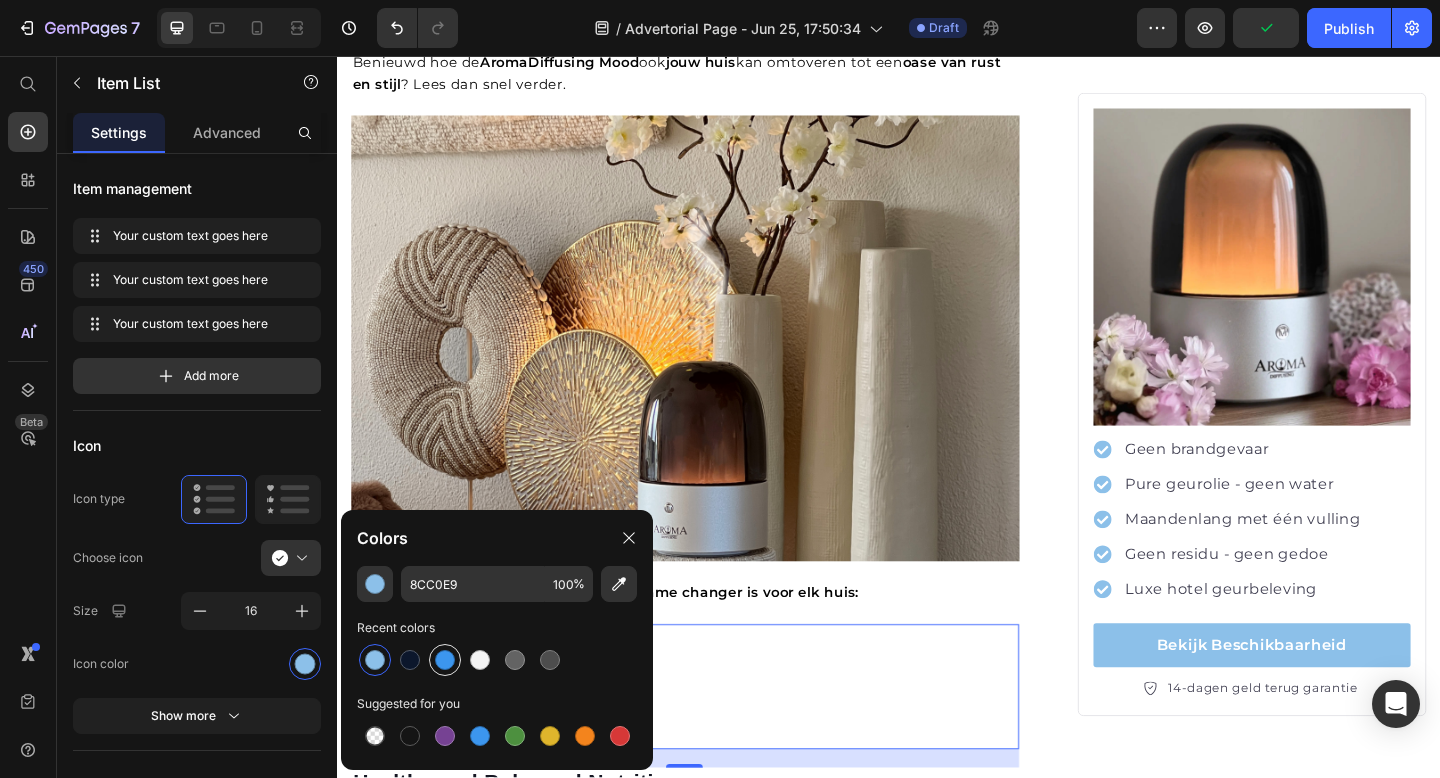 click at bounding box center (445, 660) 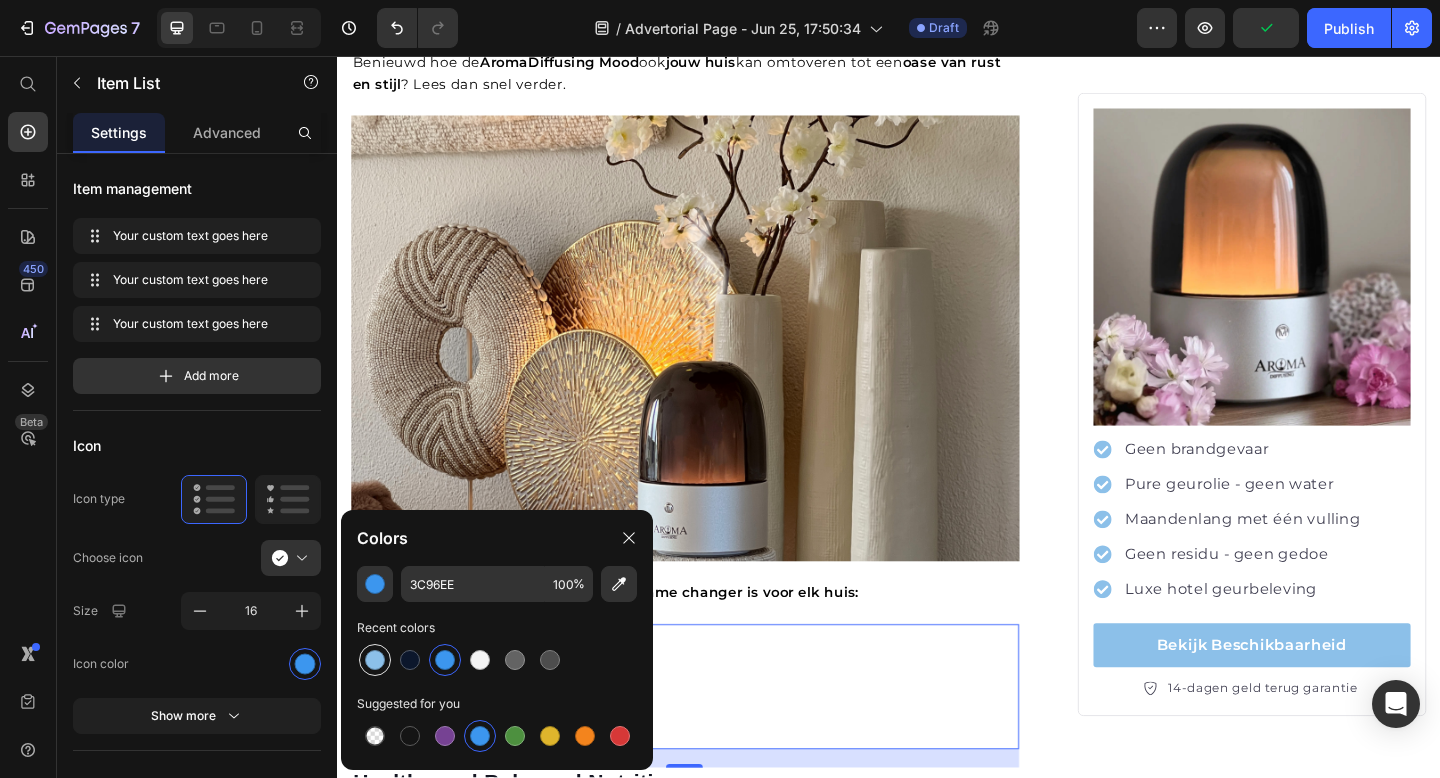 click at bounding box center (375, 660) 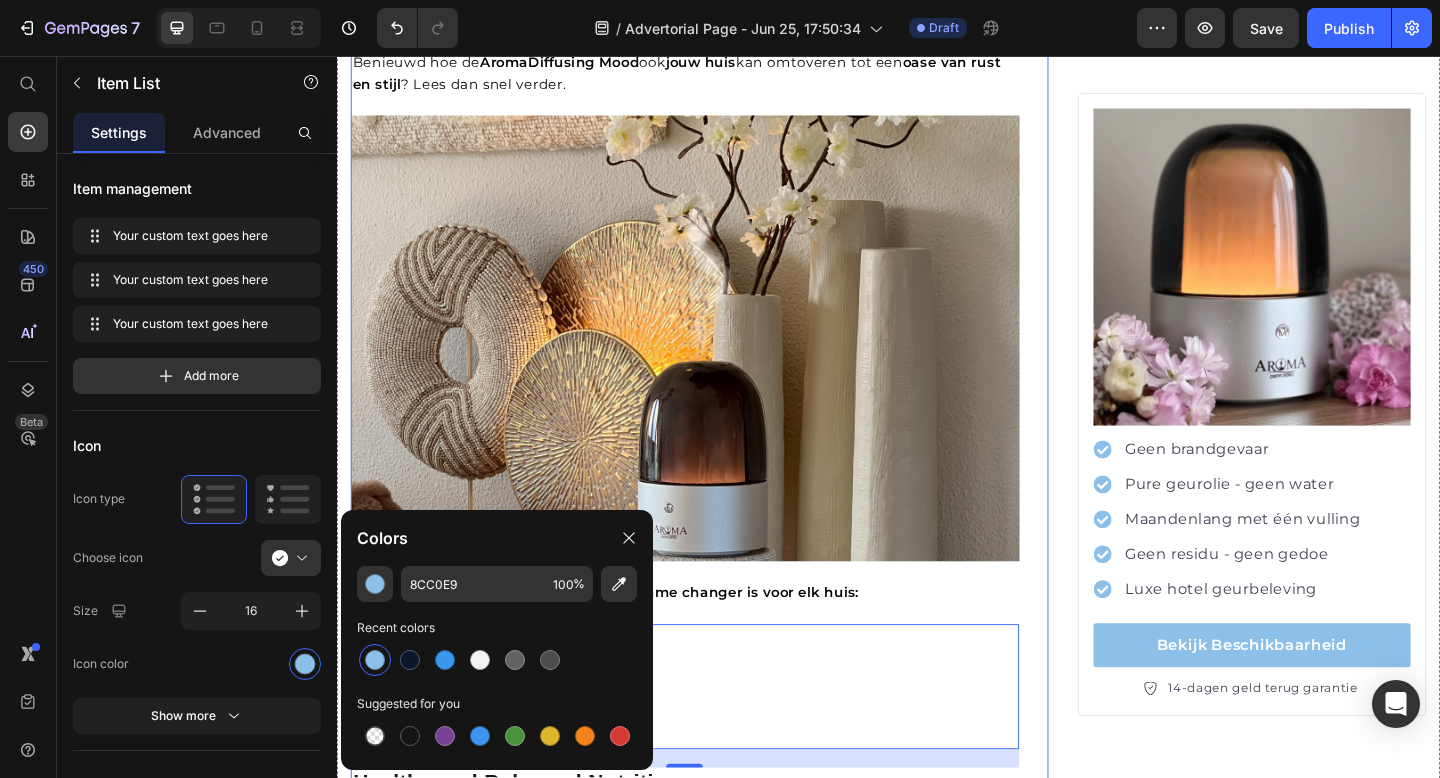 click on "Ik vroeg me altijd af hoe luxe hotels die heerlijke geur voor elkaar kregen tot ik deze revolutionaire diffuser ontdekte Heading Image door Nova Adelerhof Text block Advanced list Gepubliceerd:  Woensdag, 25 Juni, 2025 Text block Row Image We kennen het allemaal wel: je loopt een  luxe hotel of high-end spa  binnen, en nog voor je iets hebt gezien, voel je het al die verfijnde geur die je meteen  tot rust  brengt en je zintuigen prikkelt.  Jarenlang dacht ik dat het onmogelijk was om dat  gevoel van pure luxe thuis  te evenaren. Text block Ik  probeerde alles : kaarsen, roomsprays, standaard diffusers. Maar niets kwam ook maar in de buurt van die moeiteloze, elegante hotelsfeer.  Kaarsen lieten rook en kaarsvet achter, sprays  vervlogen  binnen enkele minuten, en gewone diffusers verspreidden de  geur amper  door m’n huis terwijl ik hem wel  elke dag moest bijvullen . Text block Image Gefrustreerd  legde ik me erbij neer dat mijn huis nooit dat vijfsterren-gevoel zou krijgen waar ik zo naar verlangde." at bounding box center (731, 1255) 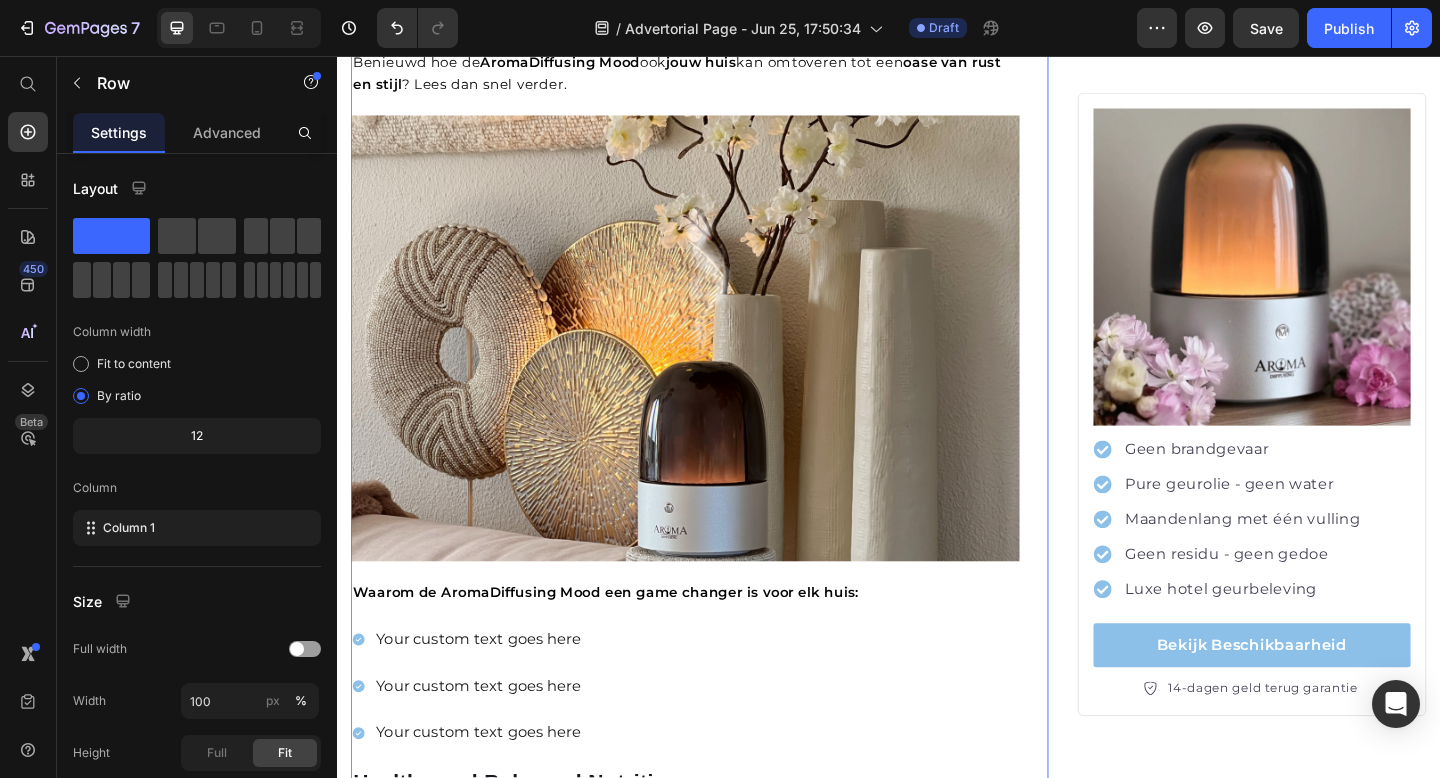 click on "Ik vroeg me altijd af hoe luxe hotels die heerlijke geur voor elkaar kregen tot ik deze revolutionaire diffuser ontdekte Heading Image door Nova Adelerhof Text block Advanced list Gepubliceerd:  Woensdag, 25 Juni, 2025 Text block Row Image We kennen het allemaal wel: je loopt een  luxe hotel of high-end spa  binnen, en nog voor je iets hebt gezien, voel je het al die verfijnde geur die je meteen  tot rust  brengt en je zintuigen prikkelt.  Jarenlang dacht ik dat het onmogelijk was om dat  gevoel van pure luxe thuis  te evenaren. Text block Ik  probeerde alles : kaarsen, roomsprays, standaard diffusers. Maar niets kwam ook maar in de buurt van die moeiteloze, elegante hotelsfeer.  Kaarsen lieten rook en kaarsvet achter, sprays  vervlogen  binnen enkele minuten, en gewone diffusers verspreidden de  geur amper  door m’n huis terwijl ik hem wel  elke dag moest bijvullen . Text block Image Gefrustreerd  legde ik me erbij neer dat mijn huis nooit dat vijfsterren-gevoel zou krijgen waar ik zo naar verlangde." at bounding box center [731, 1255] 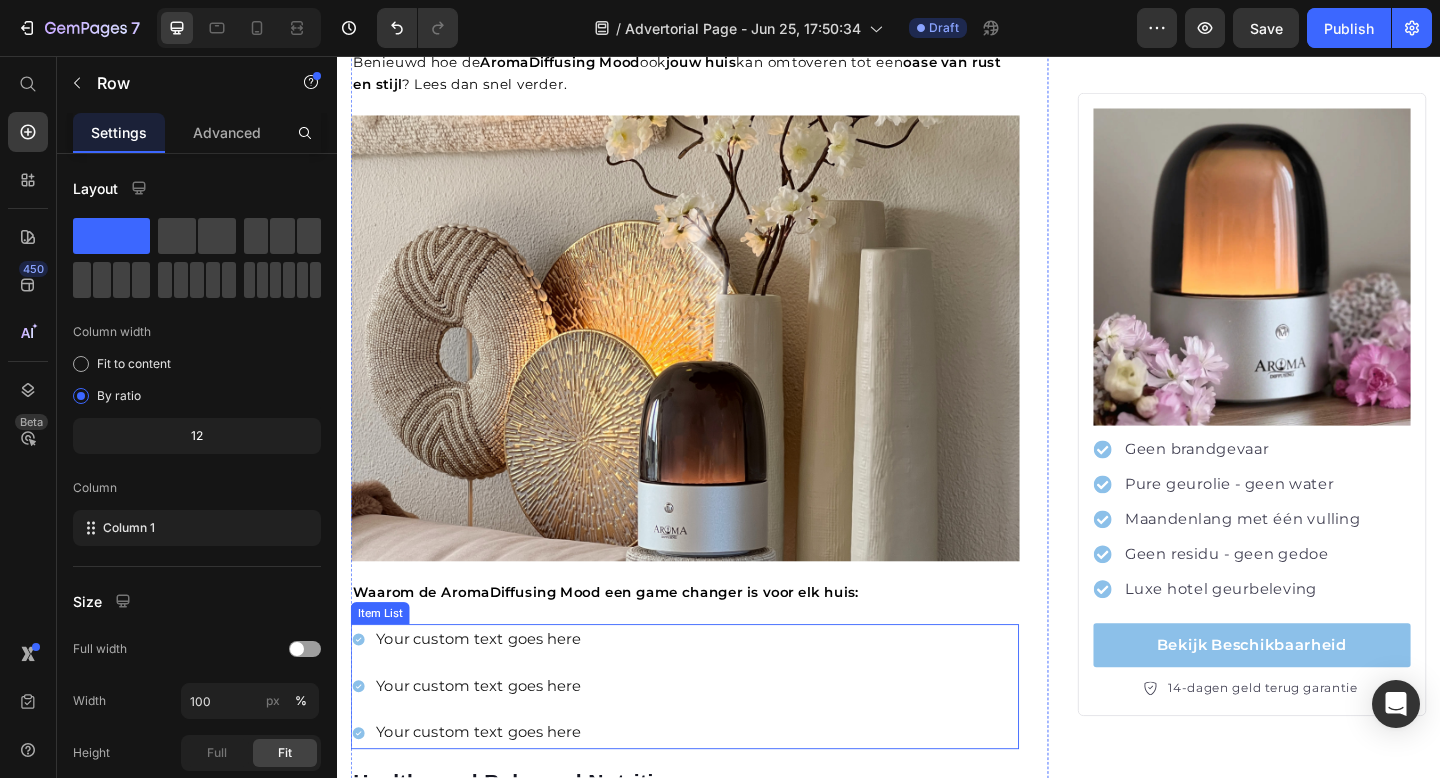 click on "Your custom text goes here" at bounding box center [490, 691] 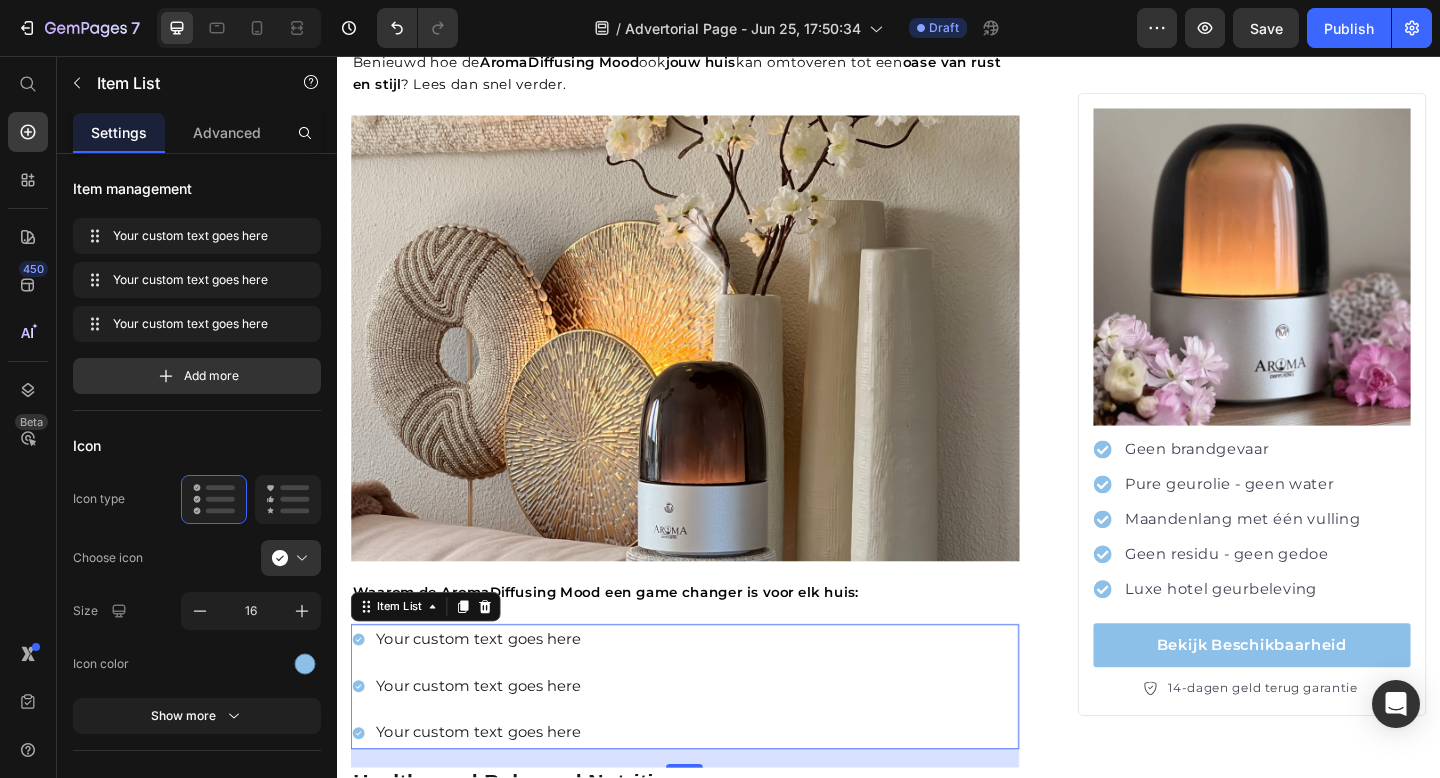 click on "Your custom text goes here Your custom text goes here Your custom text goes here" at bounding box center [715, 742] 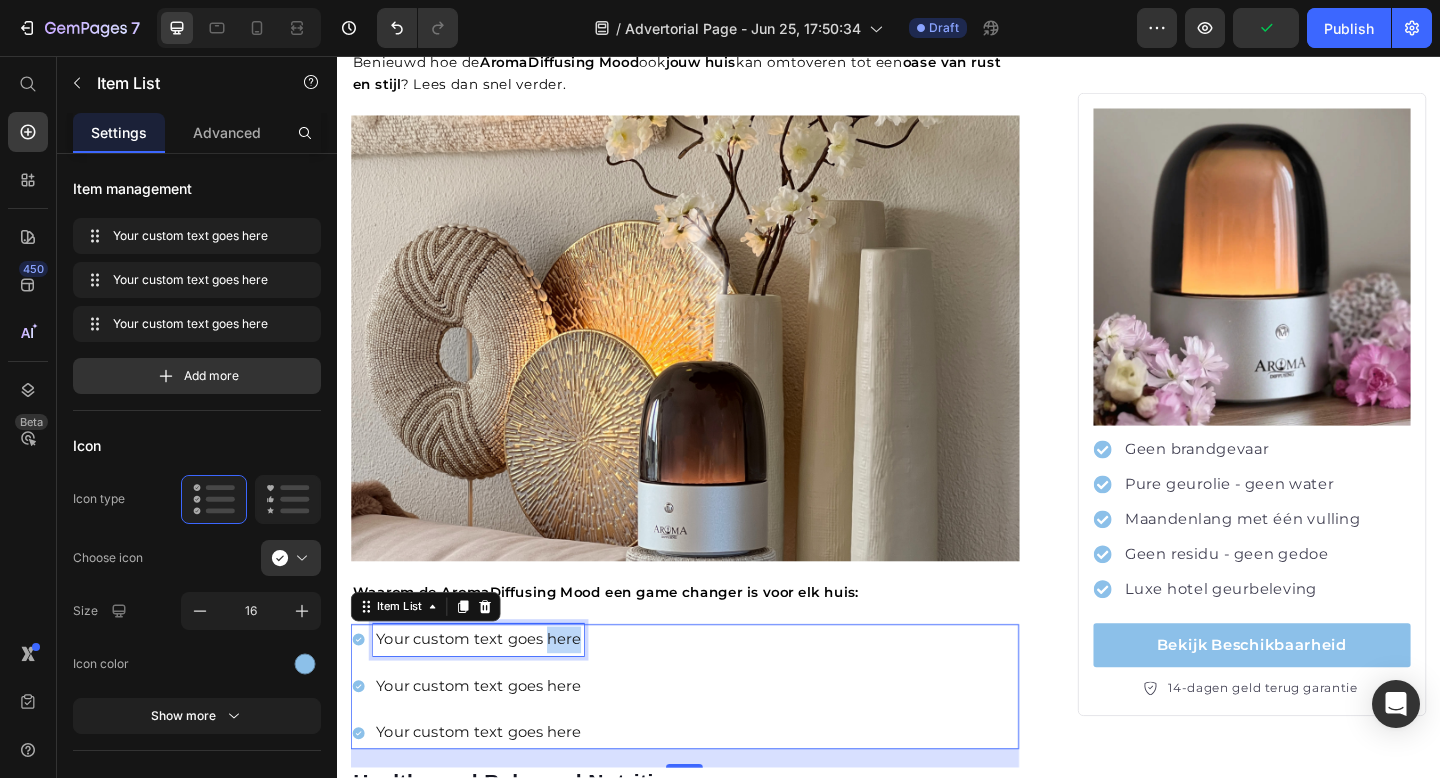 click on "Your custom text goes here" at bounding box center (490, 691) 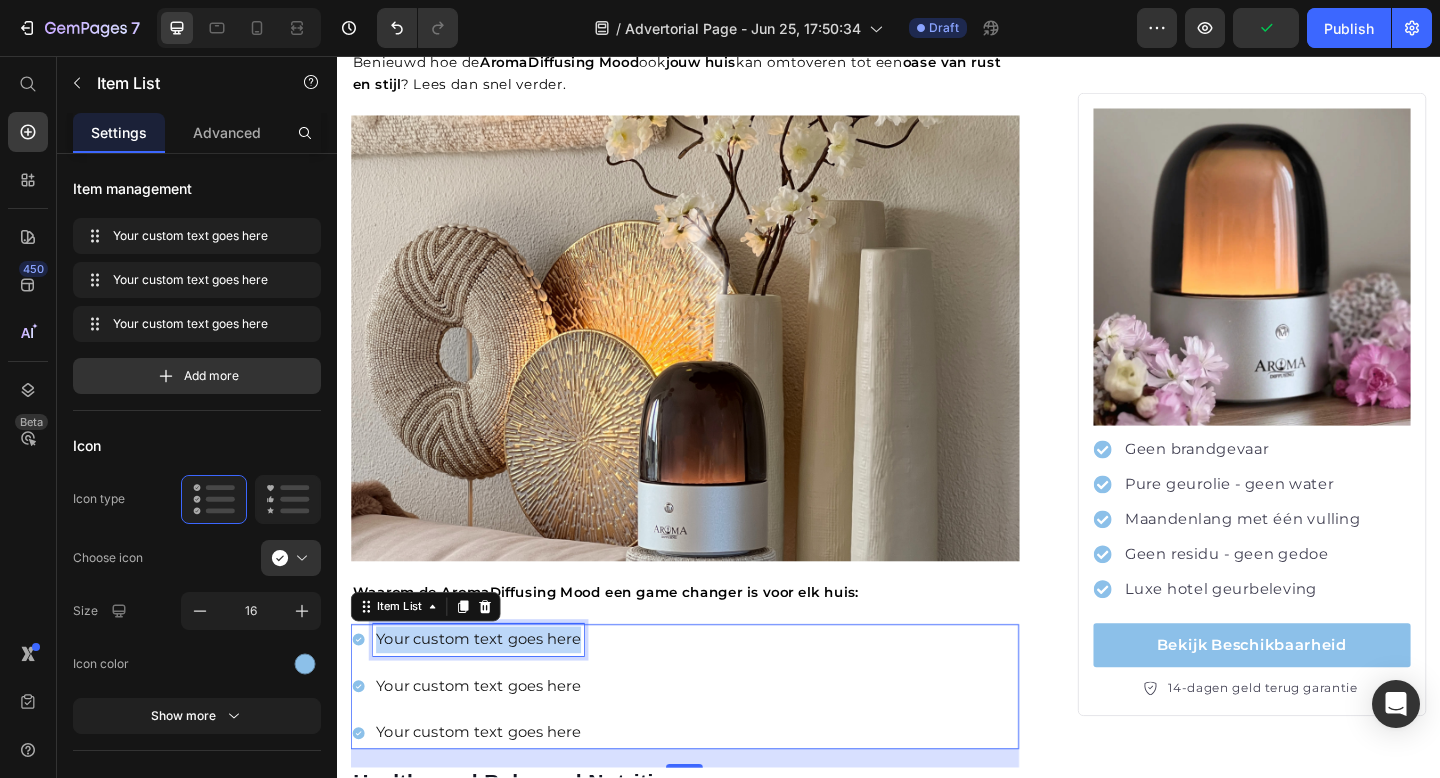 click on "Your custom text goes here" at bounding box center (490, 691) 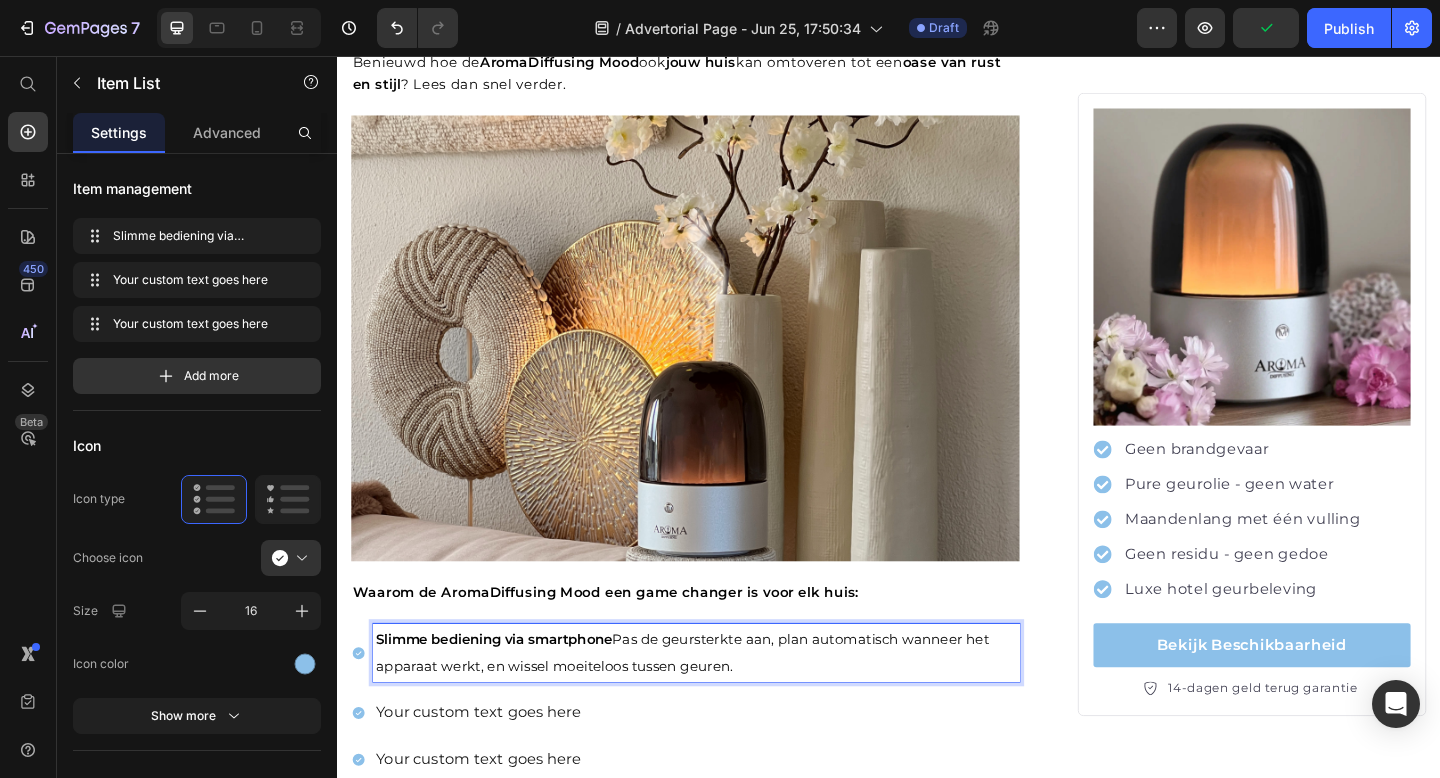click on "Slimme bediening via smartphone  Pas de geursterkte aan, plan automatisch wanneer het apparaat werkt, en wissel moeiteloos tussen geuren." at bounding box center [727, 706] 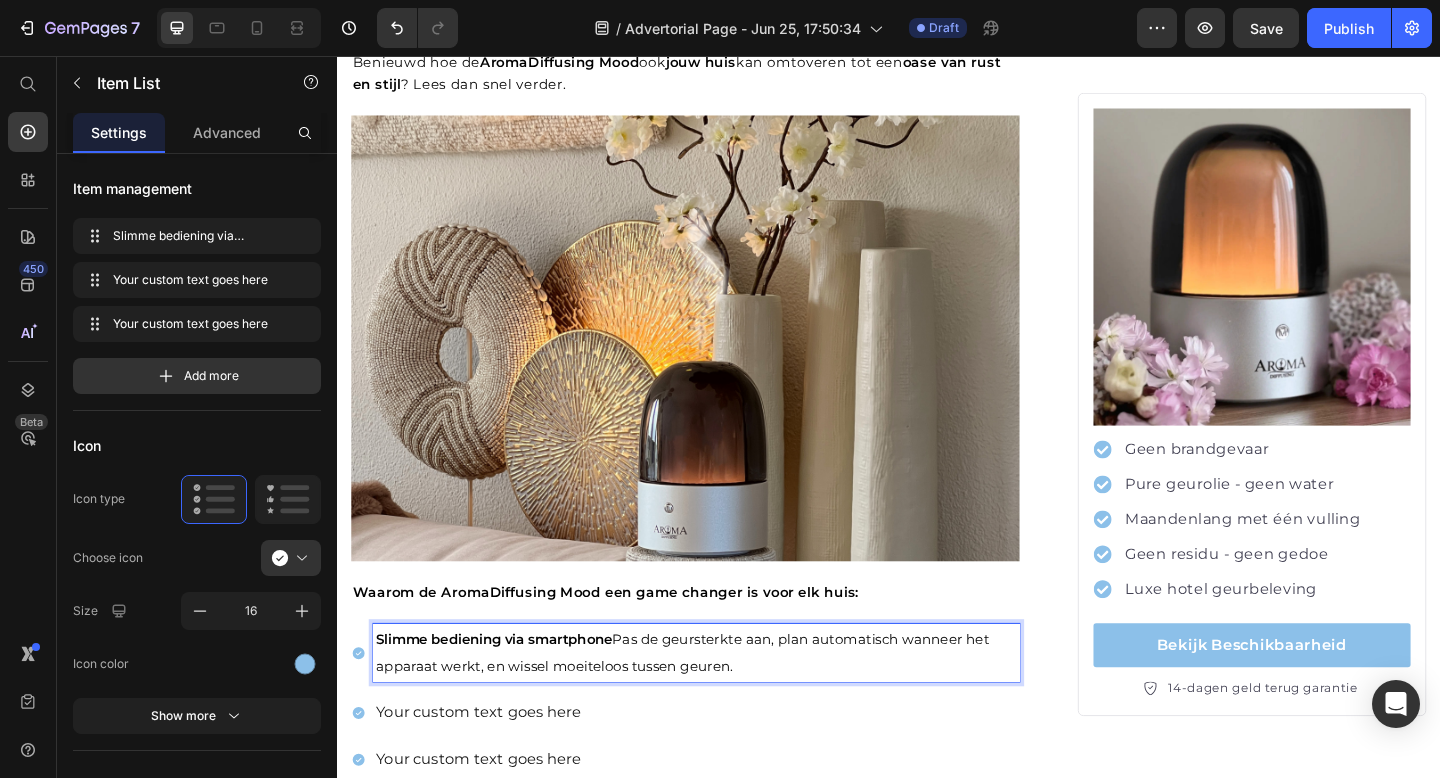 click on "Slimme bediening via smartphone" at bounding box center [507, 691] 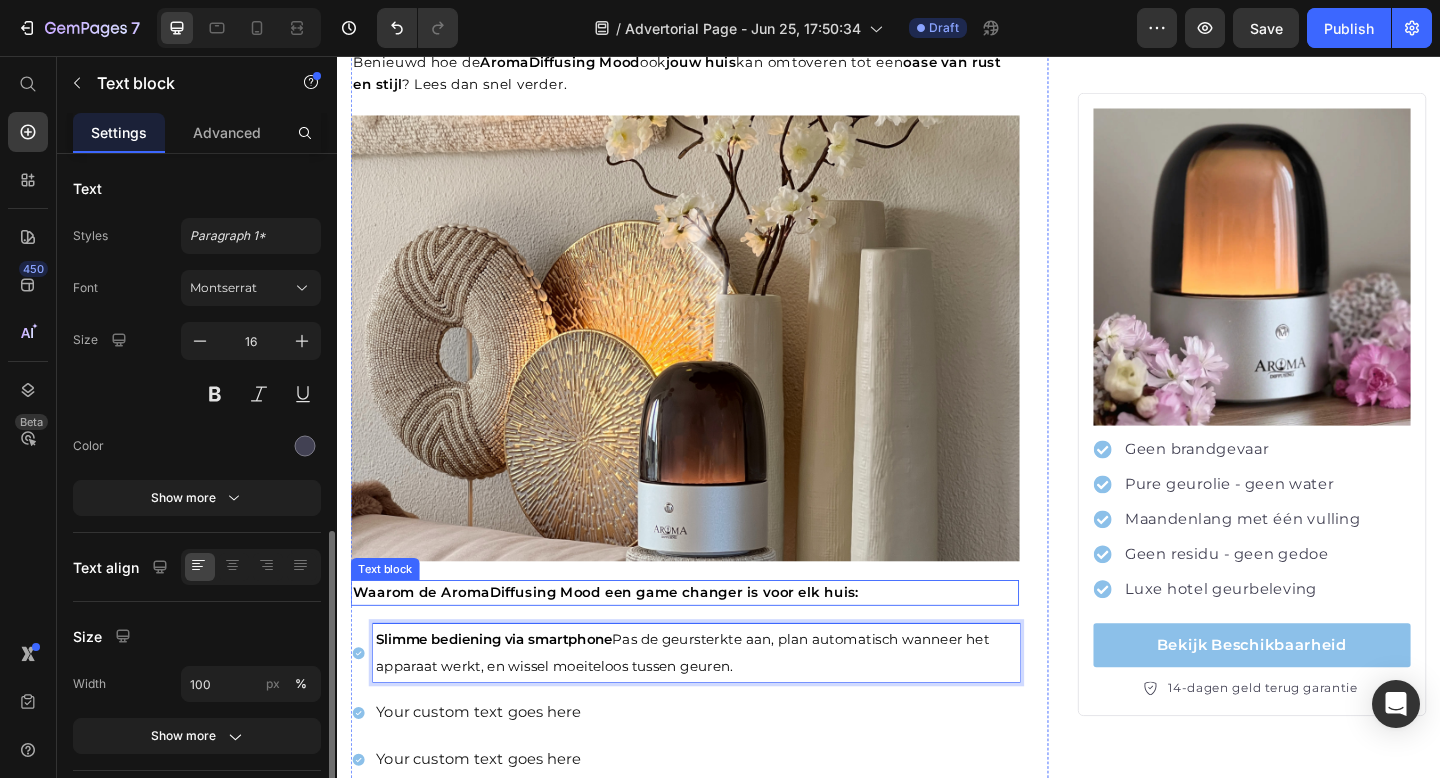 click on "Waarom de AromaDiffusing Mood een game changer is voor elk huis:" at bounding box center [629, 640] 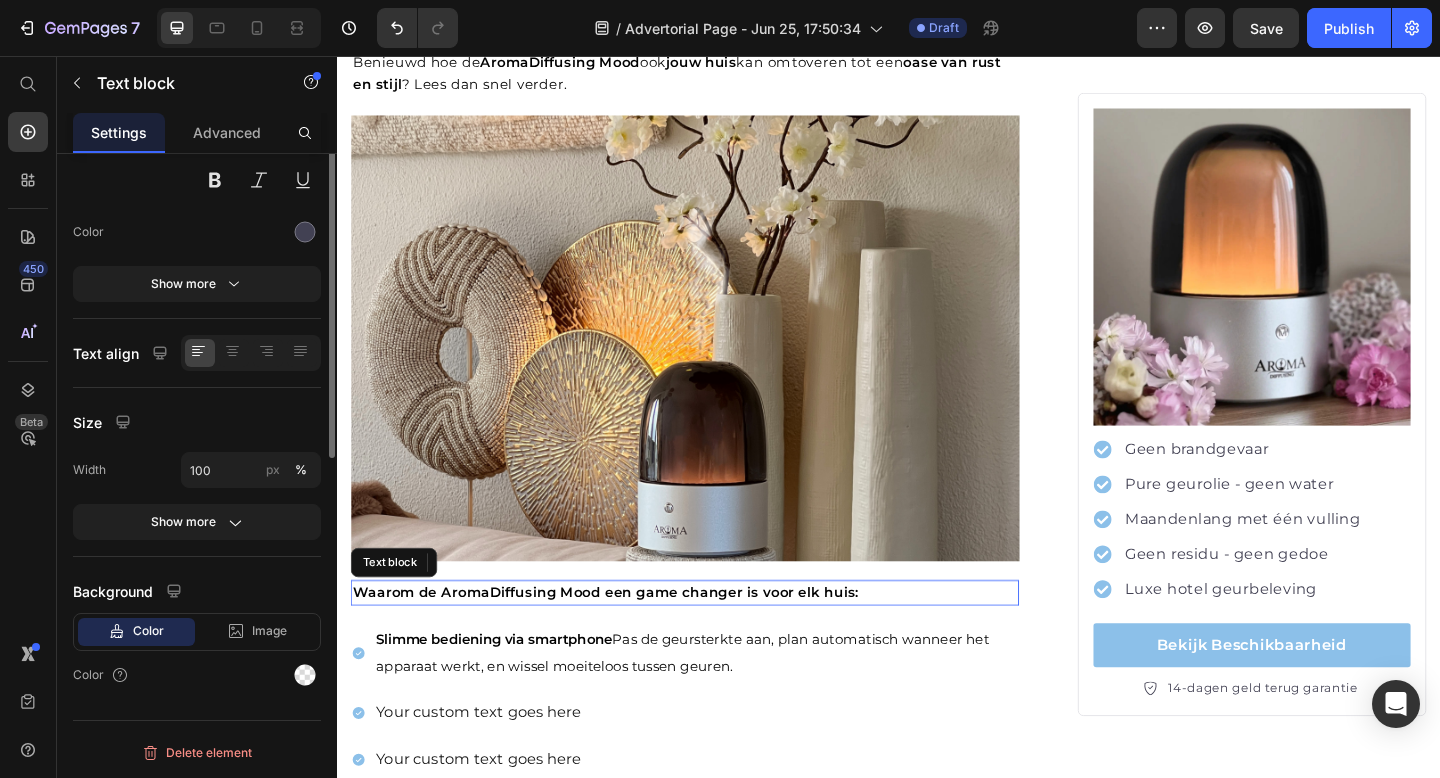 scroll, scrollTop: 0, scrollLeft: 0, axis: both 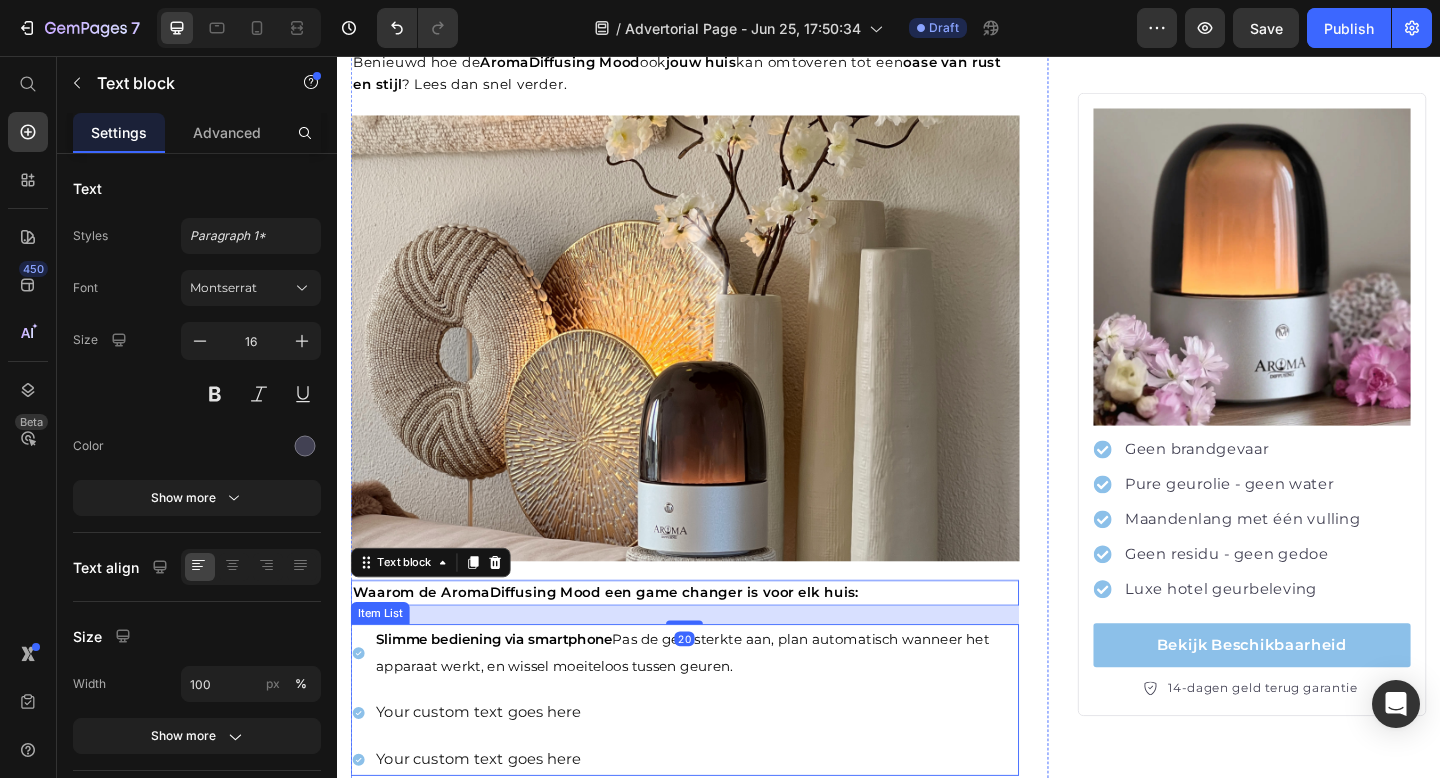click on "Slimme bediening via smartphone" at bounding box center [507, 691] 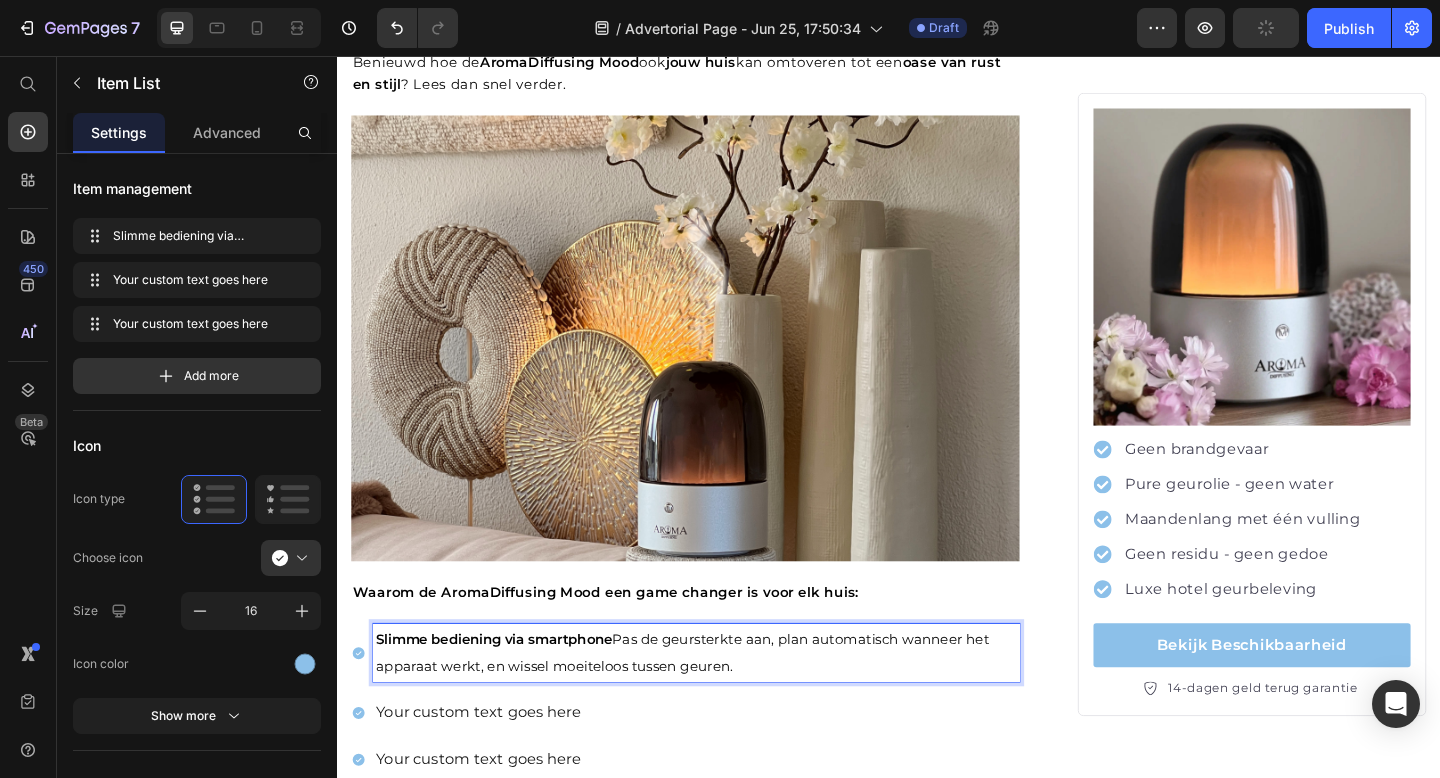 click on "Your custom text goes here" at bounding box center [727, 770] 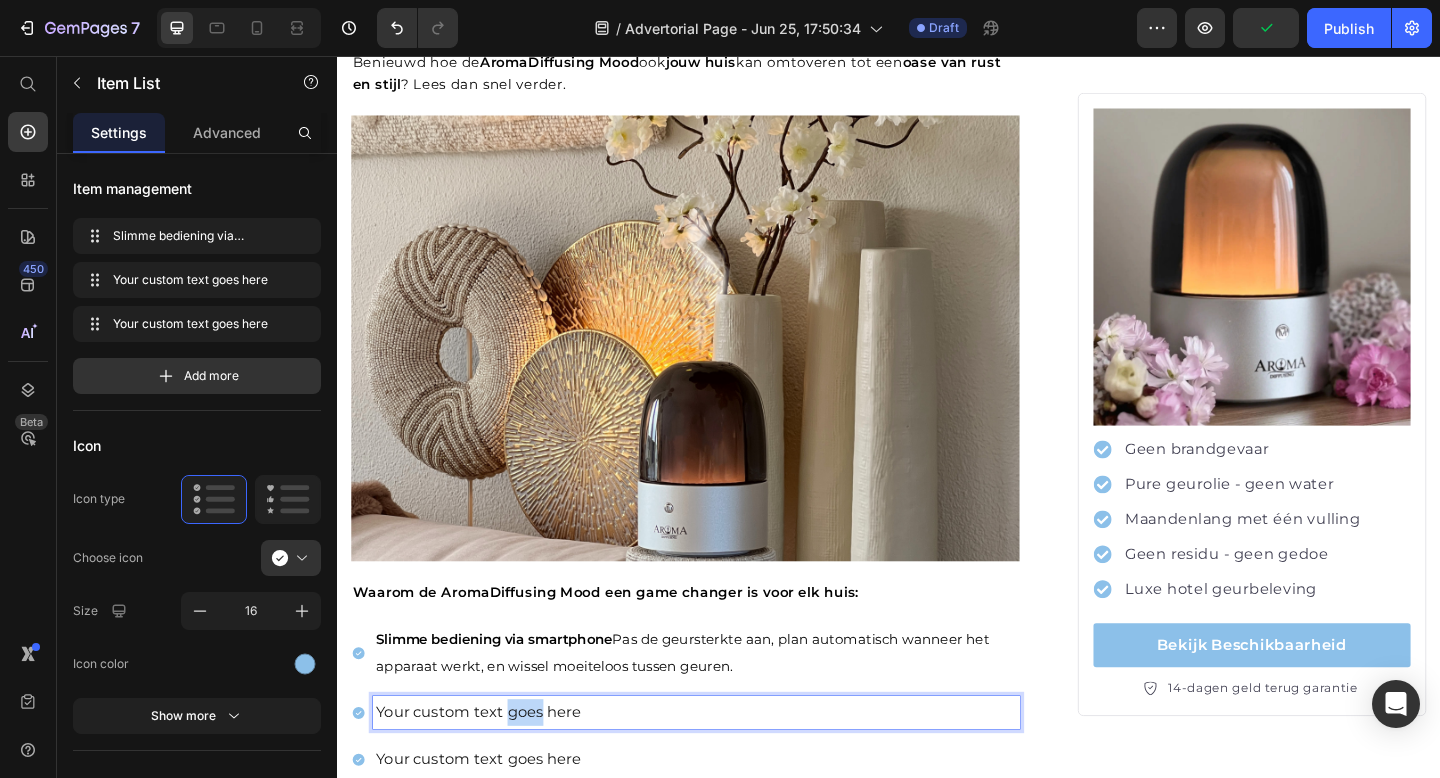 click on "Your custom text goes here" at bounding box center [727, 770] 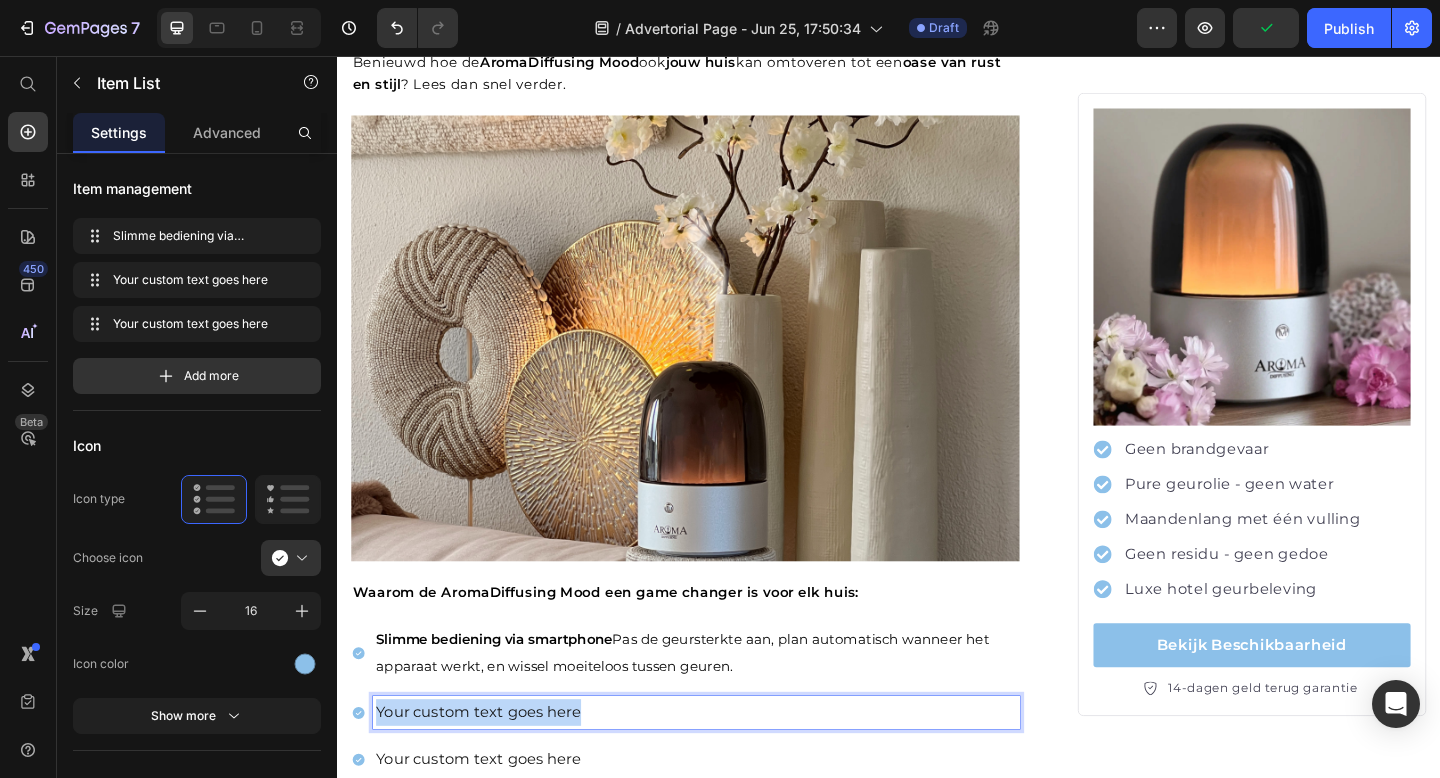 click on "Your custom text goes here" at bounding box center [727, 770] 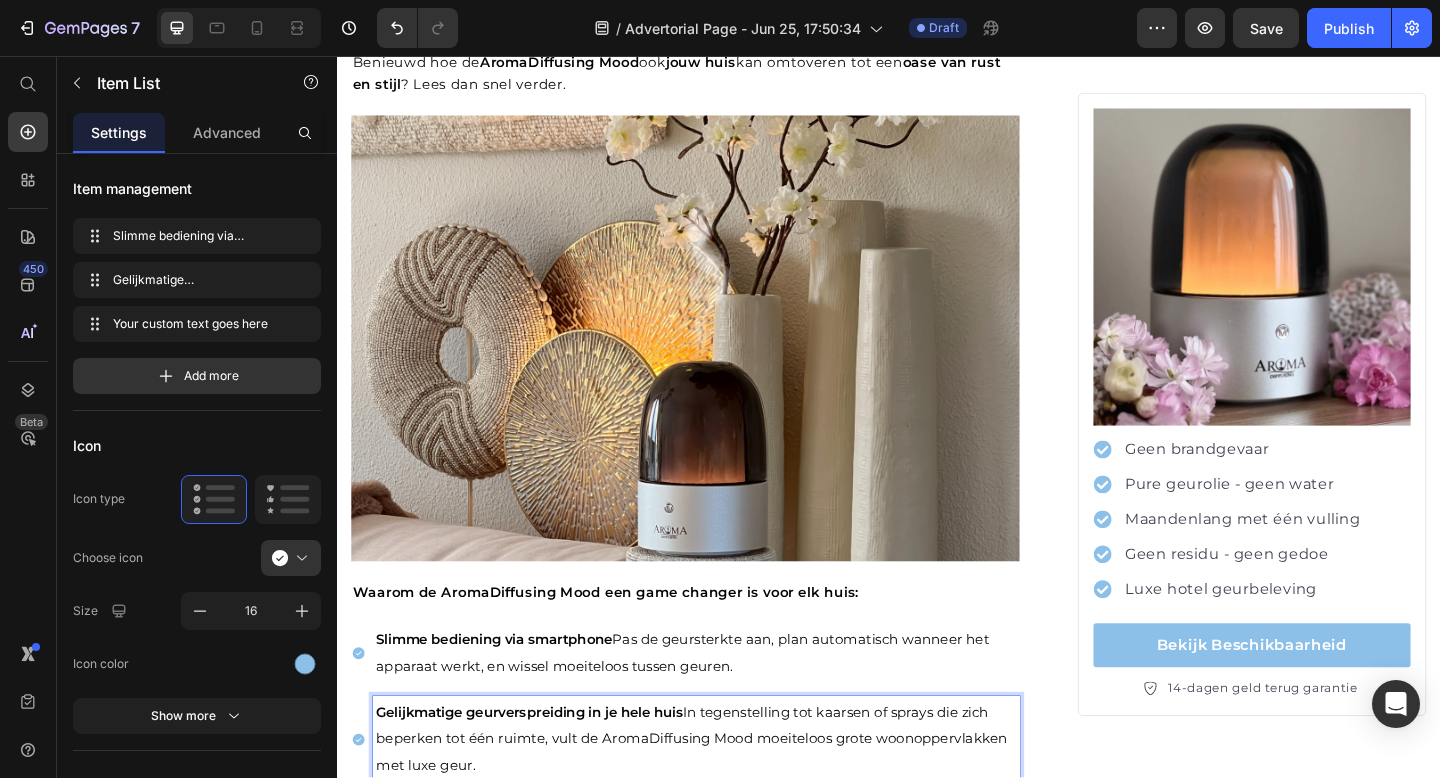 click on "Your custom text goes here" at bounding box center (727, 879) 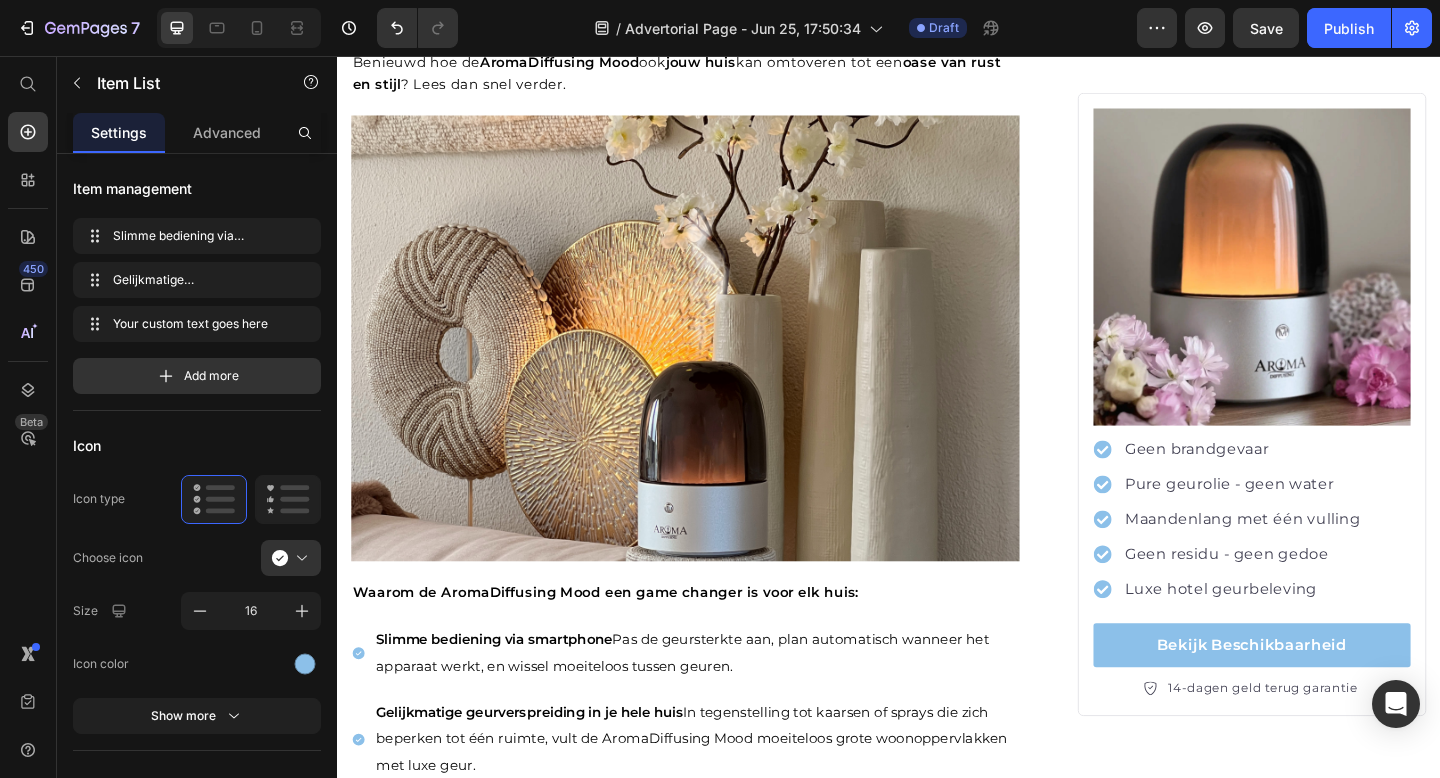 click on "Your custom text goes here" at bounding box center (727, 879) 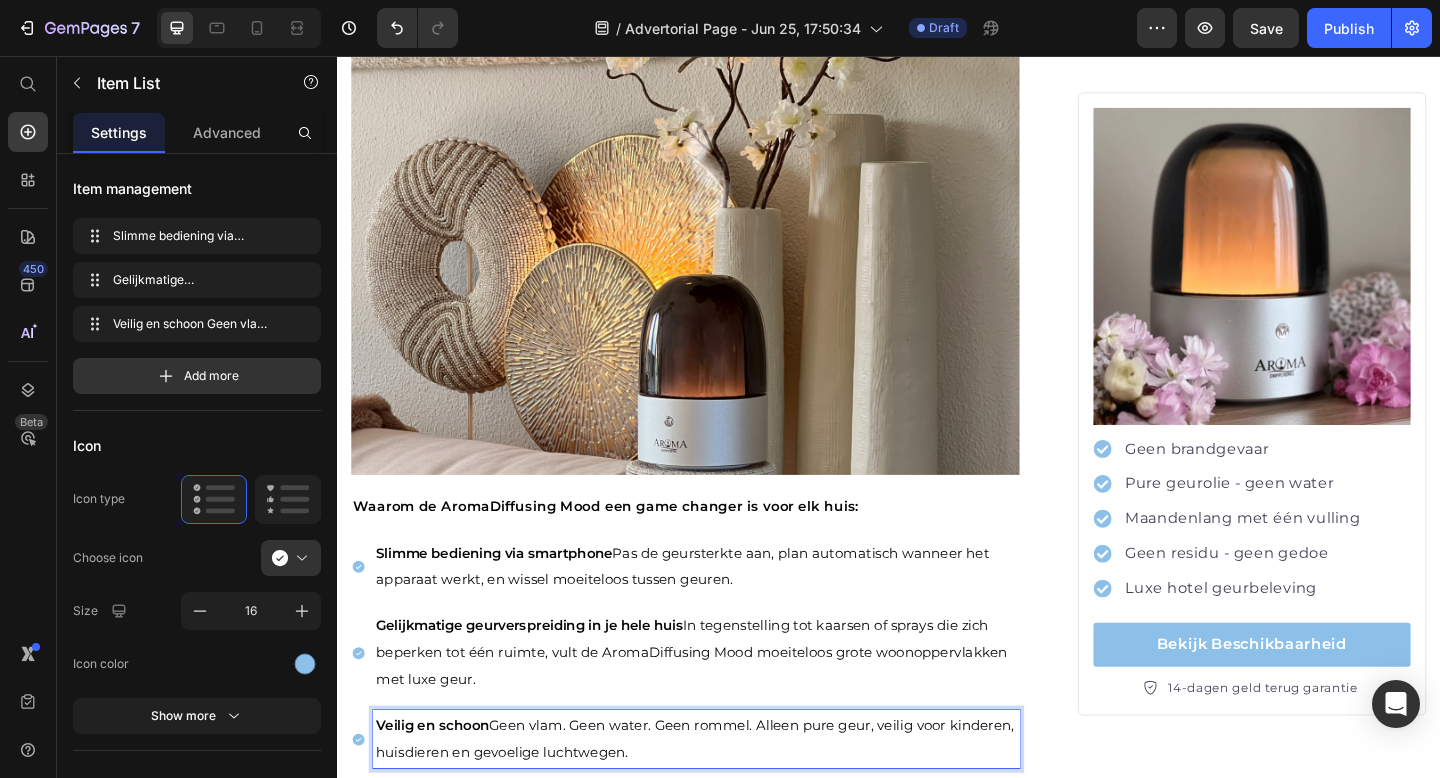 scroll, scrollTop: 3154, scrollLeft: 0, axis: vertical 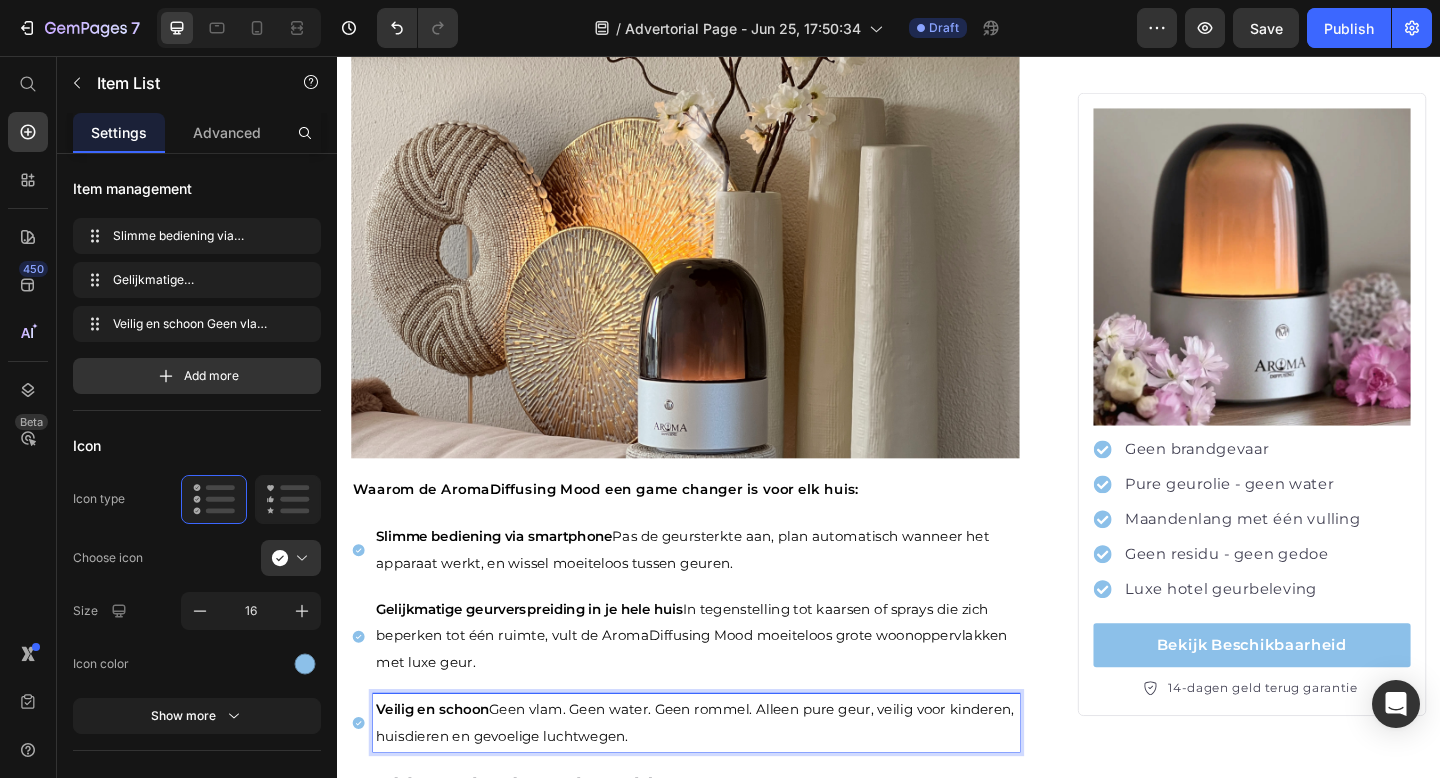 click on "Veilig en schoon" at bounding box center (440, 767) 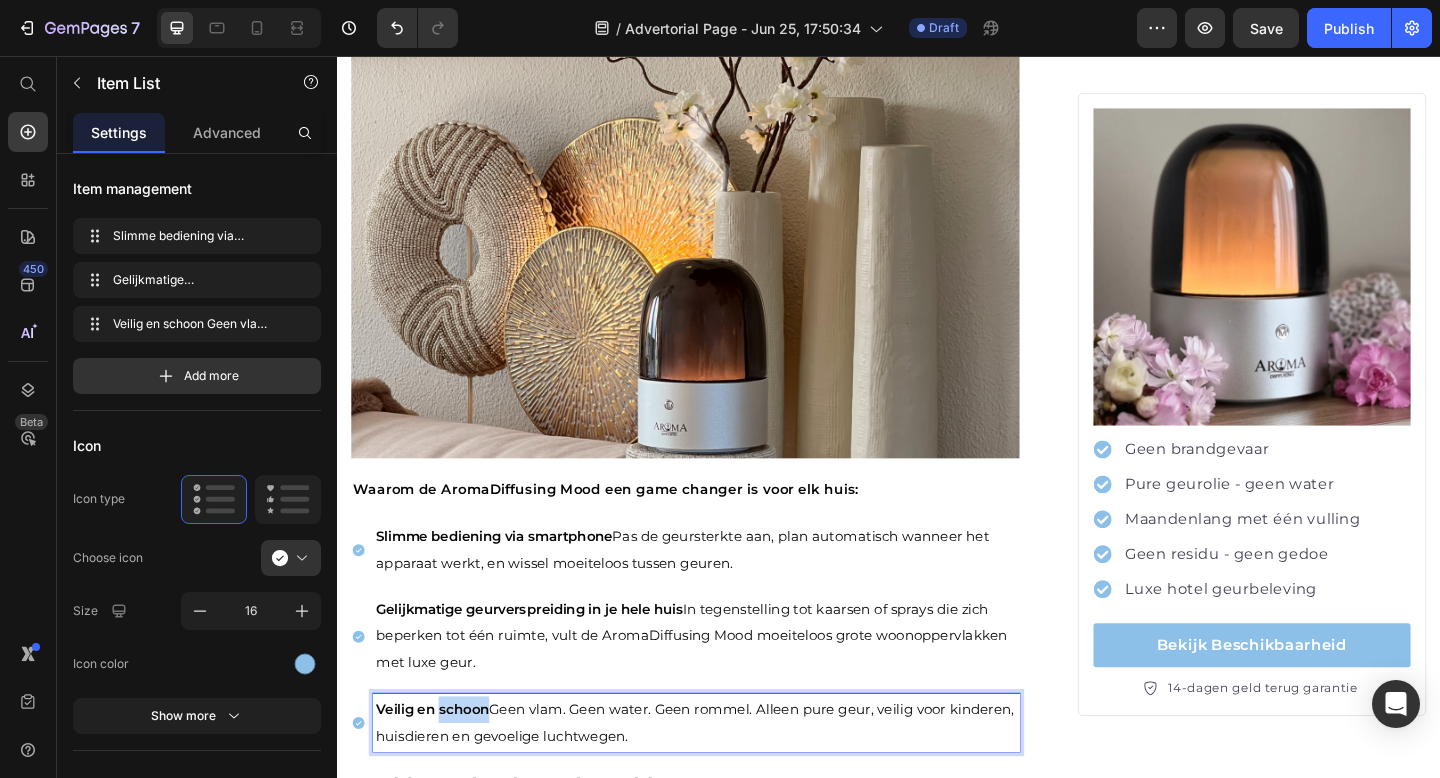click on "Veilig en schoon" at bounding box center [440, 767] 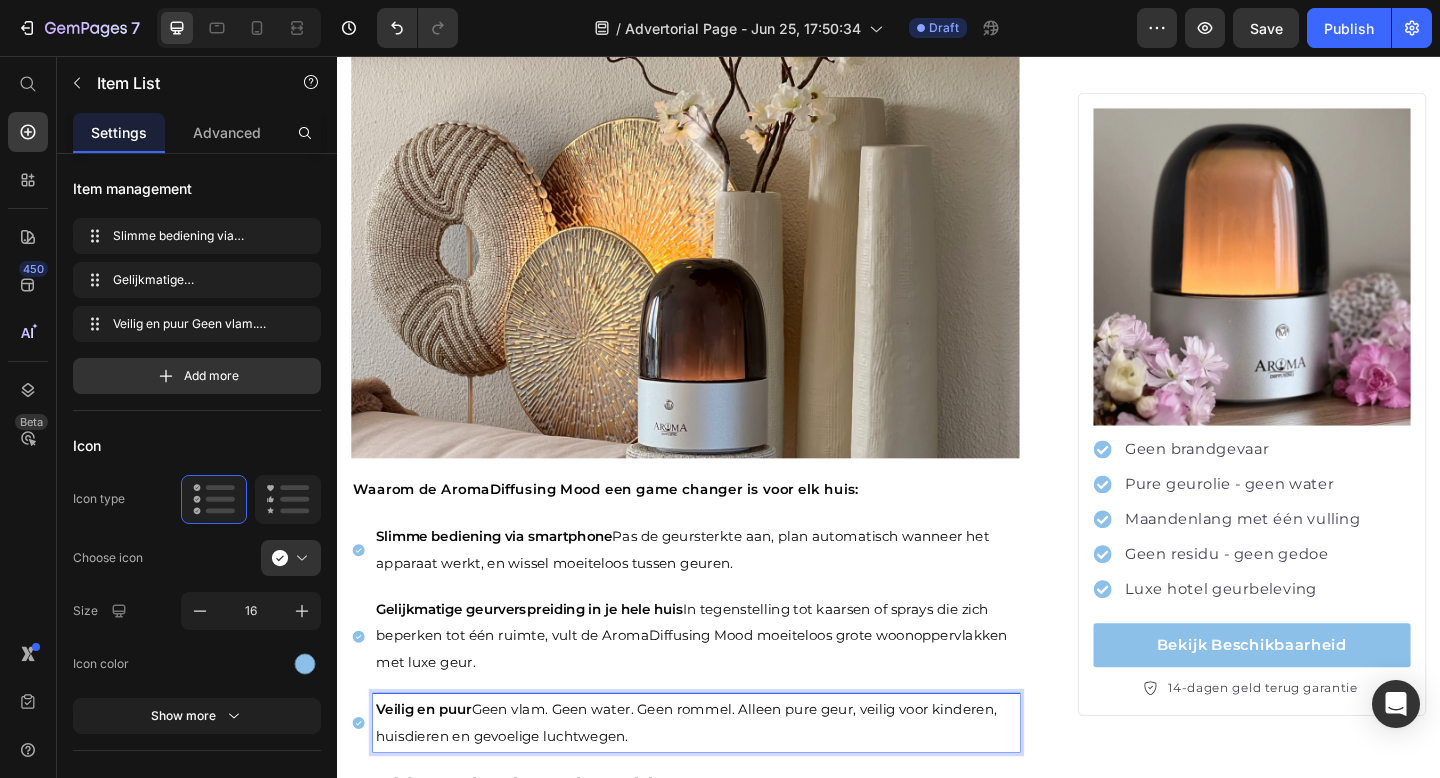 click on "Veilig en puur Geen vlam. Geen water. Geen rommel. Alleen pure geur, veilig voor kinderen, huisdieren en gevoelige luchtwegen." at bounding box center (727, 782) 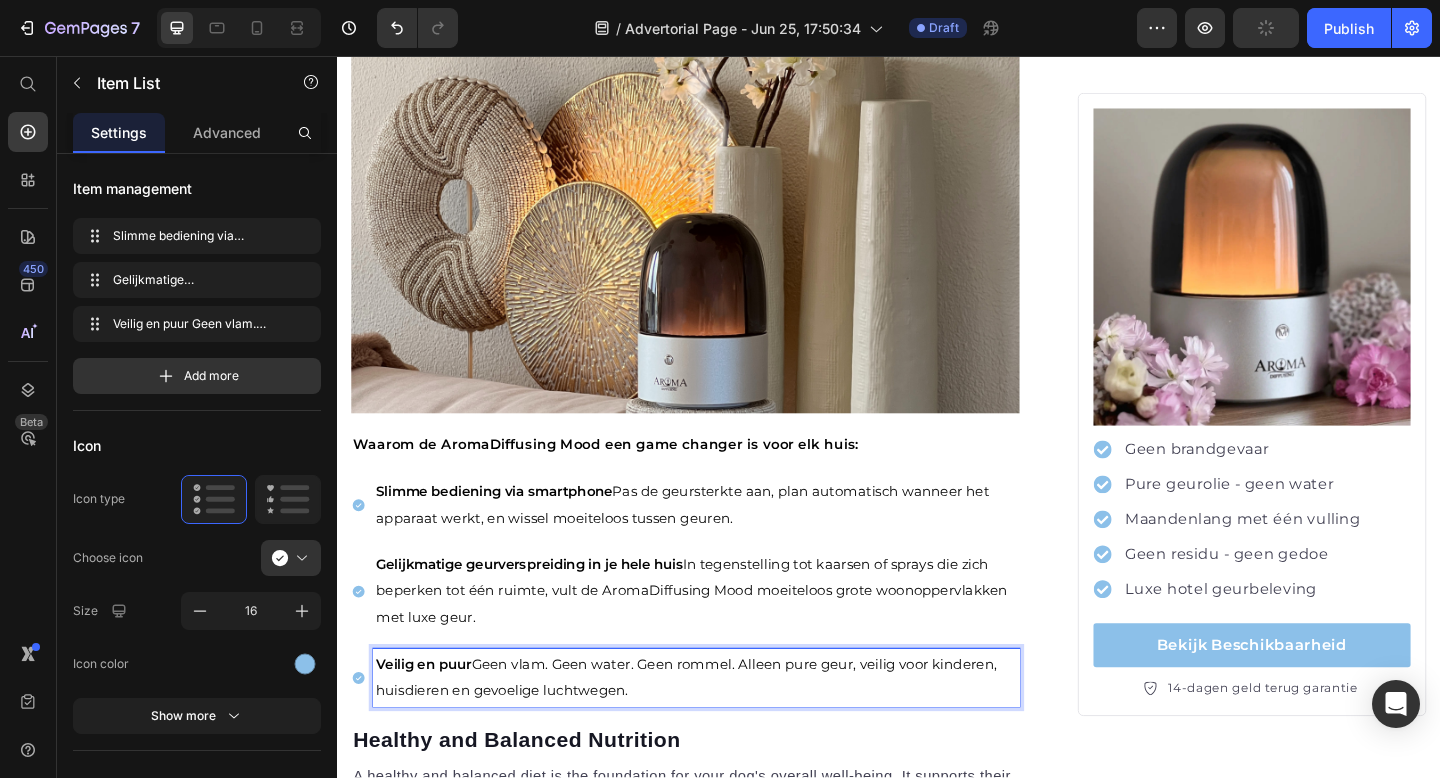 scroll, scrollTop: 3216, scrollLeft: 0, axis: vertical 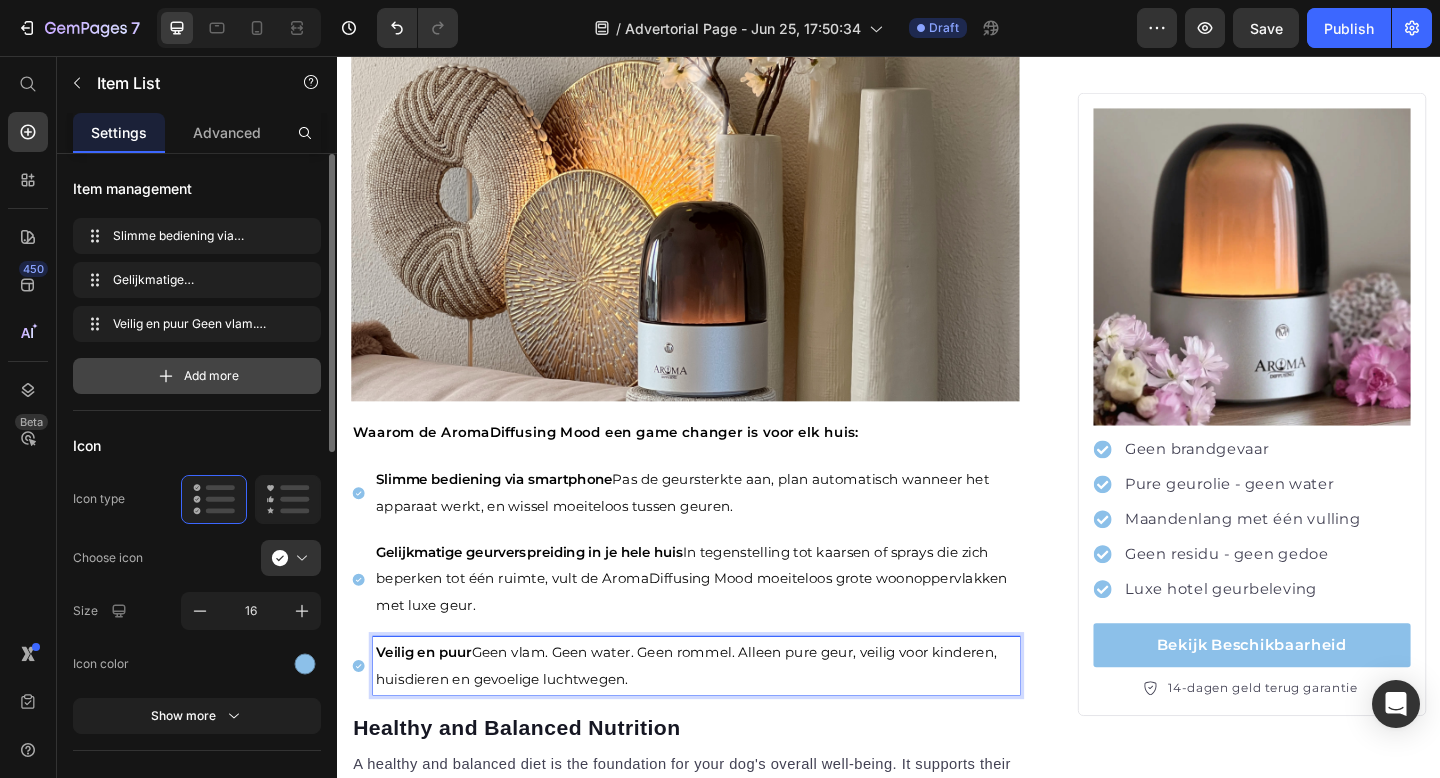 click on "Add more" at bounding box center (197, 376) 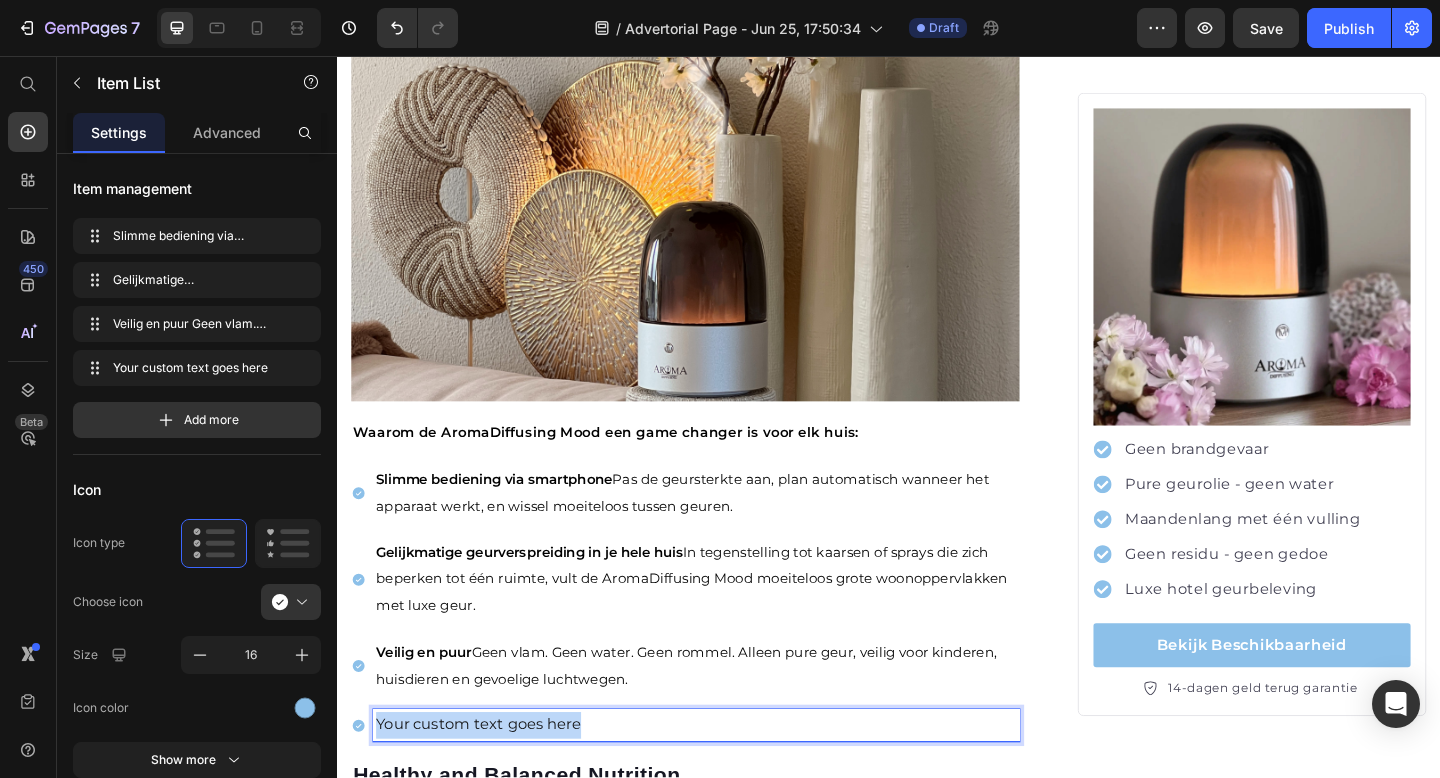 click on "Your custom text goes here" at bounding box center (727, 784) 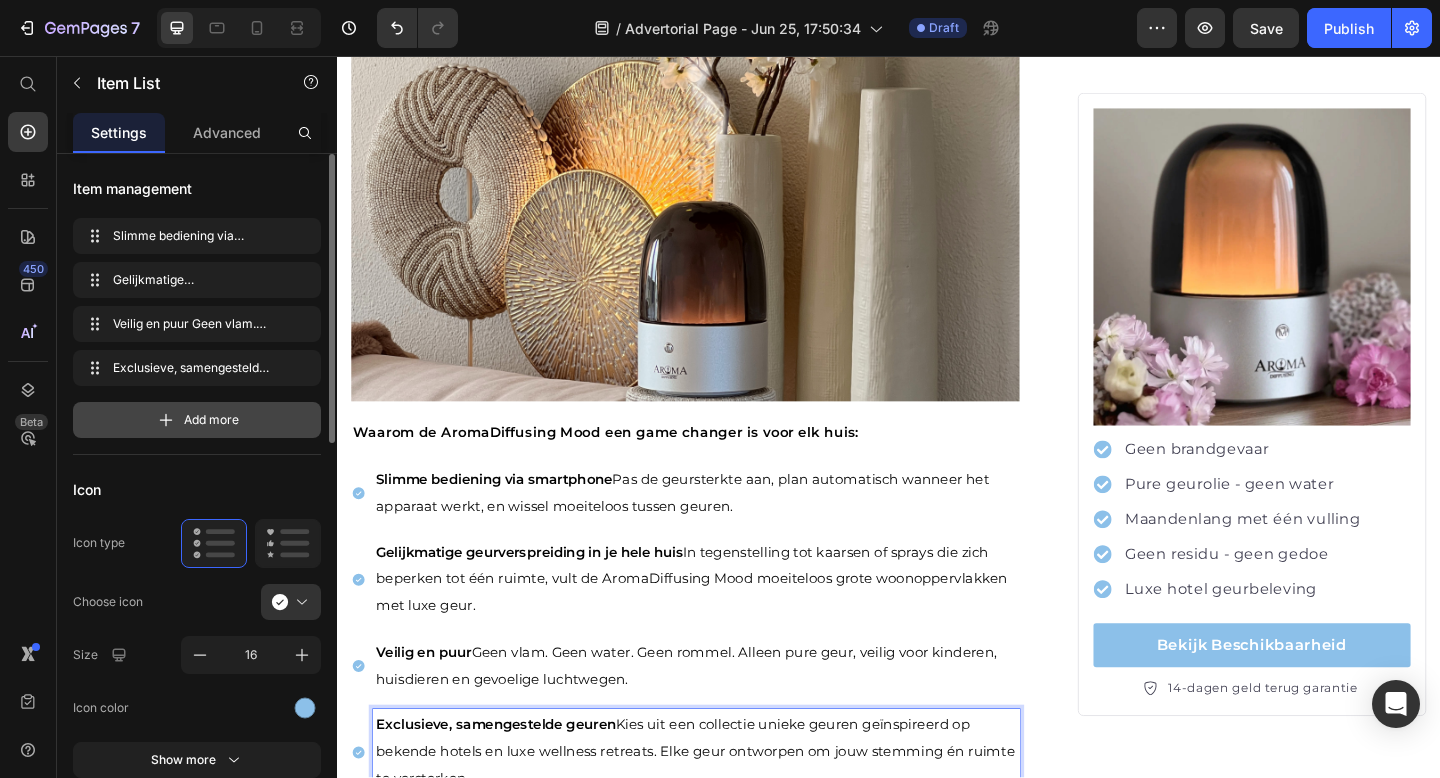 click on "Add more" at bounding box center [197, 420] 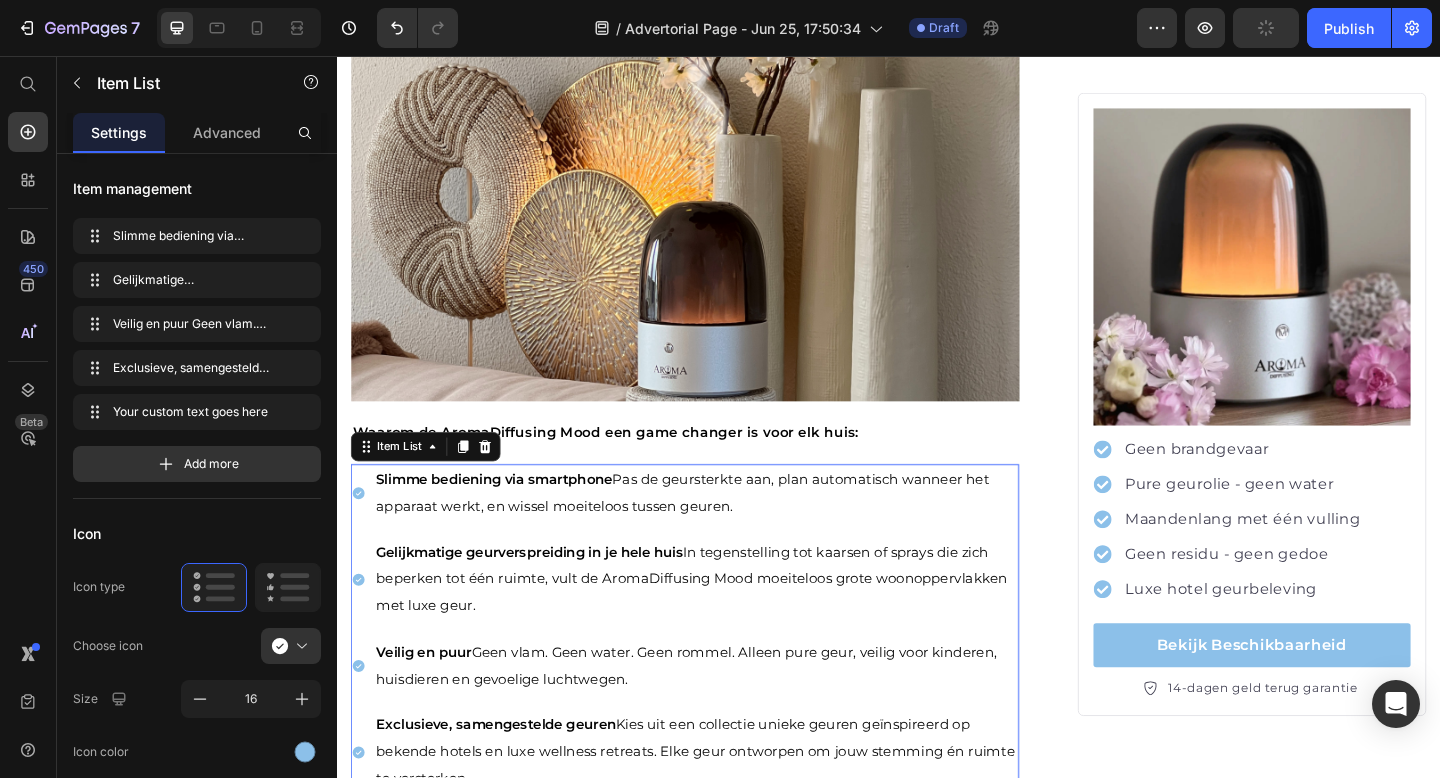 click on "Your custom text goes here" at bounding box center (727, 893) 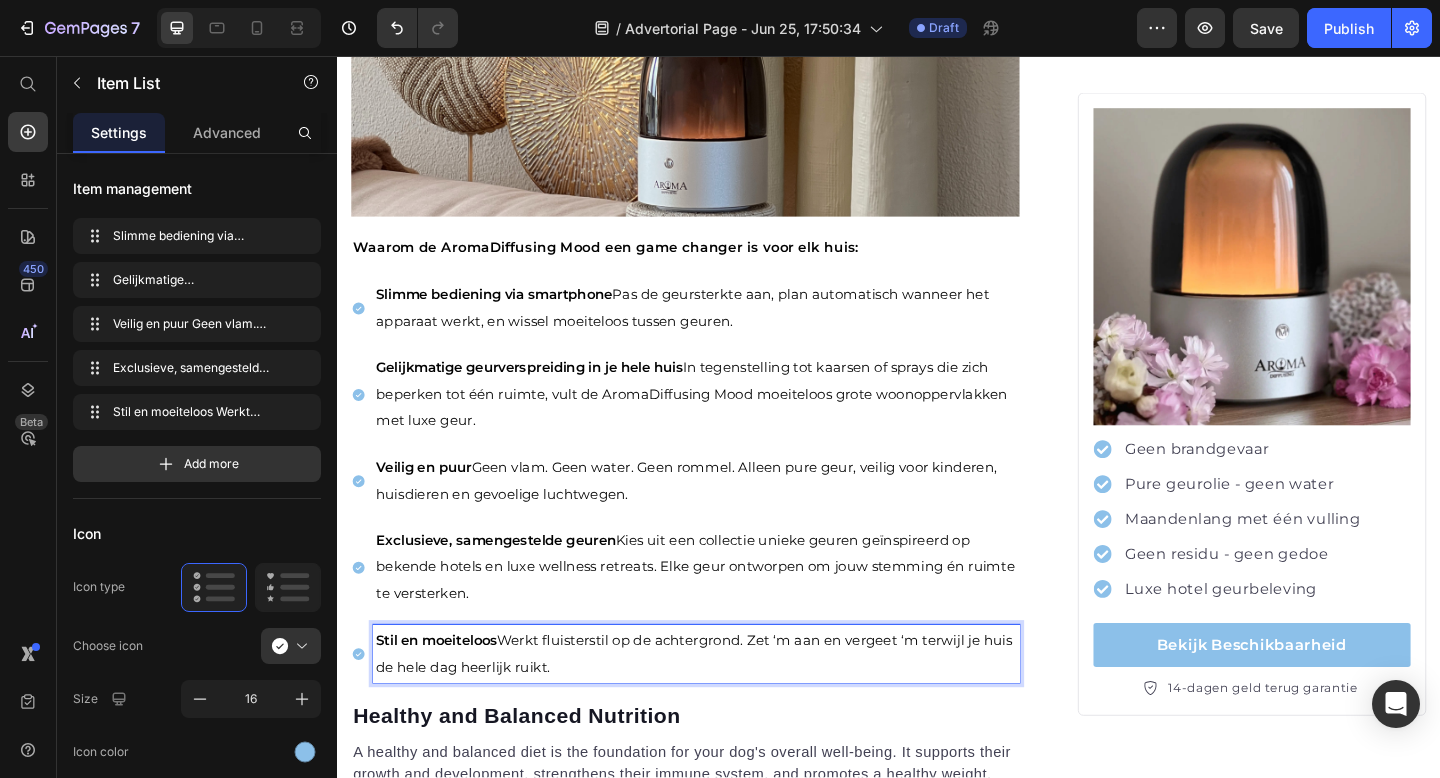 scroll, scrollTop: 3439, scrollLeft: 0, axis: vertical 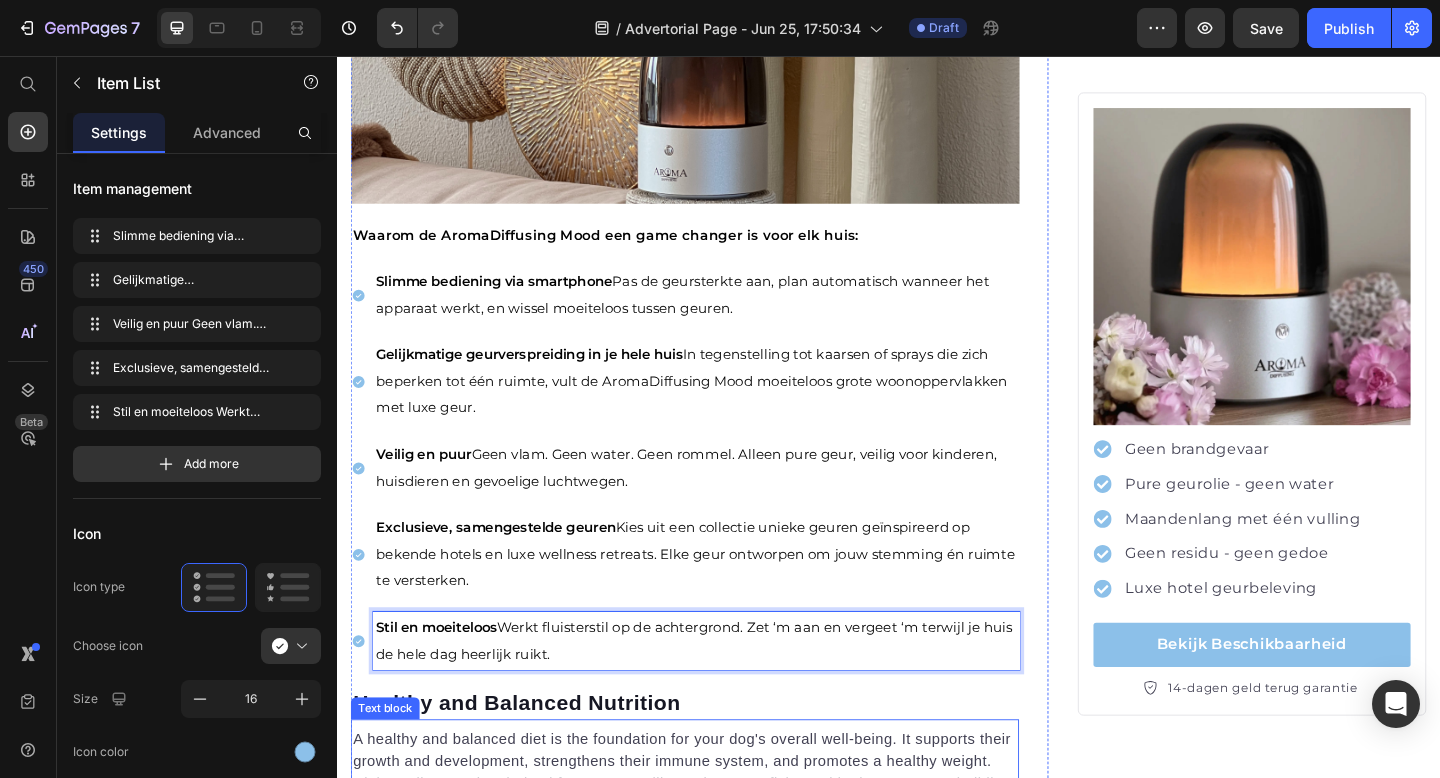 click on "A healthy and balanced diet is the foundation for your dog's overall well-being. It supports their growth and development, strengthens their immune system, and promotes a healthy weight. High-quality proteins derived from sources like real meat or fish provide the necessary building blocks for strong muscles, while complex carbohydrates such as whole grains and vegetables supply the energy dogs need for their daily activities." at bounding box center (715, 848) 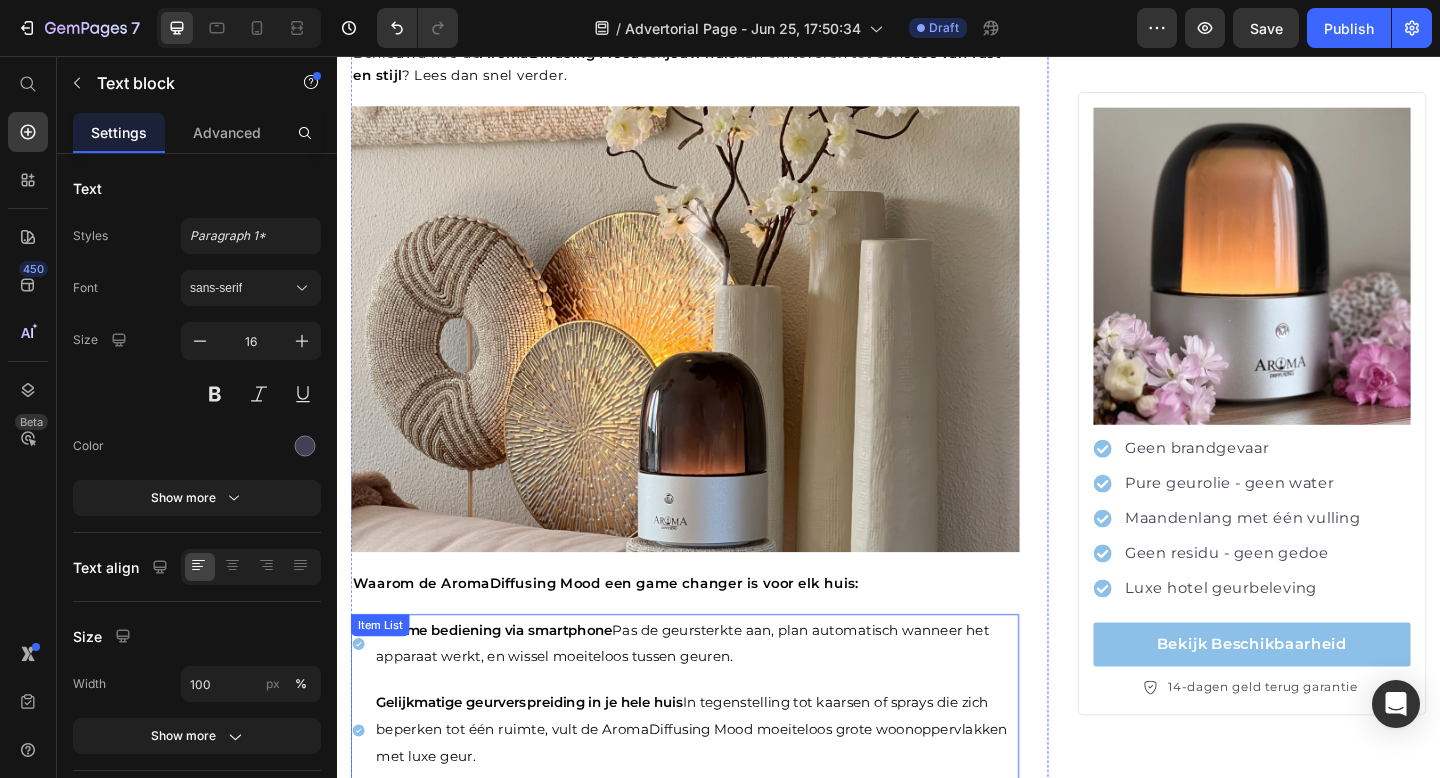 click at bounding box center [715, 353] 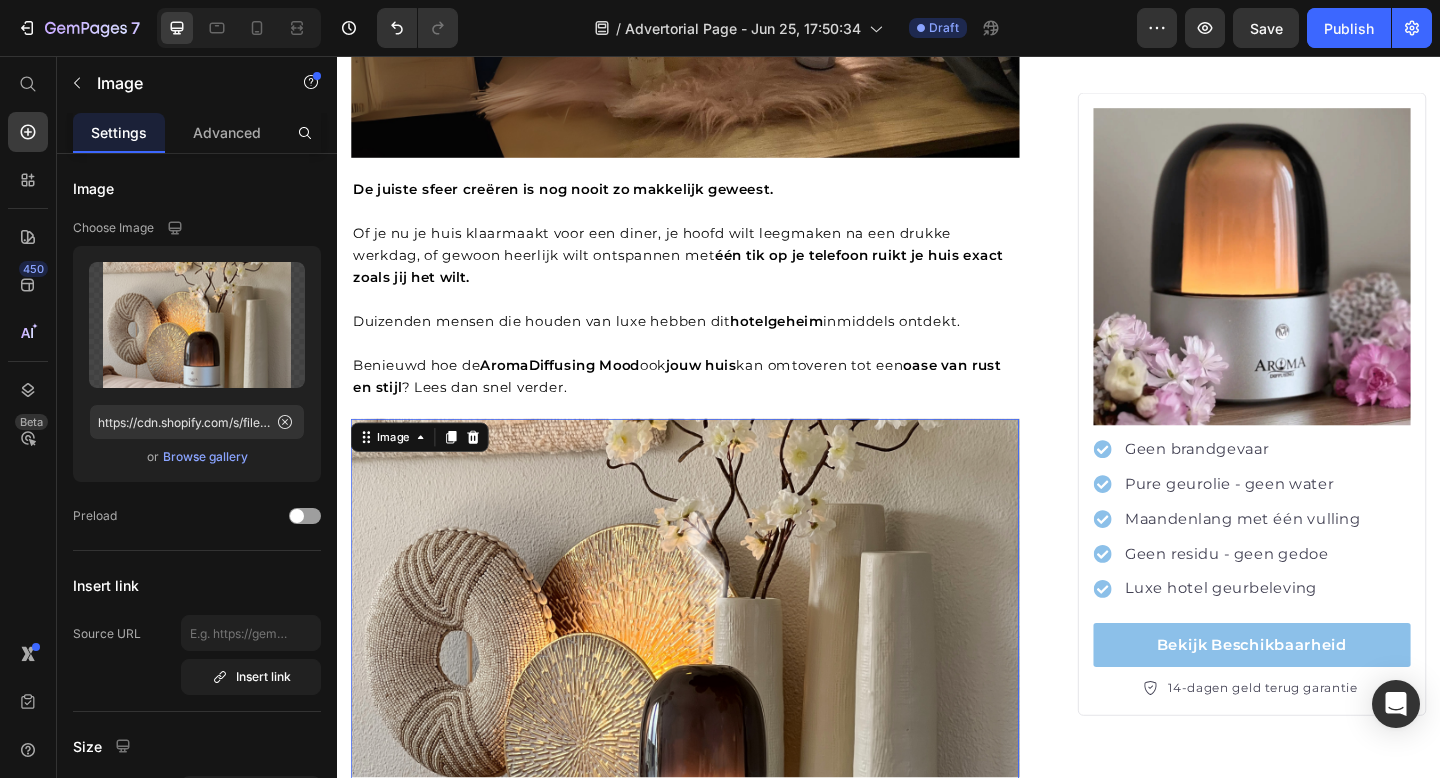 scroll, scrollTop: 2709, scrollLeft: 0, axis: vertical 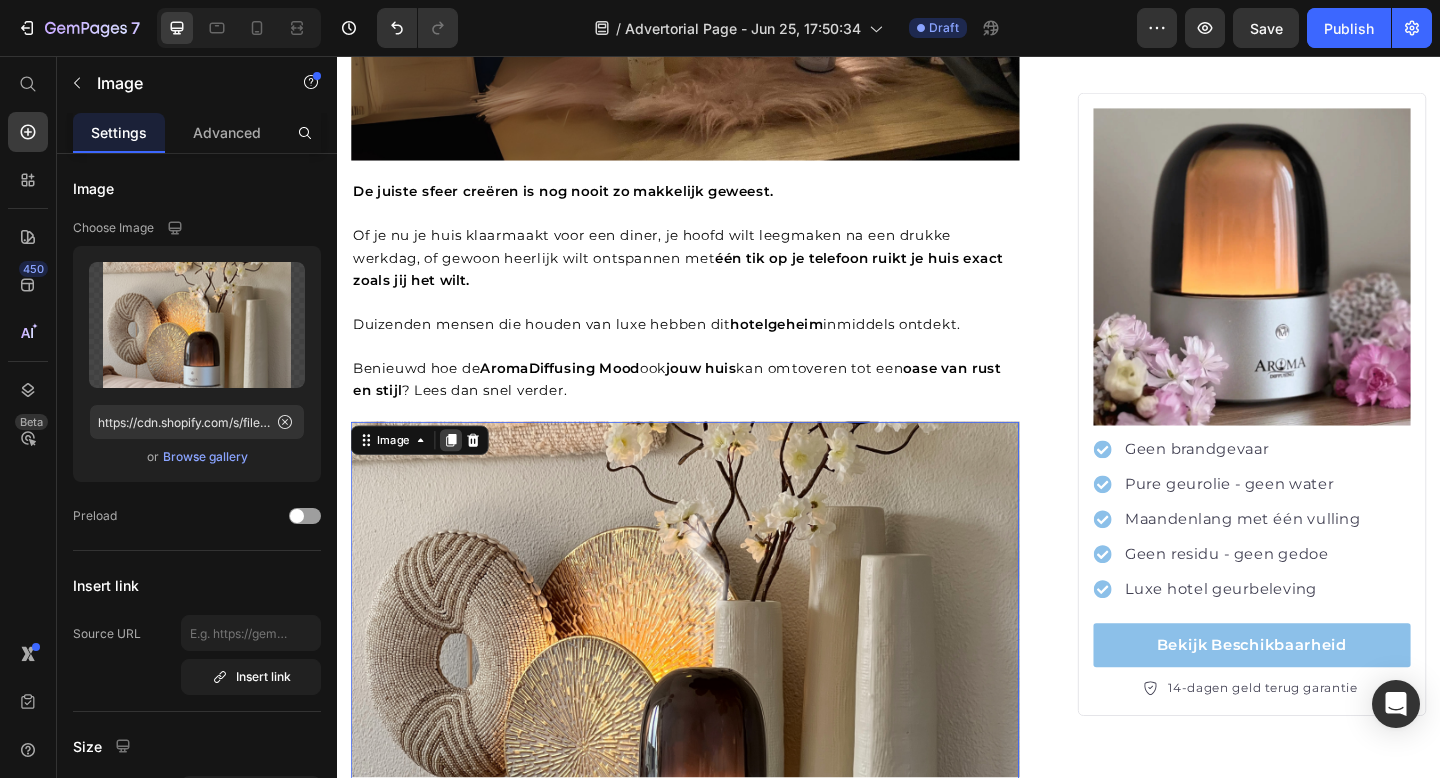 click 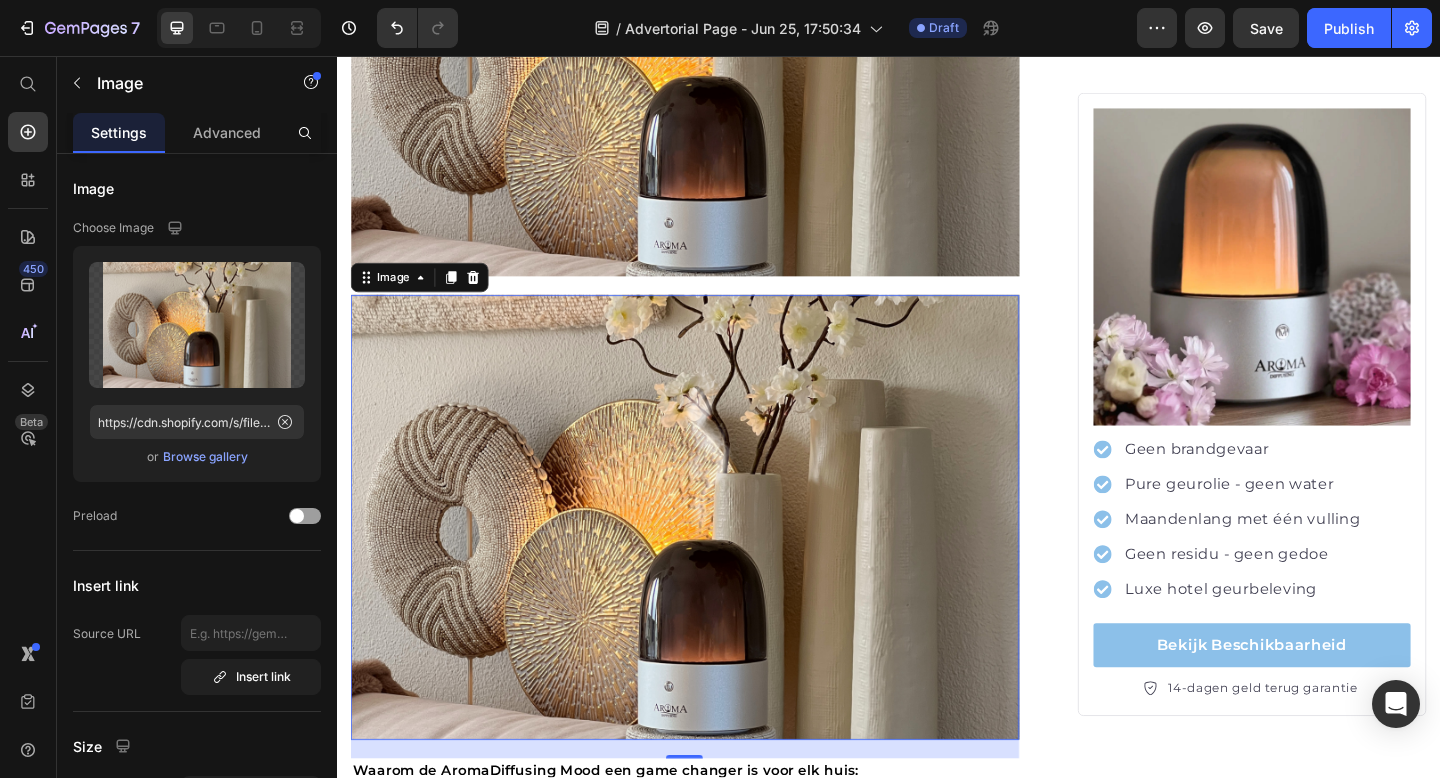 scroll, scrollTop: 3350, scrollLeft: 0, axis: vertical 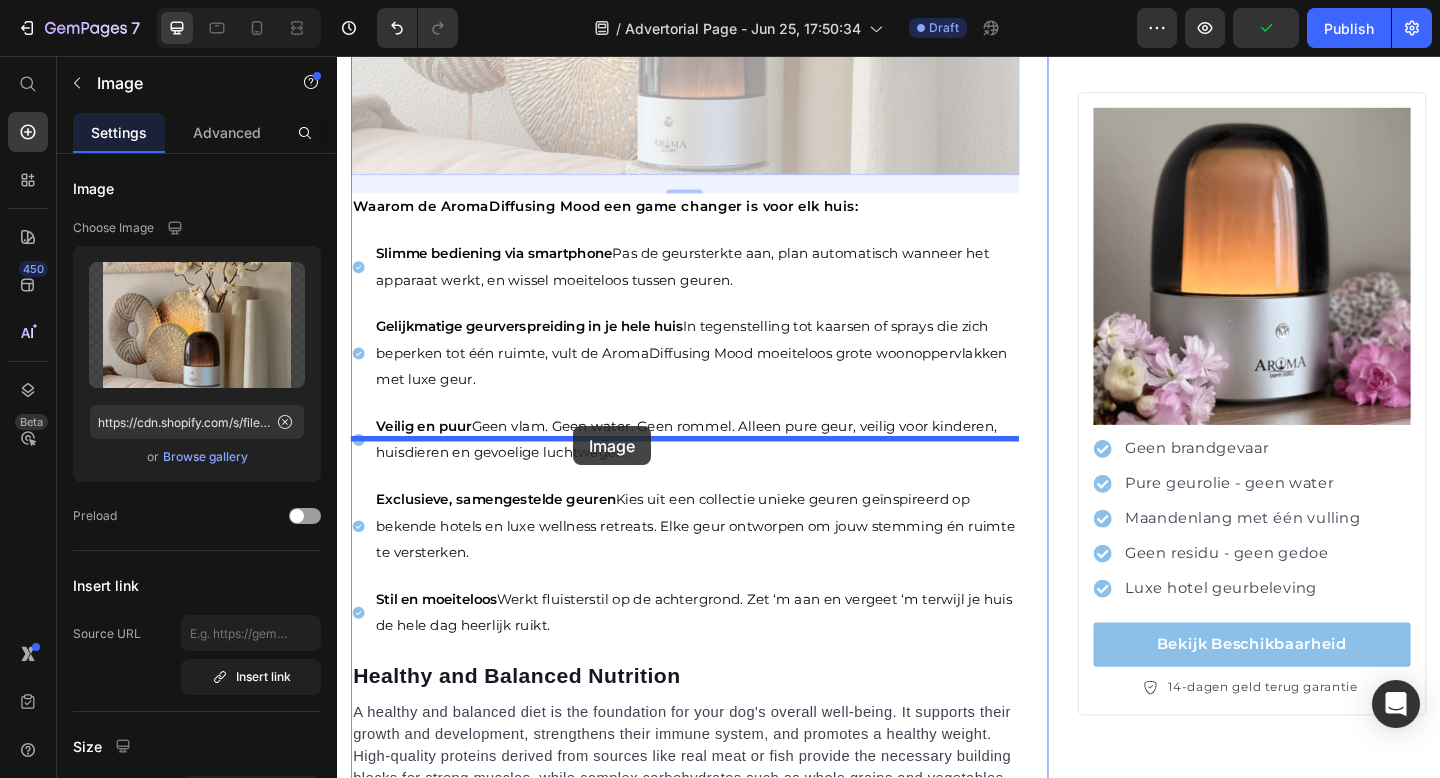 drag, startPoint x: 609, startPoint y: 253, endPoint x: 594, endPoint y: 459, distance: 206.5454 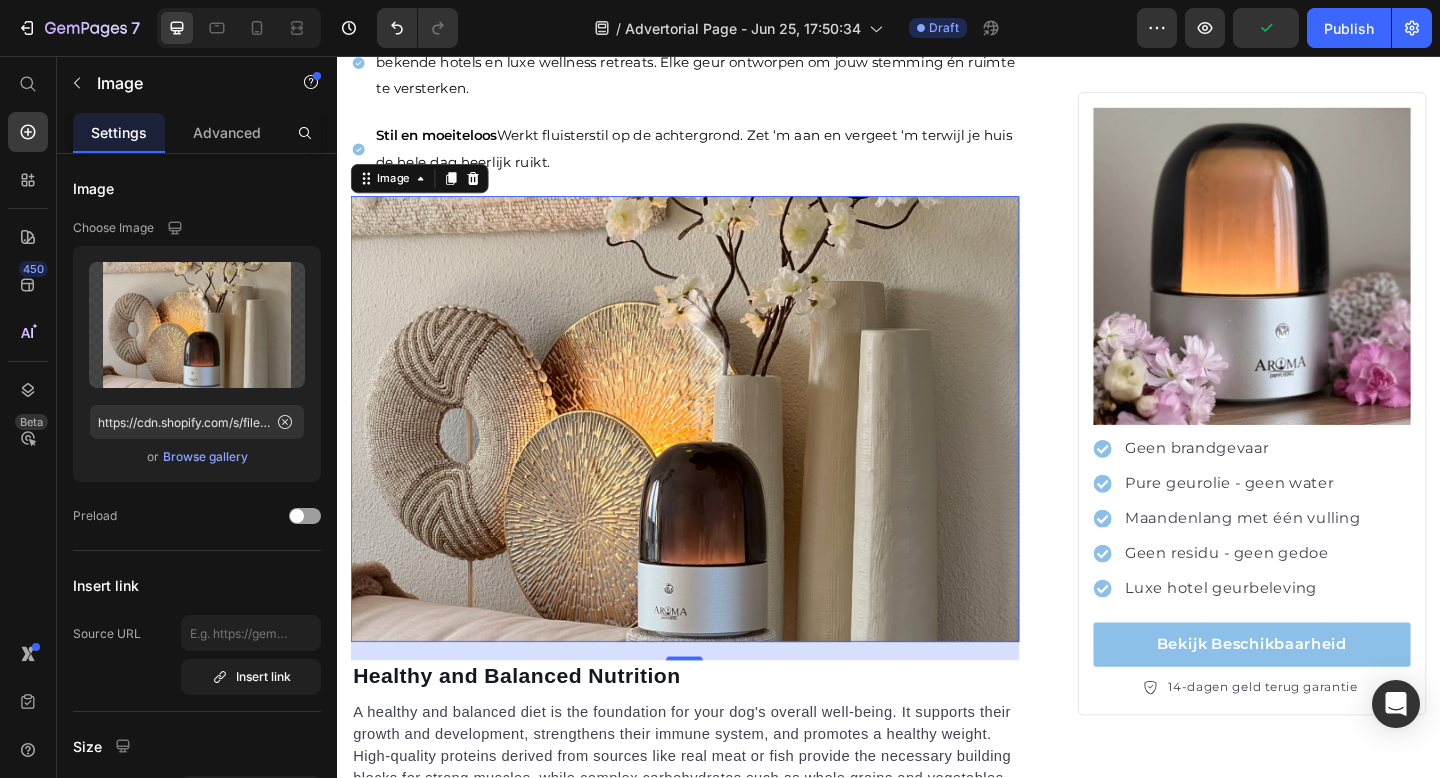 scroll, scrollTop: 3462, scrollLeft: 0, axis: vertical 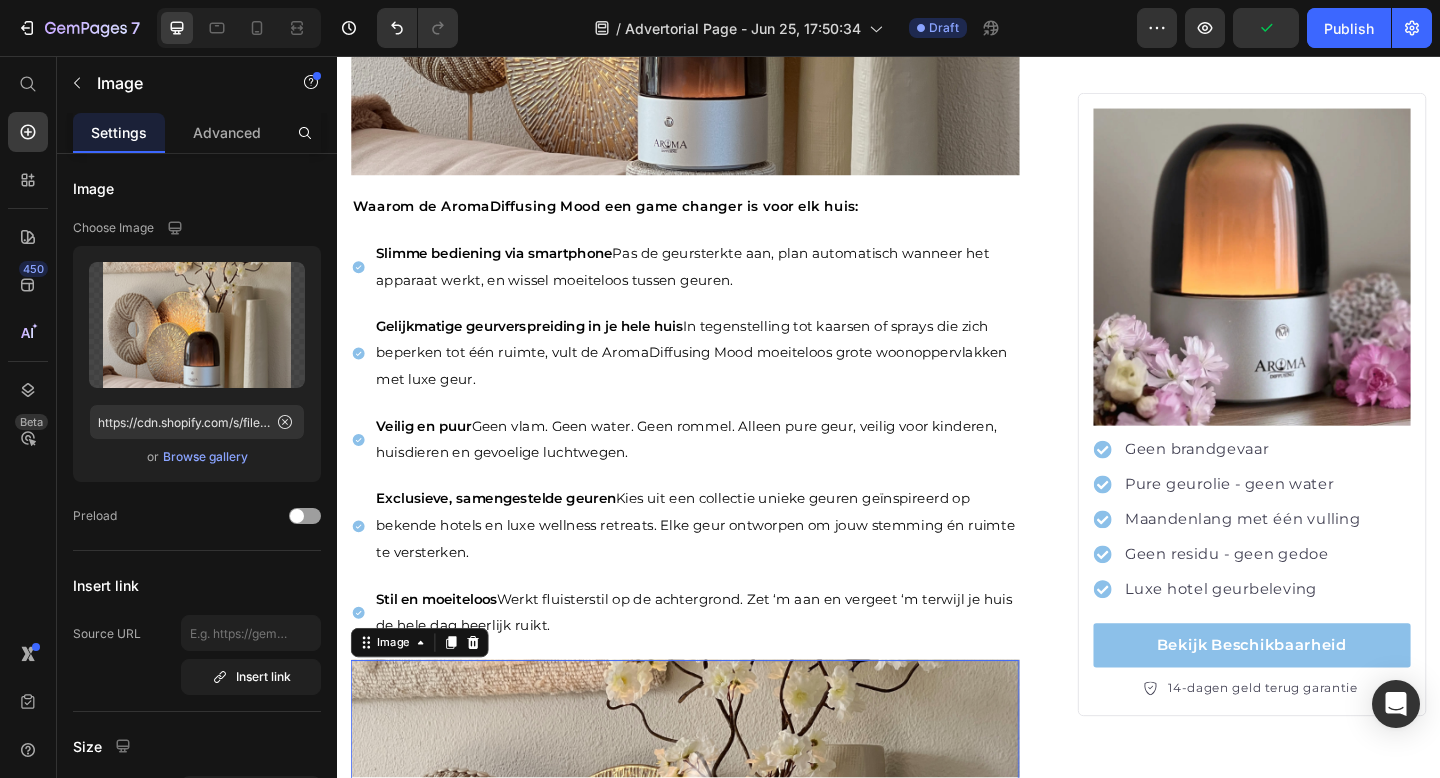 click at bounding box center (715, 955) 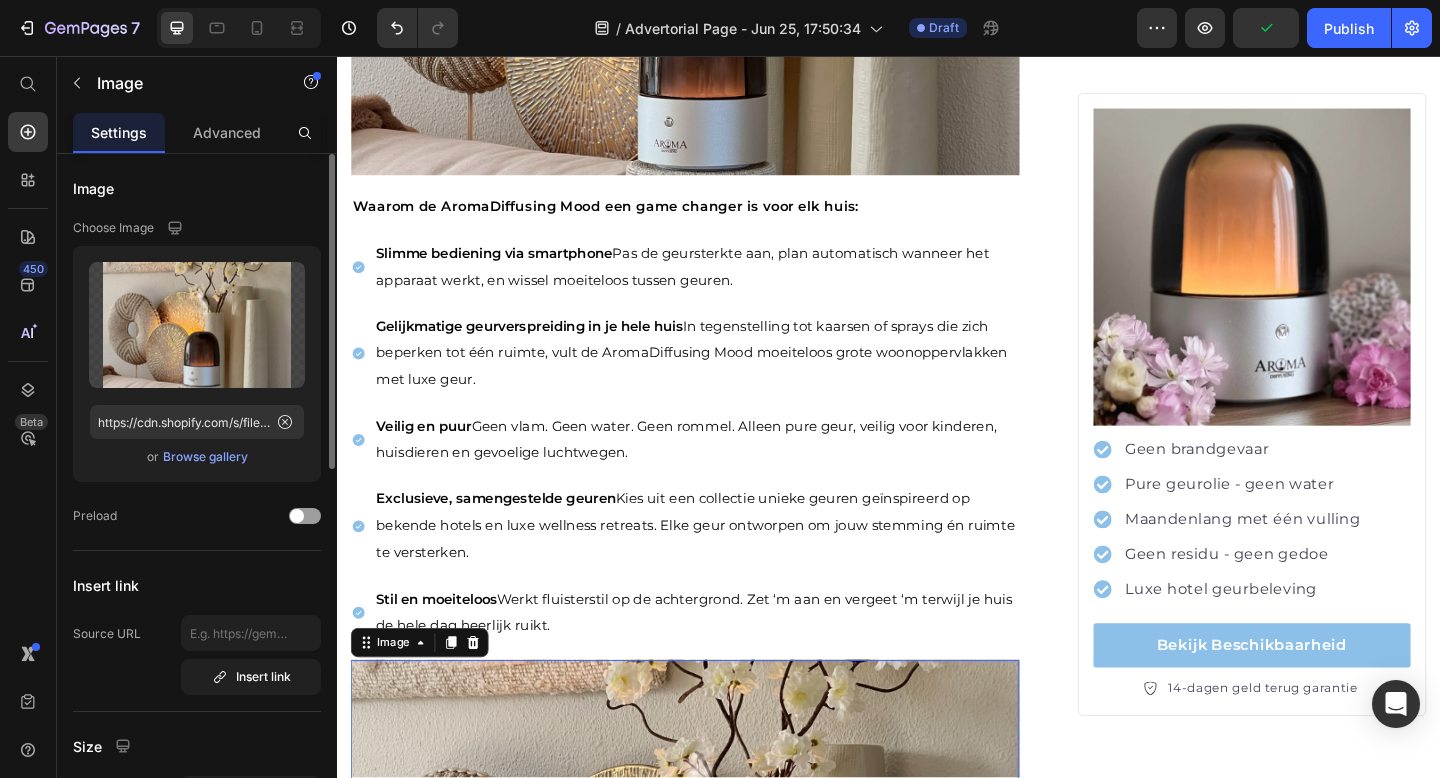 click on "Browse gallery" at bounding box center (205, 457) 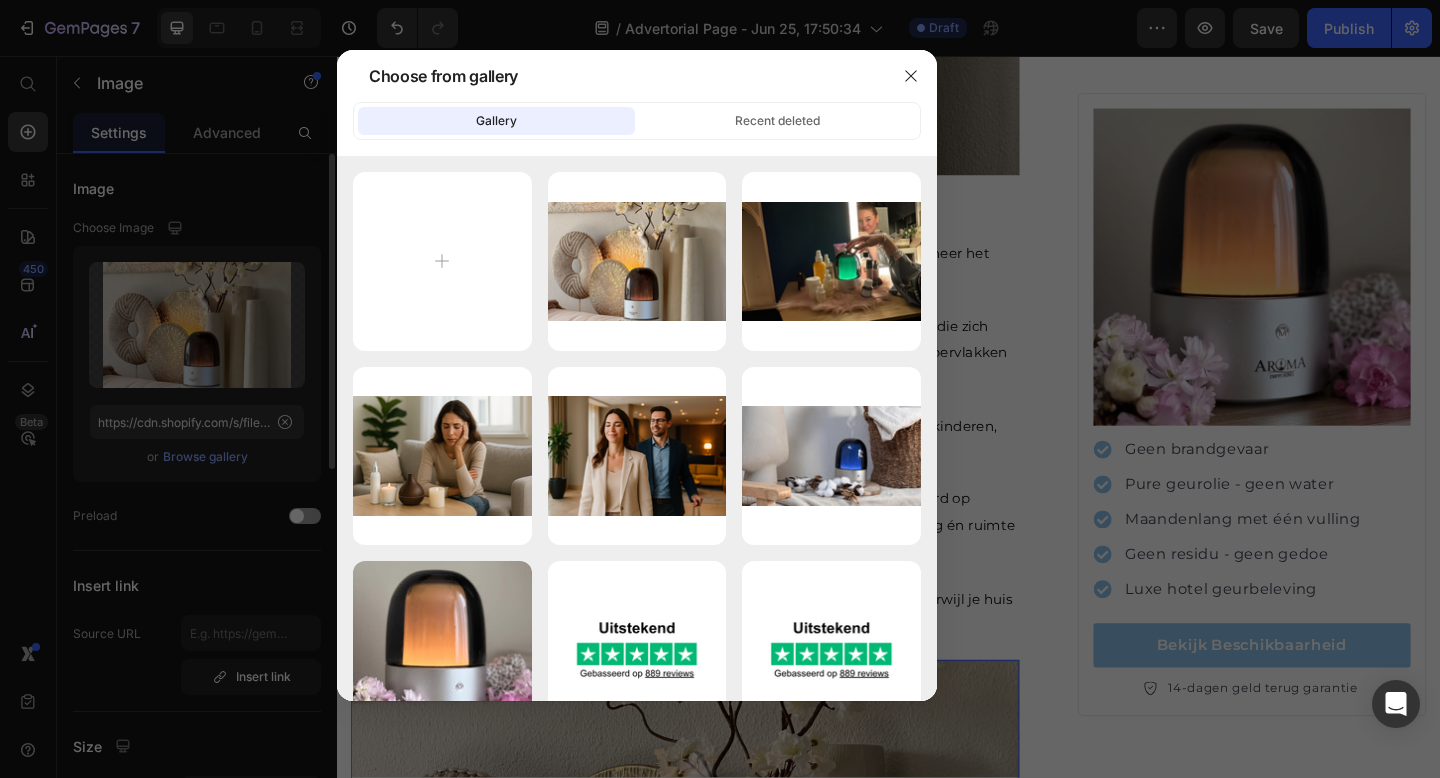 click at bounding box center (720, 389) 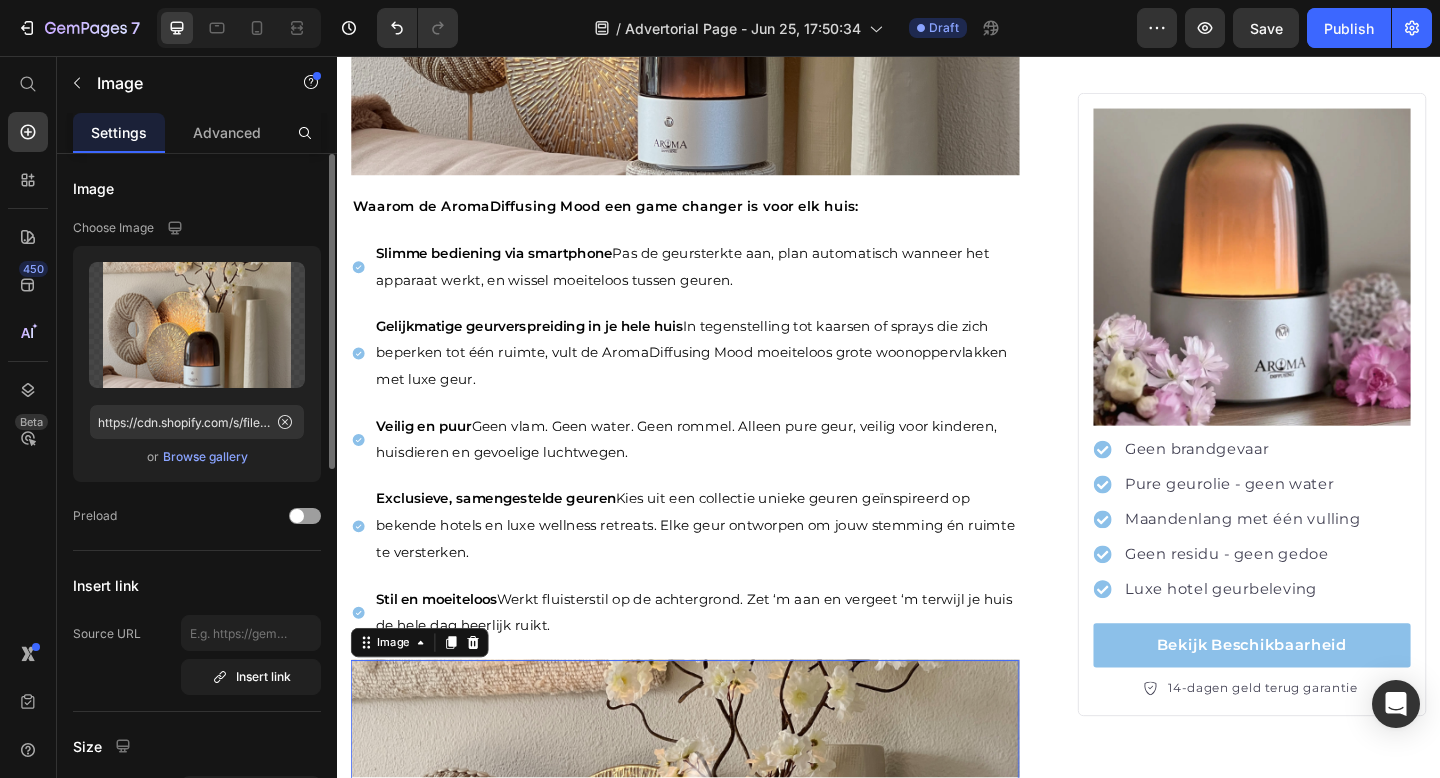 click on "Upload Image https://cdn.shopify.com/s/files/1/0248/0193/5415/files/gempages_554213814434792698-12dba22b-4c57-489d-abb8-cfdfef0ba6e0.png or Browse gallery" 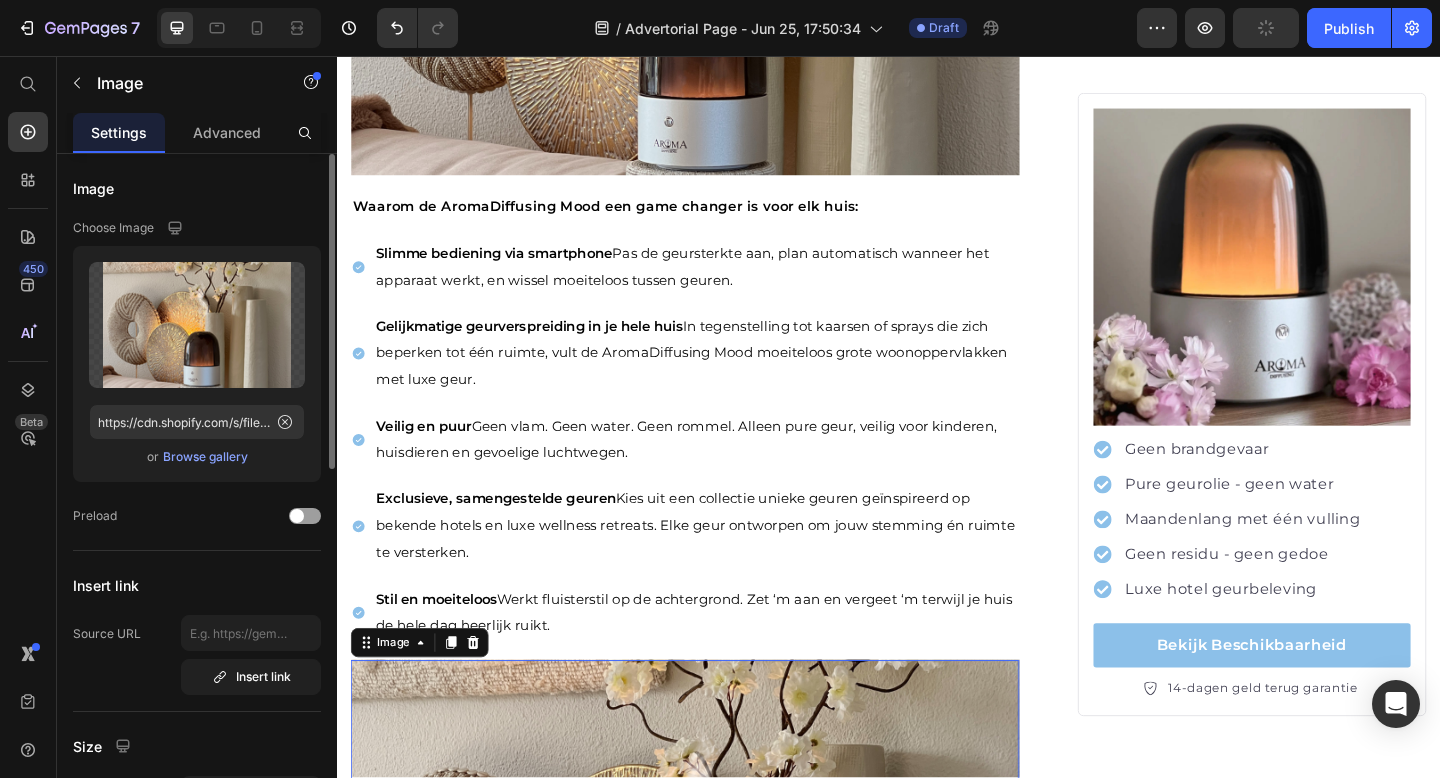 click on "Browse gallery" at bounding box center [205, 457] 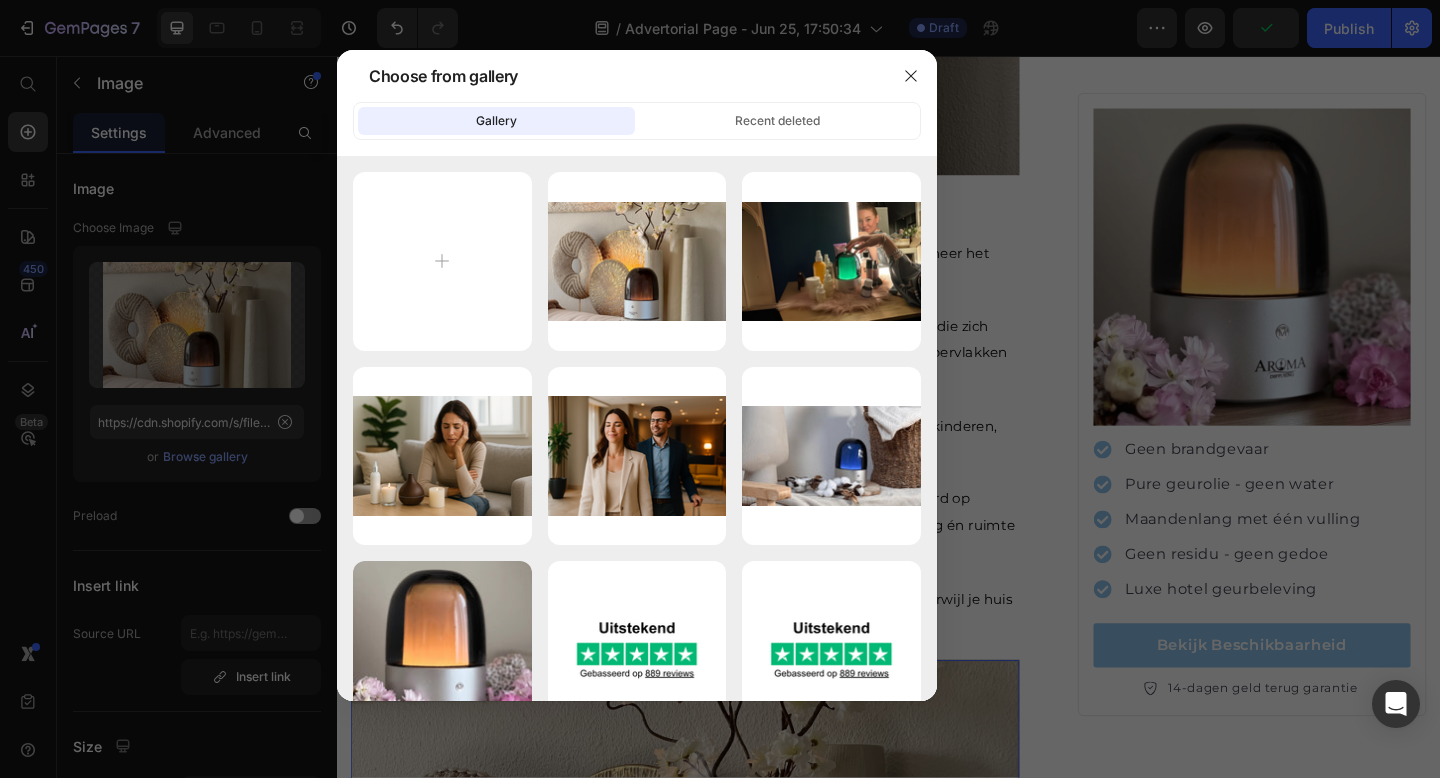 type on "C:\fakepath\Untitled design (50).png" 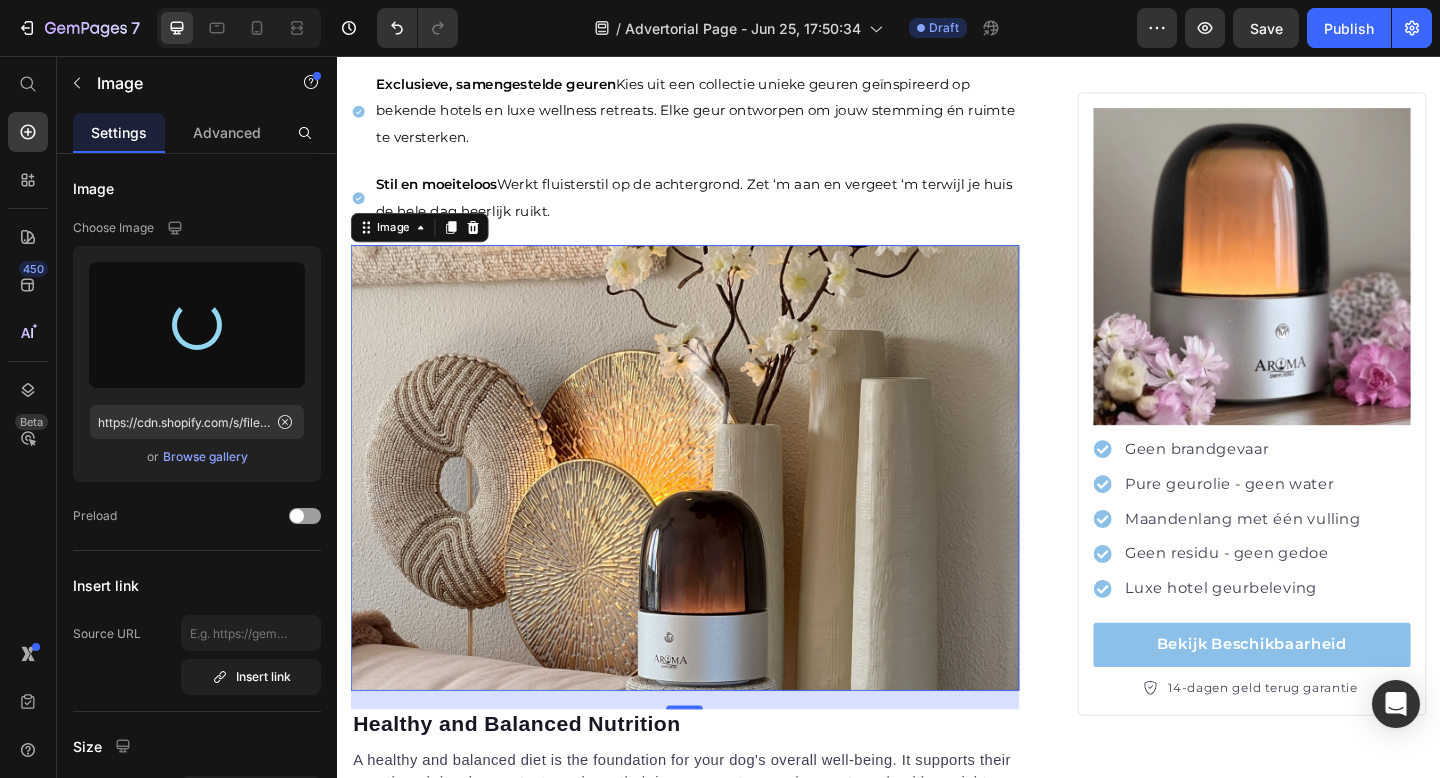 scroll, scrollTop: 3912, scrollLeft: 0, axis: vertical 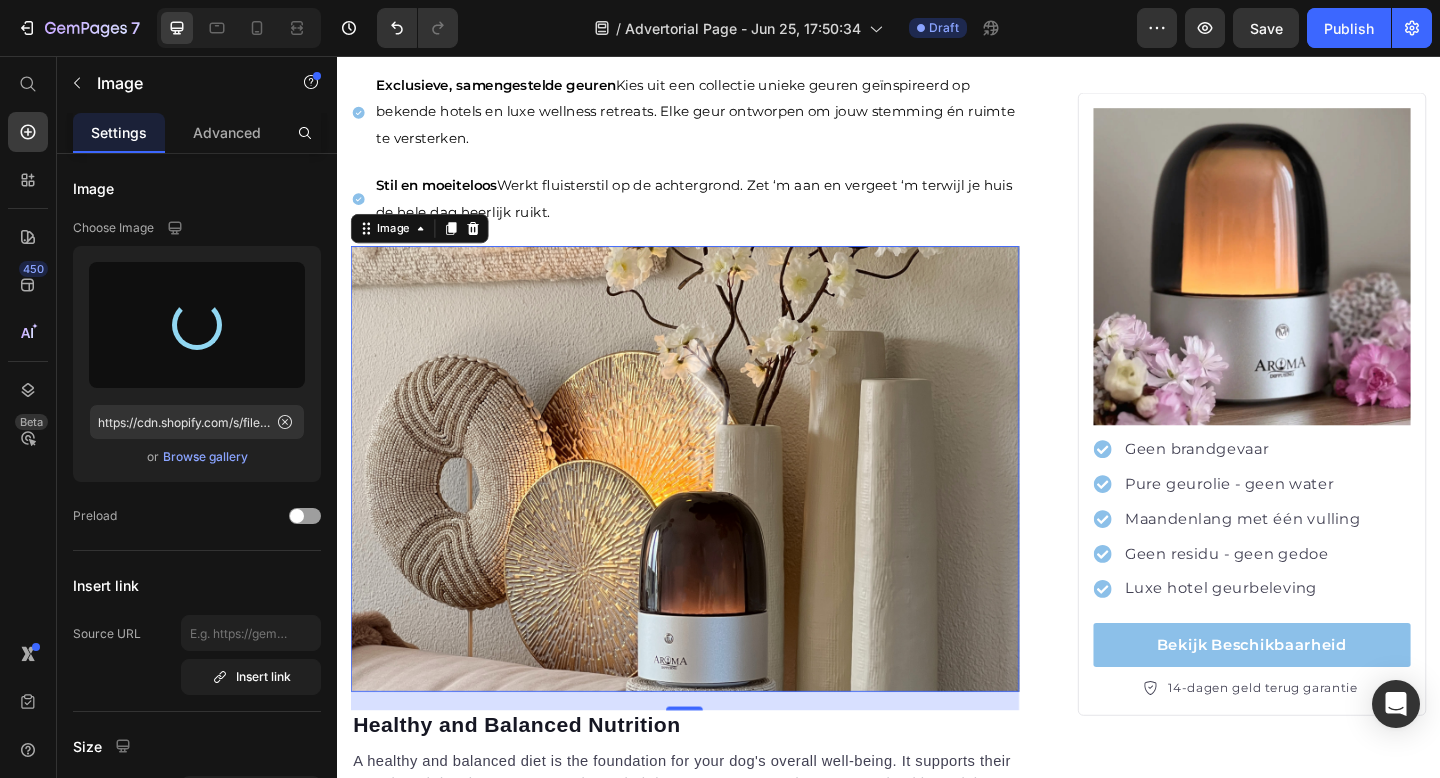 type on "https://cdn.shopify.com/s/files/1/0248/0193/5415/files/gempages_554213814434792698-96a8c349-3ef1-4010-af11-2ab66ef0b72e.png" 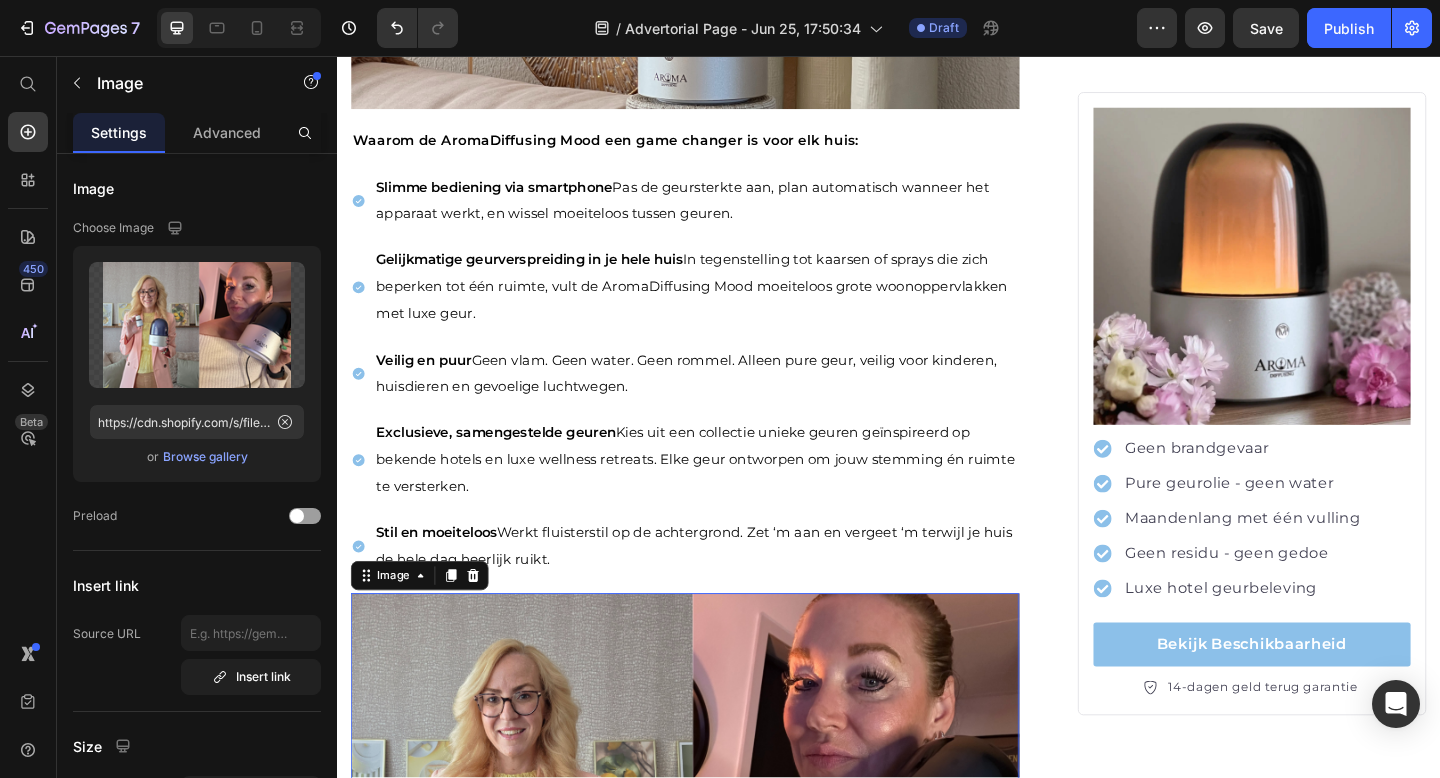 scroll, scrollTop: 3574, scrollLeft: 0, axis: vertical 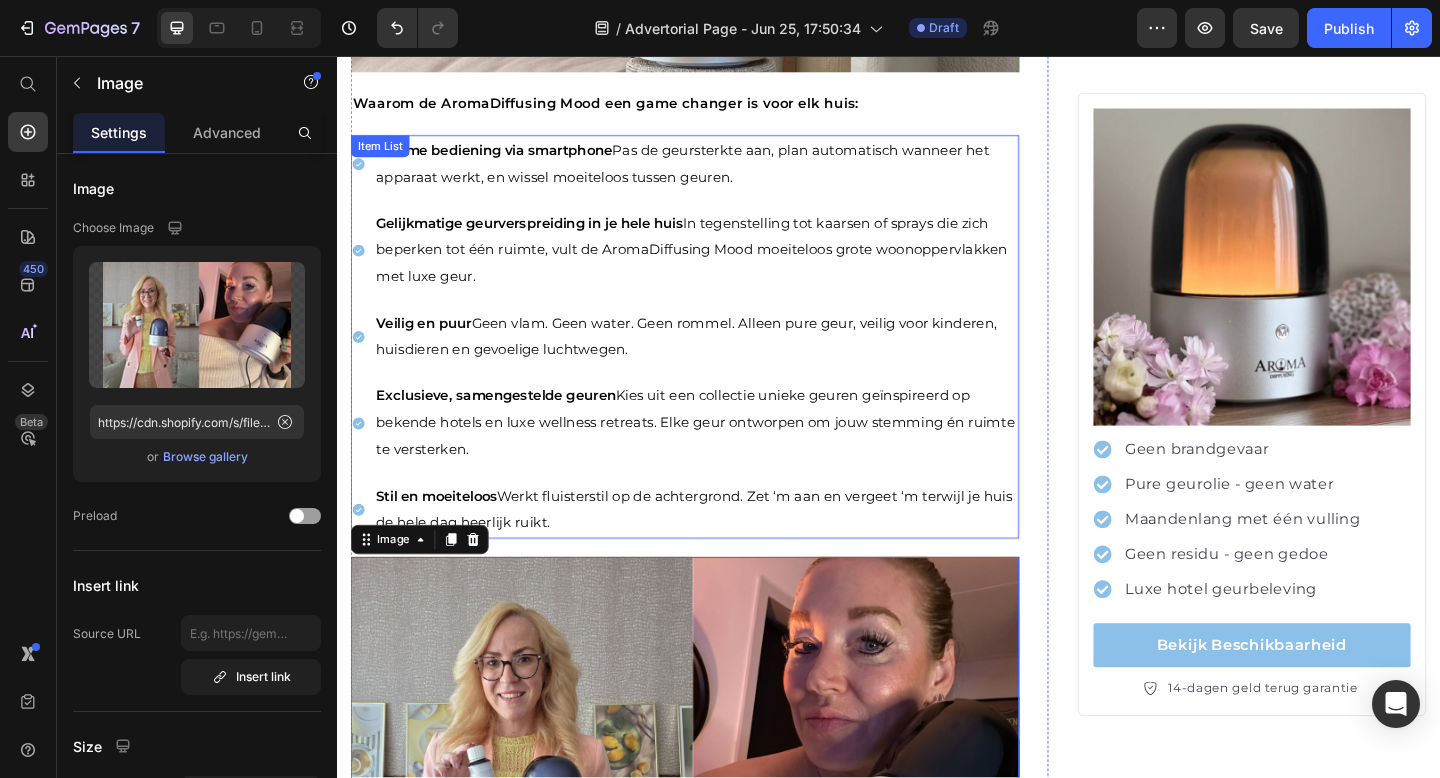 click on "Slimme bediening via smartphone  Pas de geursterkte aan, plan automatisch wanneer het apparaat werkt, en wissel moeiteloos tussen geuren. Gelijkmatige geurverspreiding in je hele huis  In tegenstelling tot kaarsen of sprays die zich beperken tot één ruimte, vult de AromaDiffusing Mood moeiteloos grote woonoppervlakken met luxe geur. Veilig en puur  Geen vlam. Geen water. Geen rommel. Alleen pure geur, veilig voor kinderen, huisdieren en gevoelige luchtwegen. Exclusieve, samengestelde geuren  Kies uit een collectie unieke geuren geïnspireerd op bekende hotels en luxe wellness retreats. Elke geur ontworpen om jouw stemming én ruimte te versterken. Stil en moeiteloos  Werkt fluisterstil op de achtergrond. Zet ‘m aan en vergeet ‘m terwijl je huis de hele dag heerlijk ruikt." at bounding box center (715, 362) 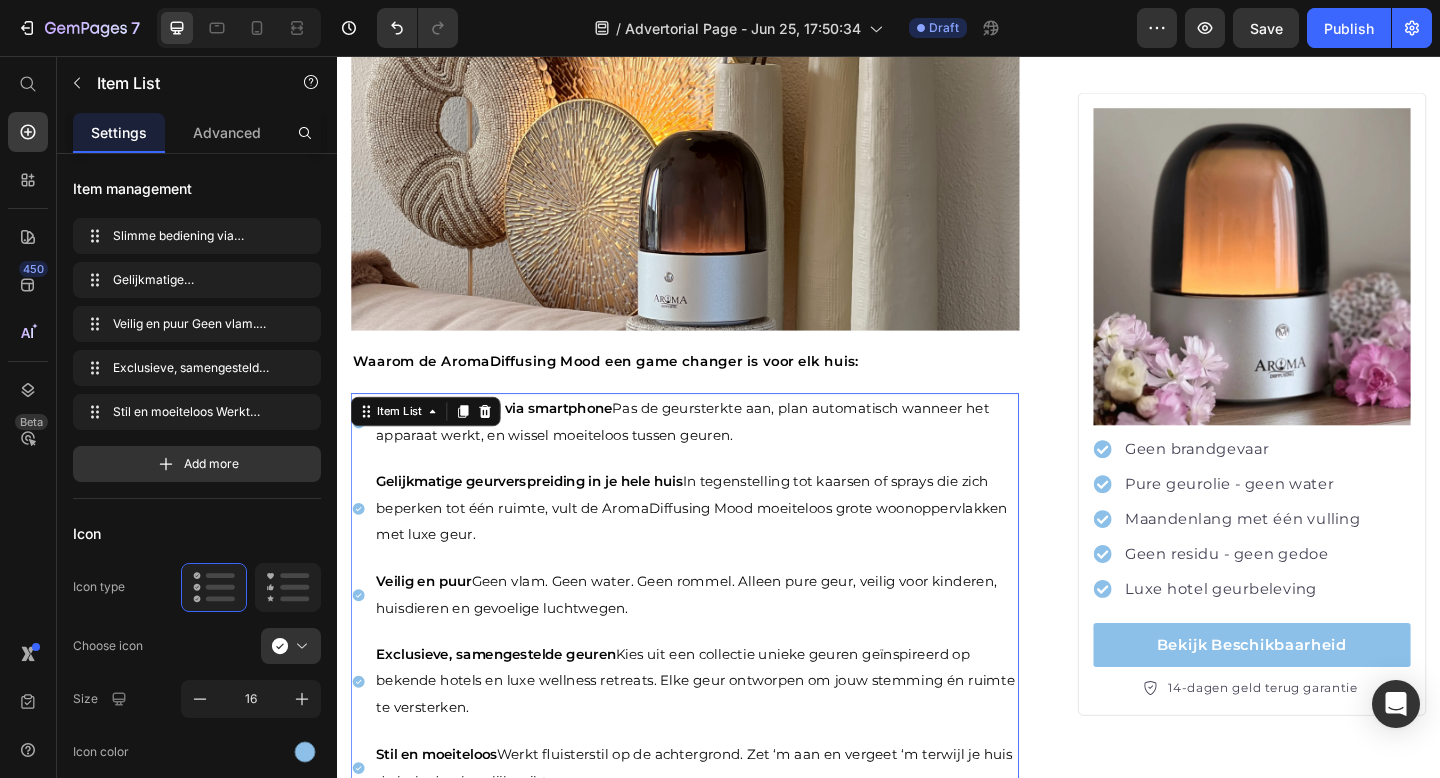 scroll, scrollTop: 3216, scrollLeft: 0, axis: vertical 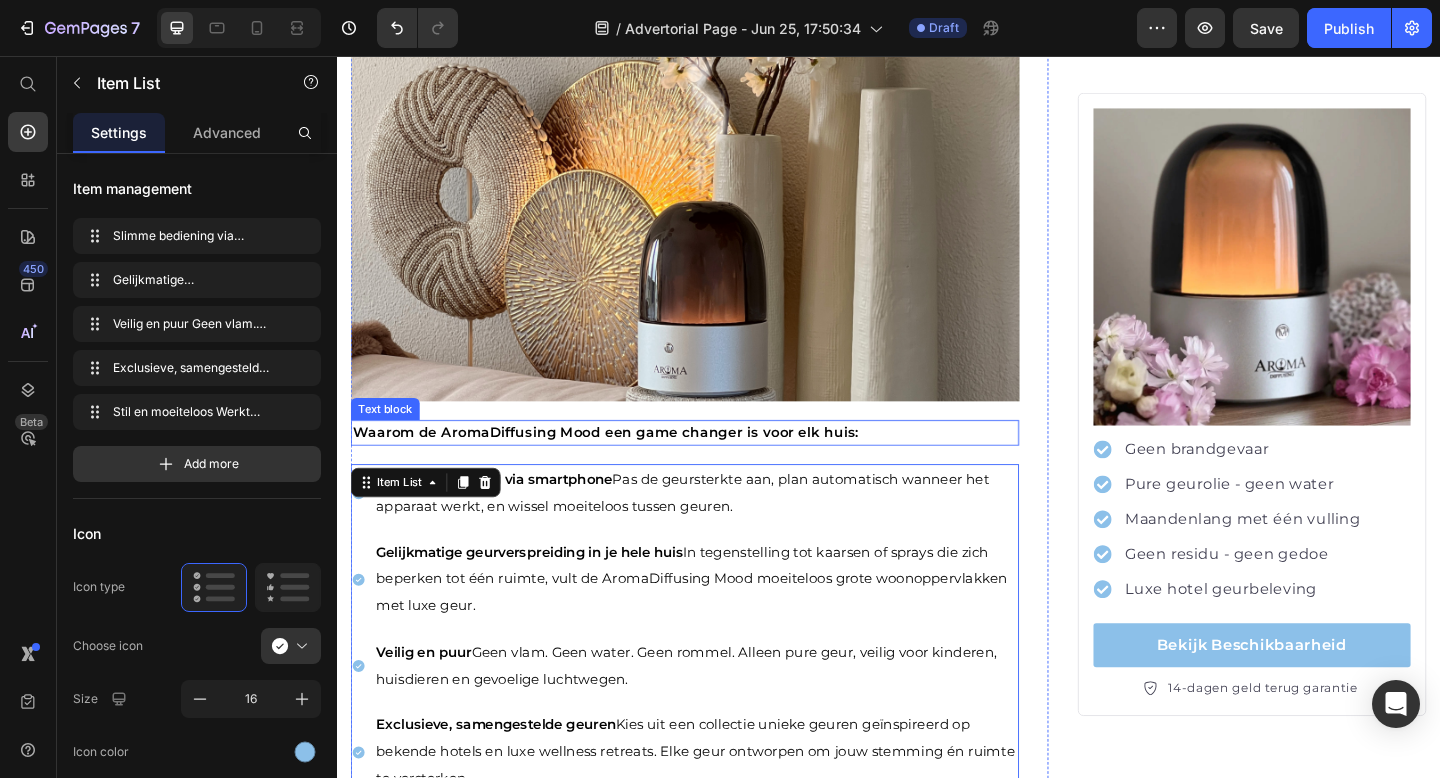 click on "Waarom de AromaDiffusing Mood een game changer is voor elk huis:" at bounding box center (629, 466) 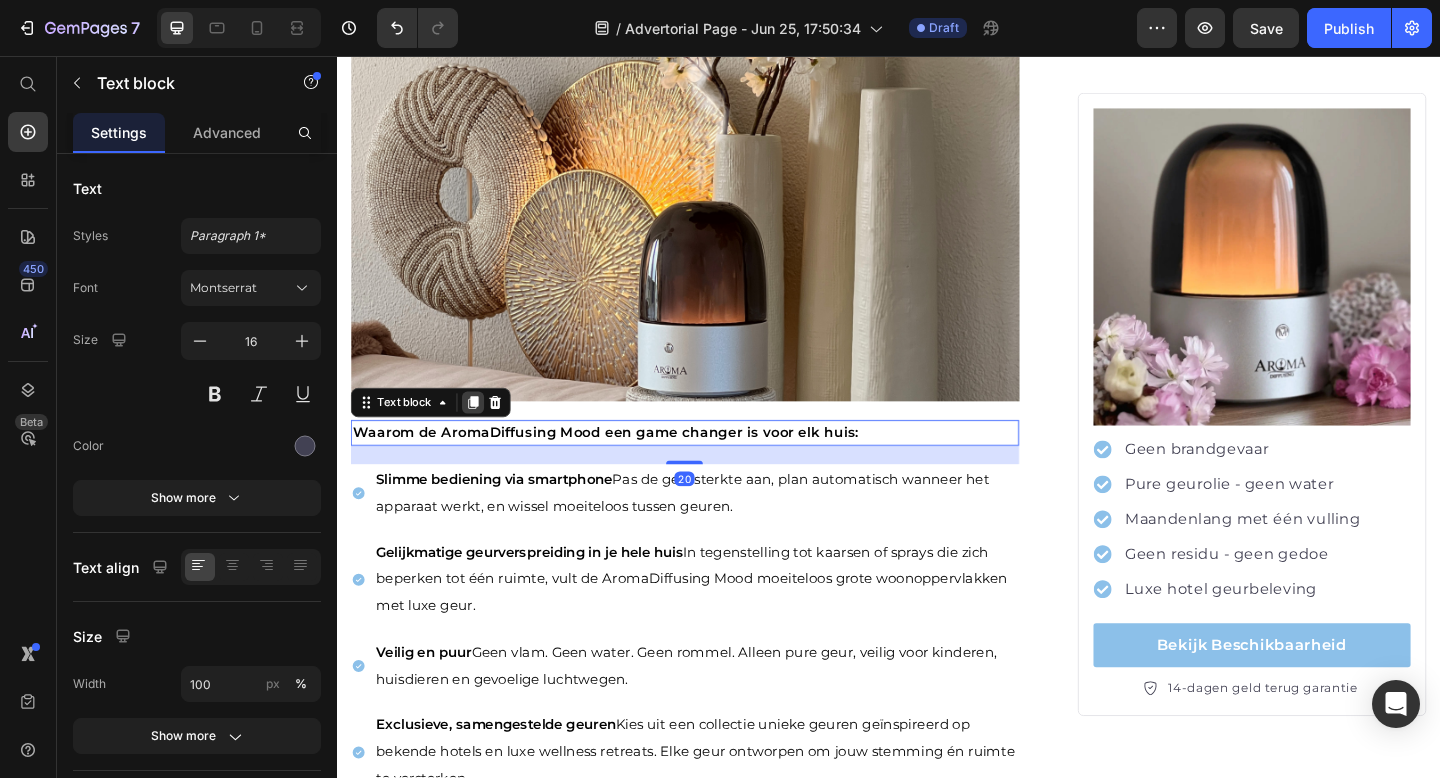 click 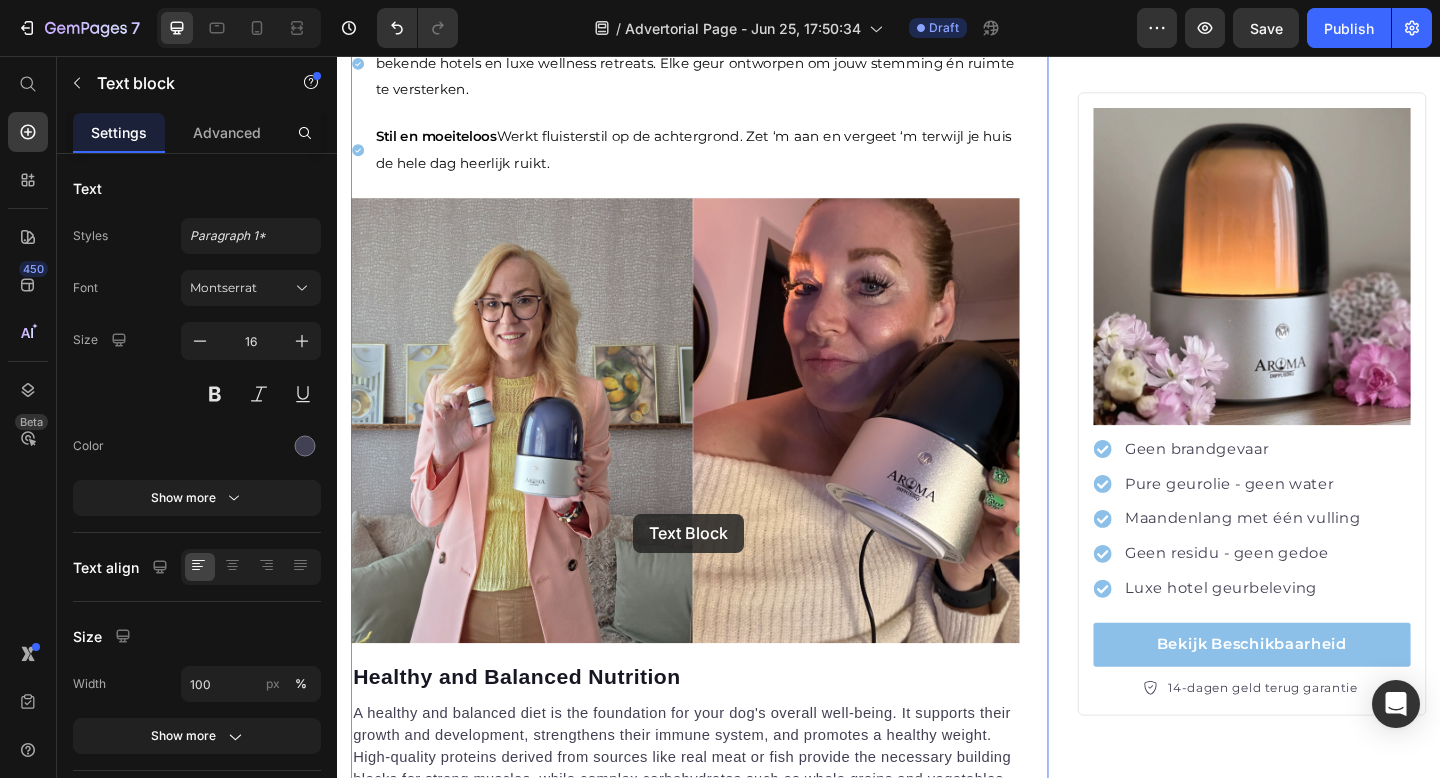 scroll, scrollTop: 4025, scrollLeft: 0, axis: vertical 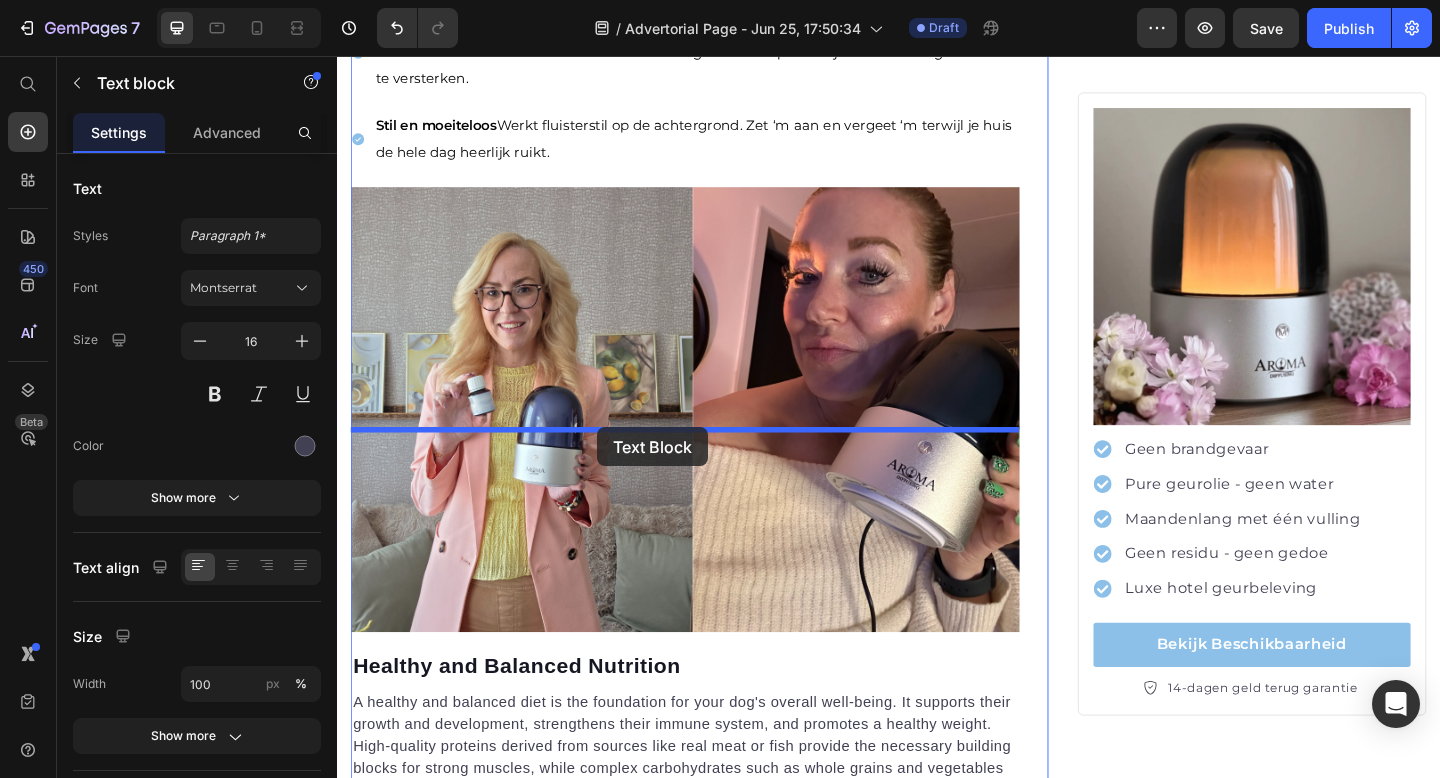 drag, startPoint x: 692, startPoint y: 269, endPoint x: 620, endPoint y: 460, distance: 204.12006 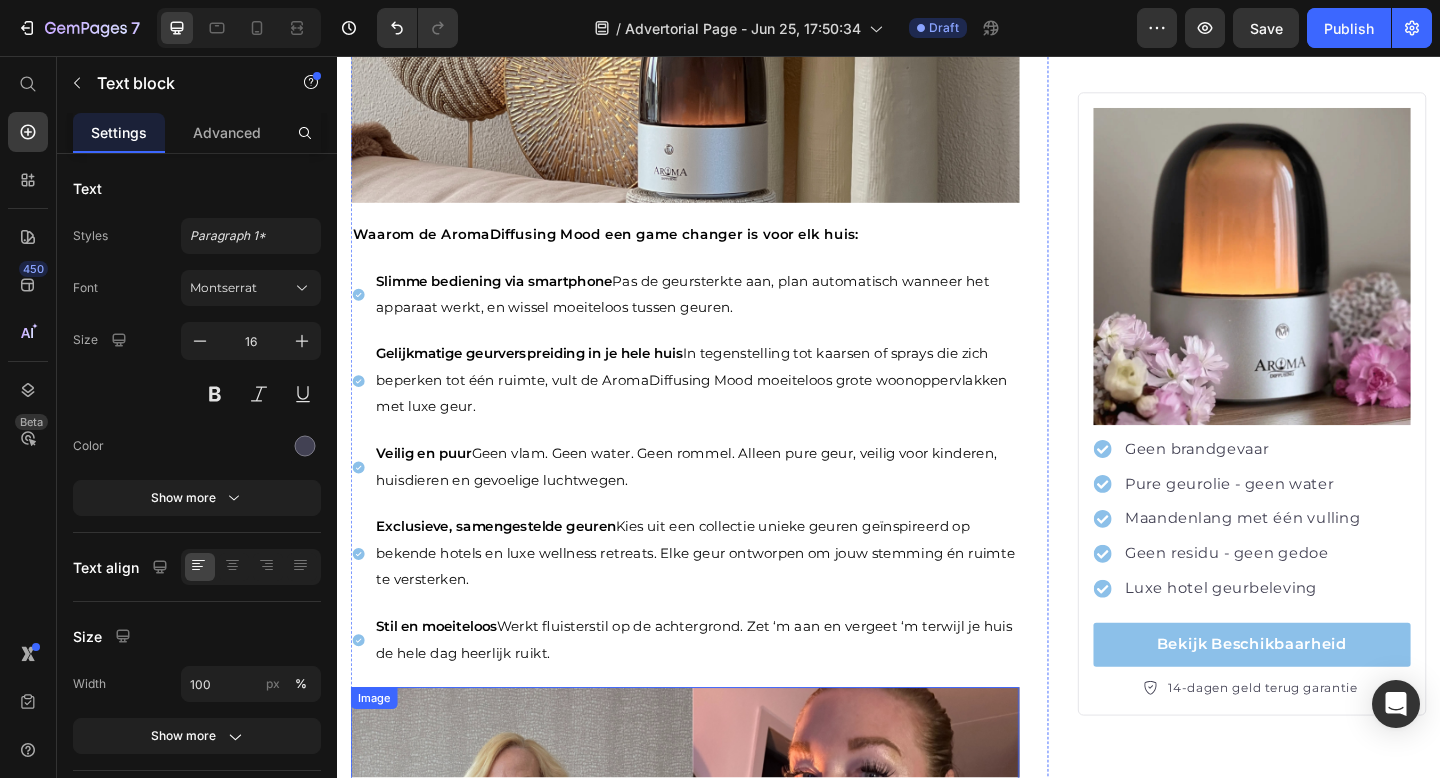 scroll, scrollTop: 3189, scrollLeft: 0, axis: vertical 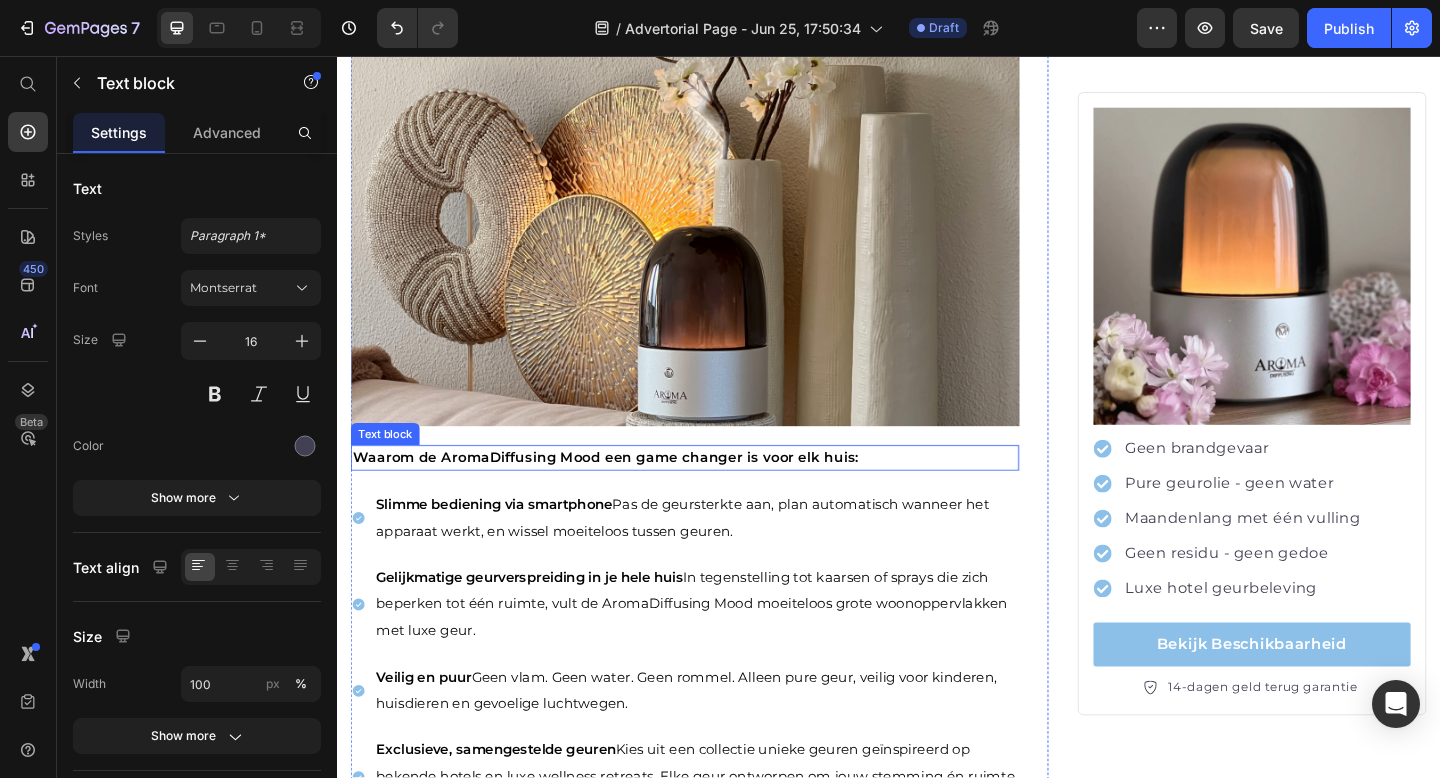 click on "Waarom de AromaDiffusing Mood een game changer is voor elk huis:" at bounding box center (715, 493) 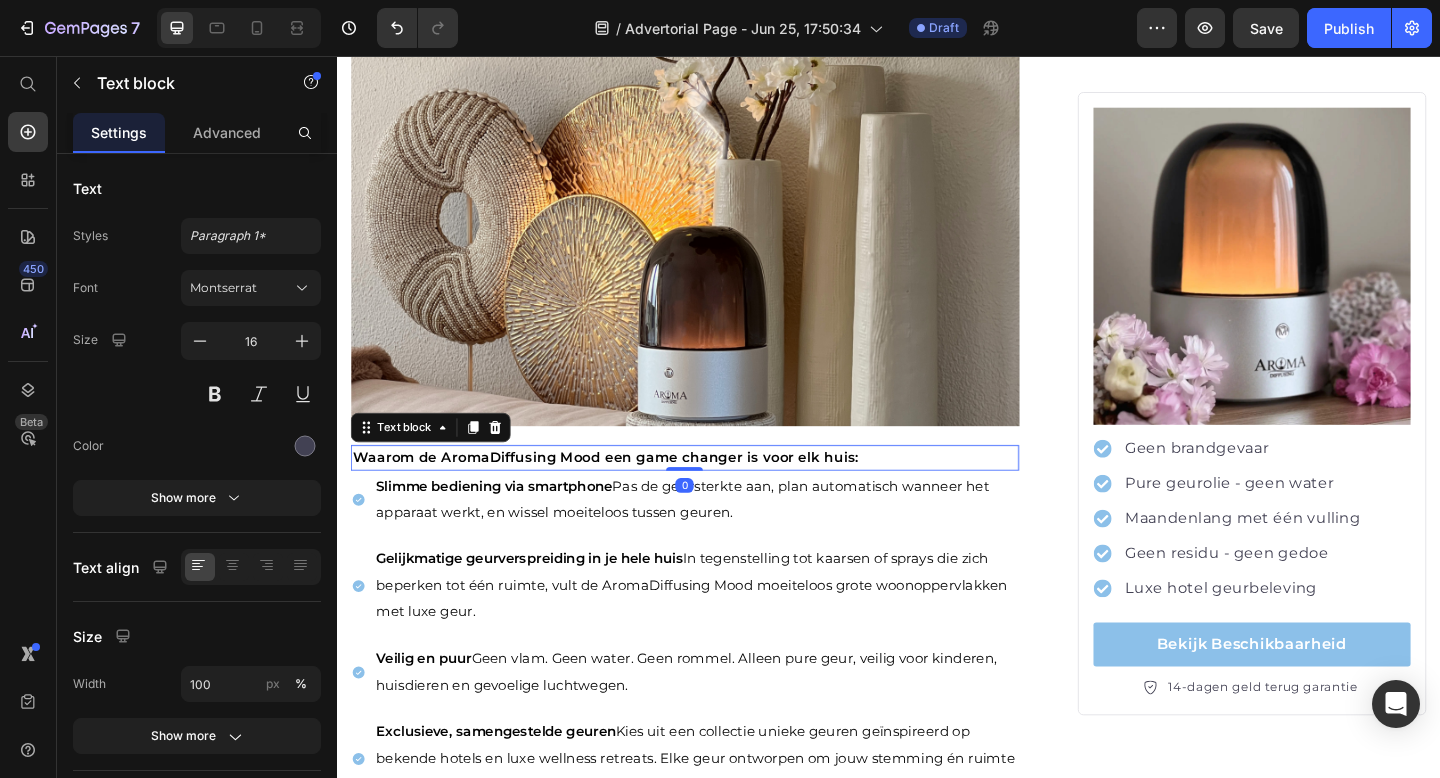 drag, startPoint x: 717, startPoint y: 275, endPoint x: 717, endPoint y: 252, distance: 23 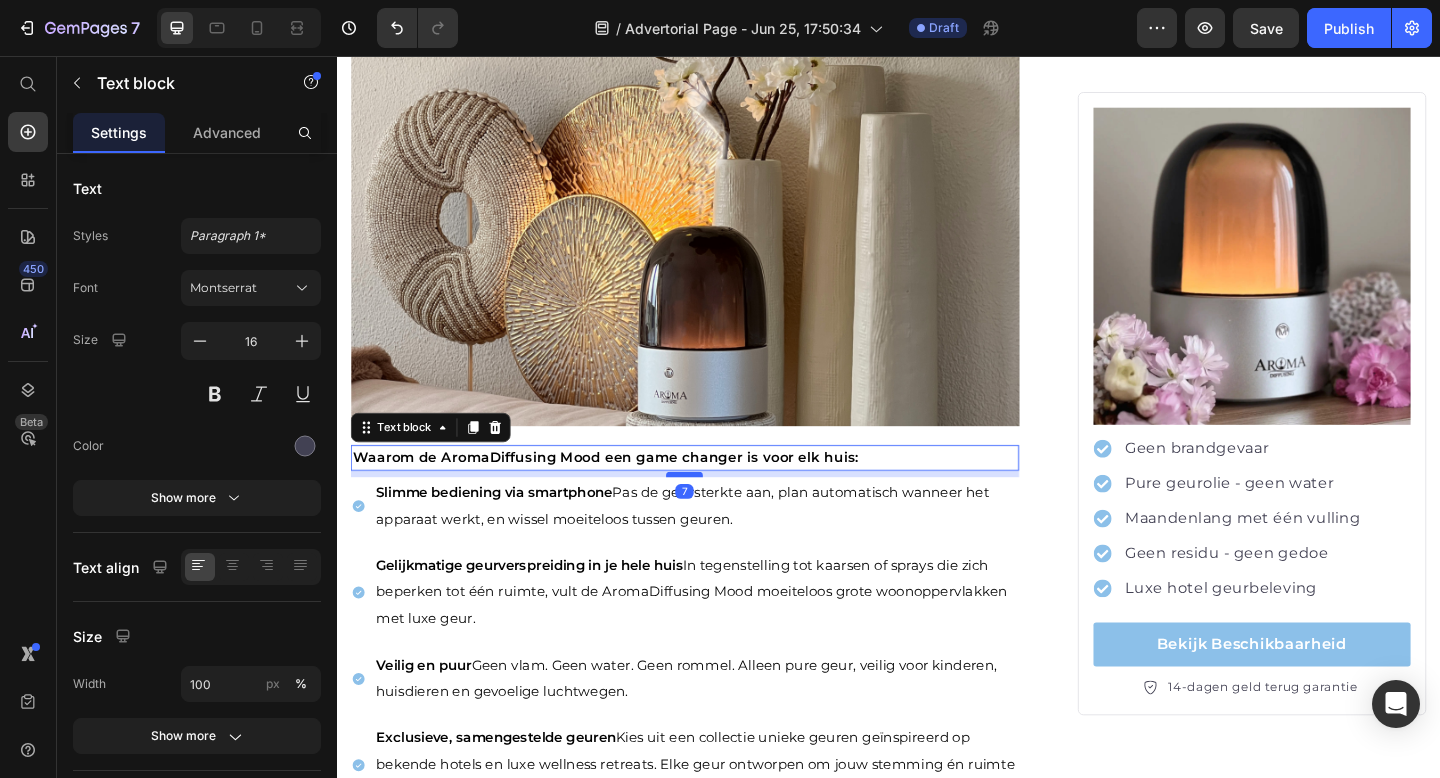 click at bounding box center [715, 511] 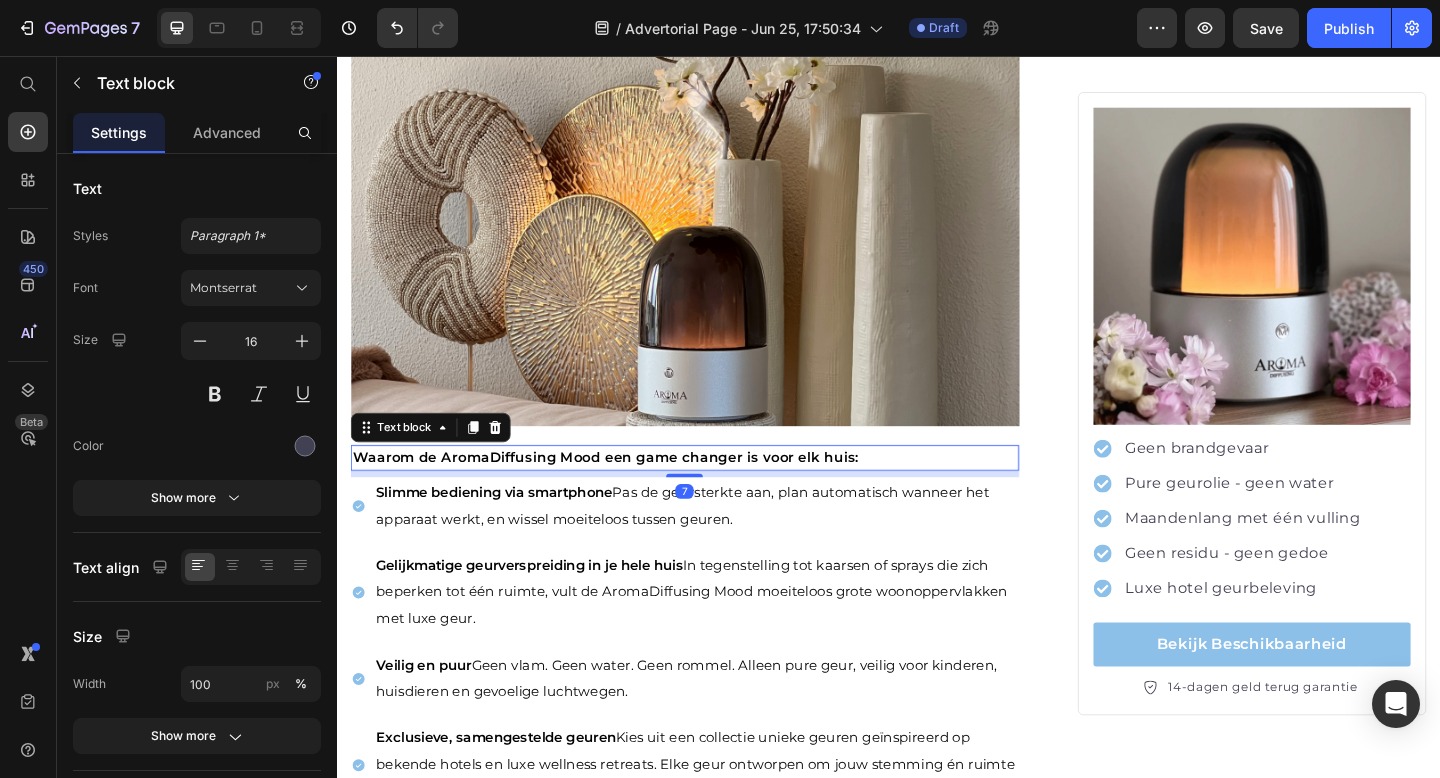 click on "Gelijkmatige geurverspreiding in je hele huis  In tegenstelling tot kaarsen of sprays die zich beperken tot één ruimte, vult de AromaDiffusing Mood moeiteloos grote woonoppervlakken met luxe geur." at bounding box center [722, 639] 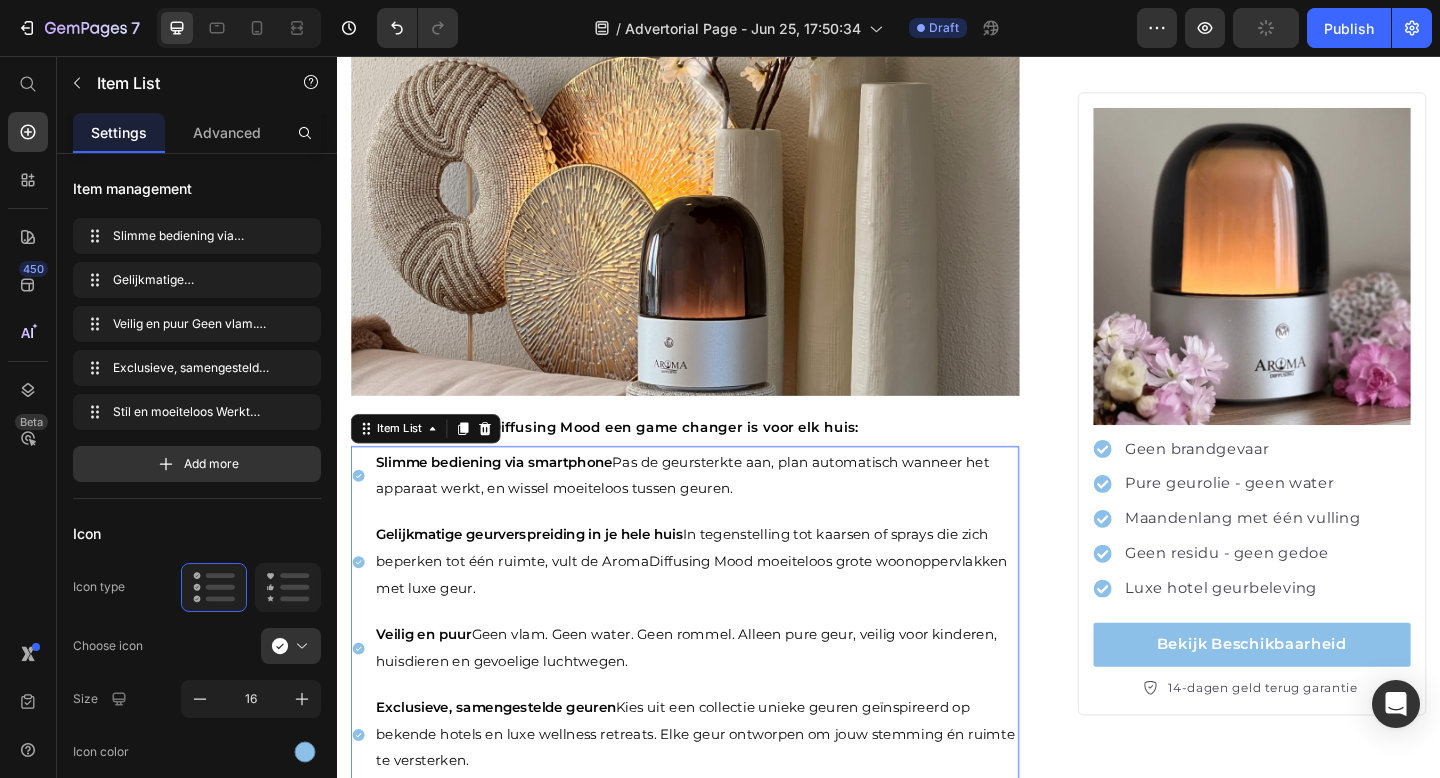 scroll, scrollTop: 3226, scrollLeft: 0, axis: vertical 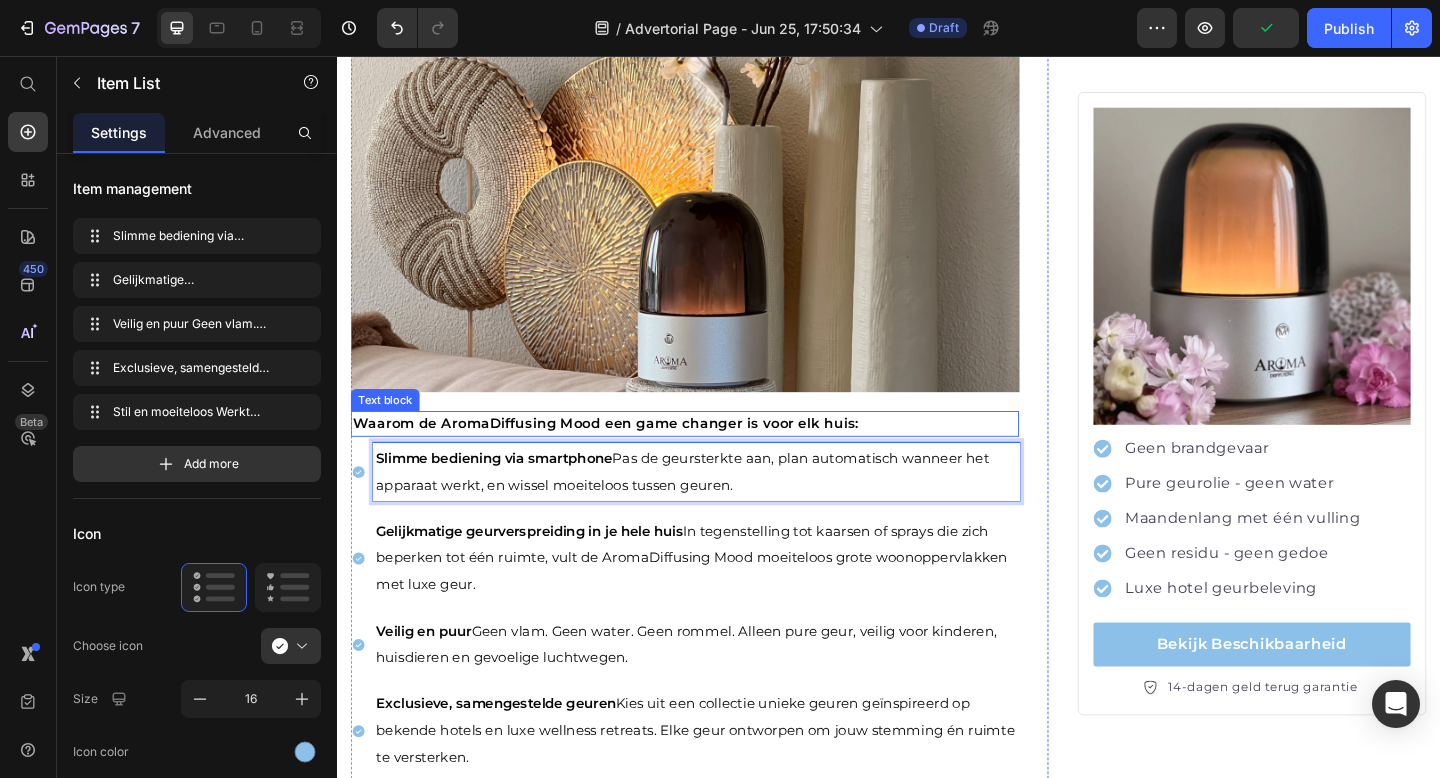 click on "Waarom de AromaDiffusing Mood een game changer is voor elk huis:" at bounding box center (629, 456) 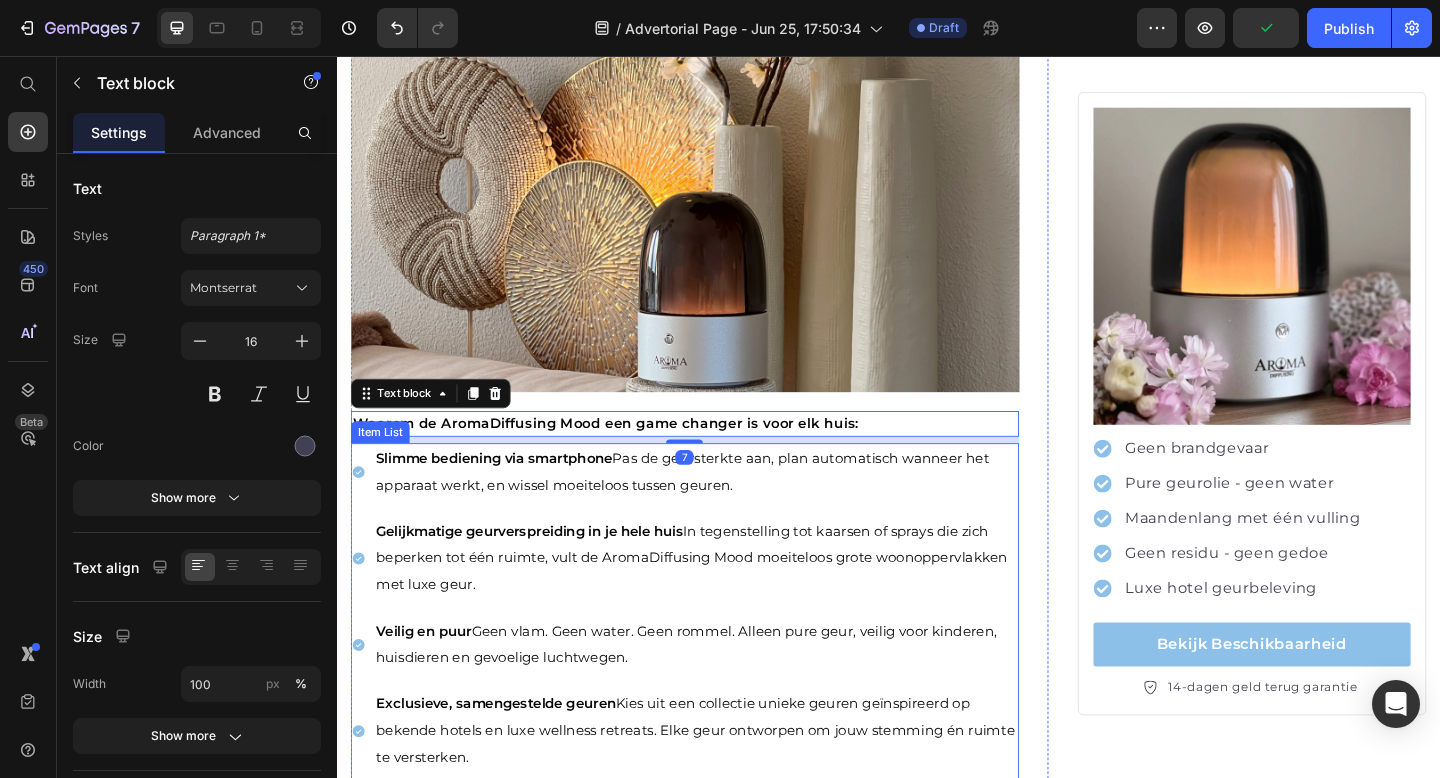 click on "Slimme bediening via smartphone  Pas de geursterkte aan, plan automatisch wanneer het apparaat werkt, en wissel moeiteloos tussen geuren." at bounding box center (727, 509) 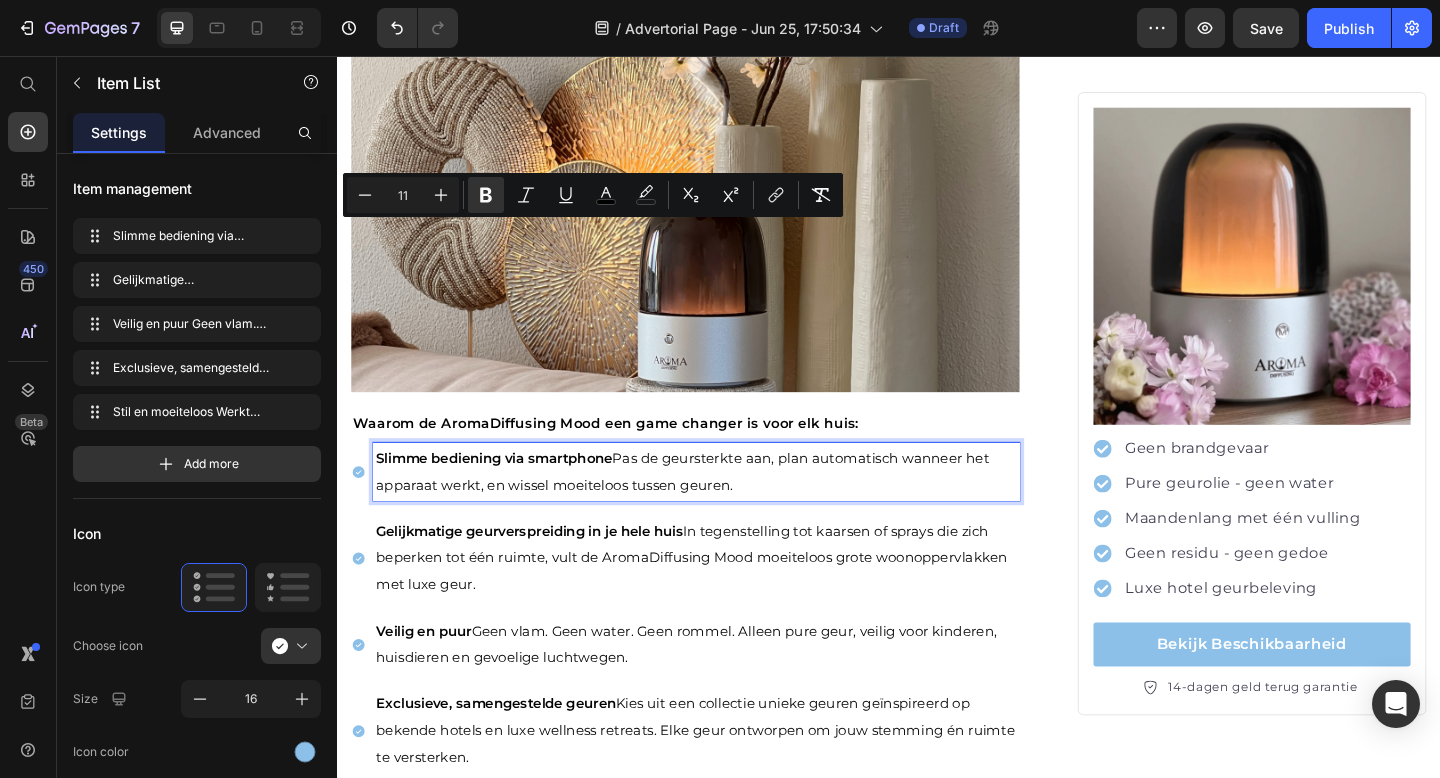 click on "Slimme bediening via smartphone  Pas de geursterkte aan, plan automatisch wanneer het apparaat werkt, en wissel moeiteloos tussen geuren." at bounding box center (727, 509) 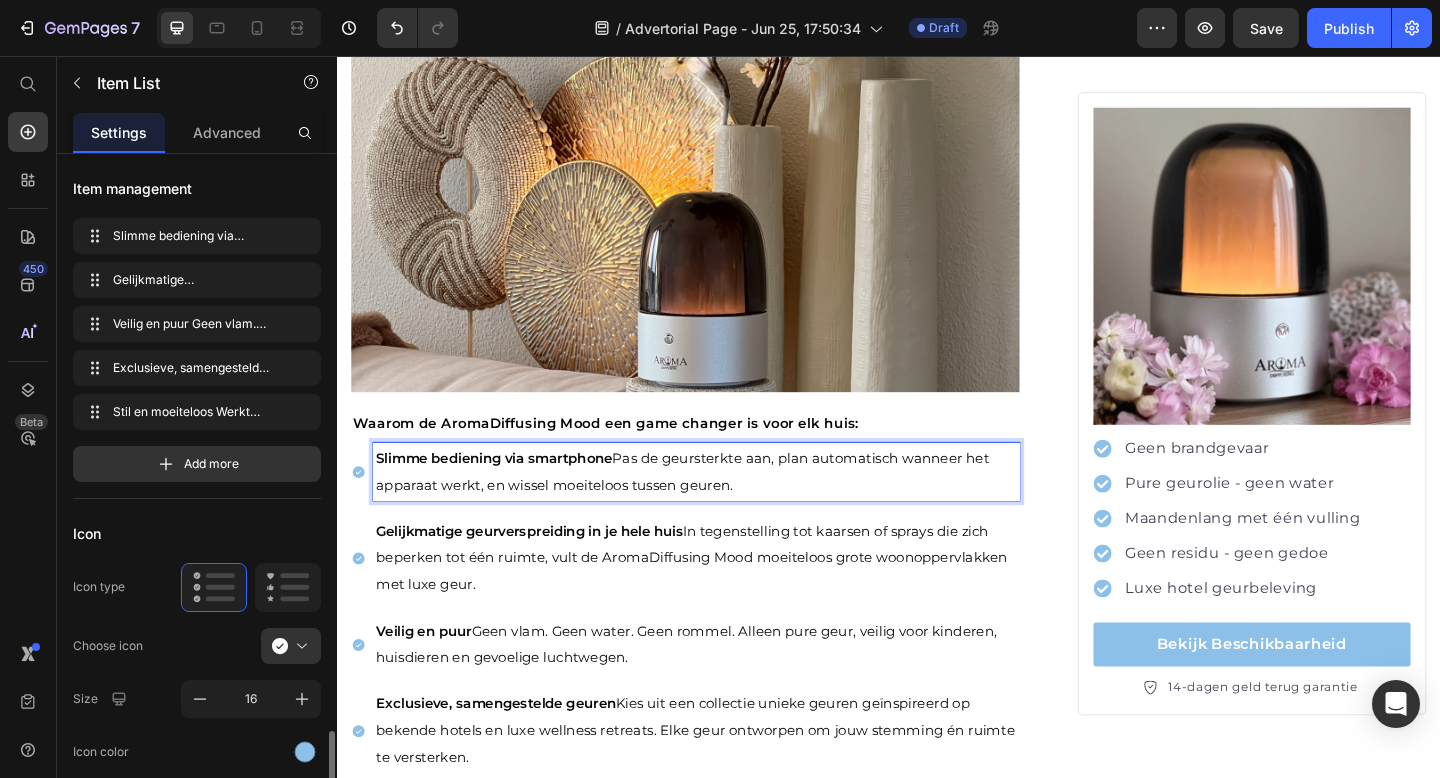 scroll, scrollTop: 408, scrollLeft: 0, axis: vertical 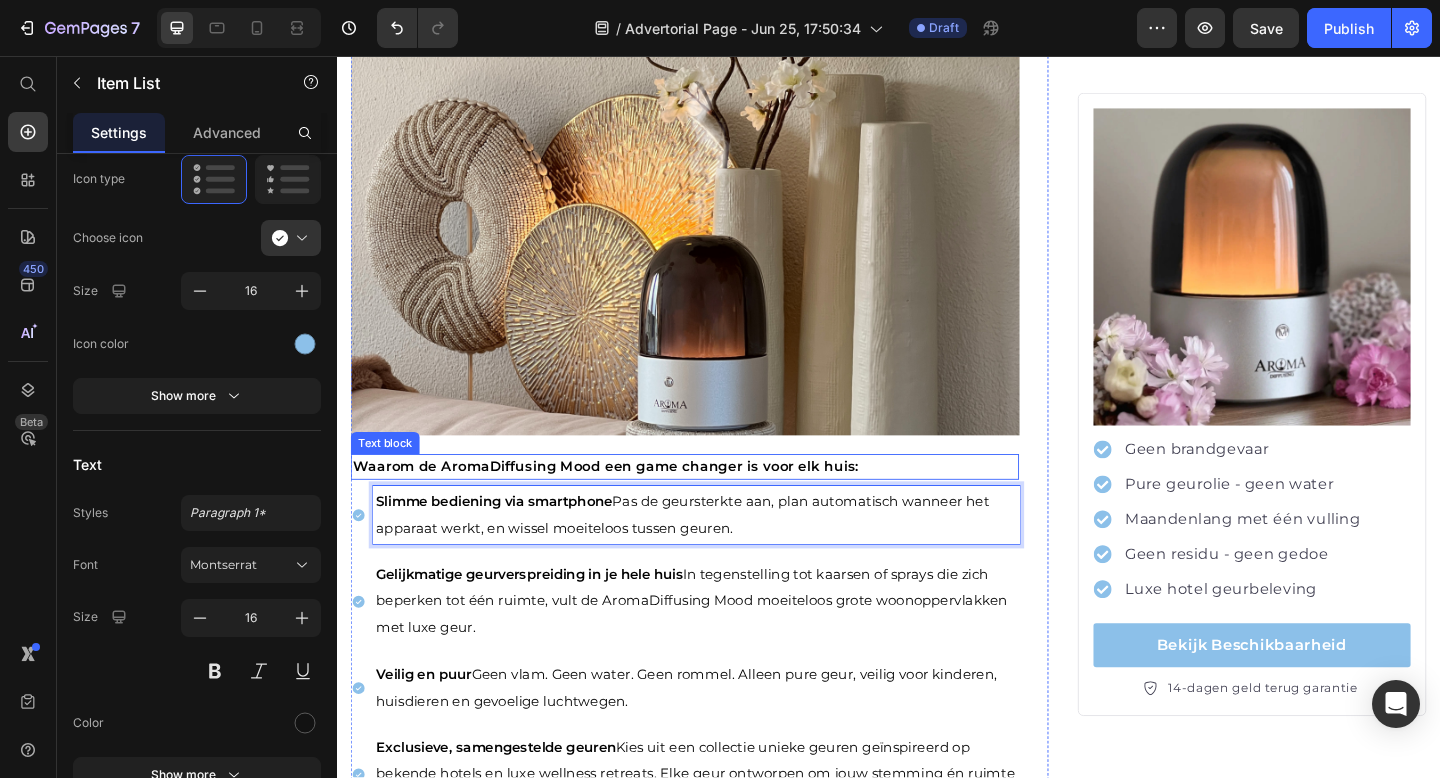 click on "Waarom de AromaDiffusing Mood een game changer is voor elk huis:" at bounding box center (629, 503) 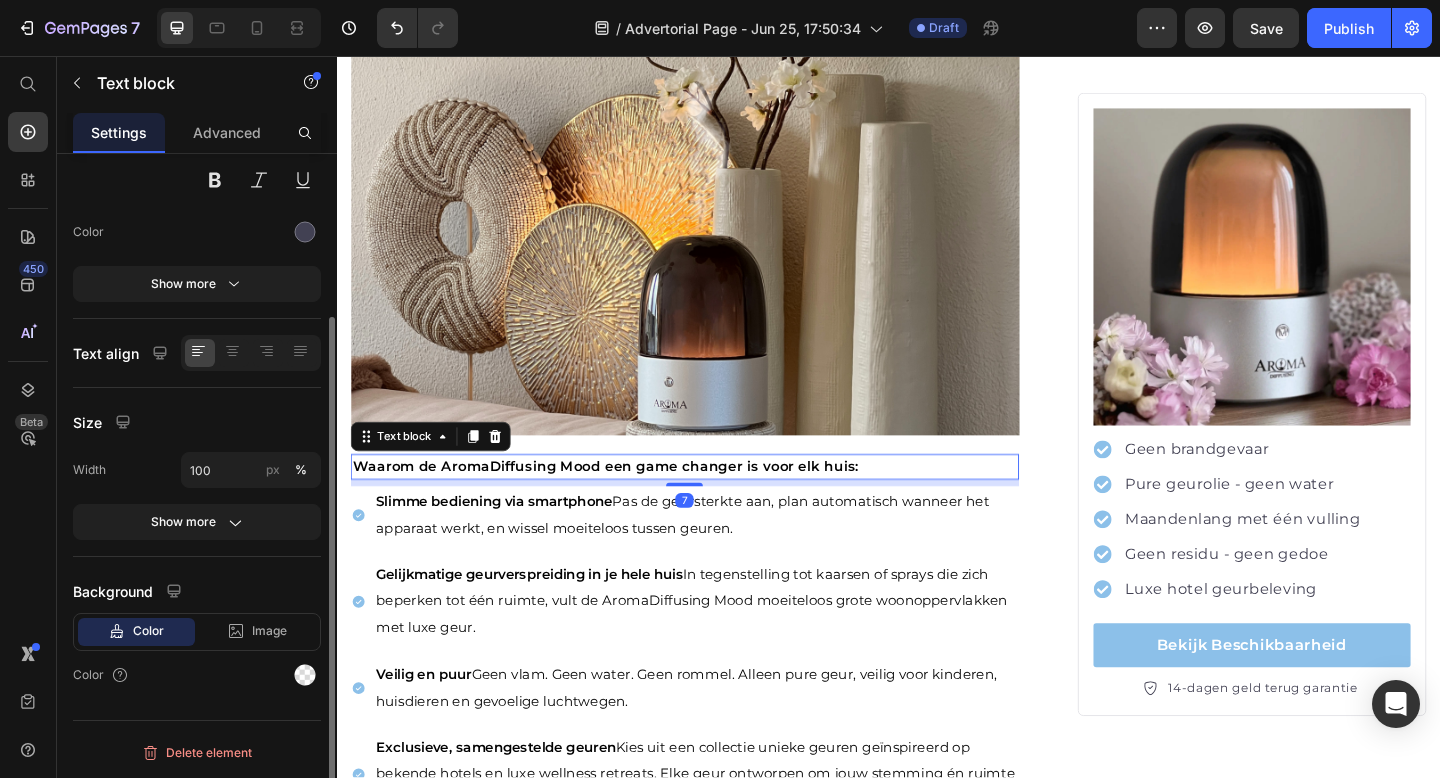 scroll, scrollTop: 0, scrollLeft: 0, axis: both 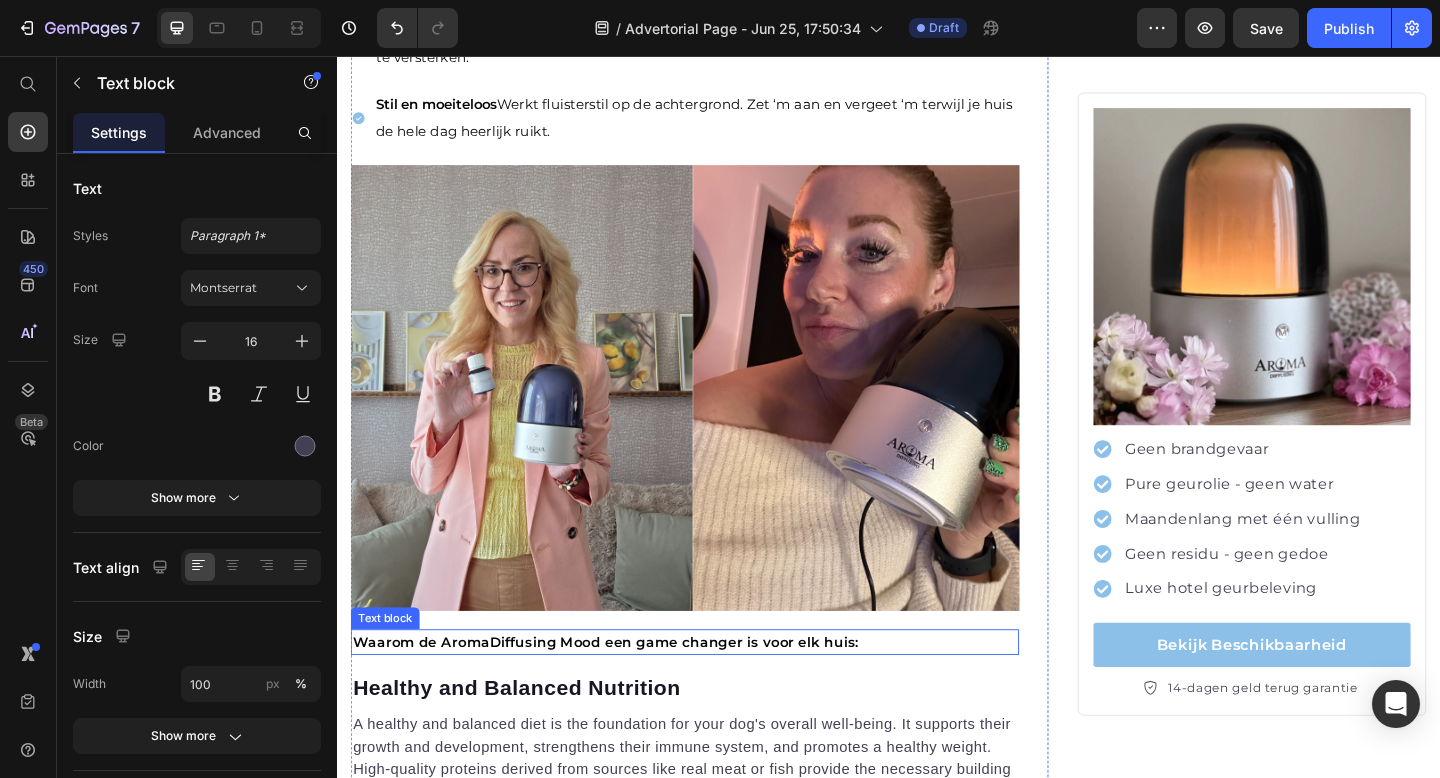 click on "Waarom de AromaDiffusing Mood een game changer is voor elk huis:" at bounding box center (629, 694) 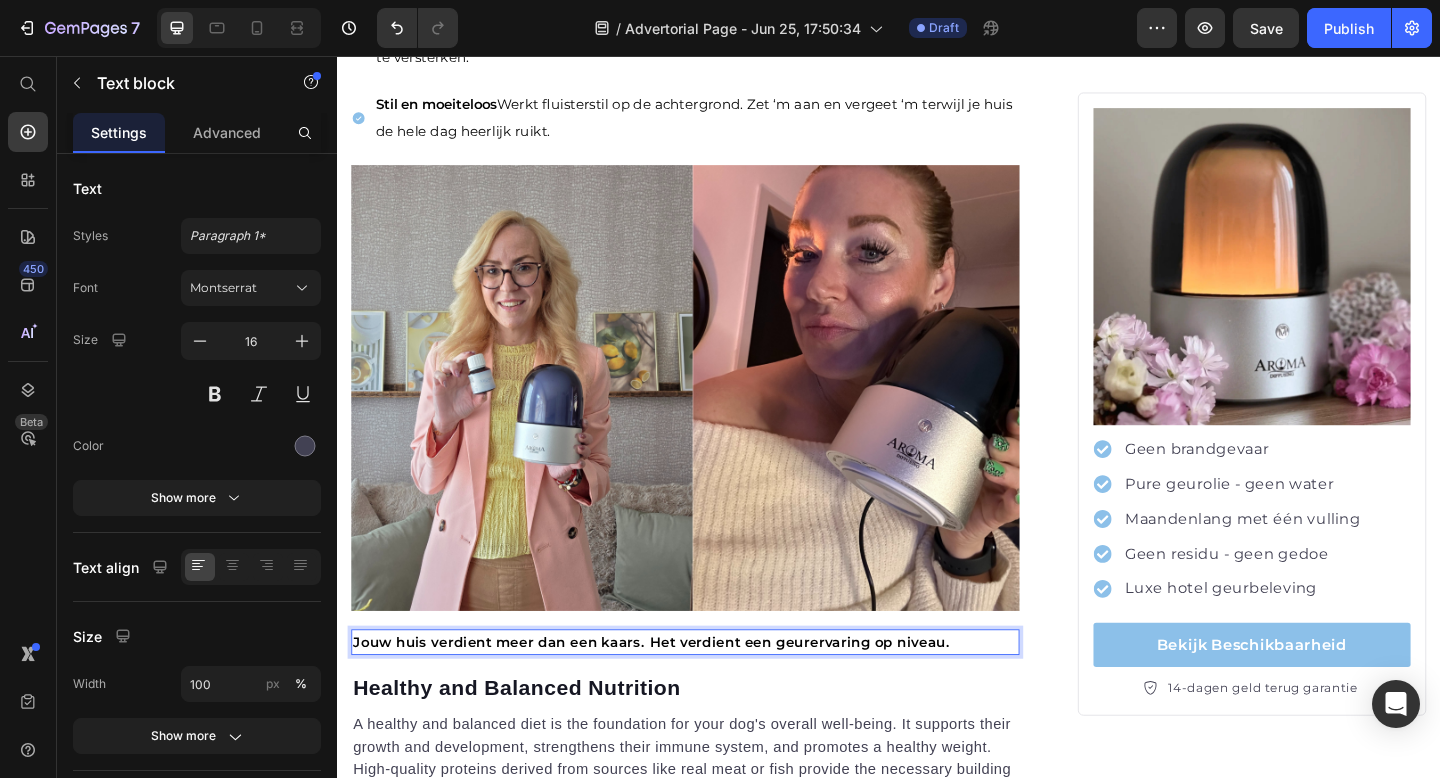 click on "Jouw huis verdient meer dan een kaars. Het verdient een geurervaring op niveau." at bounding box center (715, 694) 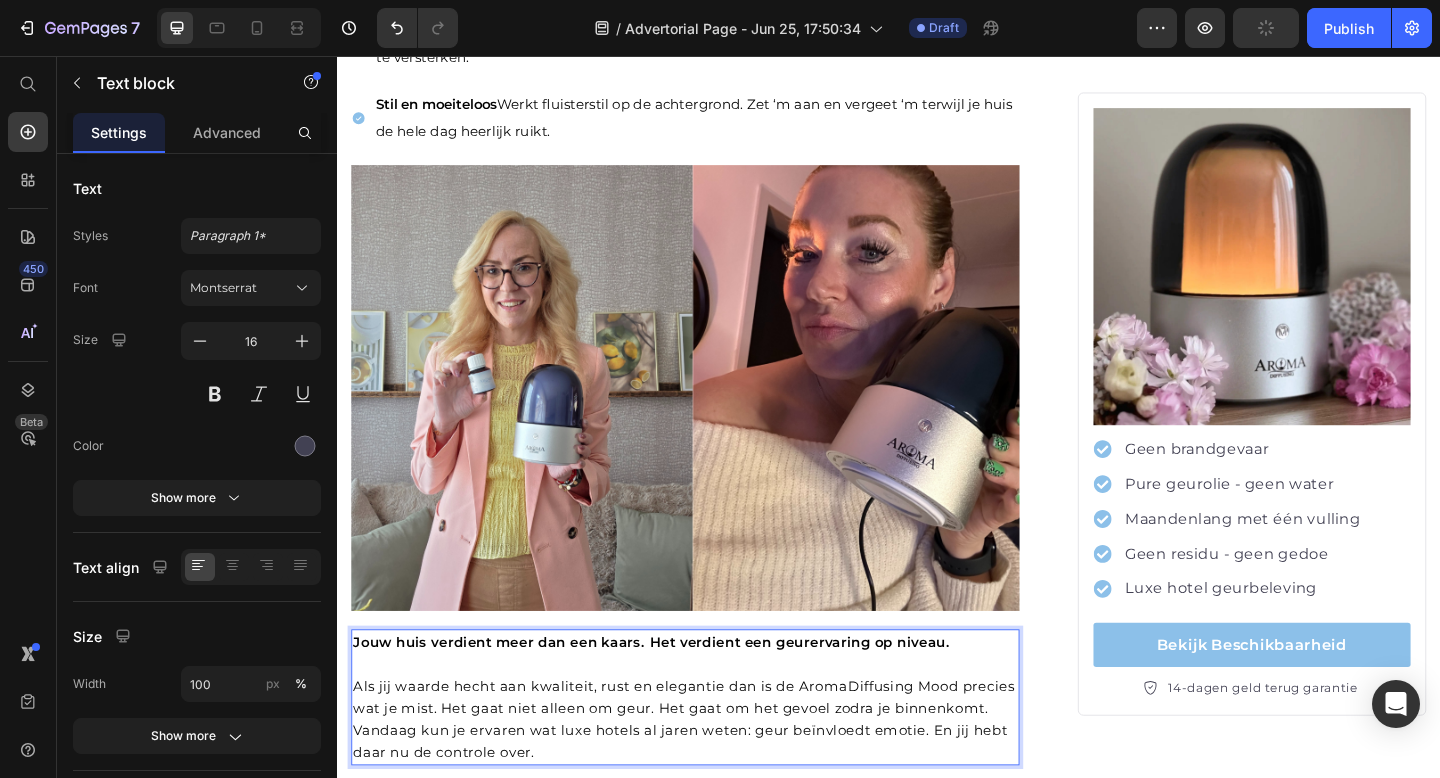 click on "Als jij waarde hecht aan kwaliteit, rust en elegantie dan is de AromaDiffusing Mood precies wat je mist. Het gaat niet alleen om geur. Het gaat om het gevoel zodra je binnenkomt." at bounding box center (714, 754) 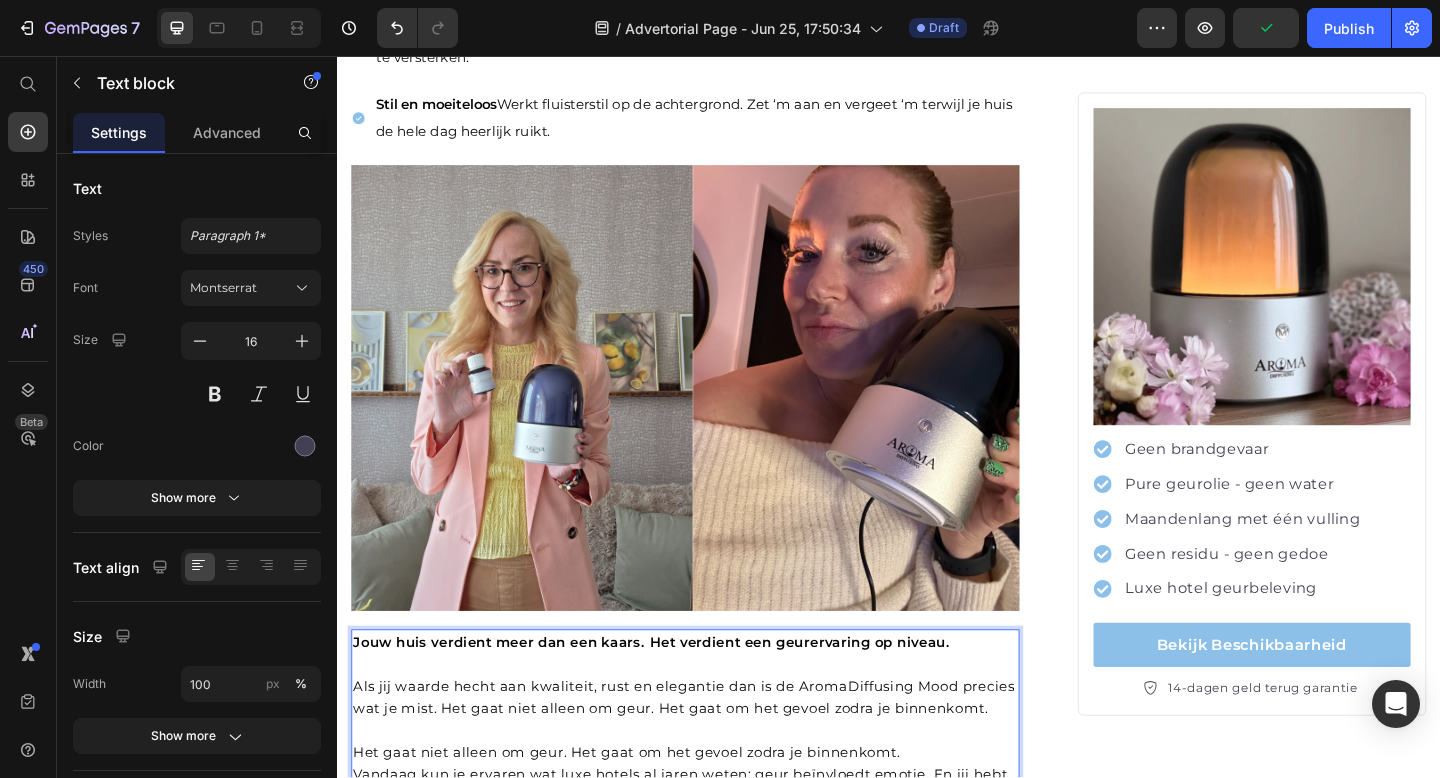 click on "Het gaat niet alleen om geur. Het gaat om het gevoel zodra je binnenkomt." at bounding box center [652, 814] 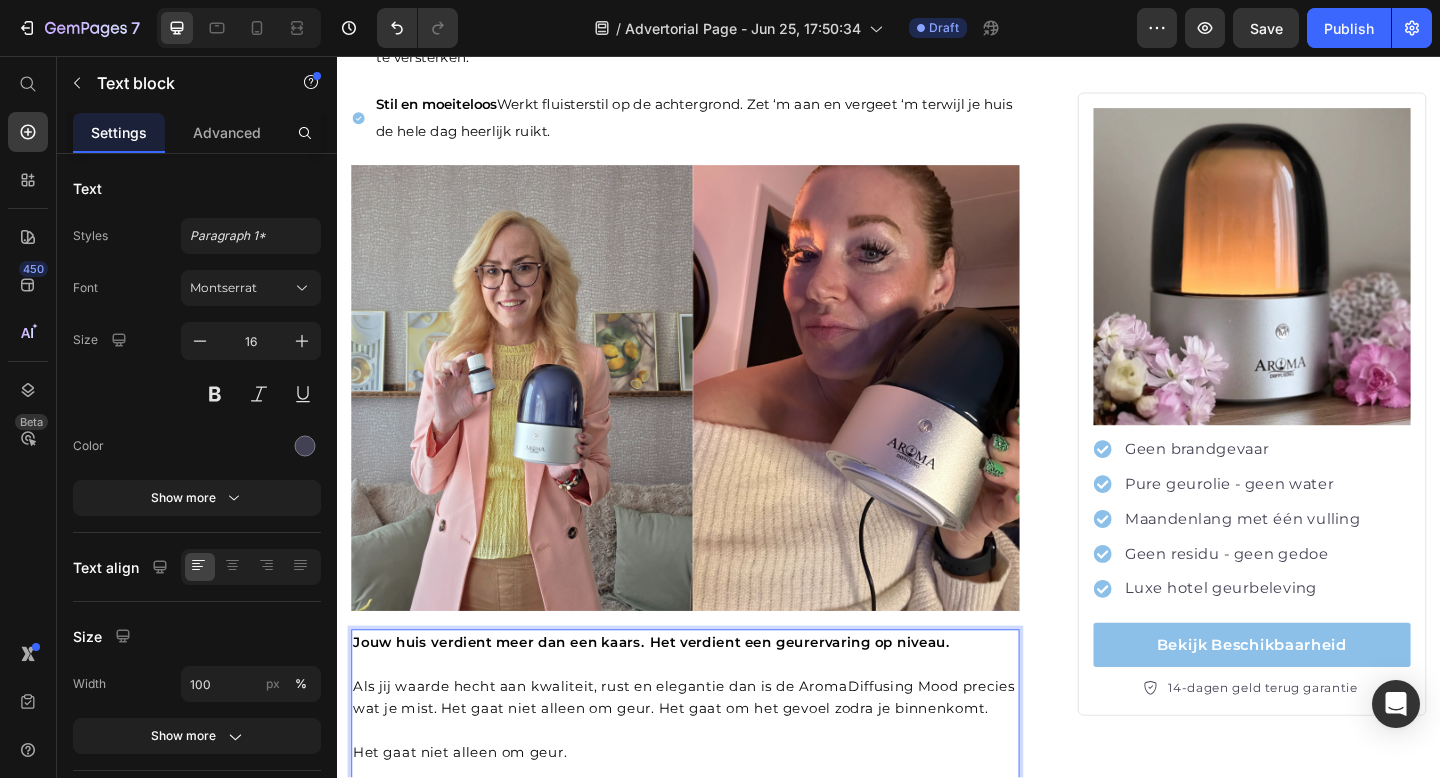 click on "Als jij waarde hecht aan kwaliteit, rust en elegantie dan is de AromaDiffusing Mood precies wat je mist. Het gaat niet alleen om geur. Het gaat om het gevoel zodra je binnenkomt." at bounding box center (715, 802) 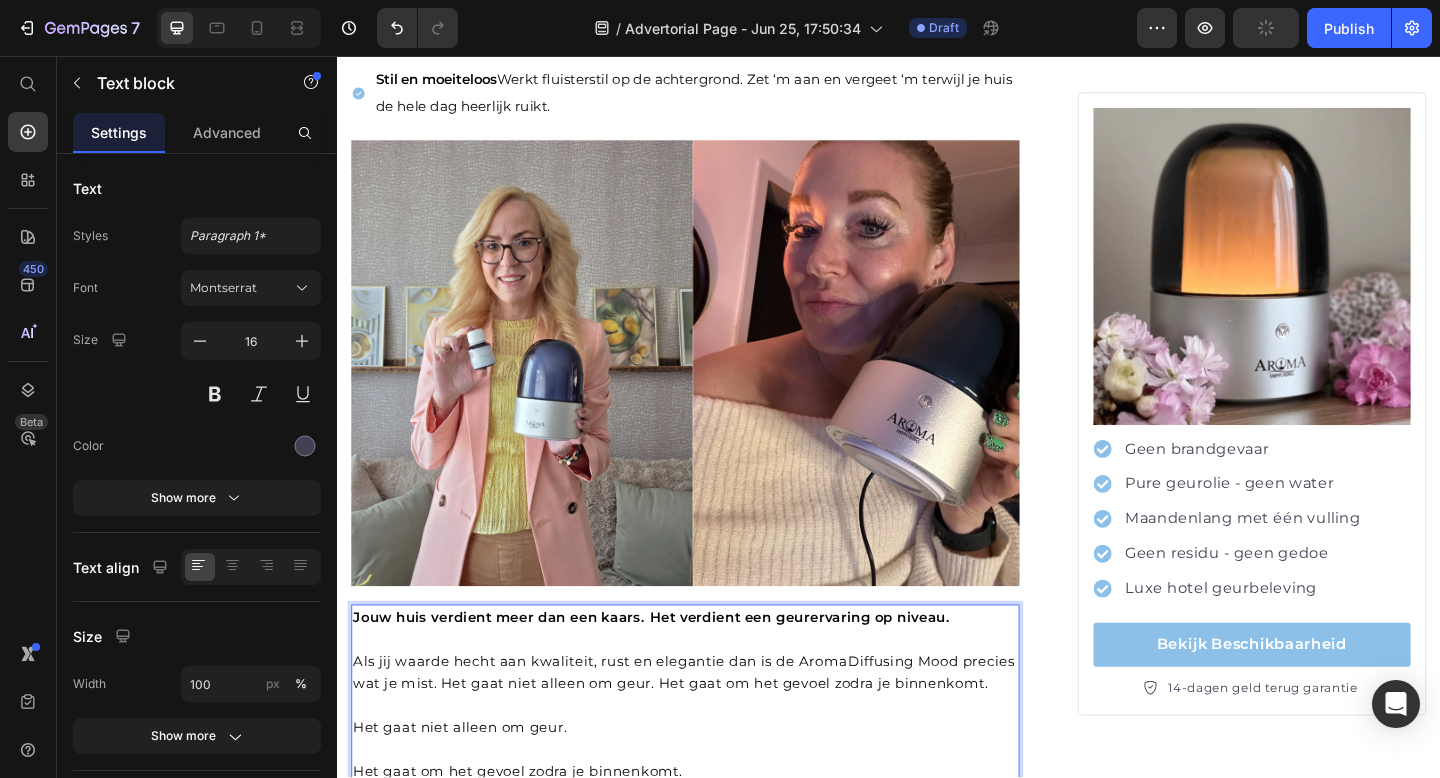 scroll, scrollTop: 4018, scrollLeft: 0, axis: vertical 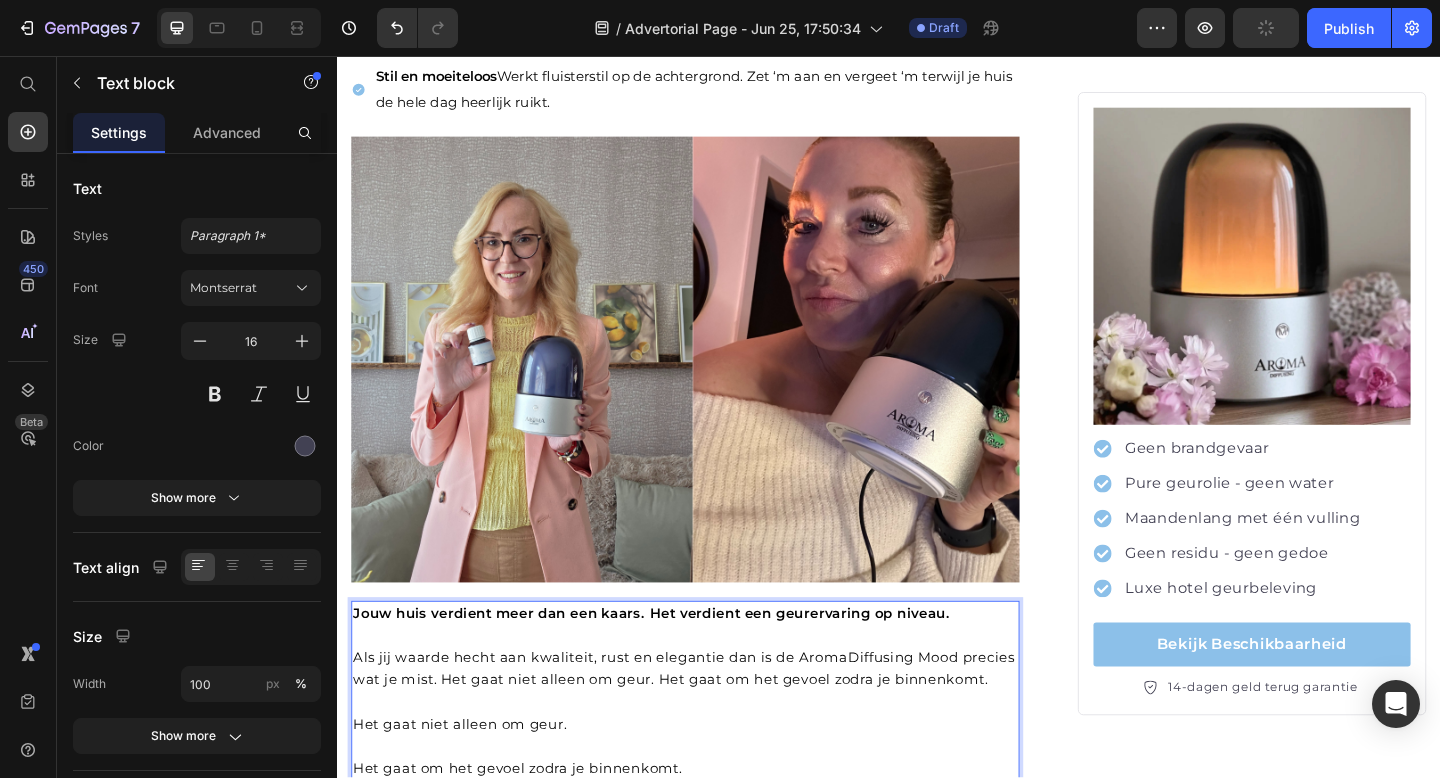 click on "Het gaat niet alleen om geur." at bounding box center [470, 783] 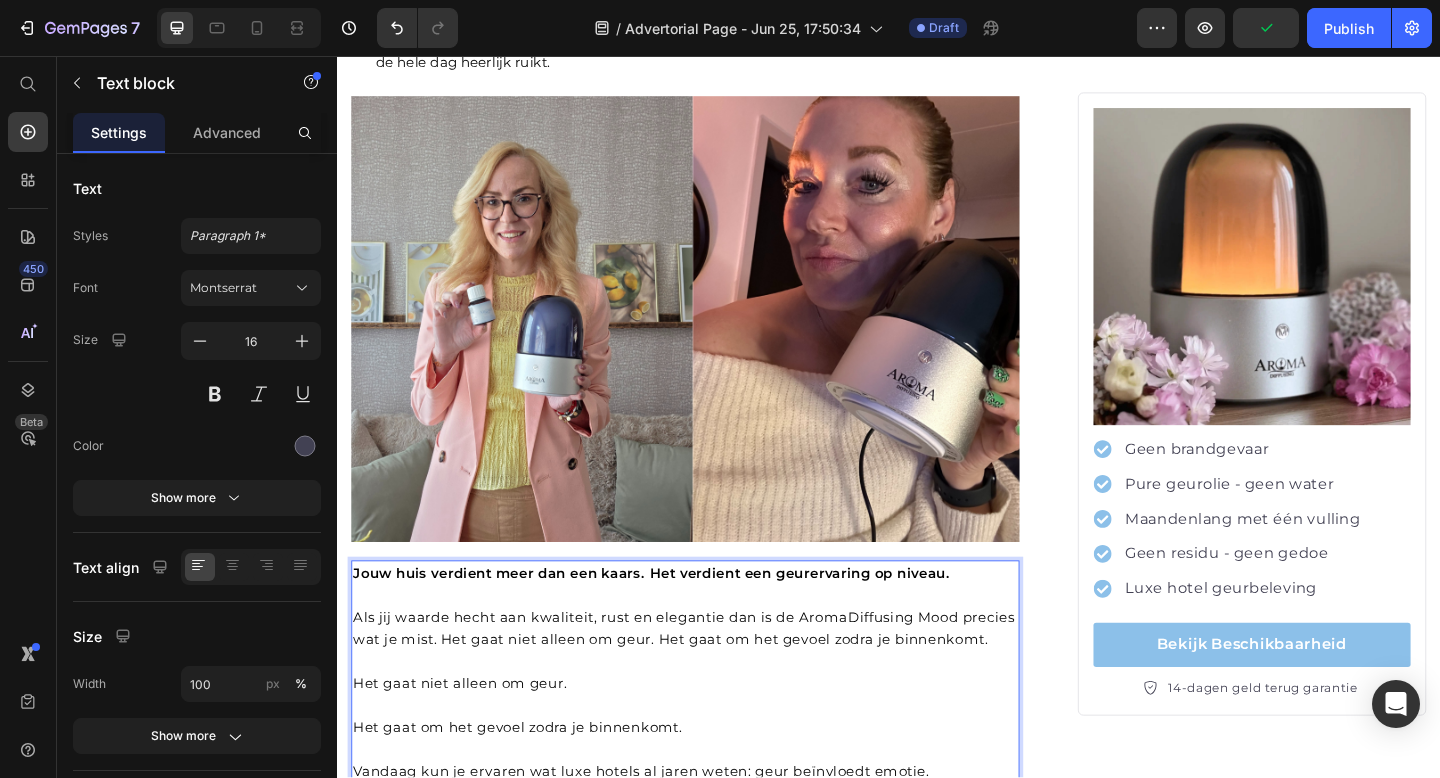 scroll, scrollTop: 4066, scrollLeft: 0, axis: vertical 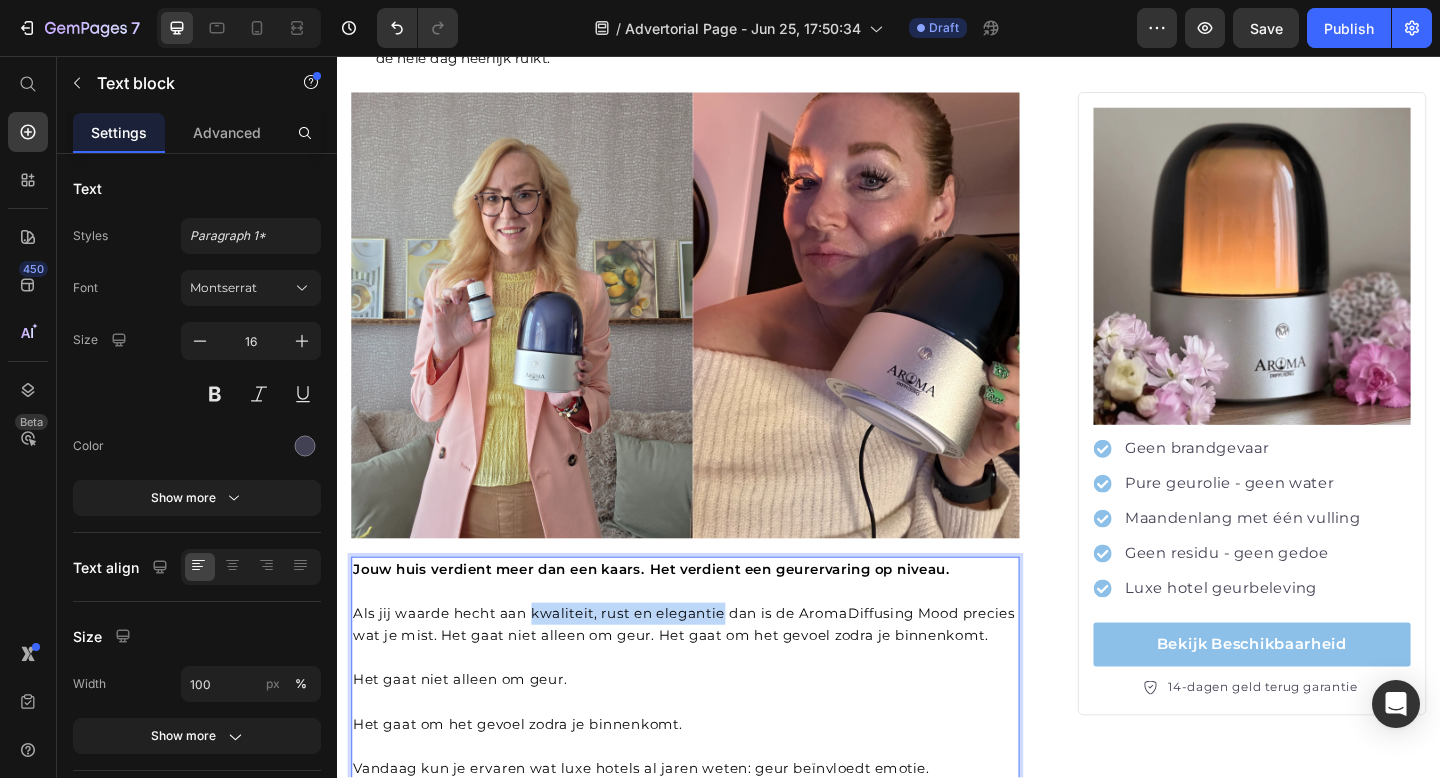drag, startPoint x: 544, startPoint y: 422, endPoint x: 746, endPoint y: 424, distance: 202.0099 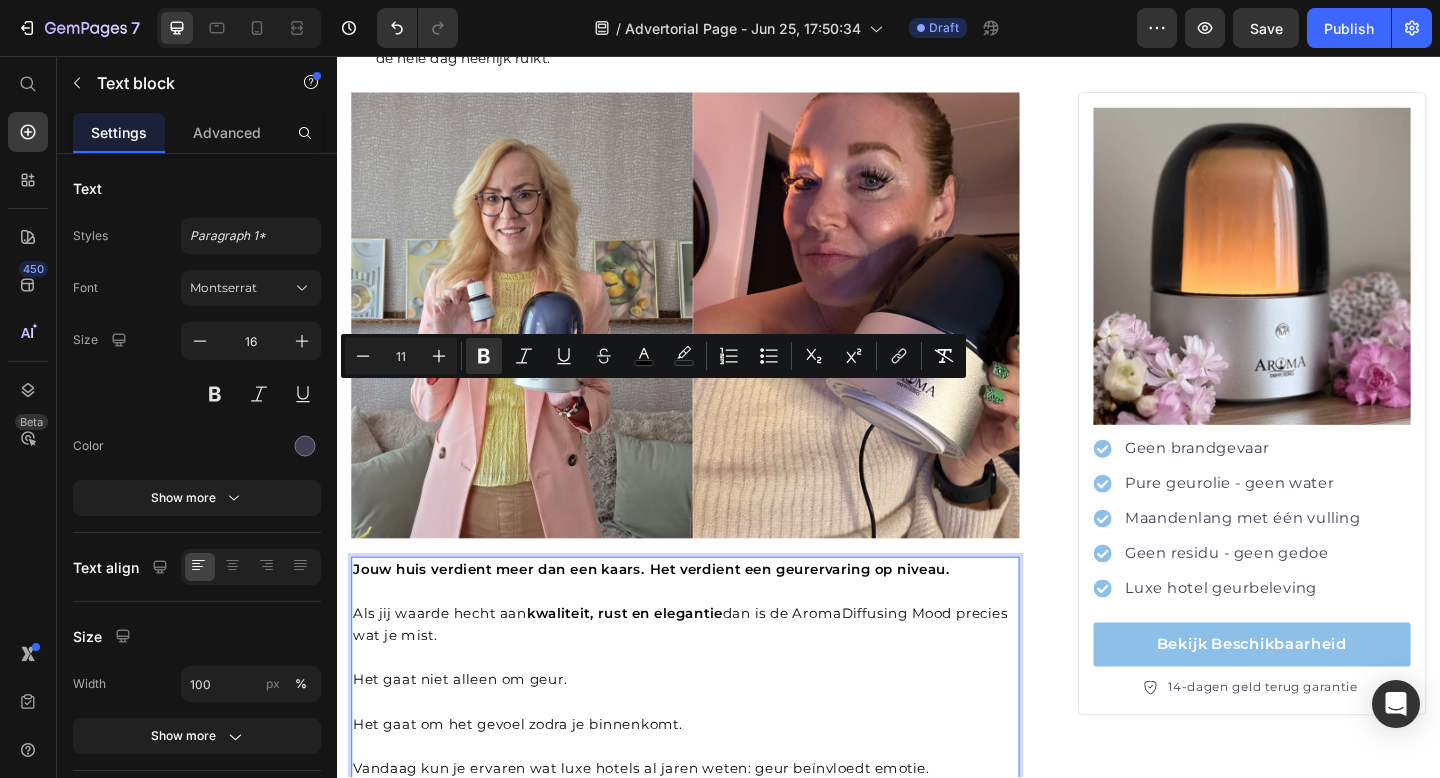 click on "Als jij waarde hecht aan kwaliteit, rust en elegantie dan is de AromaDiffusing Mood precies wat je mist." at bounding box center (710, 675) 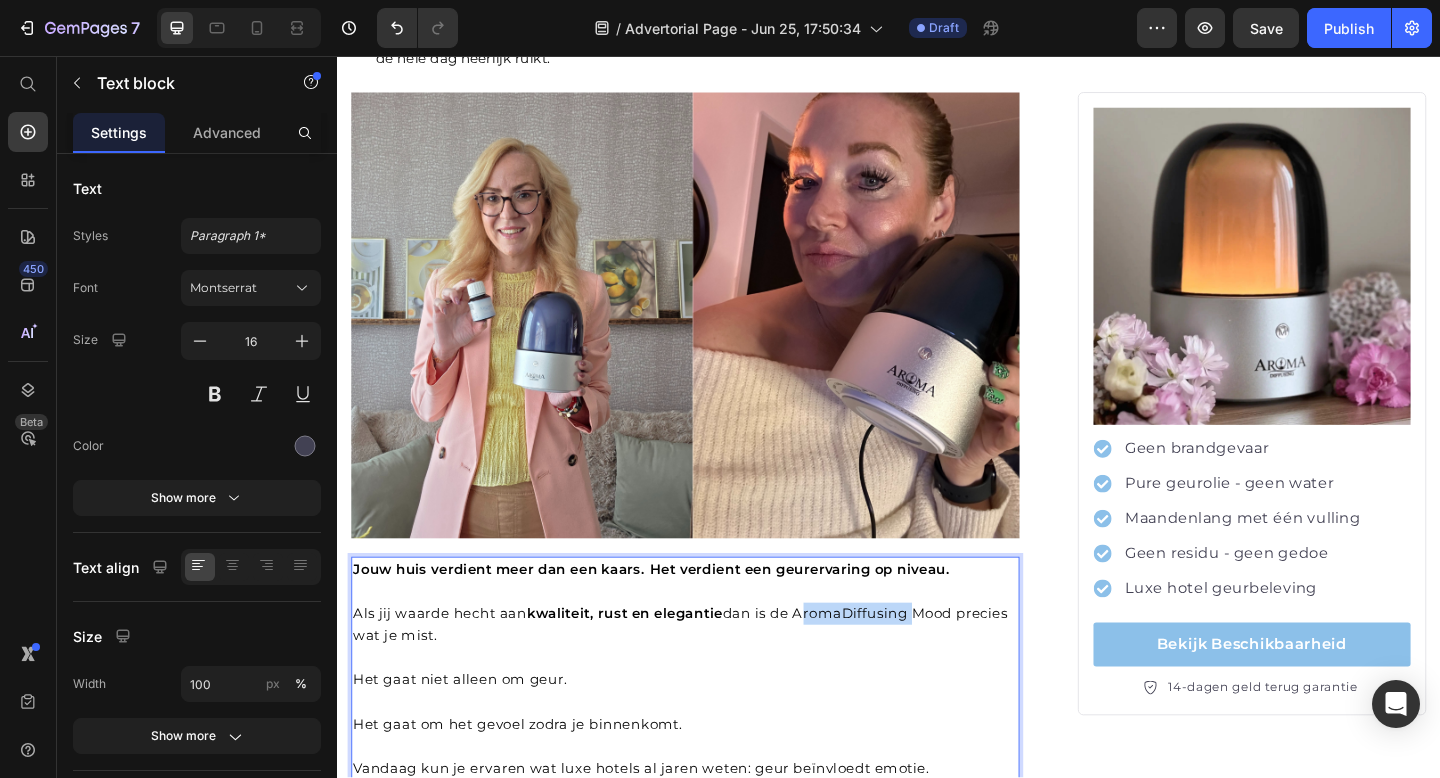 click on "Als jij waarde hecht aan kwaliteit, rust en elegantie dan is de AromaDiffusing Mood precies wat je mist." at bounding box center (710, 675) 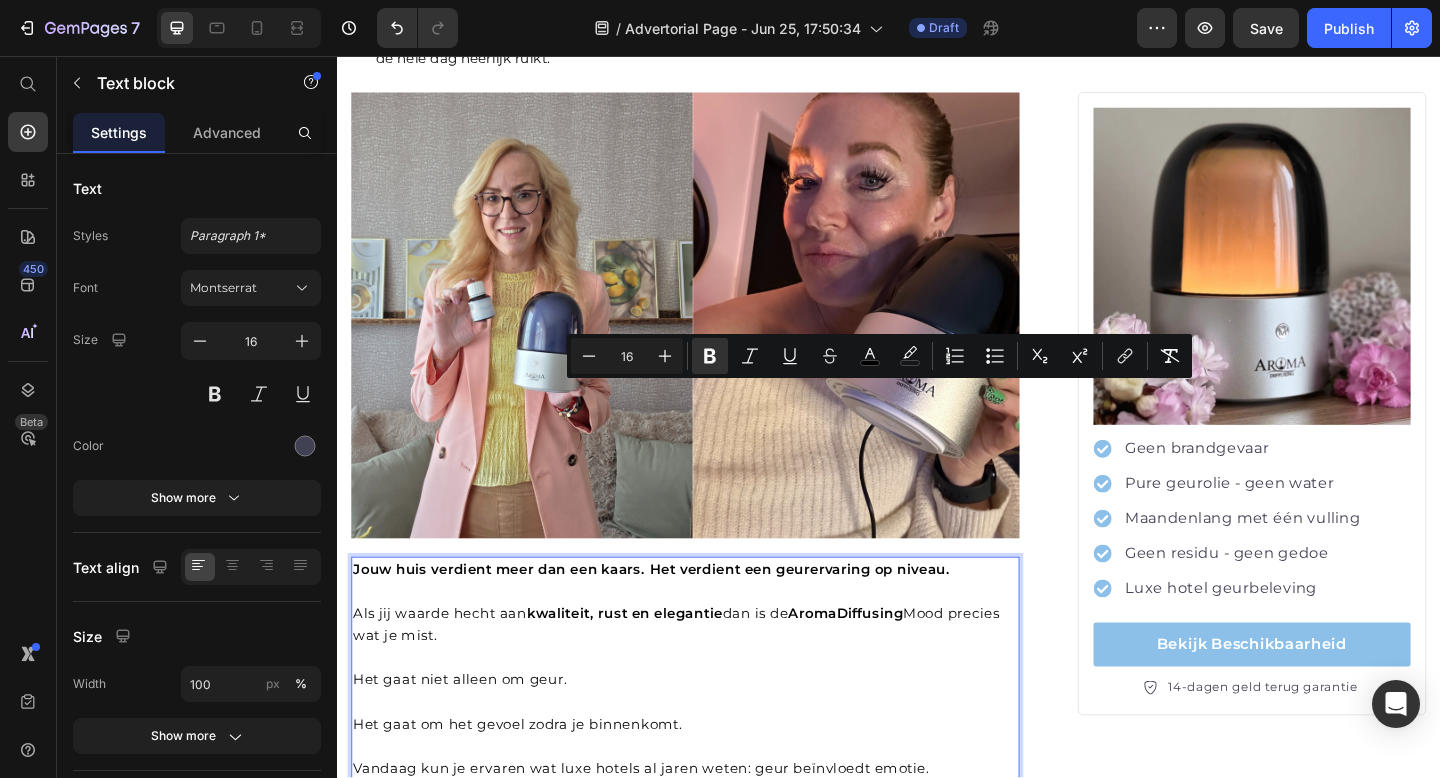 click on "Als jij waarde hecht aan  kwaliteit, rust en elegantie  dan is de  AromaDiffusing  Mood precies wat je mist.  Het gaat niet alleen om geur.  Het gaat om het gevoel zodra je binnenkomt." at bounding box center [715, 735] 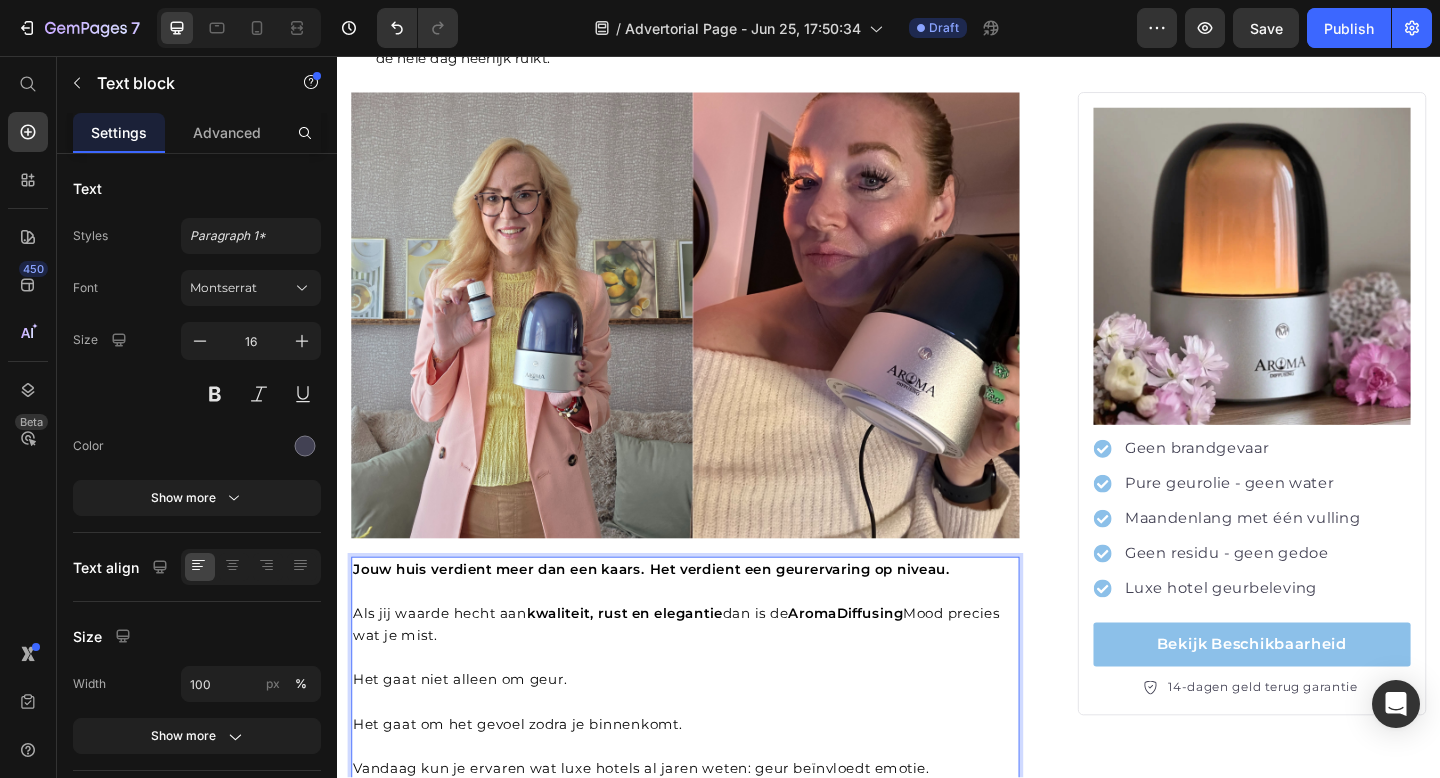 click on "Het gaat niet alleen om geur." at bounding box center (470, 735) 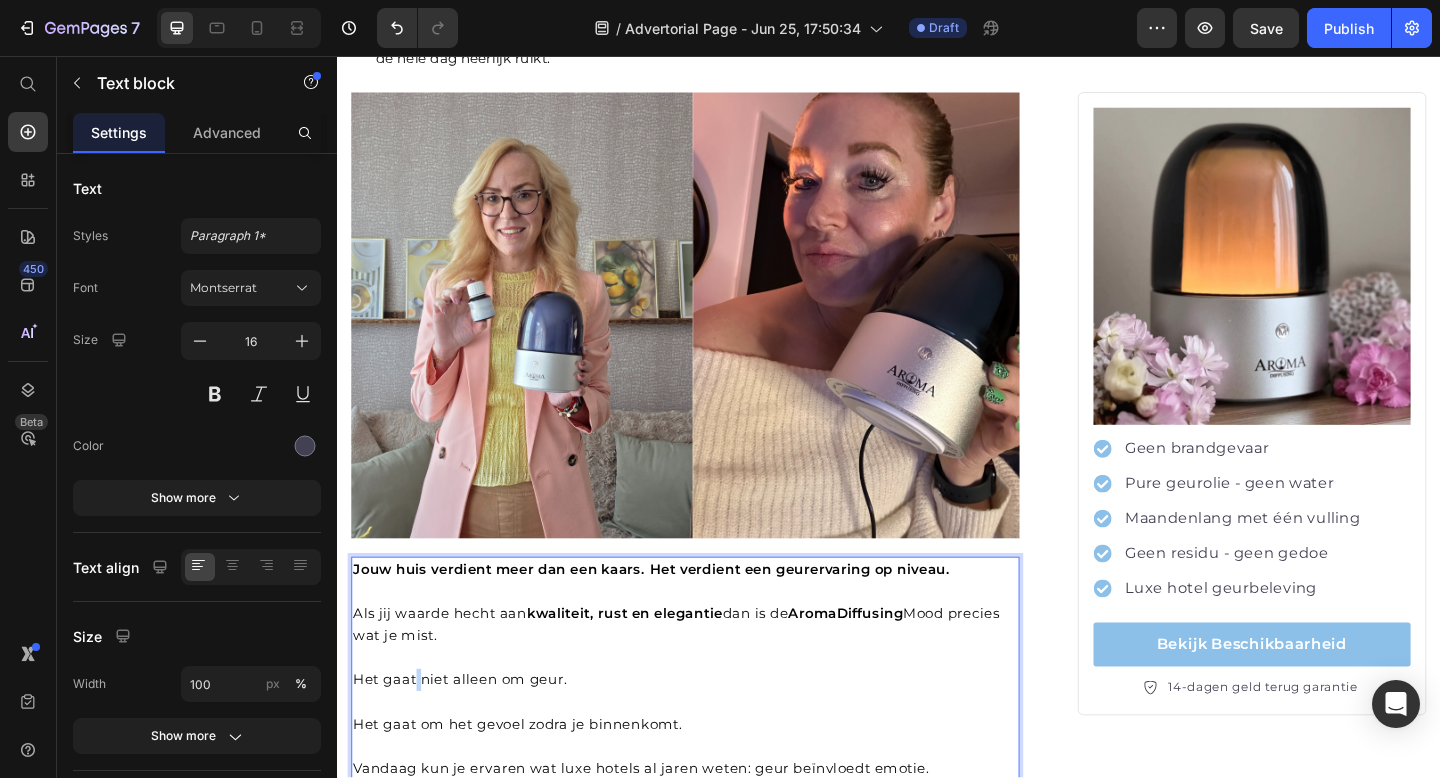 click on "Het gaat niet alleen om geur." at bounding box center (470, 735) 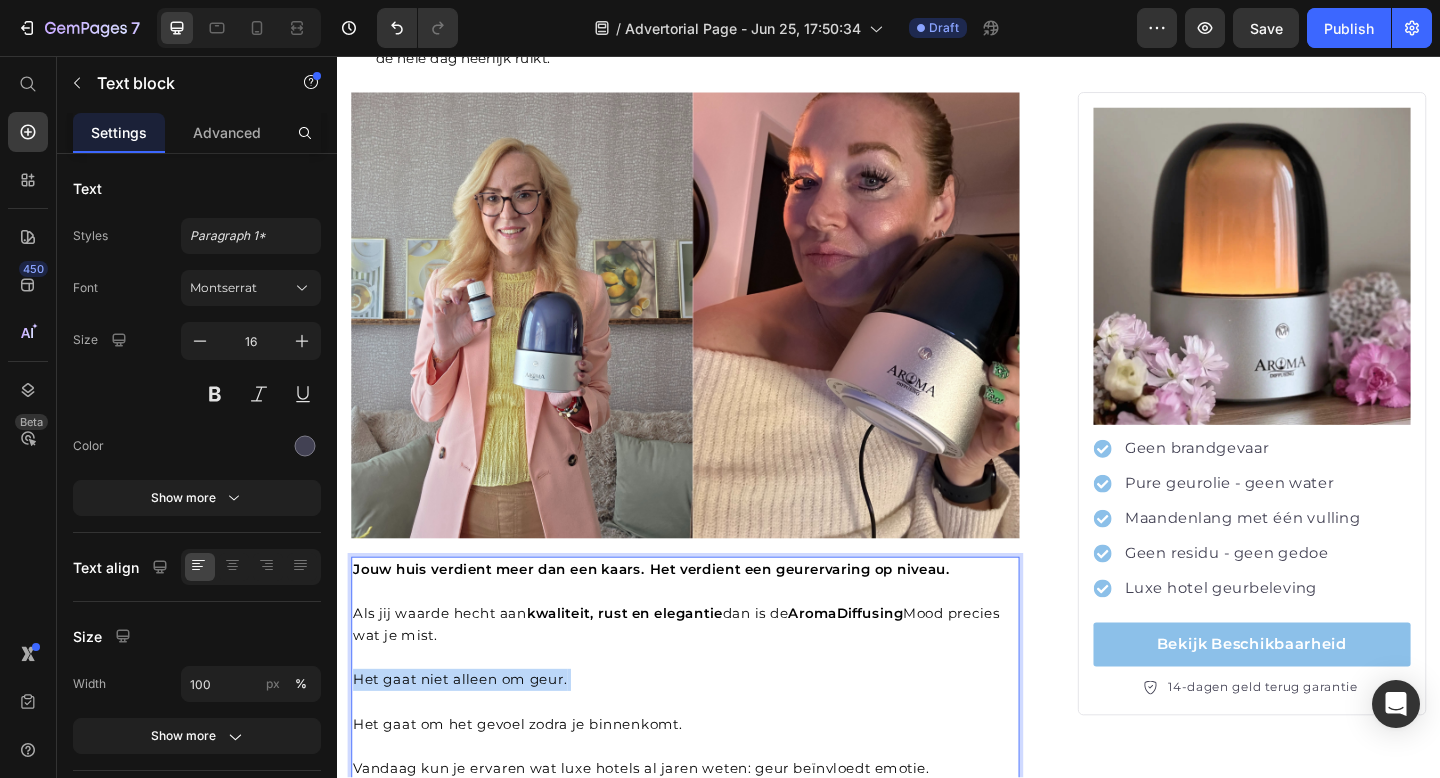 click on "Het gaat niet alleen om geur." at bounding box center (470, 735) 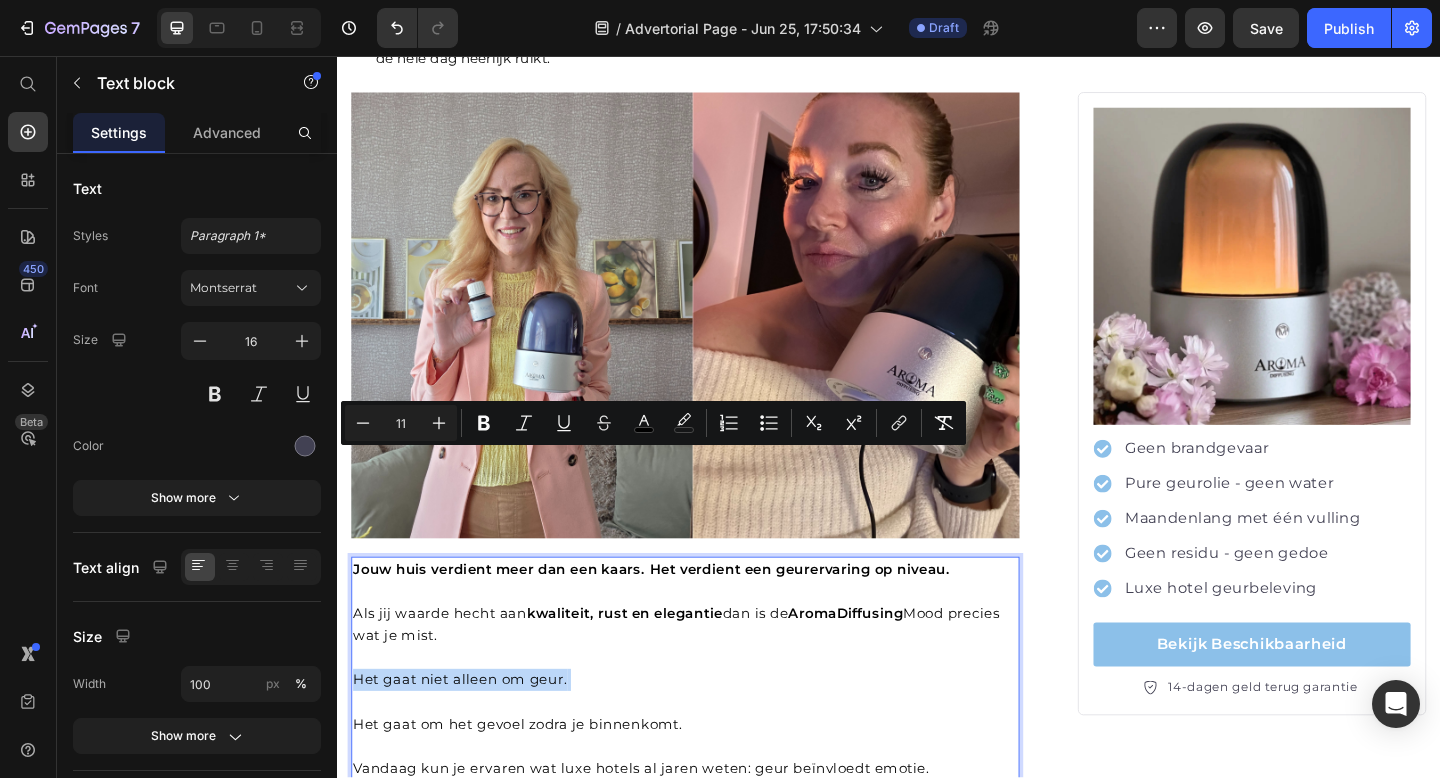 click on "Het gaat niet alleen om geur." at bounding box center [470, 735] 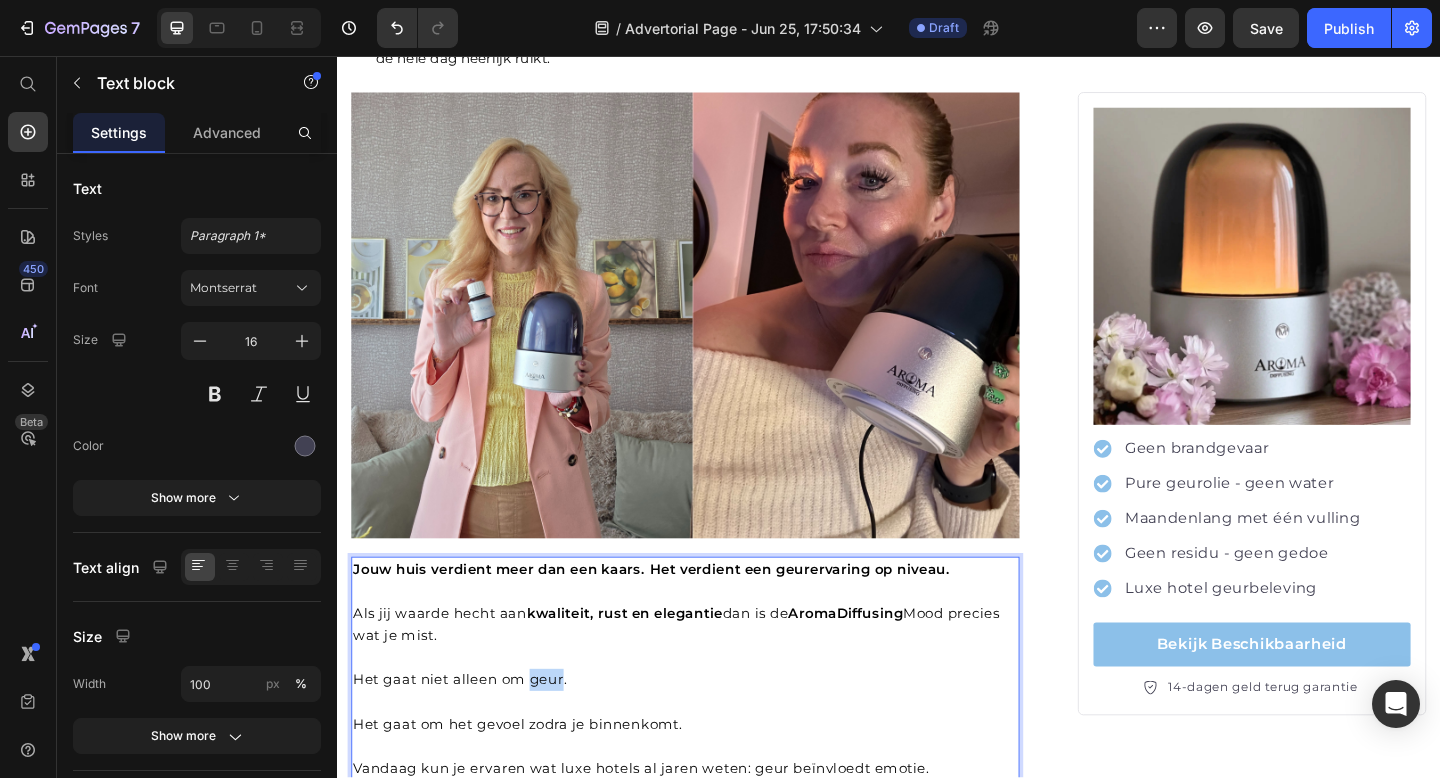 click on "Het gaat niet alleen om geur." at bounding box center (470, 735) 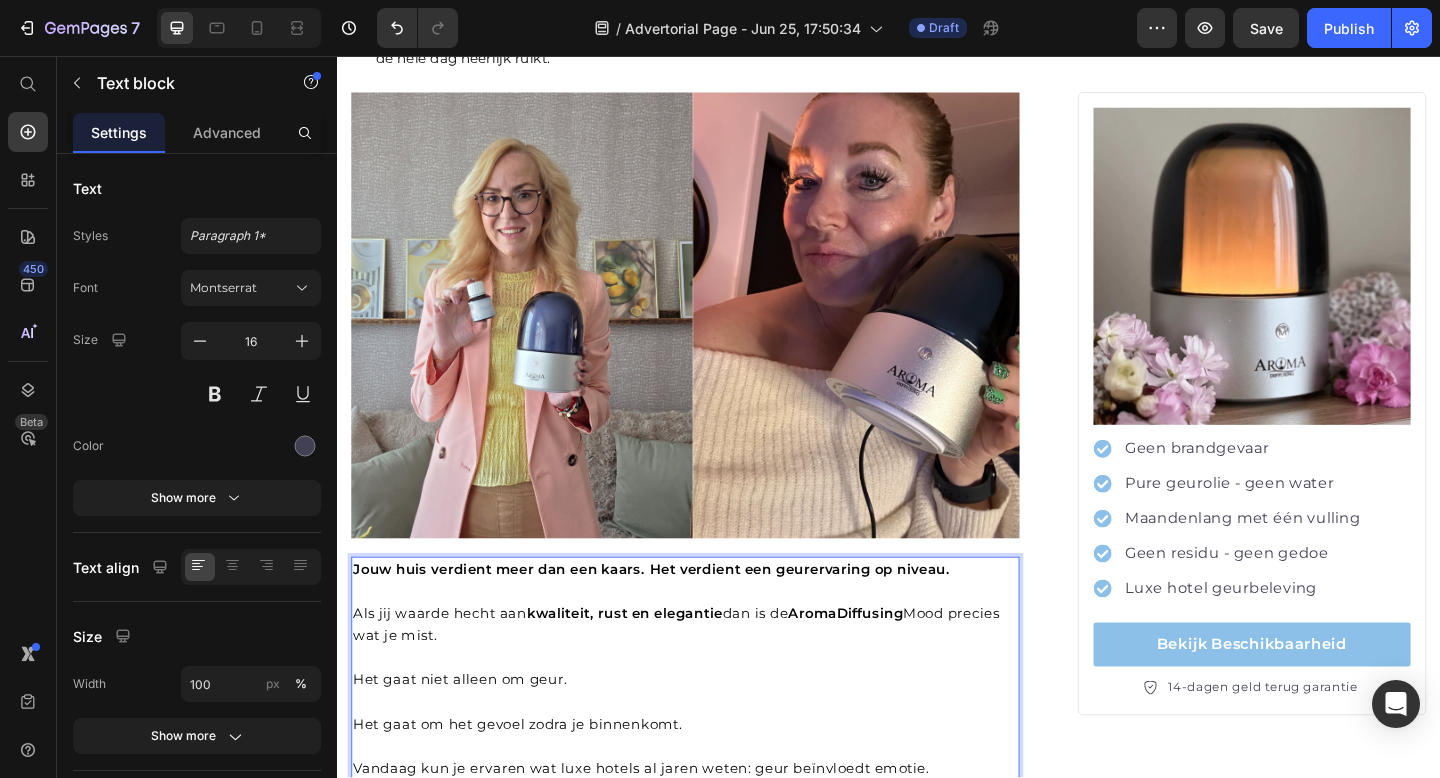 click on "Het gaat niet alleen om geur." at bounding box center (470, 735) 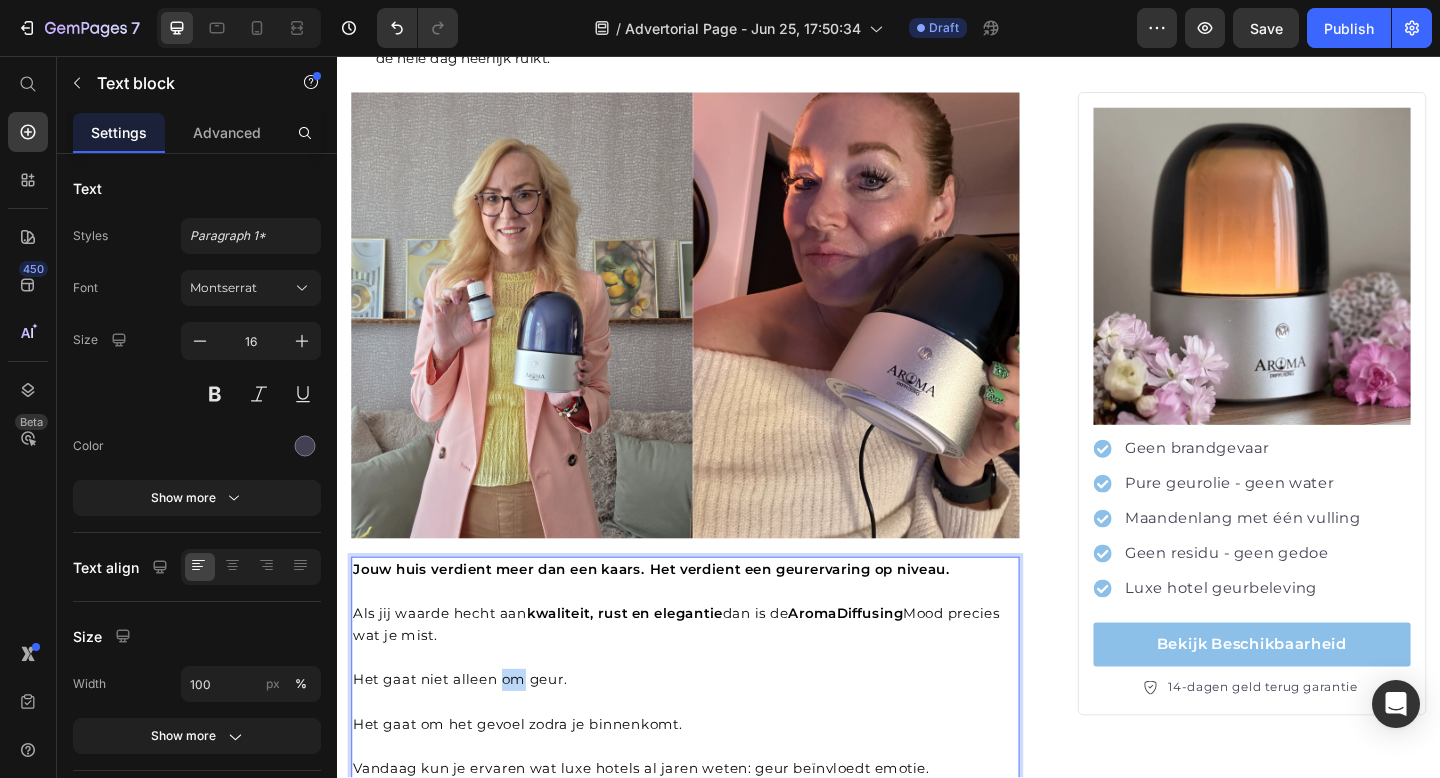 click on "Het gaat niet alleen om geur." at bounding box center (470, 735) 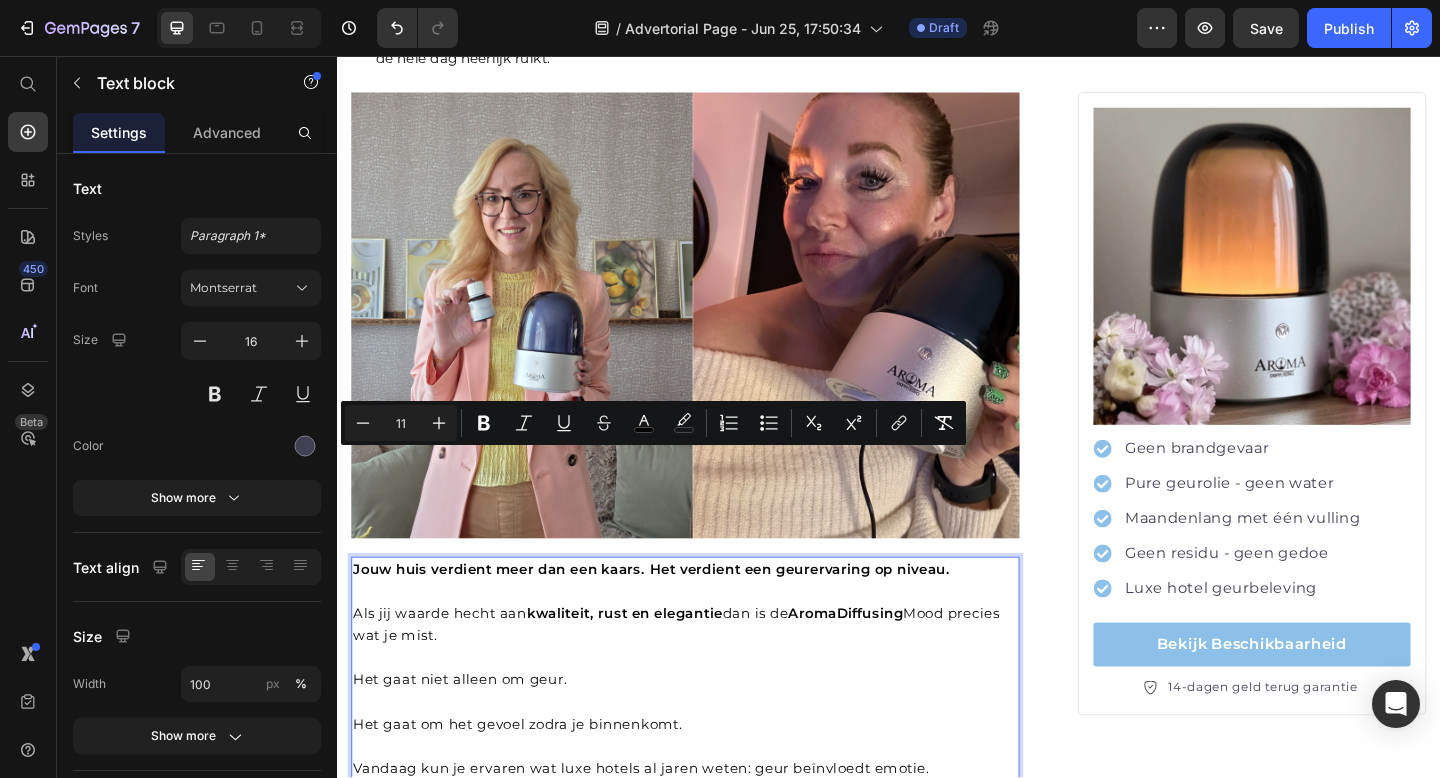 click on "Het gaat niet alleen om geur." at bounding box center [470, 735] 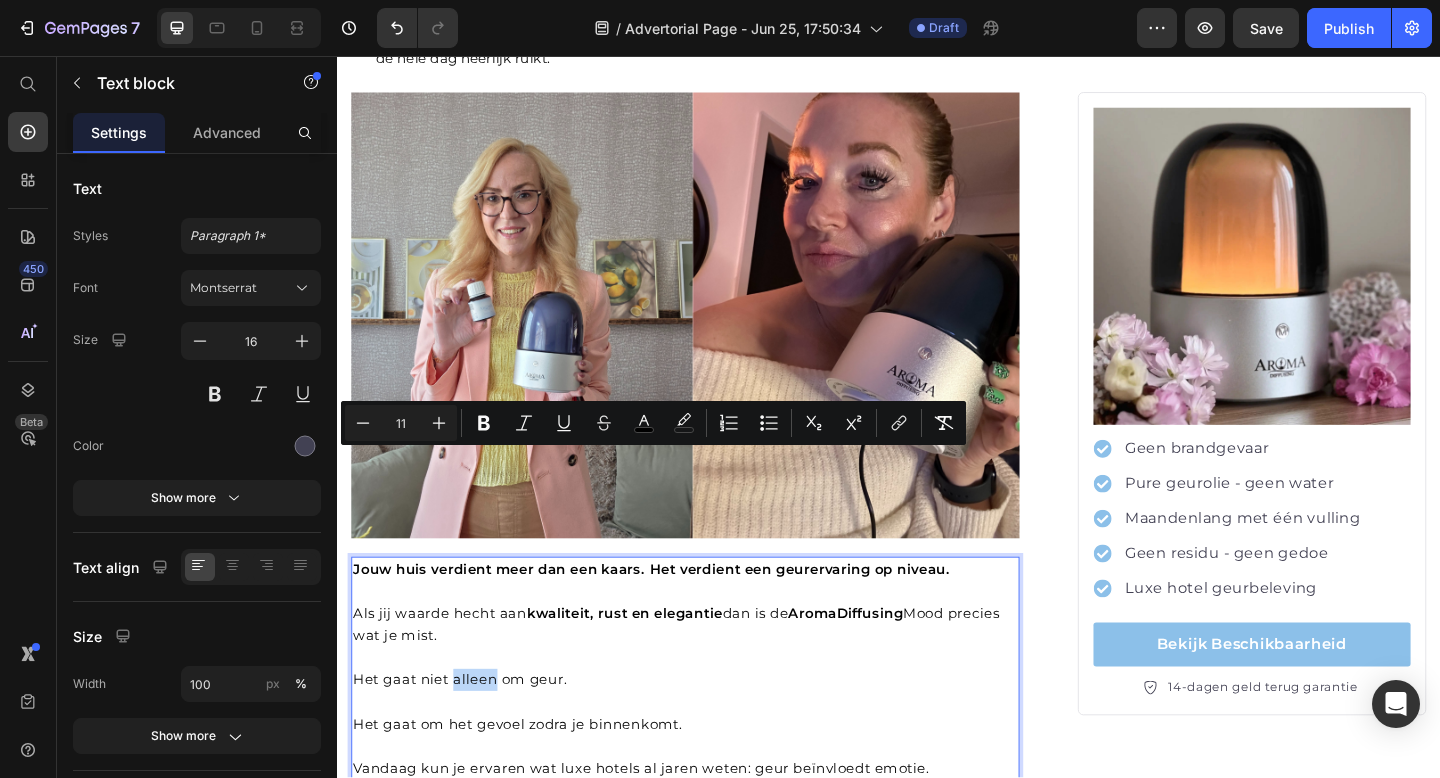 click on "Het gaat niet alleen om geur." at bounding box center (470, 735) 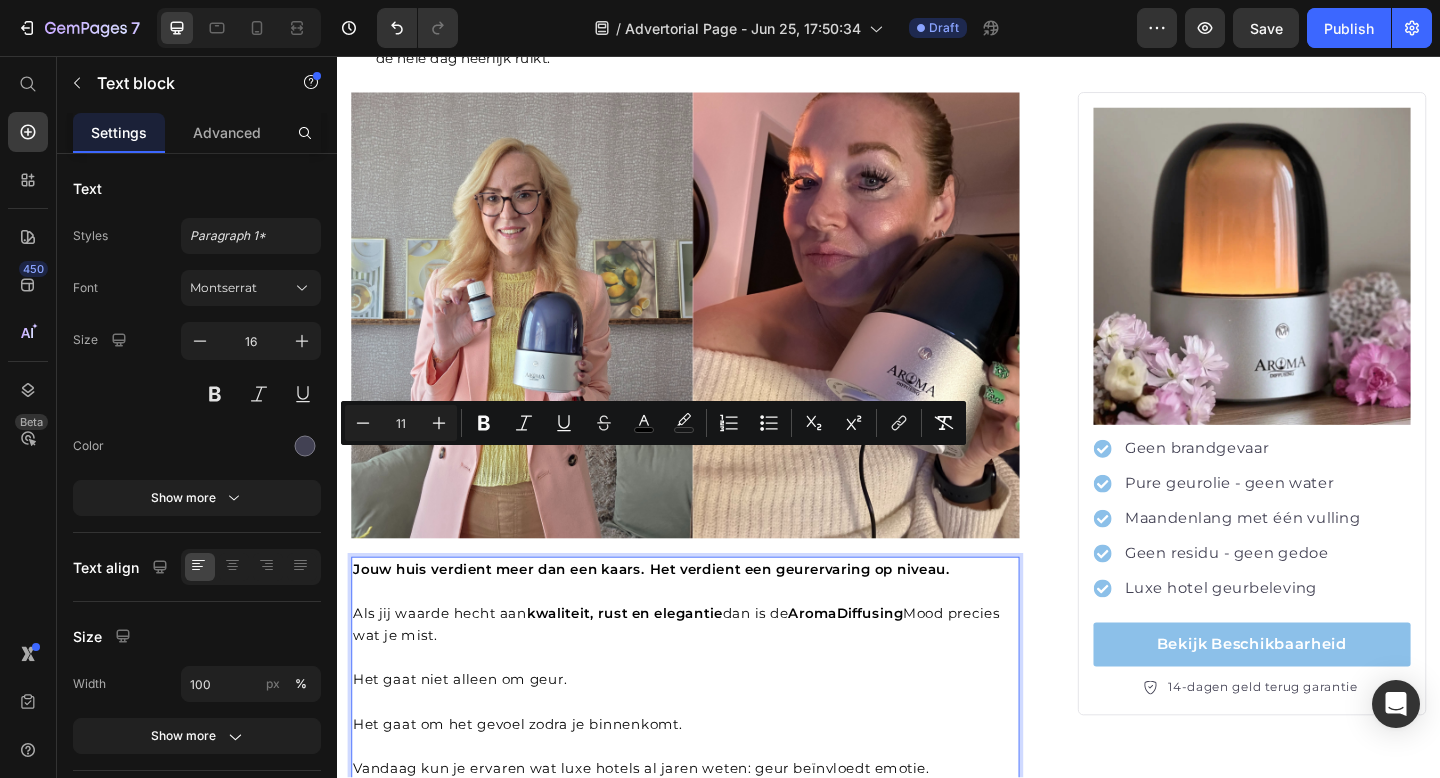 click on "Het gaat niet alleen om geur." at bounding box center (470, 735) 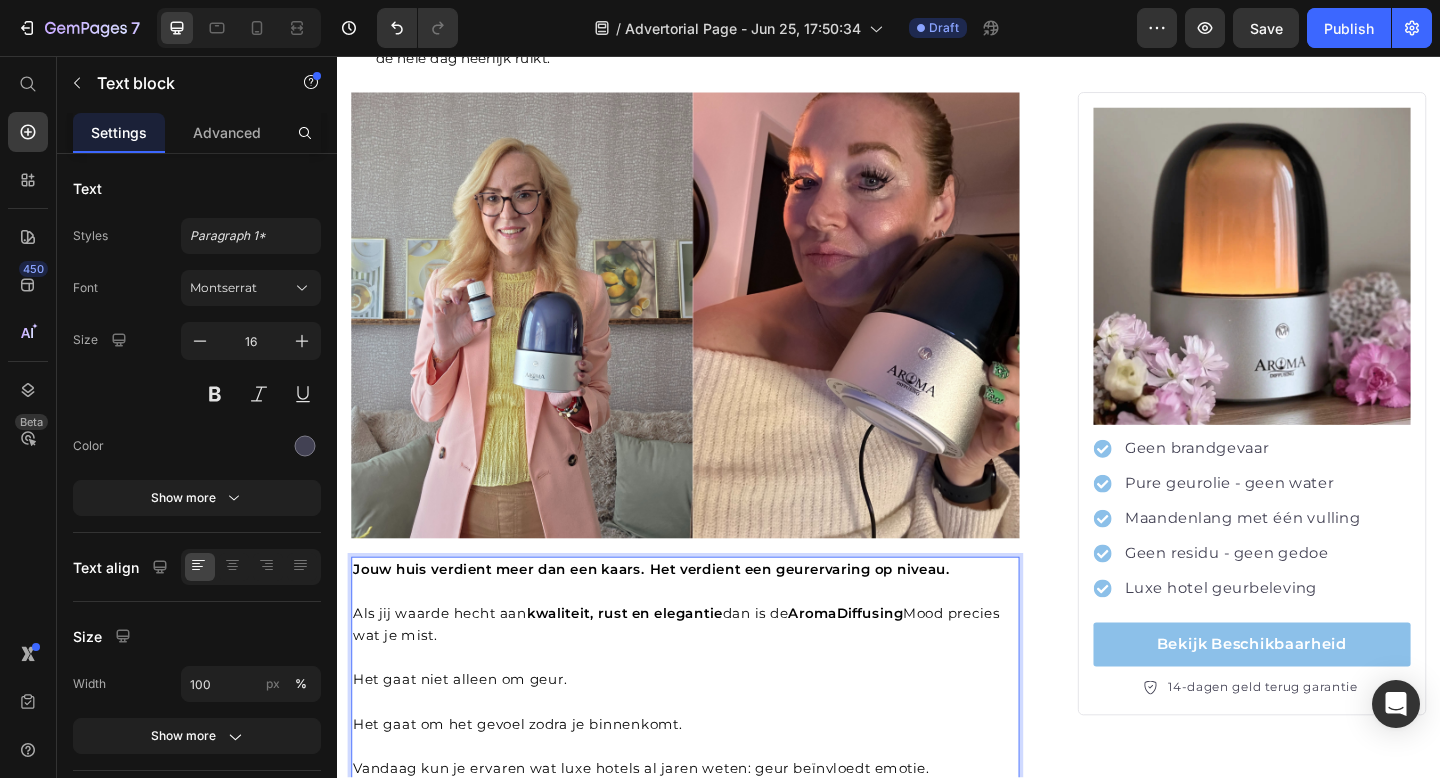 click on "Het gaat niet alleen om geur." at bounding box center [470, 735] 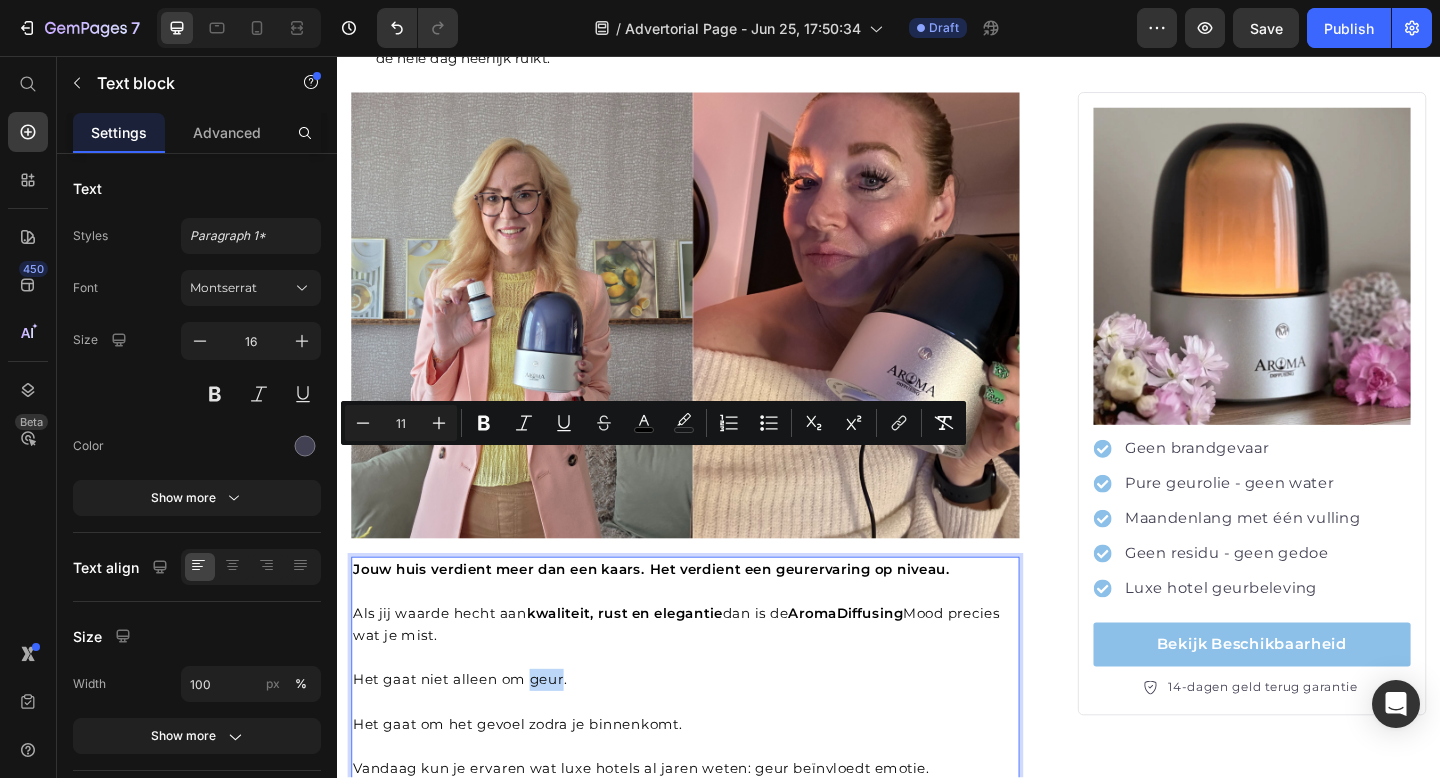 type on "16" 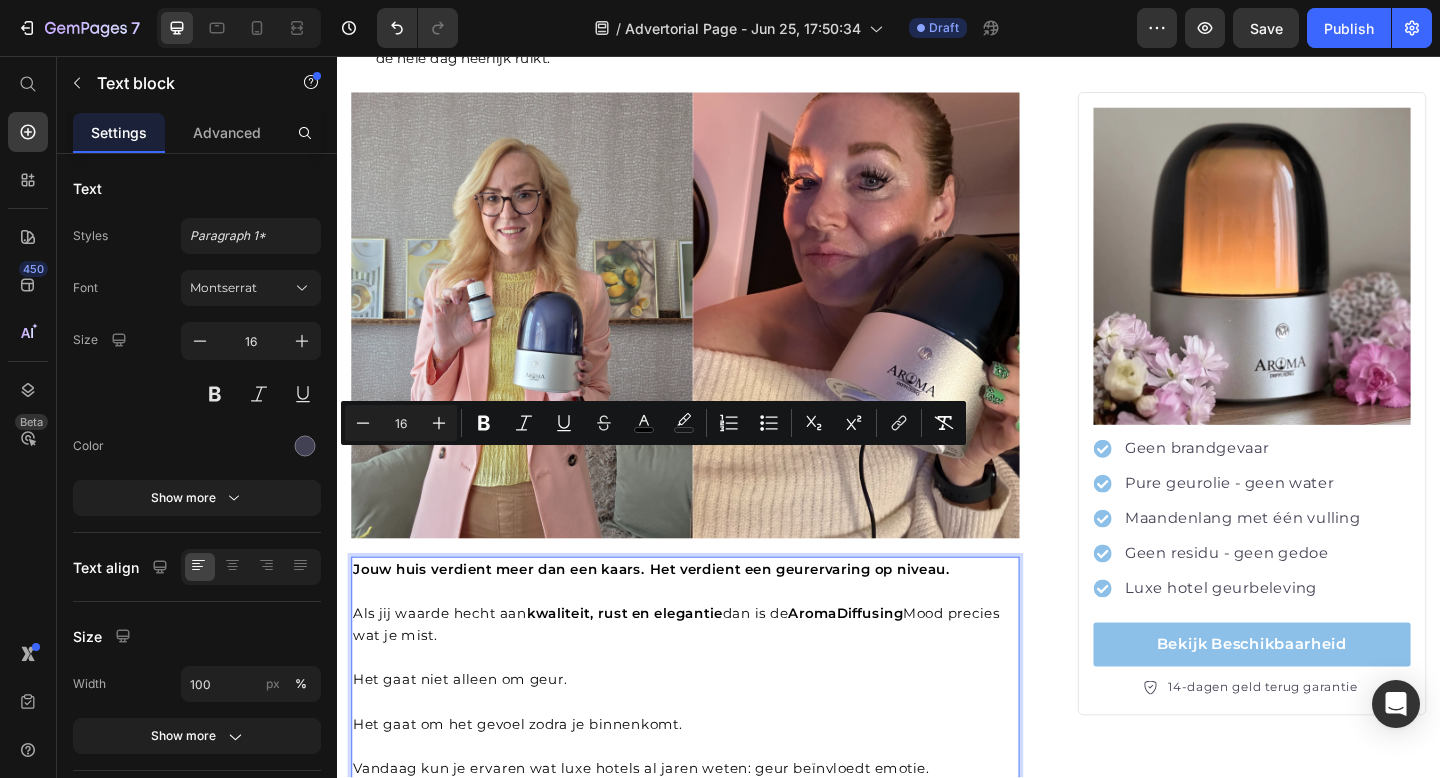 click on "Als jij waarde hecht aan  kwaliteit, rust en elegantie  dan is de  AromaDiffusing  Mood precies wat je mist.  Het gaat niet alleen om geur.  Het gaat om het gevoel zodra je binnenkomt." at bounding box center [715, 735] 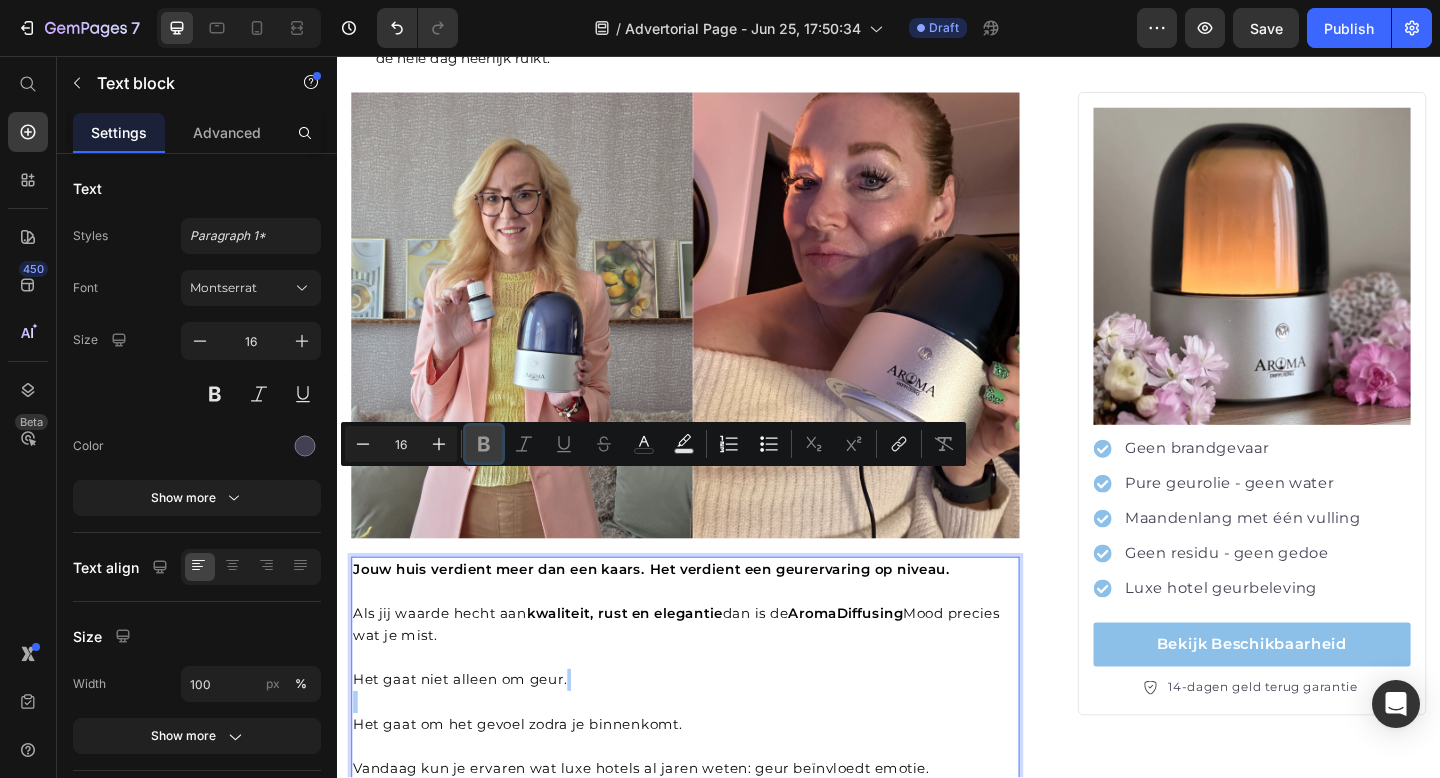 click on "Bold" at bounding box center [484, 444] 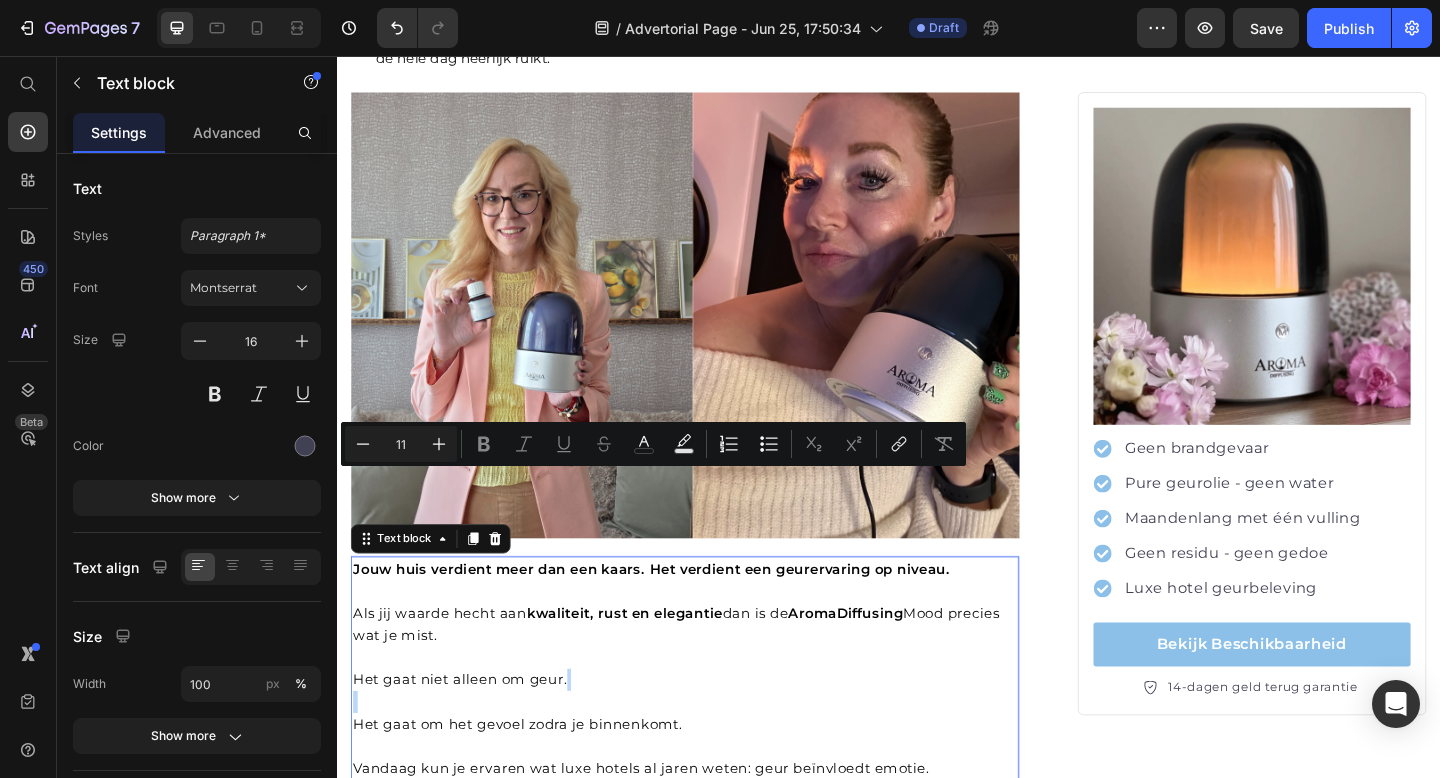 click on "Als jij waarde hecht aan  kwaliteit, rust en elegantie  dan is de  AromaDiffusing  Mood precies wat je mist.  Het gaat niet alleen om geur.  Het gaat om het gevoel zodra je binnenkomt." at bounding box center (715, 735) 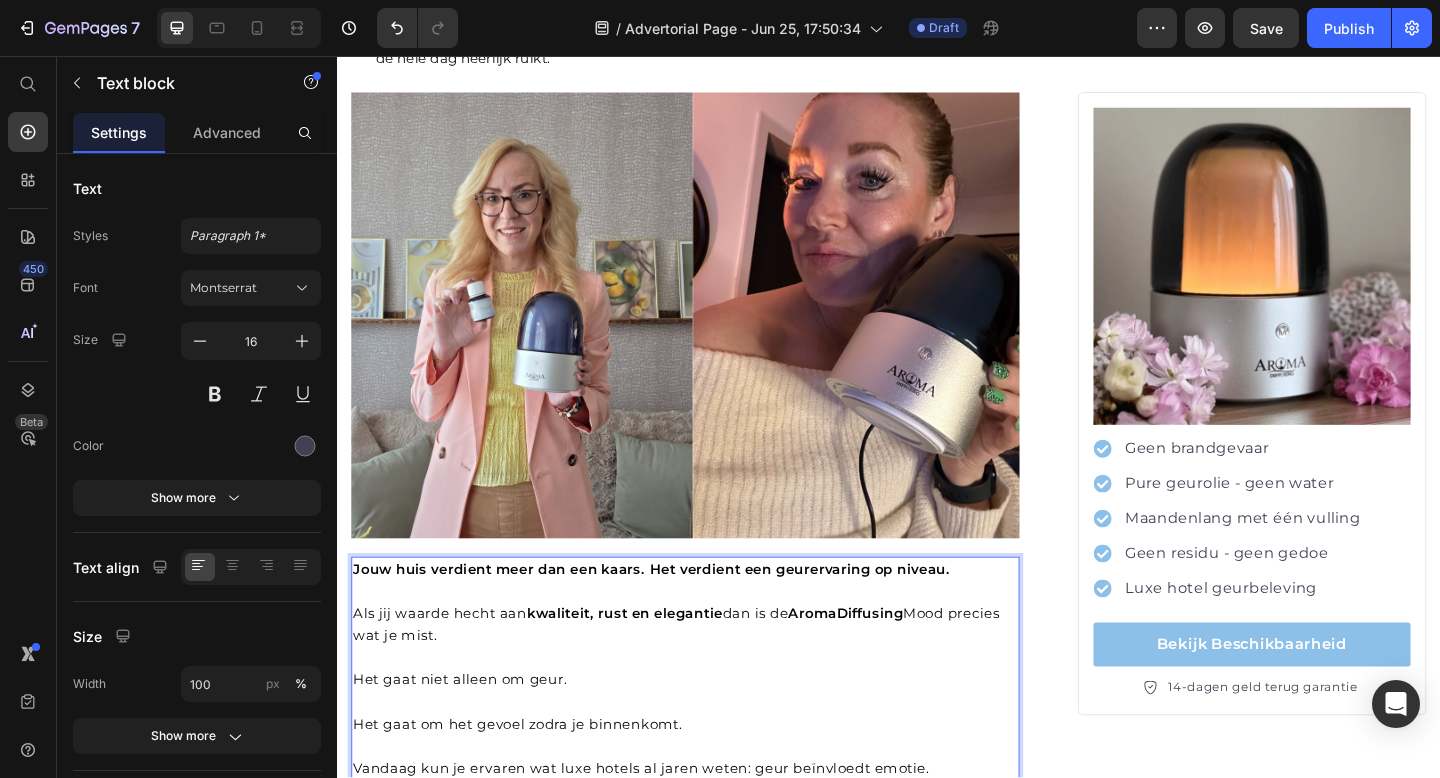 click on "Het gaat niet alleen om geur." at bounding box center [470, 735] 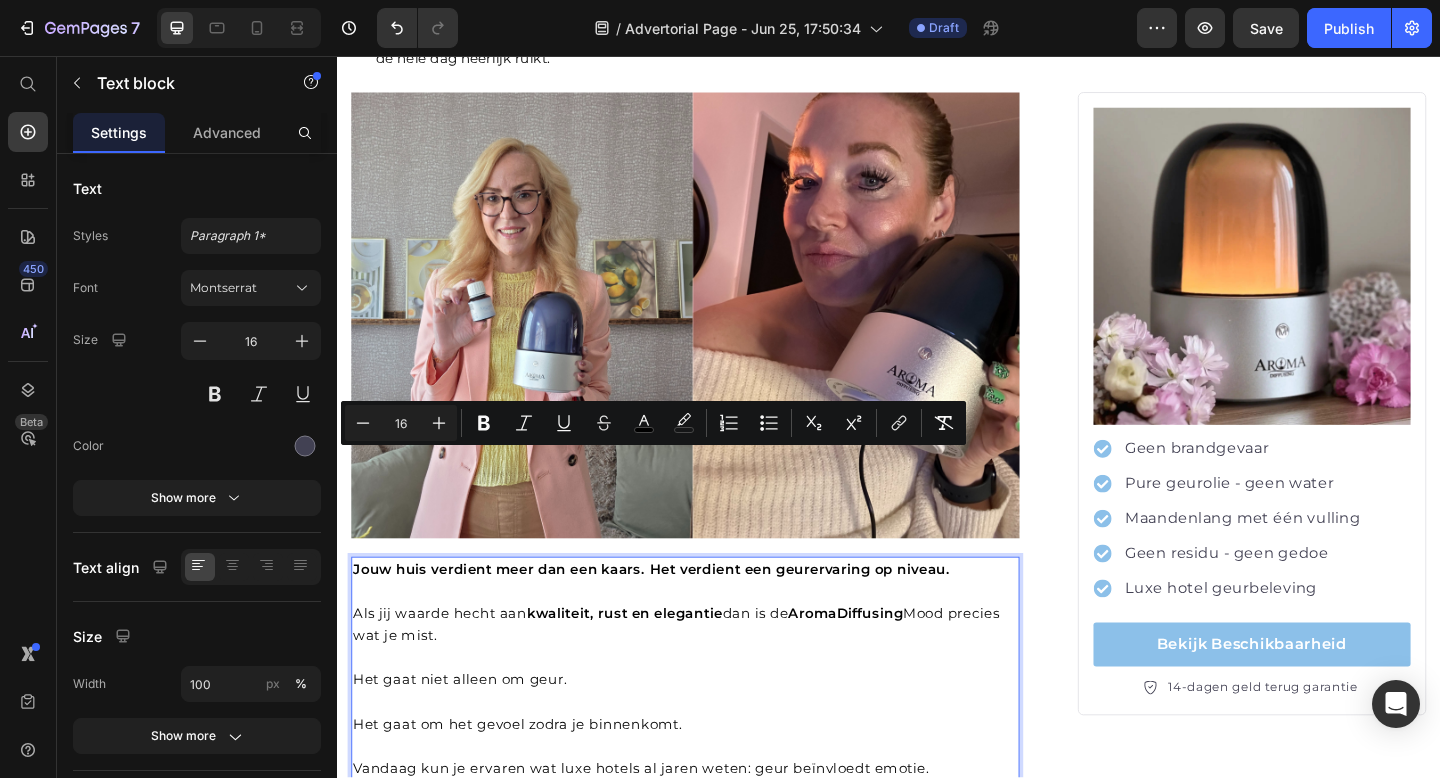 click on "Als jij waarde hecht aan  kwaliteit, rust en elegantie  dan is de  AromaDiffusing  Mood precies wat je mist.  Het gaat niet alleen om geur.  Het gaat om het gevoel zodra je binnenkomt." at bounding box center [715, 735] 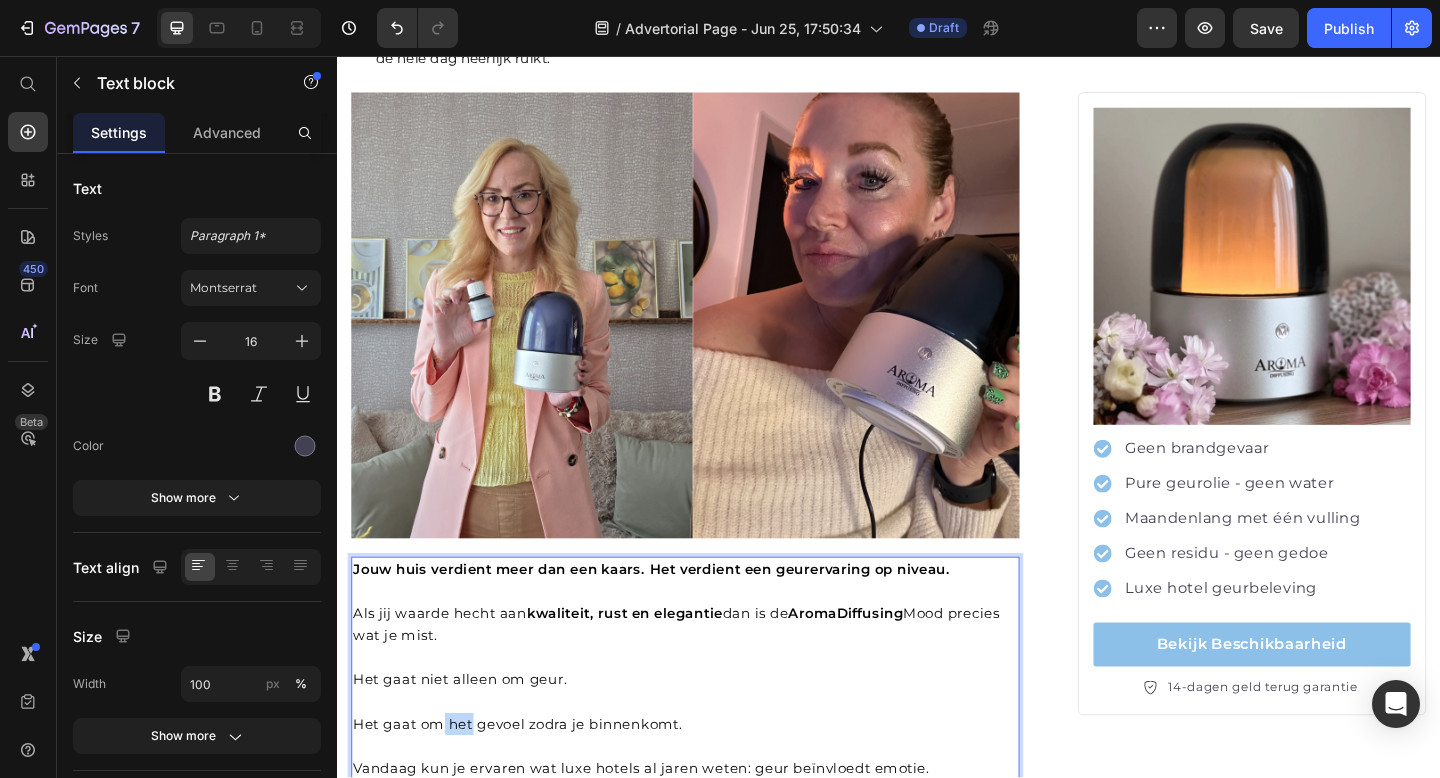 drag, startPoint x: 453, startPoint y: 548, endPoint x: 485, endPoint y: 550, distance: 32.06244 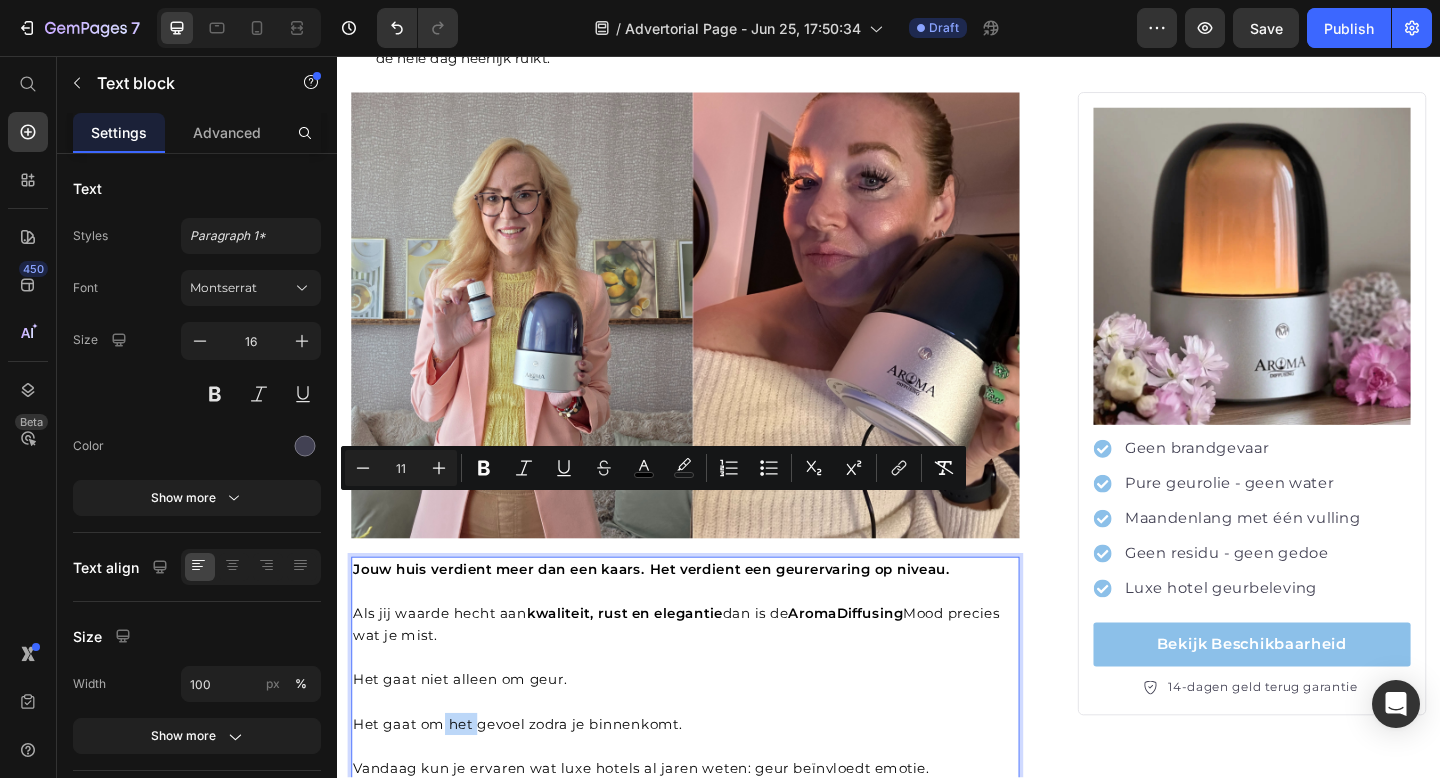 click on "Het gaat om het gevoel zodra je binnenkomt." at bounding box center (533, 783) 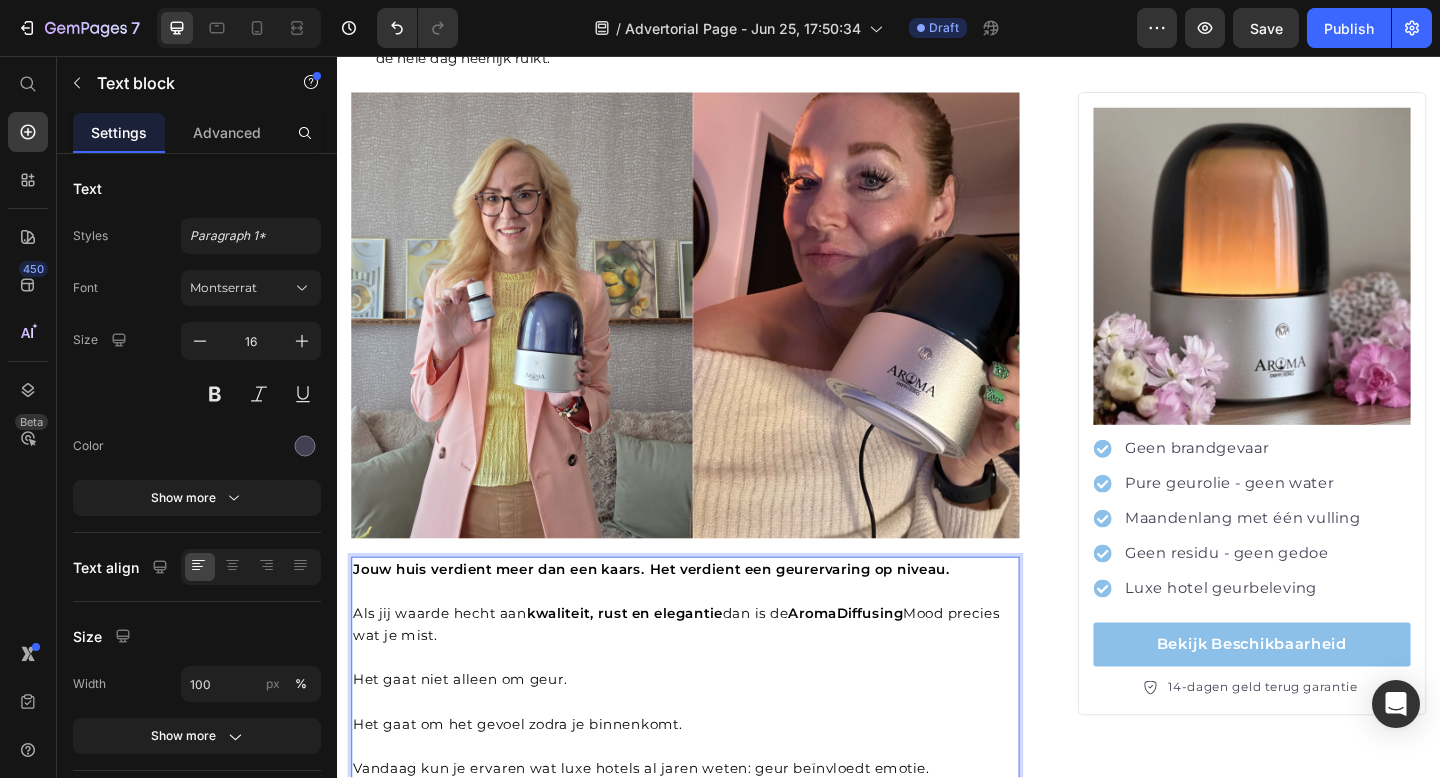 drag, startPoint x: 461, startPoint y: 549, endPoint x: 513, endPoint y: 549, distance: 52 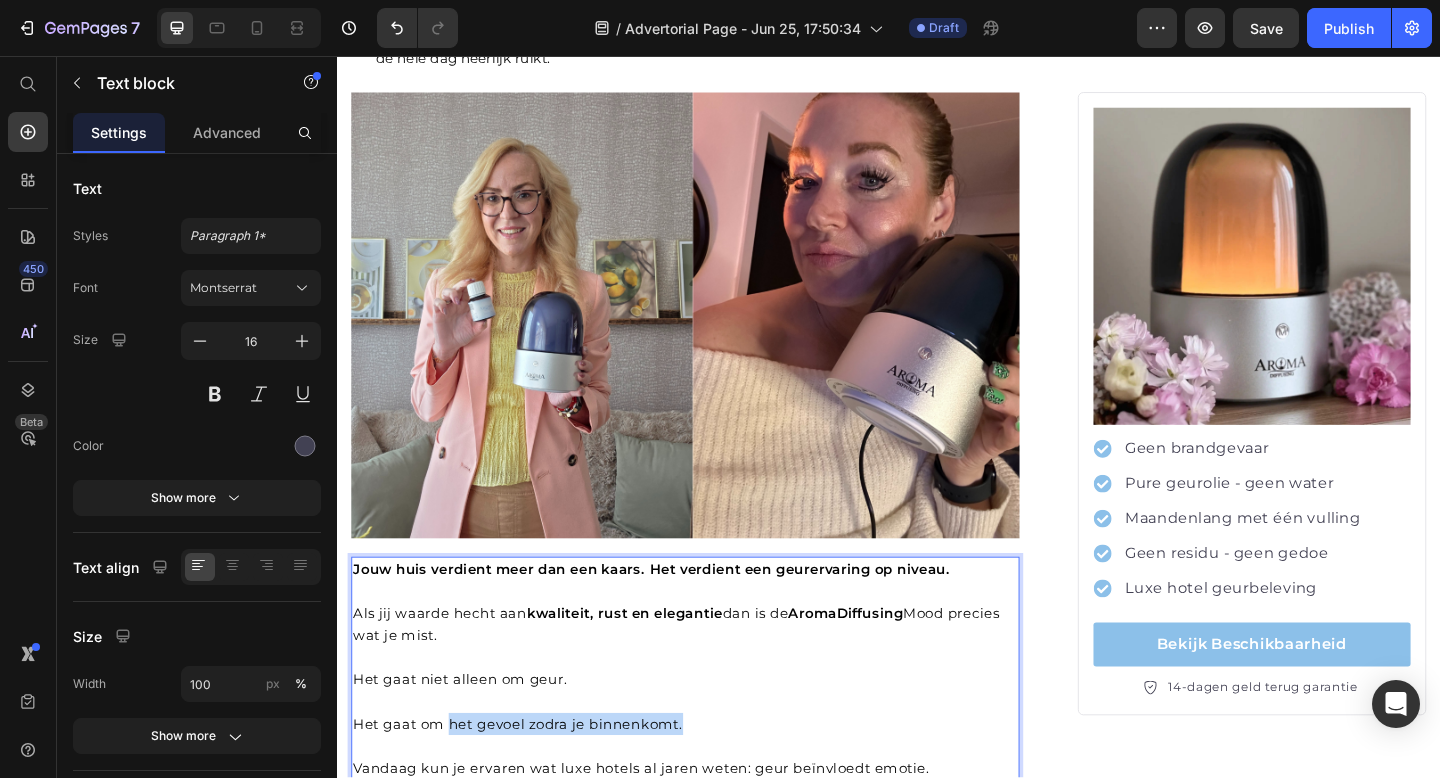 drag, startPoint x: 455, startPoint y: 546, endPoint x: 714, endPoint y: 543, distance: 259.01736 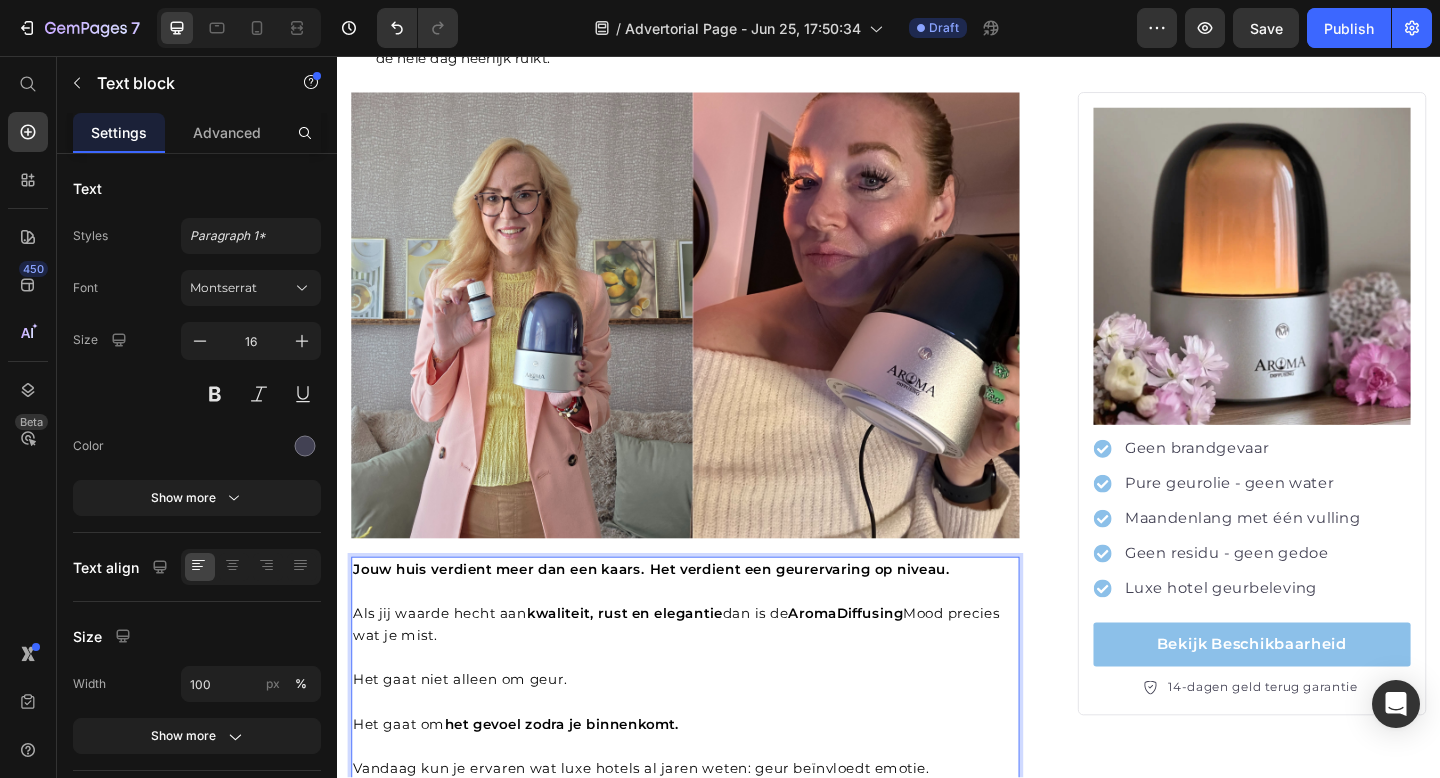 click at bounding box center [715, 855] 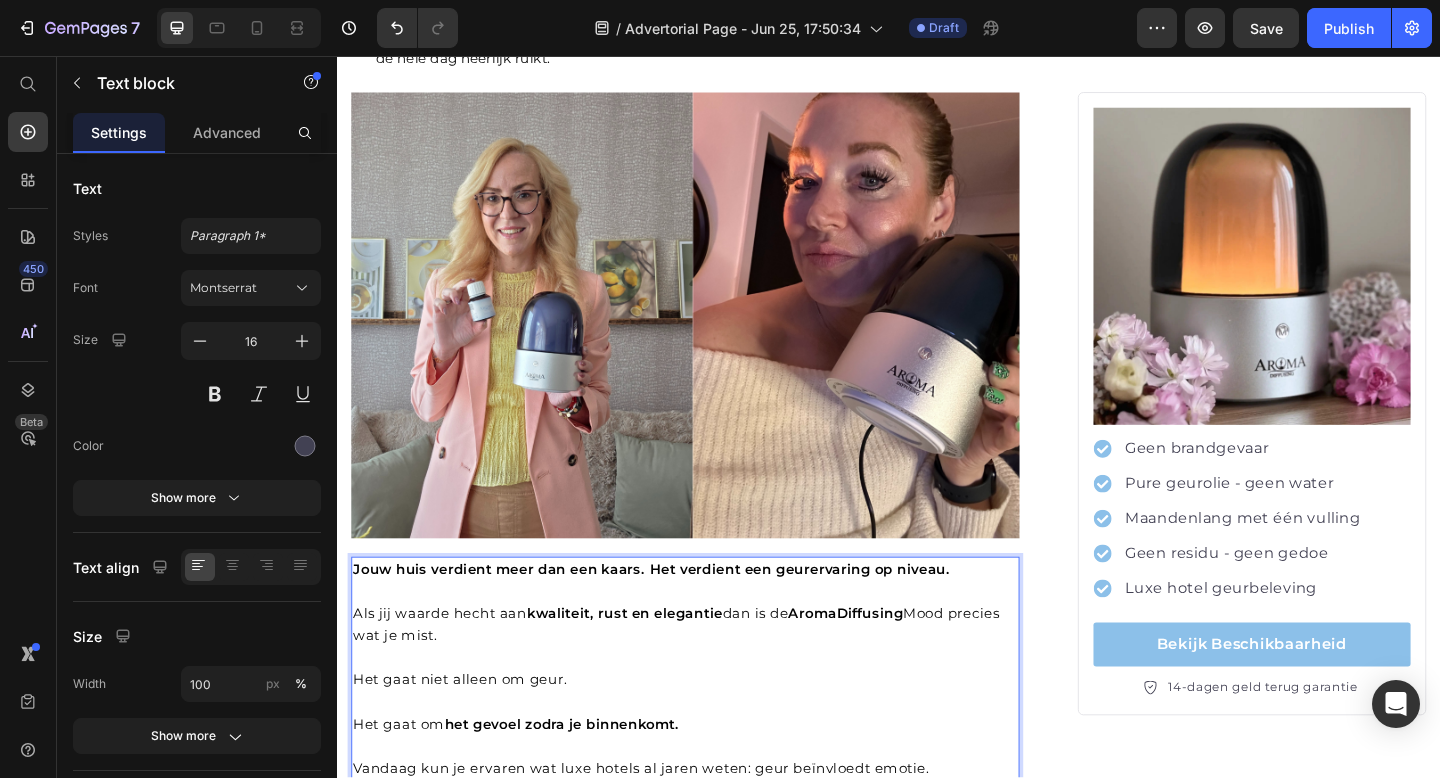 drag, startPoint x: 783, startPoint y: 600, endPoint x: 1020, endPoint y: 596, distance: 237.03375 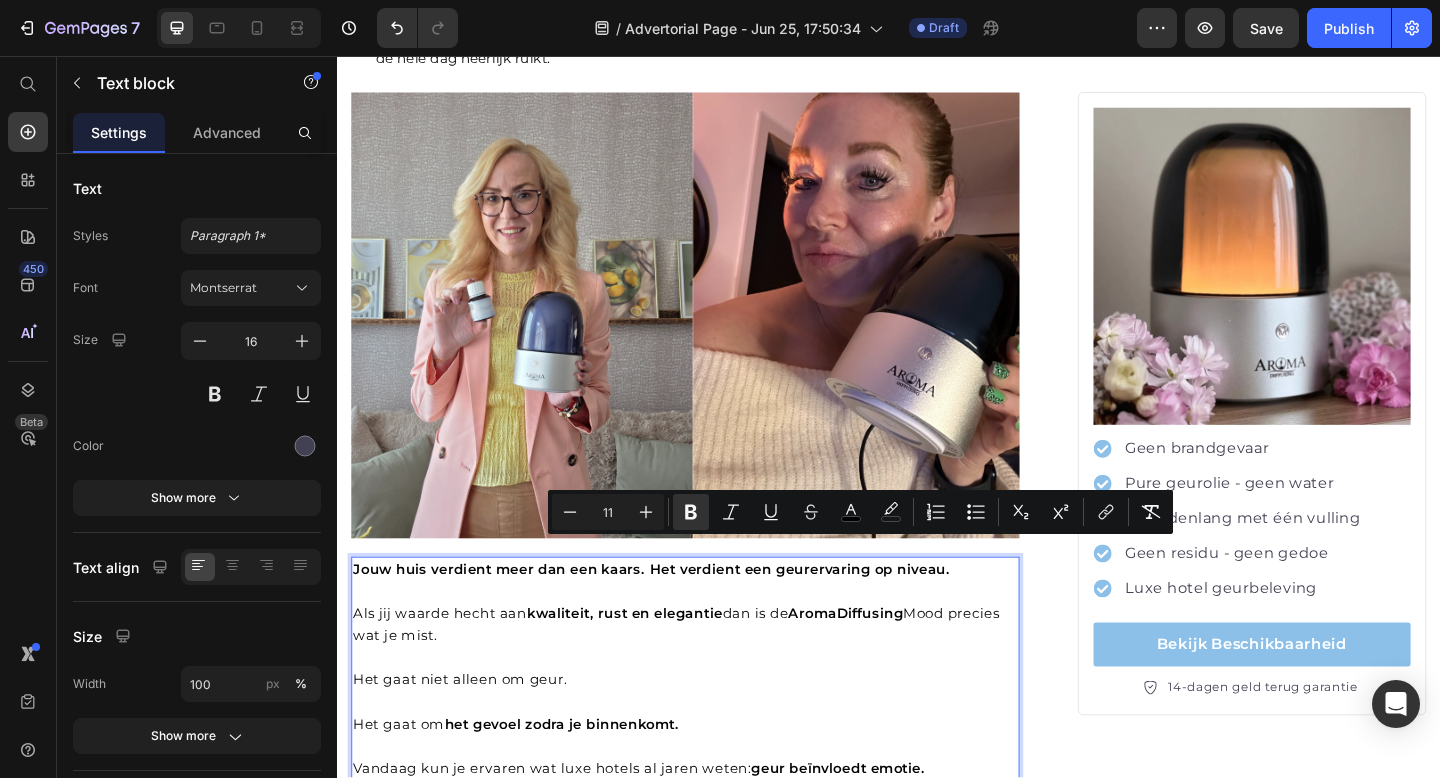 click on "En jij hebt daar nu de controle over." at bounding box center [495, 879] 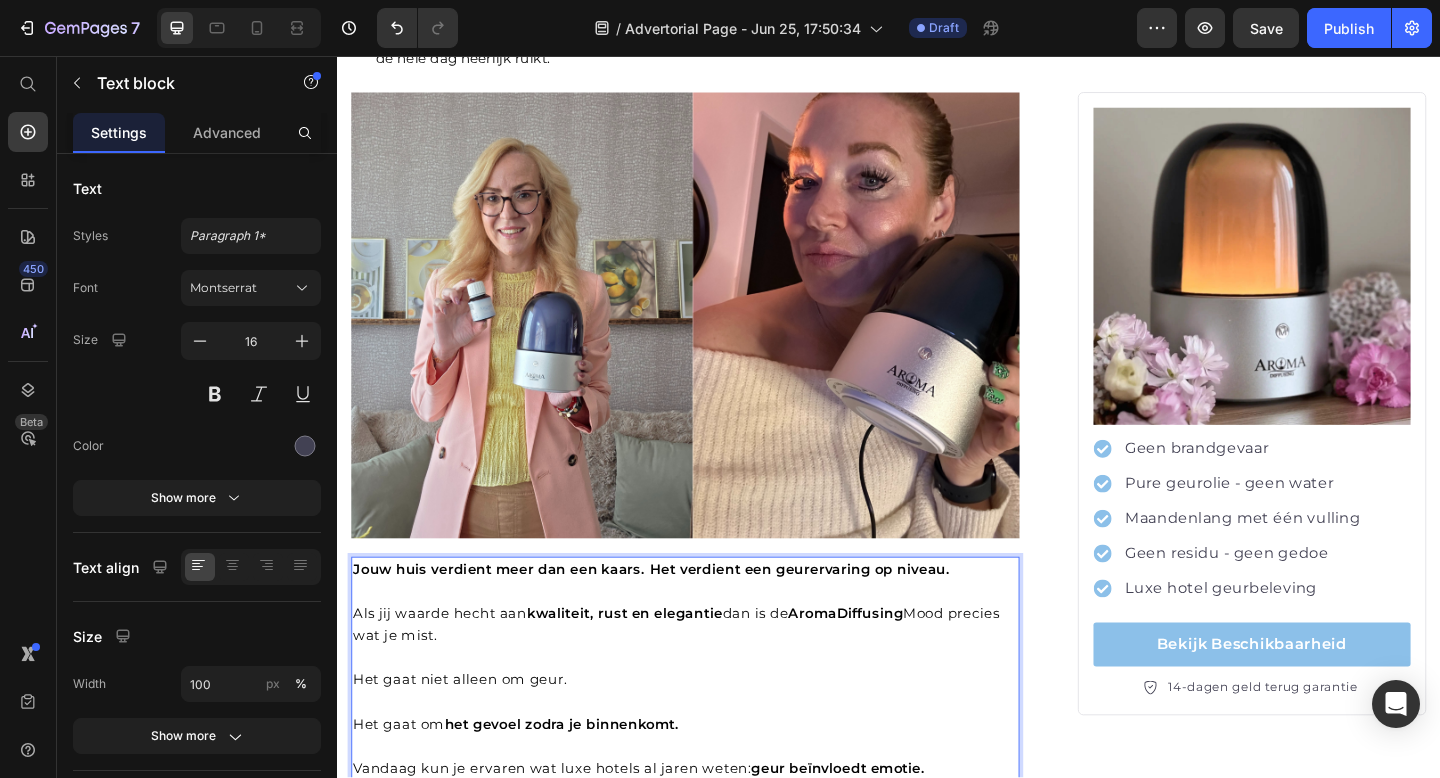drag, startPoint x: 378, startPoint y: 645, endPoint x: 644, endPoint y: 644, distance: 266.0019 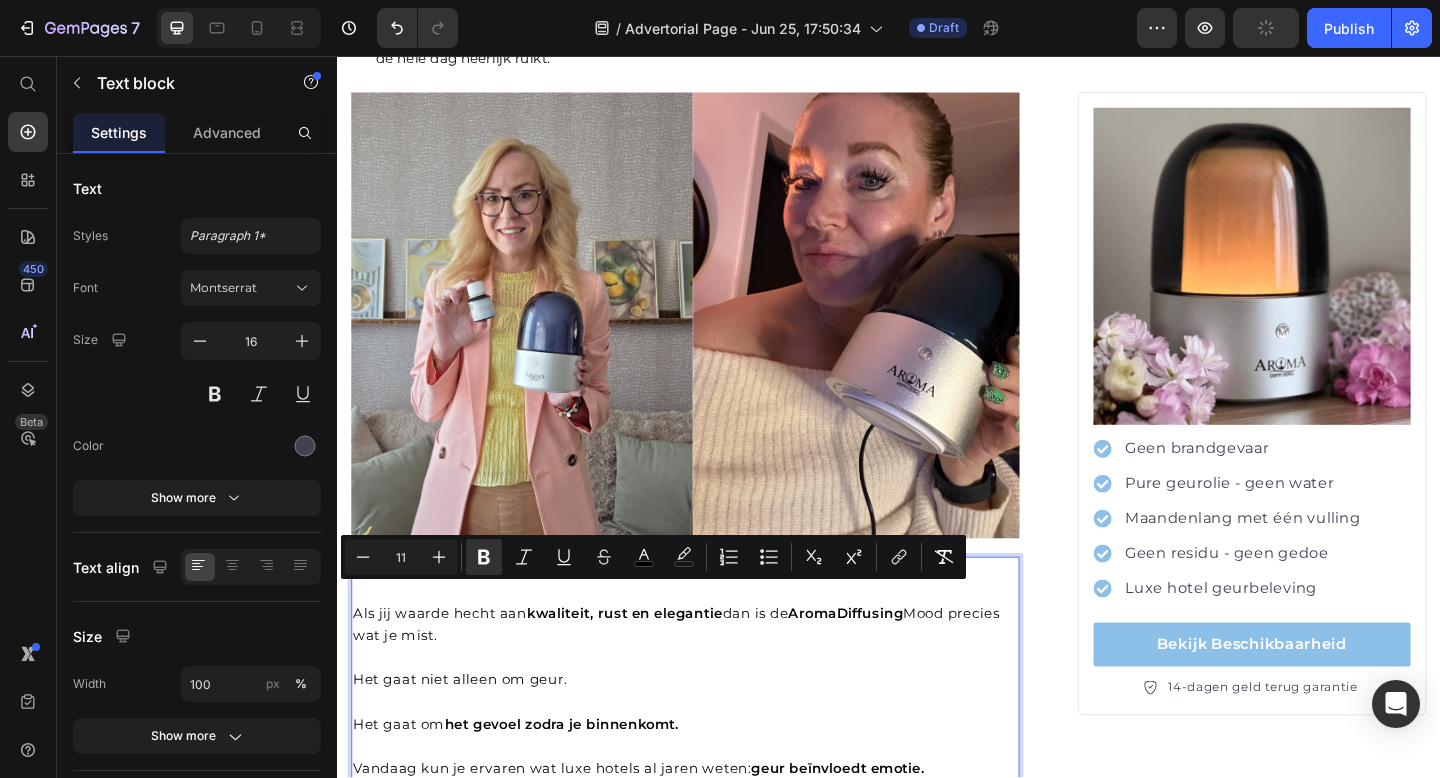 click on "En  jij hebt daar nu de controle over." at bounding box center [715, 879] 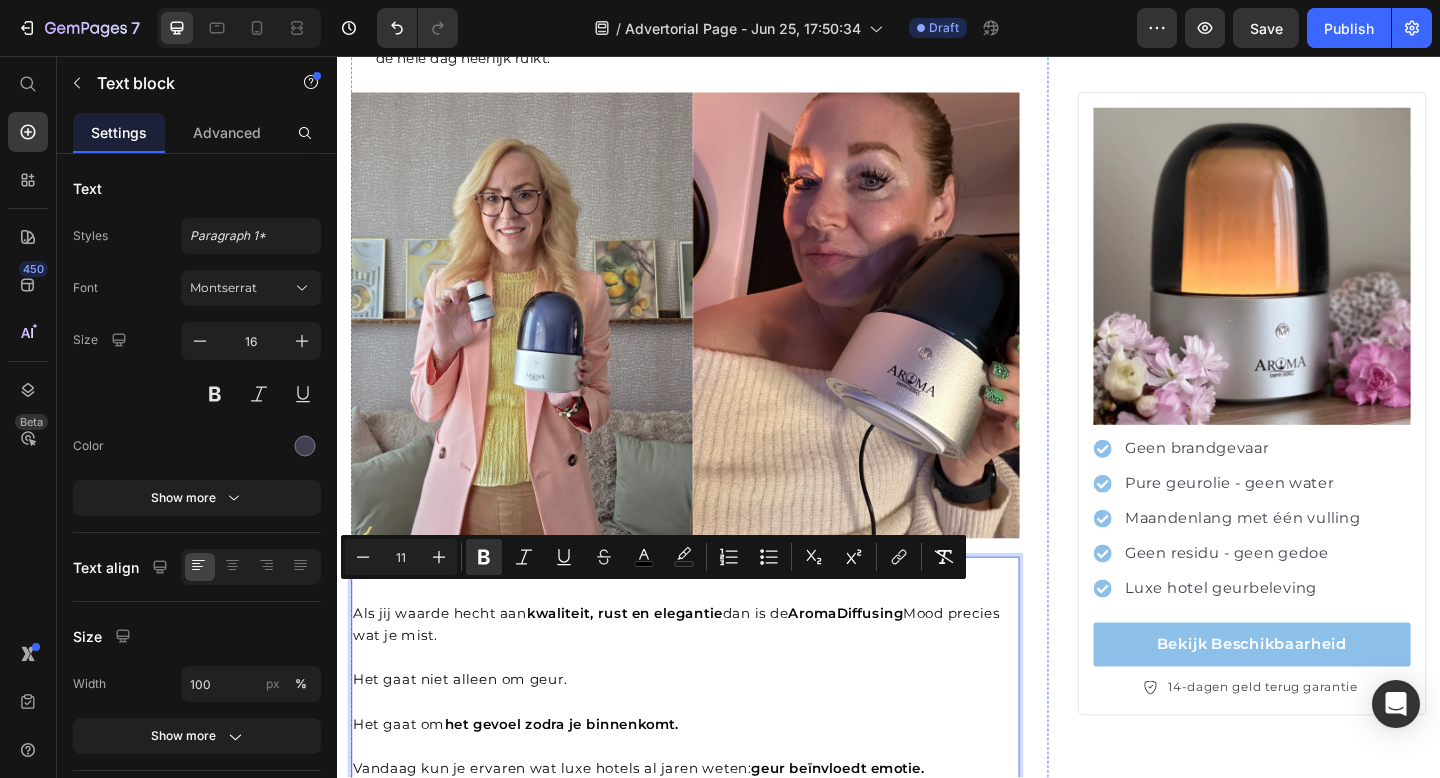 click on "Healthy and Balanced Nutrition" at bounding box center (715, 930) 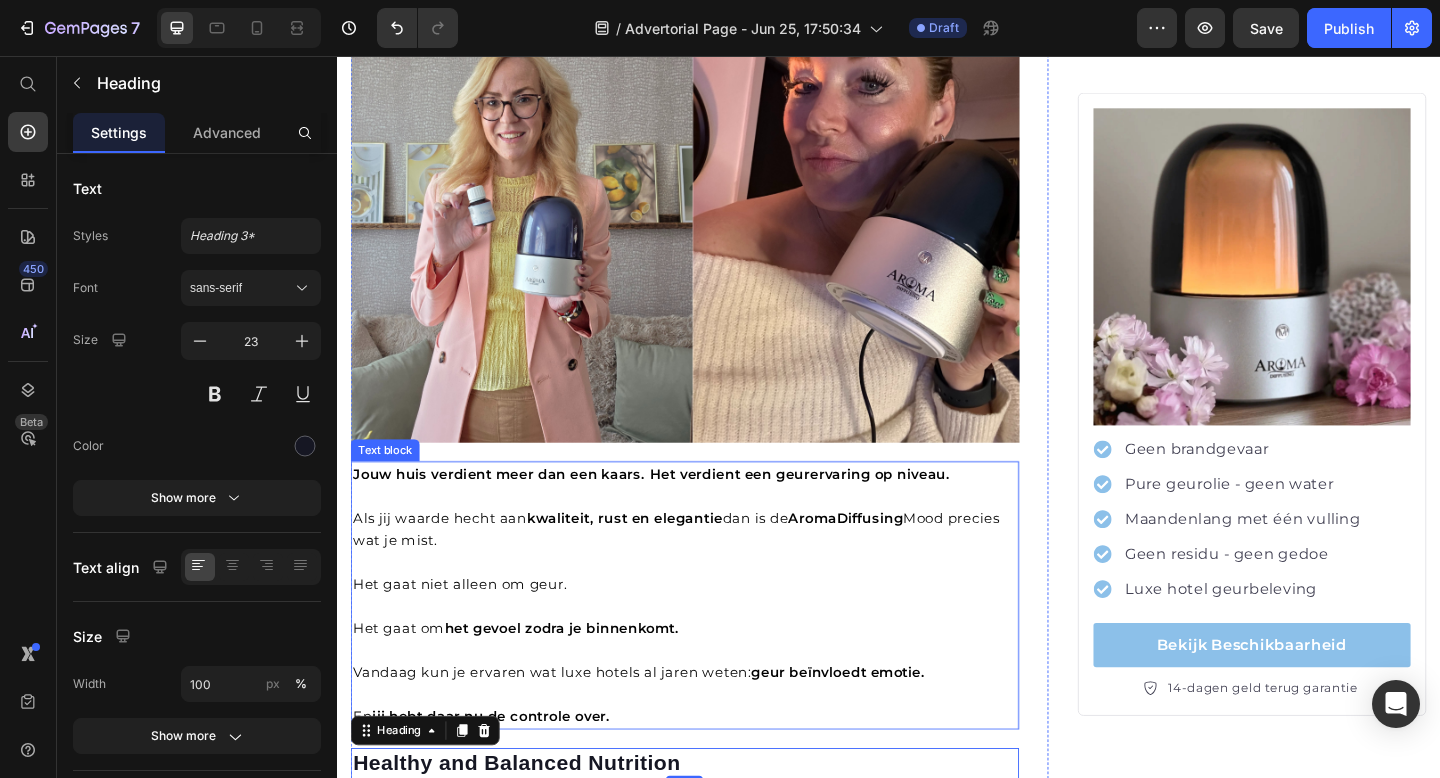 scroll, scrollTop: 4262, scrollLeft: 0, axis: vertical 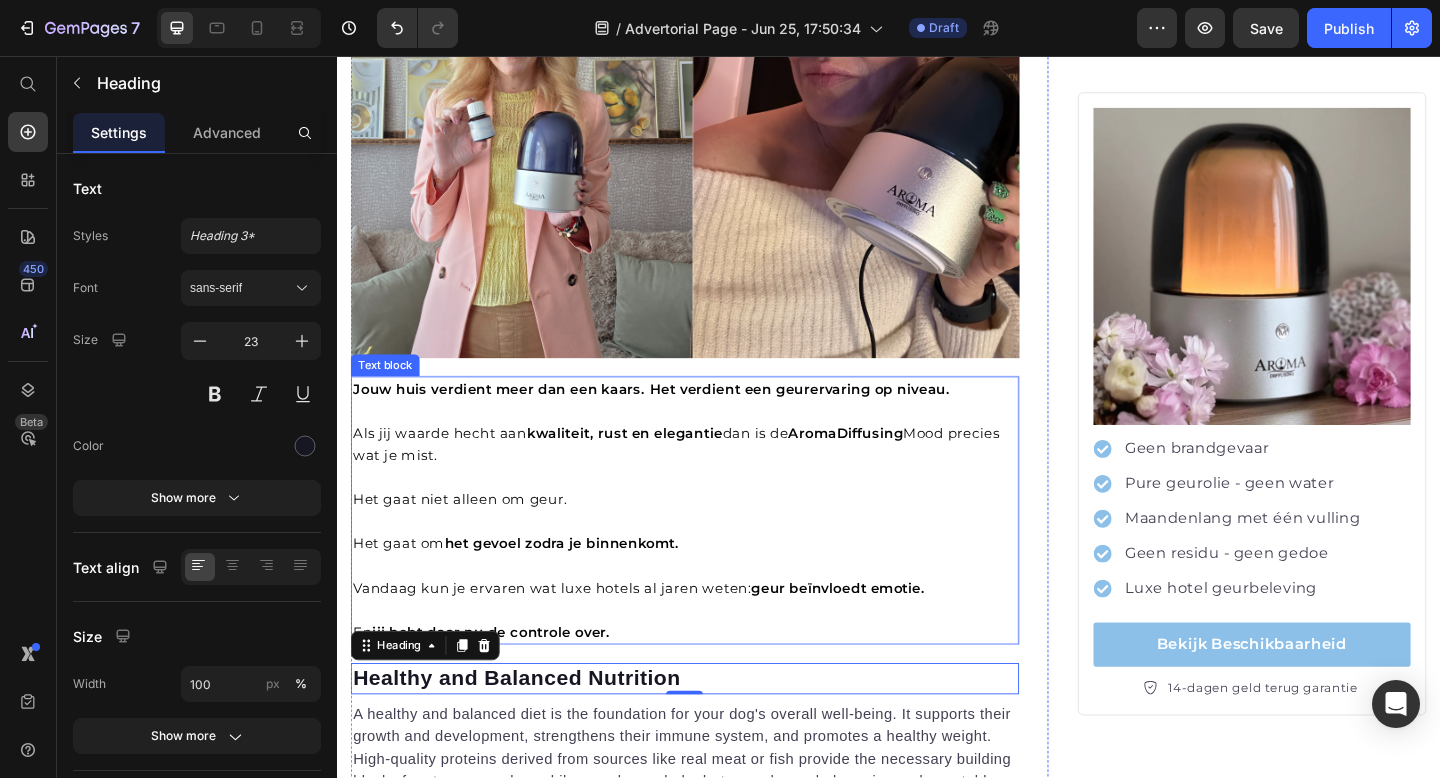 click on "En  jij hebt daar nu de controle over." at bounding box center [715, 683] 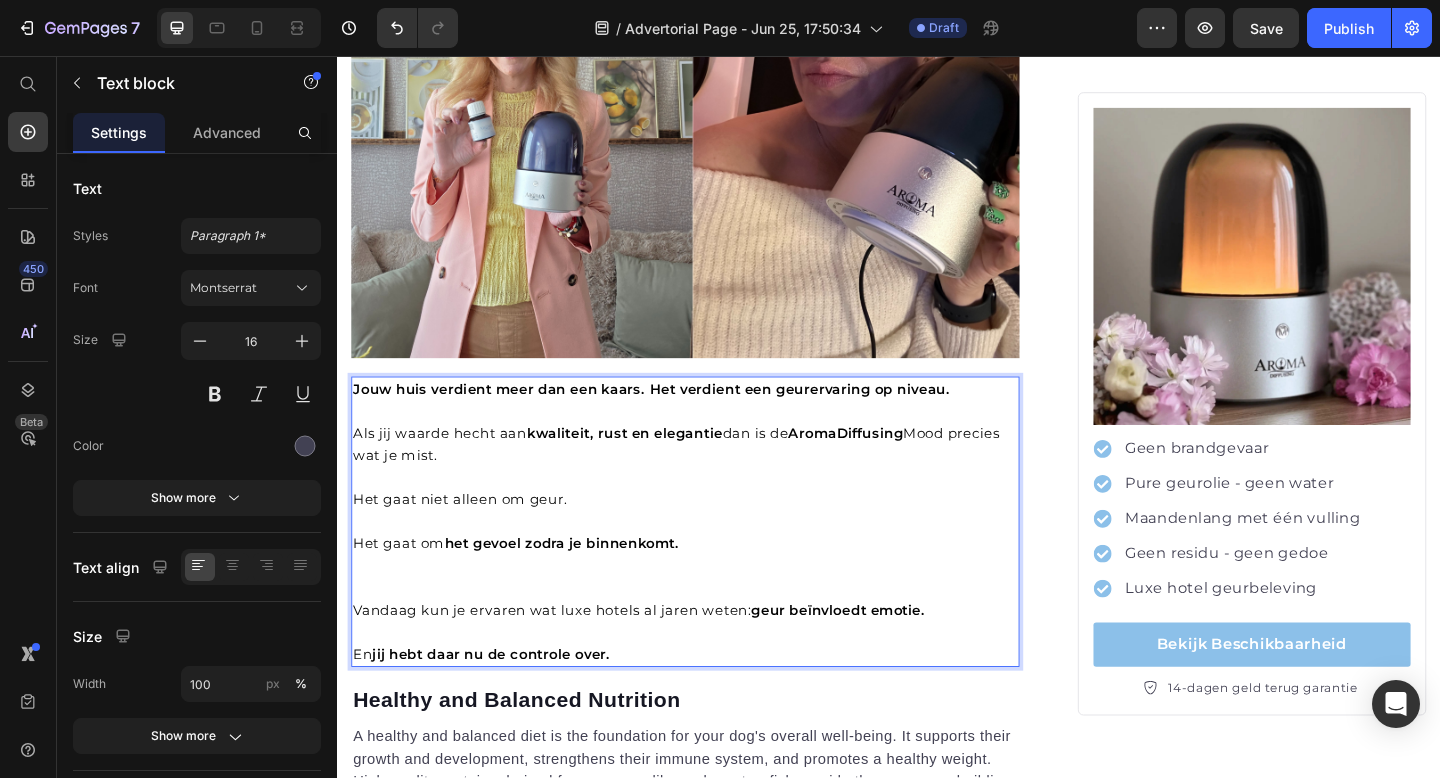 click on "En  jij hebt daar nu de controle over." at bounding box center (715, 707) 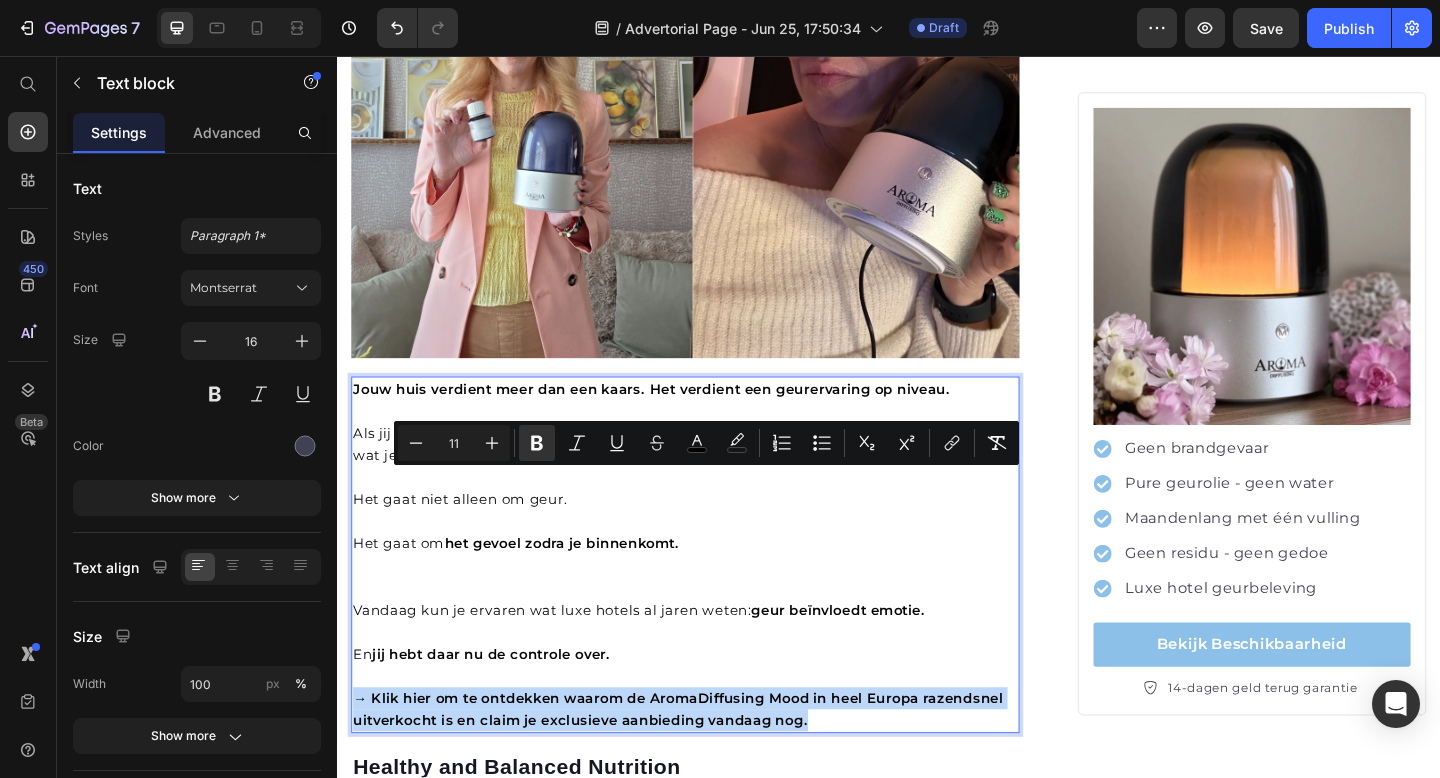 drag, startPoint x: 936, startPoint y: 544, endPoint x: 333, endPoint y: 528, distance: 603.2122 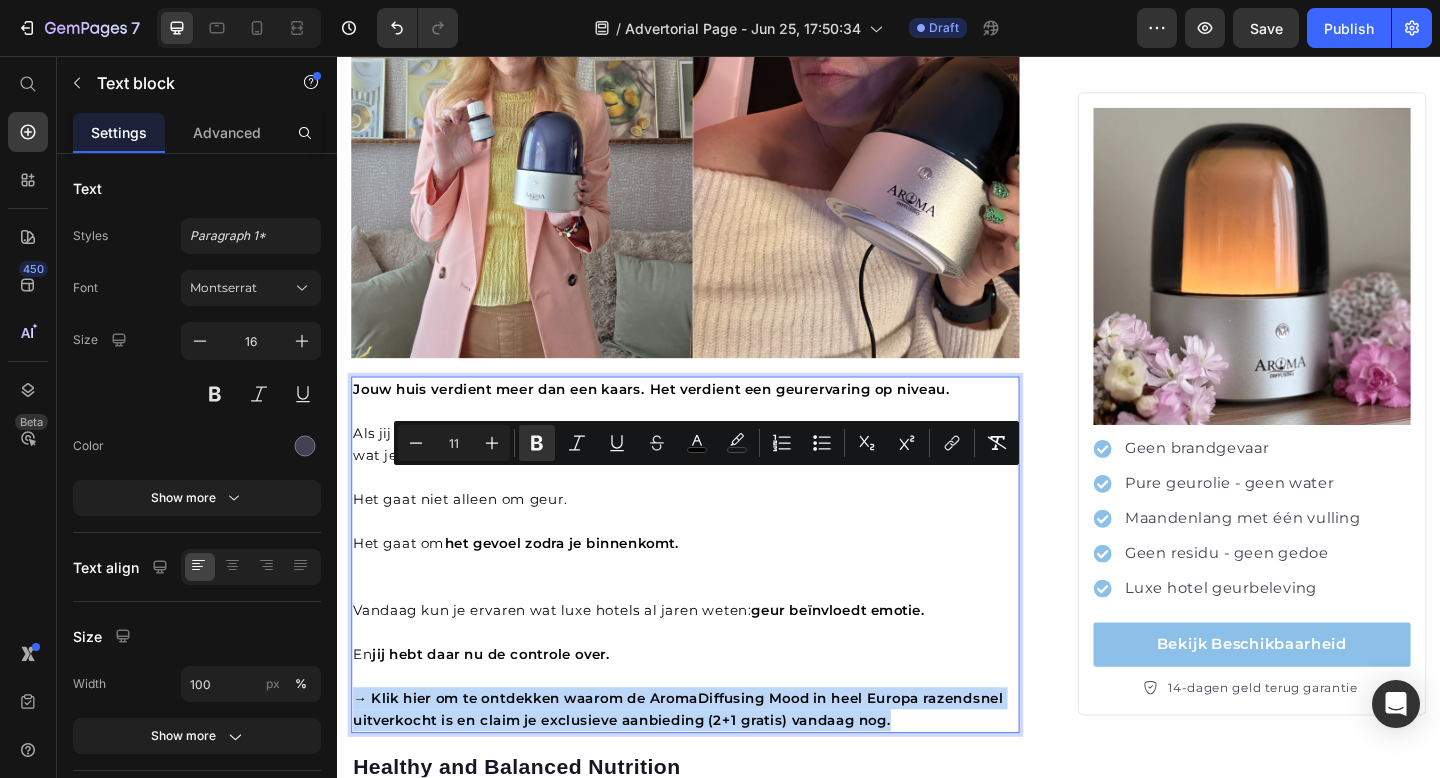 drag, startPoint x: 968, startPoint y: 544, endPoint x: 309, endPoint y: 511, distance: 659.82574 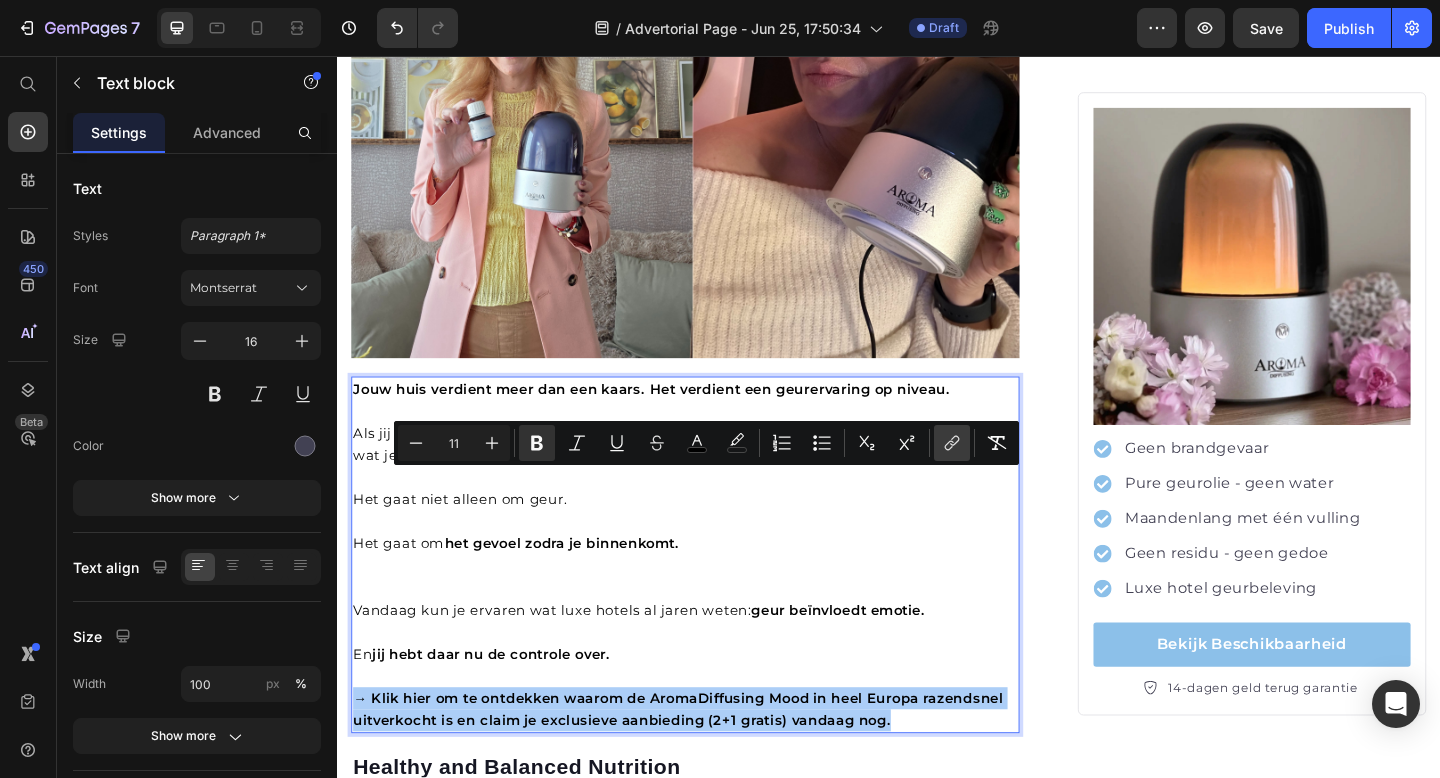 click 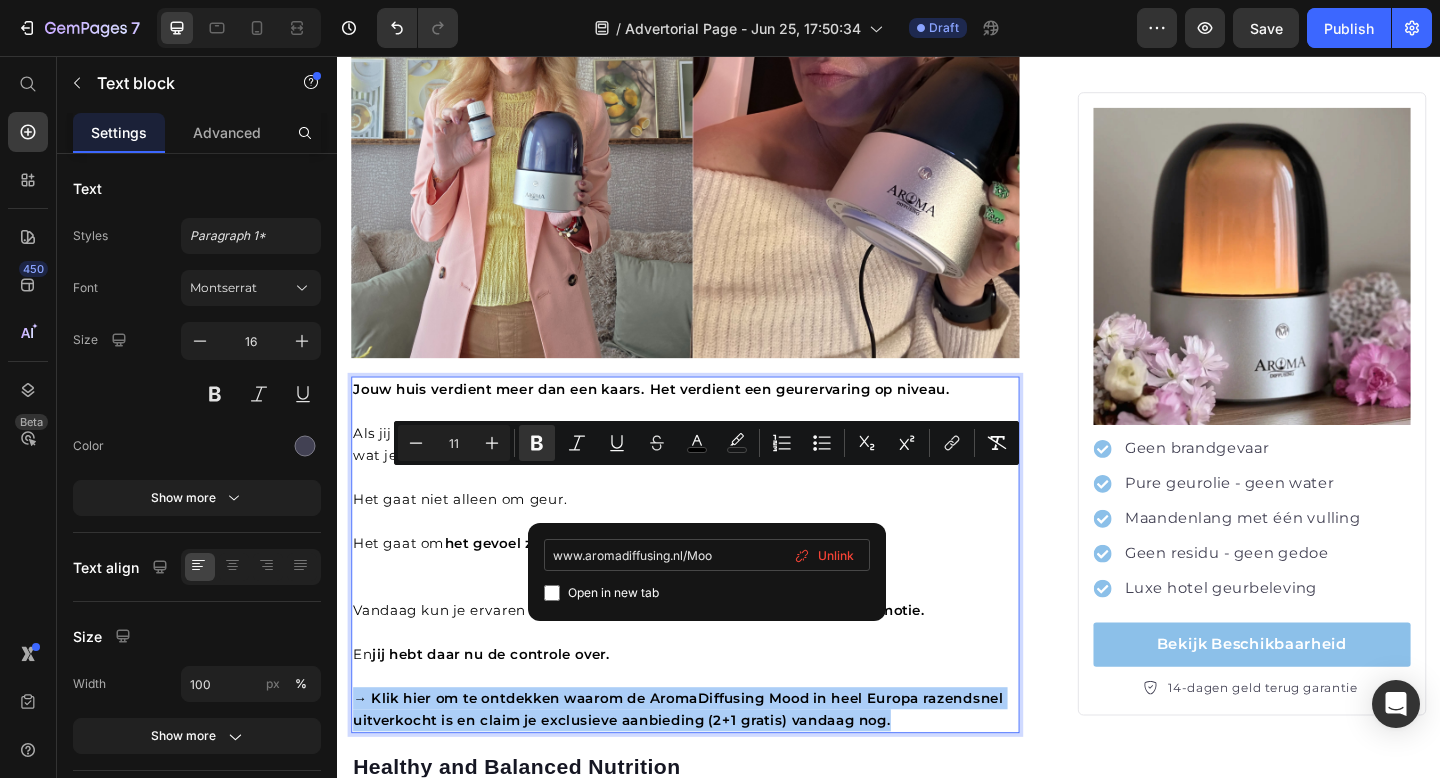 type on "www.aromadiffusing.nl/Mood" 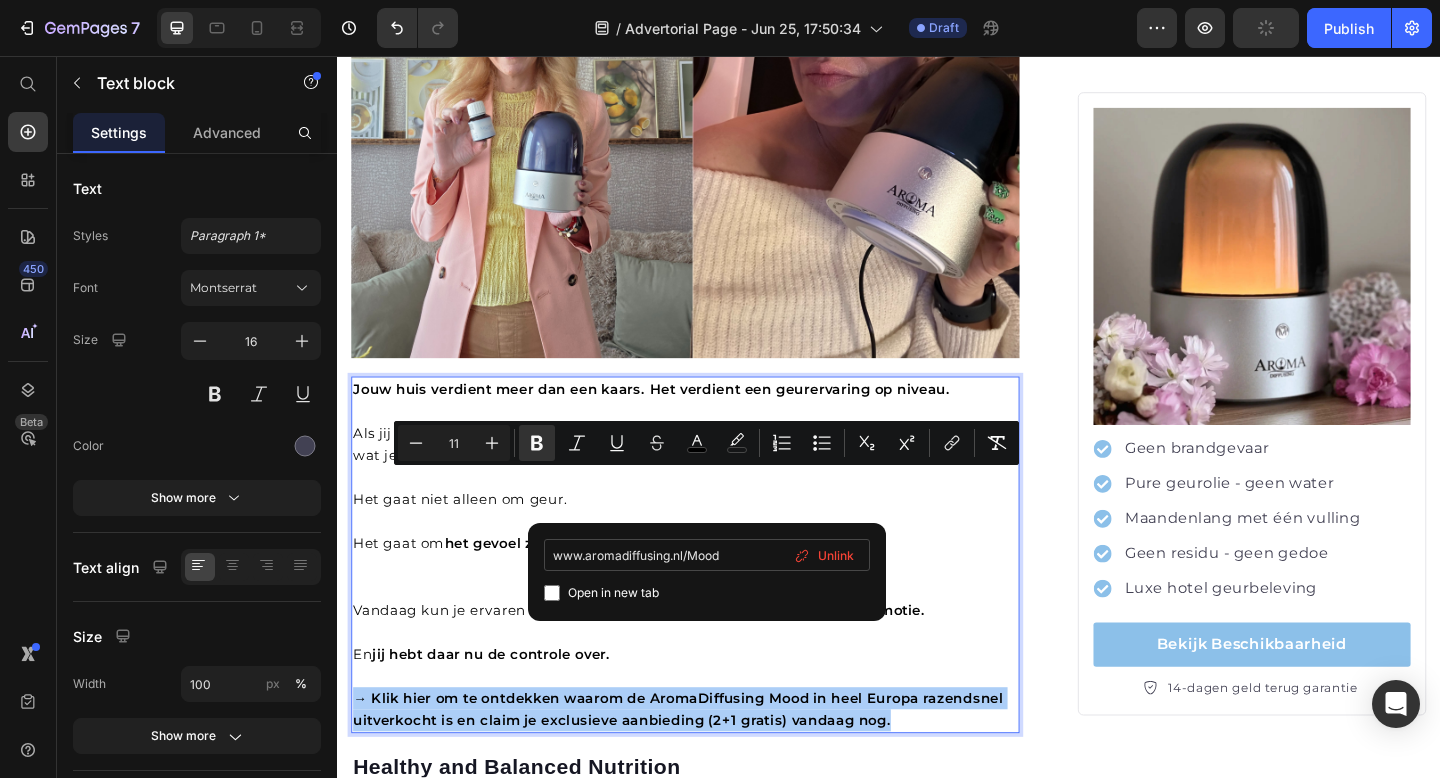 click on "www.aromadiffusing.nl/Mood" at bounding box center (707, 555) 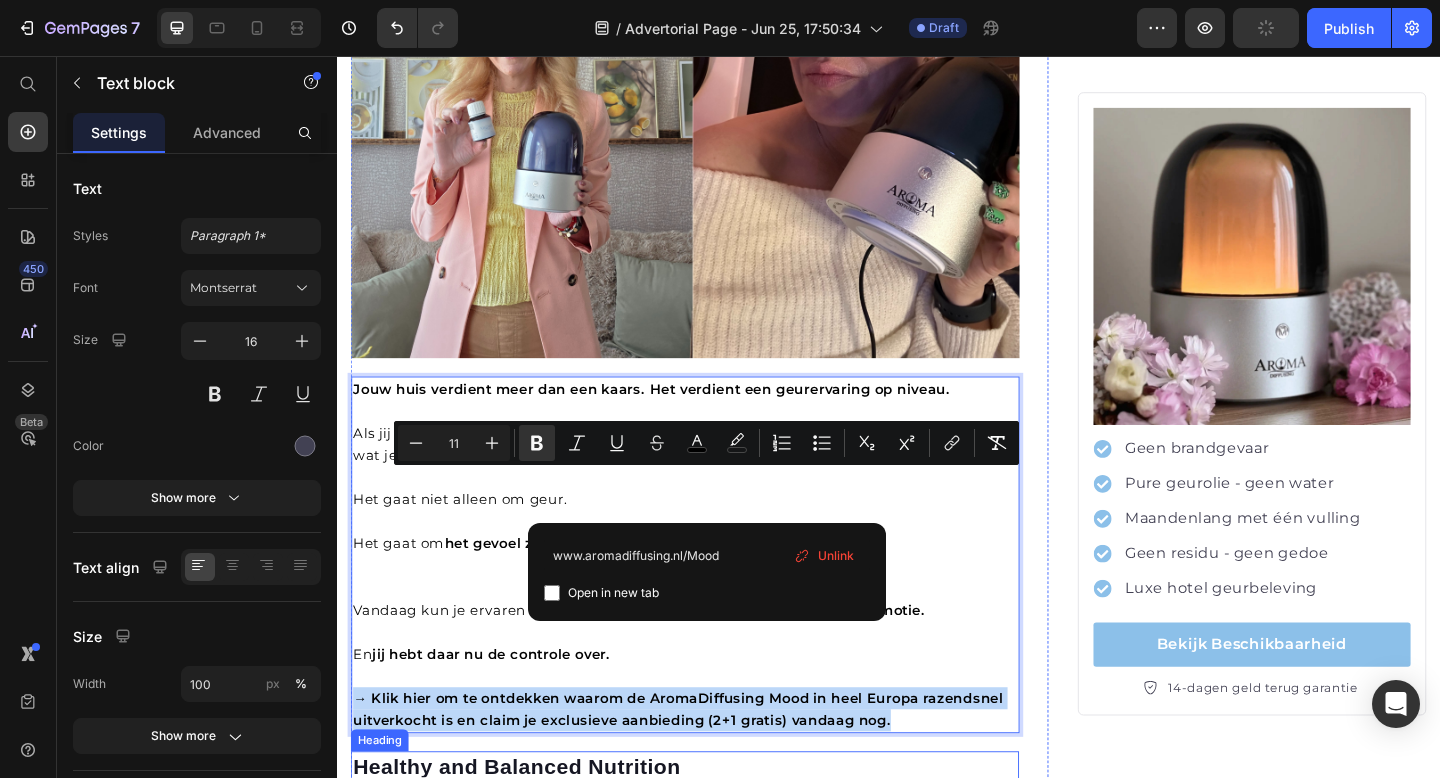 click on "Healthy and Balanced Nutrition" at bounding box center (715, 830) 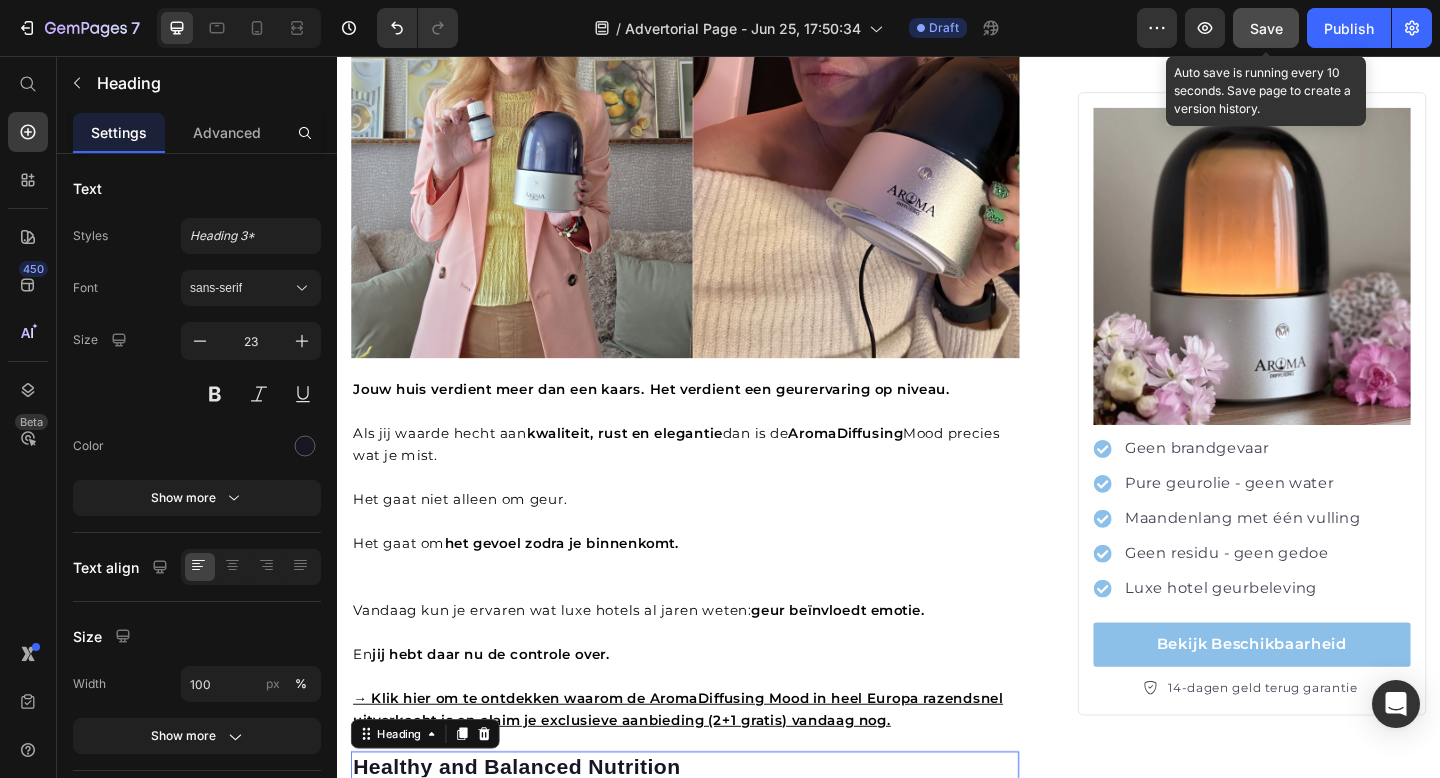 click on "Save" at bounding box center [1266, 28] 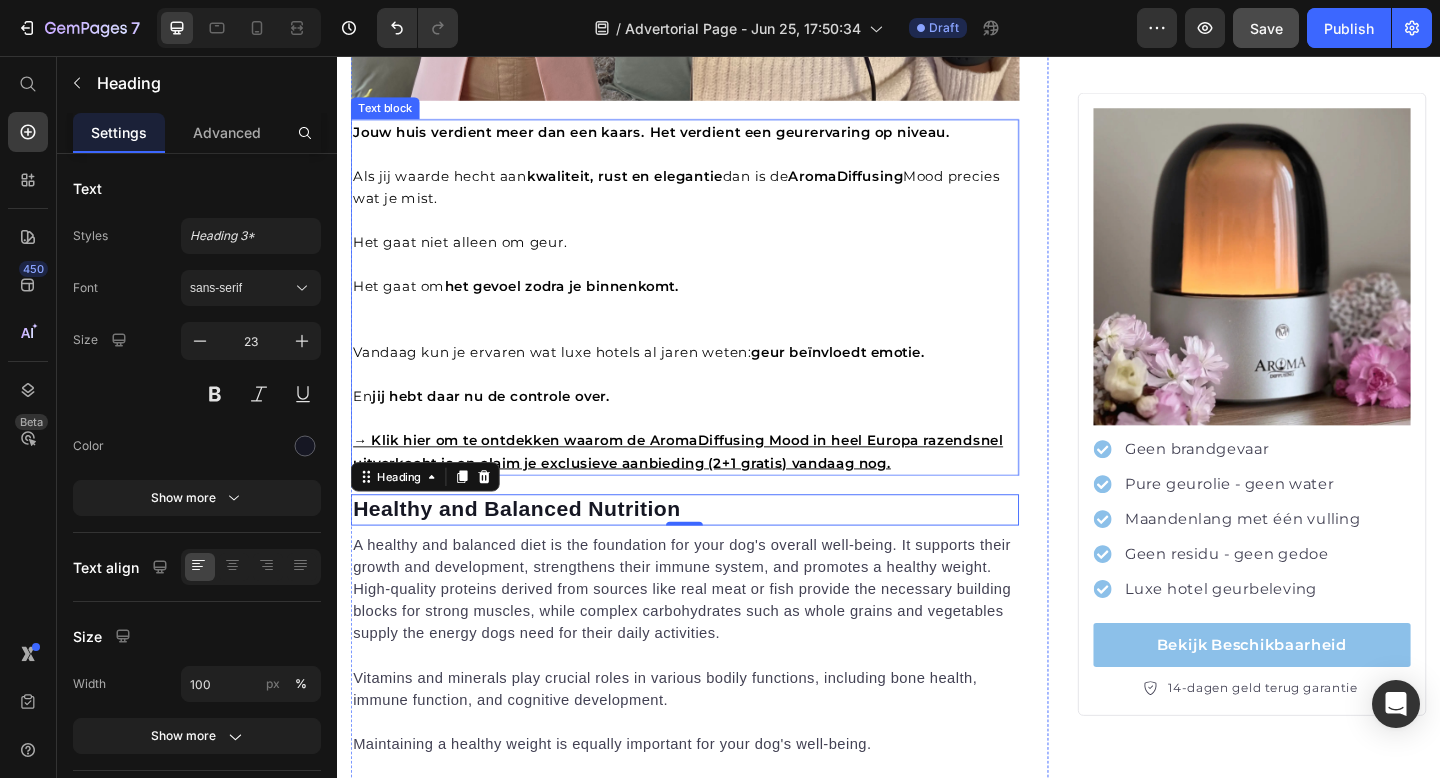 scroll, scrollTop: 4544, scrollLeft: 0, axis: vertical 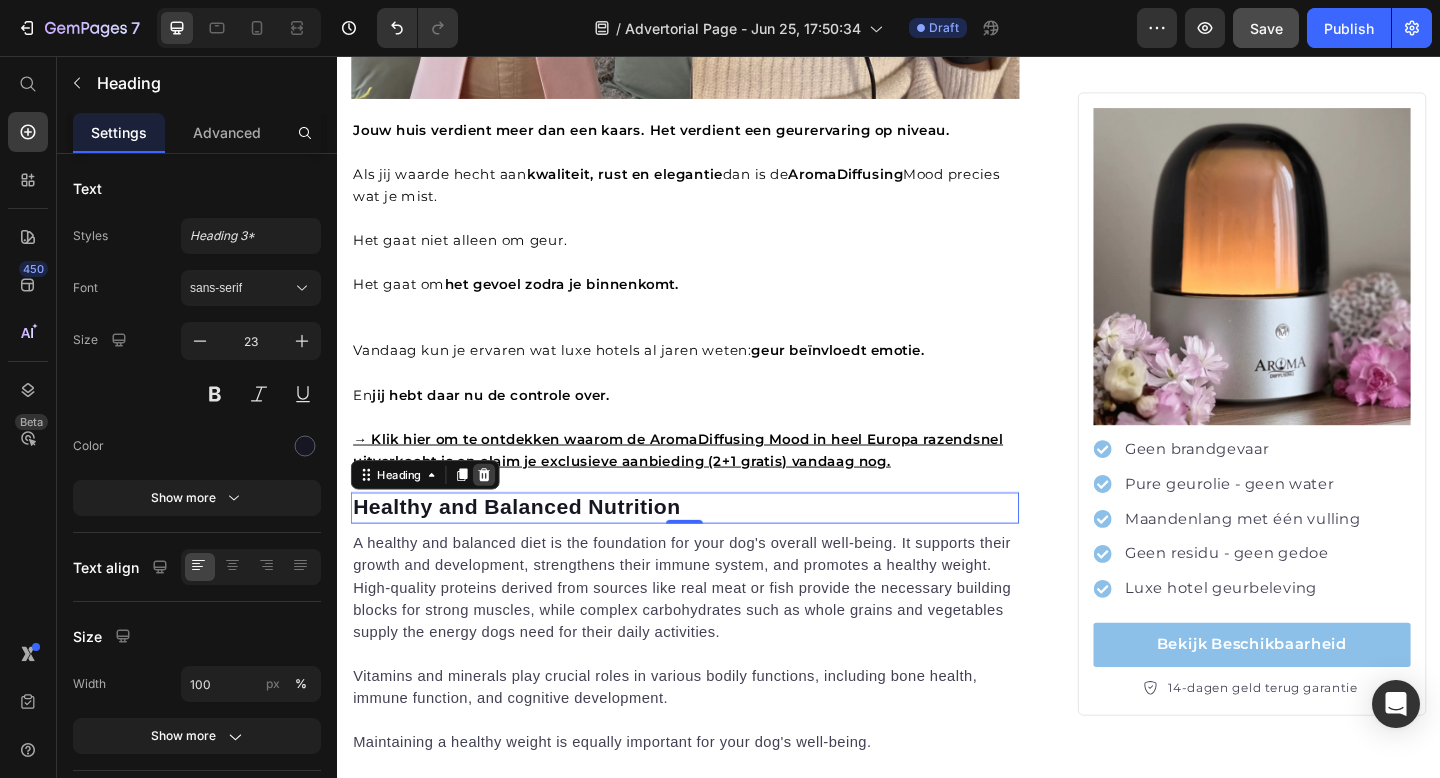 click 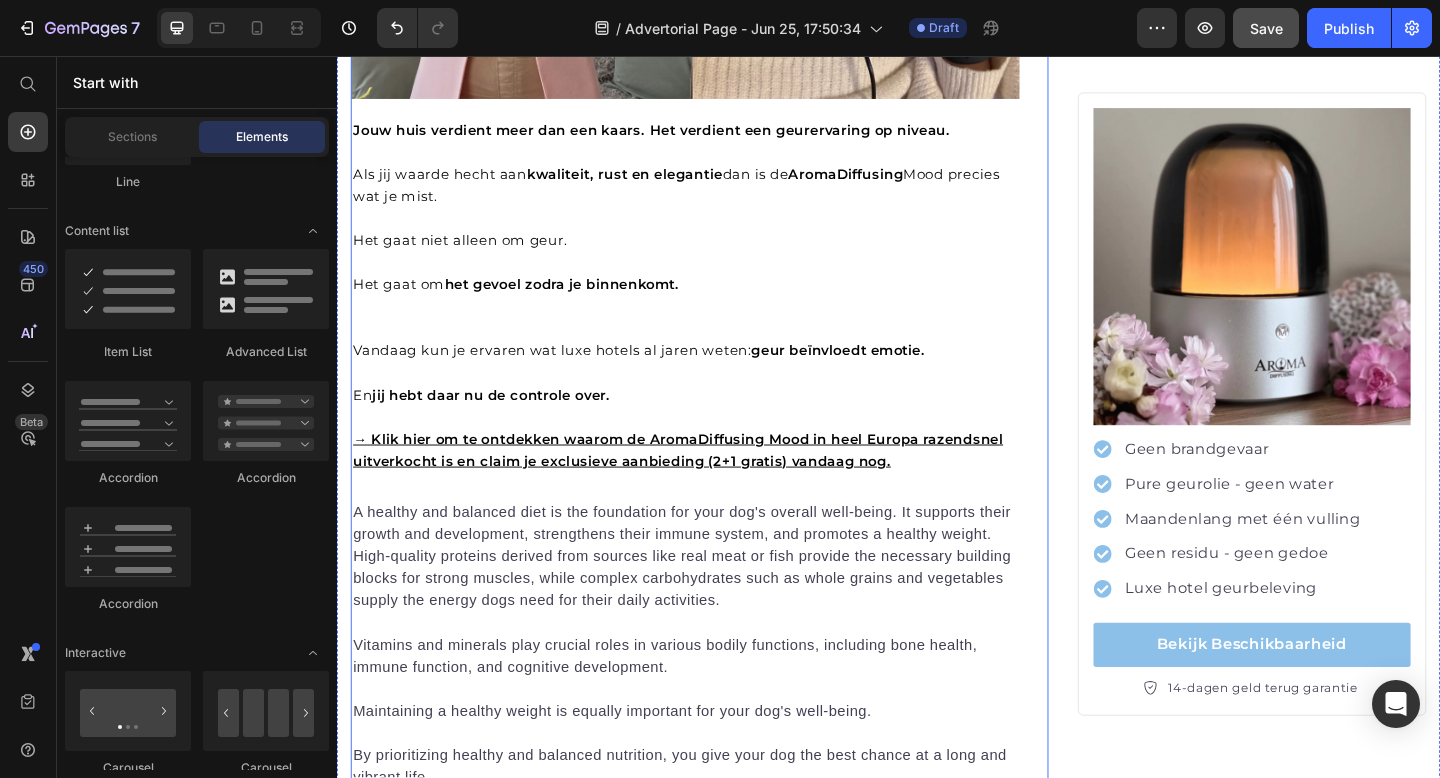 click on "A healthy and balanced diet is the foundation for your dog's overall well-being. It supports their growth and development, strengthens their immune system, and promotes a healthy weight. High-quality proteins derived from sources like real meat or fish provide the necessary building blocks for strong muscles, while complex carbohydrates such as whole grains and vegetables supply the energy dogs need for their daily activities." at bounding box center [715, 601] 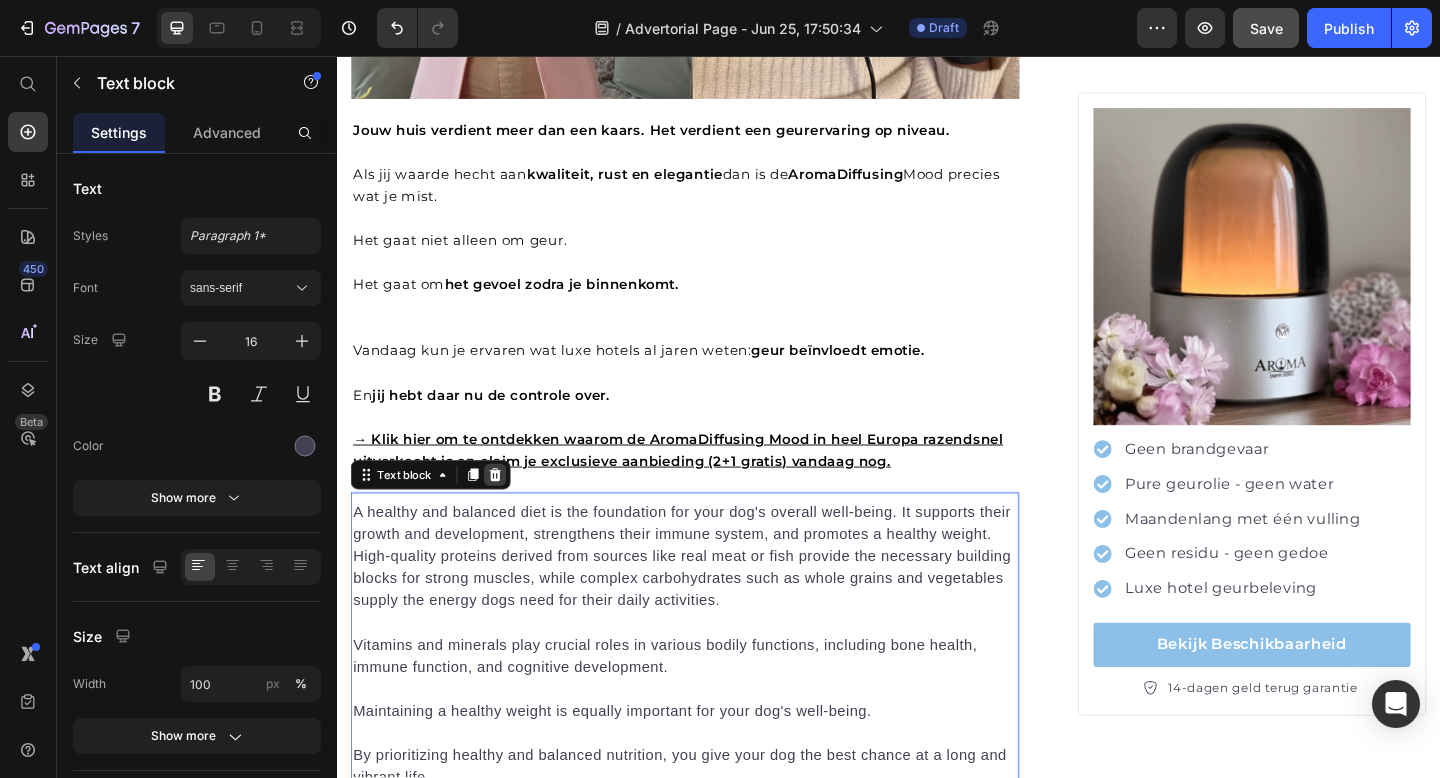 click 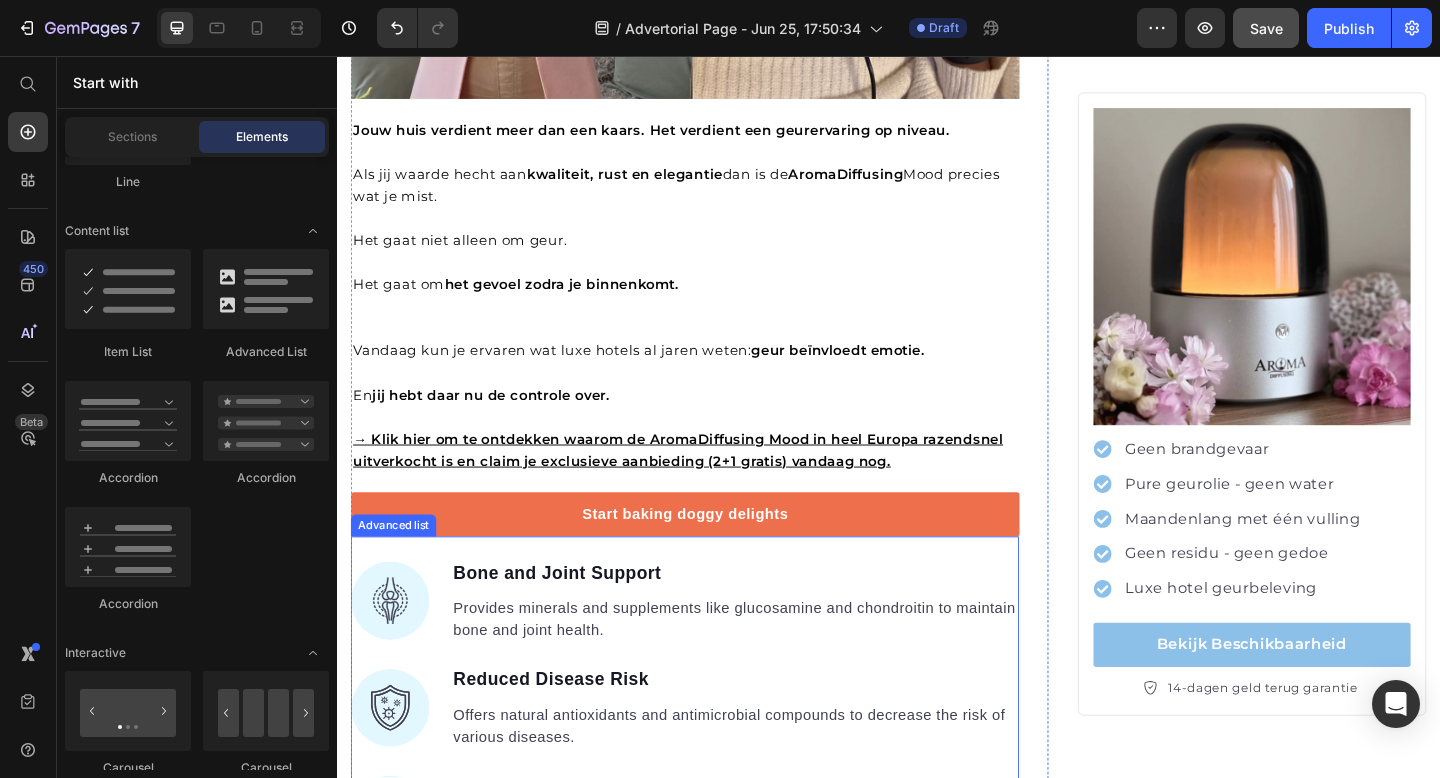 click on "Image Bone and Joint Support Text block Provides minerals and supplements like glucosamine and chondroitin to maintain bone and joint health. Text block Image Reduced Disease Risk Text block Offers natural antioxidants and antimicrobial compounds to decrease the risk of various diseases. Text block Image Enhanced Nutrient Absorption Text block Processed to enhance nutrient absorption, ensuring optimal utilization of essential nutrients. Text block Image Cardiovascular Health Support Text block Contains antioxidants and Omega-3 fatty acids to maintain cardiovascular health. Text block Image Increased Strength and Endurance Text block Natural plant-based supplements provide energy and enhance muscle strength and endurance in dogs. Text block" at bounding box center (715, 882) 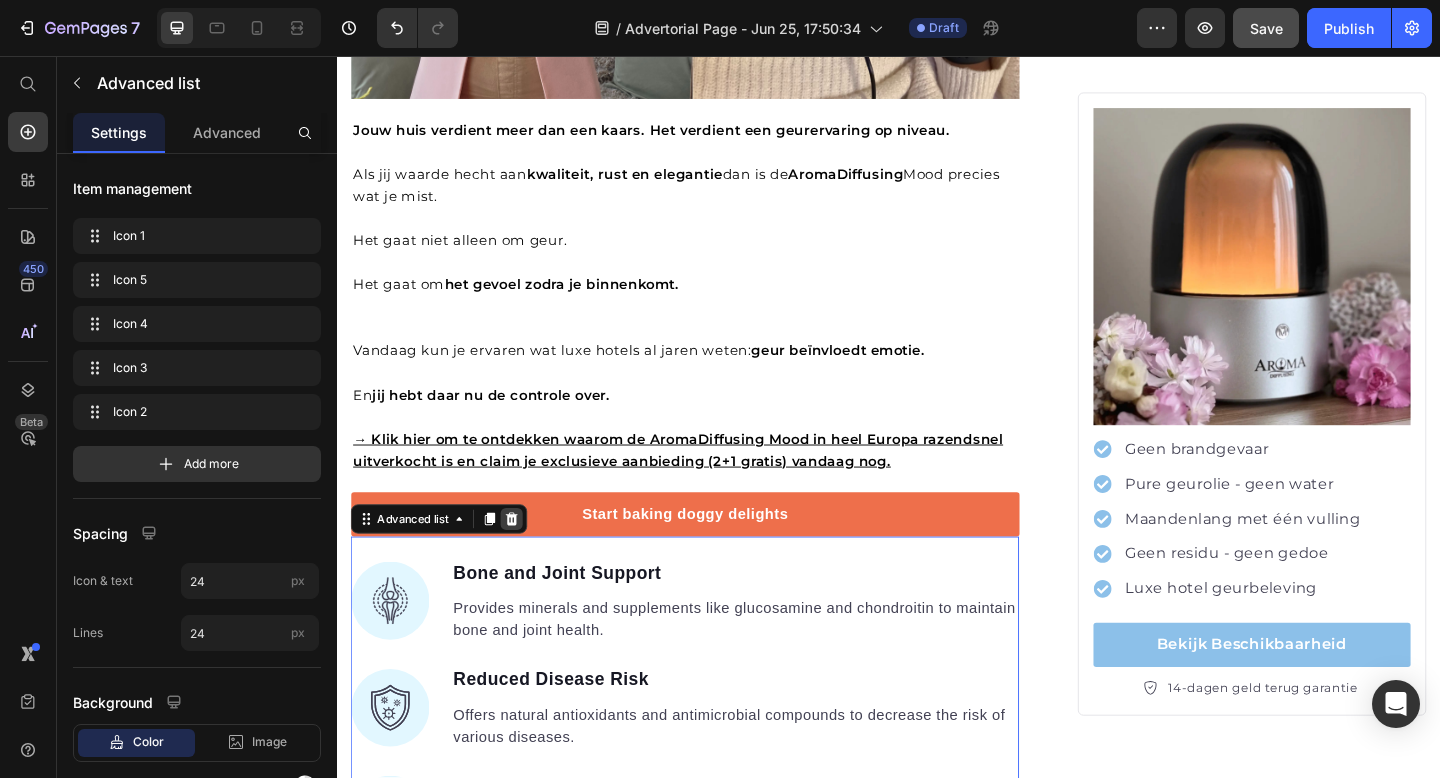 click 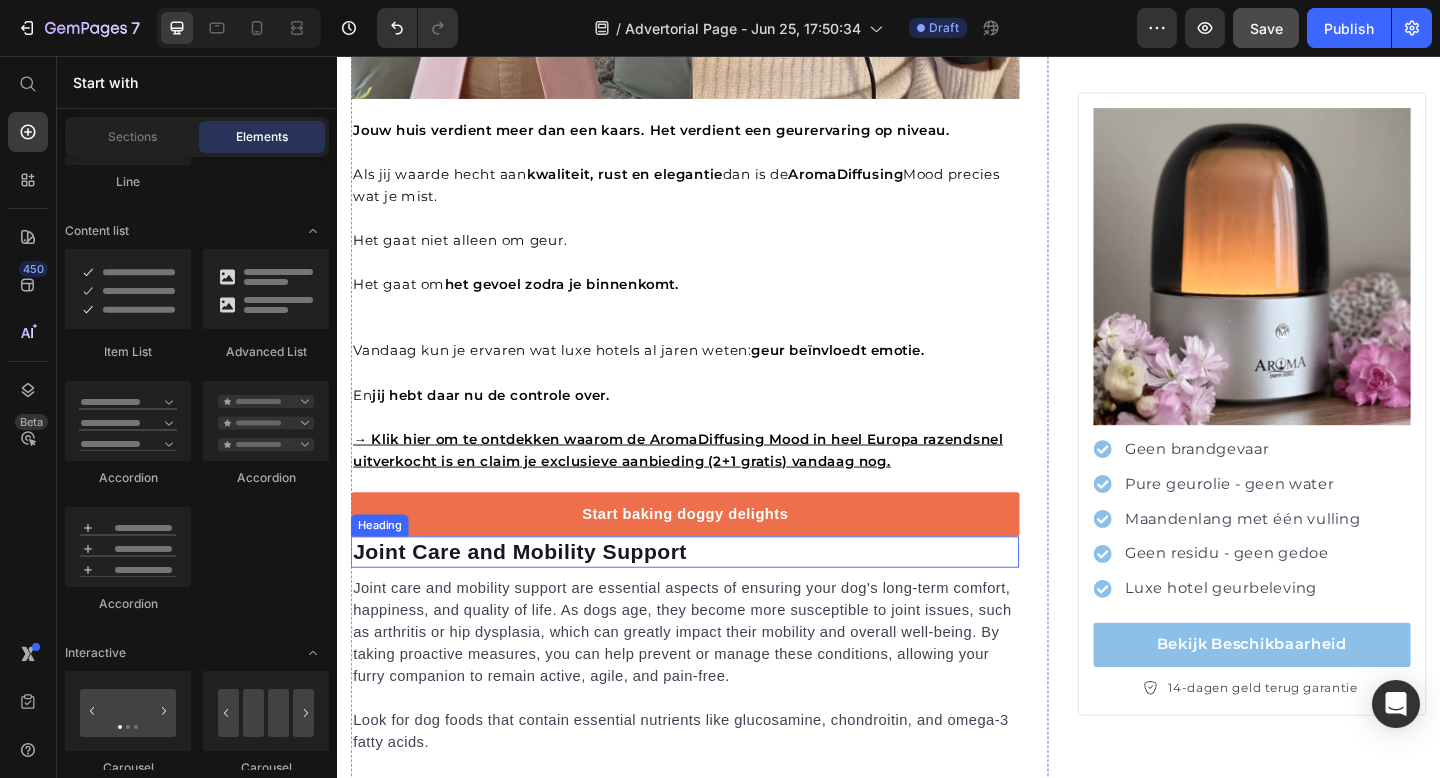 click on "Joint Care and Mobility Support" at bounding box center [715, 596] 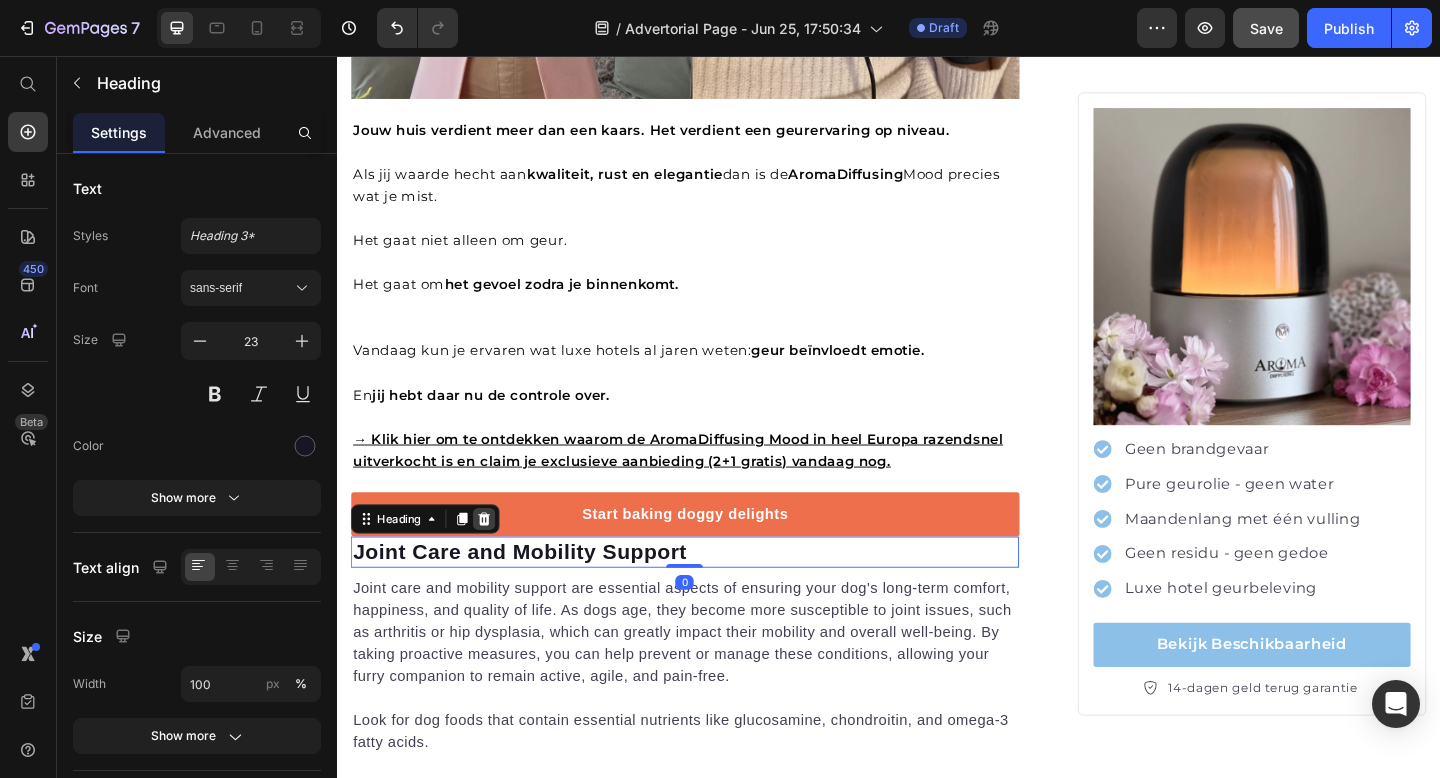 click 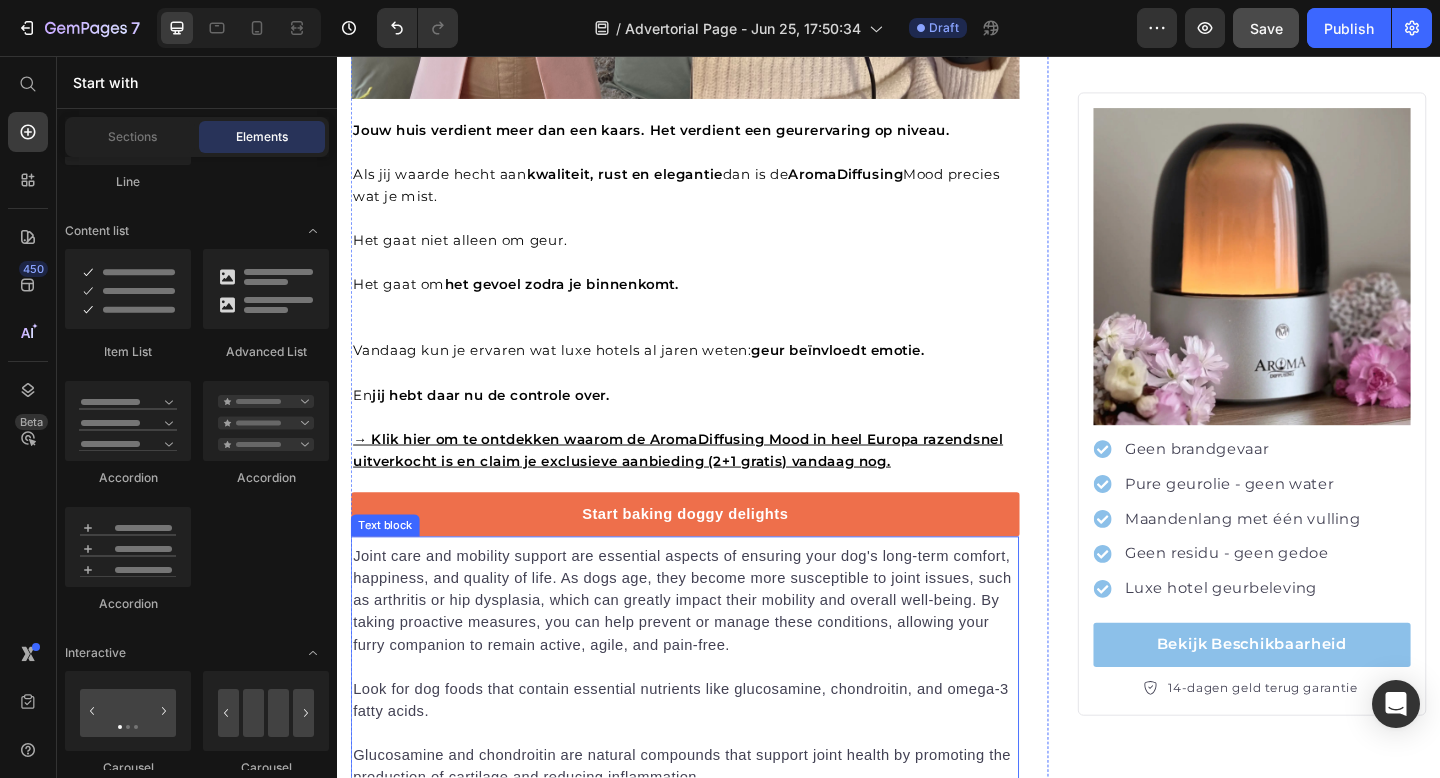 click on "Joint care and mobility support are essential aspects of ensuring your dog's long-term comfort, happiness, and quality of life. As dogs age, they become more susceptible to joint issues, such as arthritis or hip dysplasia, which can greatly impact their mobility and overall well-being. By taking proactive measures, you can help prevent or manage these conditions, allowing your furry companion to remain active, agile, and pain-free." at bounding box center (715, 649) 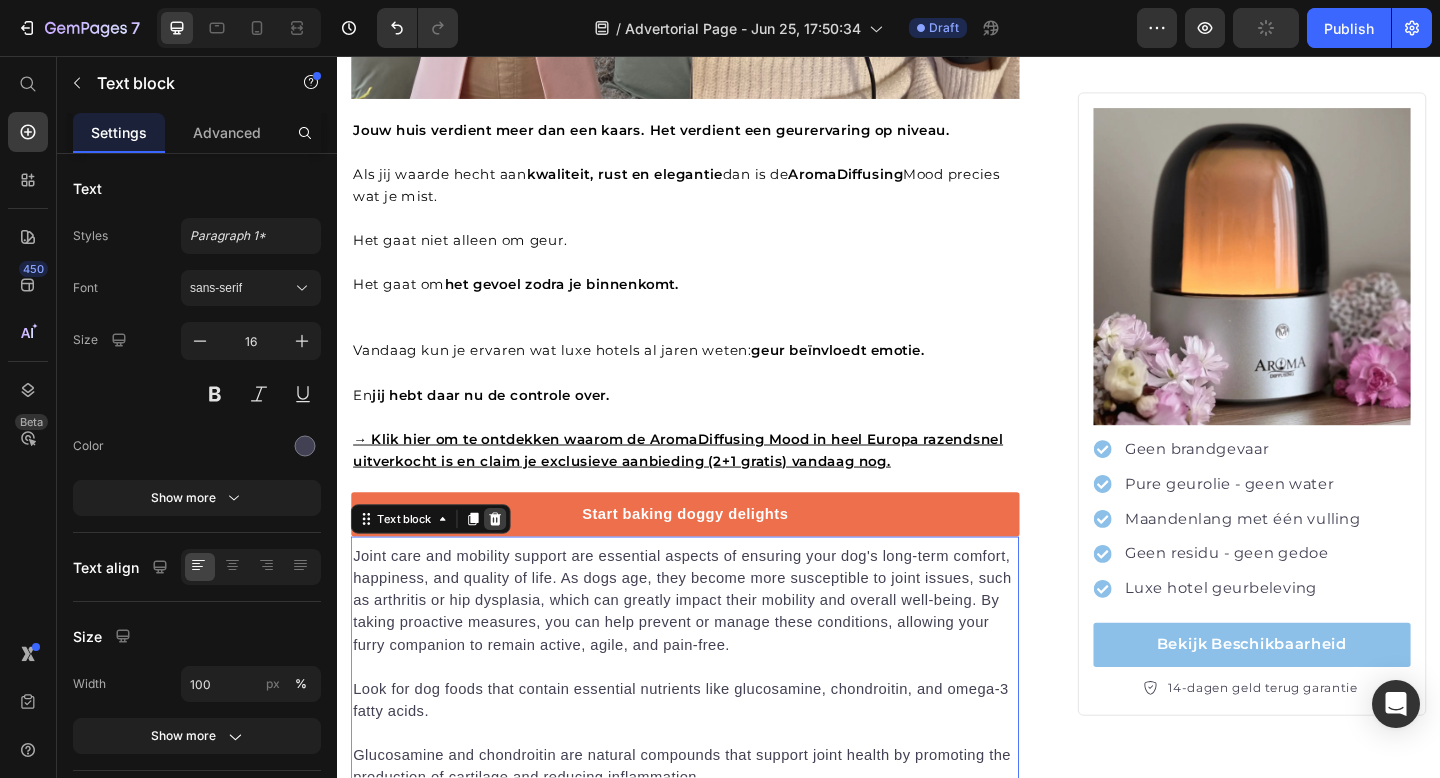 click at bounding box center [509, 560] 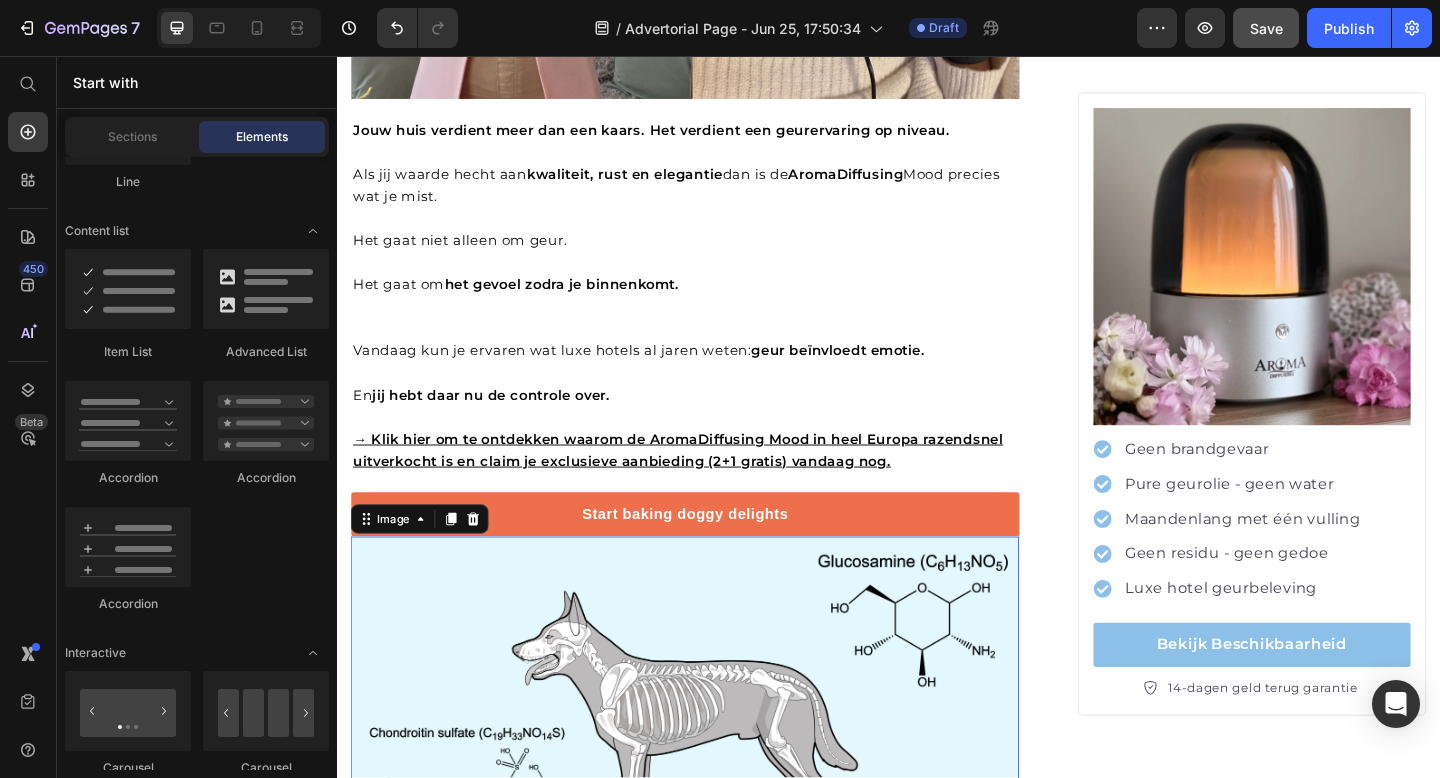 click at bounding box center [715, 788] 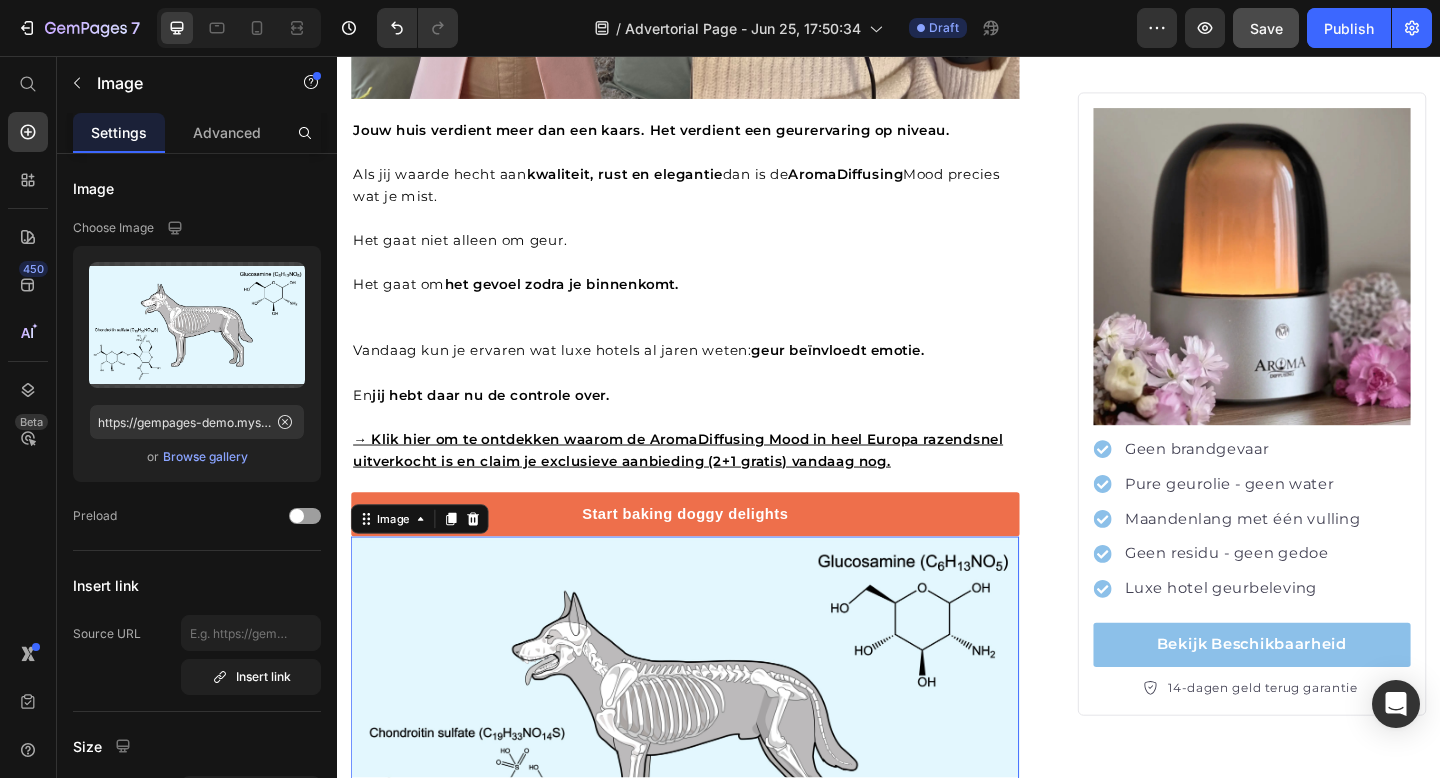 click on "Image" at bounding box center (427, 560) 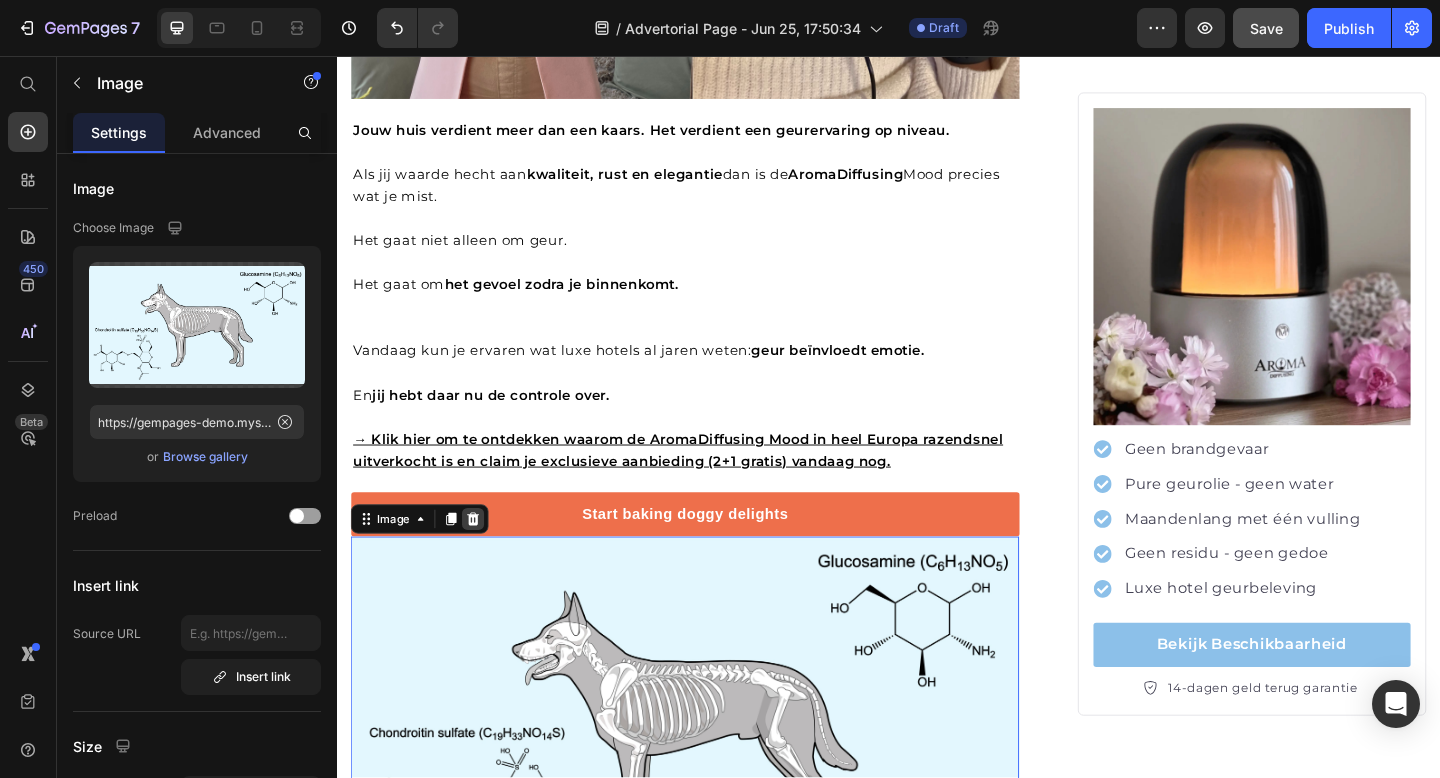 click 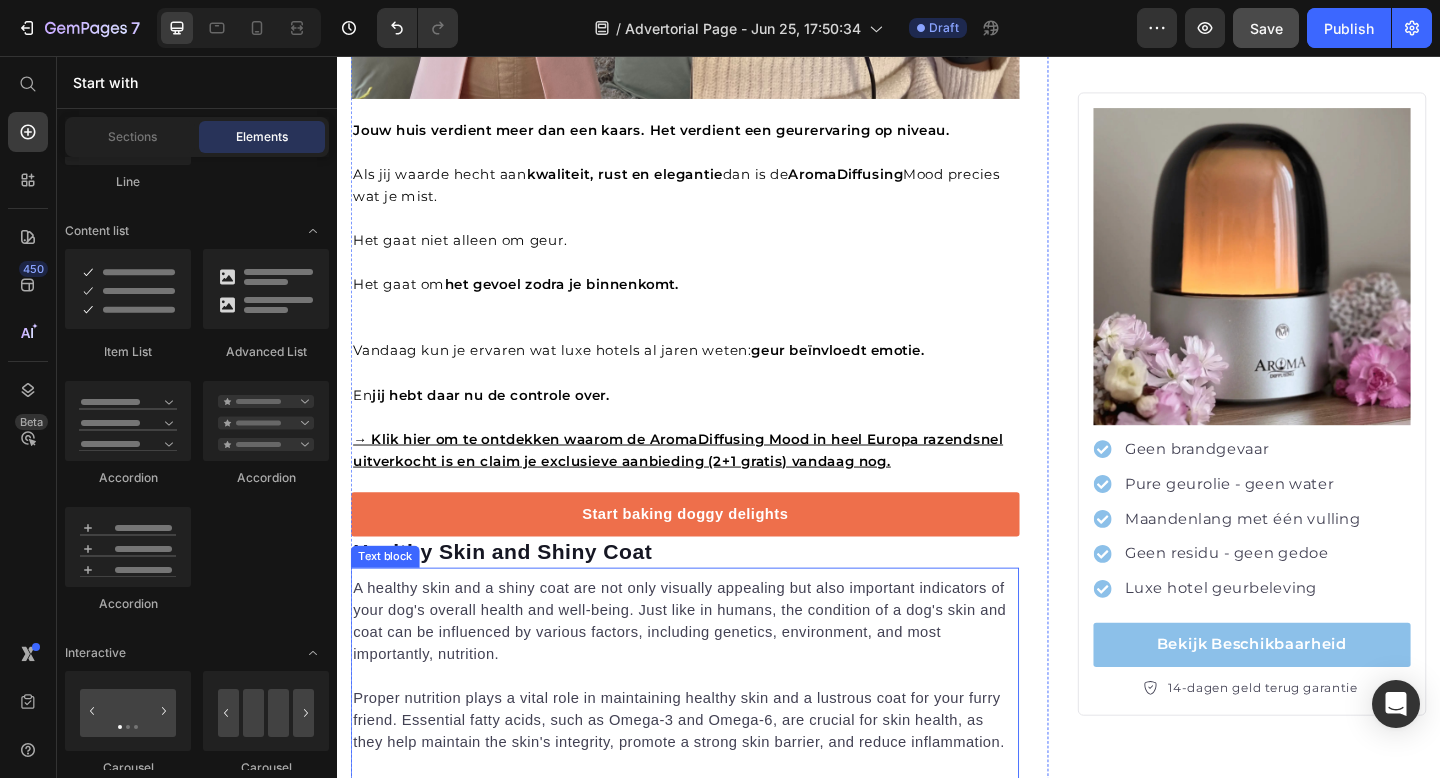 click on "A healthy skin and a shiny coat are not only visually appealing but also important indicators of your dog's overall health and well-being. Just like in humans, the condition of a dog's skin and coat can be influenced by various factors, including genetics, environment, and most importantly, nutrition." at bounding box center (715, 671) 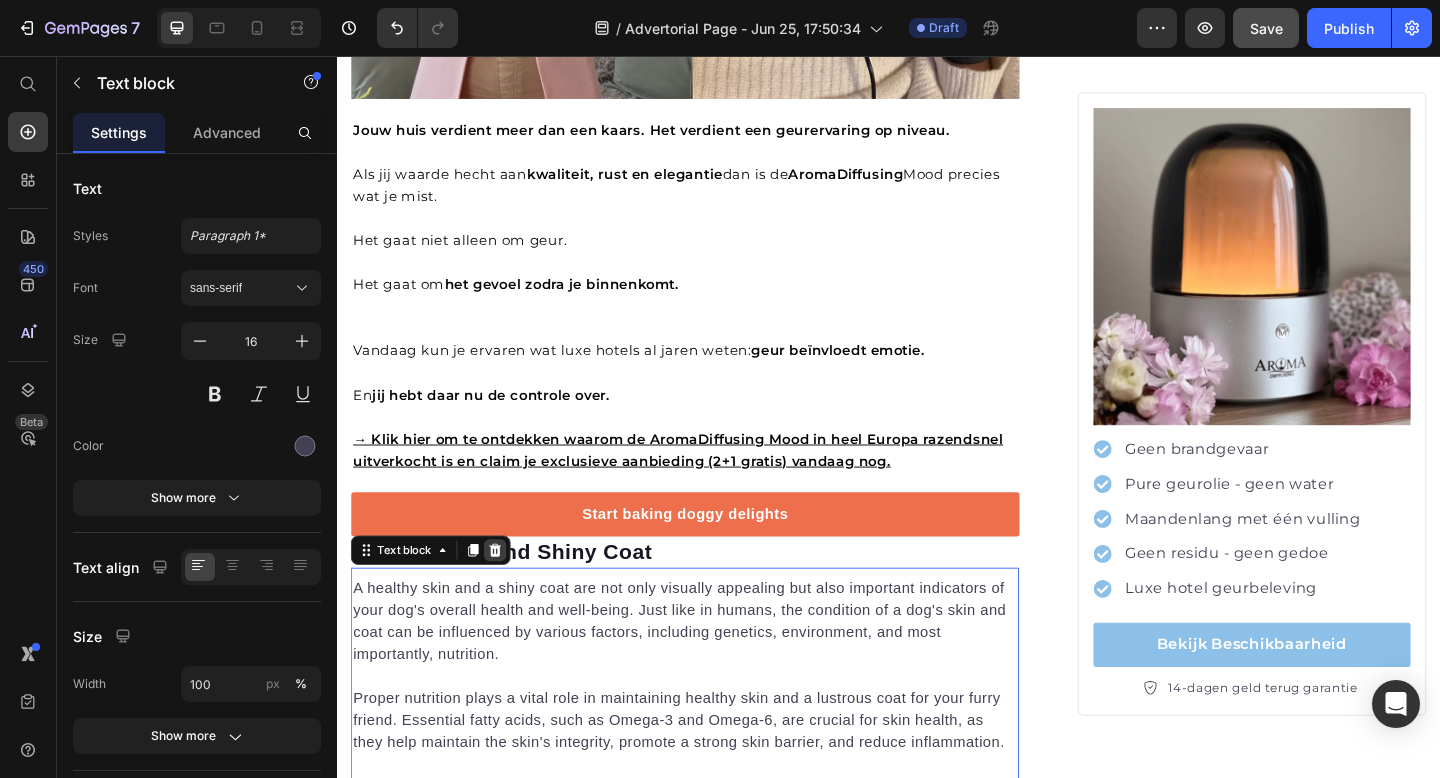 click 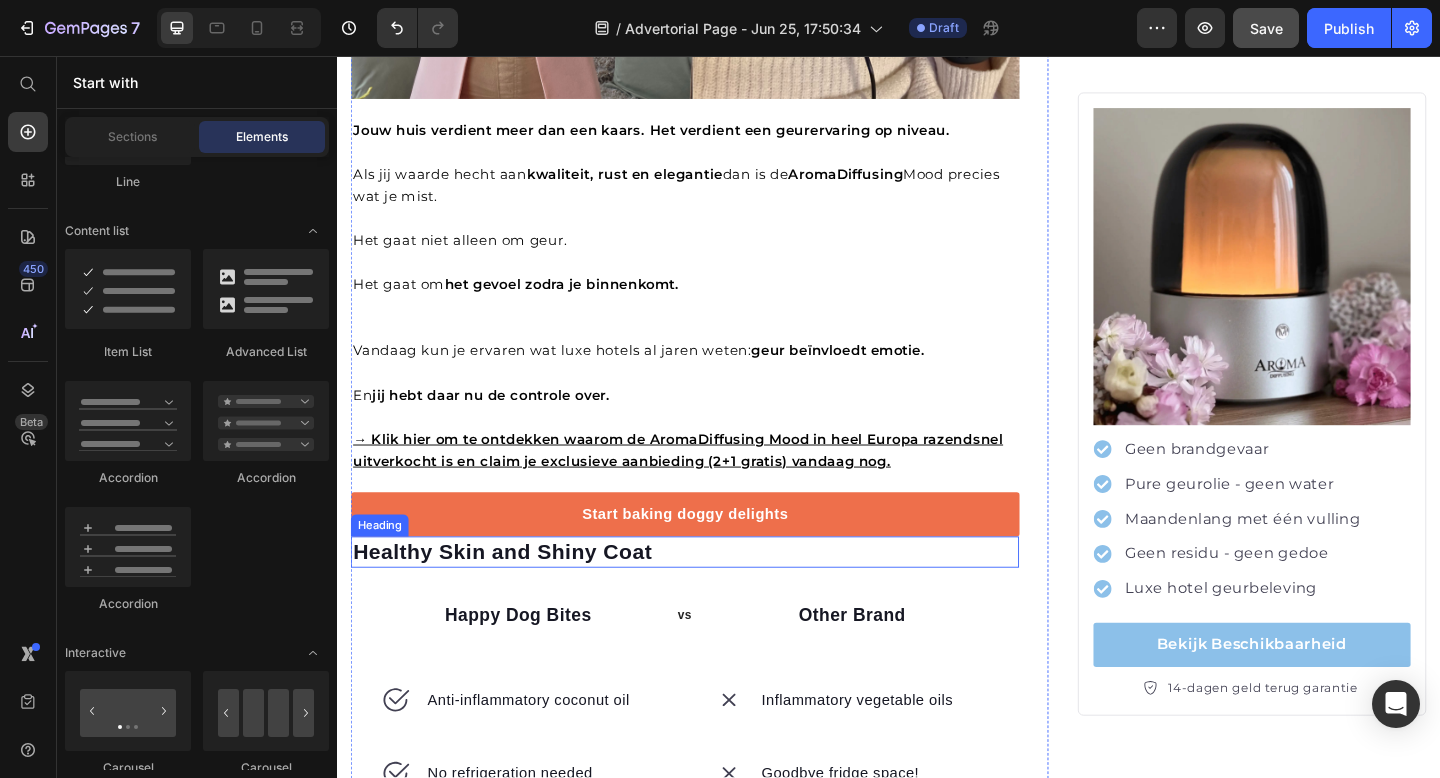 click on "Healthy Skin and Shiny Coat" at bounding box center [715, 596] 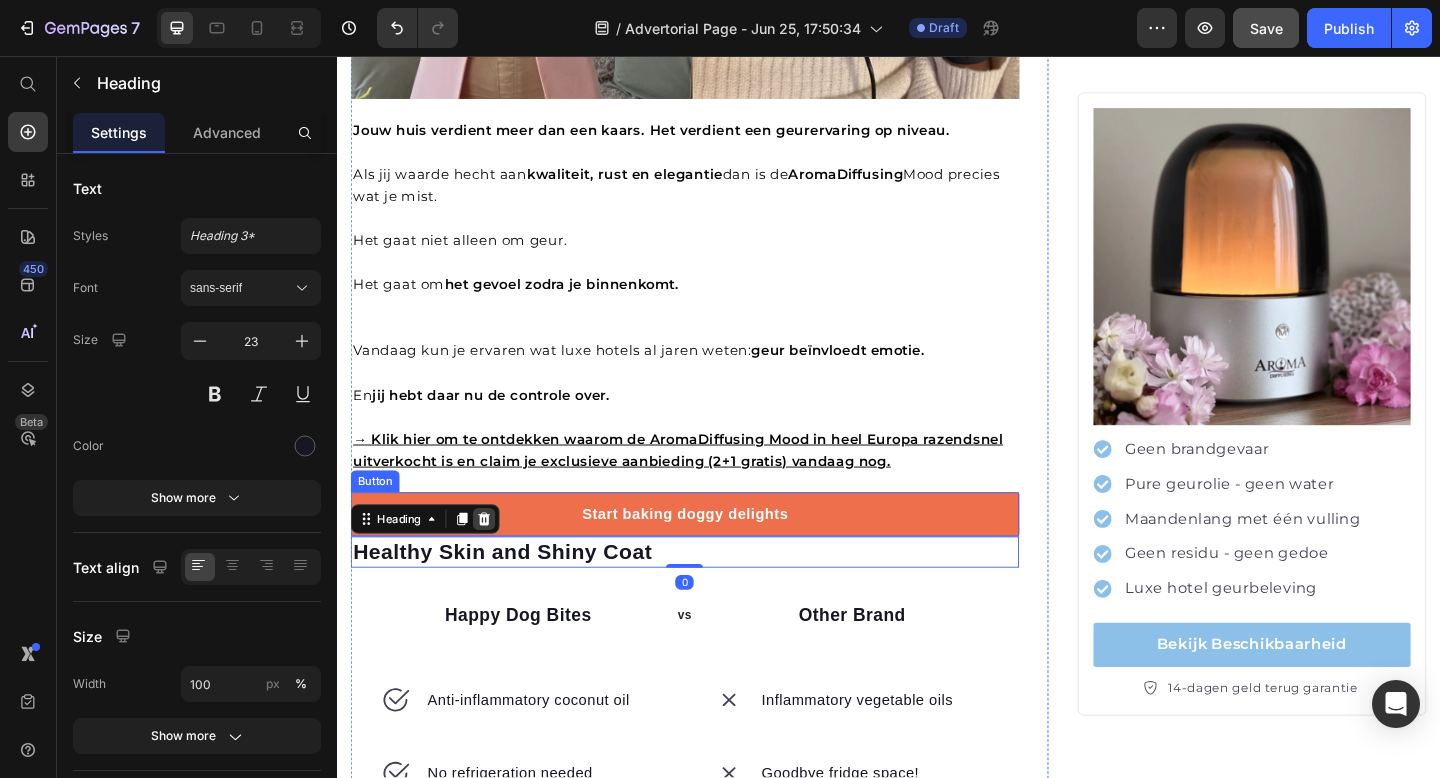 click 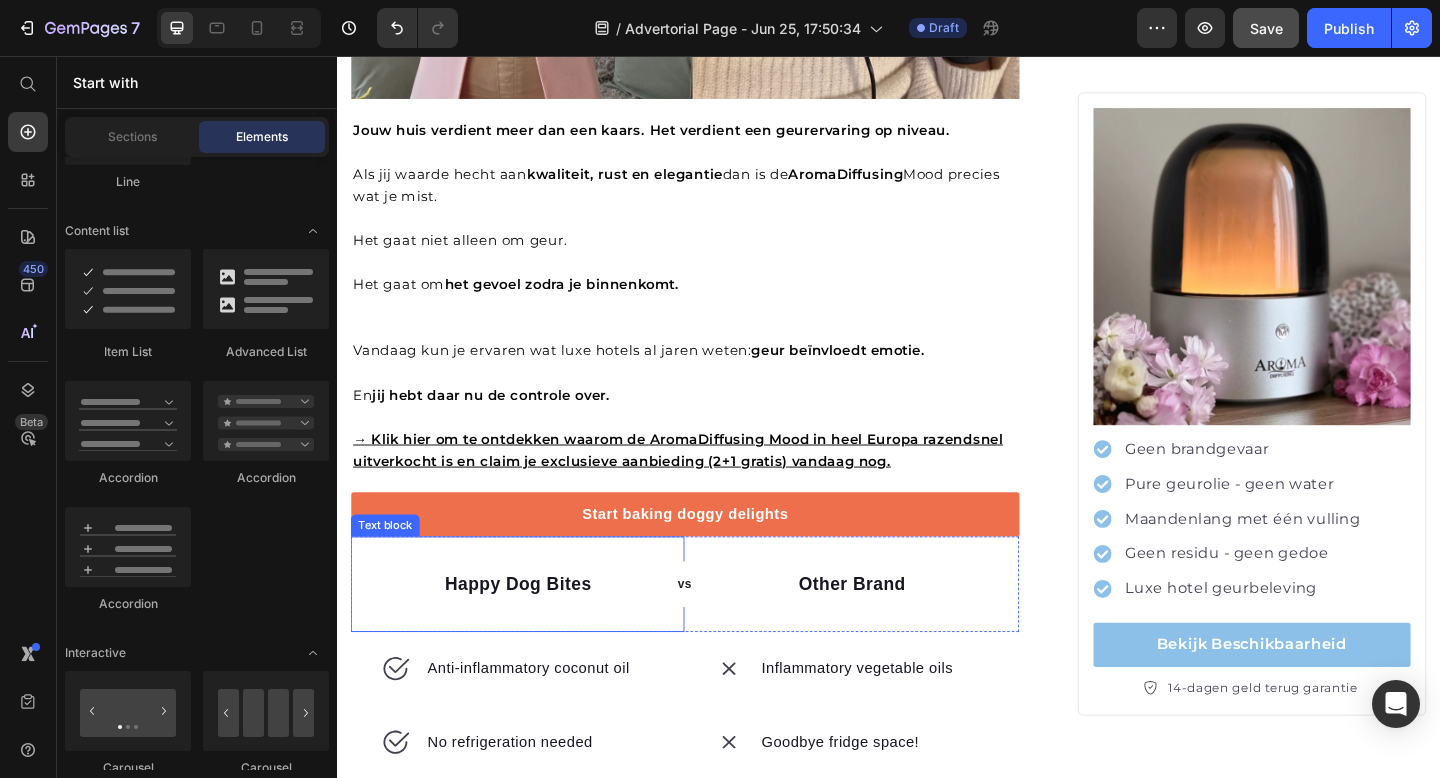 click on "Happy Dog Bites" at bounding box center [533, 631] 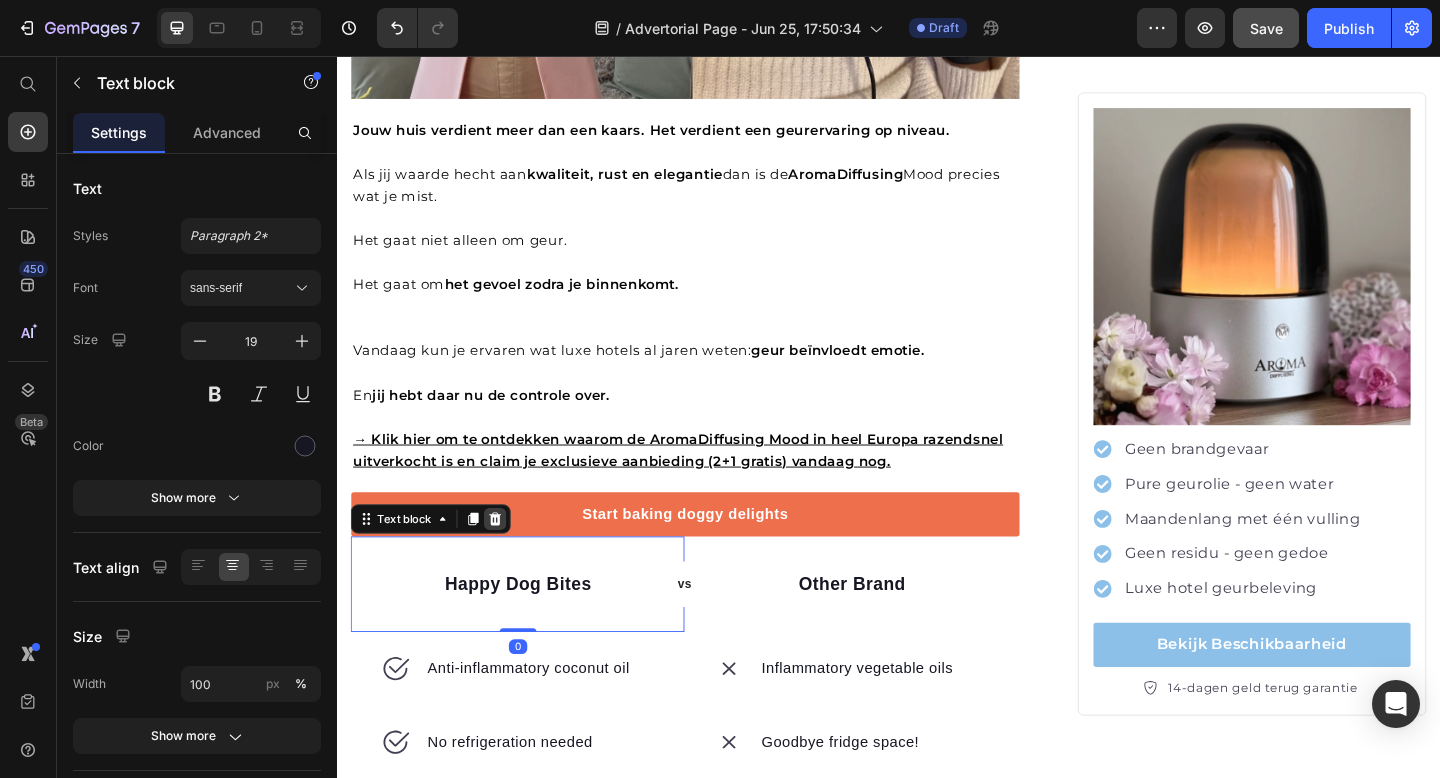 click 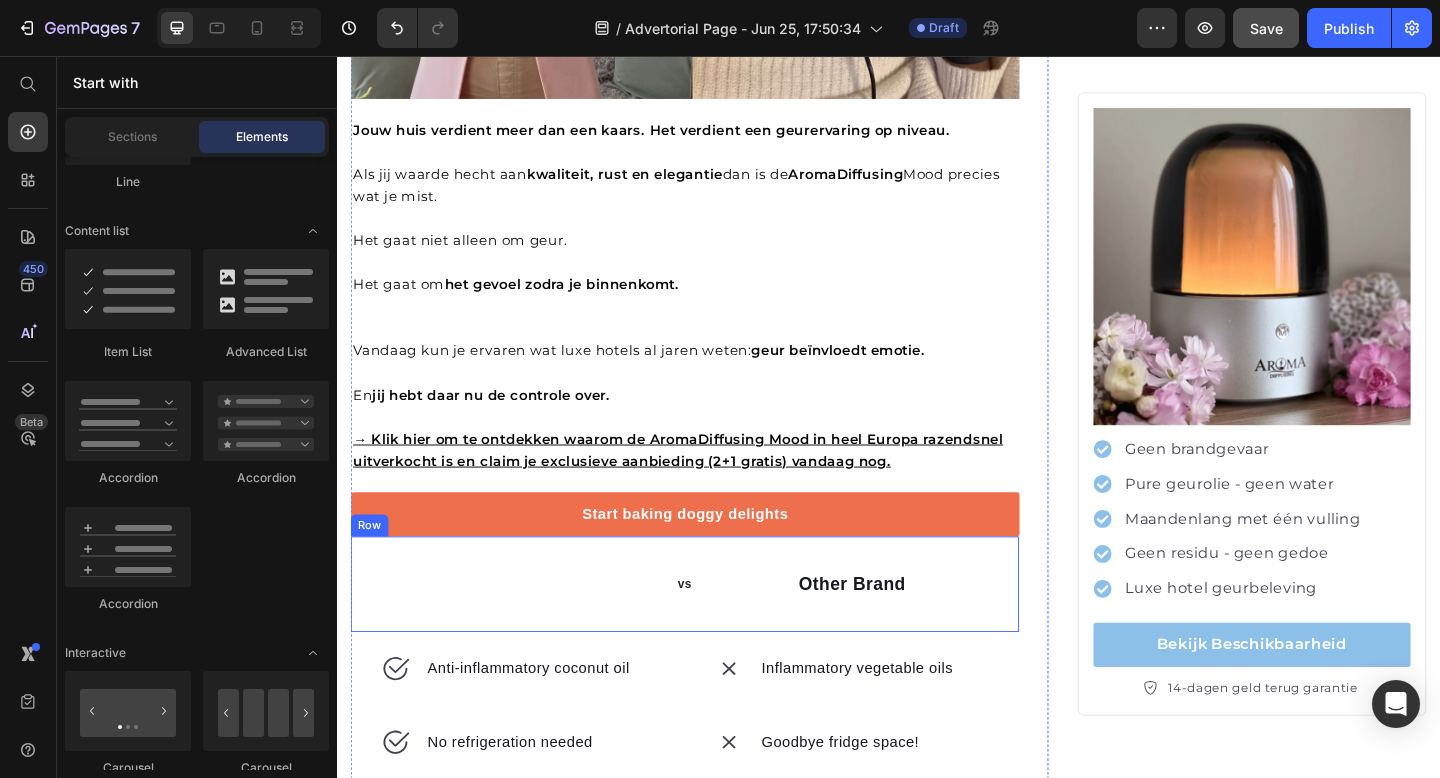 click on "vs Text block Row" at bounding box center (715, 631) 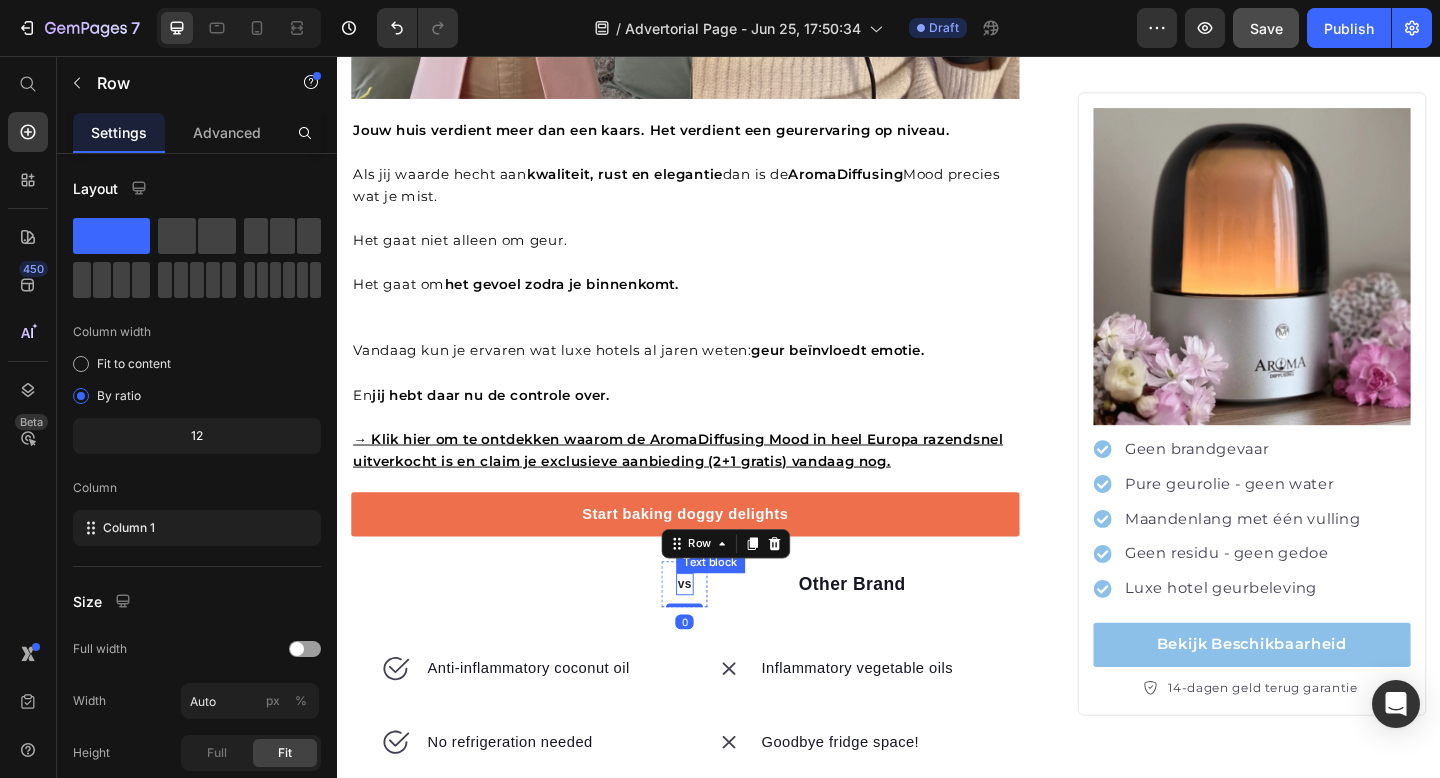 click on "vs Text block Row 0" at bounding box center (533, 631) 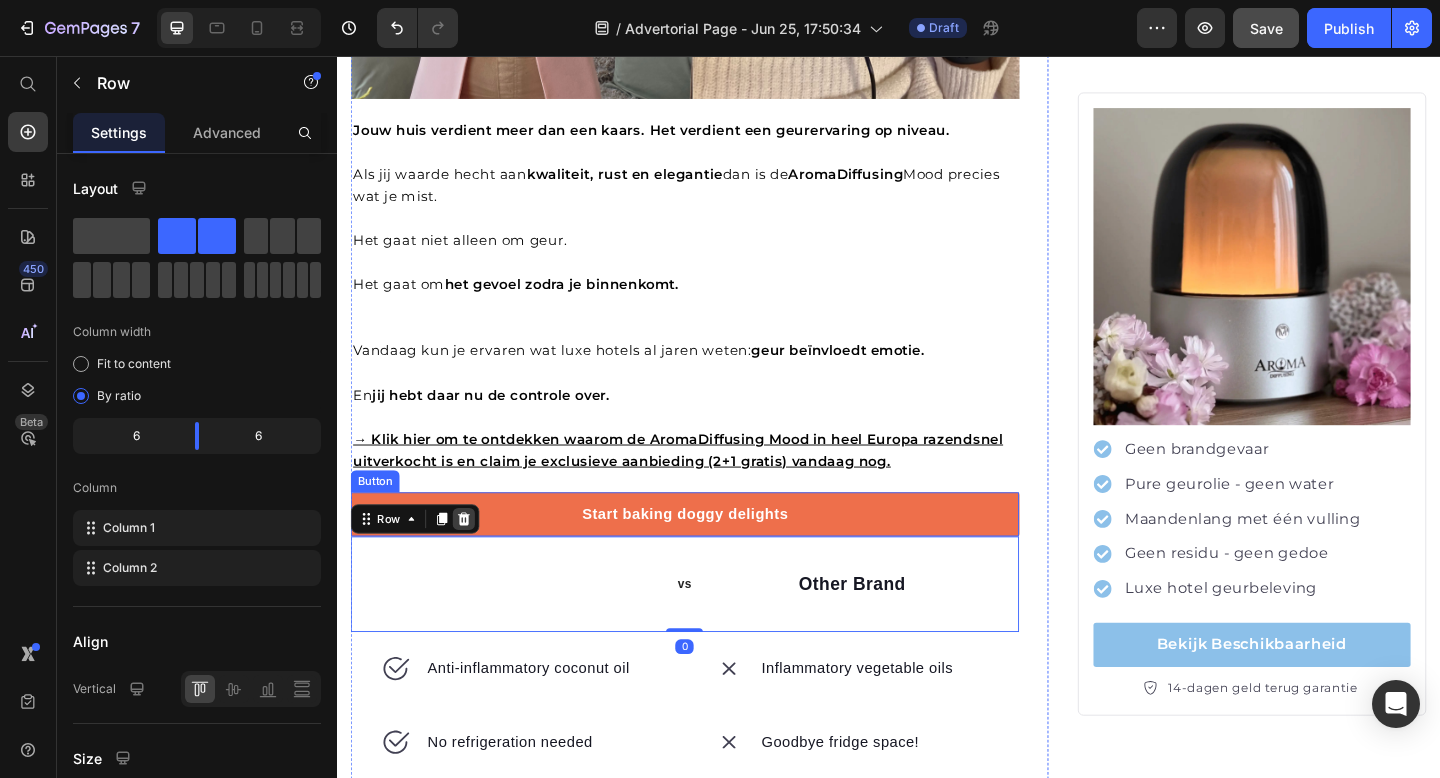 click at bounding box center (475, 560) 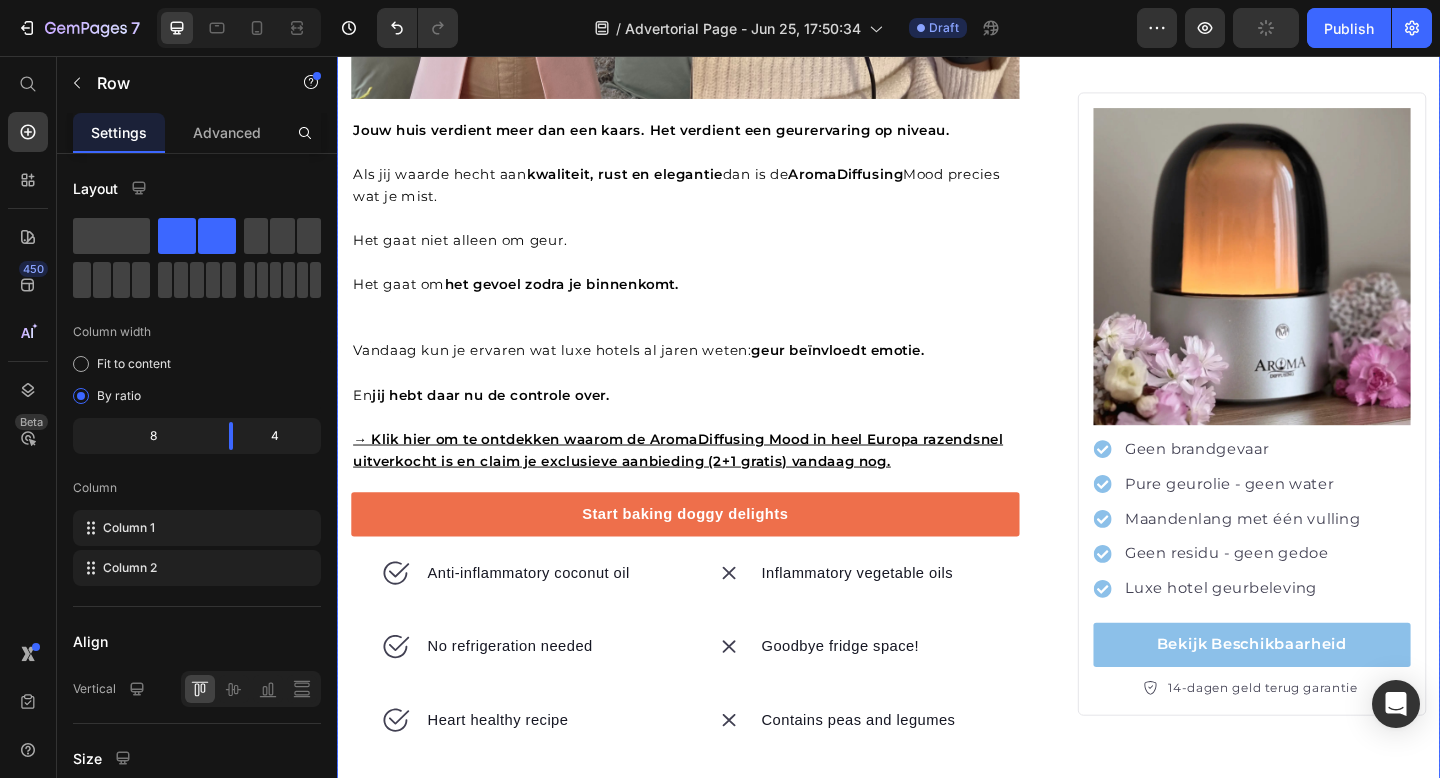 click on "Ik vroeg me altijd af hoe luxe hotels die heerlijke geur voor elkaar kregen tot ik deze revolutionaire diffuser ontdekte Heading Image door Nova Adelerhof Text block Advanced list Gepubliceerd:  Woensdag, 25 Juni, 2025 Text block Row Image We kennen het allemaal wel: je loopt een  luxe hotel of high-end spa  binnen, en nog voor je iets hebt gezien, voel je het al die verfijnde geur die je meteen  tot rust  brengt en je zintuigen prikkelt.  Jarenlang dacht ik dat het onmogelijk was om dat  gevoel van pure luxe thuis  te evenaren. Text block Ik  probeerde alles : kaarsen, roomsprays, standaard diffusers. Maar niets kwam ook maar in de buurt van die moeiteloze, elegante hotelsfeer.  Kaarsen lieten rook en kaarsvet achter, sprays  vervlogen  binnen enkele minuten, en gewone diffusers verspreidden de  geur amper  door m’n huis terwijl ik hem wel  elke dag moest bijvullen . Text block Image Gefrustreerd  legde ik me erbij neer dat mijn huis nooit dat vijfsterren-gevoel zou krijgen waar ik zo naar verlangde." at bounding box center [937, -838] 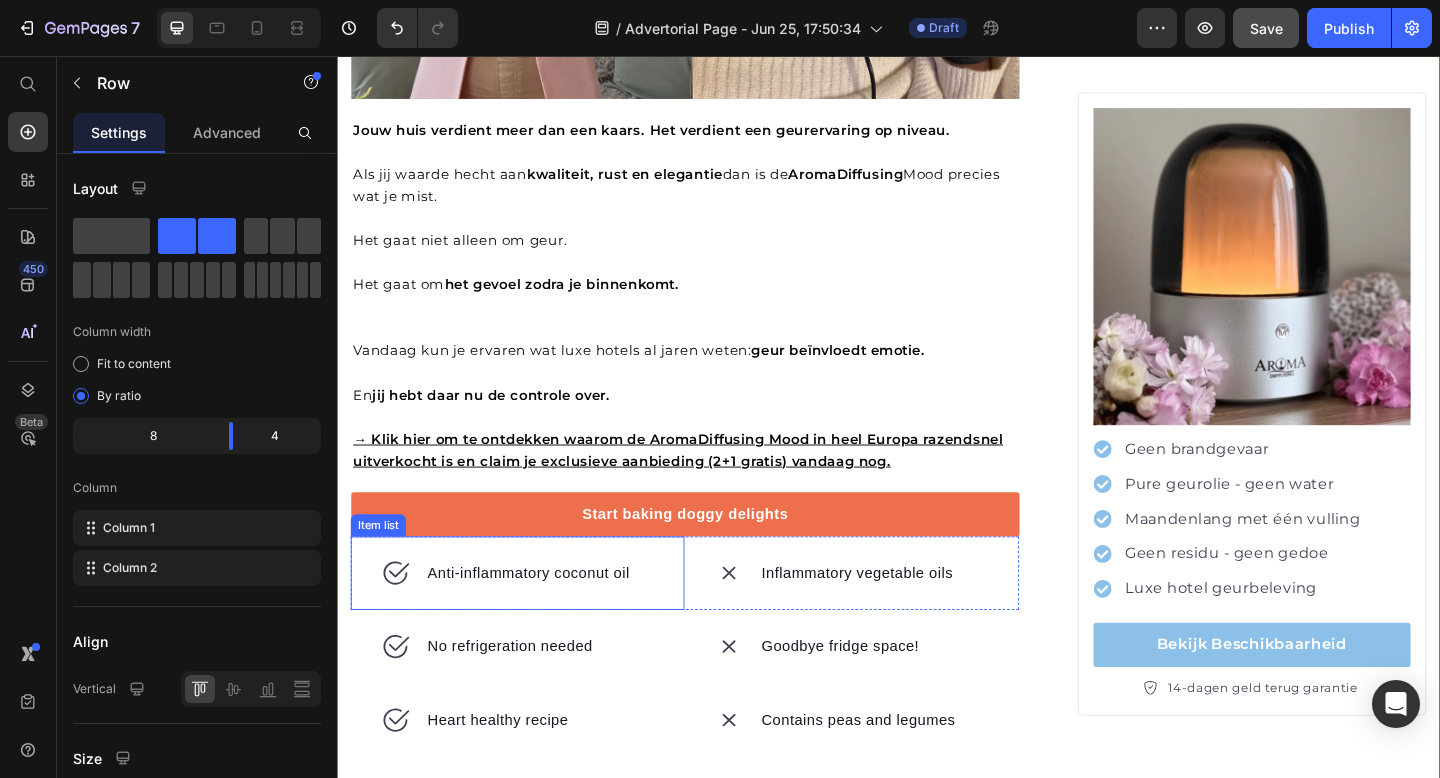 click on "Anti-inflammatory coconut oil" at bounding box center [533, 619] 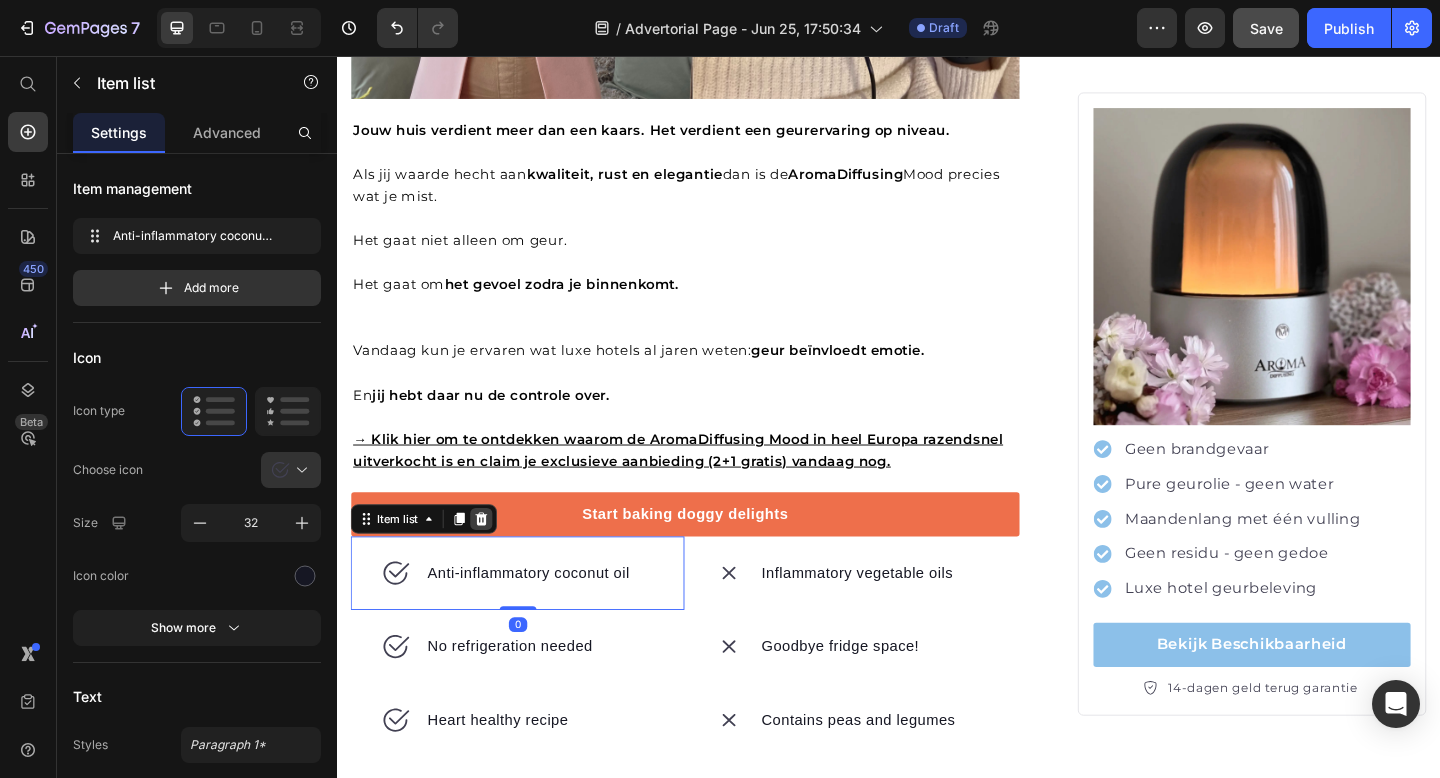 click 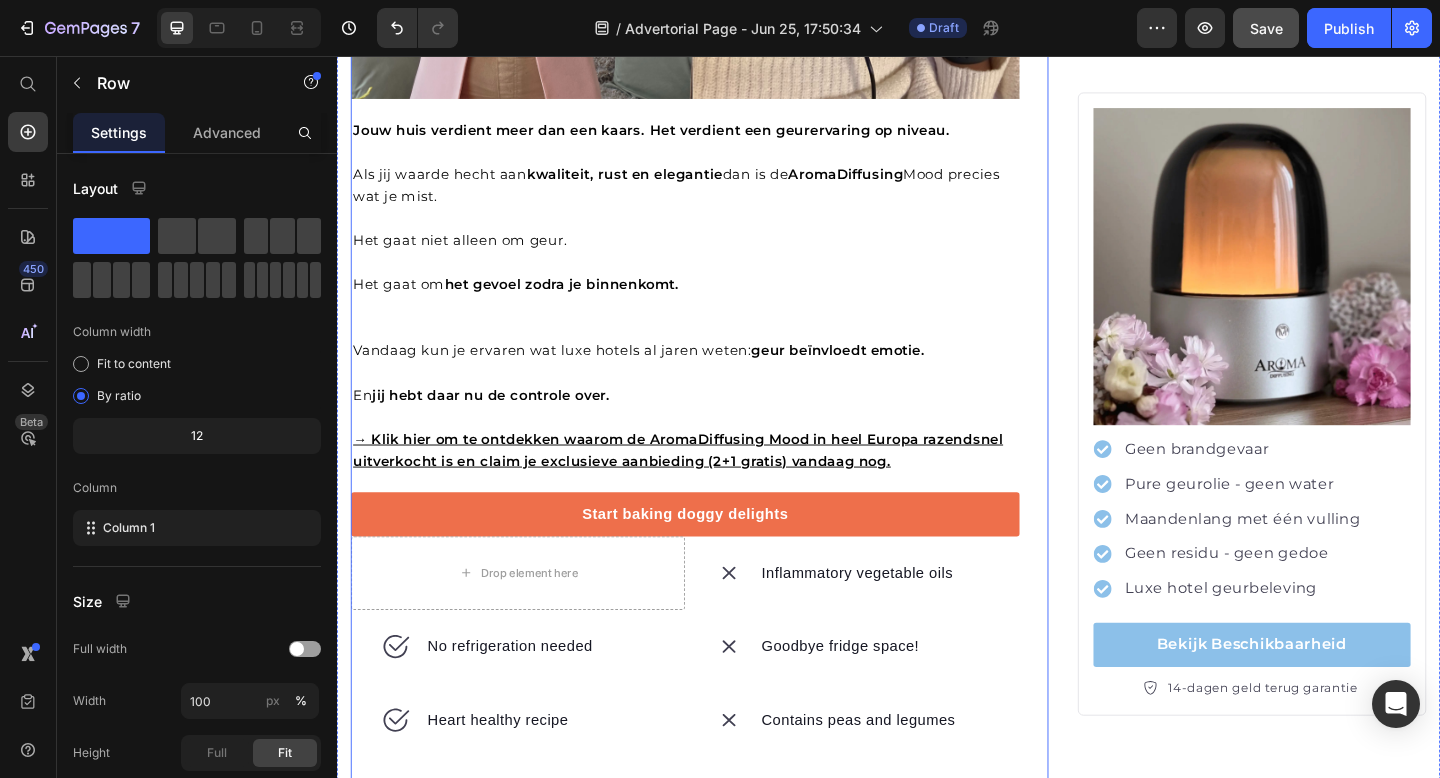 click on "Ik vroeg me altijd af hoe luxe hotels die heerlijke geur voor elkaar kregen tot ik deze revolutionaire diffuser ontdekte Heading Image door Nova Adelerhof Text block Advanced list Gepubliceerd:  Woensdag, 25 Juni, 2025 Text block Row Image We kennen het allemaal wel: je loopt een  luxe hotel of high-end spa  binnen, en nog voor je iets hebt gezien, voel je het al die verfijnde geur die je meteen  tot rust  brengt en je zintuigen prikkelt.  Jarenlang dacht ik dat het onmogelijk was om dat  gevoel van pure luxe thuis  te evenaren. Text block Ik  probeerde alles : kaarsen, roomsprays, standaard diffusers. Maar niets kwam ook maar in de buurt van die moeiteloze, elegante hotelsfeer.  Kaarsen lieten rook en kaarsvet achter, sprays  vervlogen  binnen enkele minuten, en gewone diffusers verspreidden de  geur amper  door m’n huis terwijl ik hem wel  elke dag moest bijvullen . Text block Image Gefrustreerd  legde ik me erbij neer dat mijn huis nooit dat vijfsterren-gevoel zou krijgen waar ik zo naar verlangde." at bounding box center [731, -838] 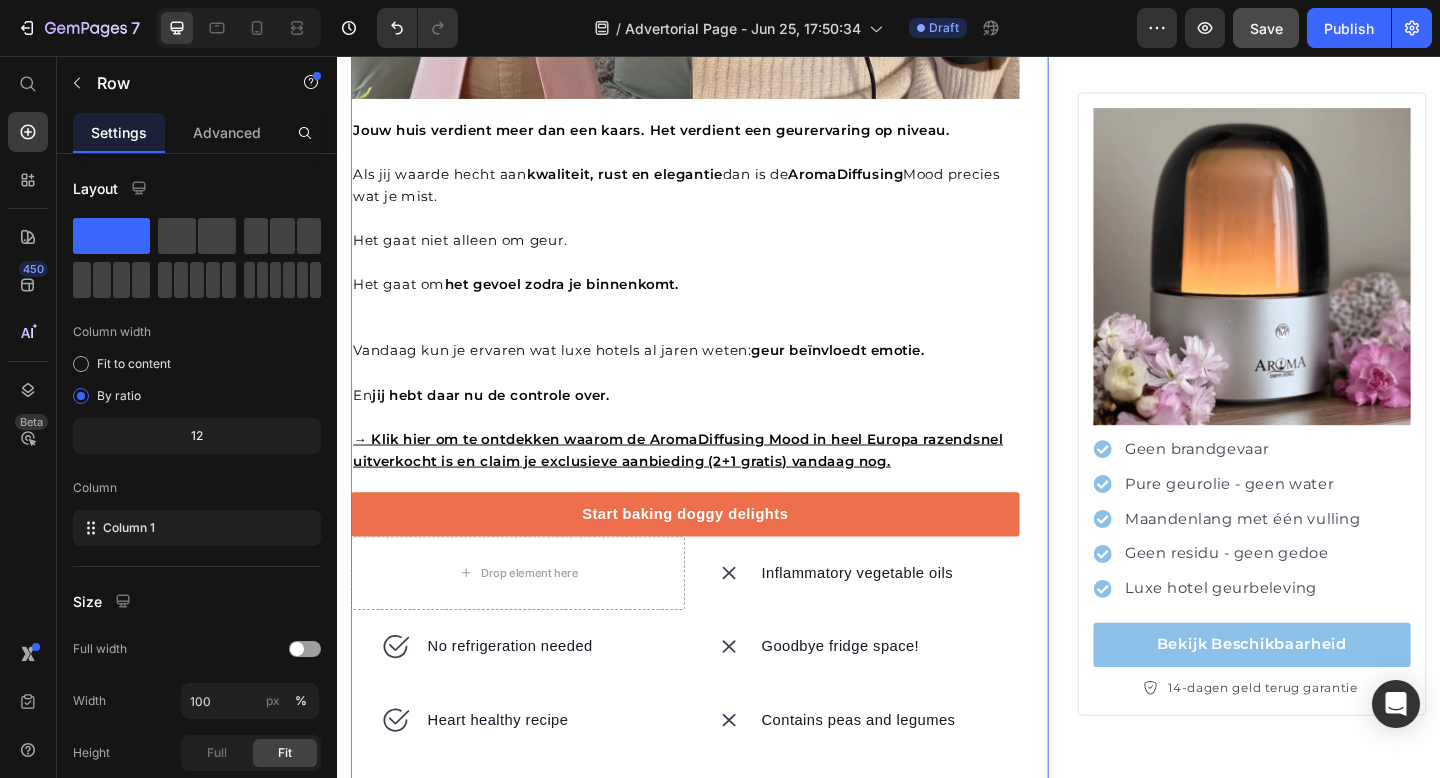 click on "Ik vroeg me altijd af hoe luxe hotels die heerlijke geur voor elkaar kregen tot ik deze revolutionaire diffuser ontdekte Heading Image door Nova Adelerhof Text block Advanced list Gepubliceerd:  Woensdag, 25 Juni, 2025 Text block Row Image We kennen het allemaal wel: je loopt een  luxe hotel of high-end spa  binnen, en nog voor je iets hebt gezien, voel je het al die verfijnde geur die je meteen  tot rust  brengt en je zintuigen prikkelt.  Jarenlang dacht ik dat het onmogelijk was om dat  gevoel van pure luxe thuis  te evenaren. Text block Ik  probeerde alles : kaarsen, roomsprays, standaard diffusers. Maar niets kwam ook maar in de buurt van die moeiteloze, elegante hotelsfeer.  Kaarsen lieten rook en kaarsvet achter, sprays  vervlogen  binnen enkele minuten, en gewone diffusers verspreidden de  geur amper  door m’n huis terwijl ik hem wel  elke dag moest bijvullen . Text block Image Gefrustreerd  legde ik me erbij neer dat mijn huis nooit dat vijfsterren-gevoel zou krijgen waar ik zo naar verlangde." at bounding box center (731, -838) 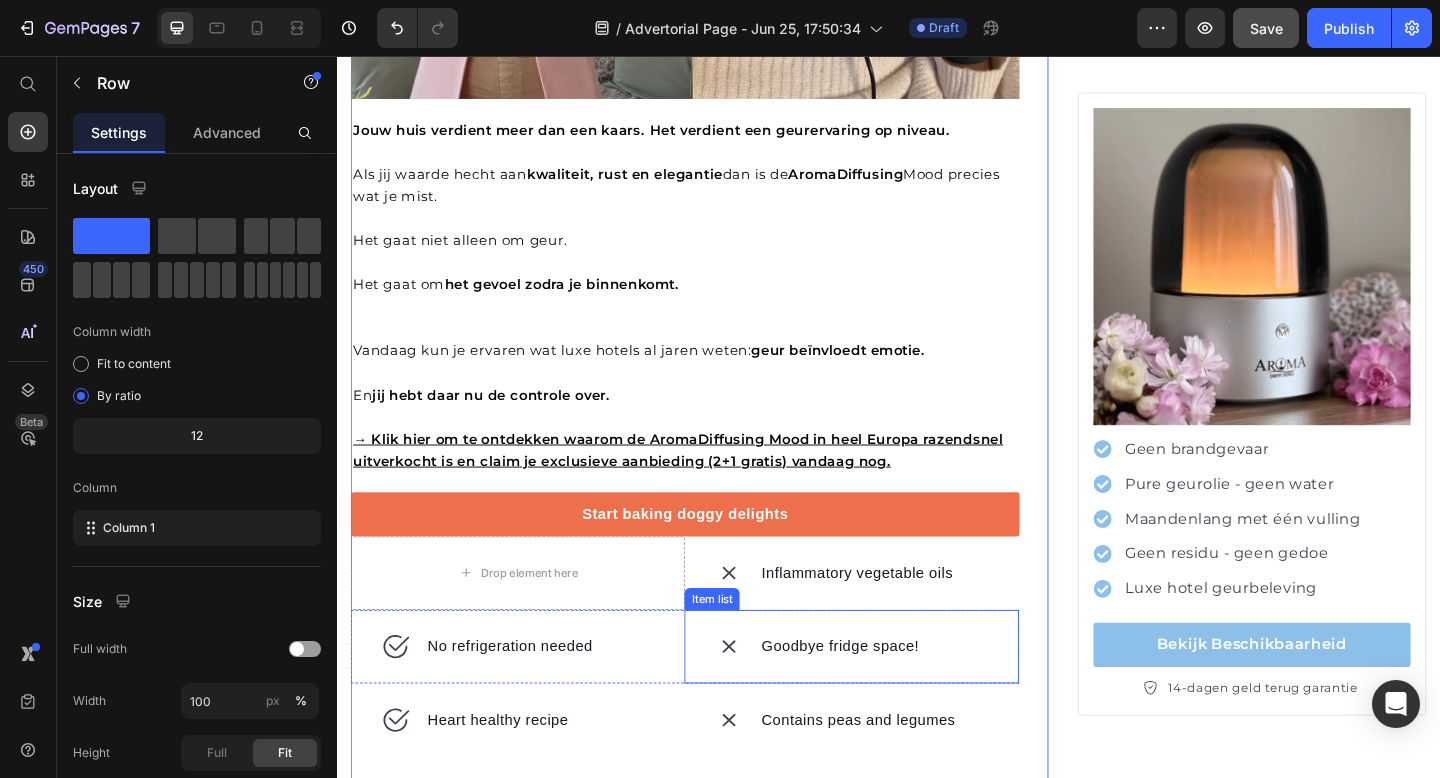 click on "Goodbye fridge space!" at bounding box center (896, 699) 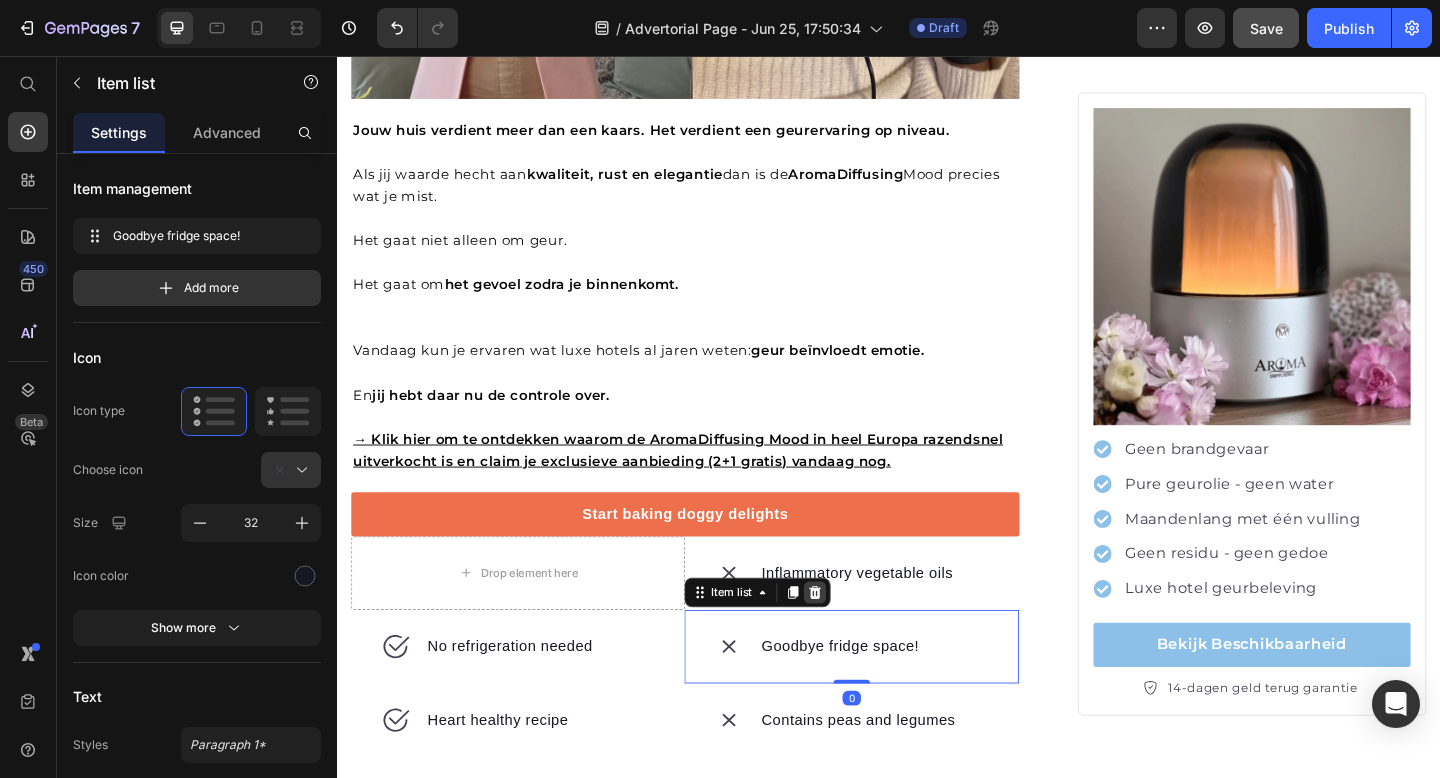 click at bounding box center (857, 640) 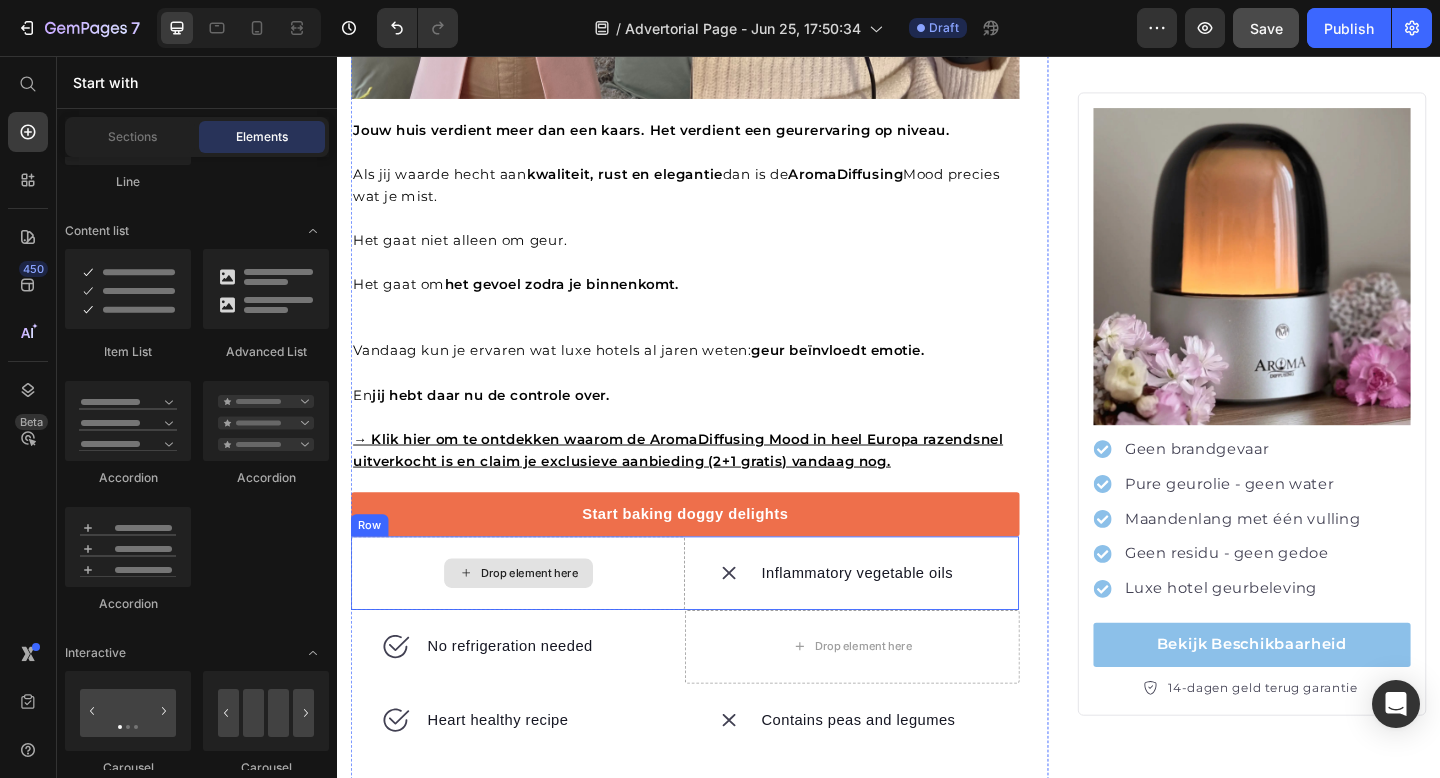 click on "Drop element here" at bounding box center [533, 619] 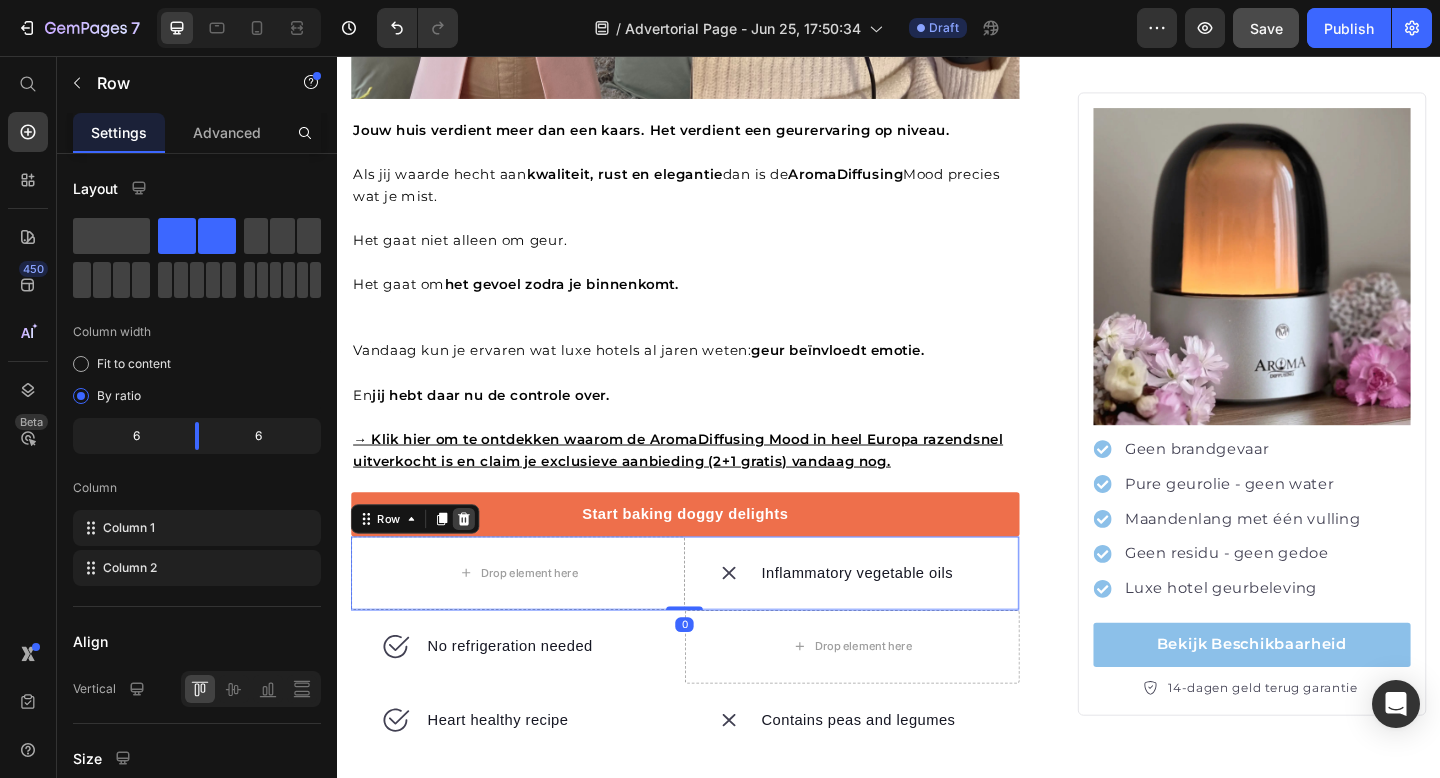 click 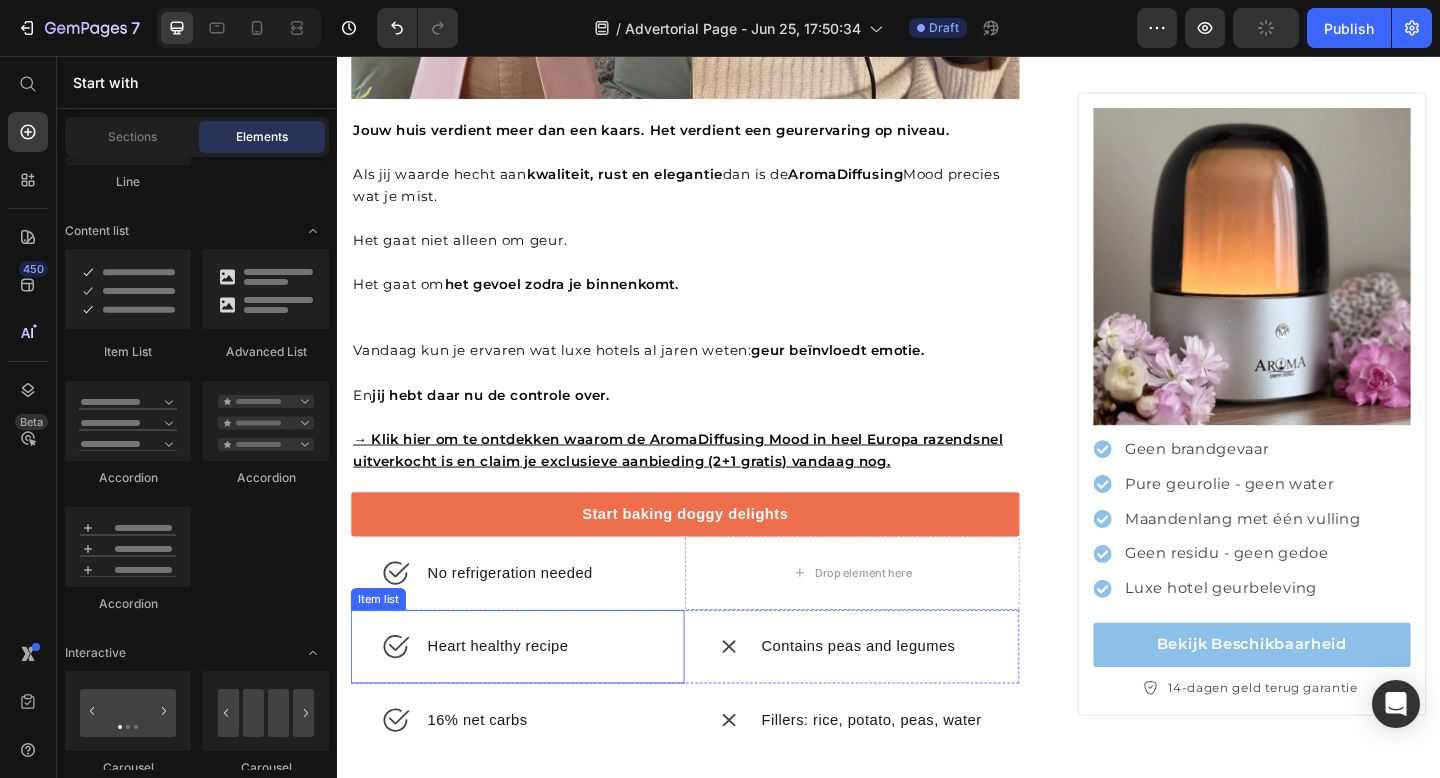 click on "Heart healthy recipe" at bounding box center (533, 699) 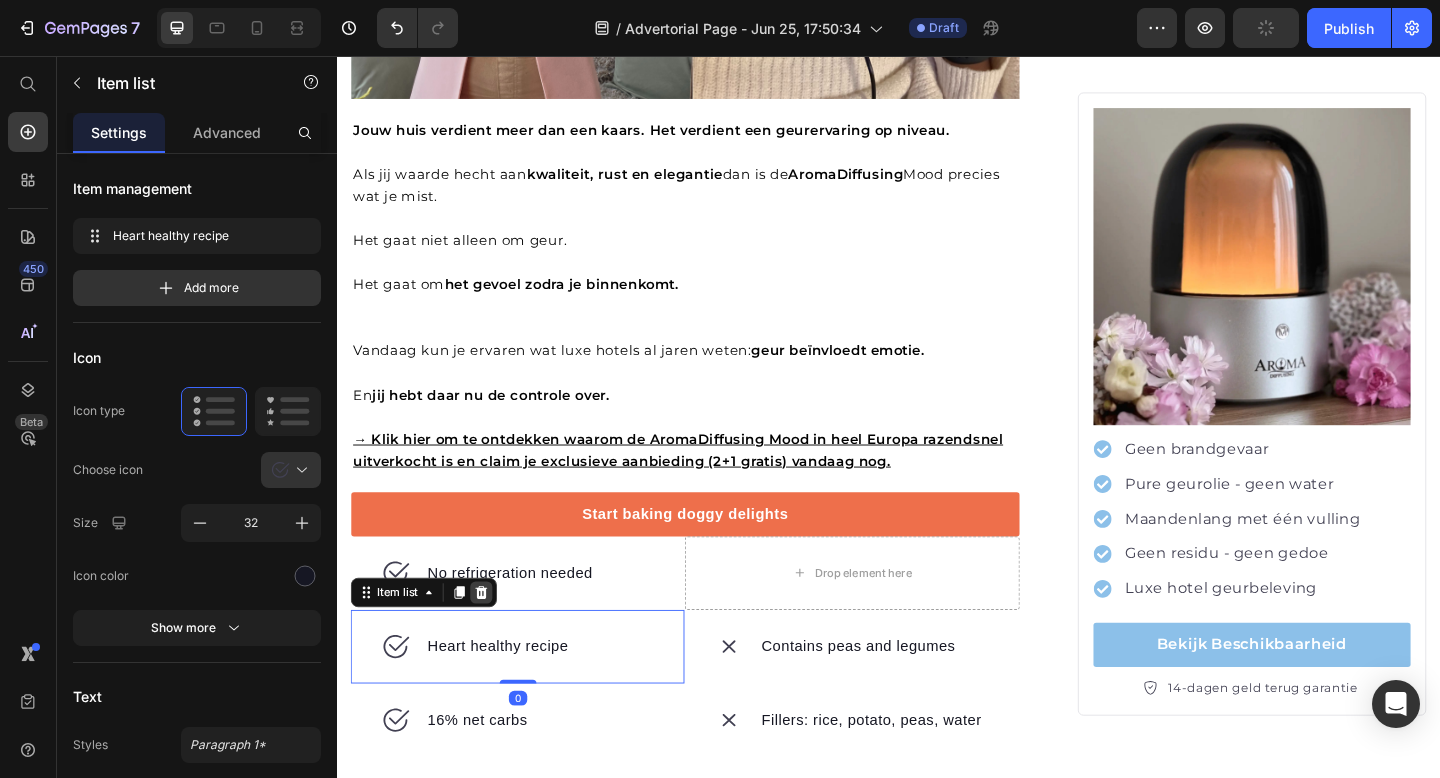 click at bounding box center (494, 640) 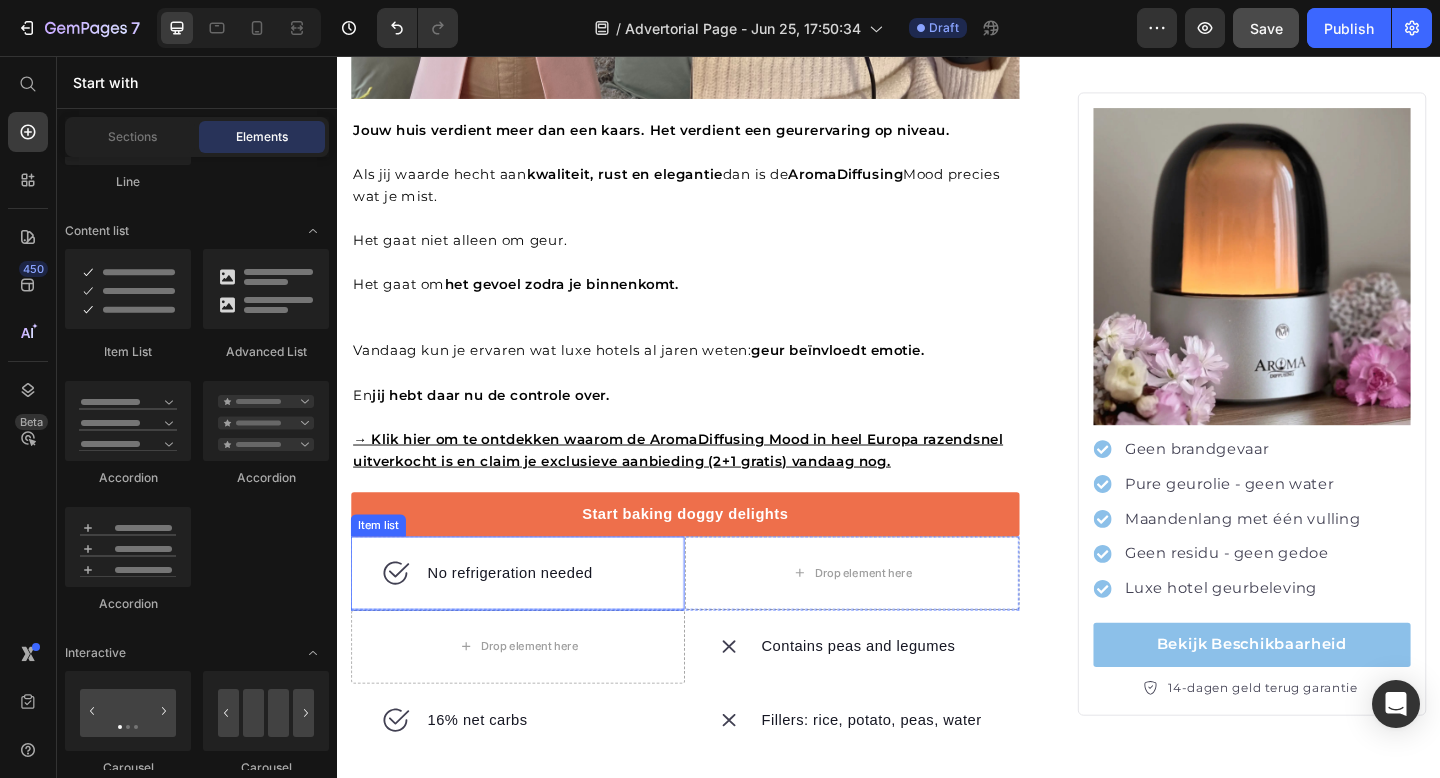 click on "No refrigeration needed" at bounding box center (533, 619) 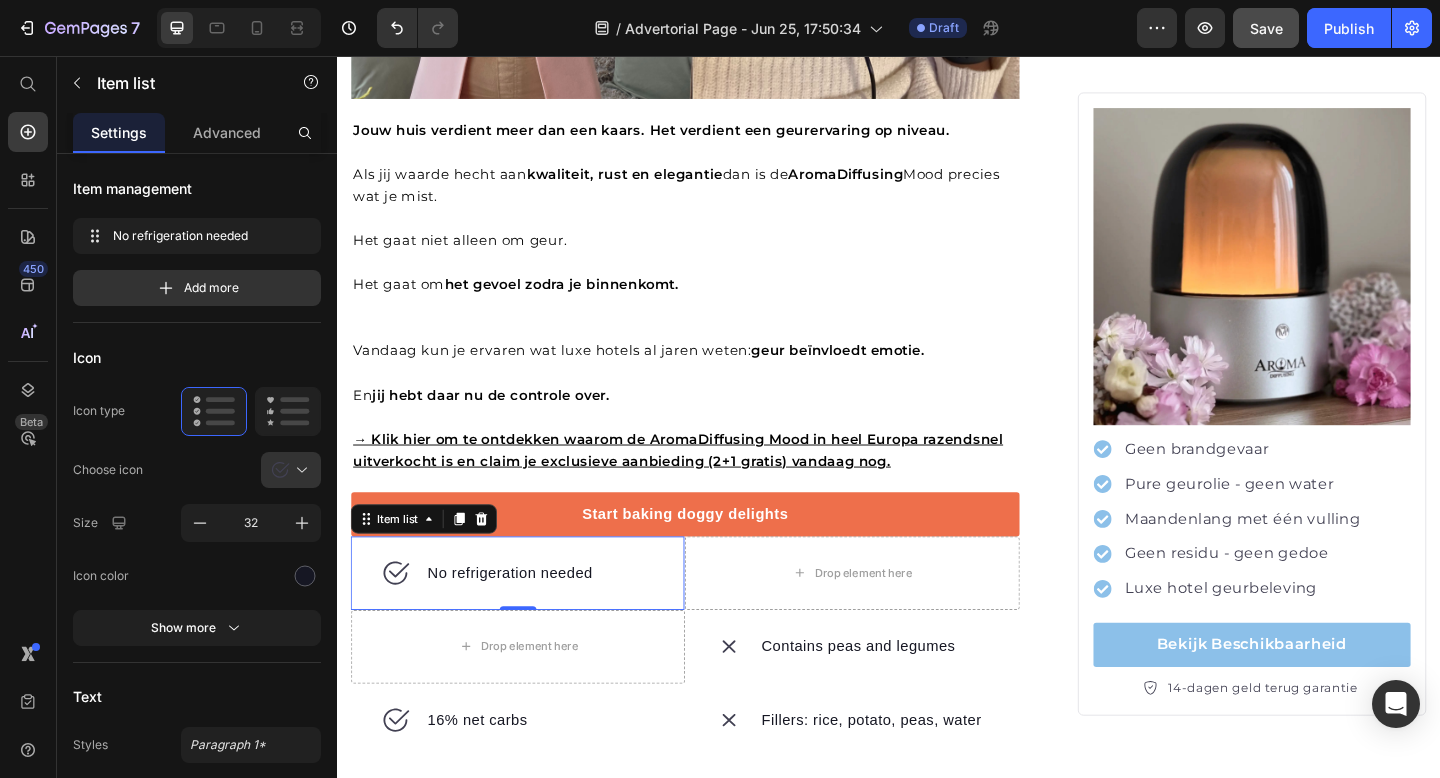 click on "No refrigeration needed" at bounding box center [533, 619] 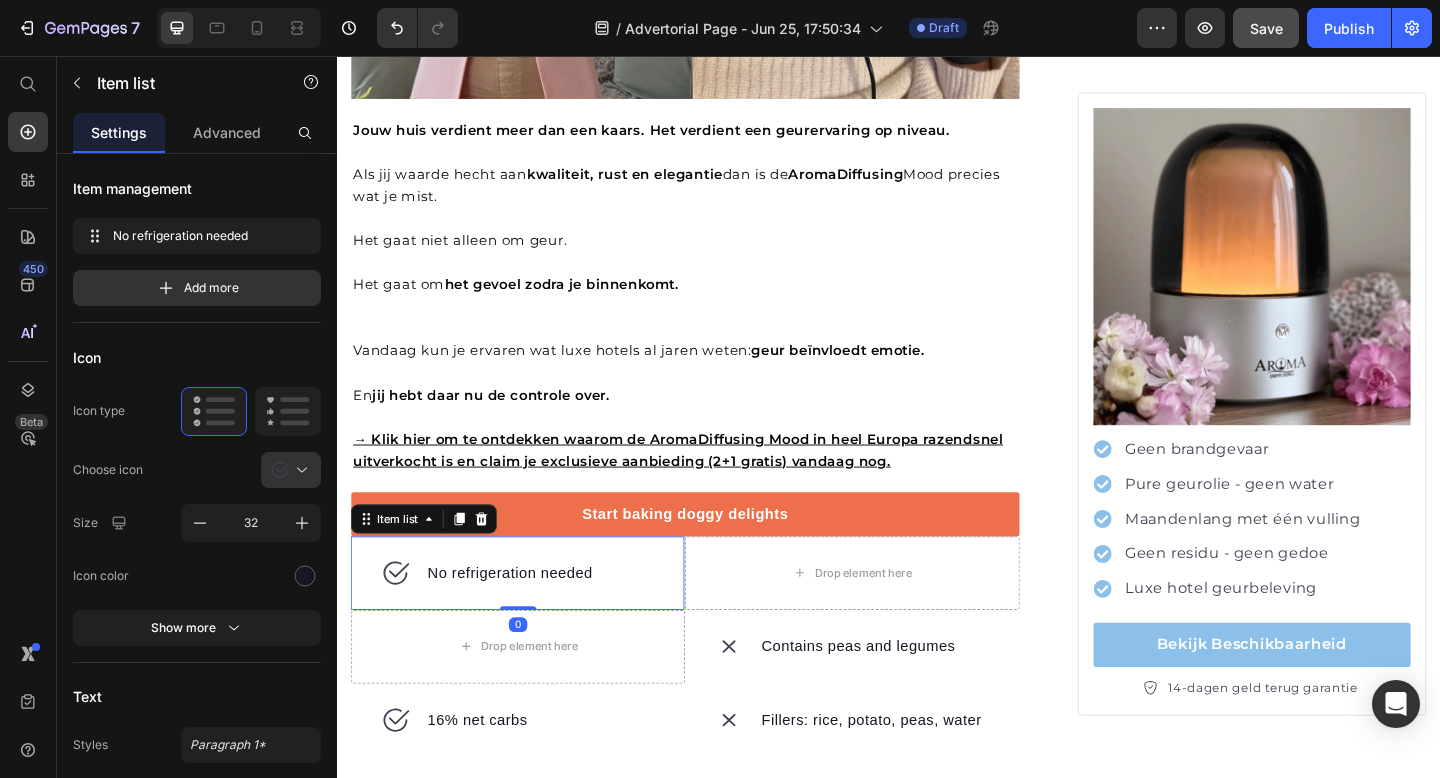 click on "No refrigeration needed" at bounding box center [533, 619] 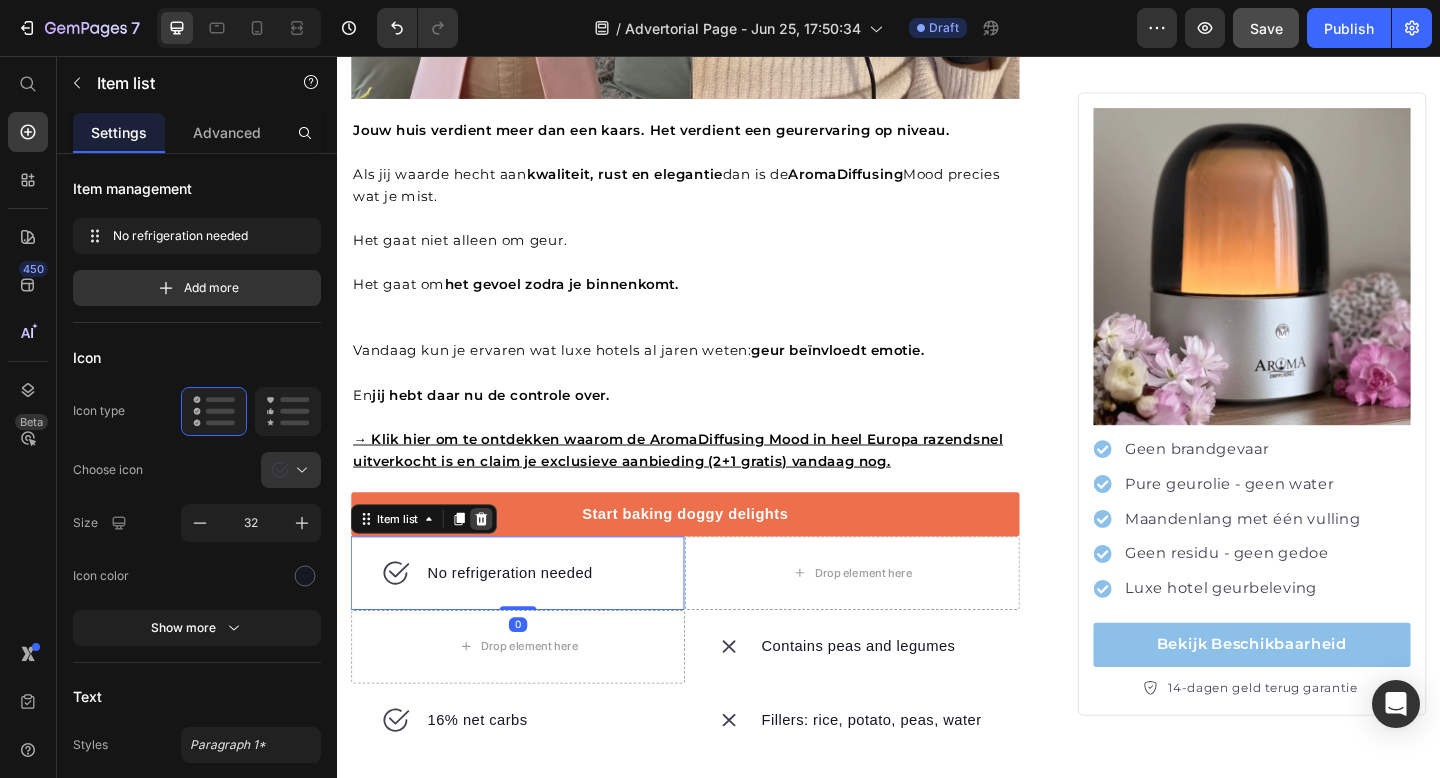 click 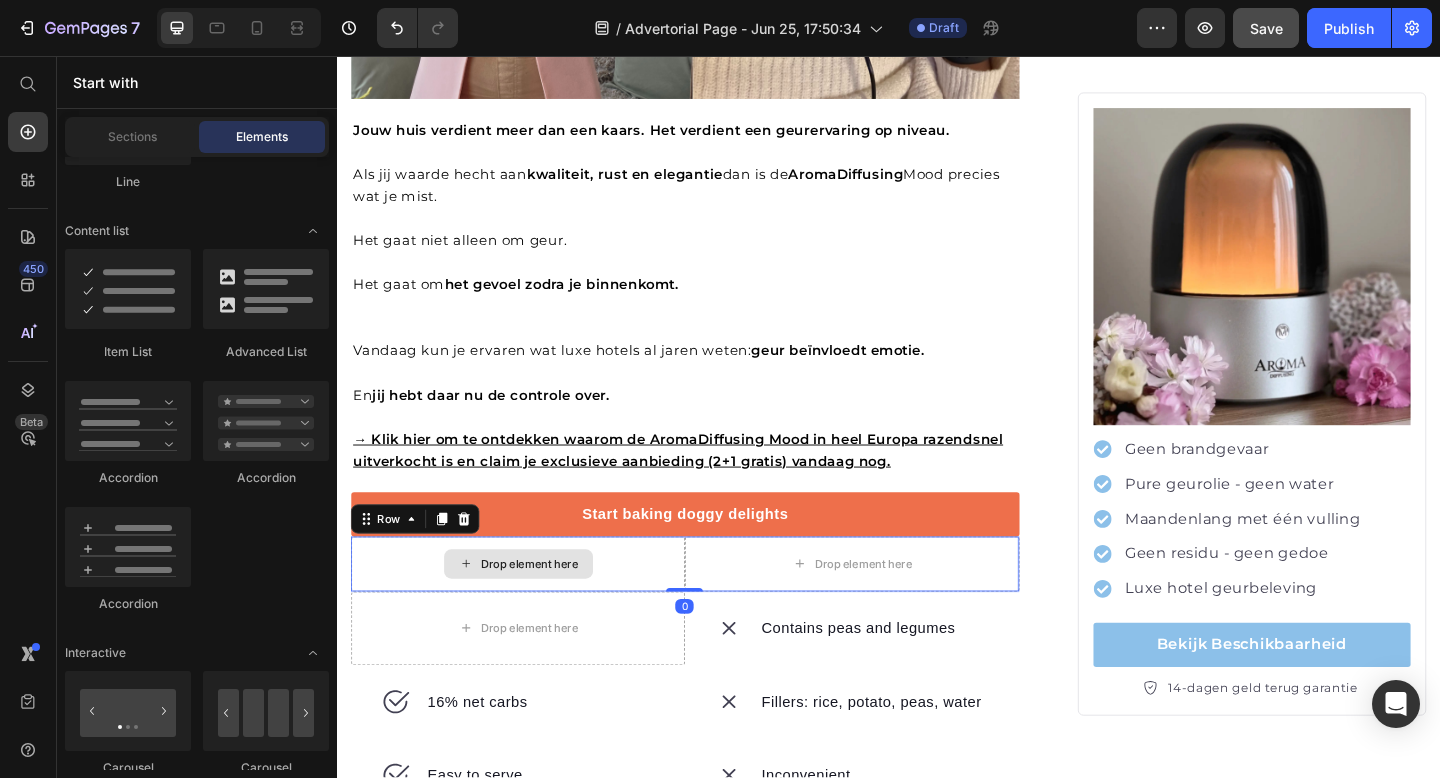 click on "Drop element here" at bounding box center [533, 609] 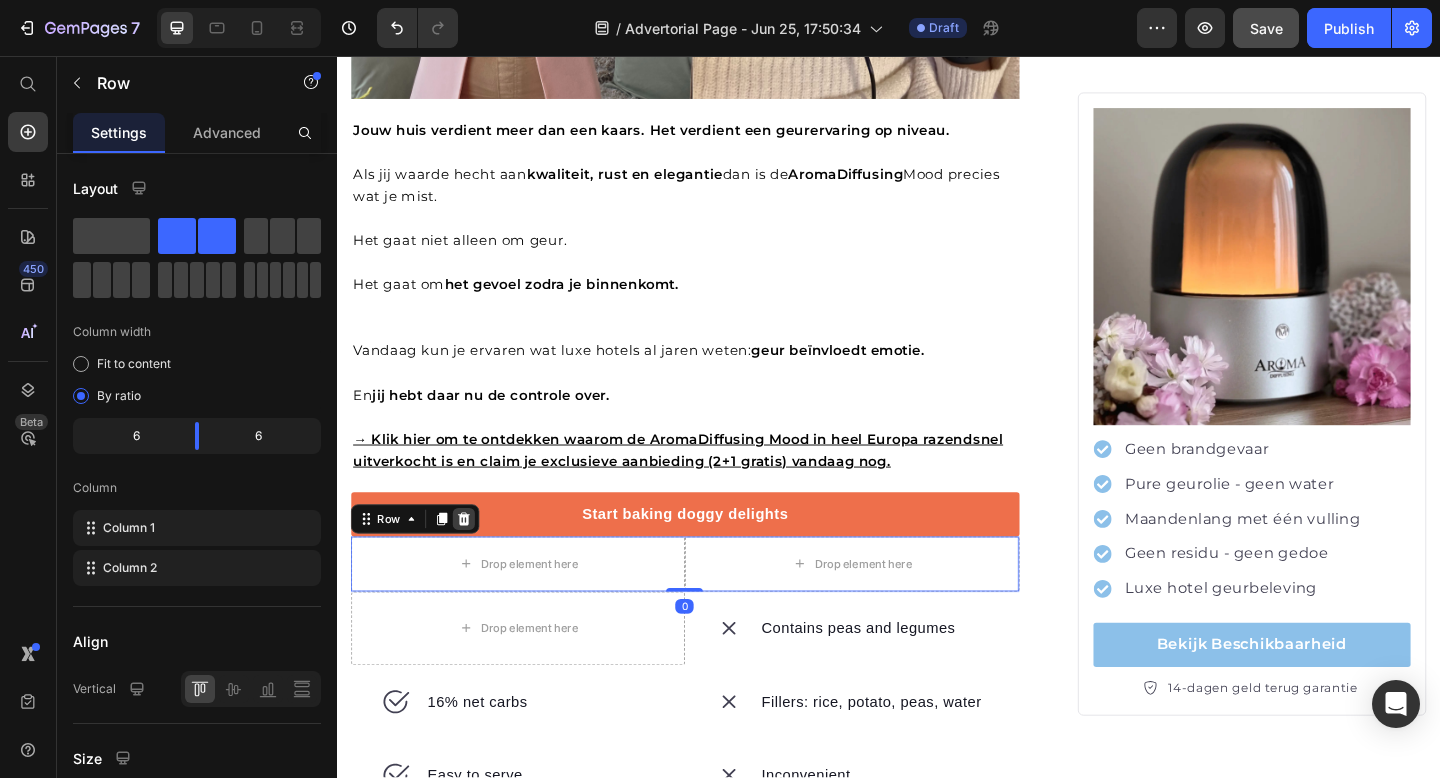 click 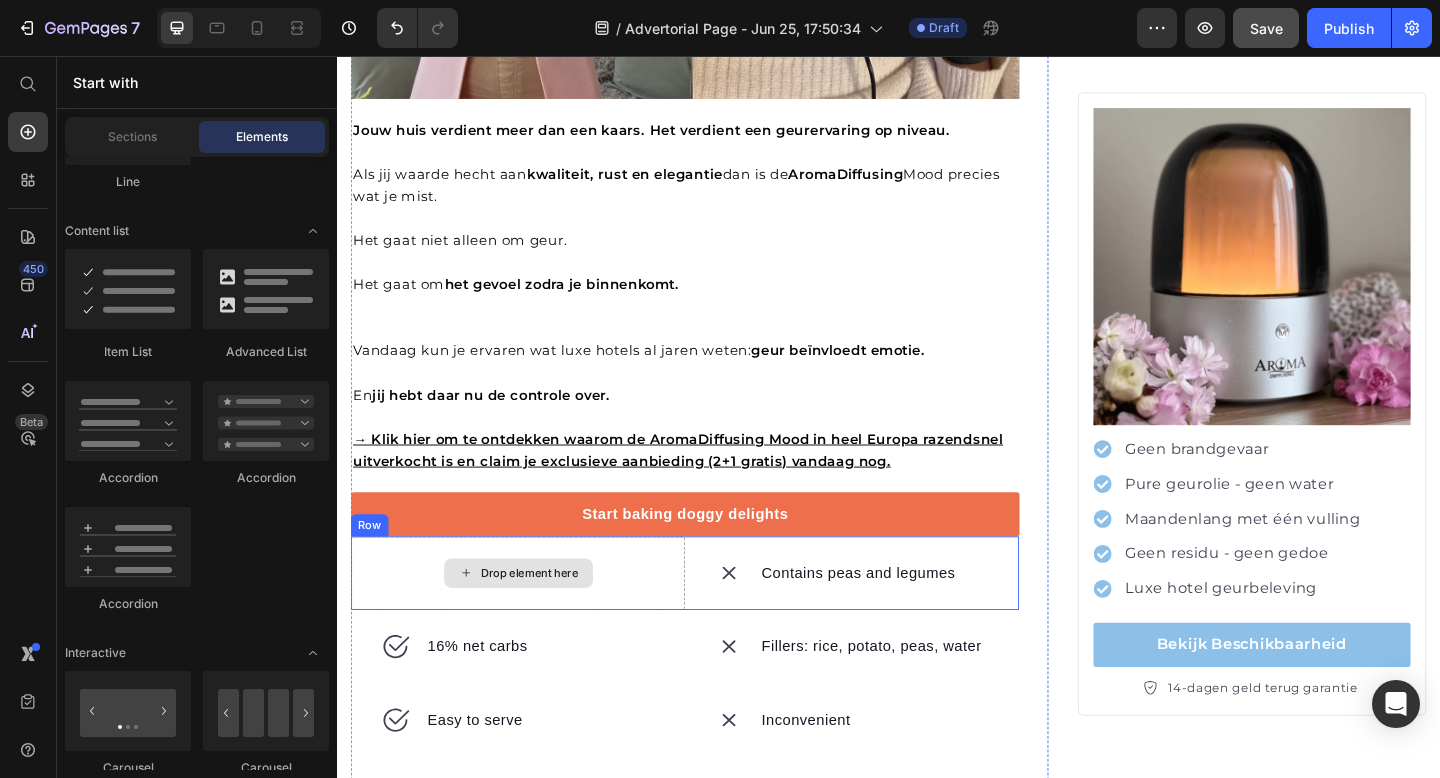 click on "Drop element here" at bounding box center (533, 619) 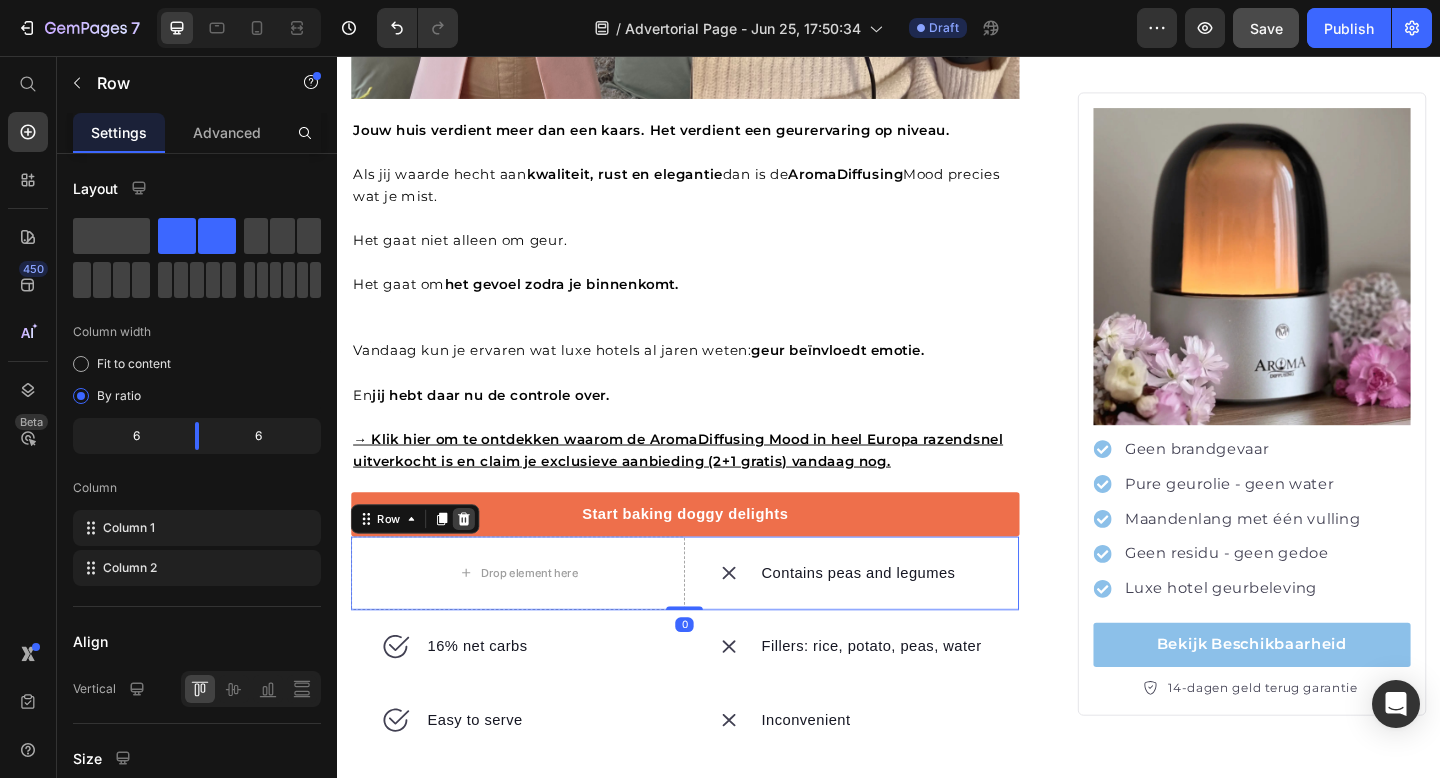 click 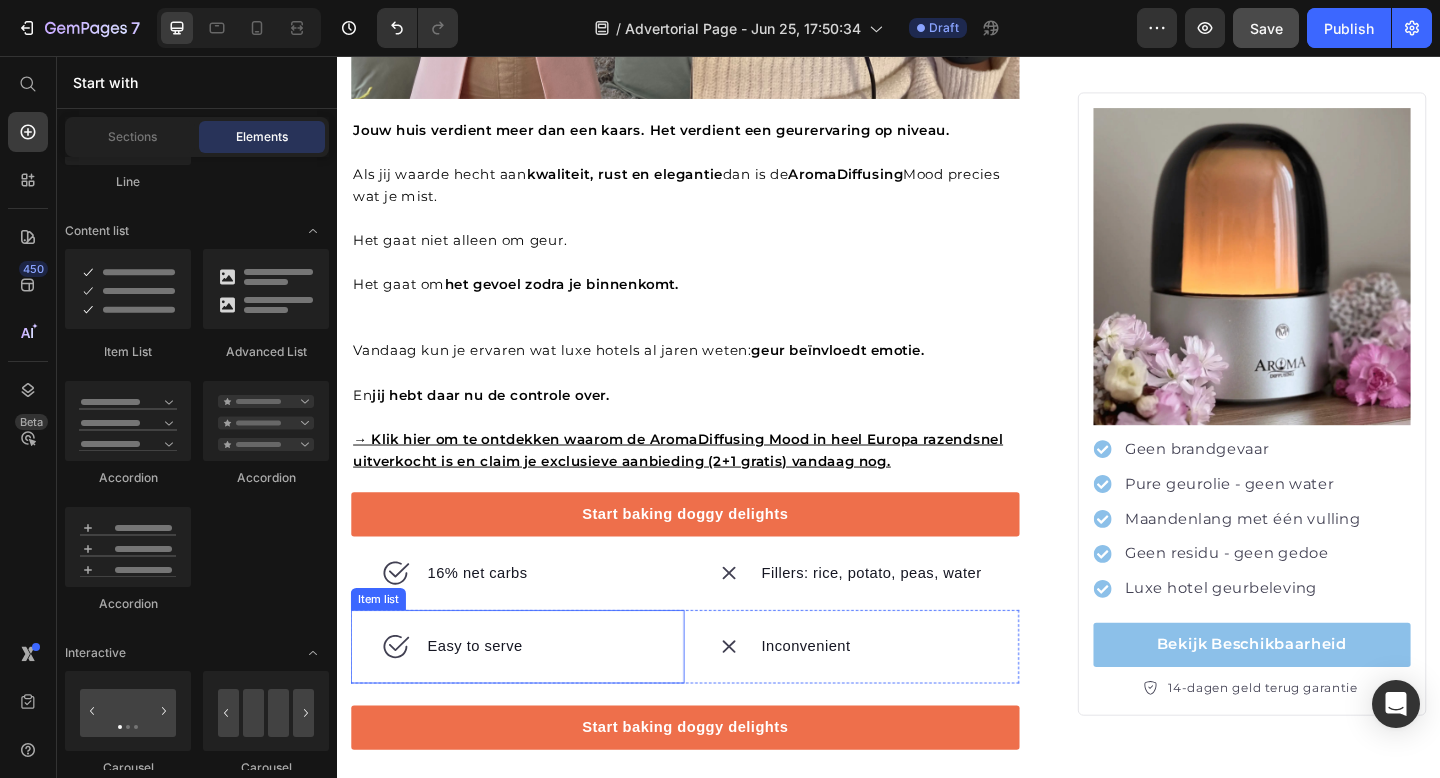 click on "16% net carbs" at bounding box center [533, 619] 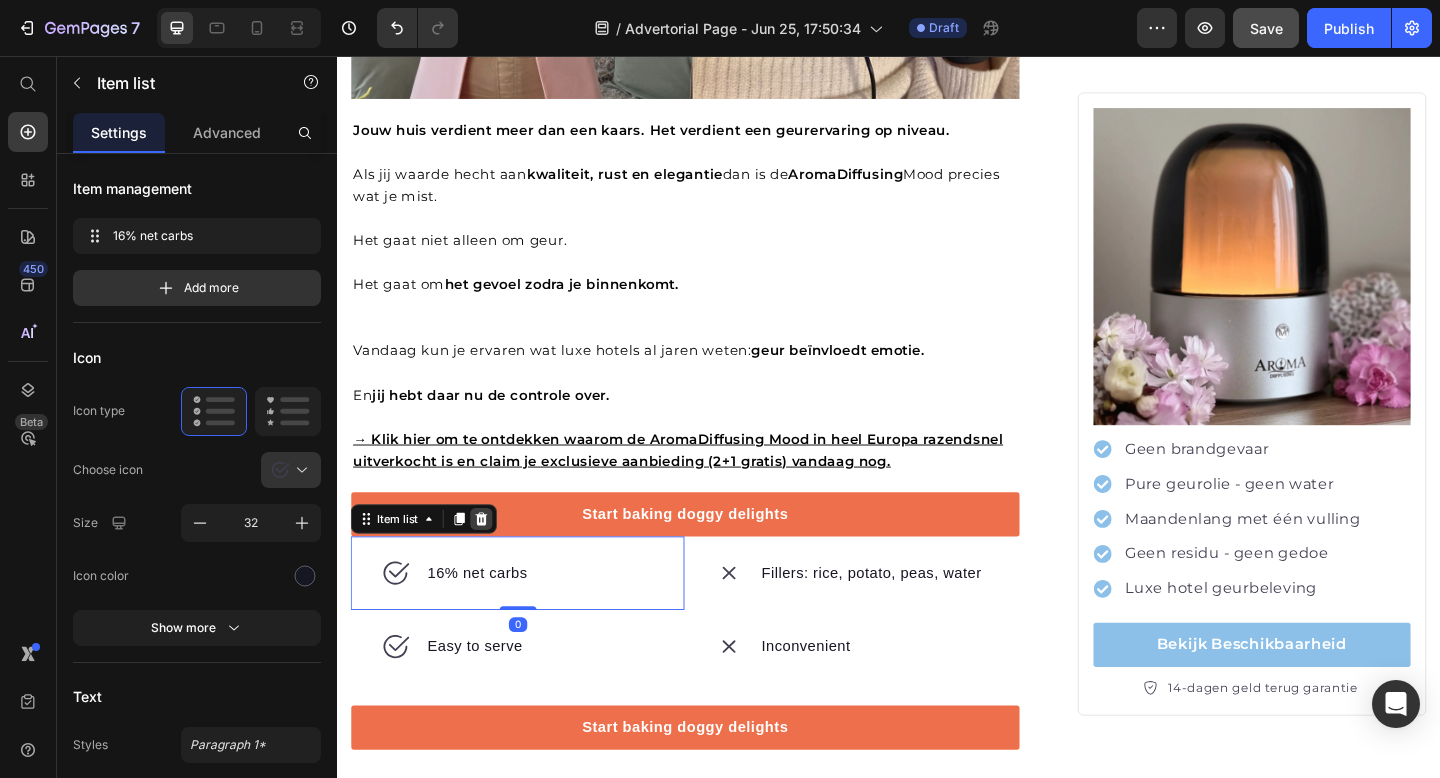 click 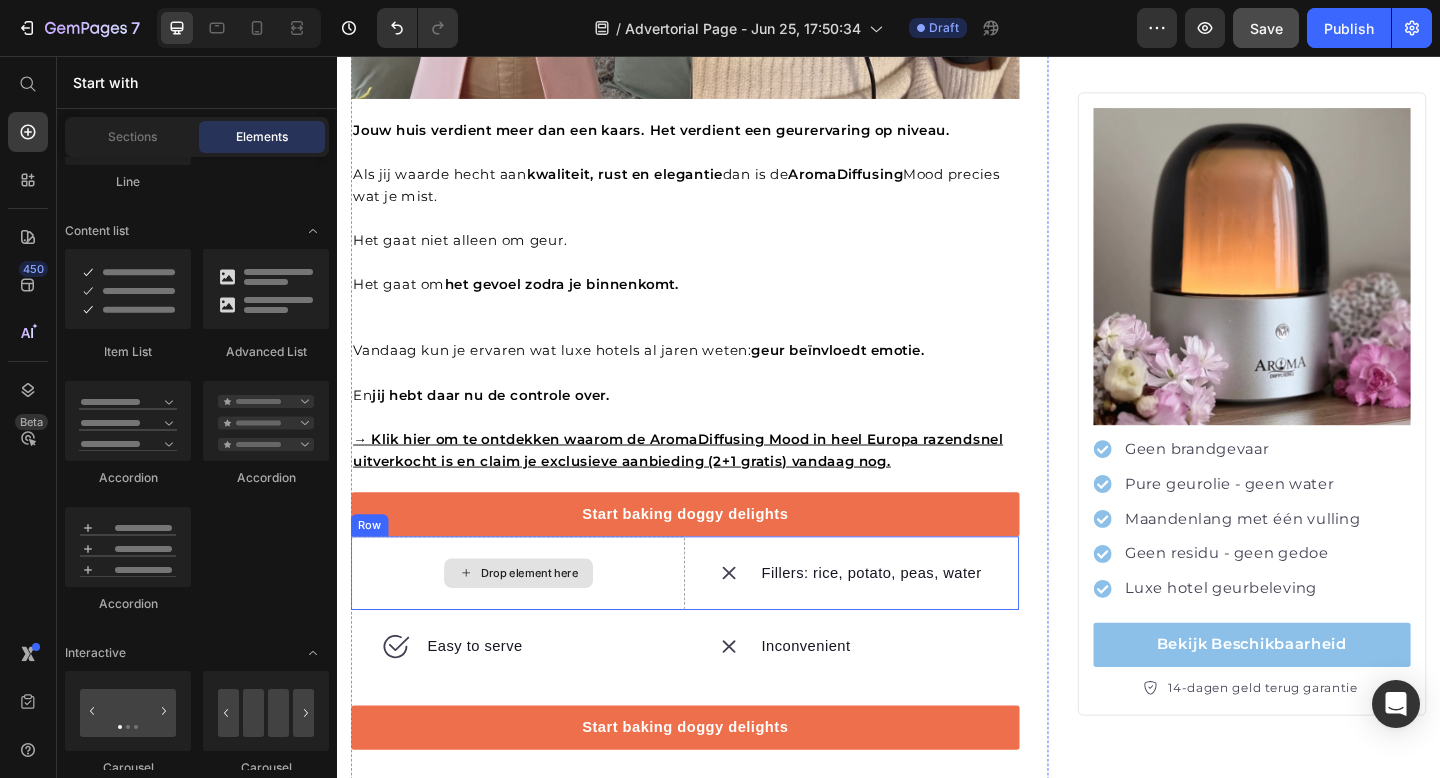 click on "Drop element here" at bounding box center [533, 619] 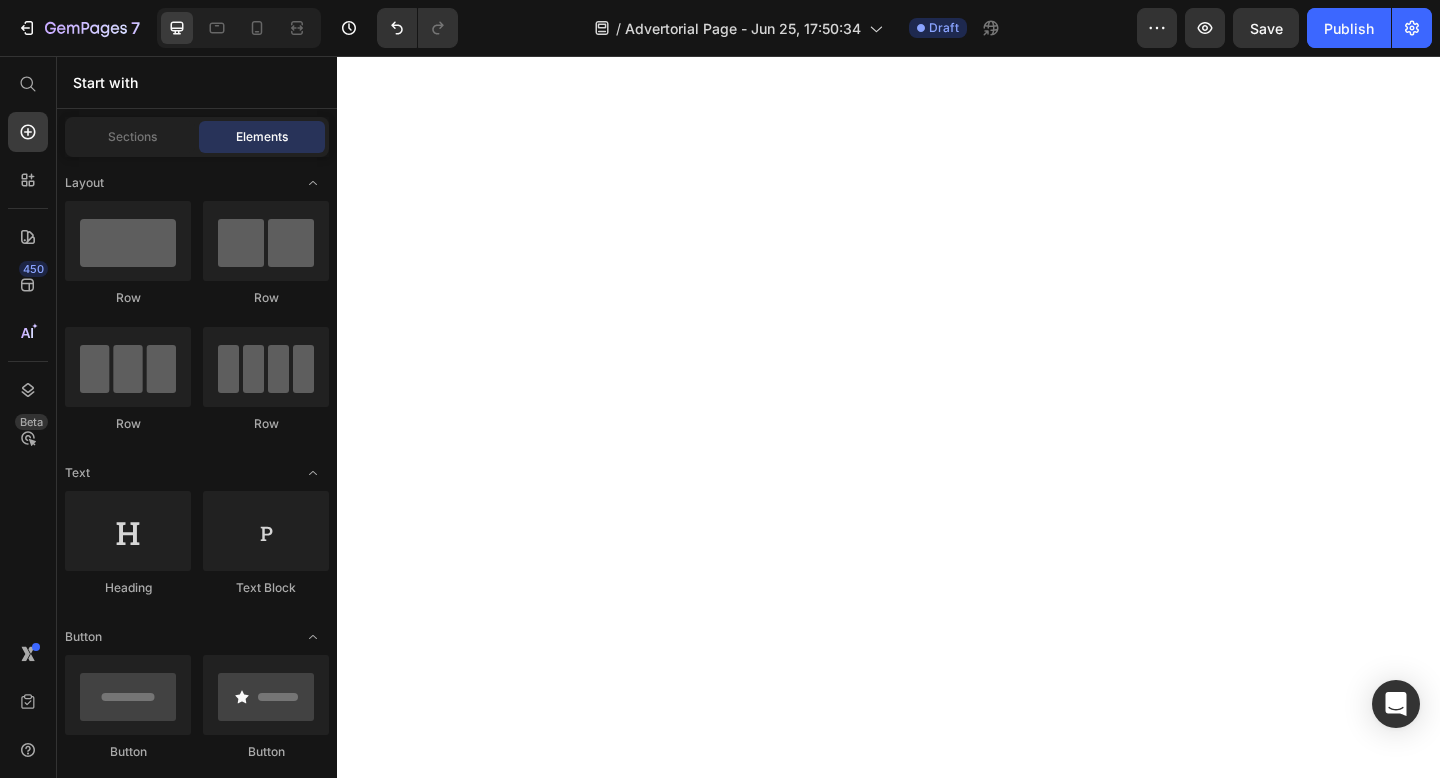 scroll, scrollTop: 0, scrollLeft: 0, axis: both 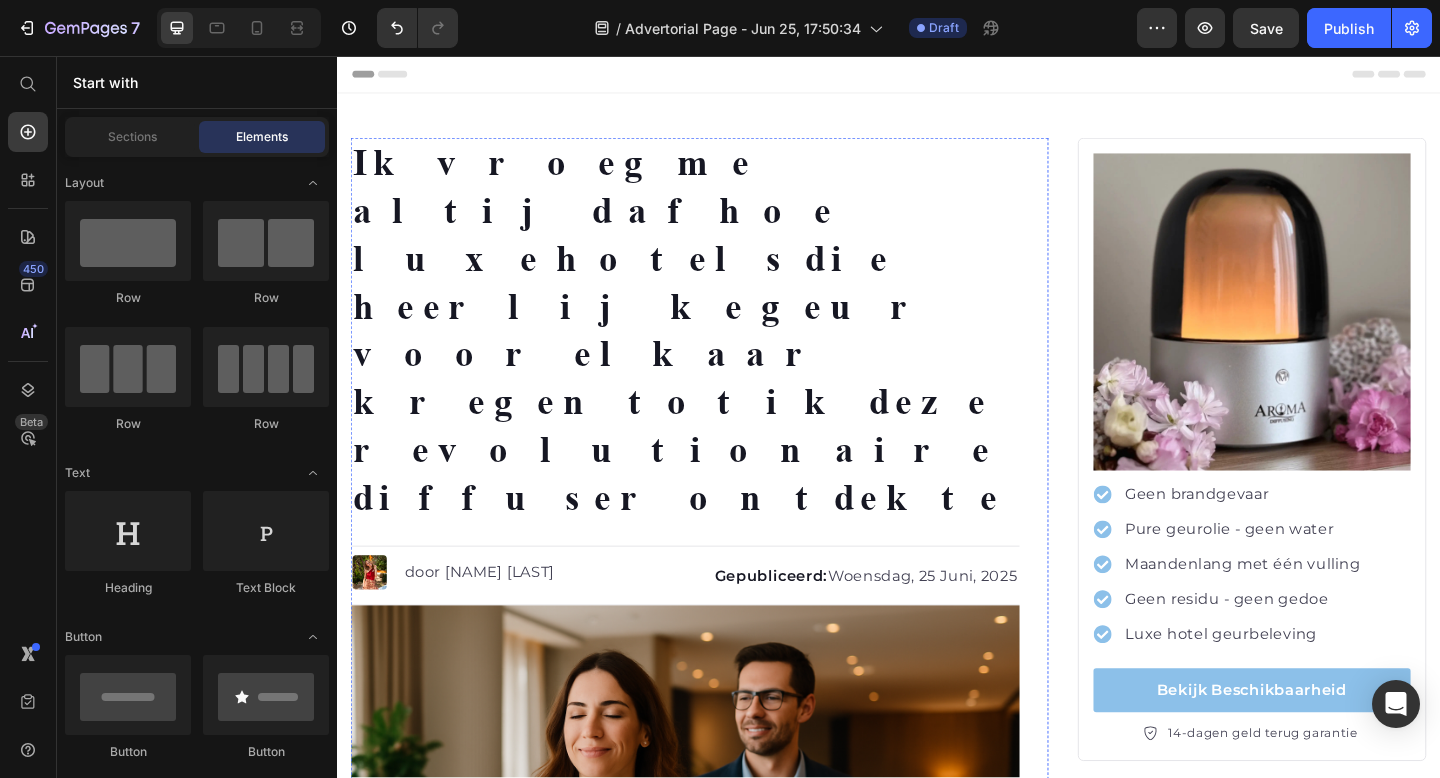 drag, startPoint x: 337, startPoint y: 56, endPoint x: 386, endPoint y: 406, distance: 353.41336 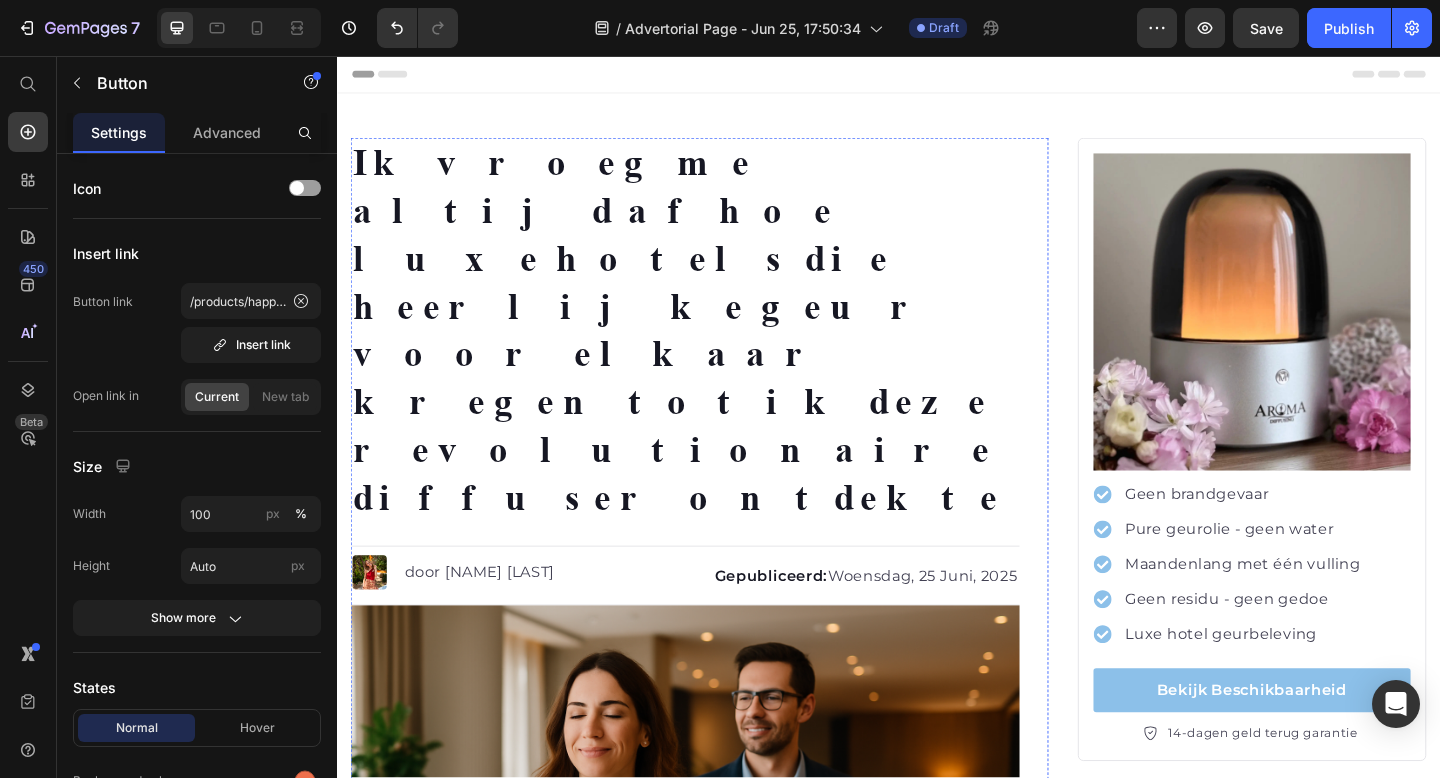 scroll, scrollTop: 4544, scrollLeft: 0, axis: vertical 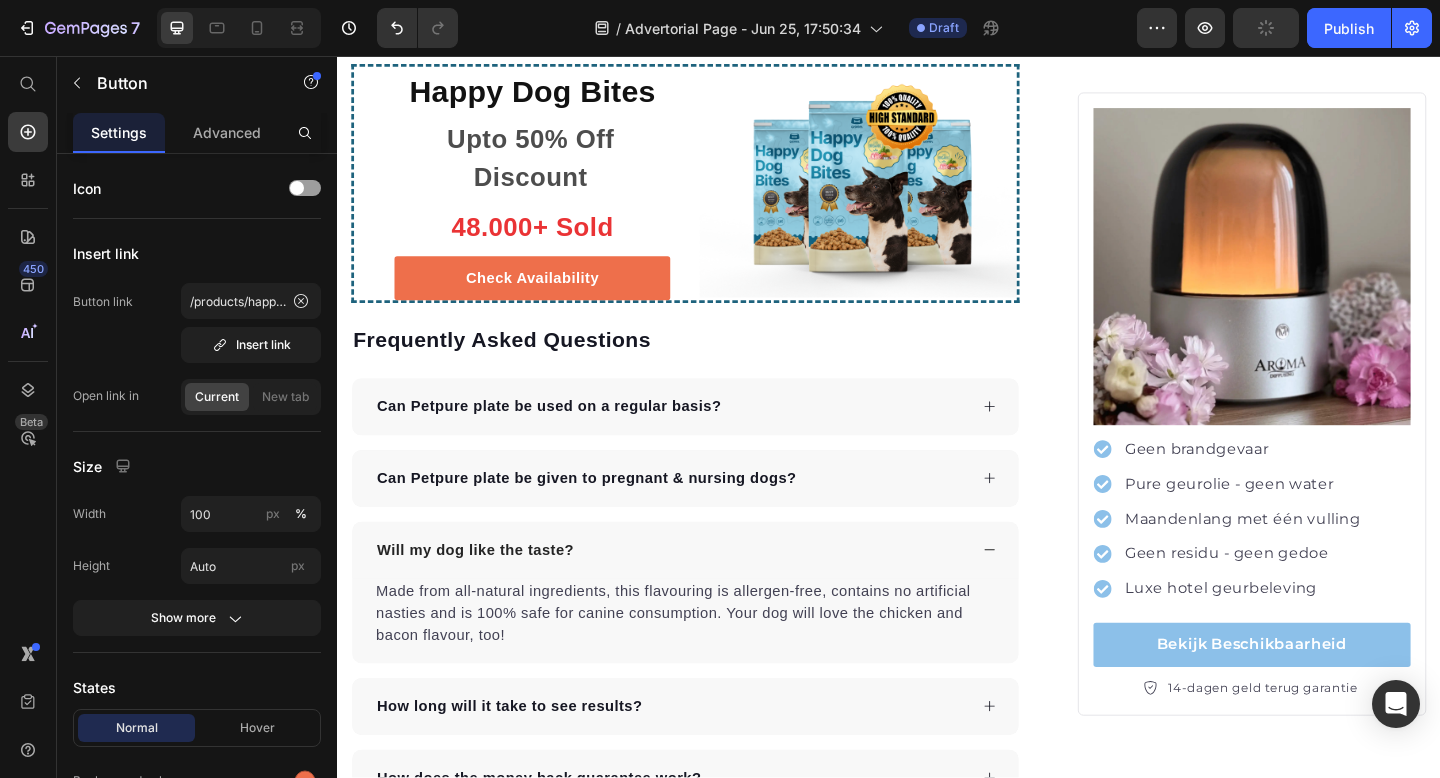 click 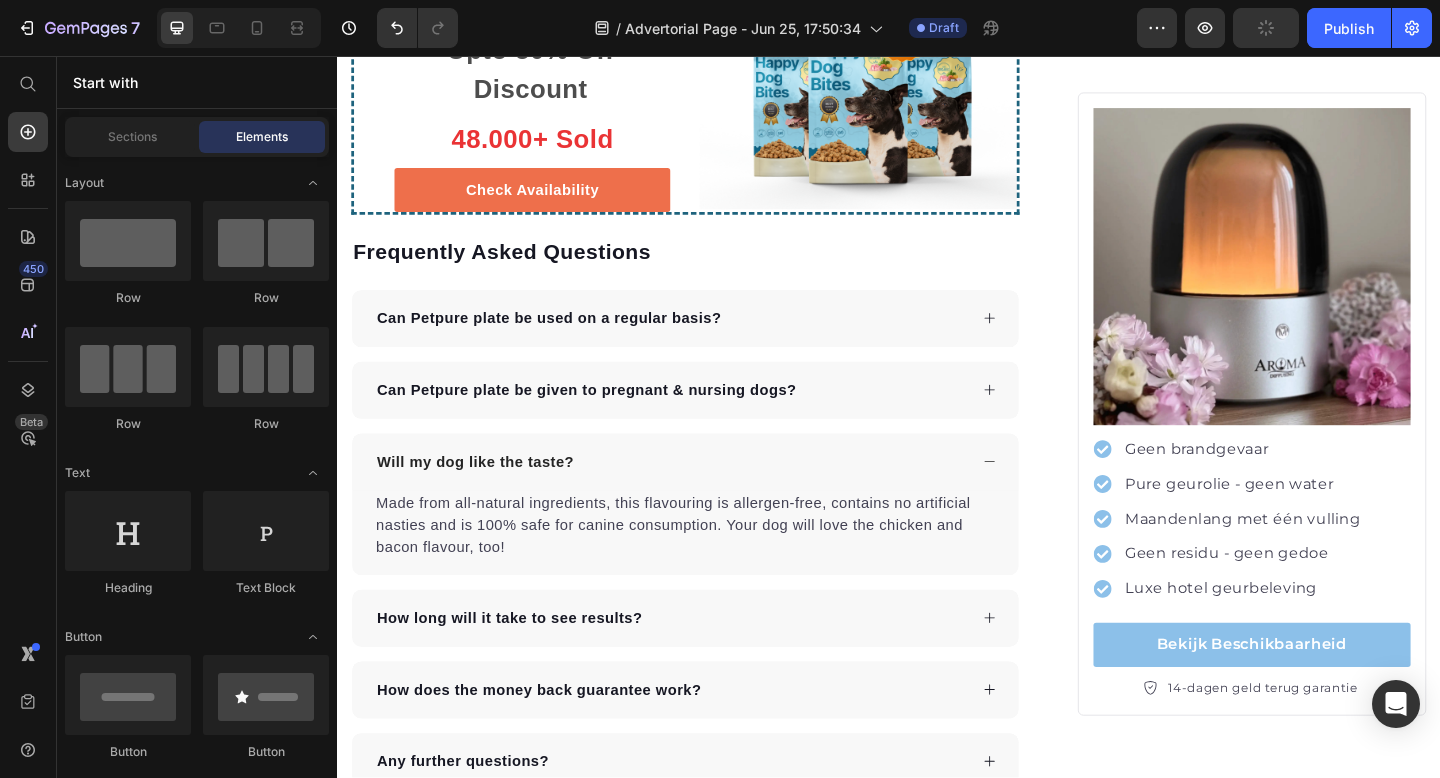 click on "Easy to serve" at bounding box center (533, -835) 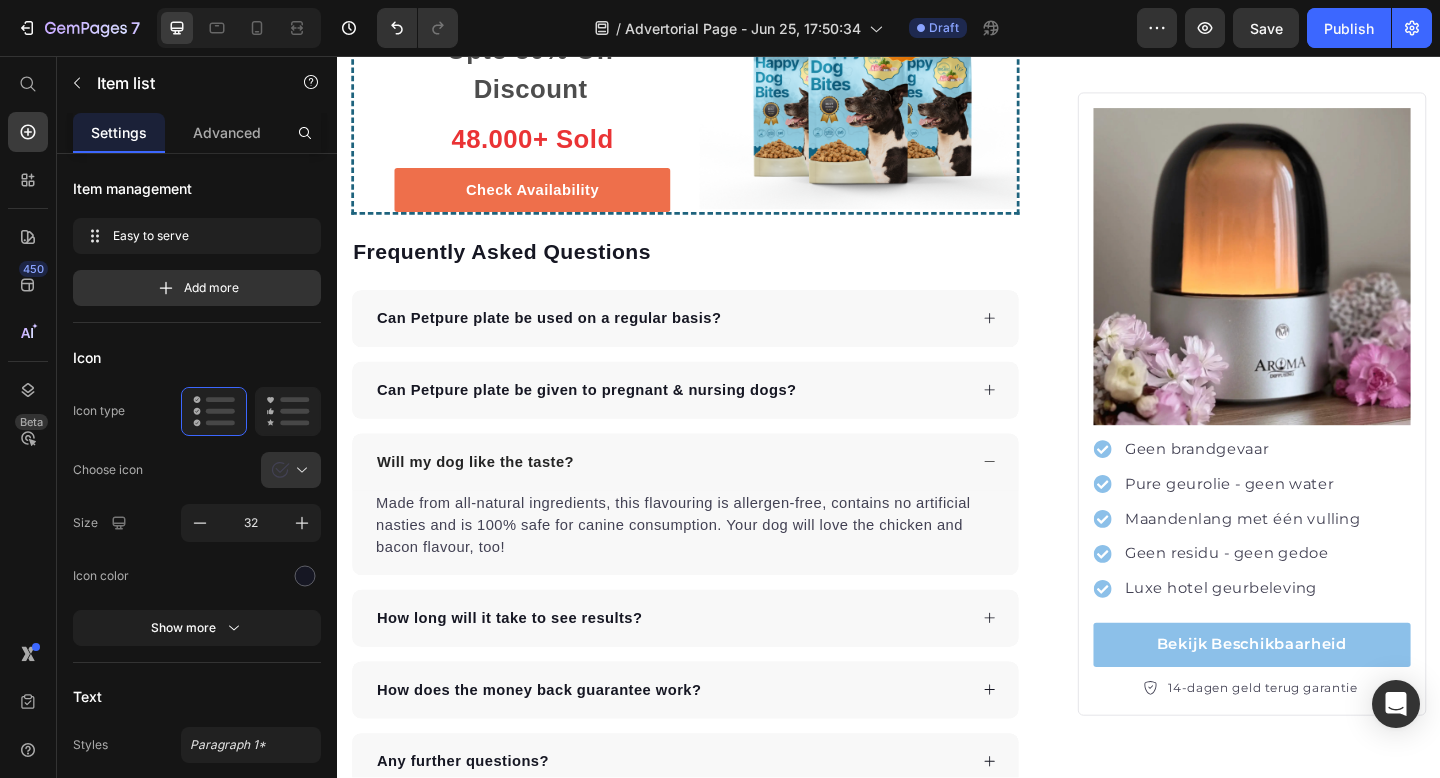 click on "Item list" at bounding box center (431, -894) 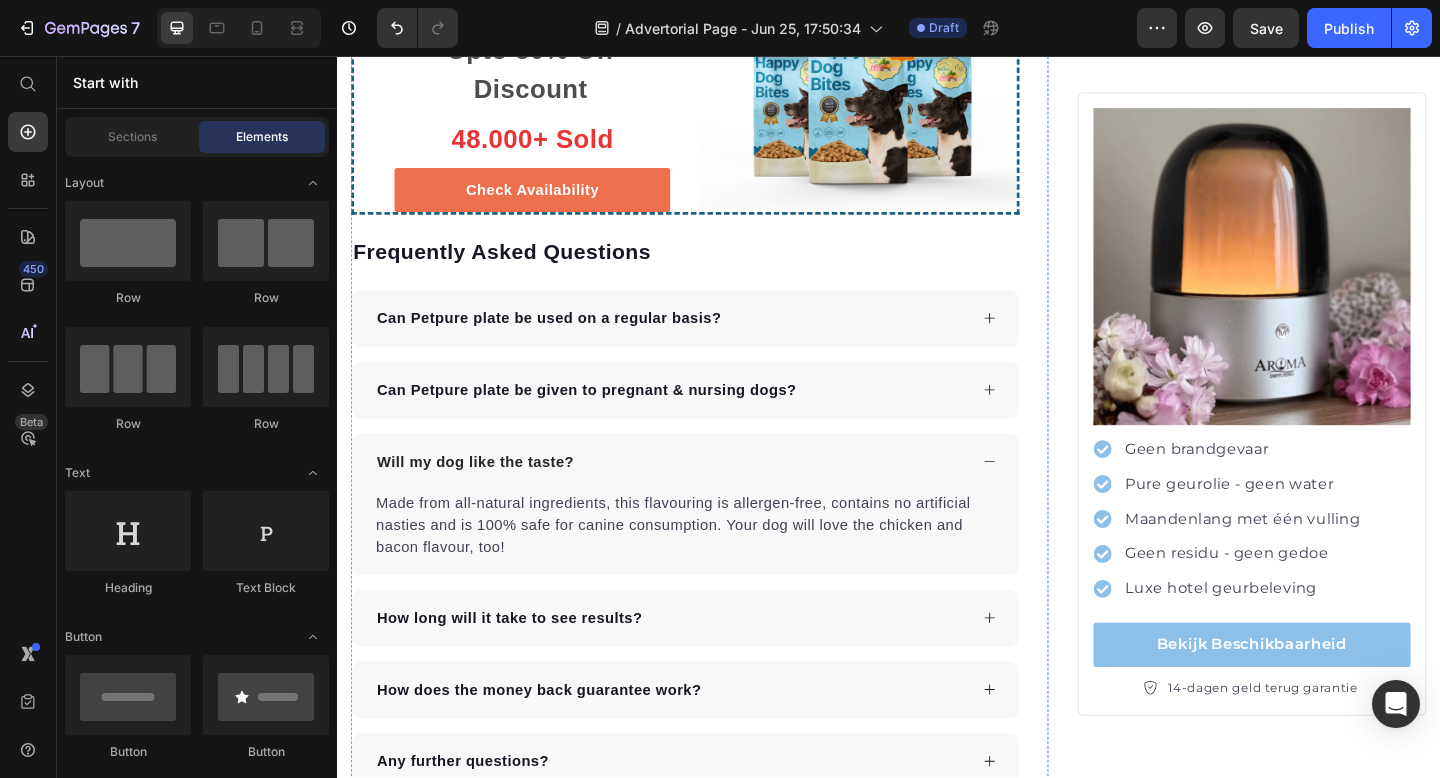 click on "Drop element here" at bounding box center [533, -835] 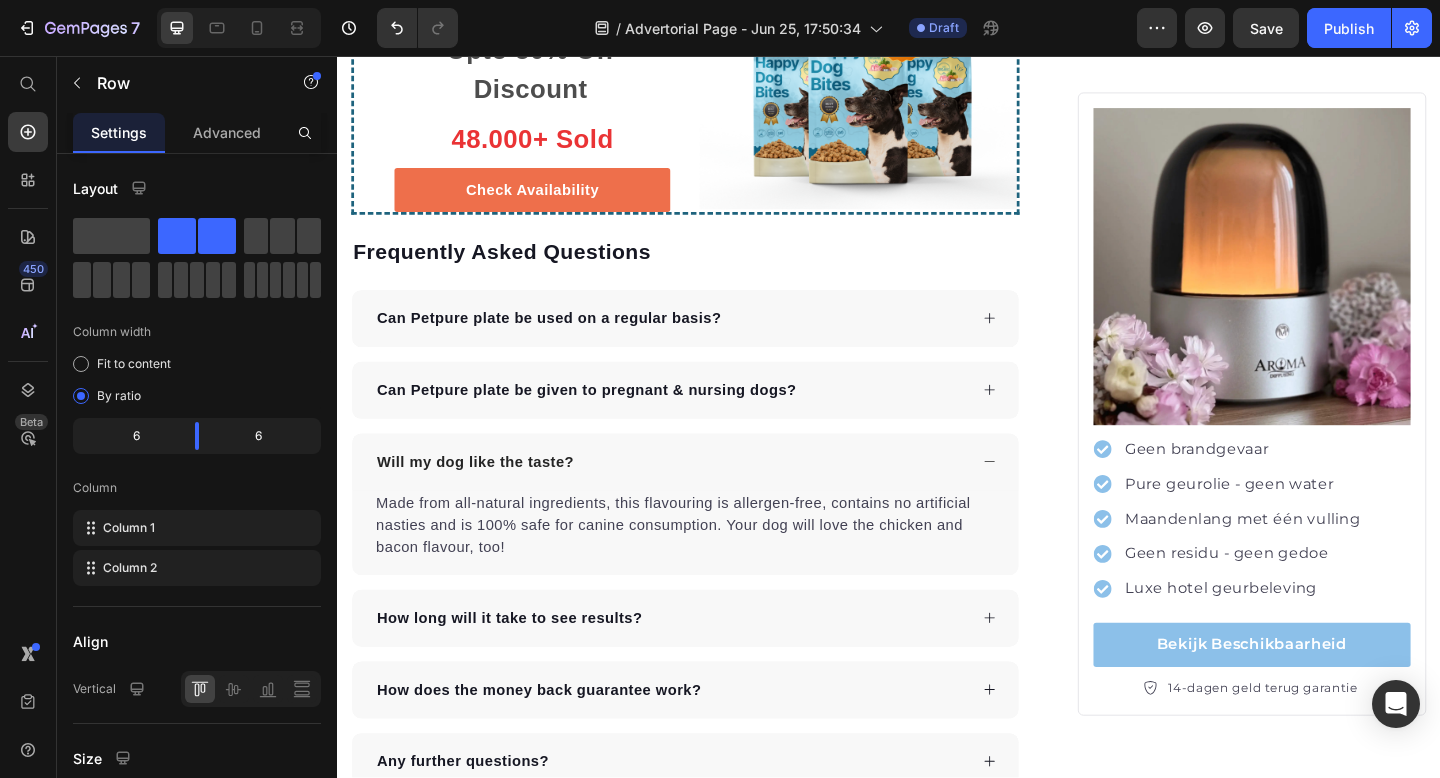click 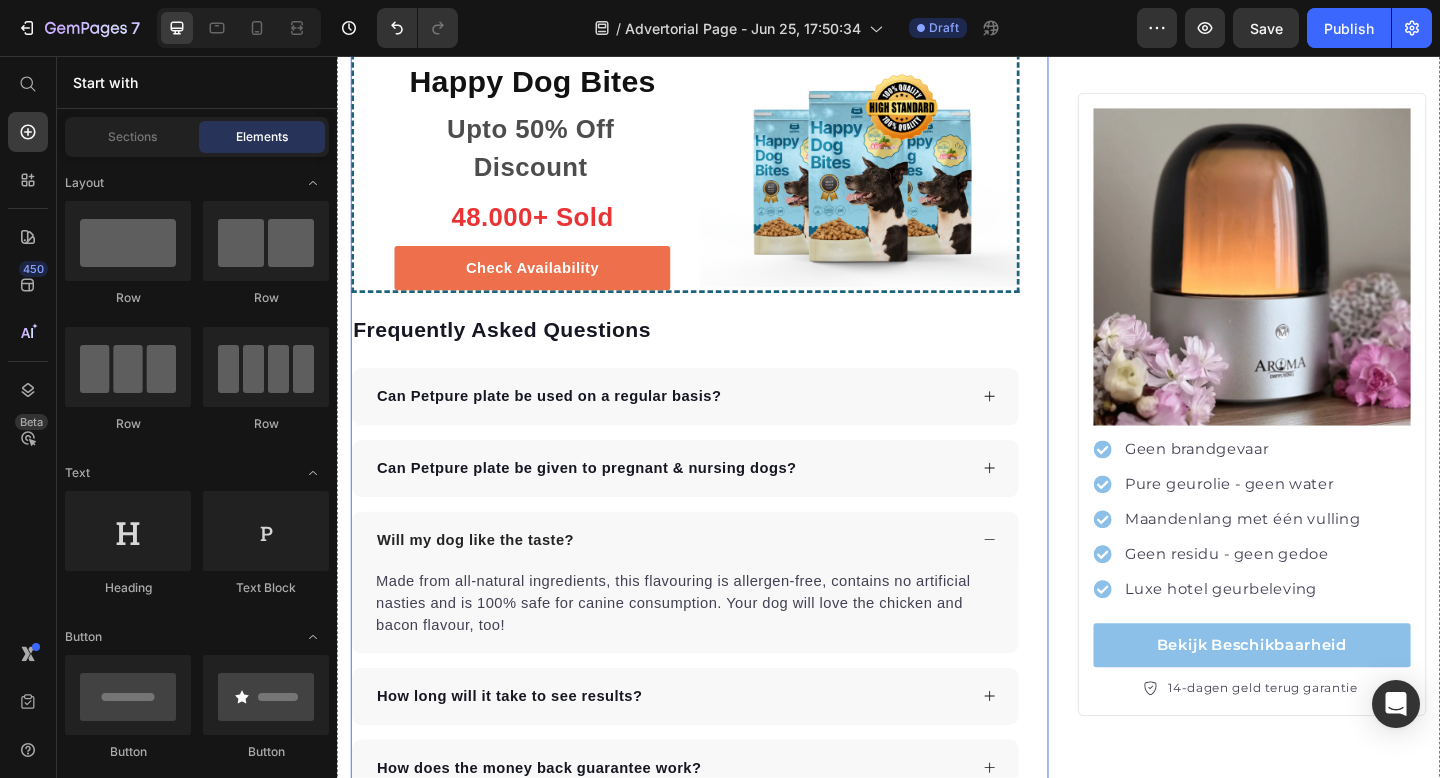 scroll, scrollTop: 4440, scrollLeft: 0, axis: vertical 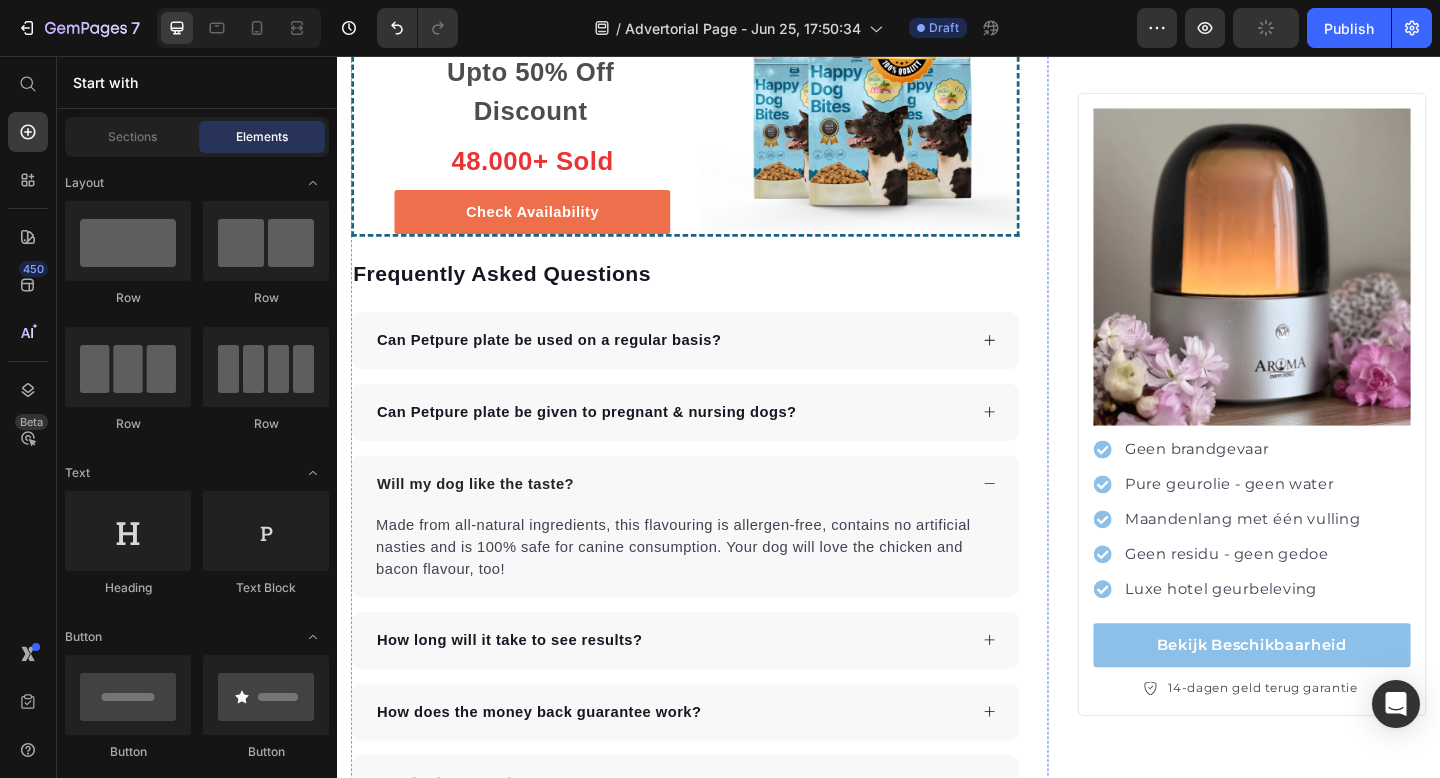 click on "Overall Well-being and Vitality" at bounding box center [715, -754] 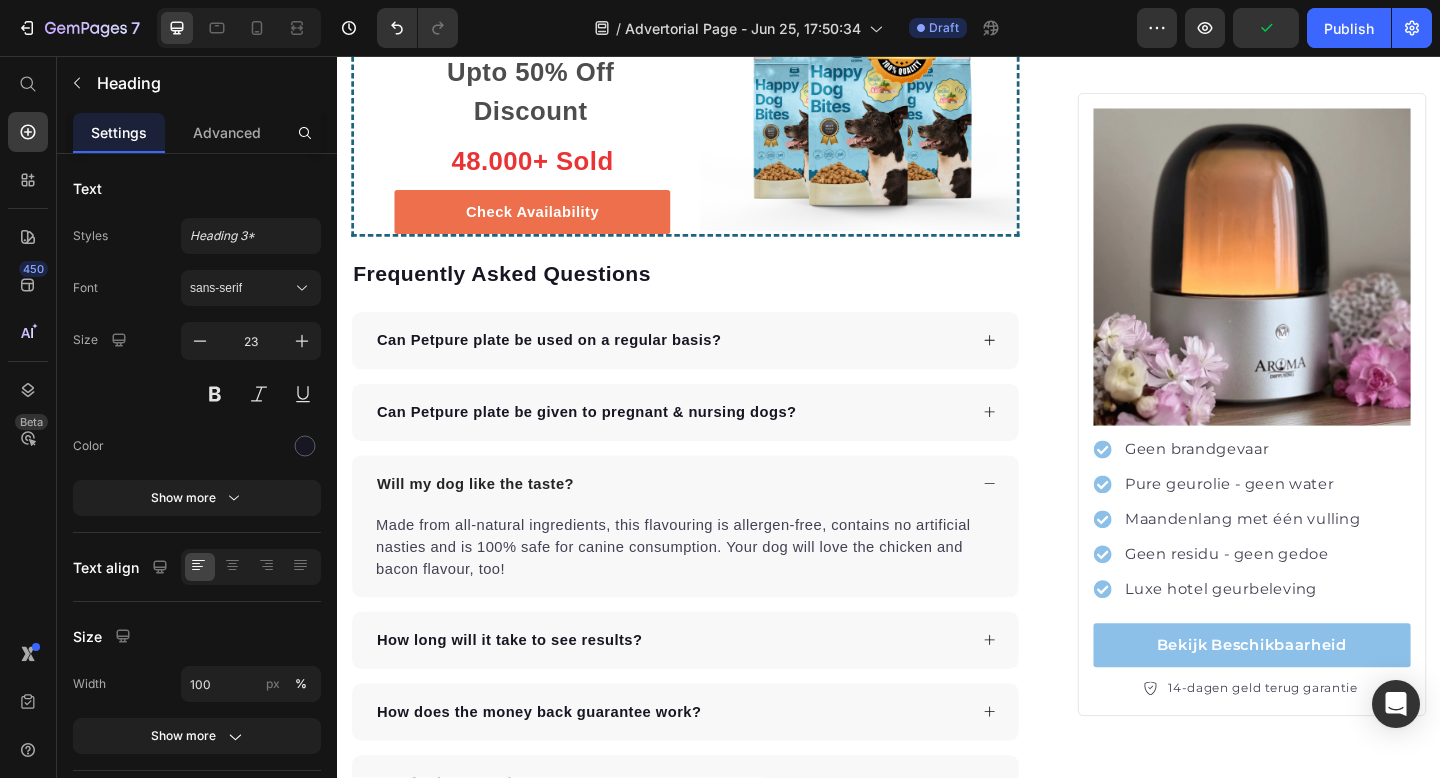 click 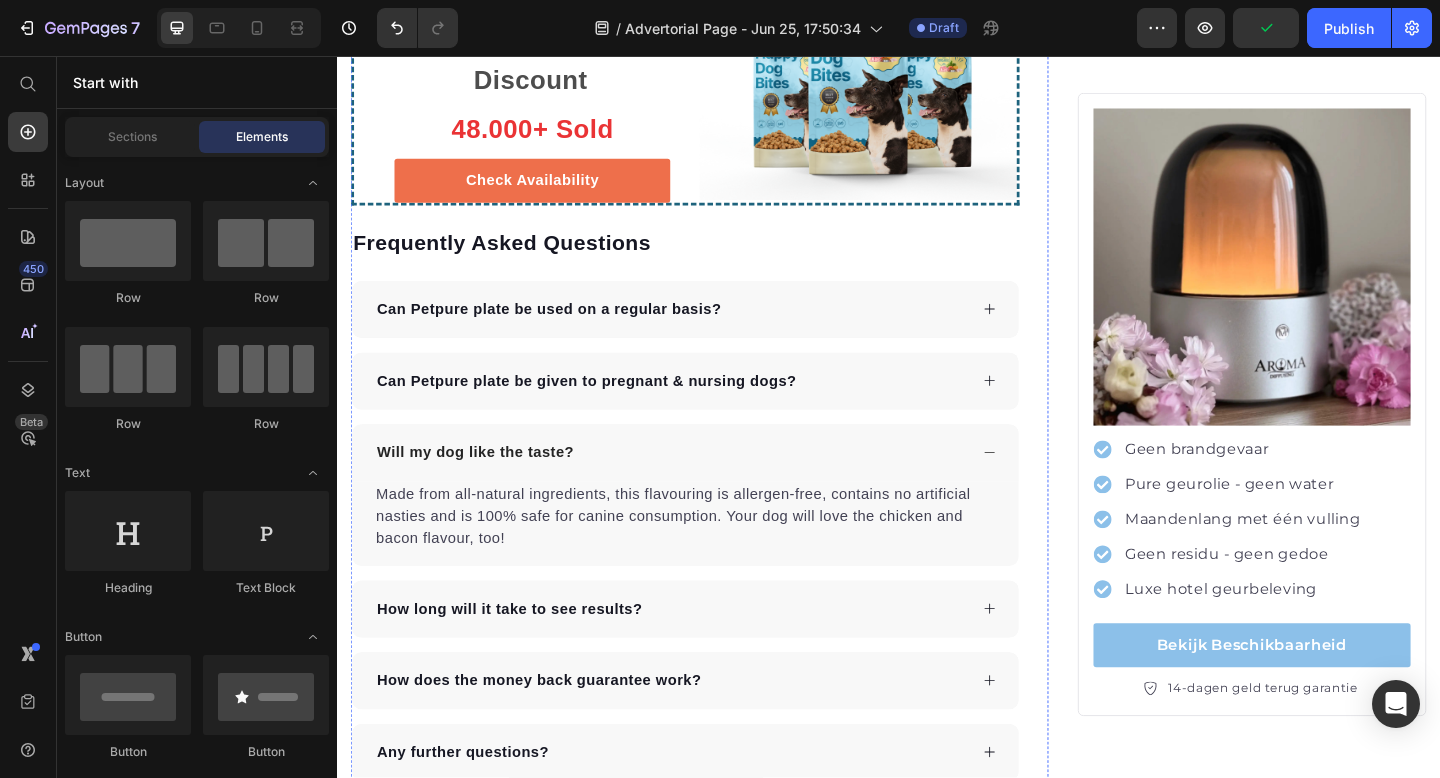 click on "Ensuring the overall well-being and vitality of your dog is essential for their quality of life and the deep bond you share. Just like humans, dogs need a holistic approach to well-being that encompasses physical health, mental stimulation, emotional support, and a nurturing environment." at bounding box center [715, -713] 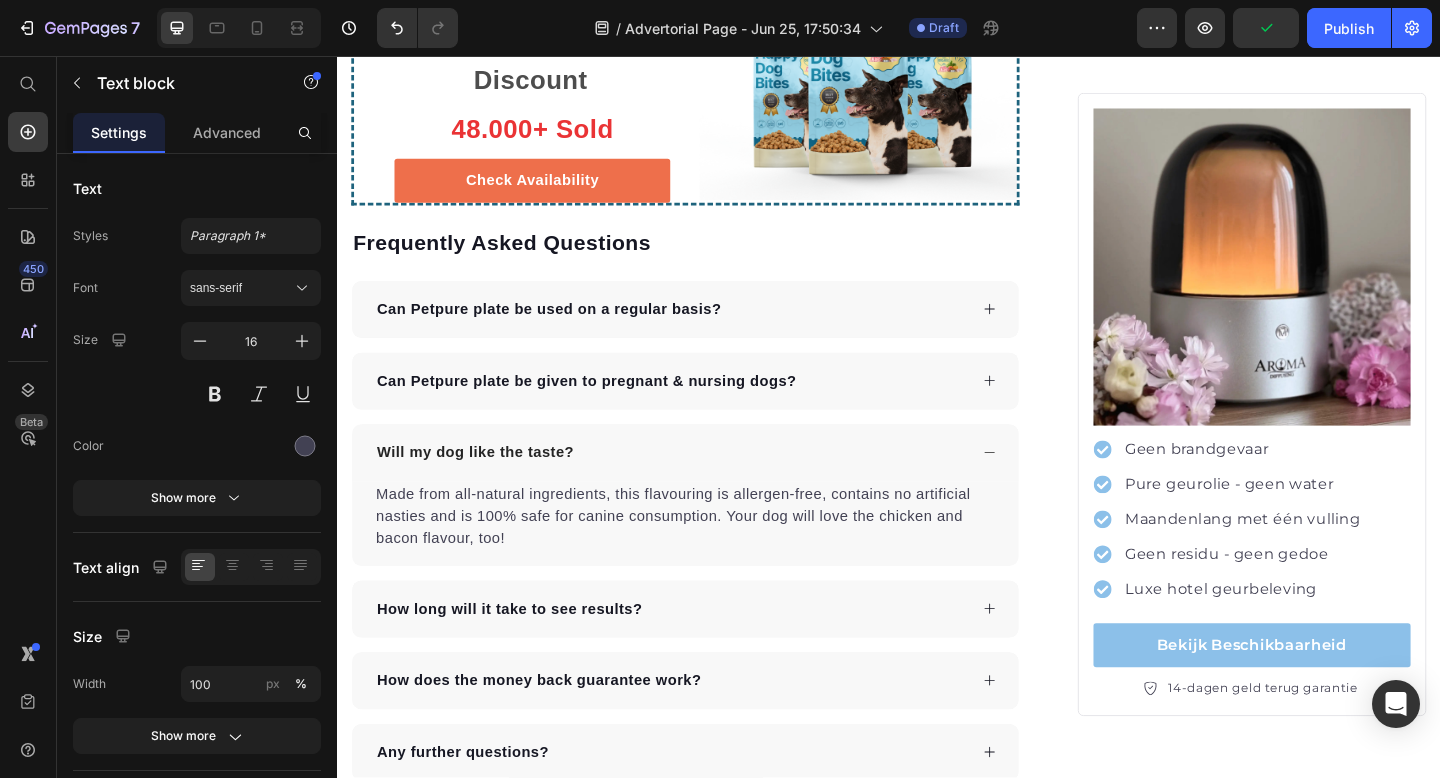 click at bounding box center (509, -790) 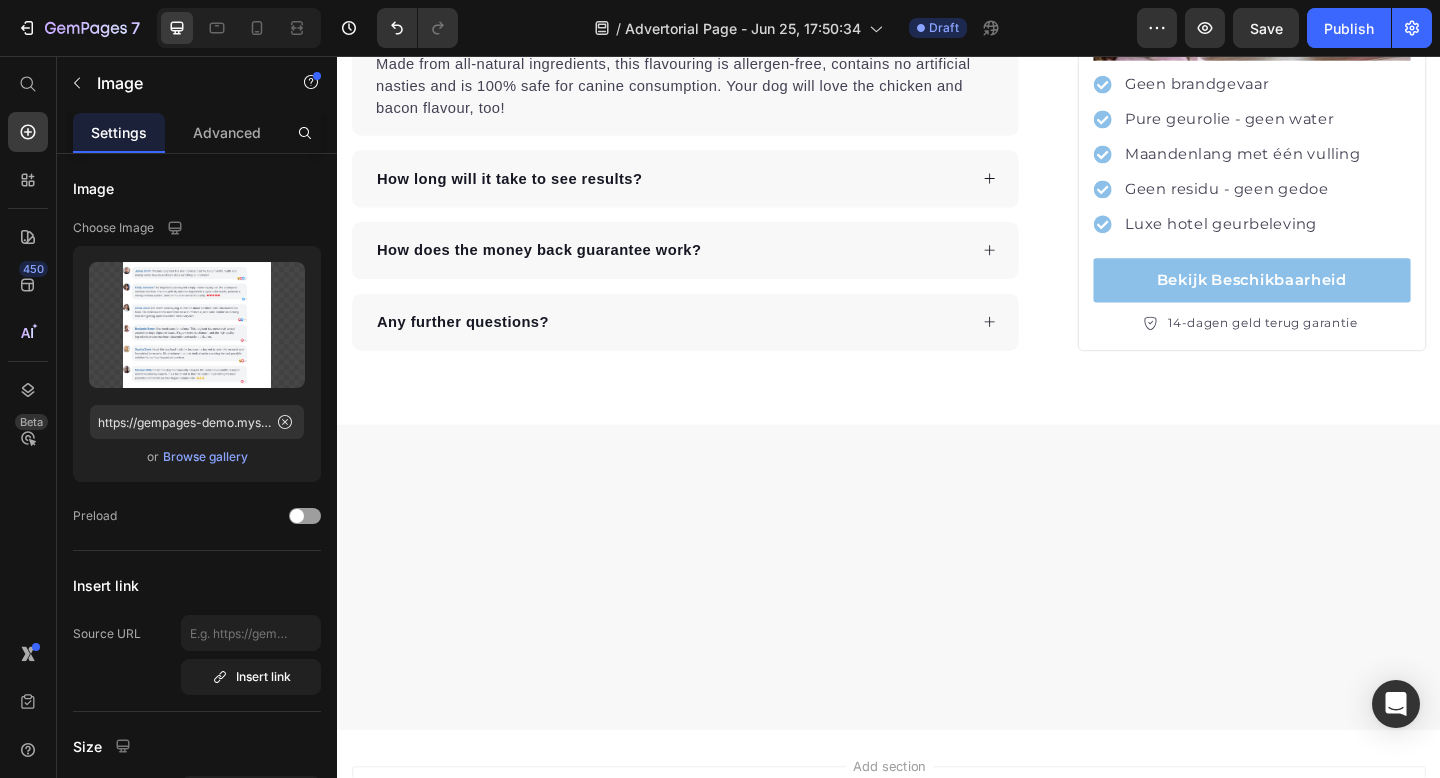 click at bounding box center (715, -759) 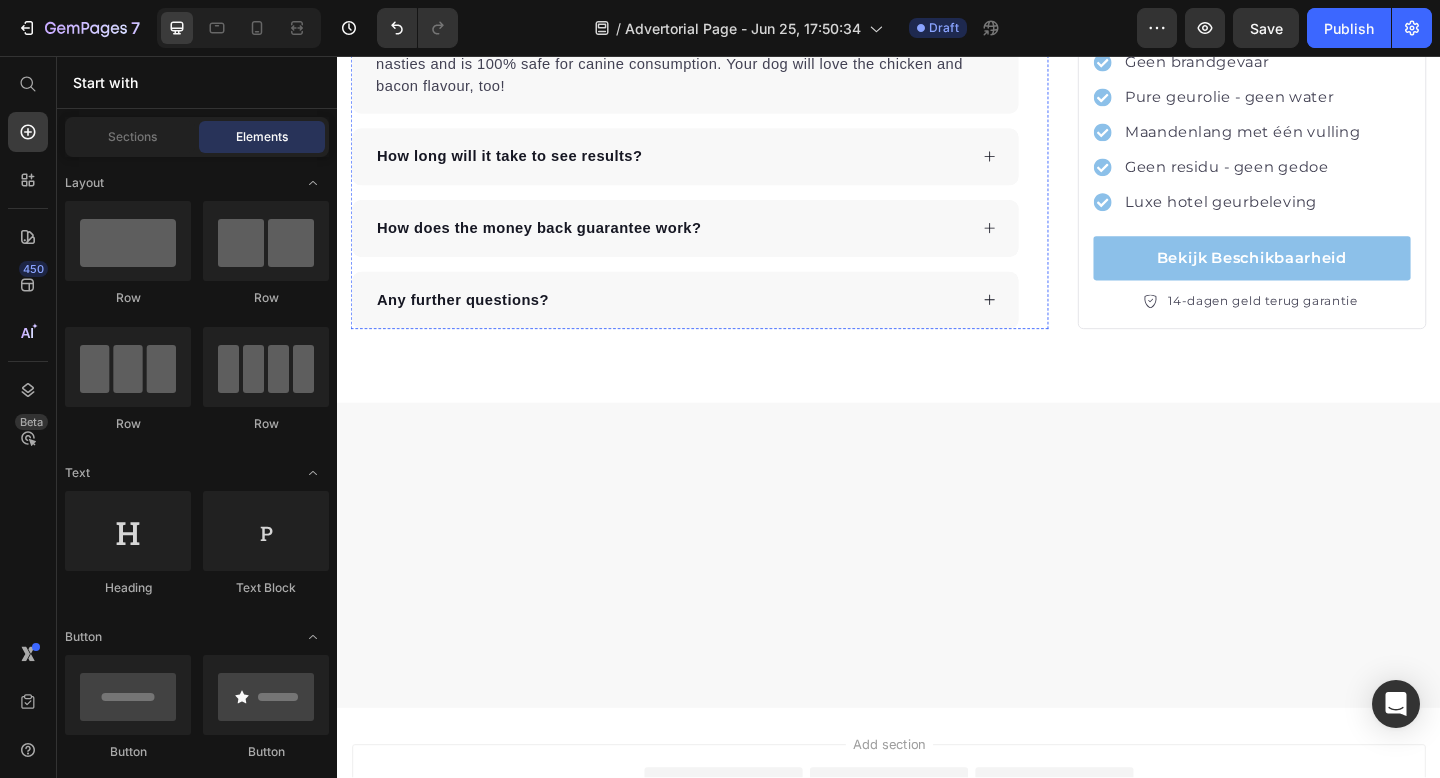 click at bounding box center (715, -759) 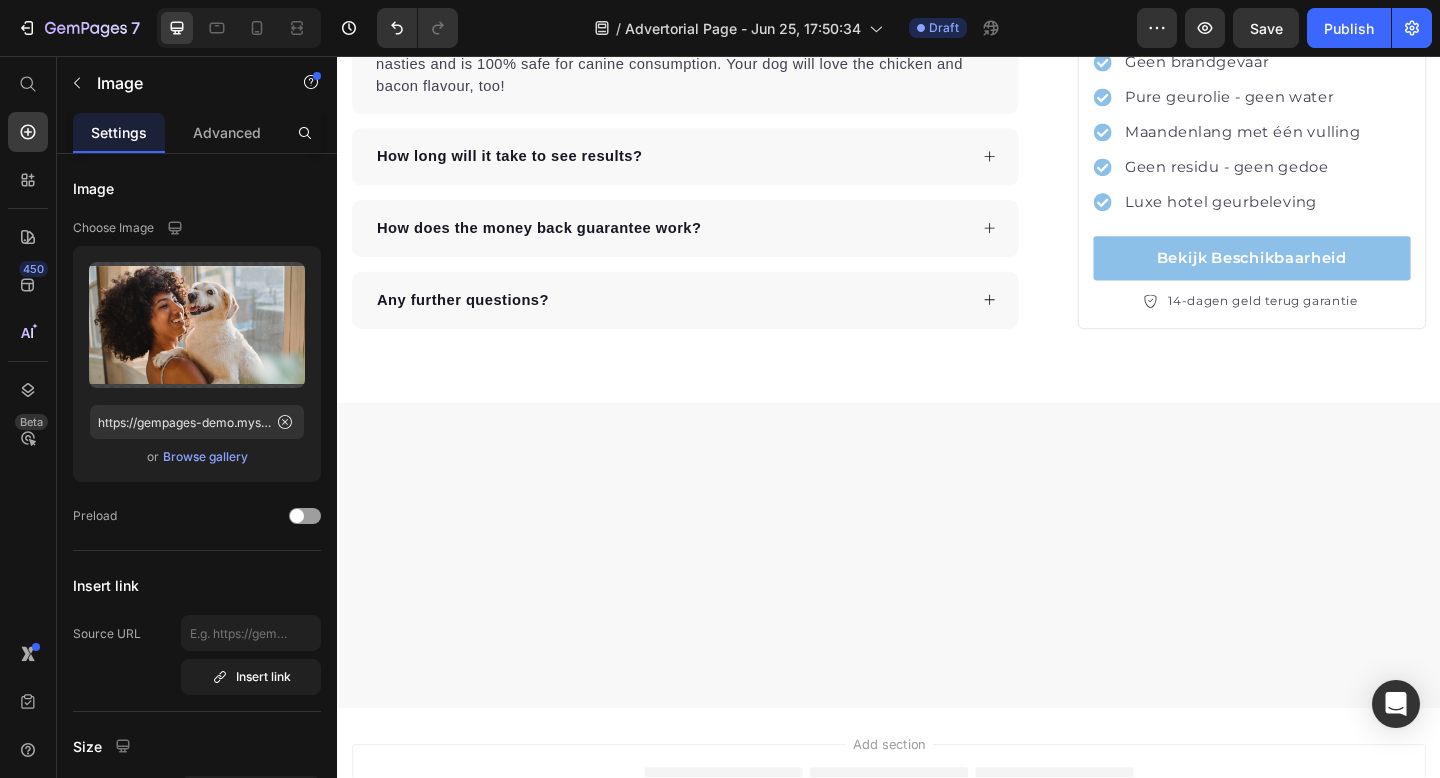 click 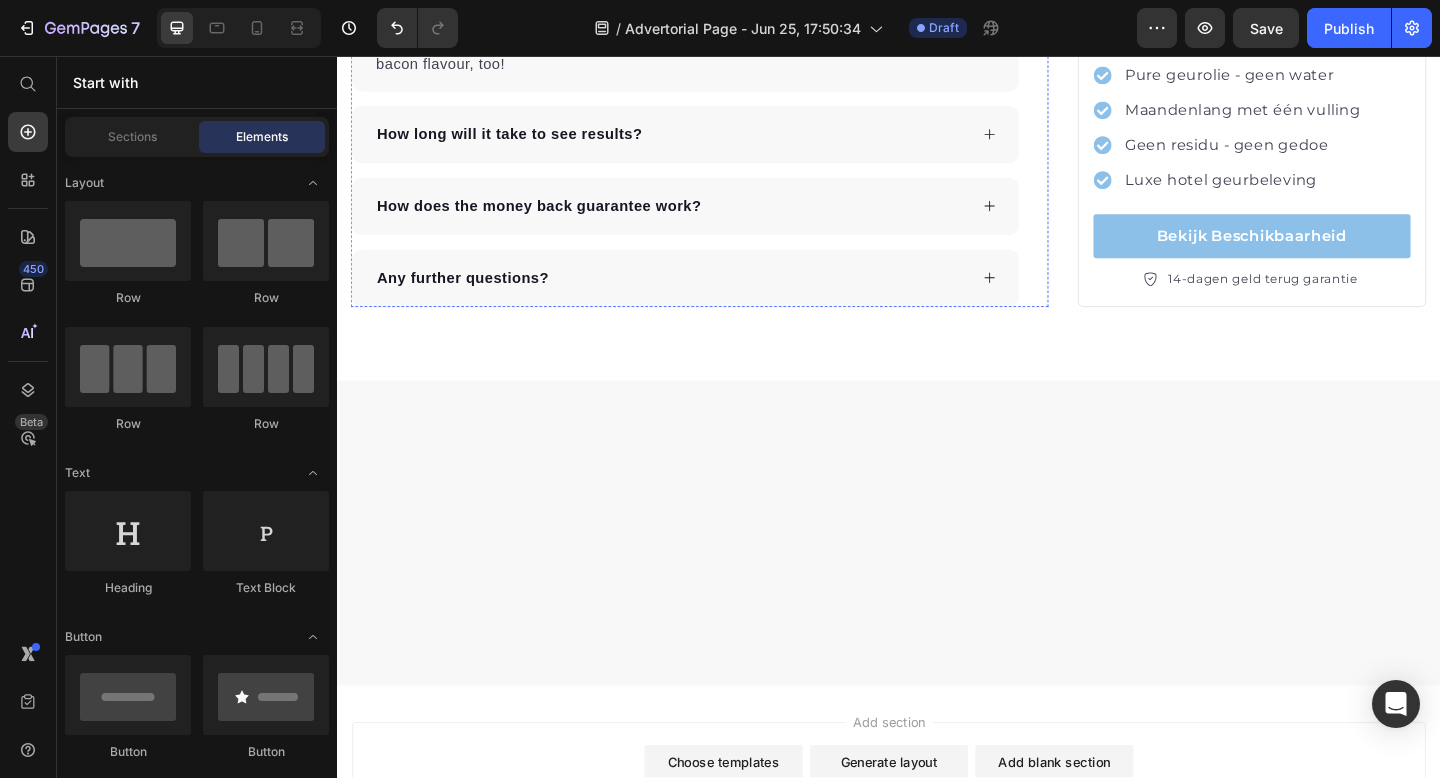 click on "Conclusion" at bounding box center (715, -754) 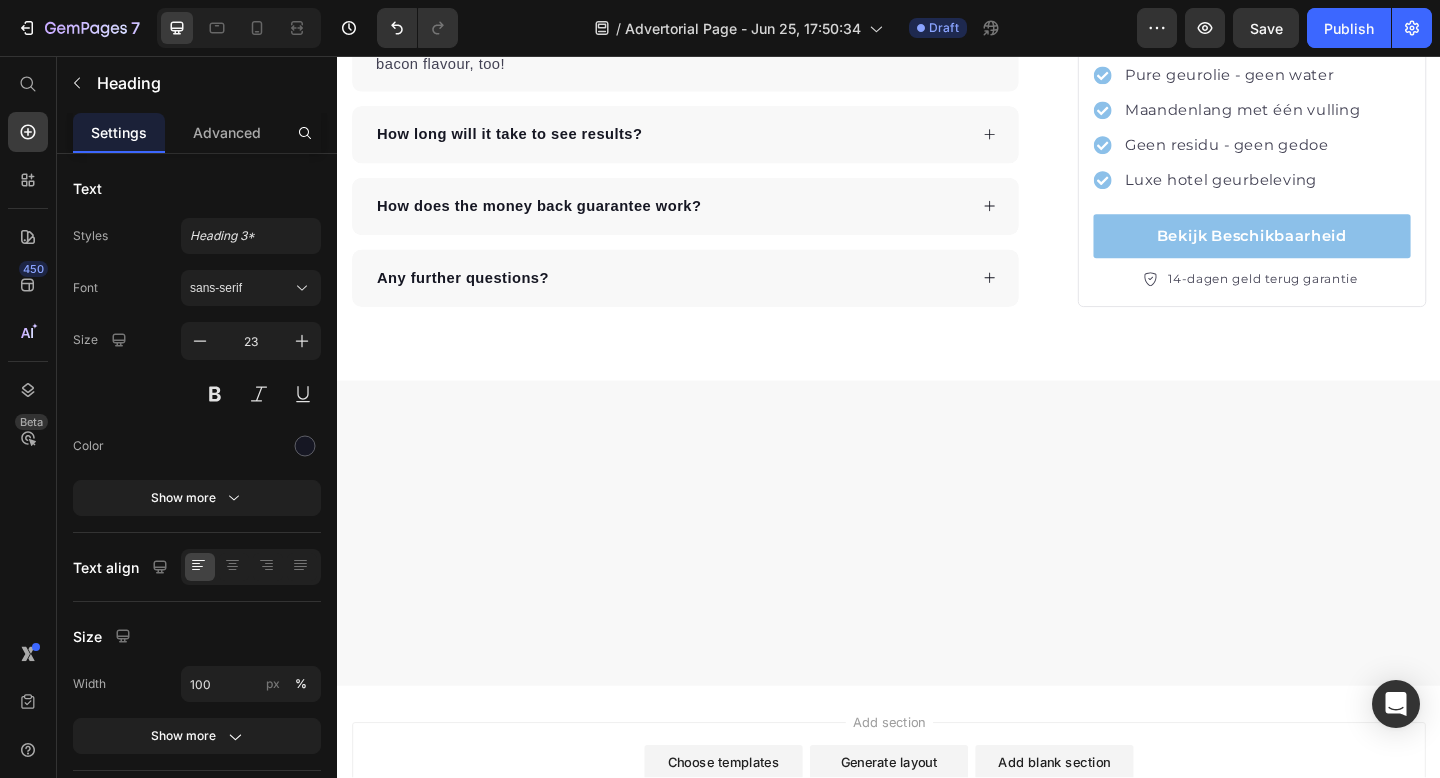 click 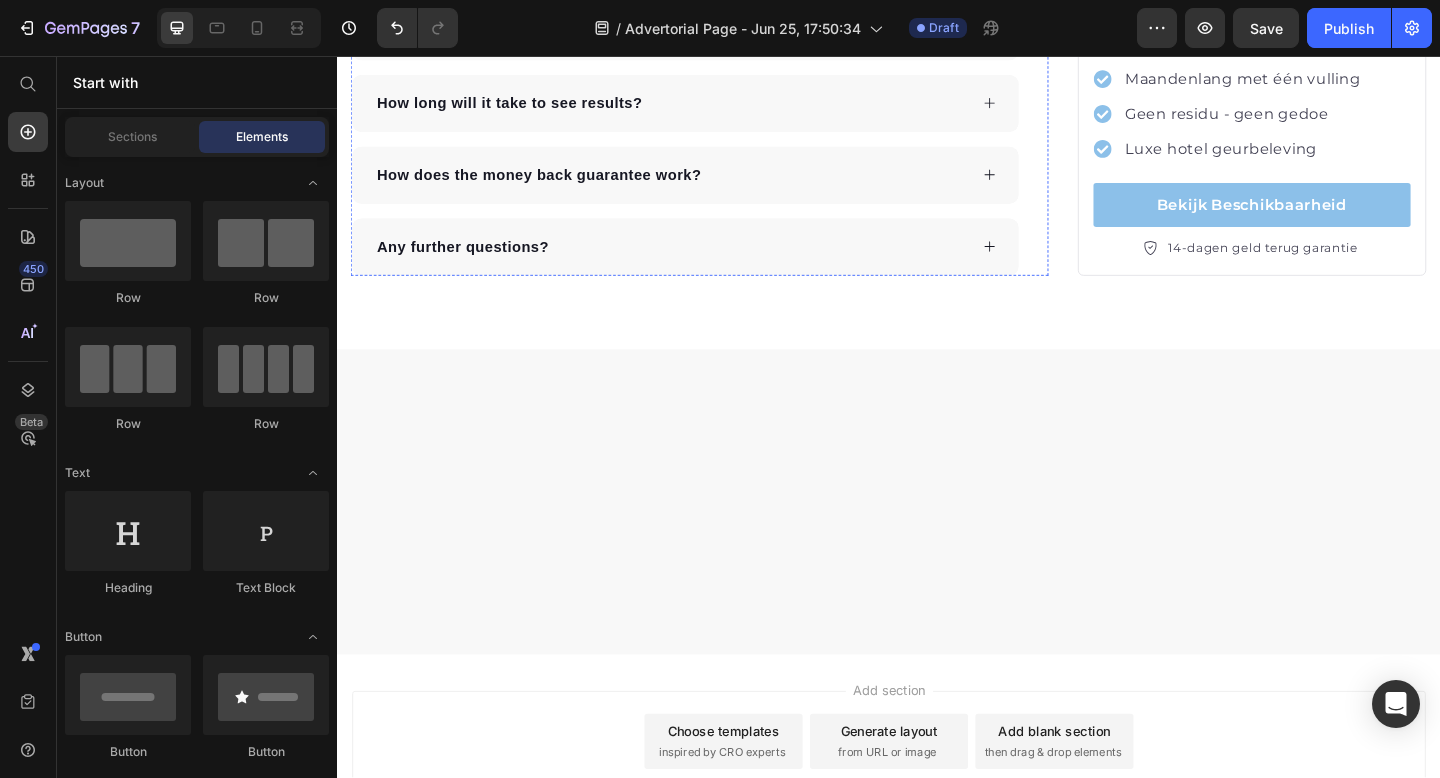 click on "Give your beloved dog the best nutrition possible by choosing our premium dog food. With a focus on healthy and balanced nutrition, joint care and mobility support, digestive health and immune support, healthy skin and shiny coat, and overall well-being and vitality, our products are designed to meet your dog's specific needs. Experience the positive transformation in your dog's health and happiness by making the switch to our high-quality dog food. Order now and witness the difference it can make in your dog's life." at bounding box center (715, -689) 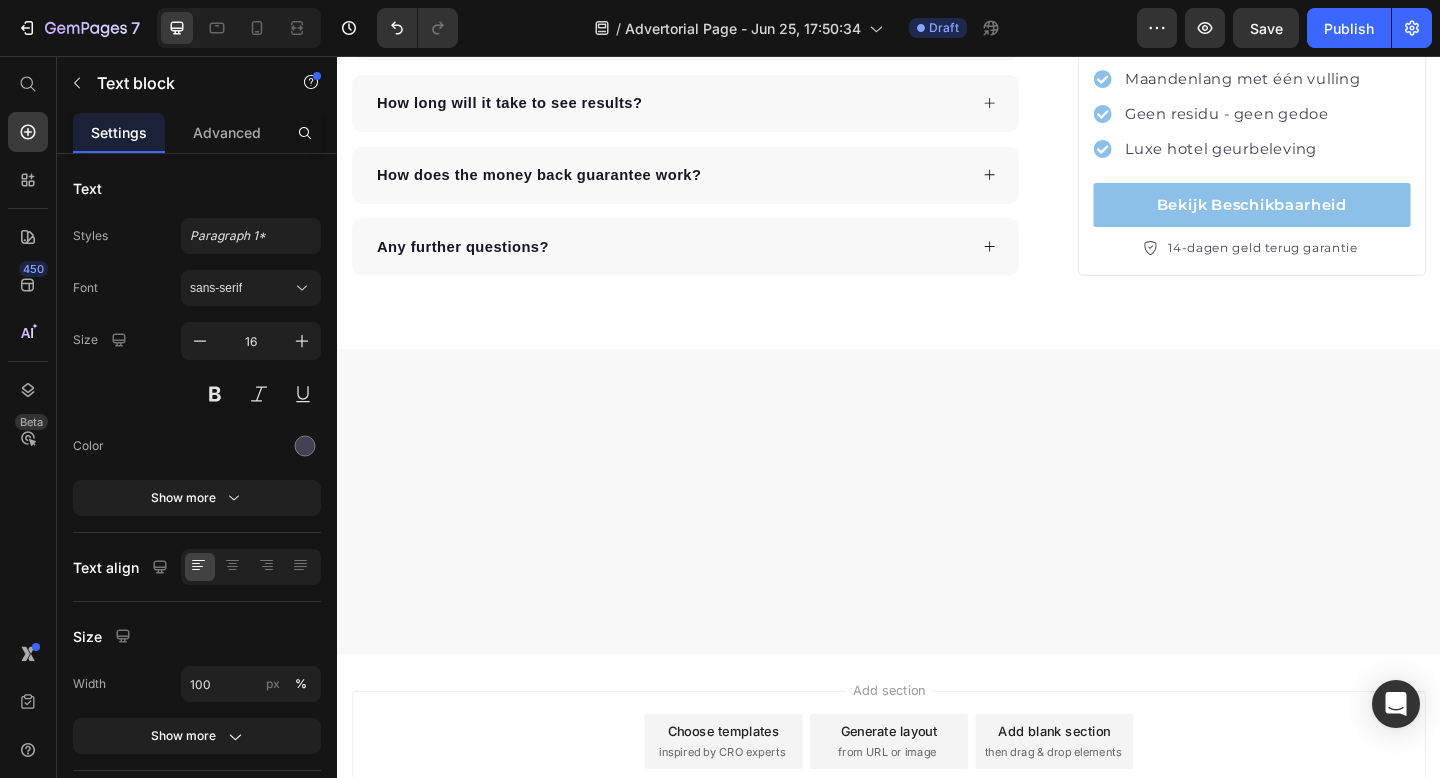 click 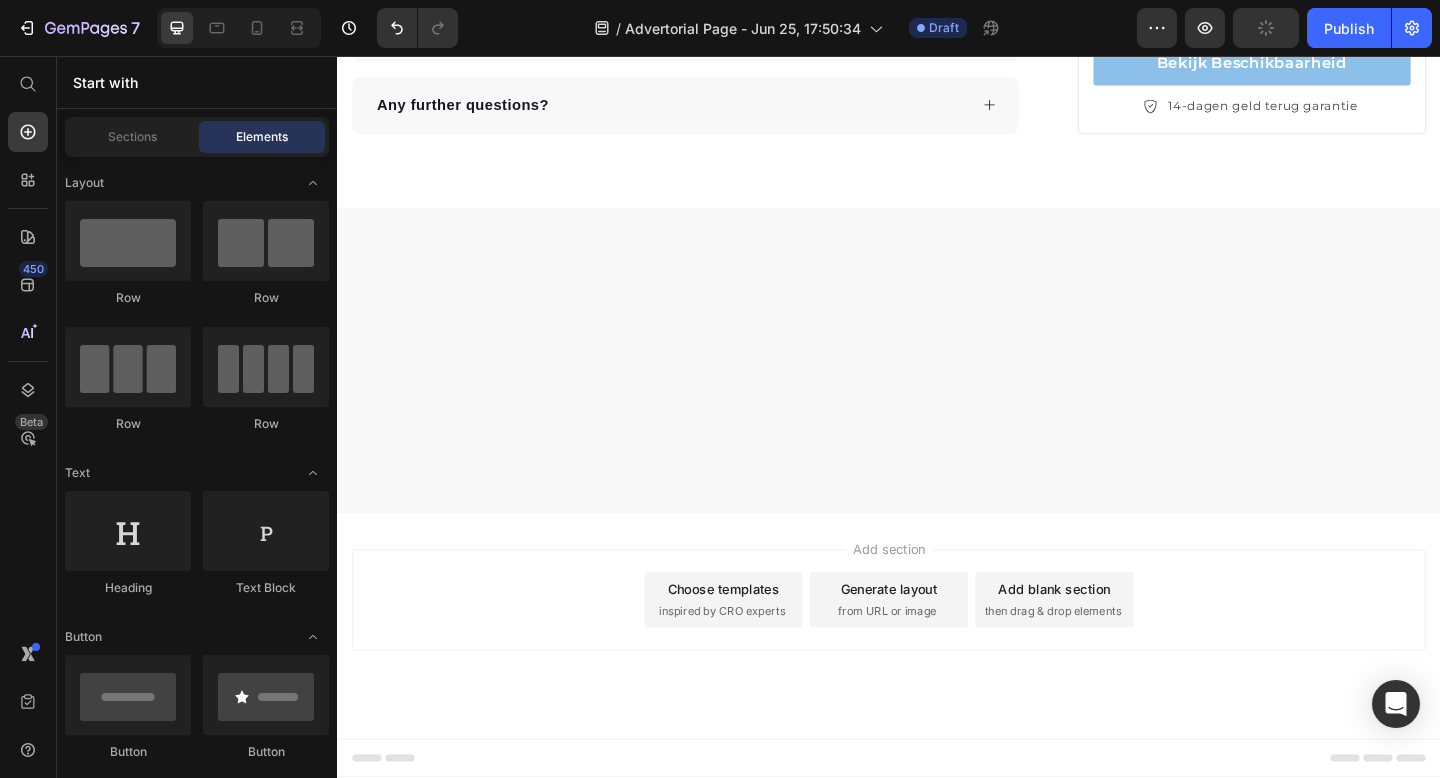 click on "48.000+ Sold Text block" at bounding box center [527, -563] 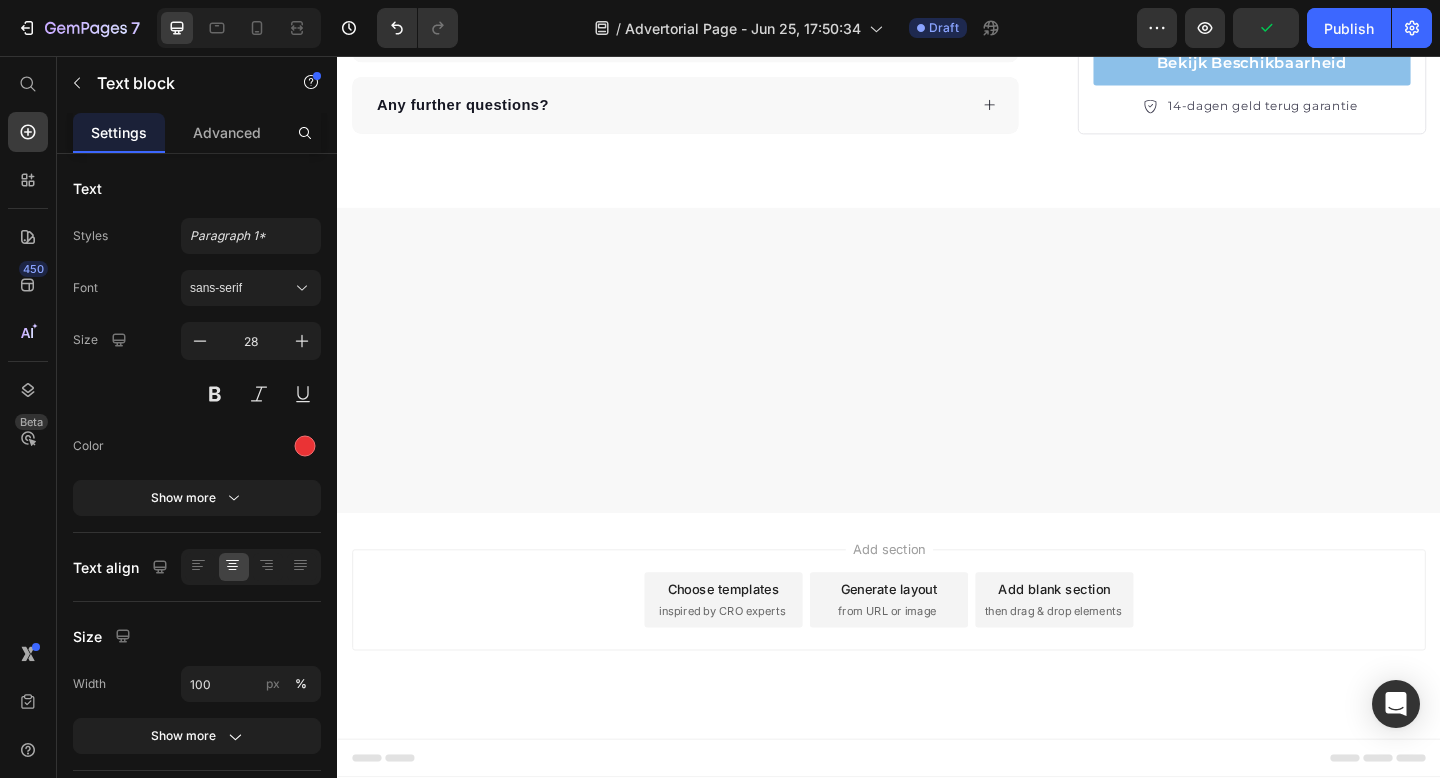 click at bounding box center [903, -615] 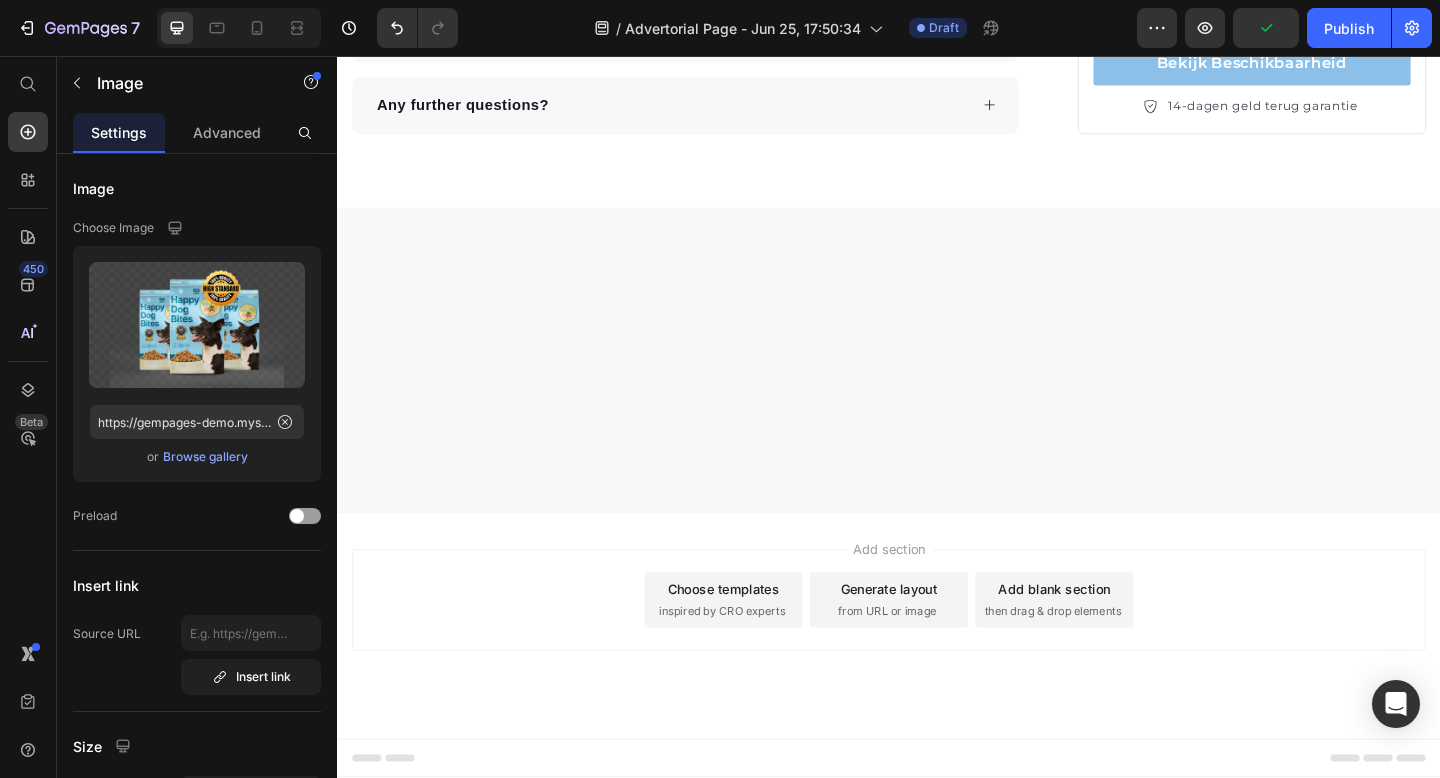 click at bounding box center (864, -758) 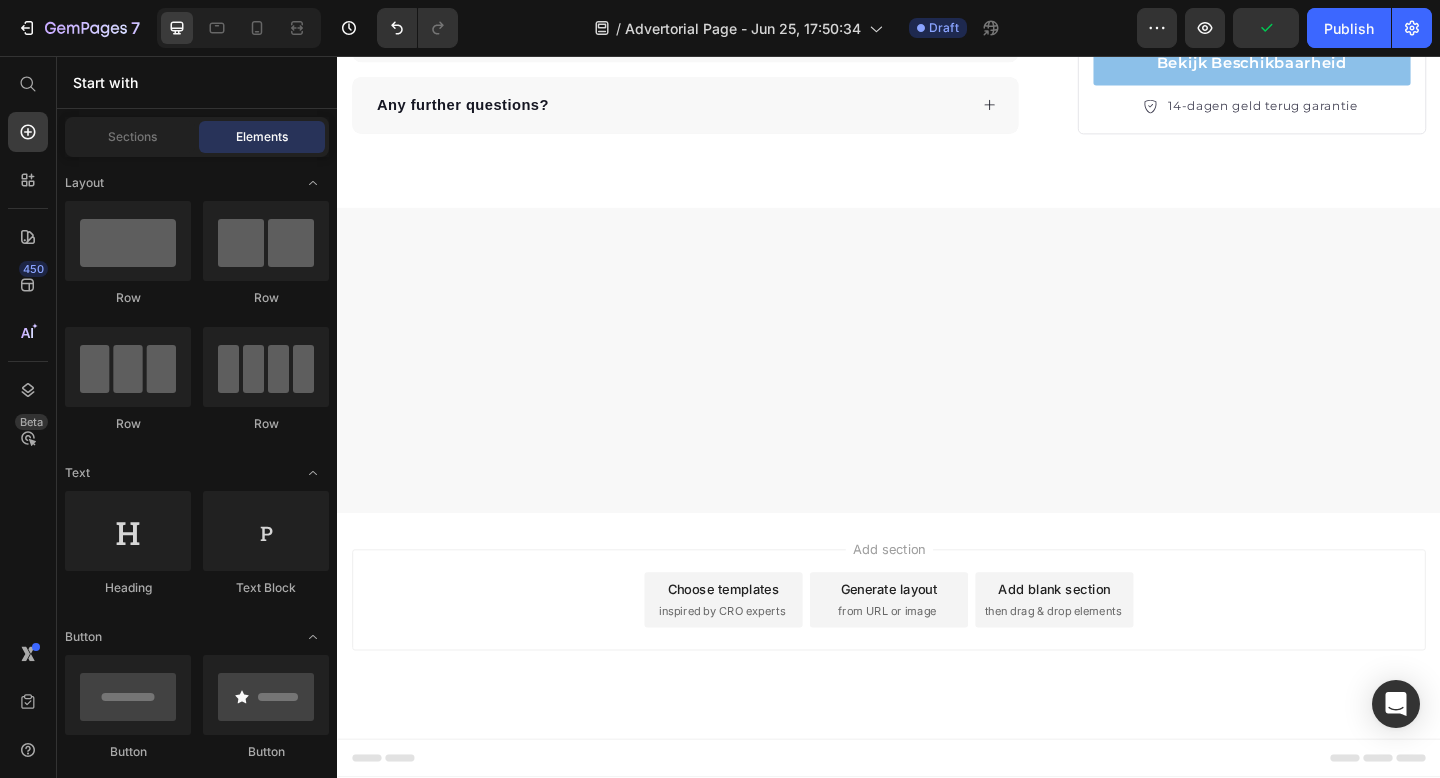 click on "Drop element here" at bounding box center (903, -615) 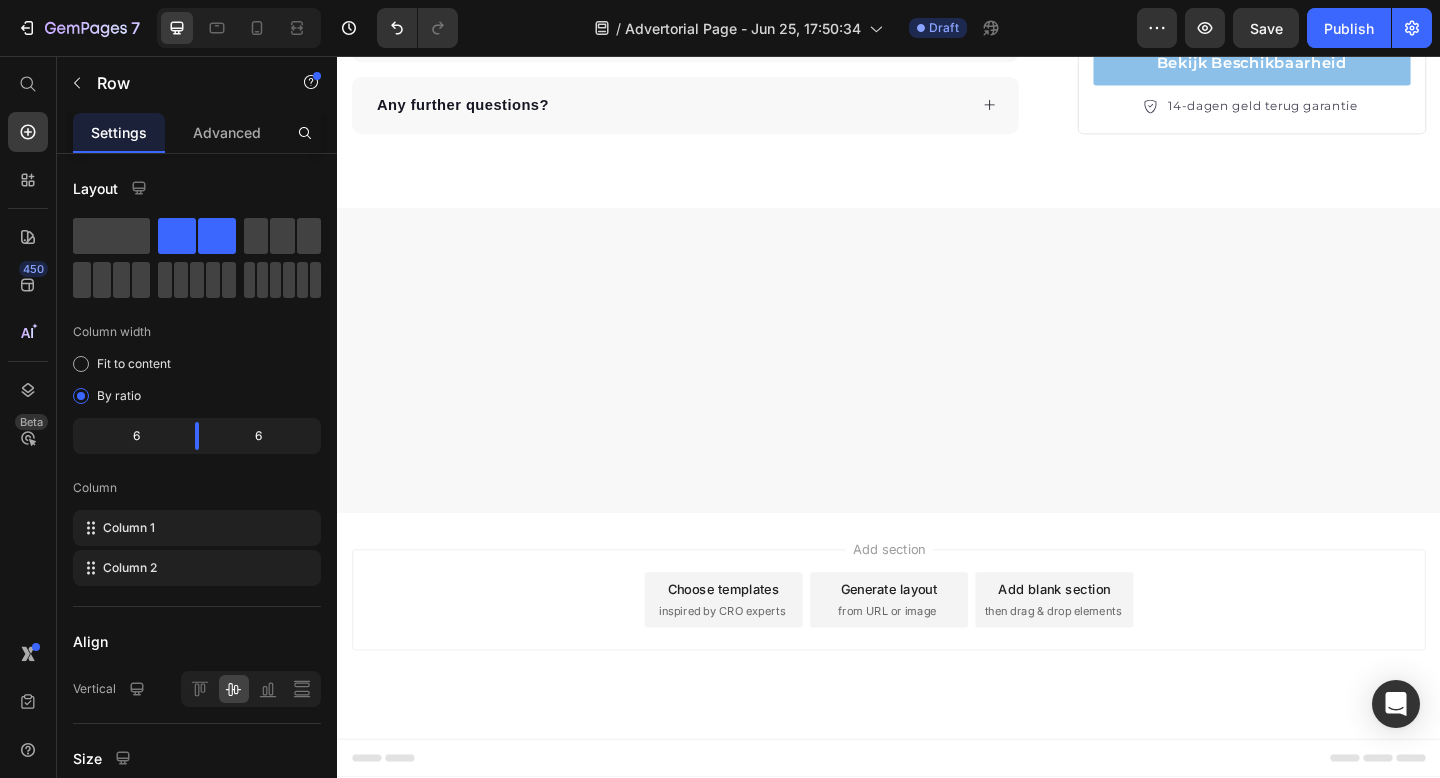 click 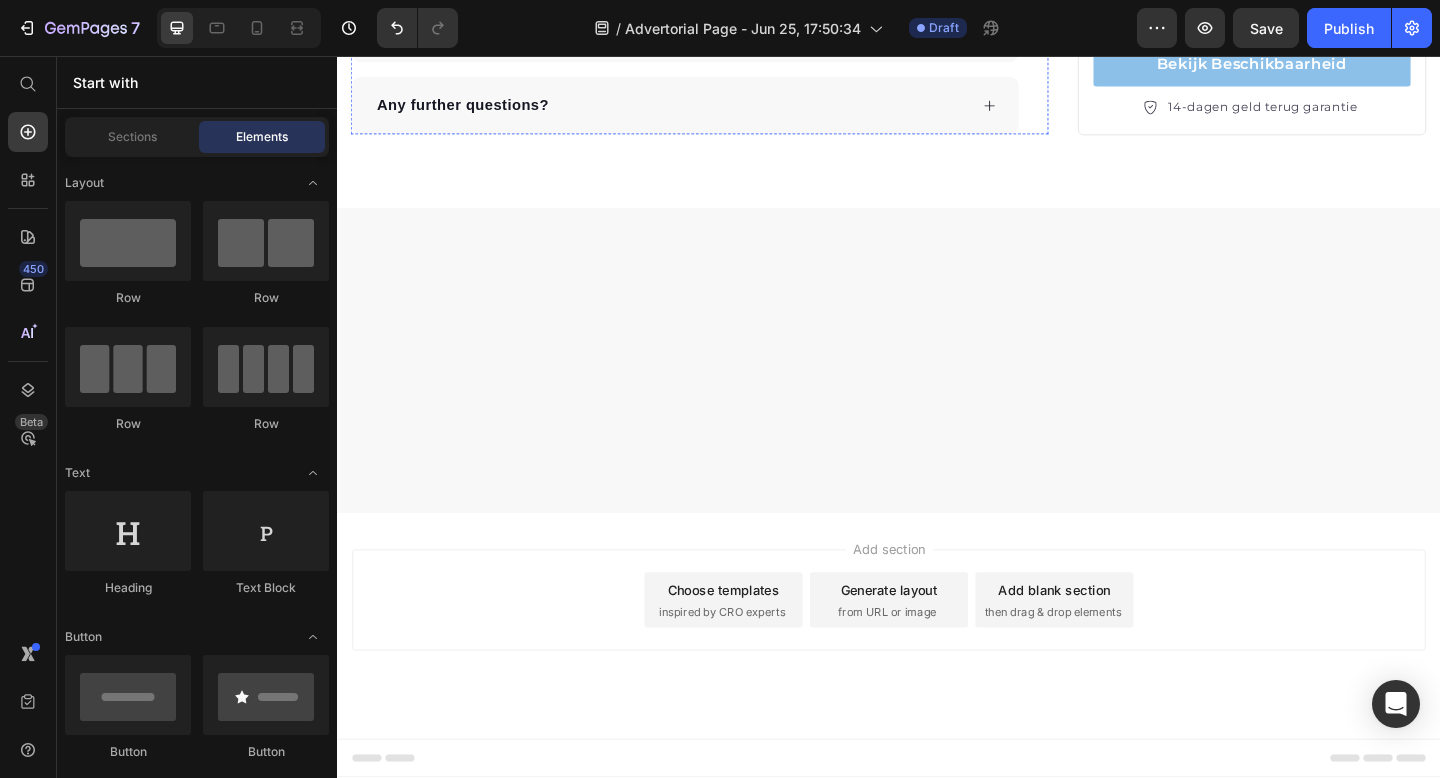 click on "Frequently Asked Questions" at bounding box center [715, -444] 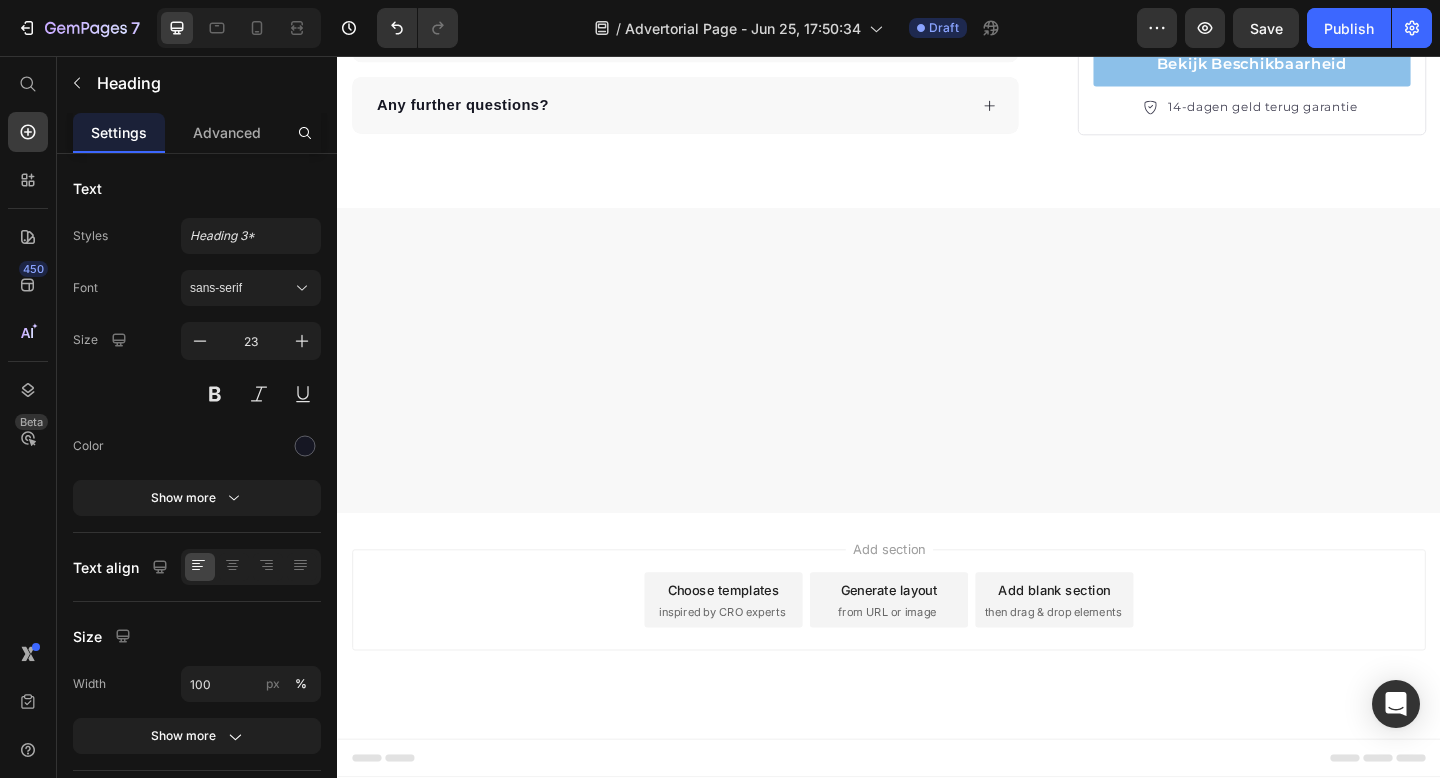 click 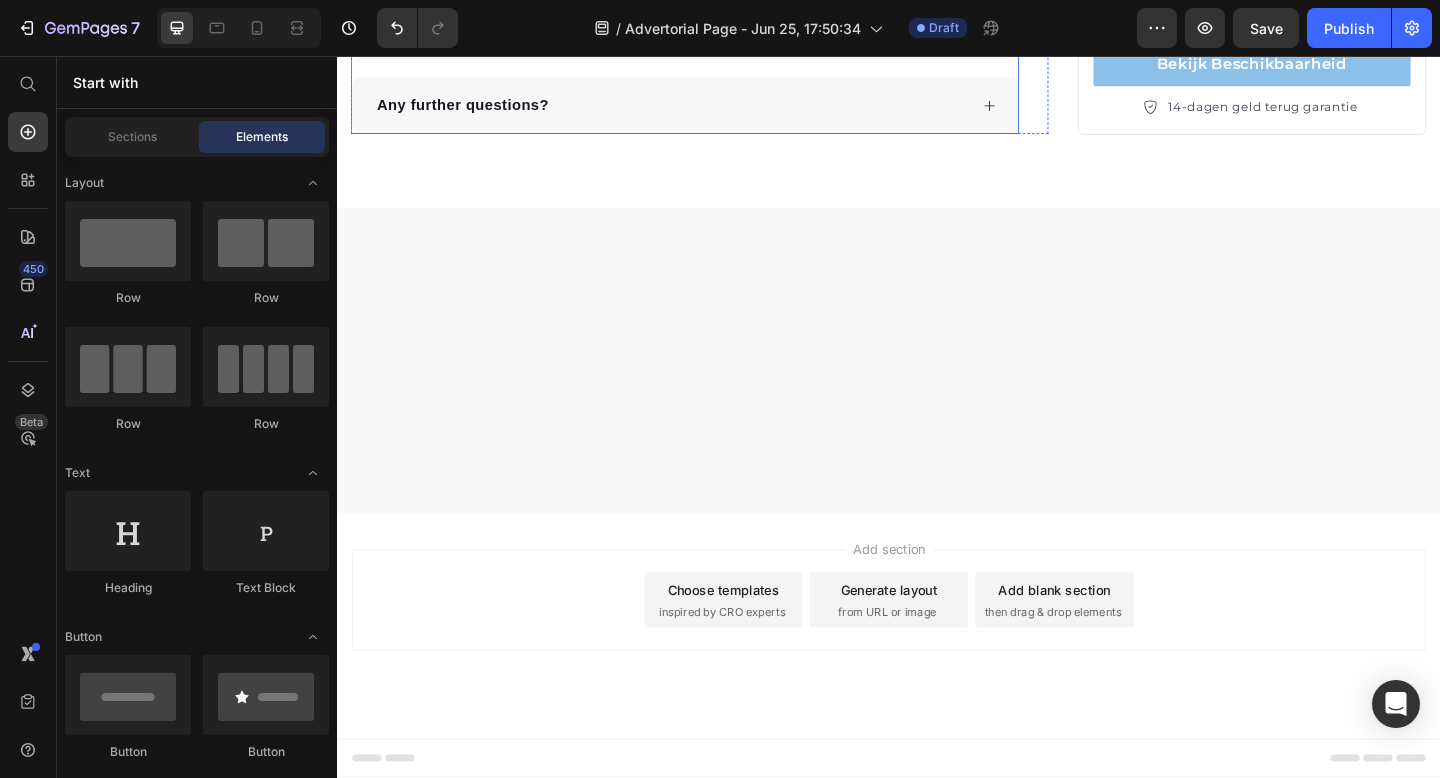 click on "Can Petpure plate be used on a regular basis?
Can Petpure plate be given to pregnant & nursing dogs?
Will my dog like the taste? Made from all-natural ingredients, this flavouring is allergen-free, contains no artificial nasties and is 100% safe for canine consumption. Your dog will love the chicken and bacon flavour, too! Text block
How long will it take to see results?
How does the money back guarantee work?
Any further questions?" at bounding box center (715, -131) 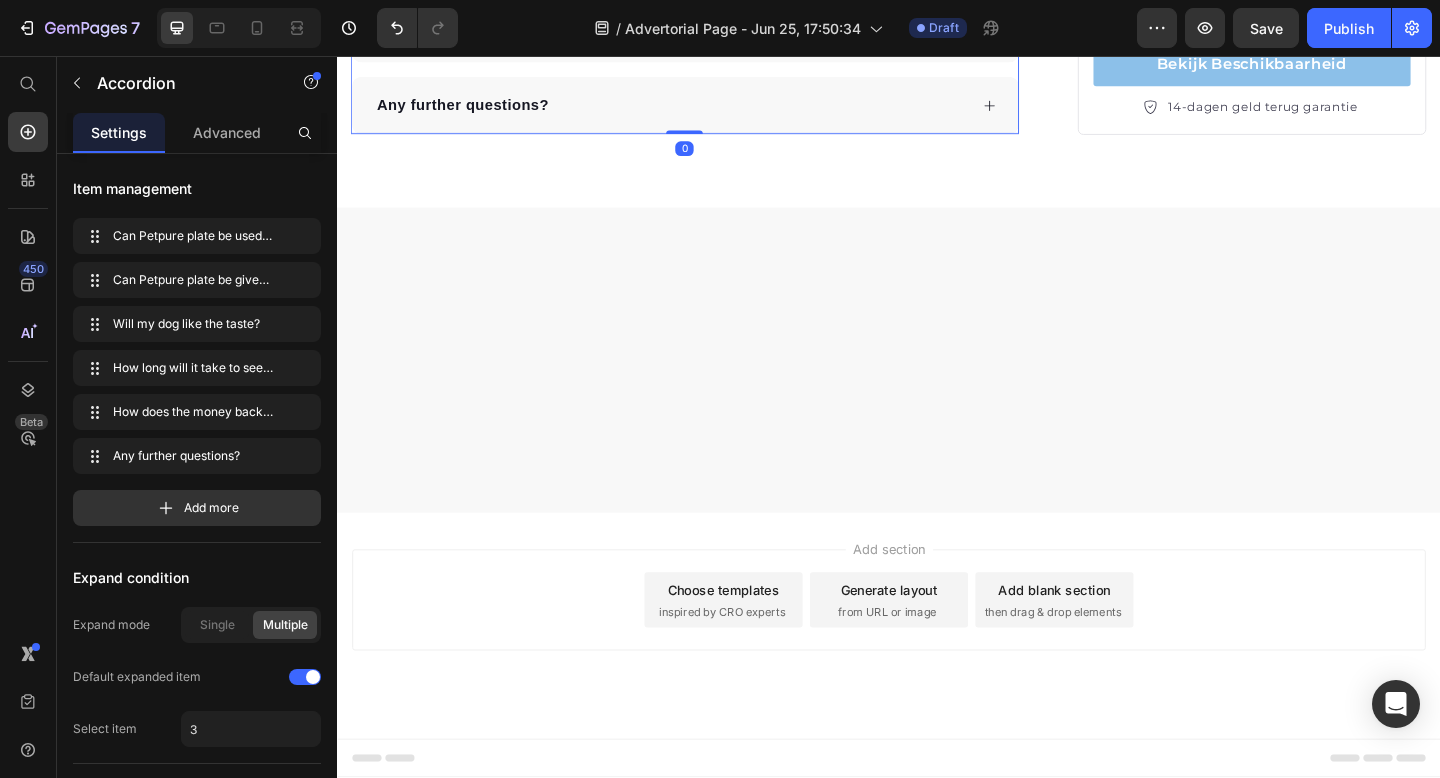 click 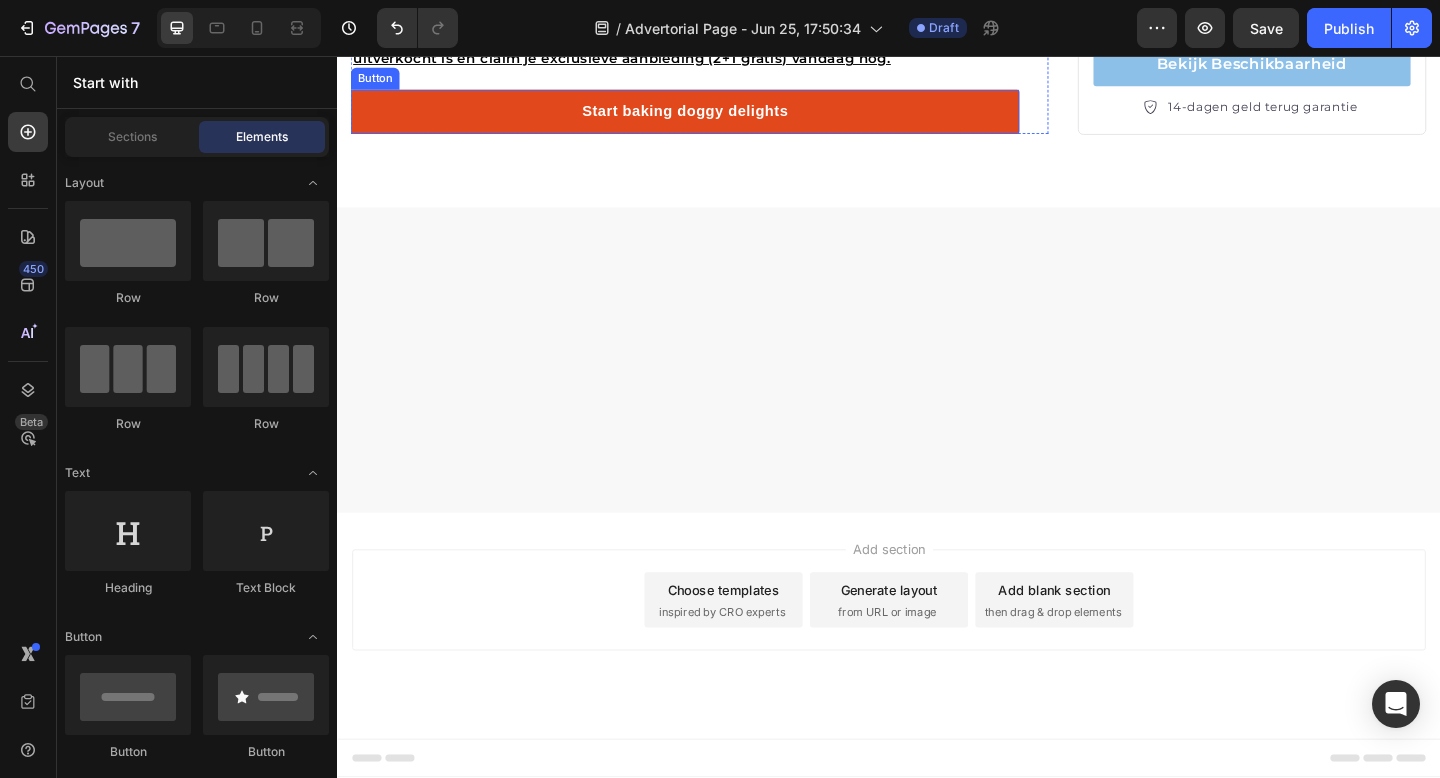click on "Start baking doggy delights" at bounding box center [715, 117] 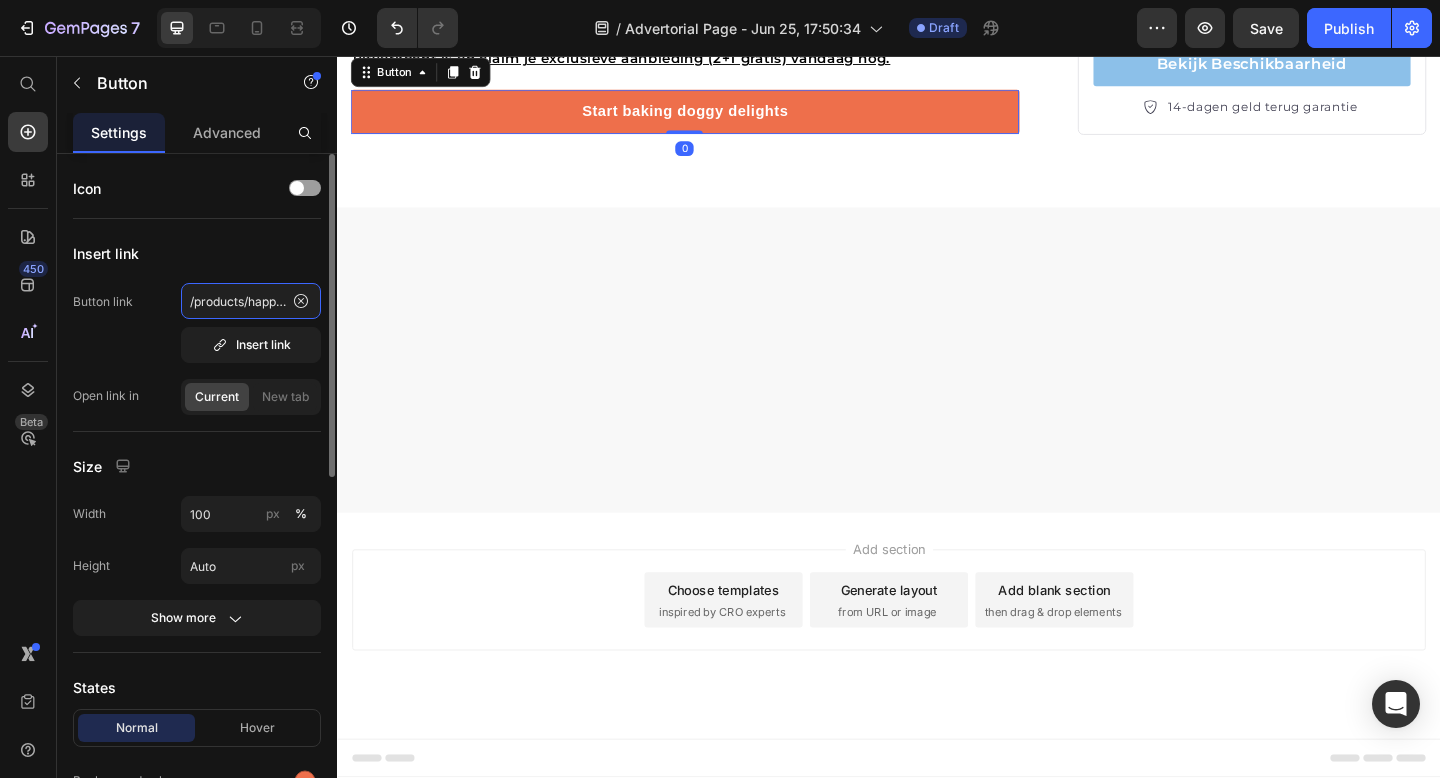 click on "/products/happy-dog-bites" 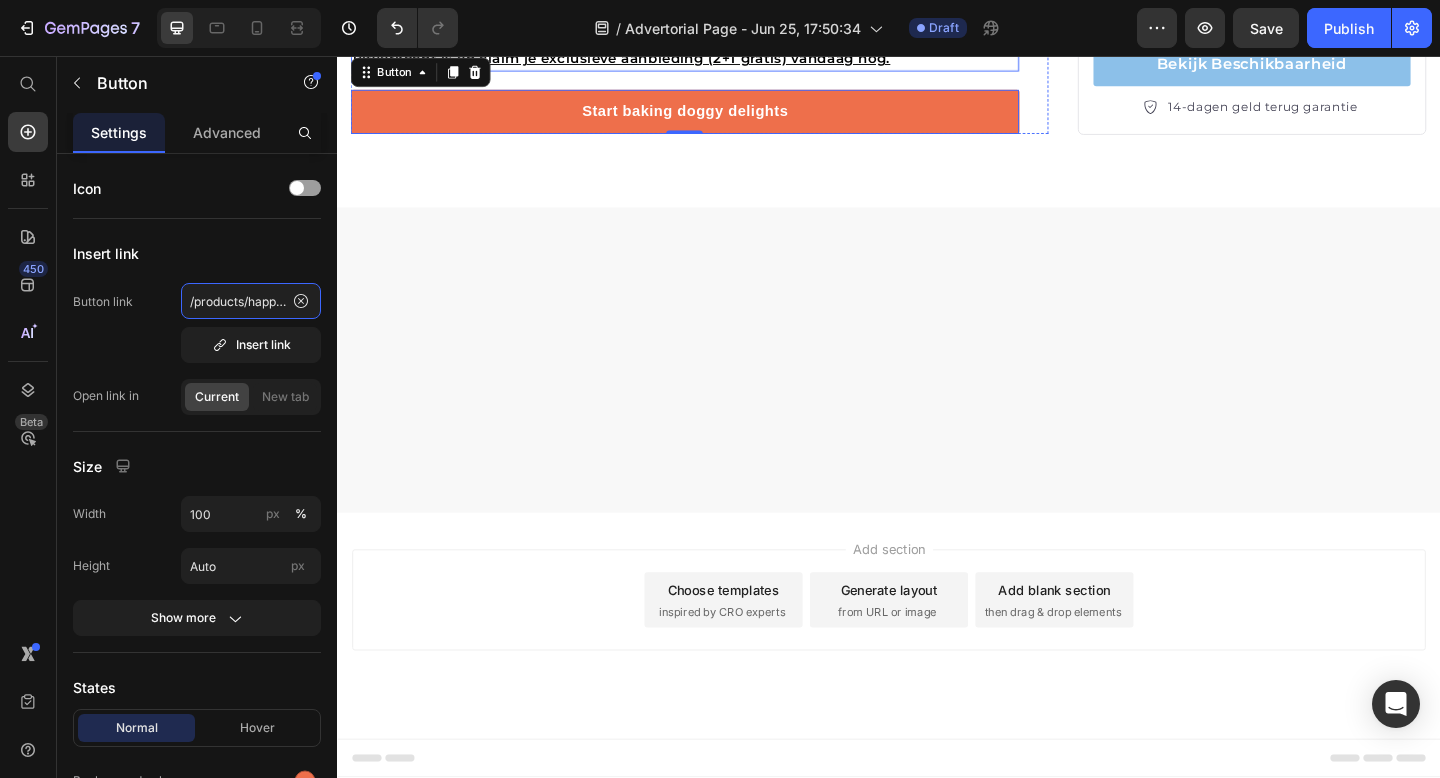 paste on "https://aromadiffusing.nl/products/aromadiffusing-geurmachine-mood" 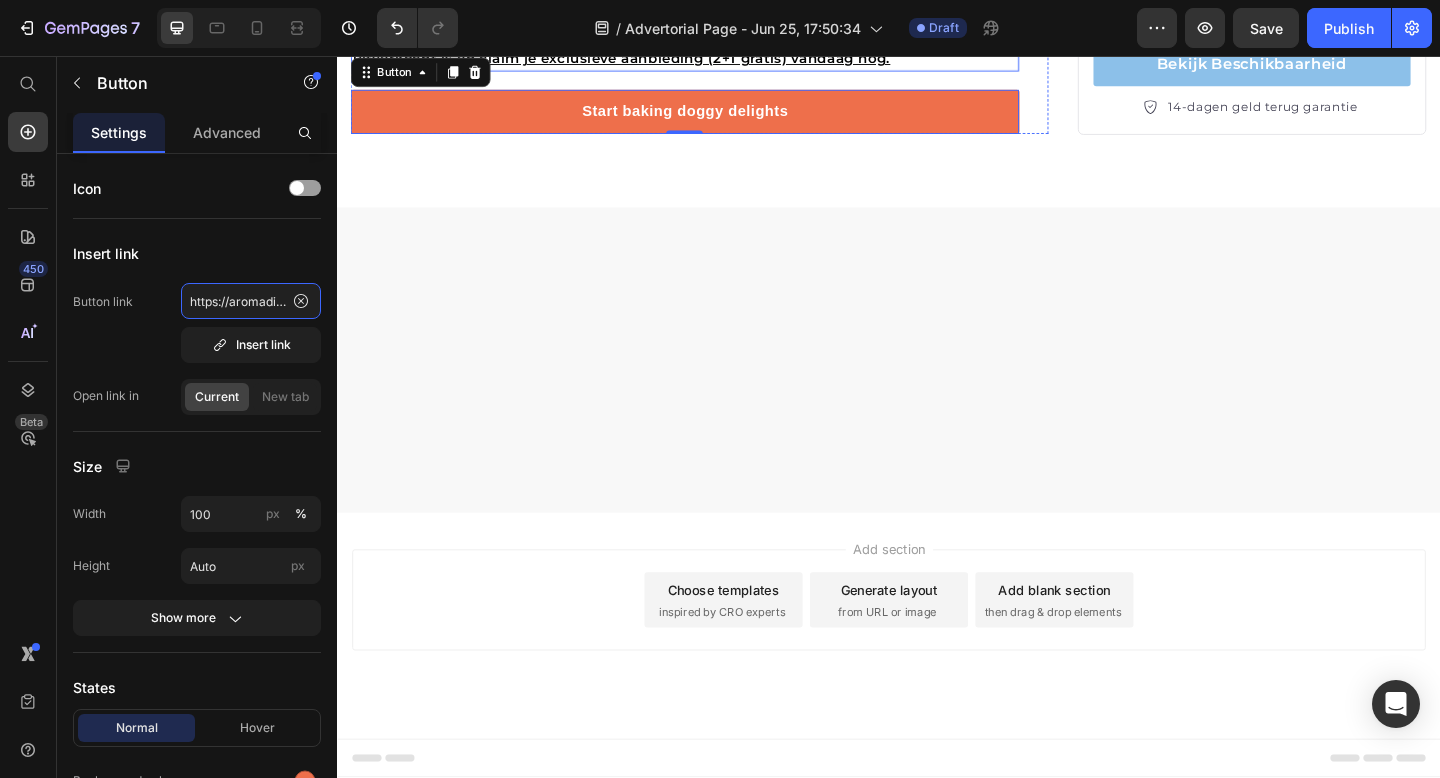scroll, scrollTop: 0, scrollLeft: 302, axis: horizontal 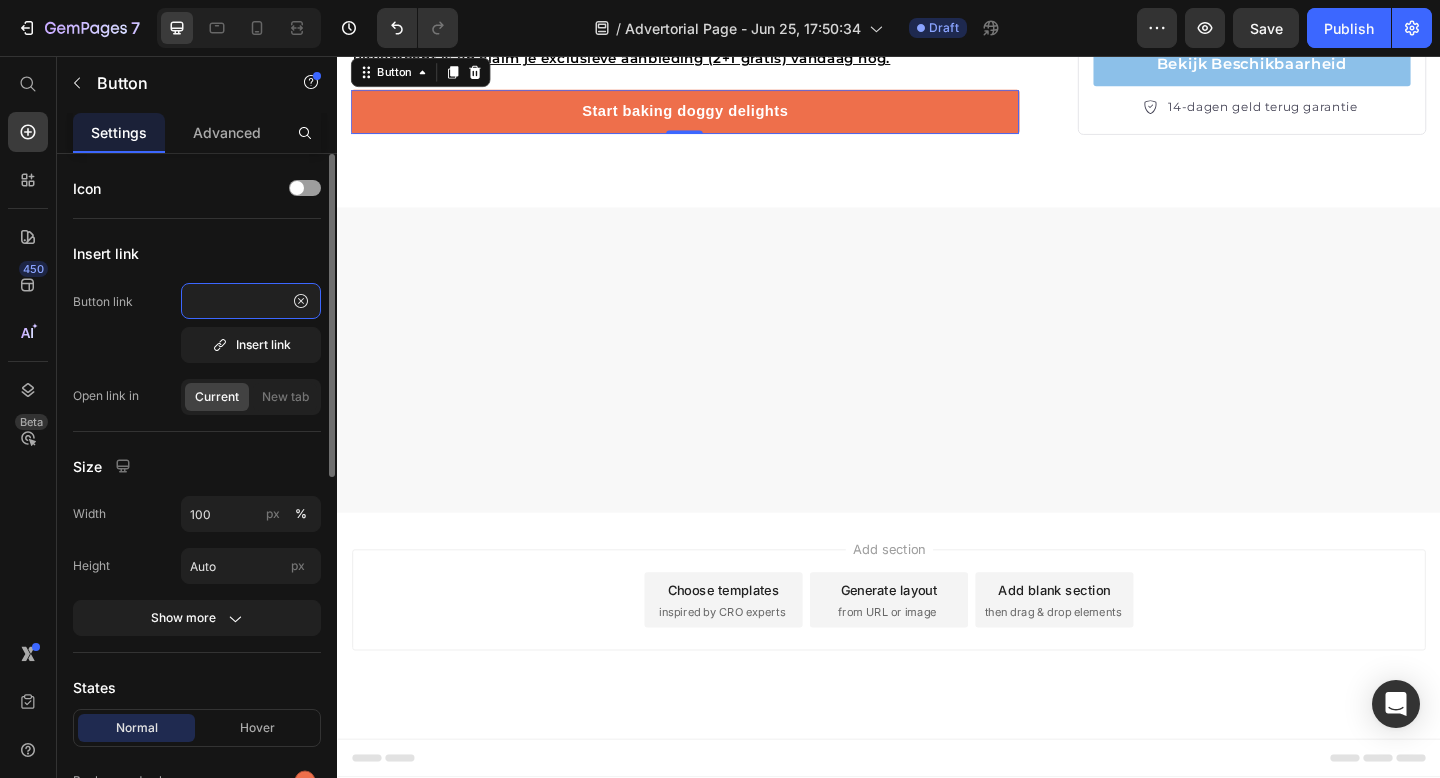 type on "https://aromadiffusing.nl/products/aromadiffusing-geurmachine-mood" 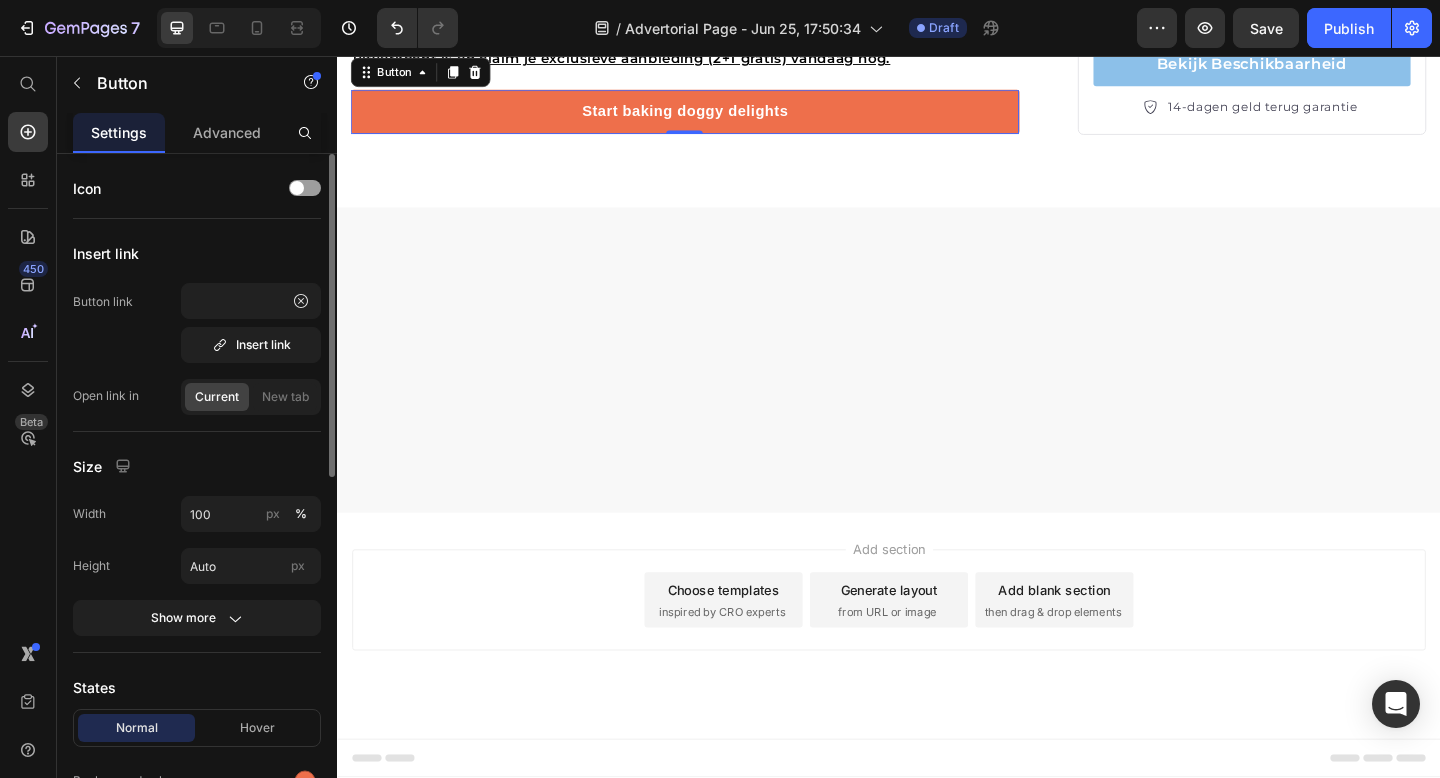 click on "Button link https://aromadiffusing.nl/products/aromadiffusing-geurmachine-mood  Insert link" at bounding box center [197, 323] 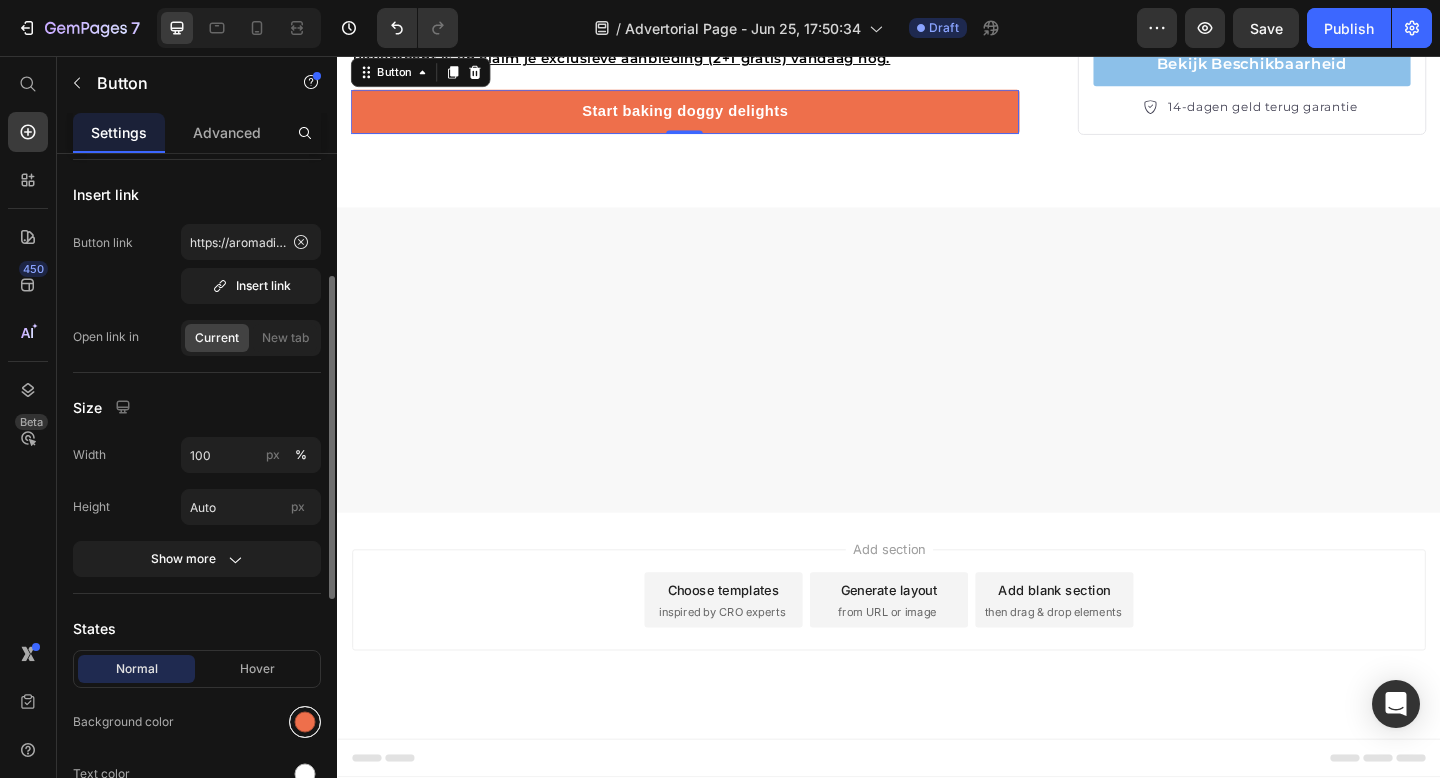 scroll, scrollTop: 123, scrollLeft: 0, axis: vertical 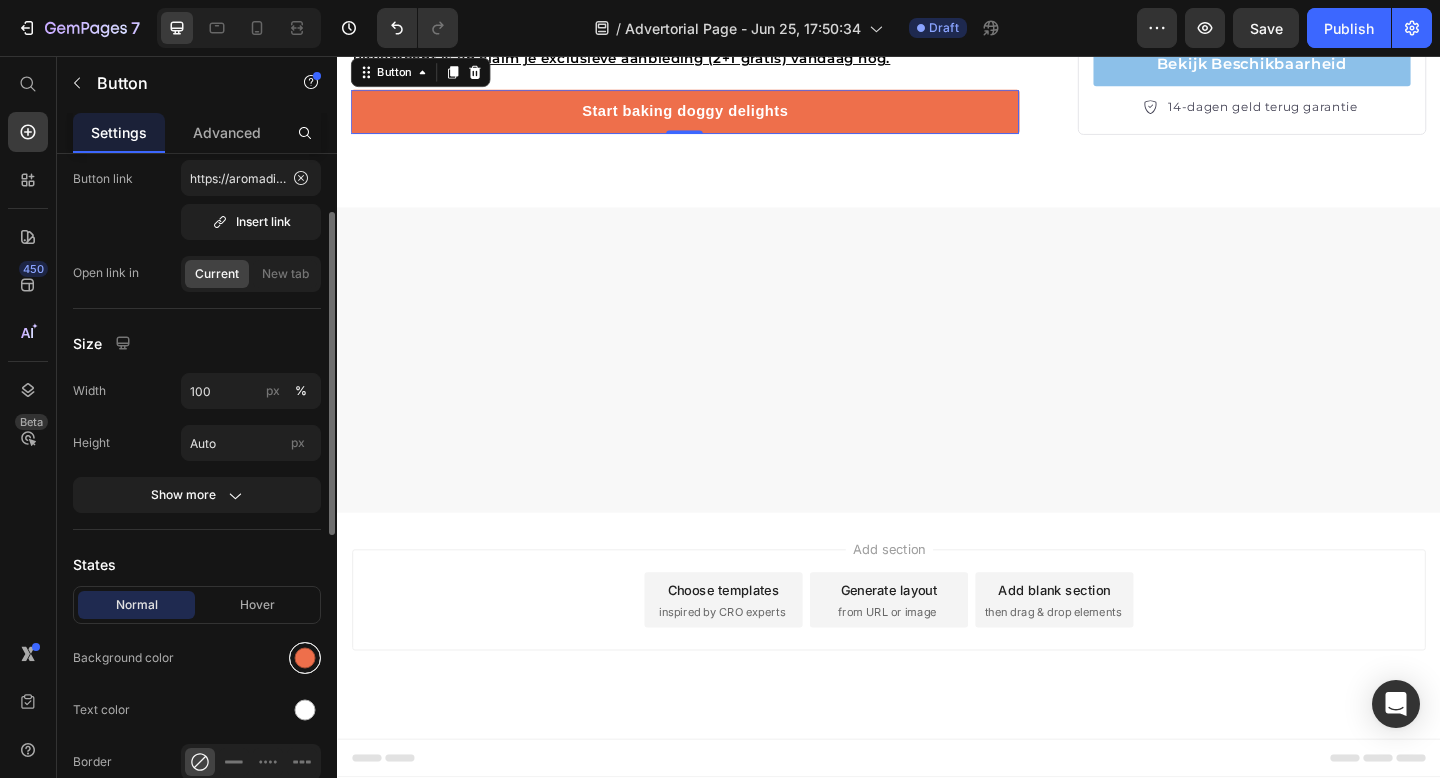 click at bounding box center (305, 658) 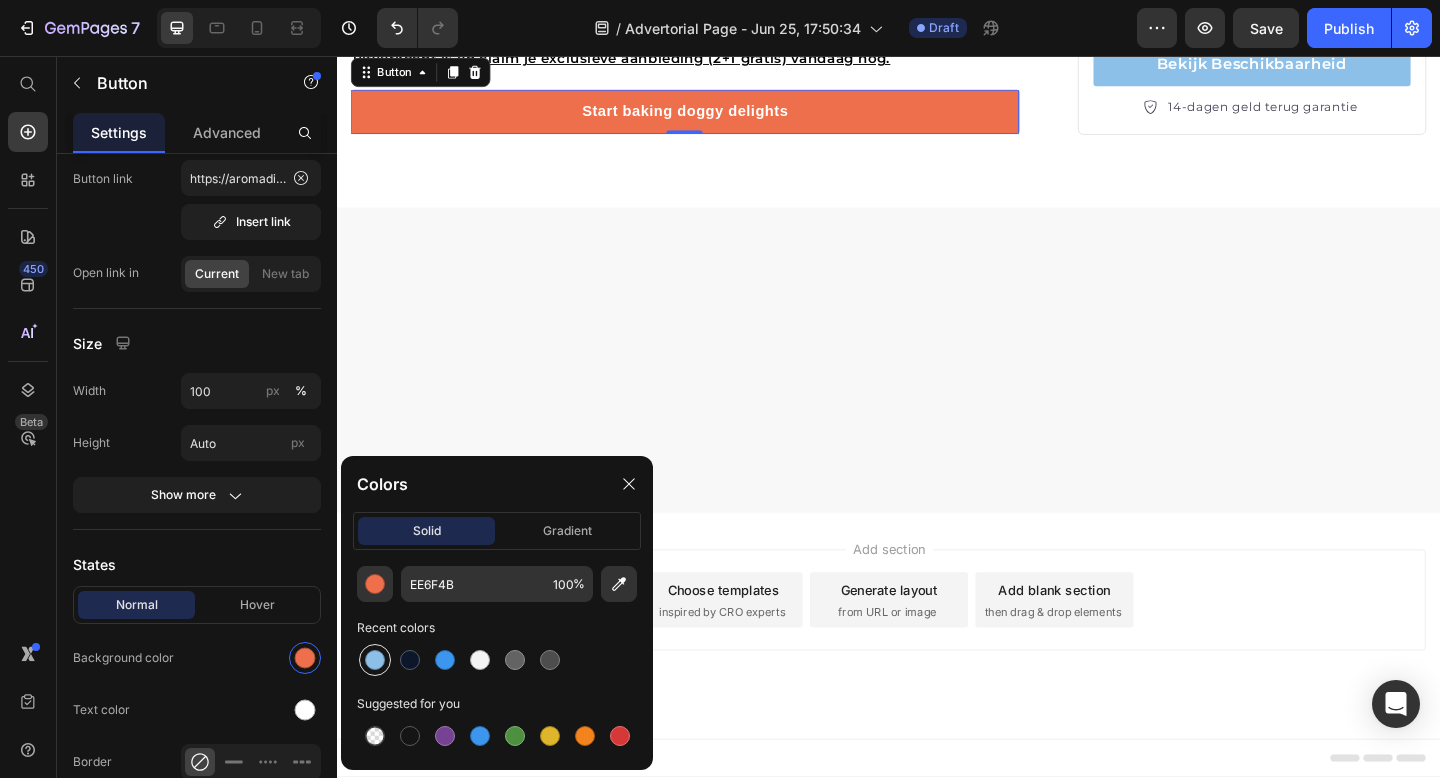 click at bounding box center [375, 660] 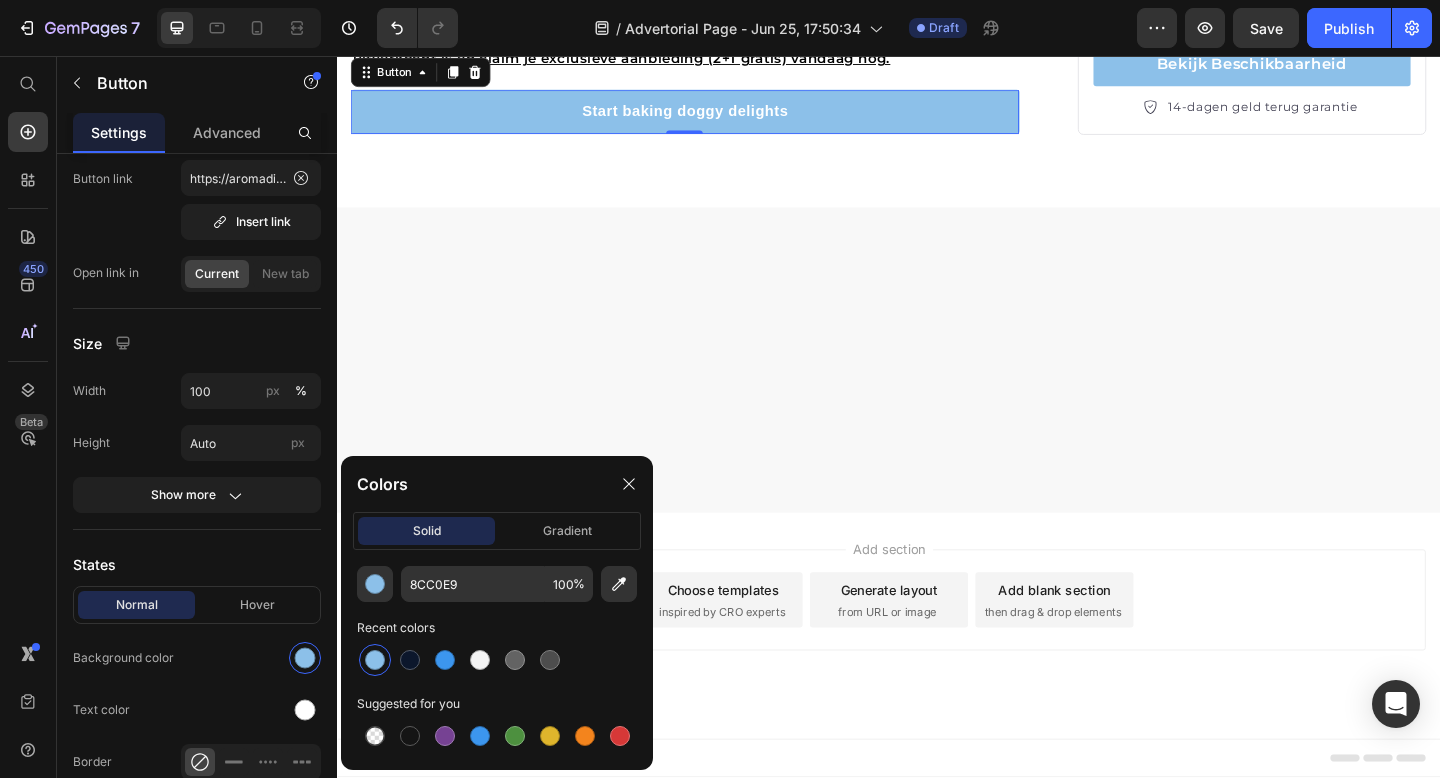 click at bounding box center (937, 387) 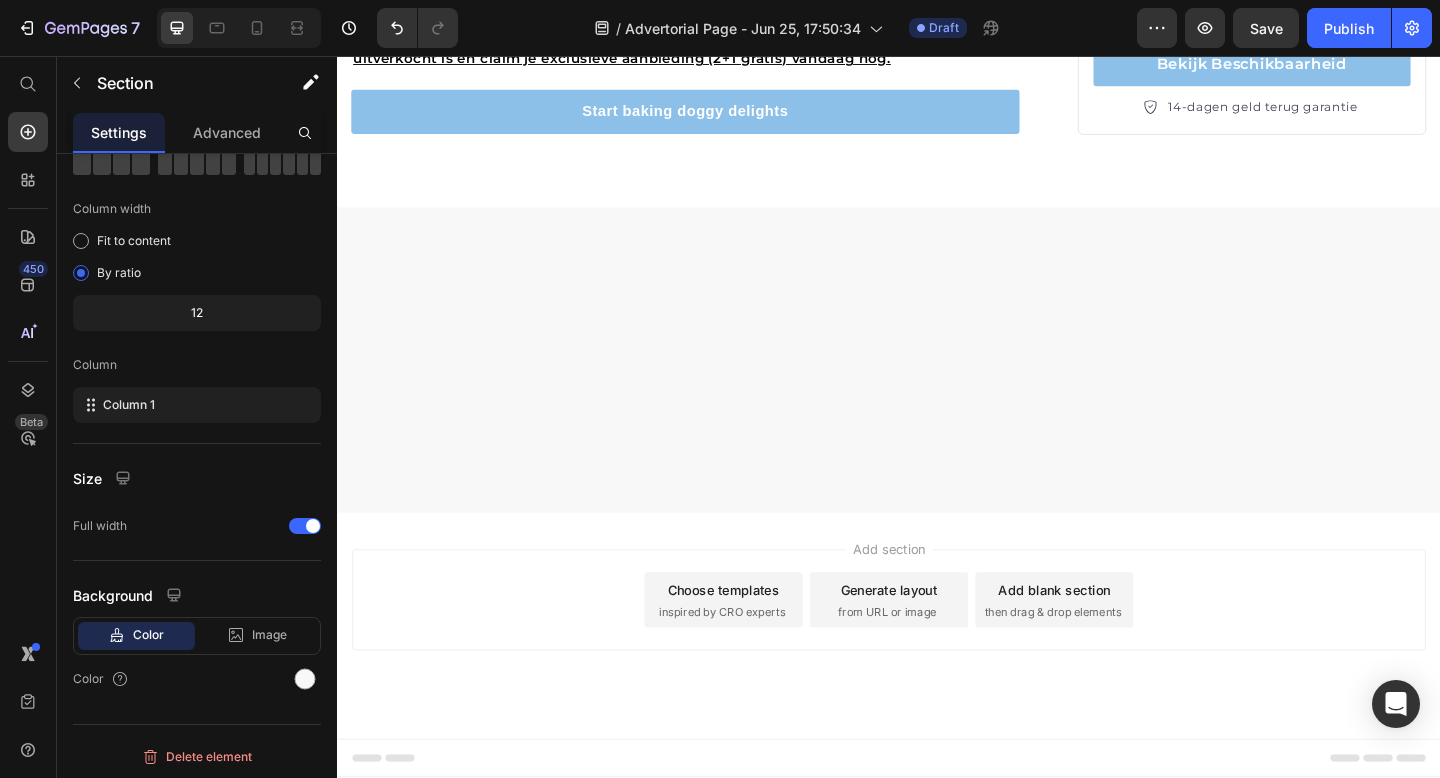 scroll, scrollTop: 0, scrollLeft: 0, axis: both 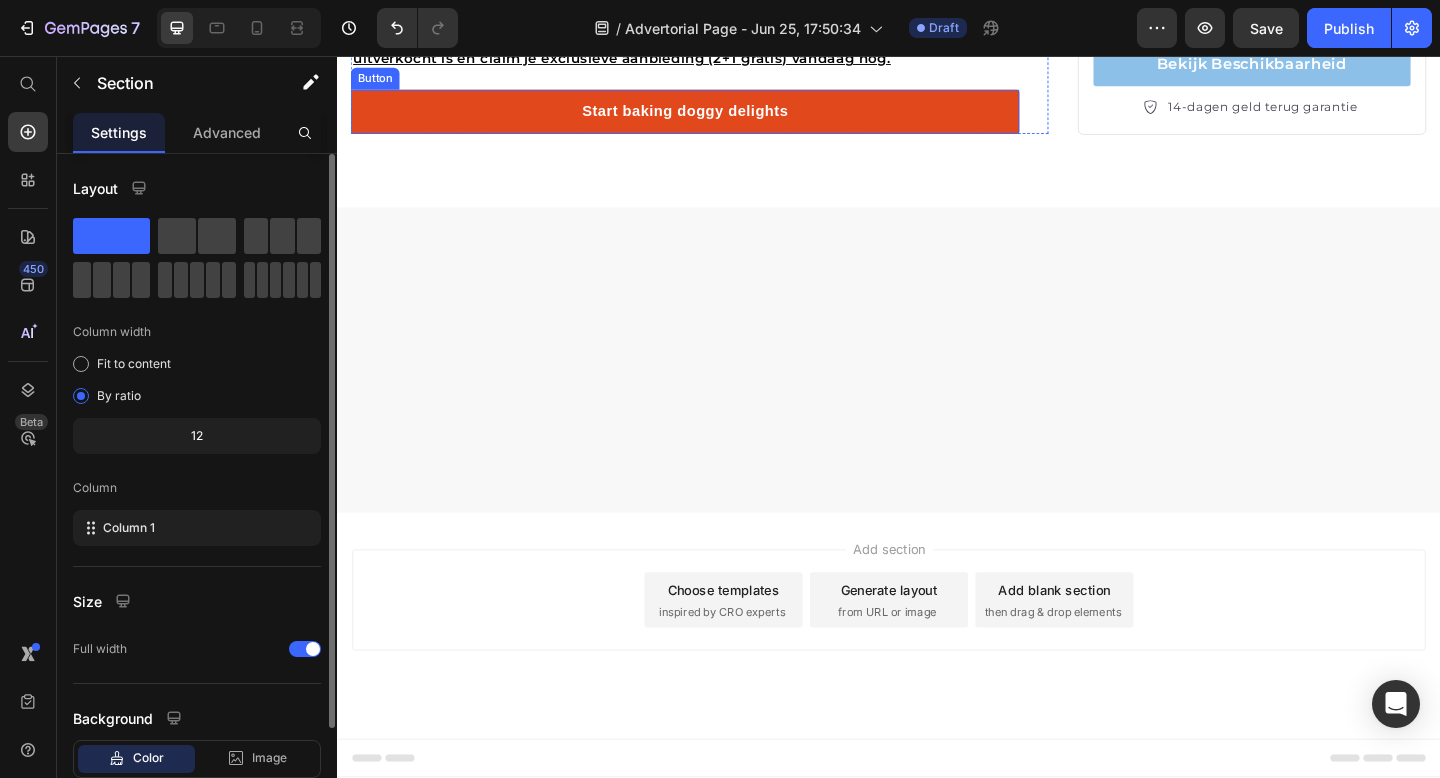 click on "Start baking doggy delights" at bounding box center (715, 117) 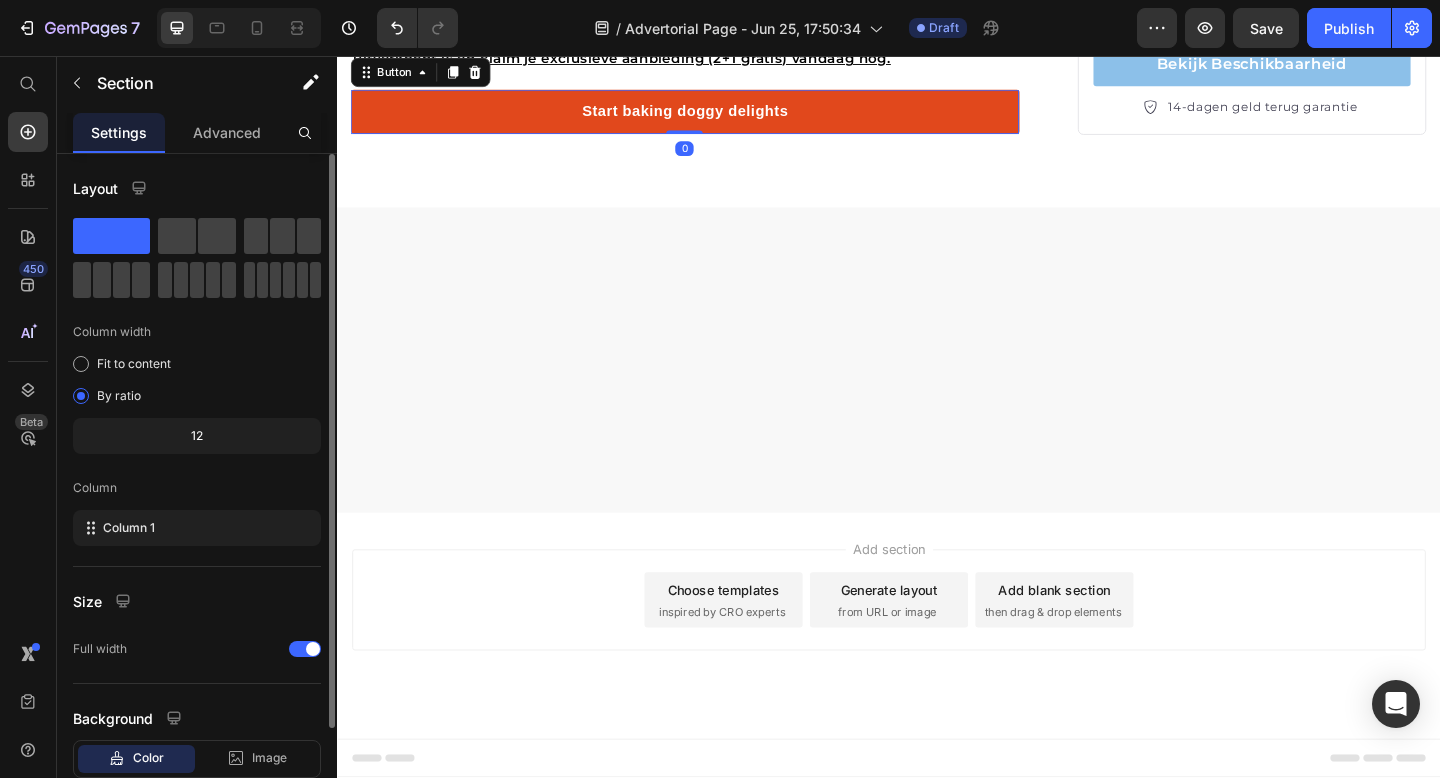 click on "Start baking doggy delights" at bounding box center (715, 117) 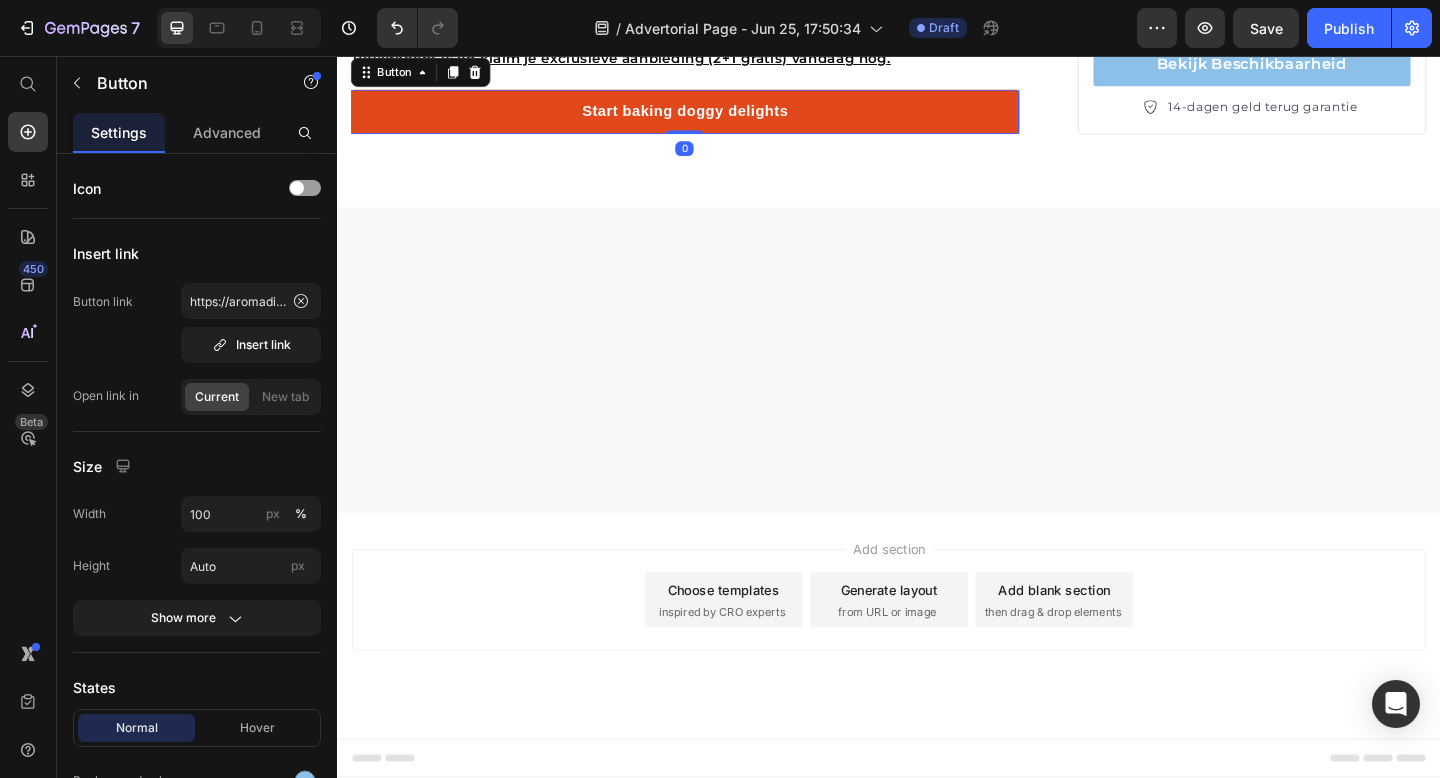 scroll, scrollTop: 744, scrollLeft: 0, axis: vertical 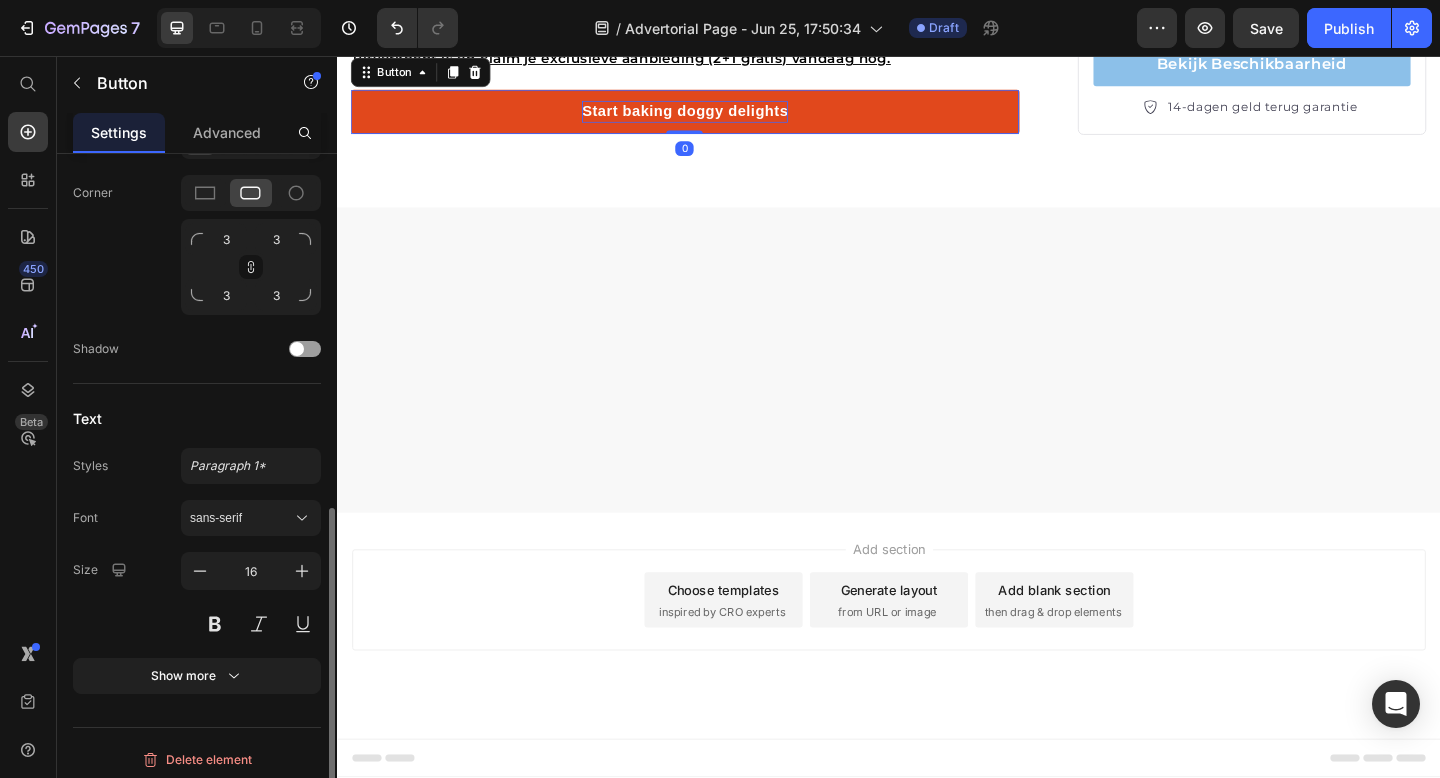 click on "Start baking doggy delights" at bounding box center (715, 117) 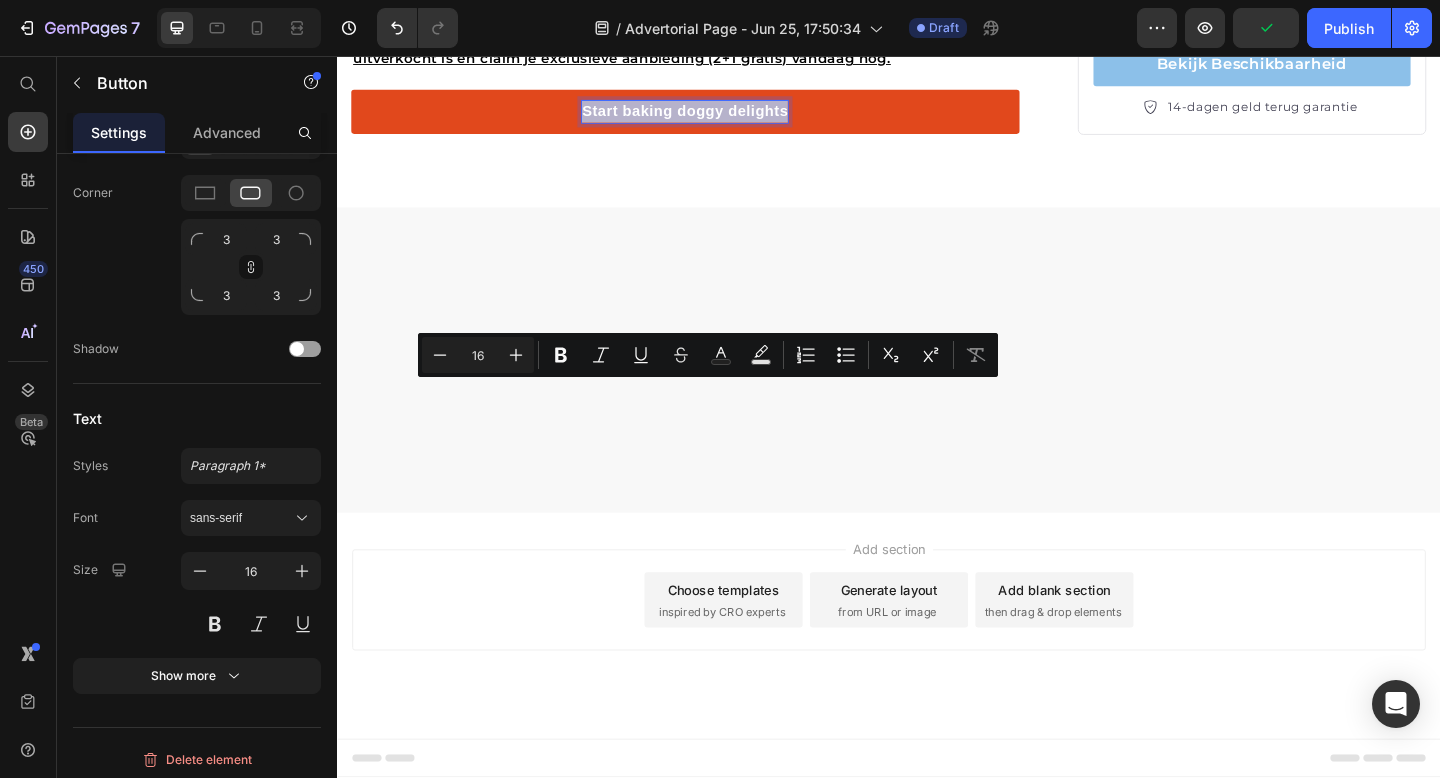 click on "Start baking doggy delights" at bounding box center [715, 117] 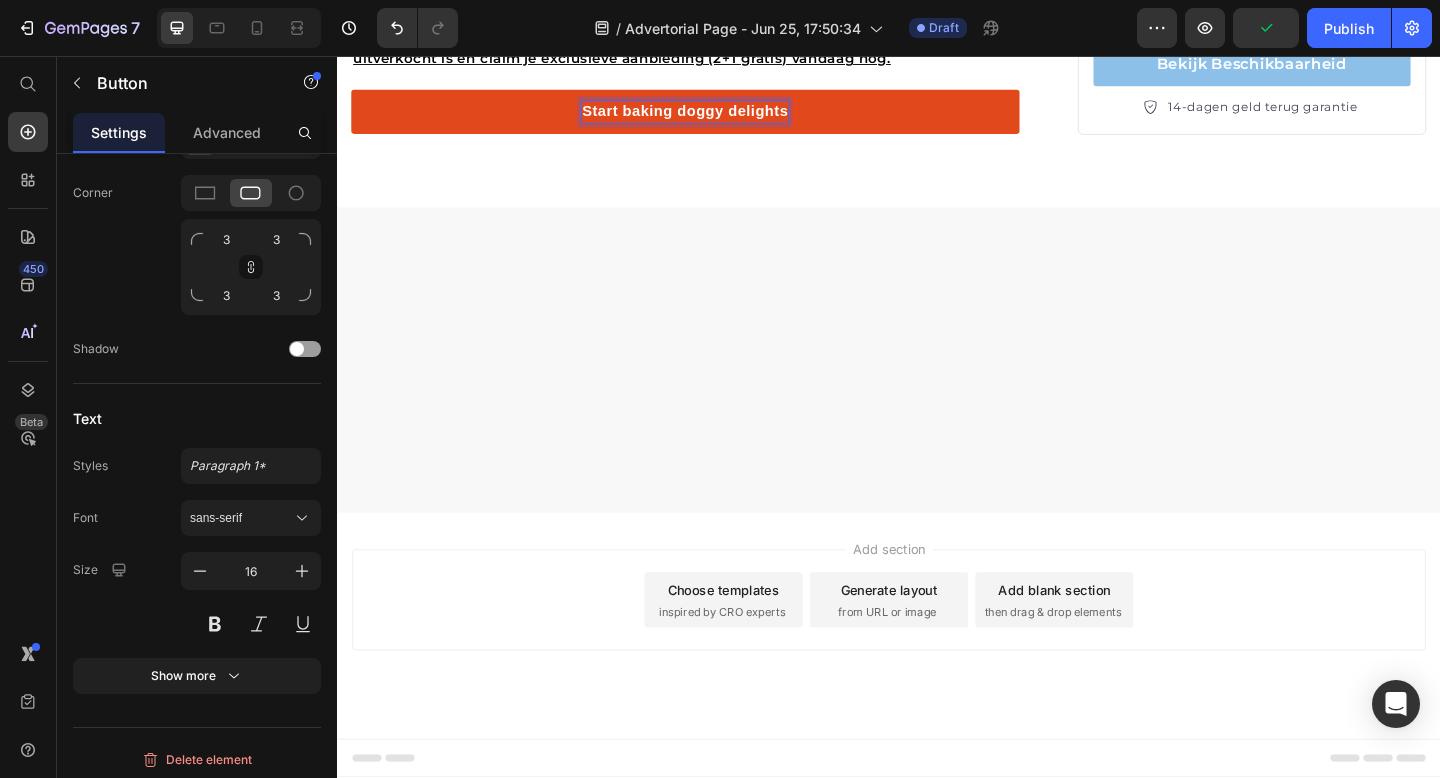 click on "Start baking doggy delights" at bounding box center [715, 117] 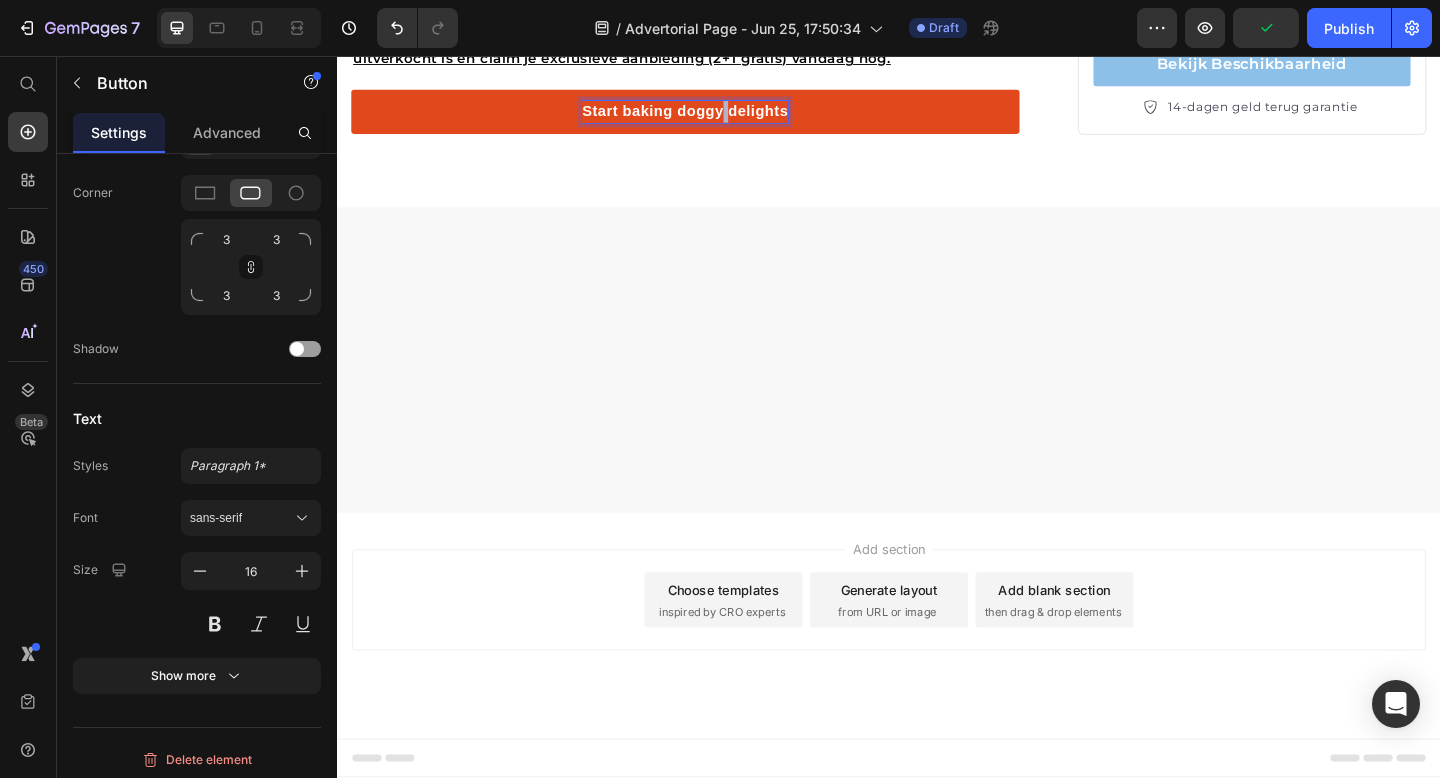 click on "Start baking doggy delights" at bounding box center [715, 117] 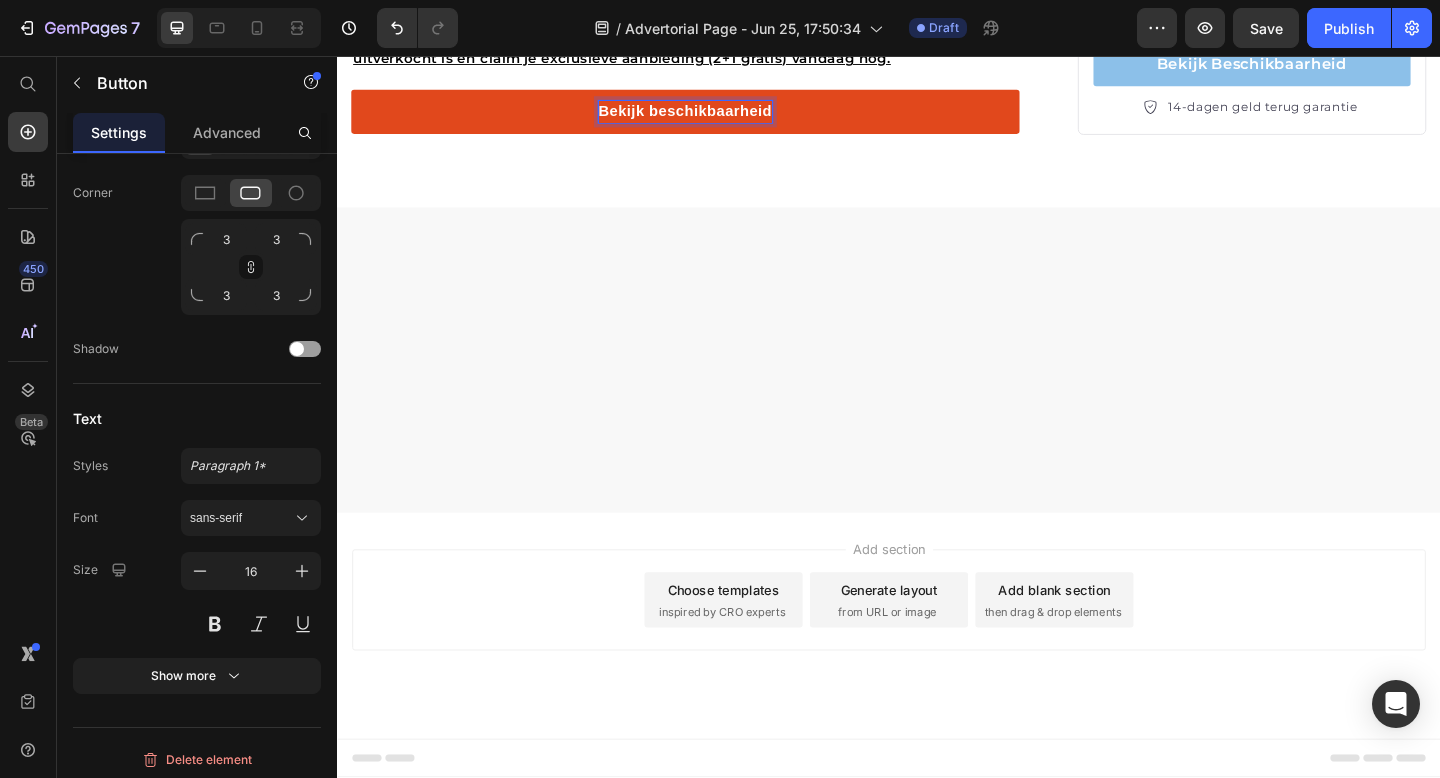 click on "Bekijk beschikbaarheid" at bounding box center (715, 117) 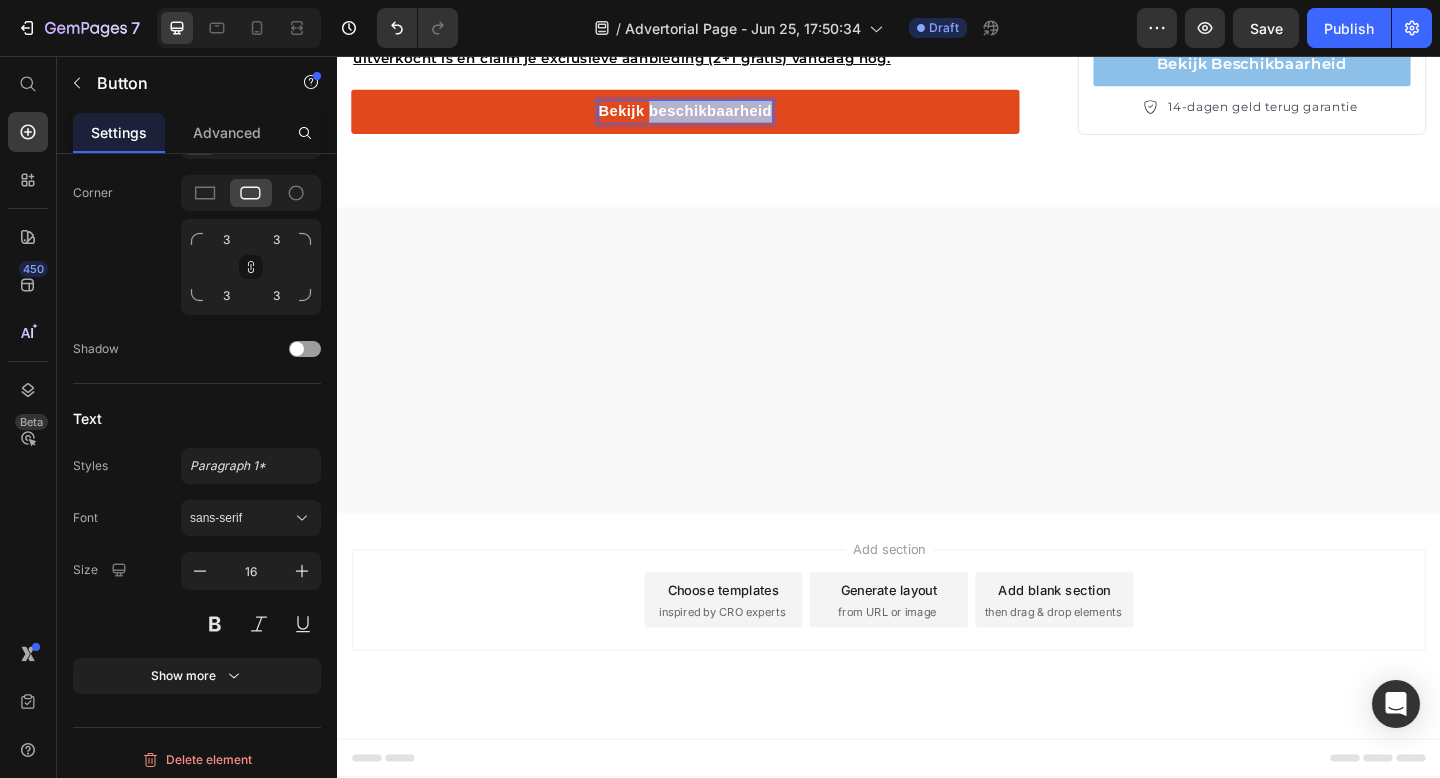 click on "Bekijk beschikbaarheid" at bounding box center (715, 117) 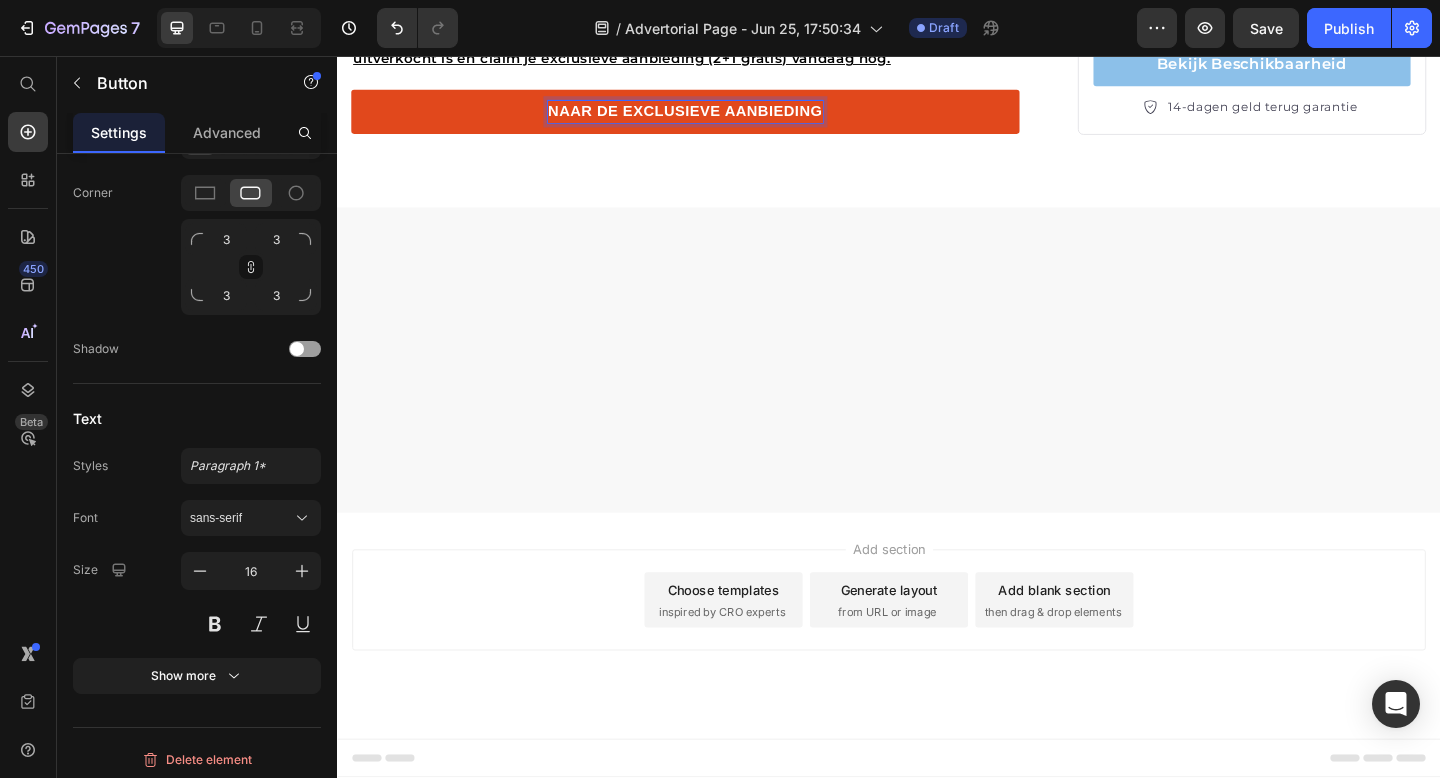 click on "NAAR DE EXCLUSIEVE AANBIEDING" at bounding box center [715, 117] 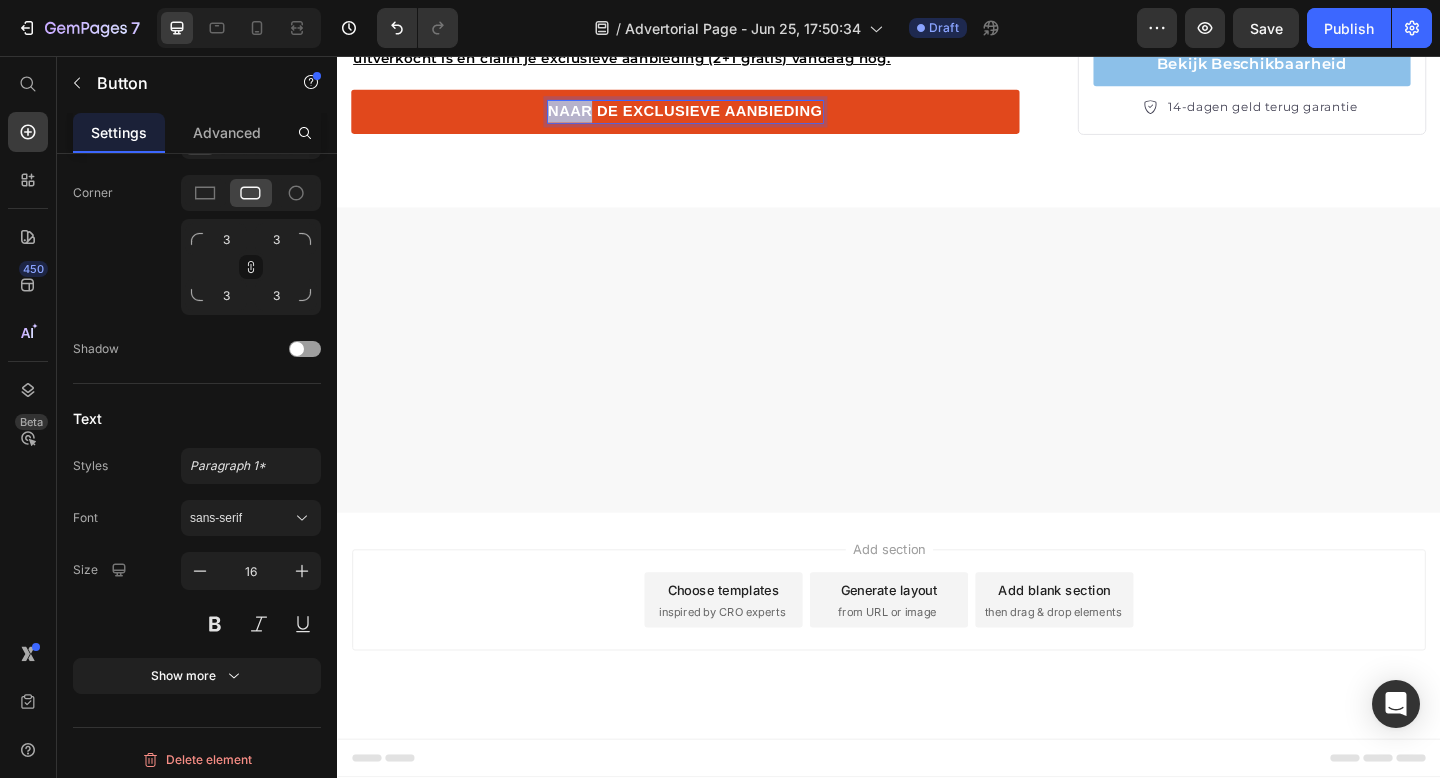 click on "NAAR DE EXCLUSIEVE AANBIEDING" at bounding box center [715, 117] 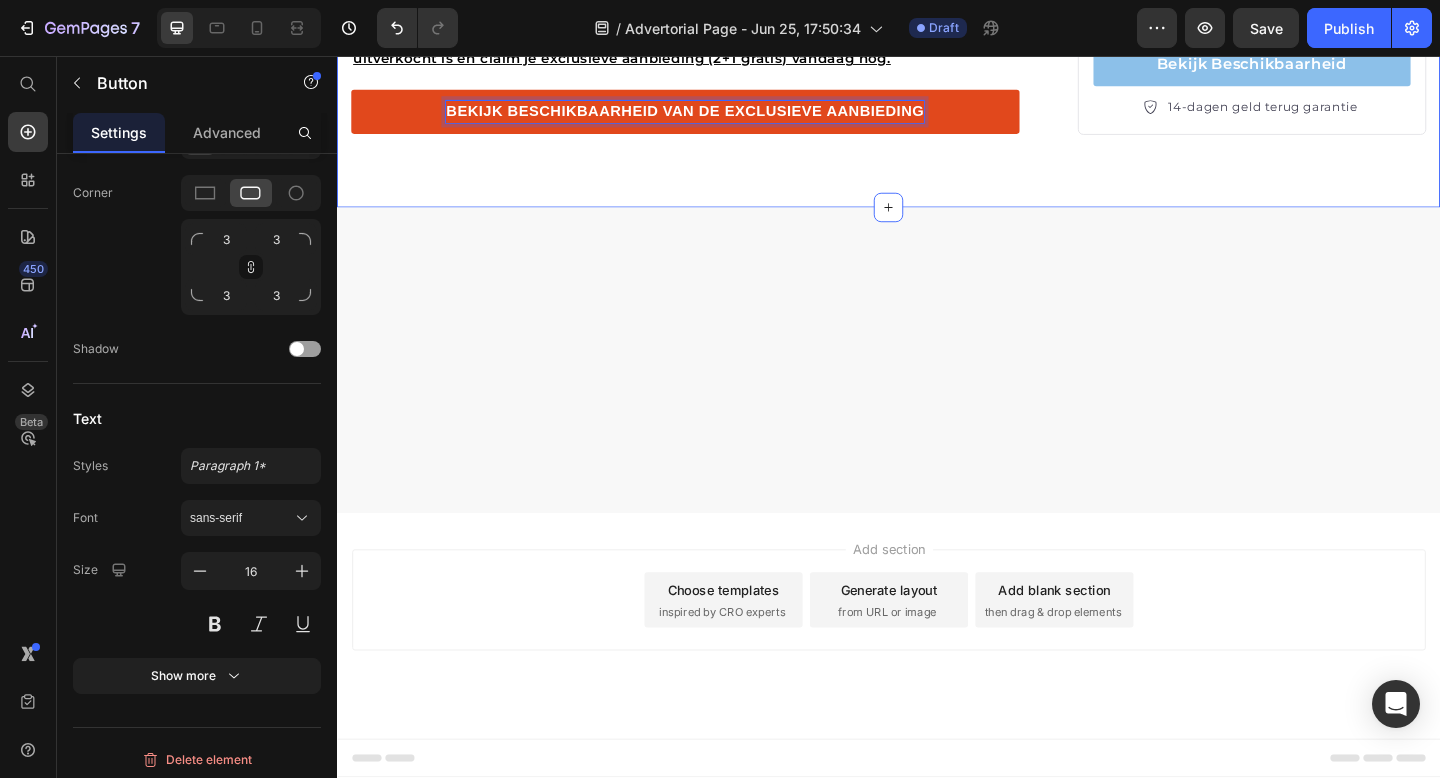 click on "Ik vroeg me altijd af hoe luxe hotels die heerlijke geur voor elkaar kregen tot ik deze revolutionaire diffuser ontdekte Heading Image door Nova Adelerhof Text block Advanced list Gepubliceerd:  Woensdag, 25 Juni, 2025 Text block Row Image We kennen het allemaal wel: je loopt een  luxe hotel of high-end spa  binnen, en nog voor je iets hebt gezien, voel je het al die verfijnde geur die je meteen  tot rust  brengt en je zintuigen prikkelt.  Jarenlang dacht ik dat het onmogelijk was om dat  gevoel van pure luxe thuis  te evenaren. Text block Ik  probeerde alles : kaarsen, roomsprays, standaard diffusers. Maar niets kwam ook maar in de buurt van die moeiteloze, elegante hotelsfeer.  Kaarsen lieten rook en kaarsvet achter, sprays  vervlogen  binnen enkele minuten, en gewone diffusers verspreidden de  geur amper  door m’n huis terwijl ik hem wel  elke dag moest bijvullen . Text block Image Gefrustreerd  legde ik me erbij neer dat mijn huis nooit dat vijfsterren-gevoel zou krijgen waar ik zo naar verlangde." at bounding box center [937, -1605] 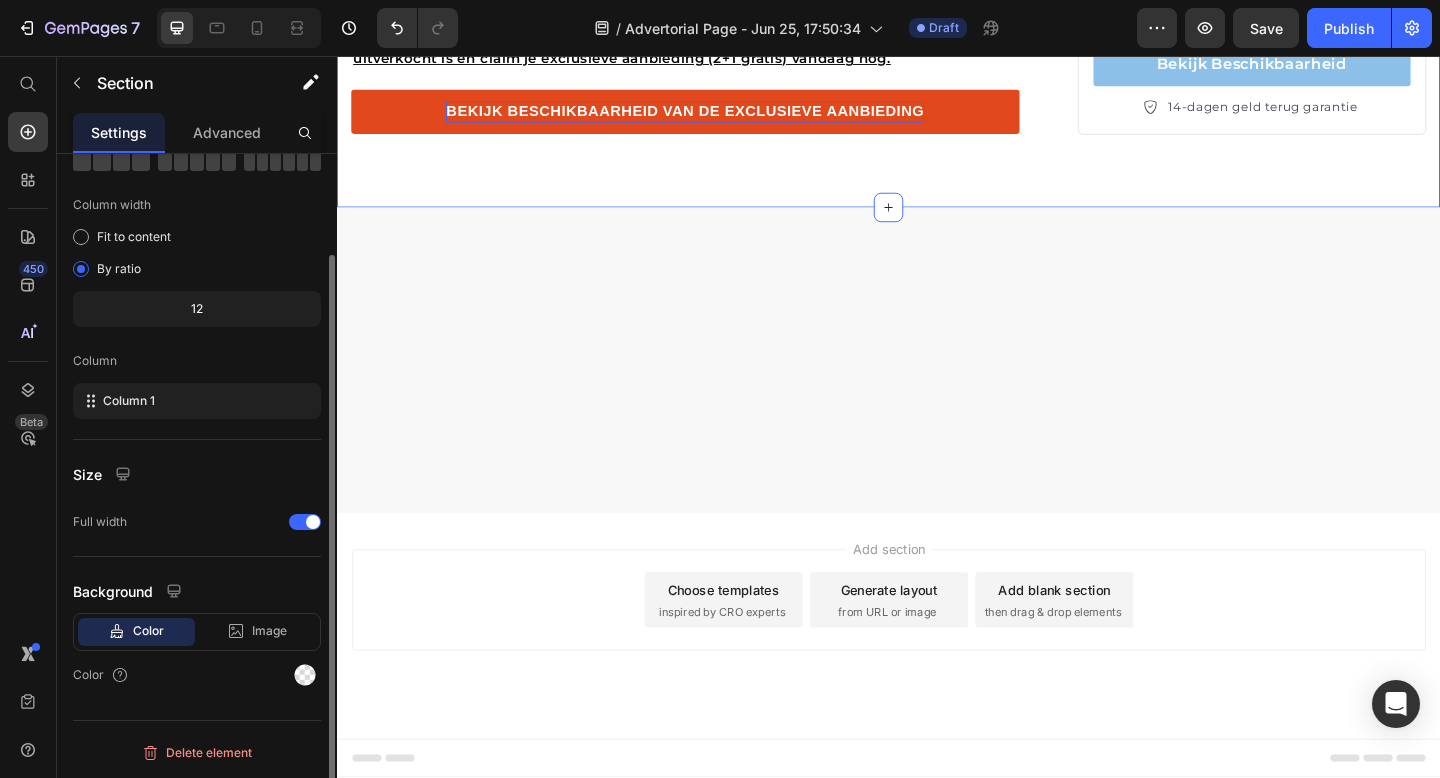 scroll, scrollTop: 0, scrollLeft: 0, axis: both 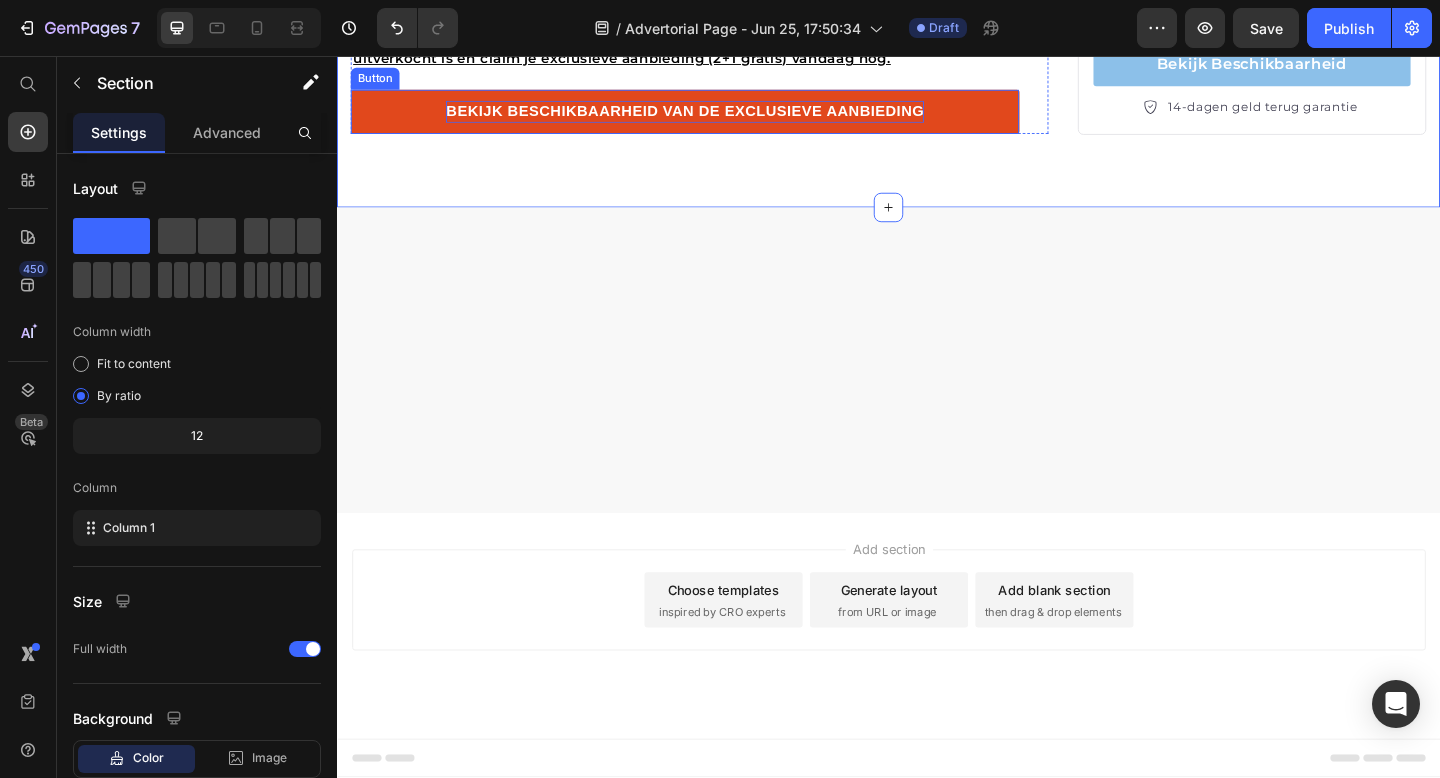 click on "BEKIJK BESCHIKBAARHEID VAN DE EXCLUSIEVE AANBIEDING" at bounding box center [715, 117] 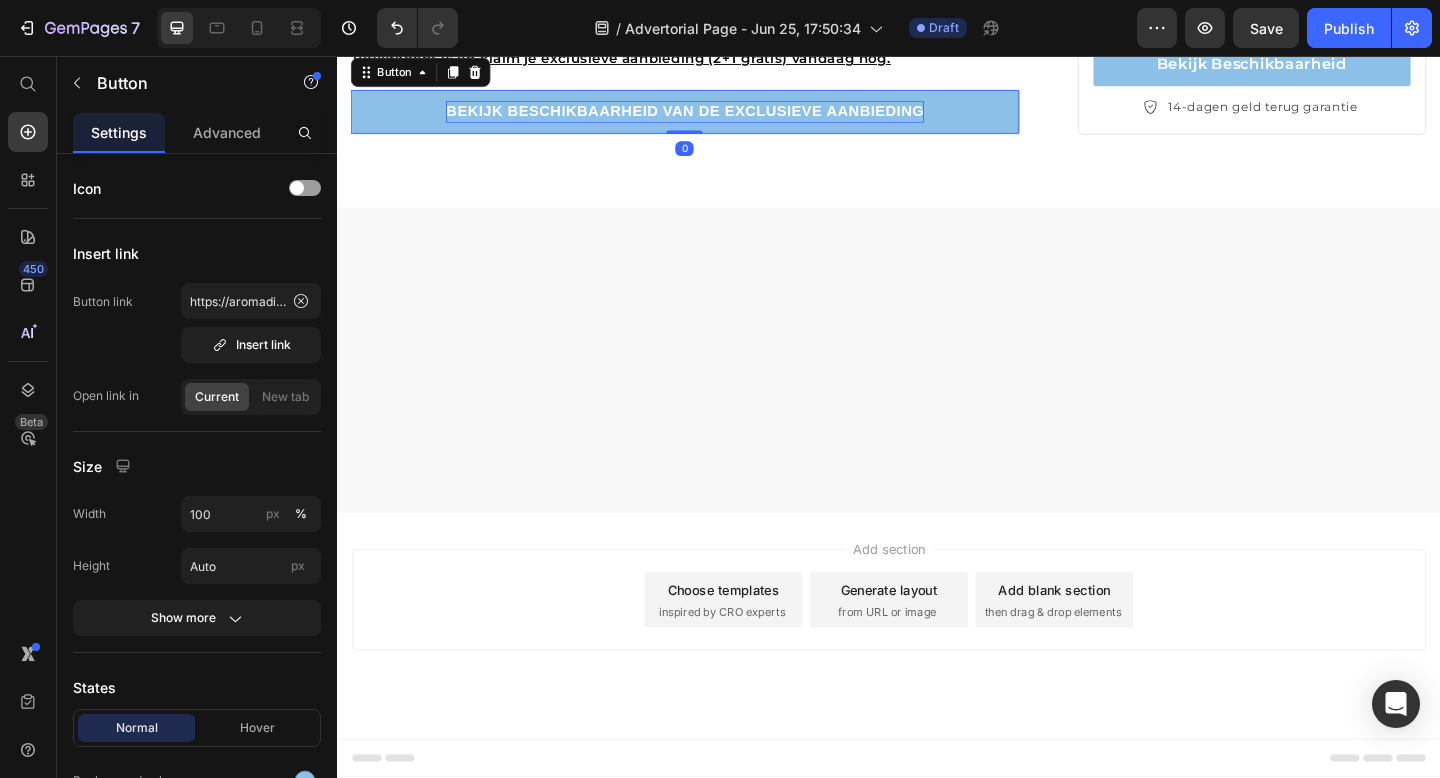 scroll, scrollTop: 751, scrollLeft: 0, axis: vertical 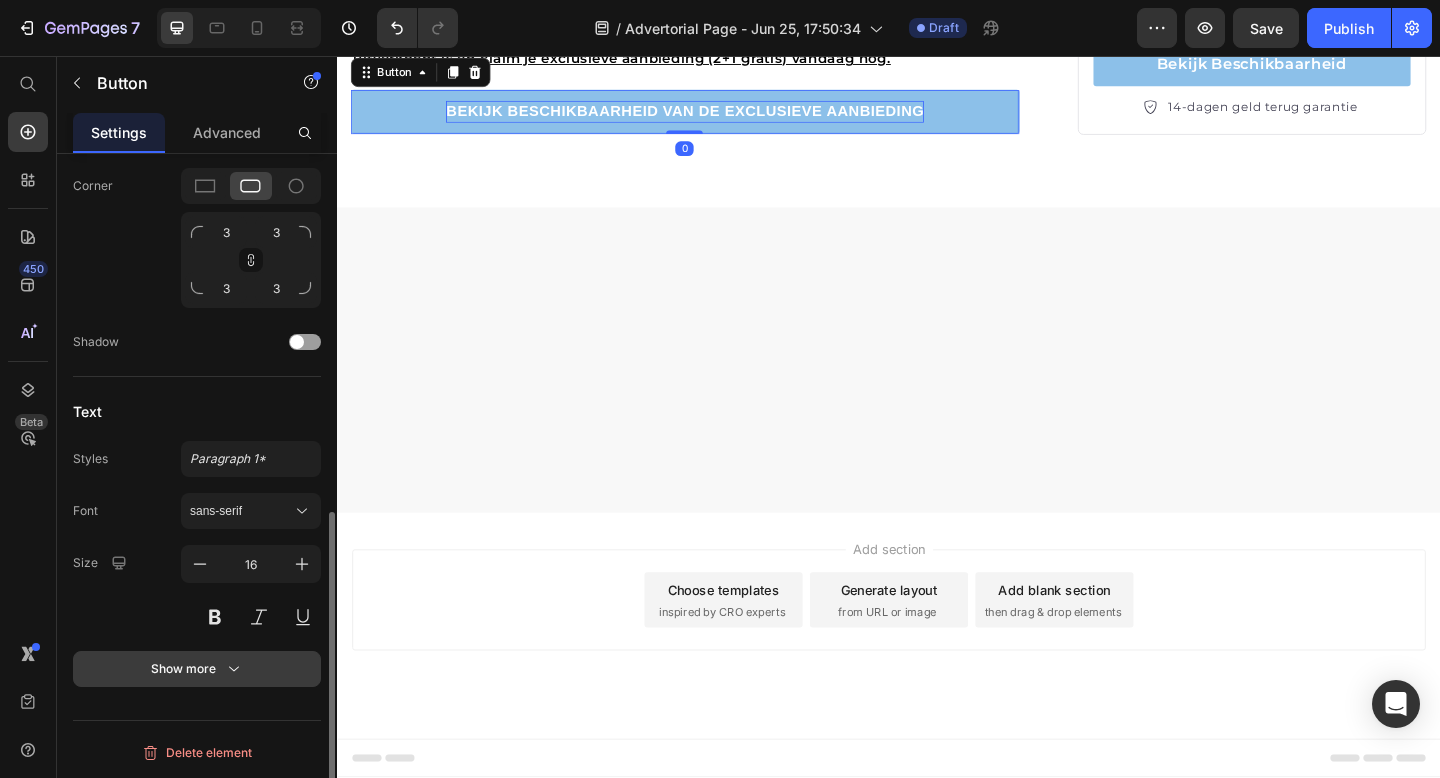 click 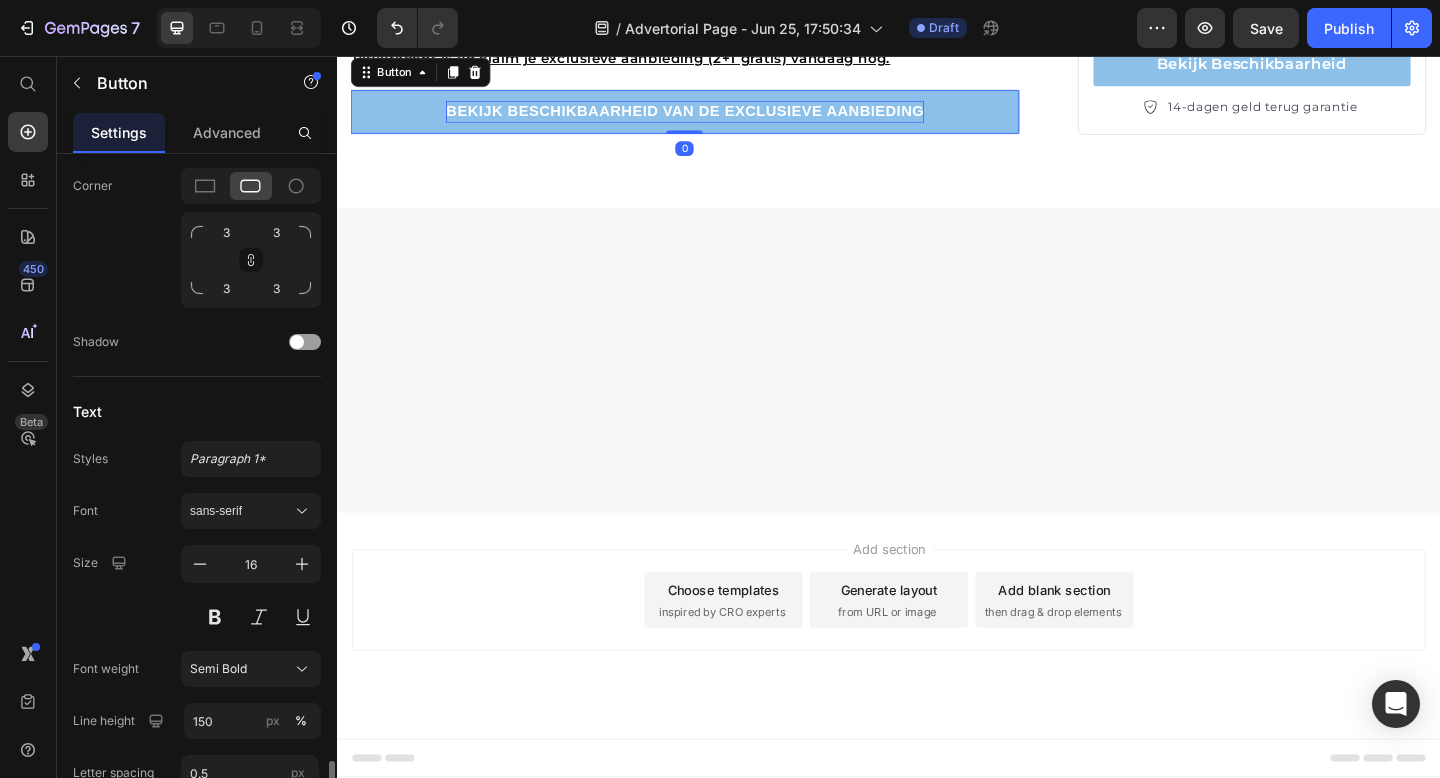 scroll, scrollTop: 959, scrollLeft: 0, axis: vertical 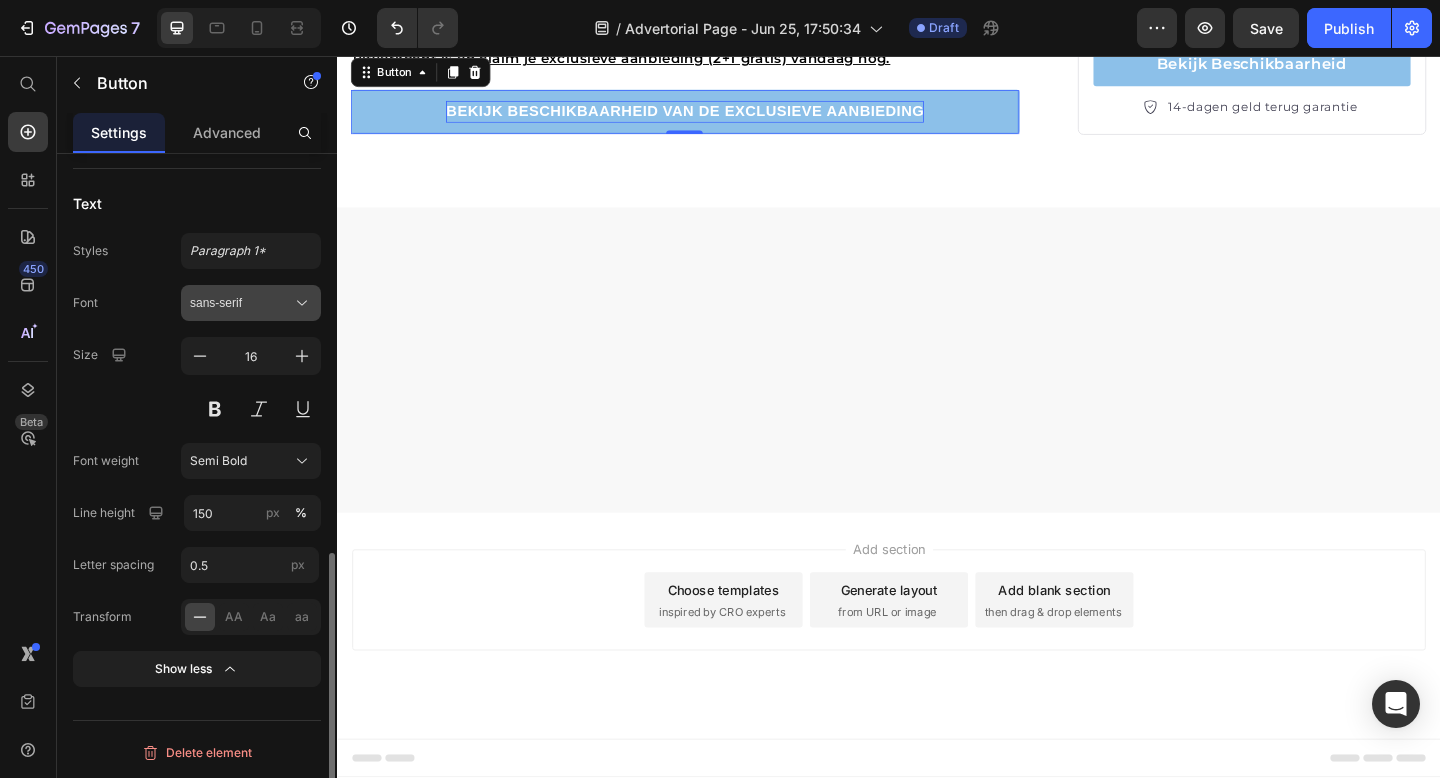 click 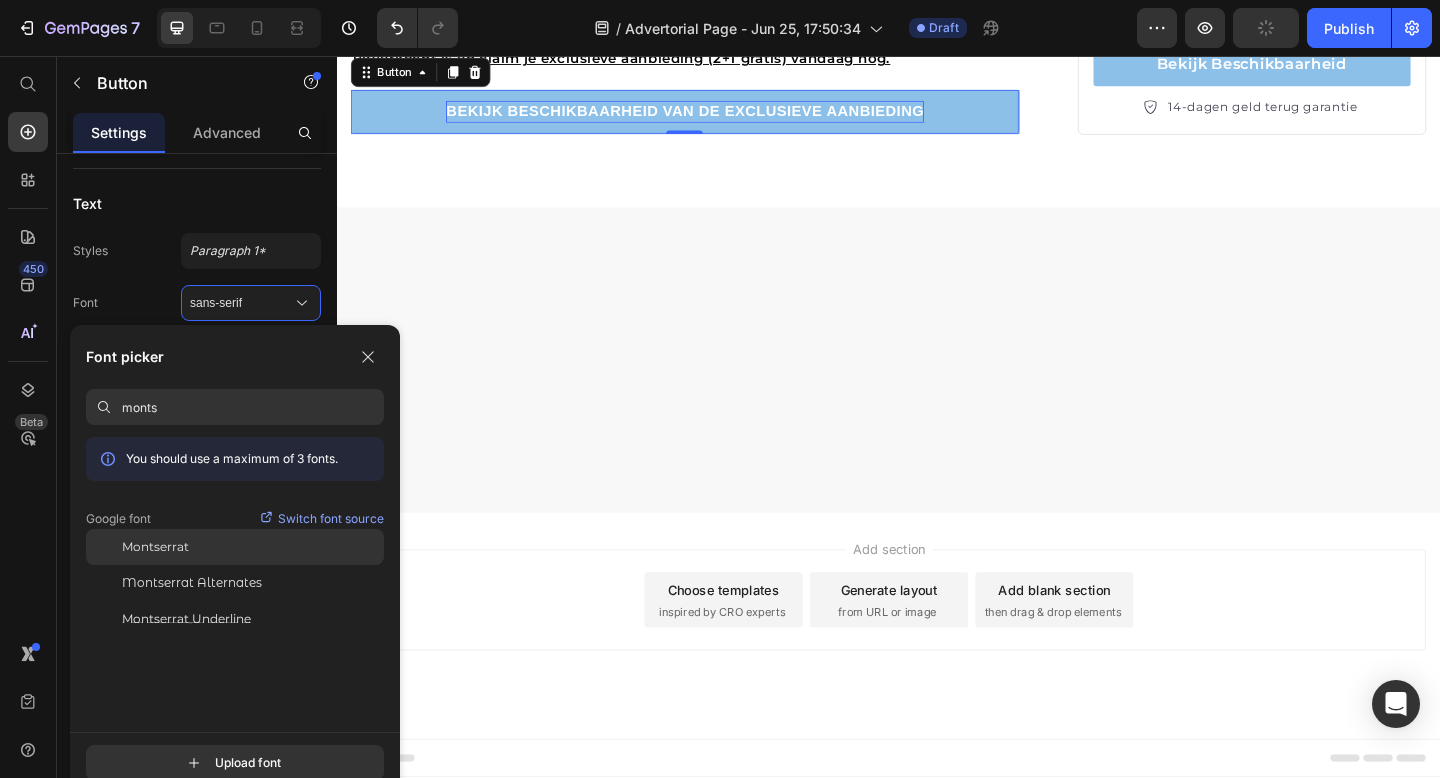 type on "monts" 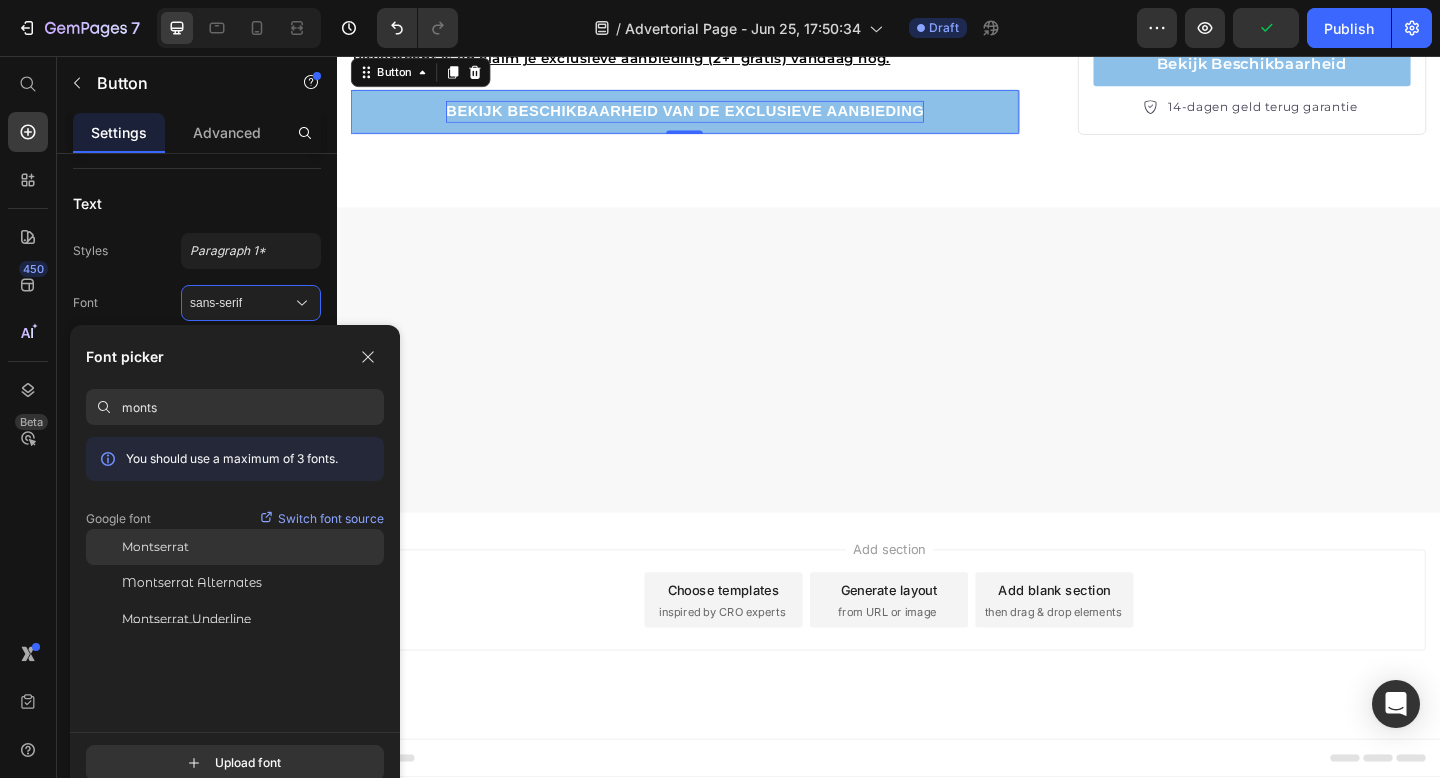 click on "Montserrat" at bounding box center [155, 547] 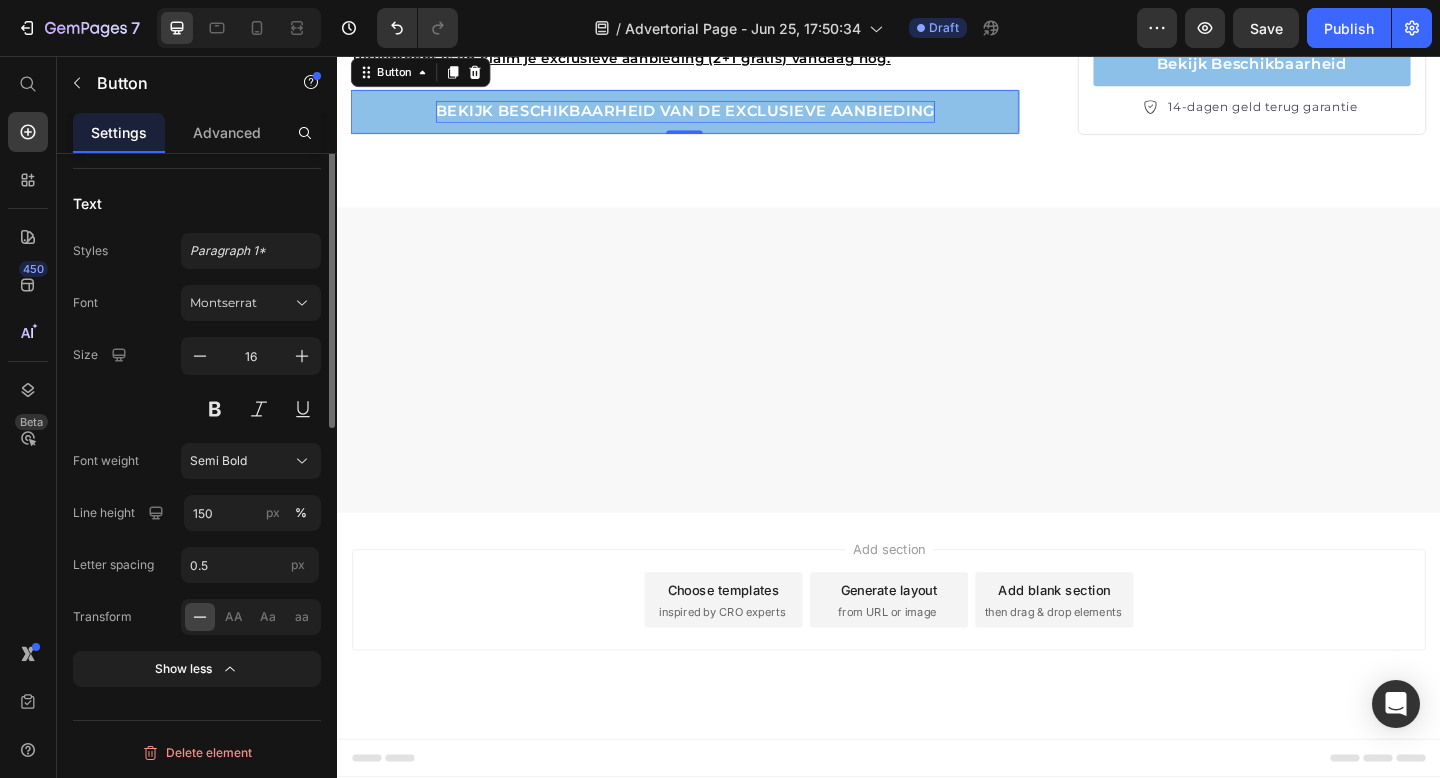 scroll, scrollTop: 283, scrollLeft: 0, axis: vertical 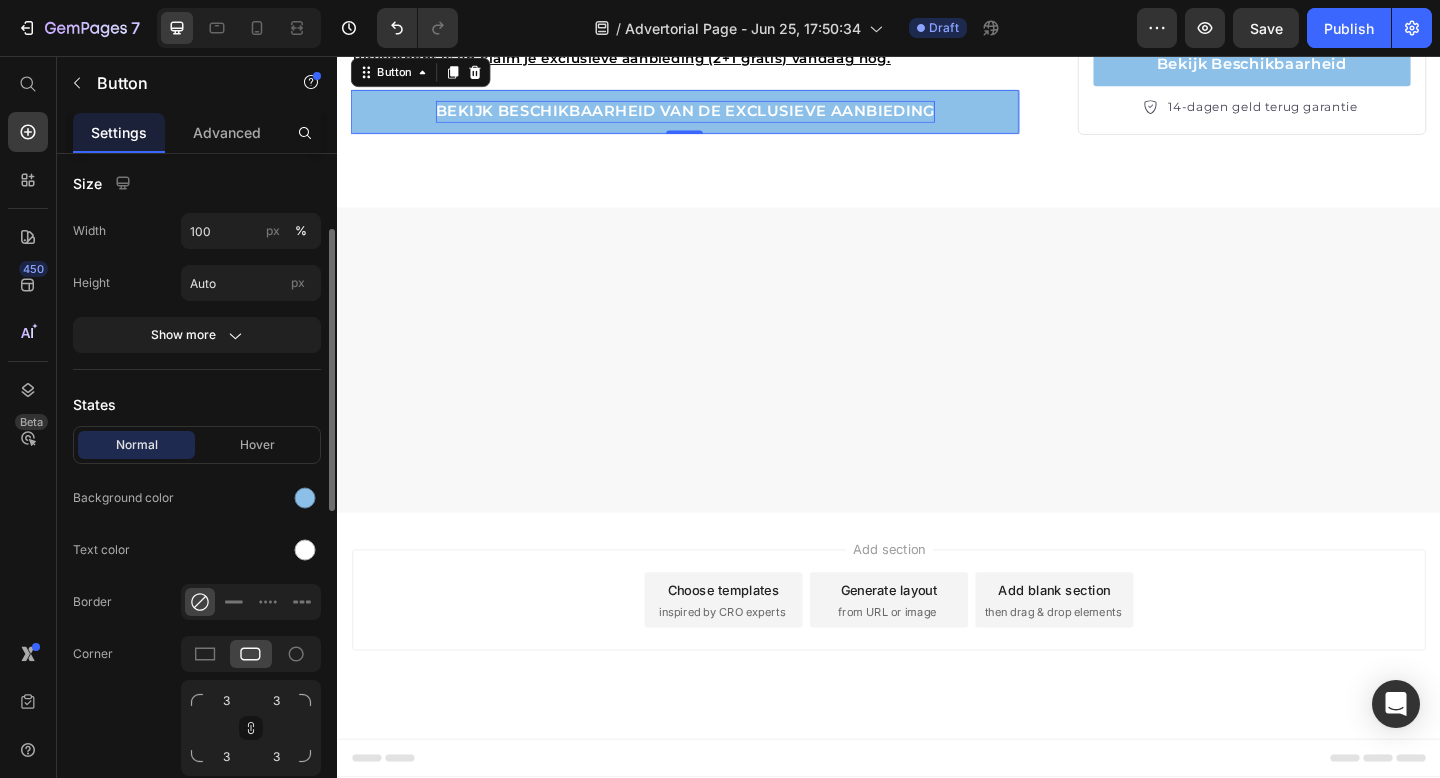 drag, startPoint x: 248, startPoint y: 484, endPoint x: 269, endPoint y: 489, distance: 21.587032 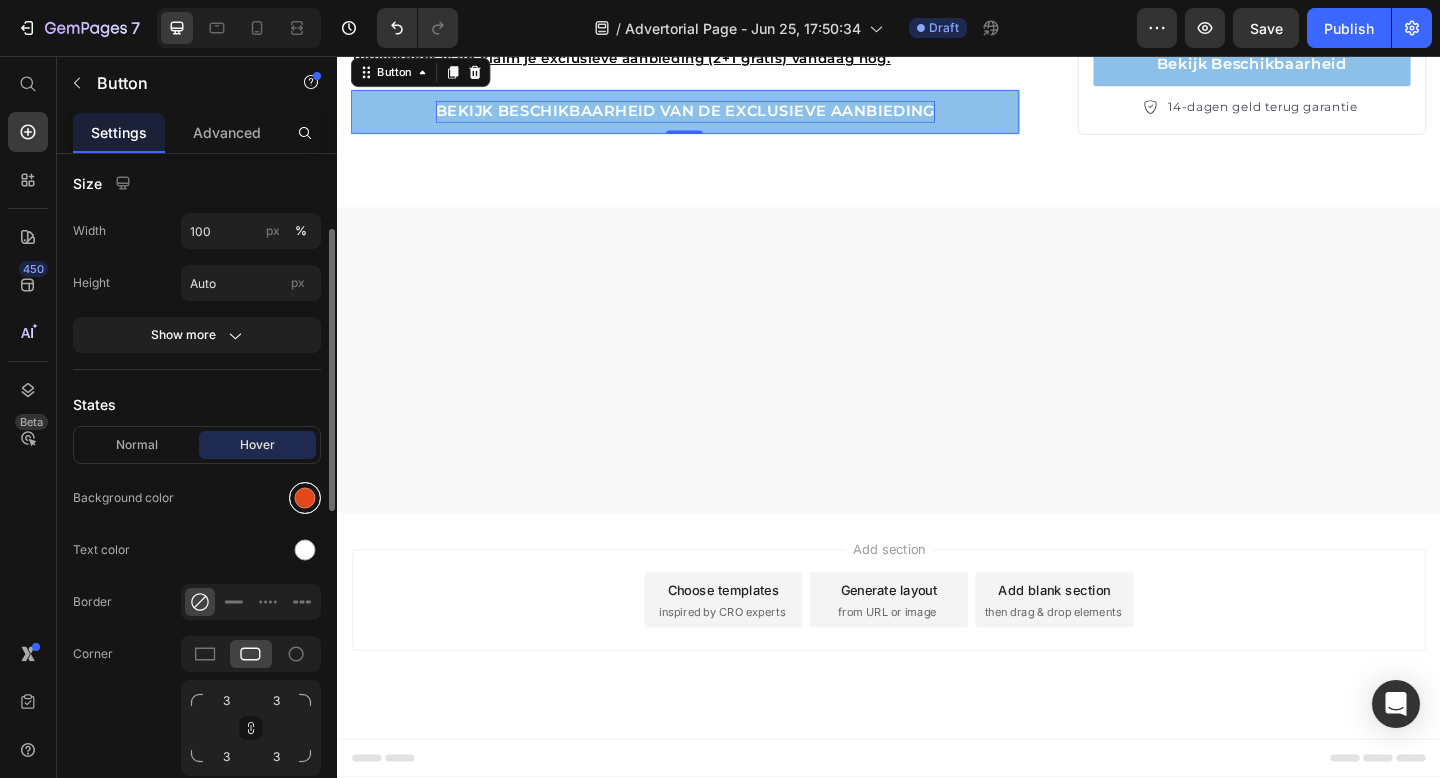 click at bounding box center (305, 498) 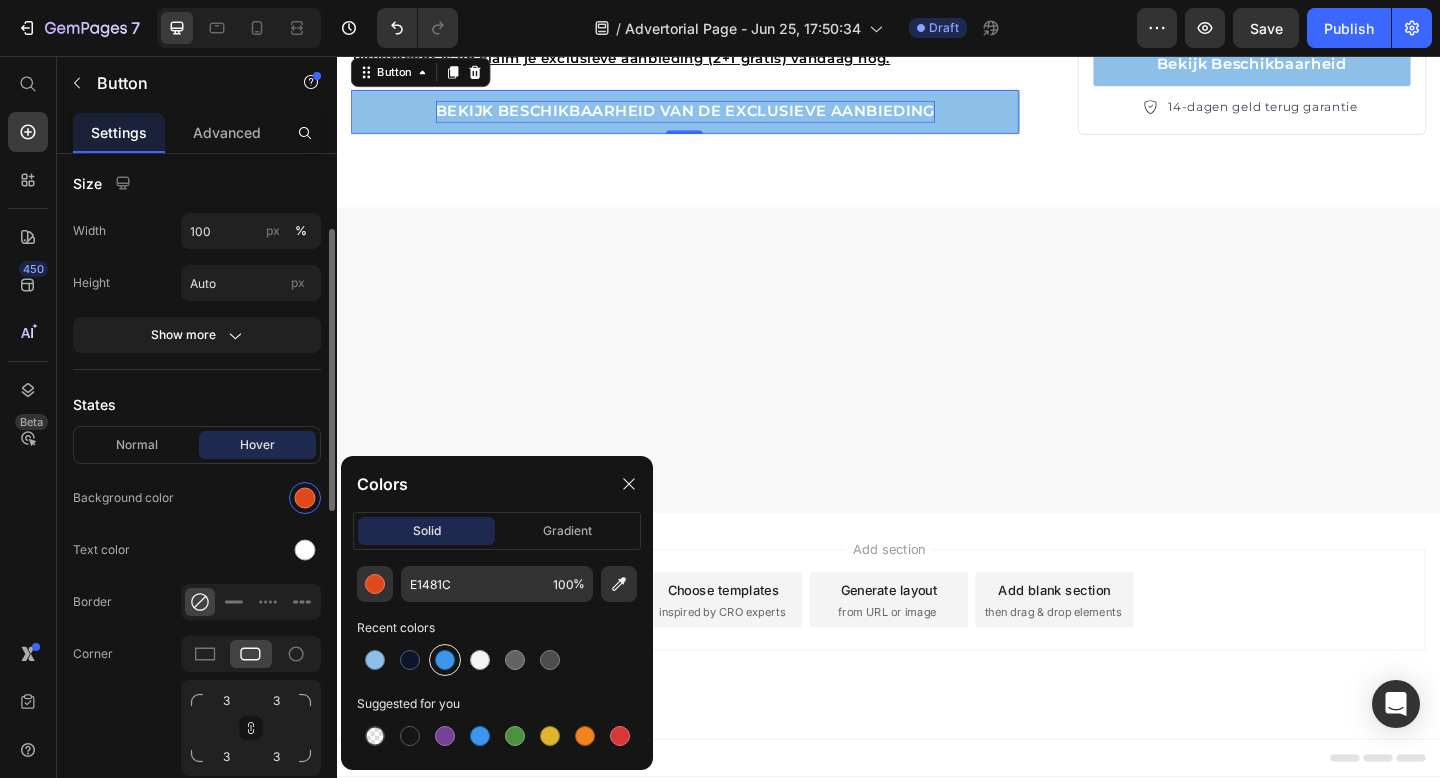 click at bounding box center [445, 660] 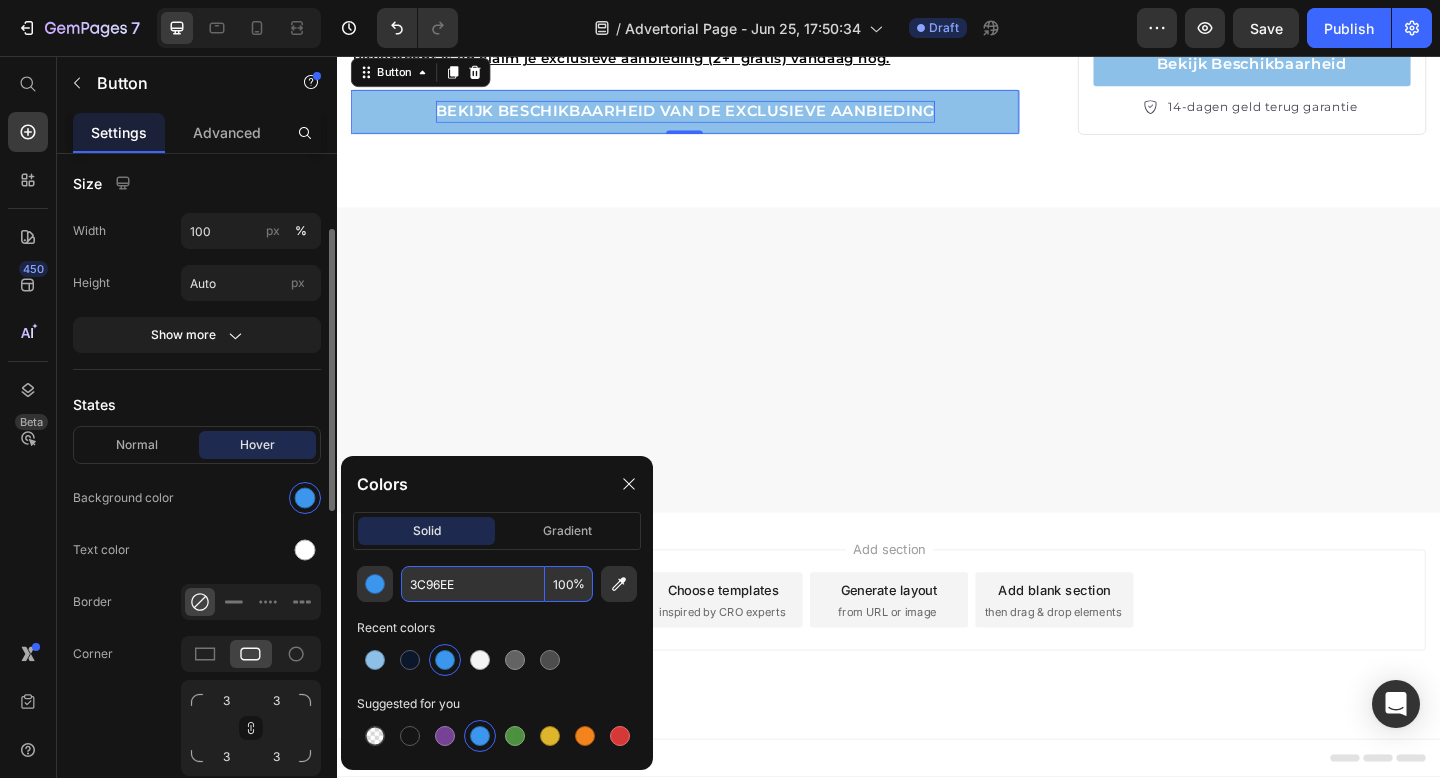 click at bounding box center [937, 387] 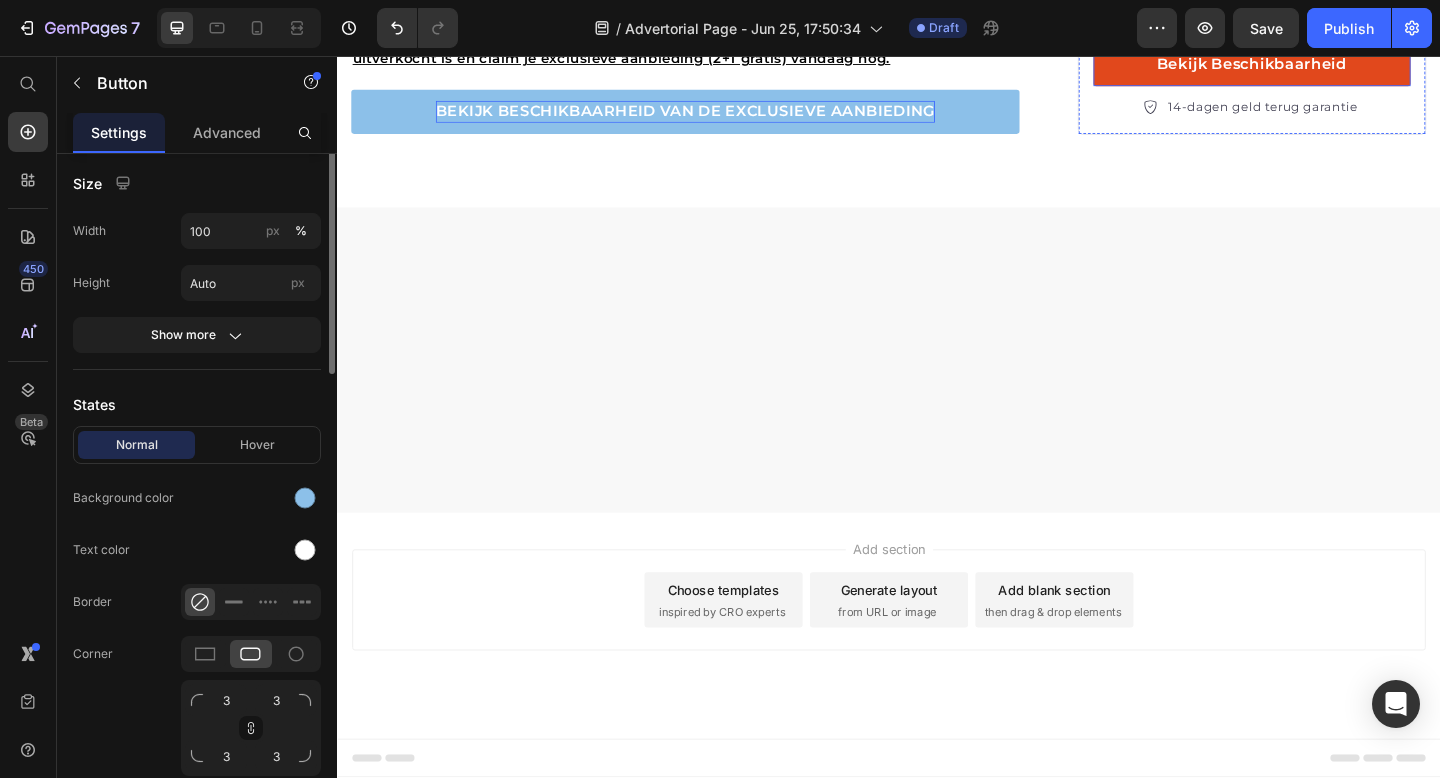 click on "Bekijk Beschikbaarheid" at bounding box center (1332, 65) 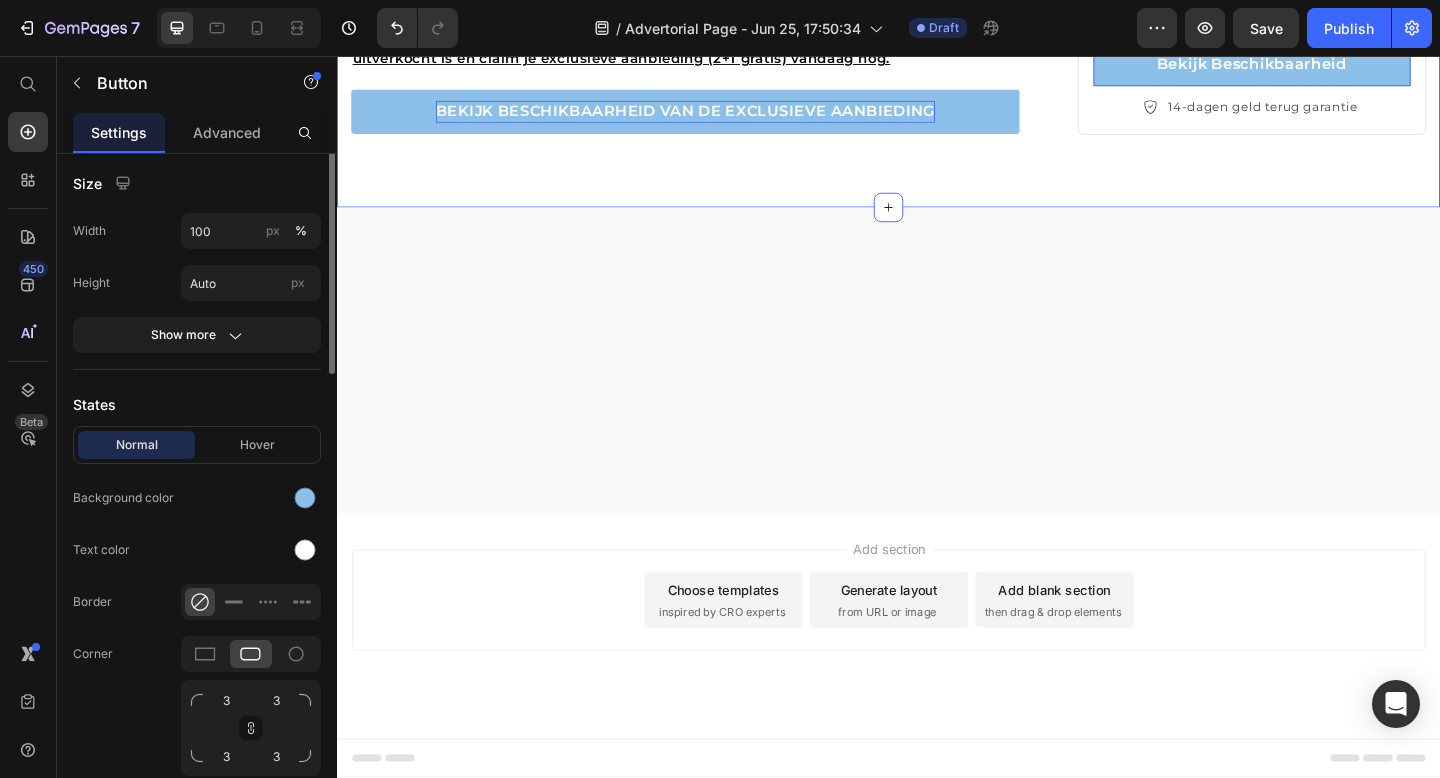 scroll, scrollTop: 0, scrollLeft: 0, axis: both 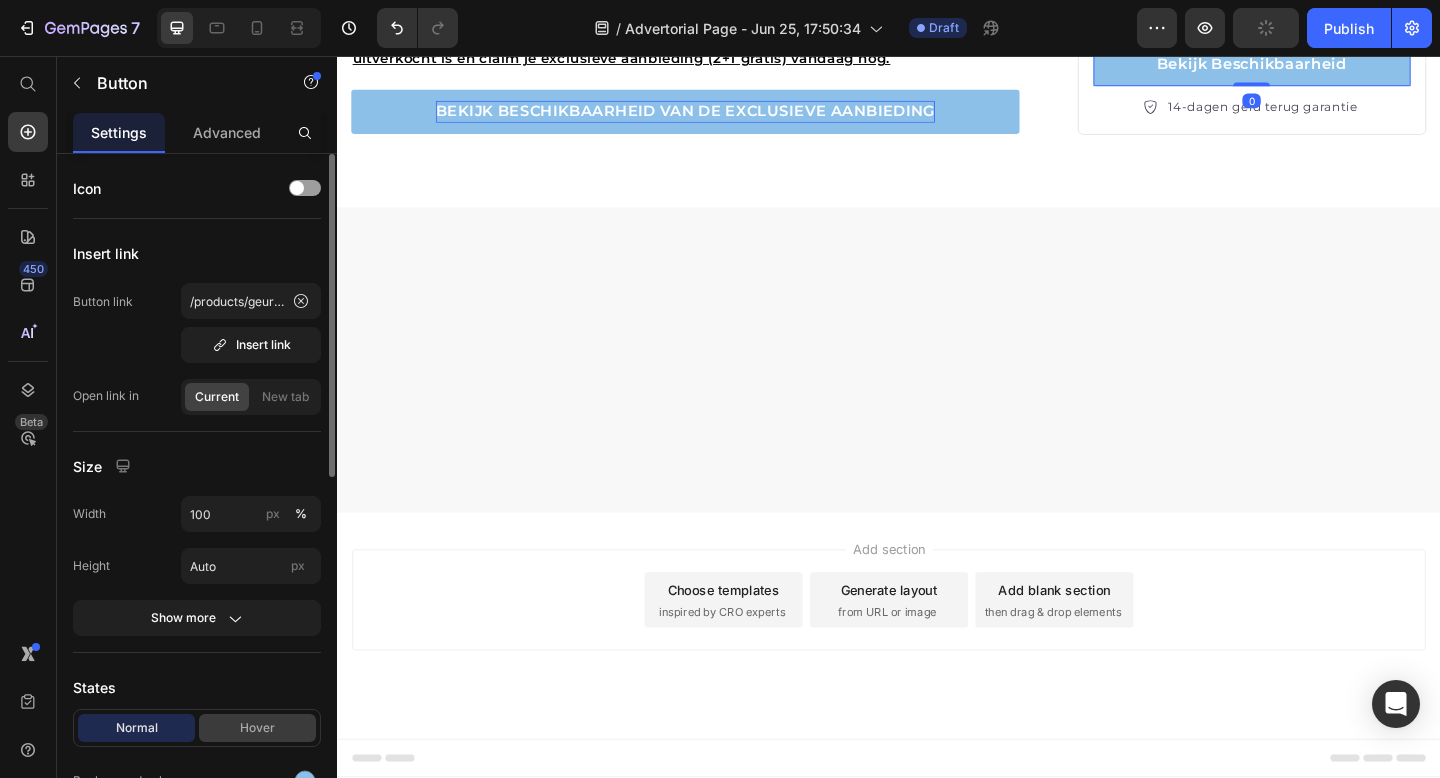 click on "Hover" at bounding box center [257, 728] 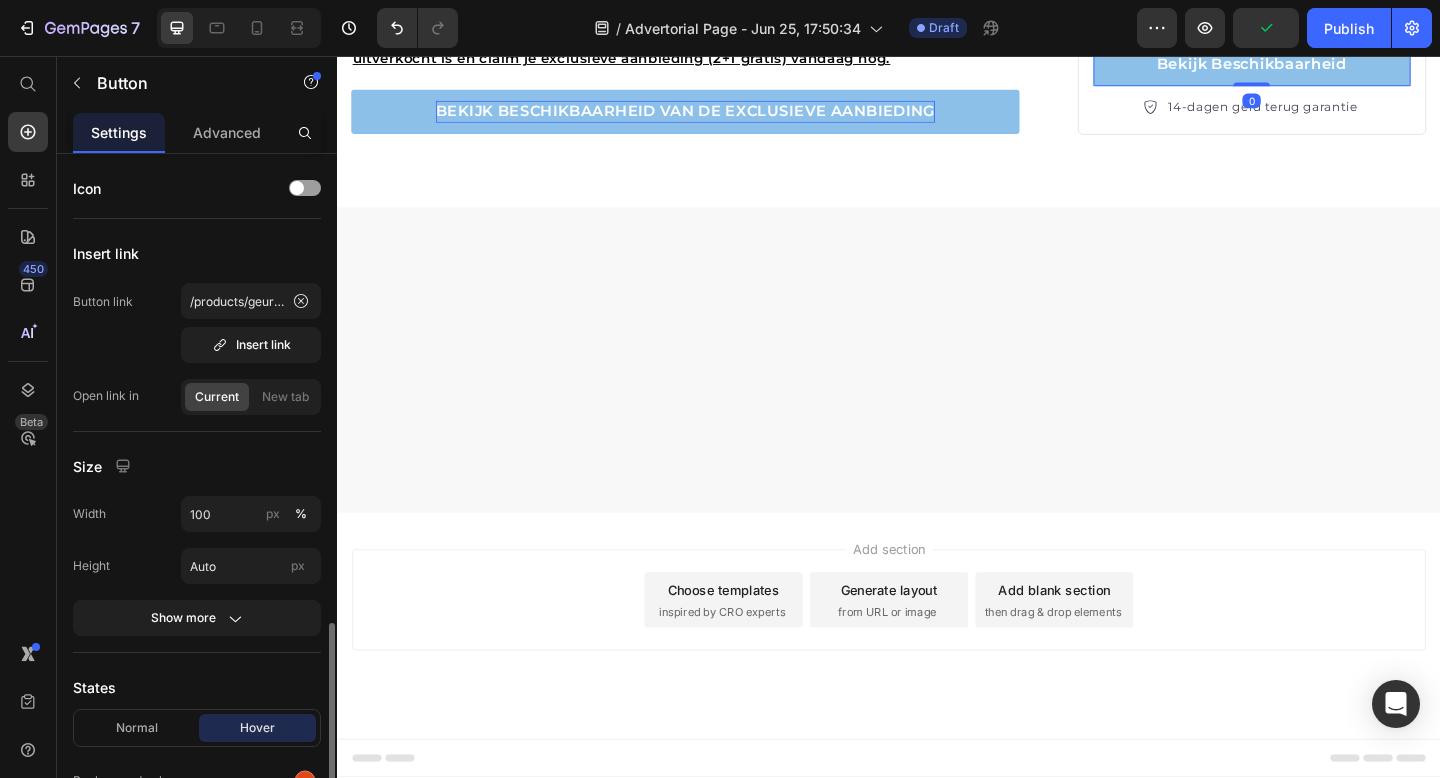 scroll, scrollTop: 318, scrollLeft: 0, axis: vertical 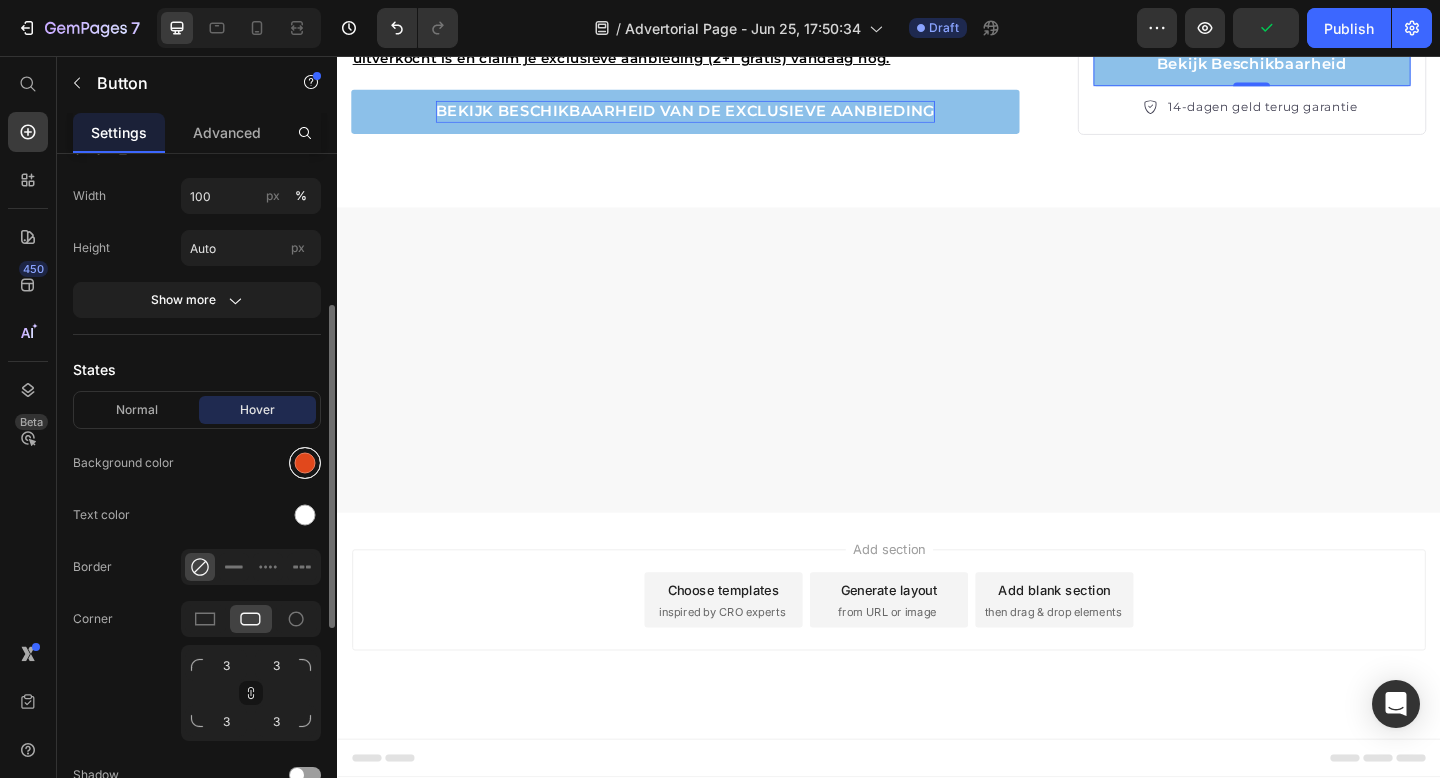 click at bounding box center [305, 463] 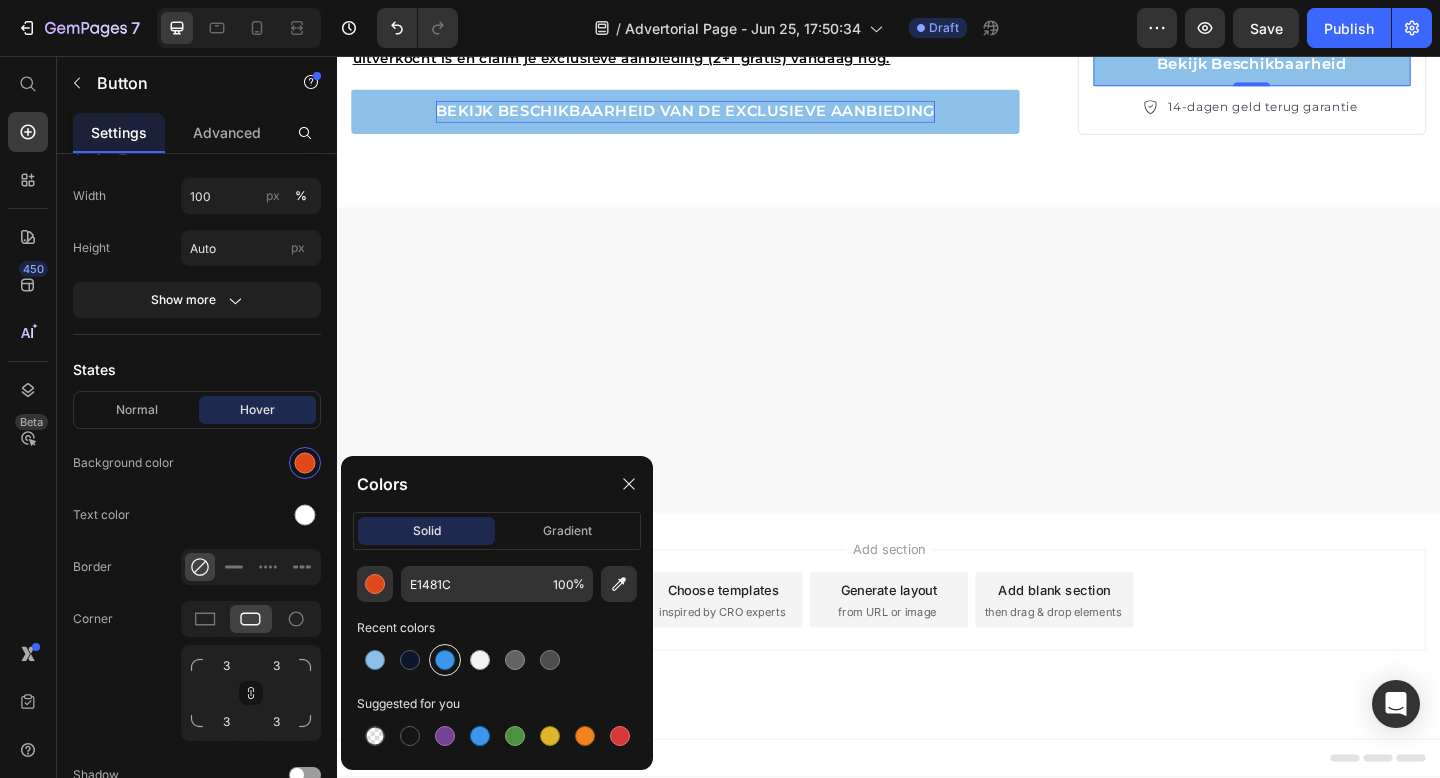 click at bounding box center (445, 660) 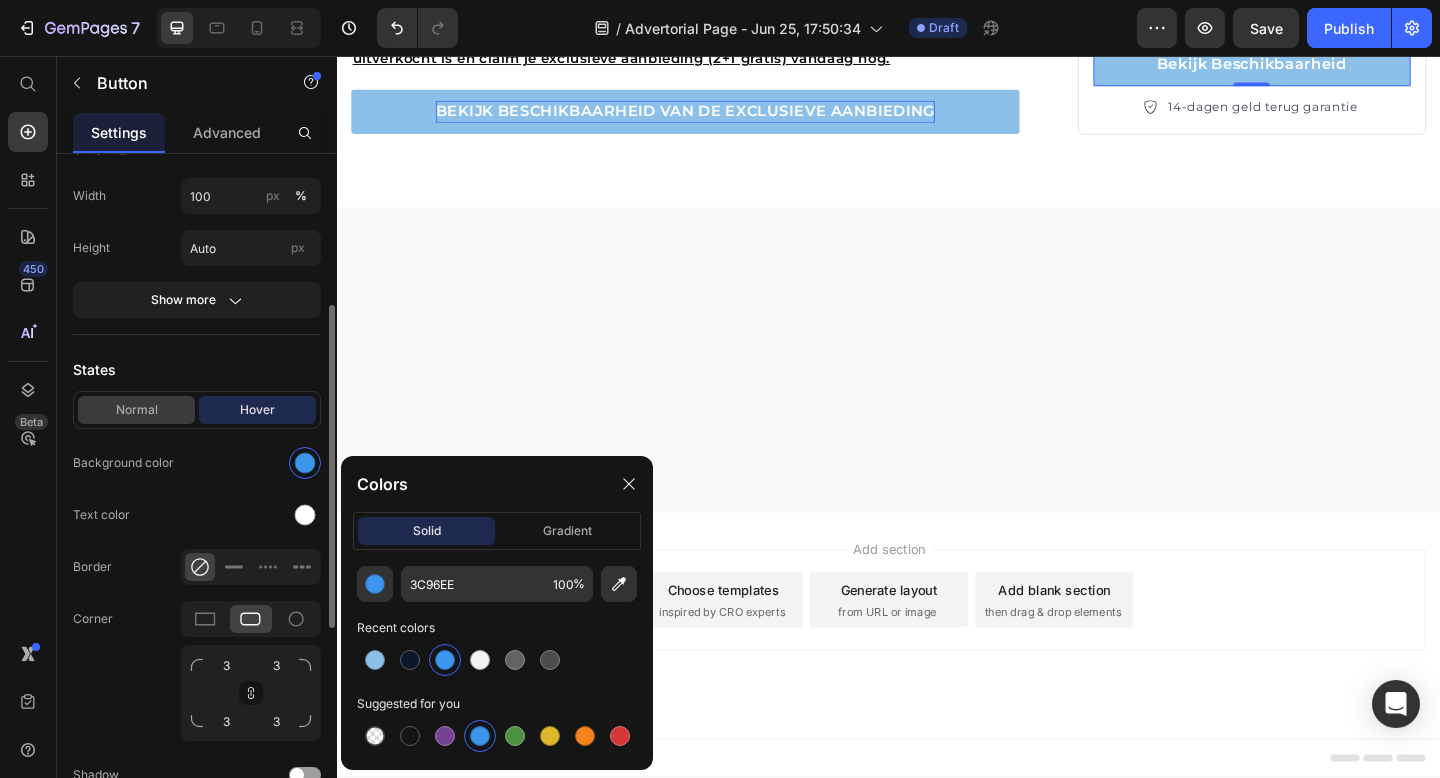 click on "Normal" at bounding box center (136, 410) 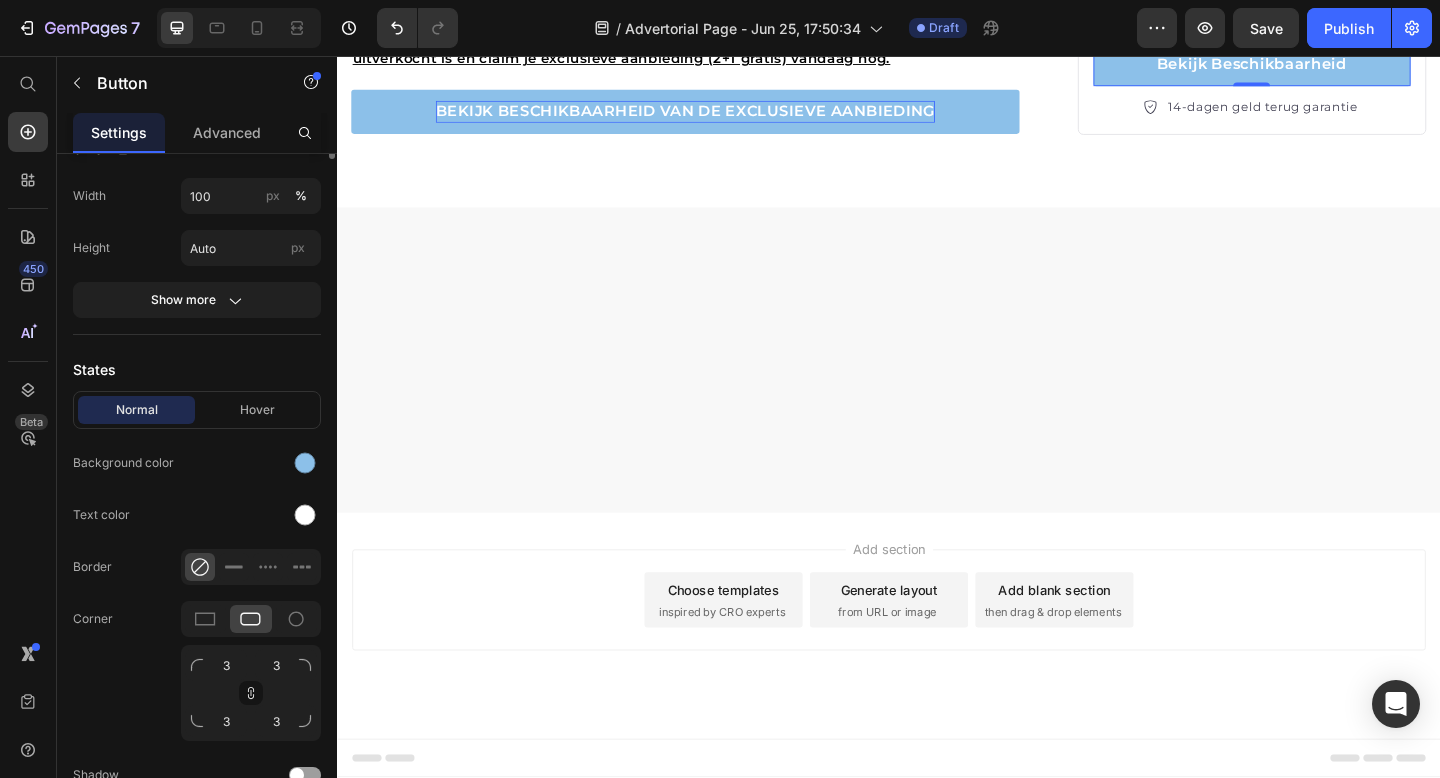 scroll, scrollTop: 0, scrollLeft: 0, axis: both 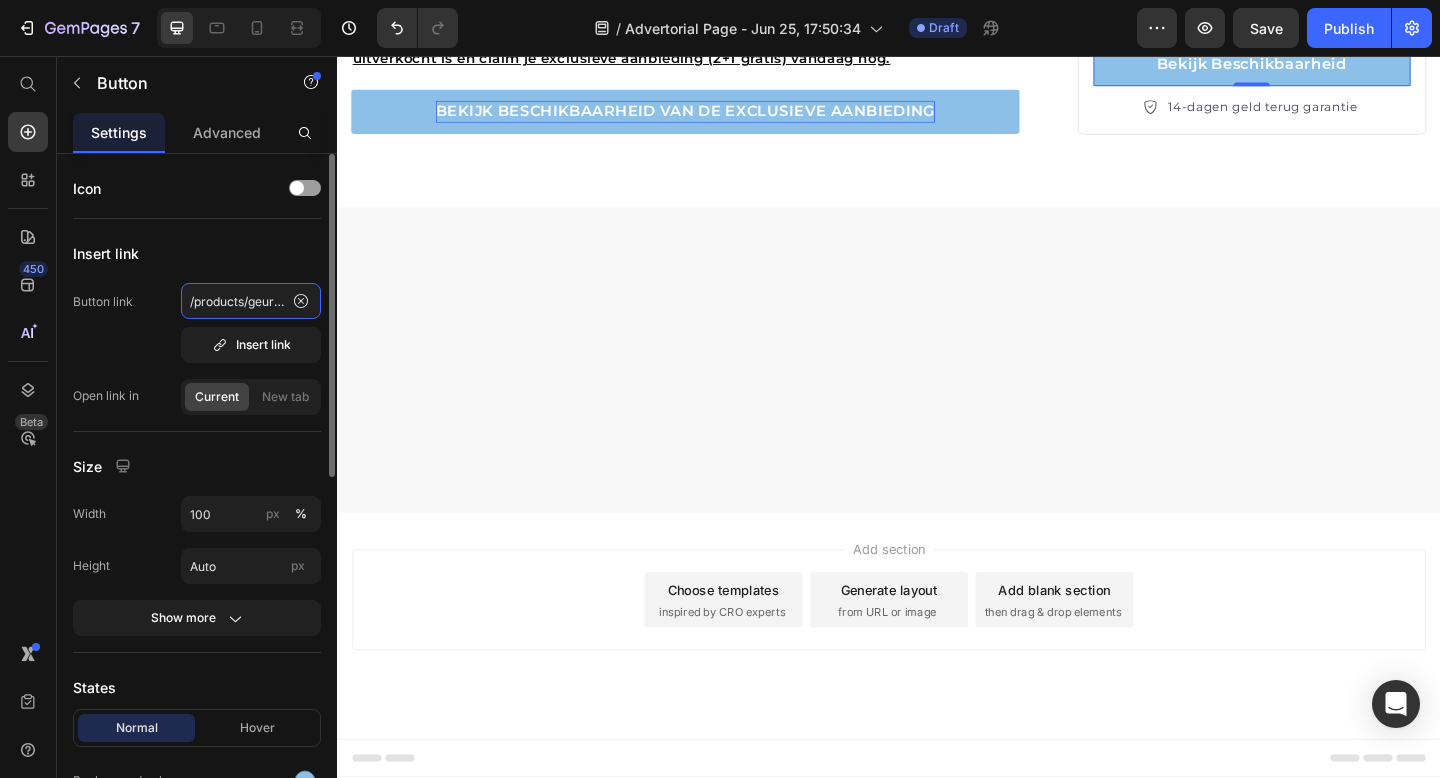 click on "/products/geurmachine-mood-60m2" 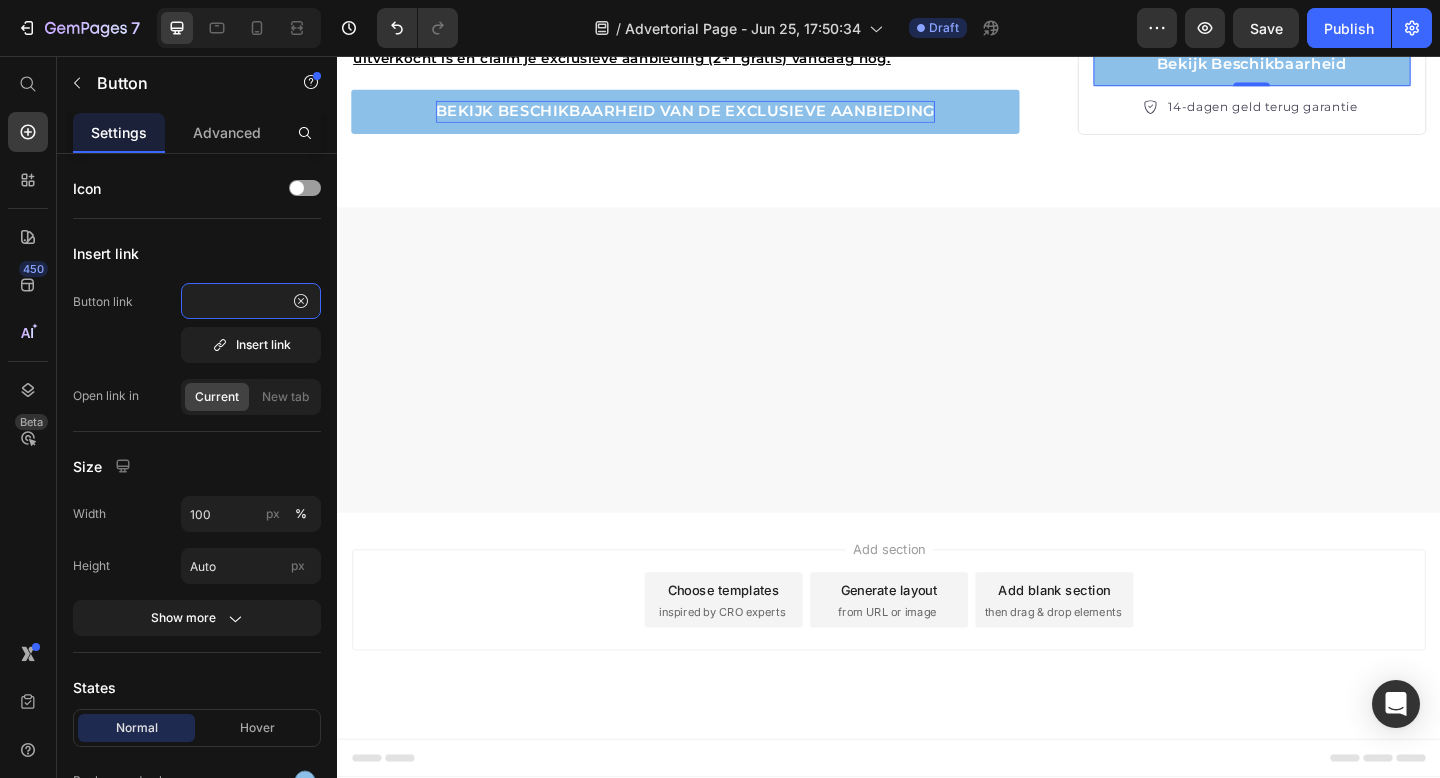 scroll, scrollTop: 751, scrollLeft: 0, axis: vertical 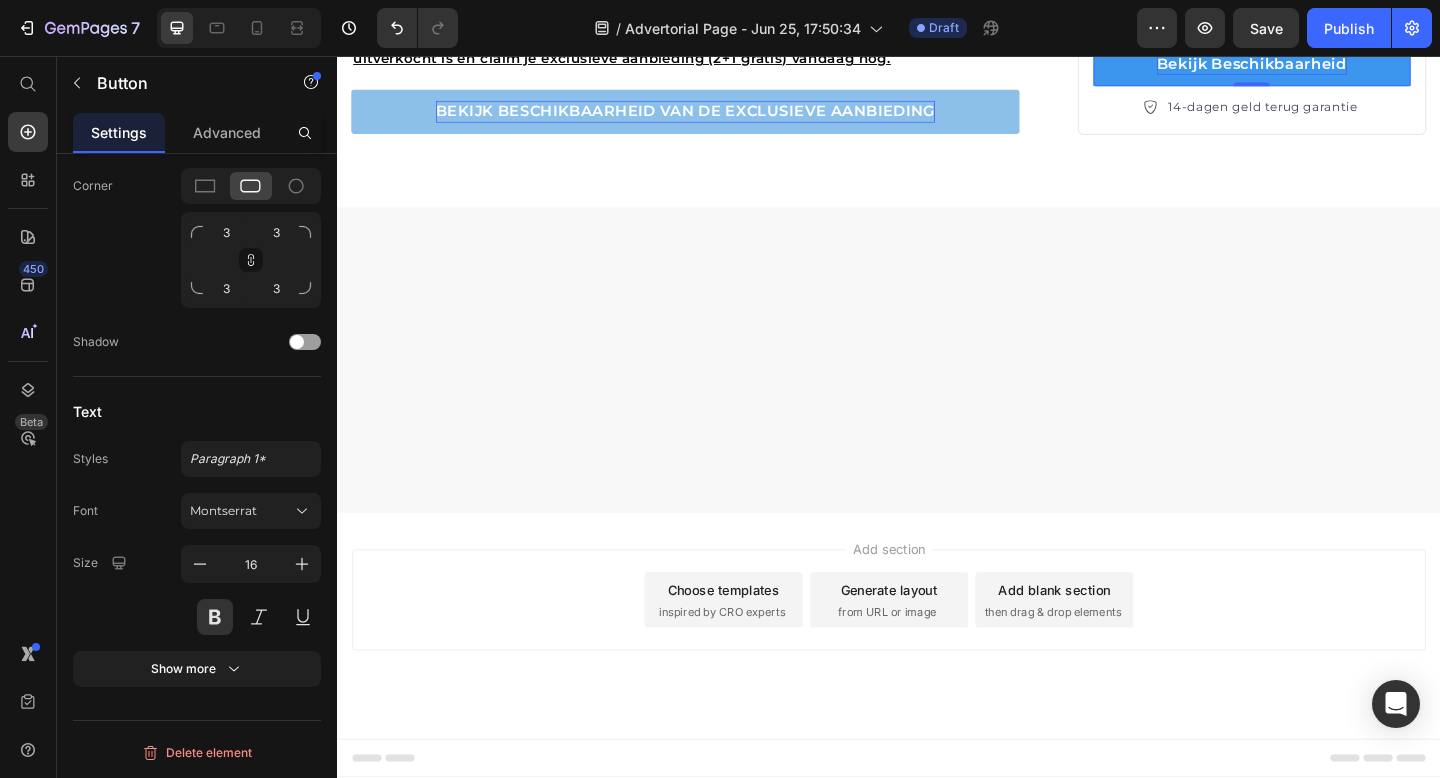 click on "Bekijk Beschikbaarheid" at bounding box center (1332, 65) 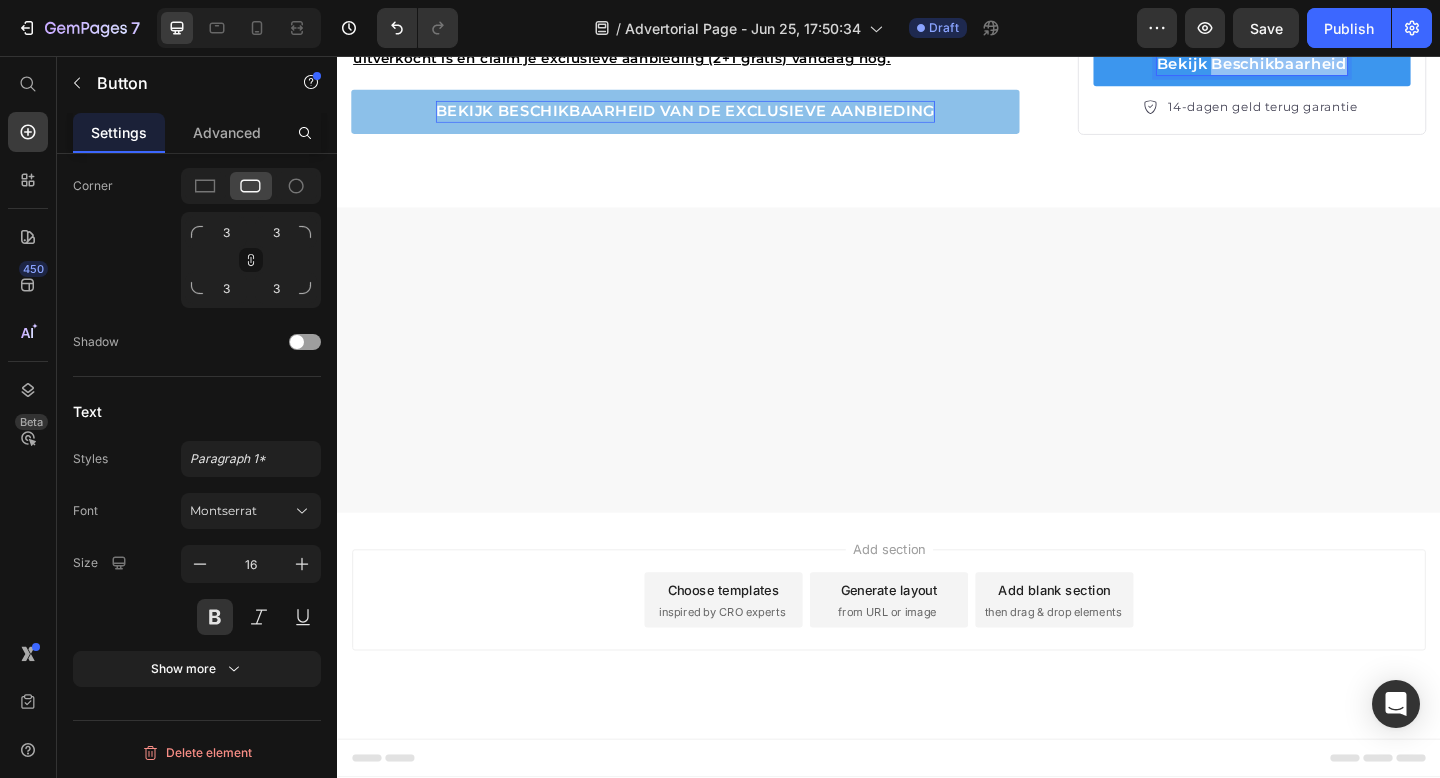 click on "Bekijk Beschikbaarheid" at bounding box center [1332, 65] 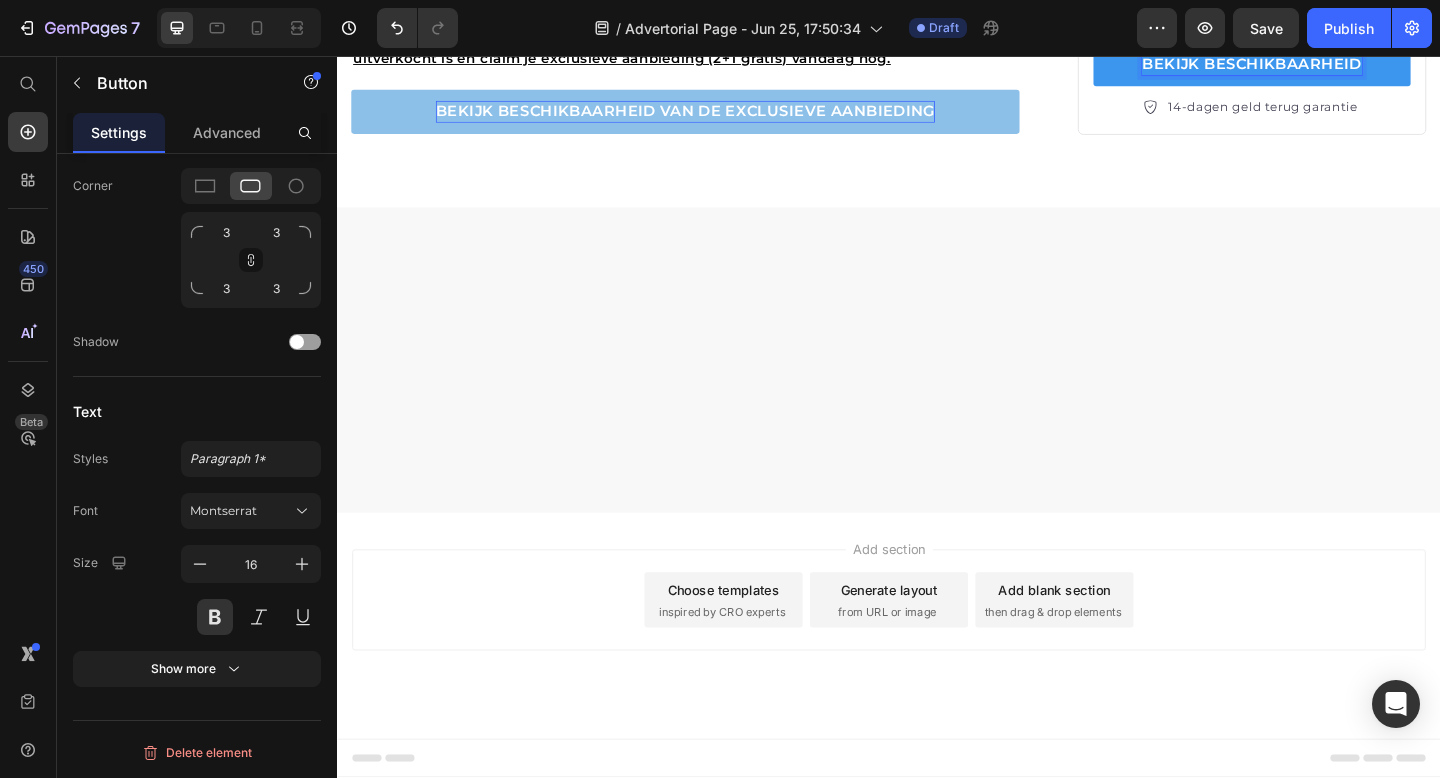 click at bounding box center [937, 387] 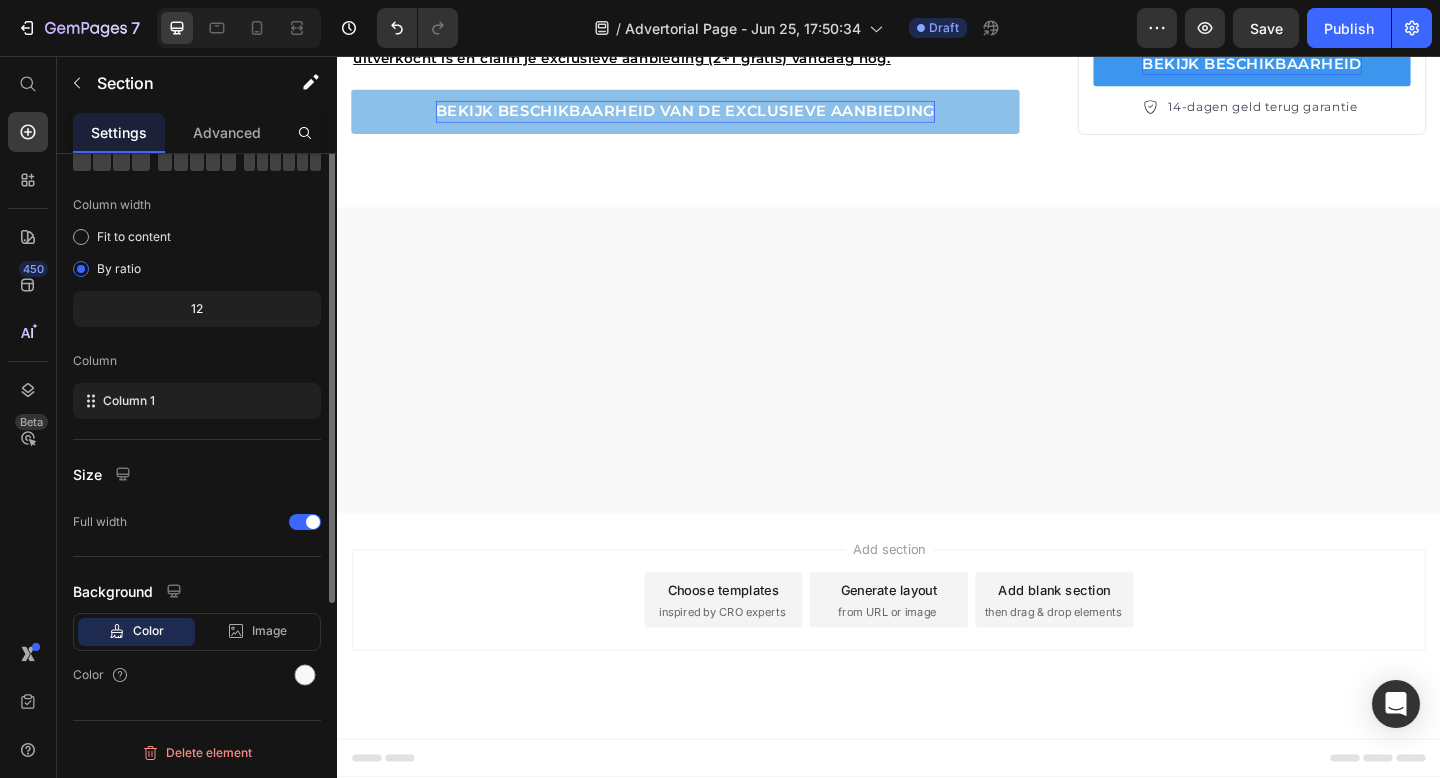 scroll, scrollTop: 0, scrollLeft: 0, axis: both 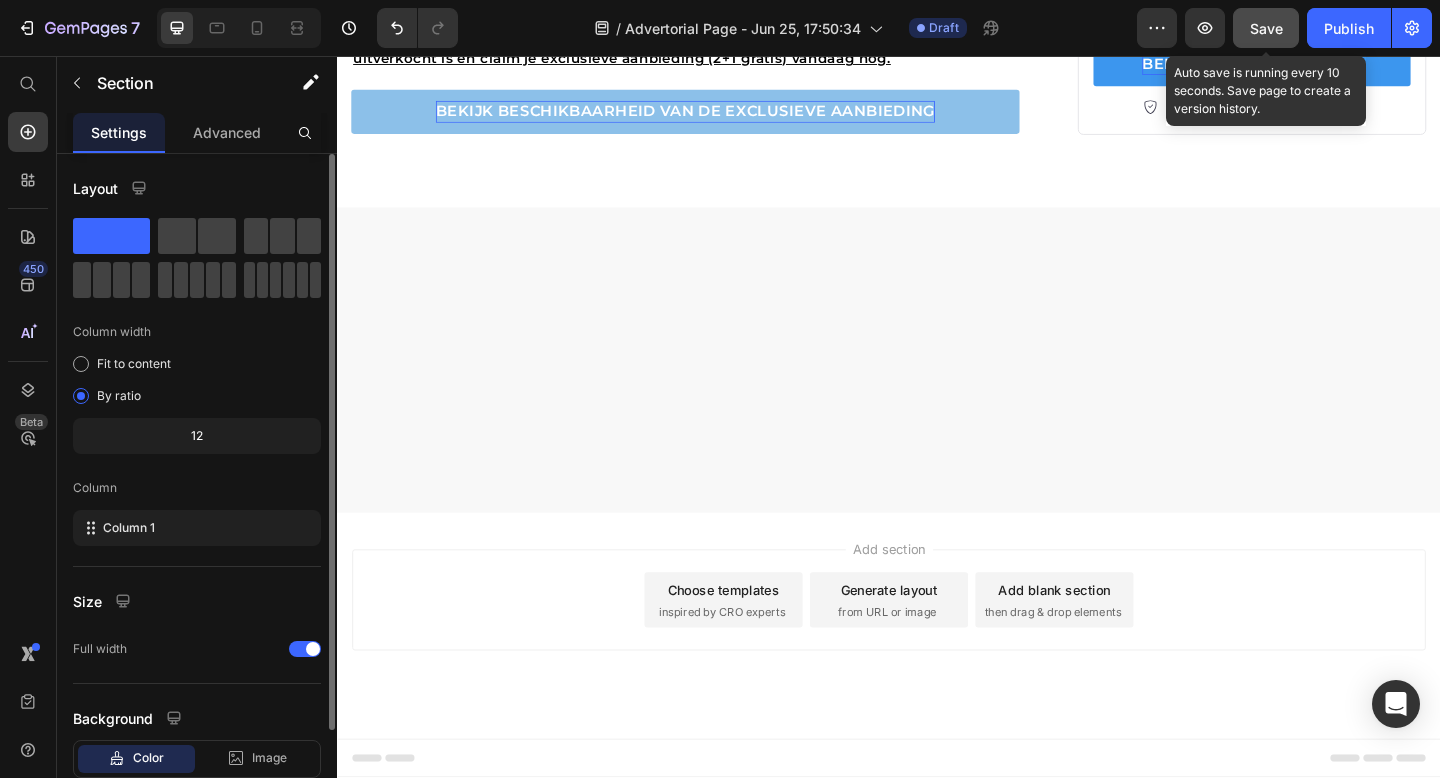 click on "Save" at bounding box center (1266, 28) 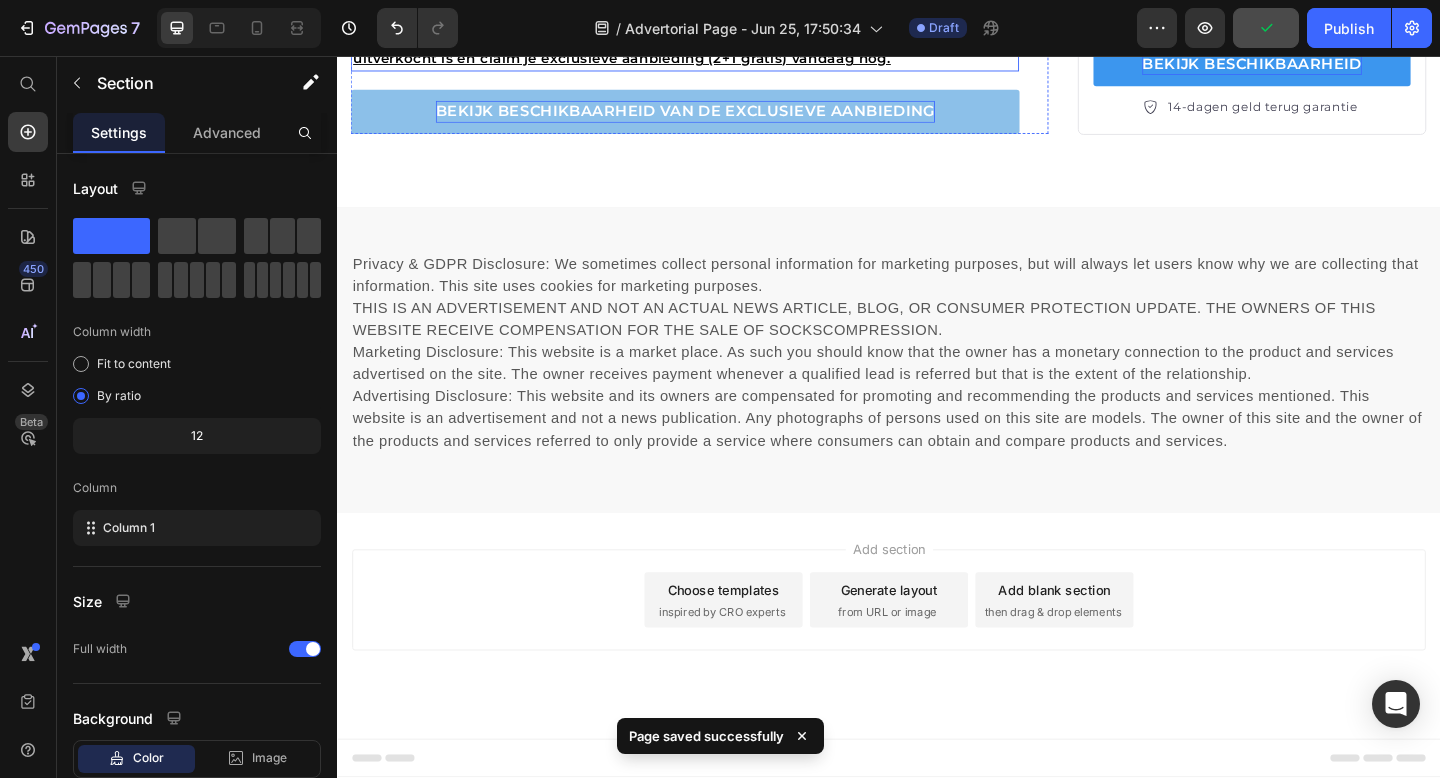 scroll, scrollTop: 4744, scrollLeft: 0, axis: vertical 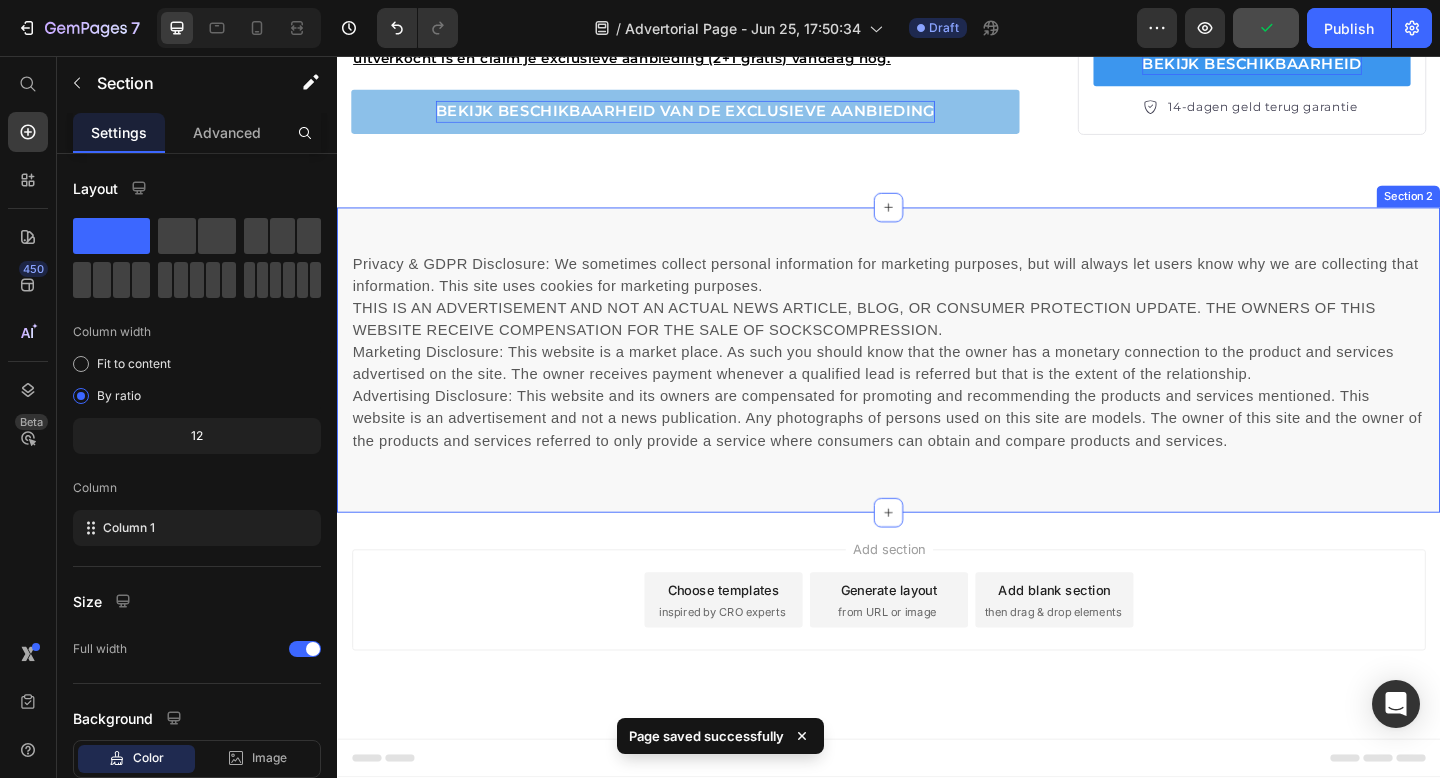 click on "Privacy & GDPR Disclosure: We sometimes collect personal information for marketing purposes, but will always let users know why we are collecting that information. This site uses cookies for marketing purposes. THIS IS AN ADVERTISEMENT AND NOT AN ACTUAL NEWS ARTICLE, BLOG, OR CONSUMER PROTECTION UPDATE. THE OWNERS OF THIS WEBSITE RECEIVE COMPENSATION FOR THE SALE OF SOCKSCOMPRESSION. Marketing Disclosure: This website is a market place. As such you should know that the owner has a monetary connection to the product and services advertised on the site. The owner receives payment whenever a qualified lead is referred but that is the extent of the relationship. Text block Row Section 2" at bounding box center (937, 387) 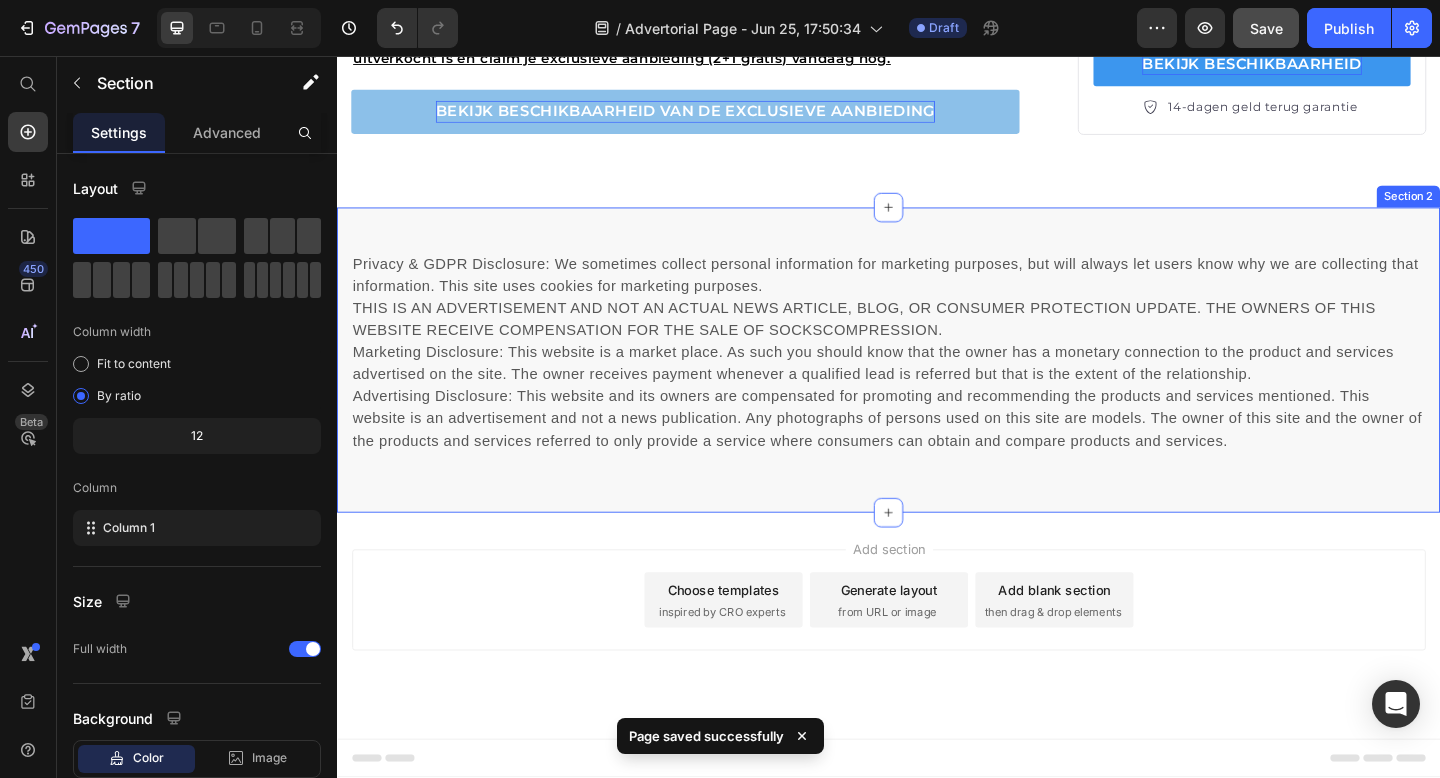 click on "Privacy & GDPR Disclosure: We sometimes collect personal information for marketing purposes, but will always let users know why we are collecting that information. This site uses cookies for marketing purposes. THIS IS AN ADVERTISEMENT AND NOT AN ACTUAL NEWS ARTICLE, BLOG, OR CONSUMER PROTECTION UPDATE. THE OWNERS OF THIS WEBSITE RECEIVE COMPENSATION FOR THE SALE OF SOCKSCOMPRESSION. Marketing Disclosure: This website is a market place. As such you should know that the owner has a monetary connection to the product and services advertised on the site. The owner receives payment whenever a qualified lead is referred but that is the extent of the relationship. Text block Row Section 2" at bounding box center [937, 387] 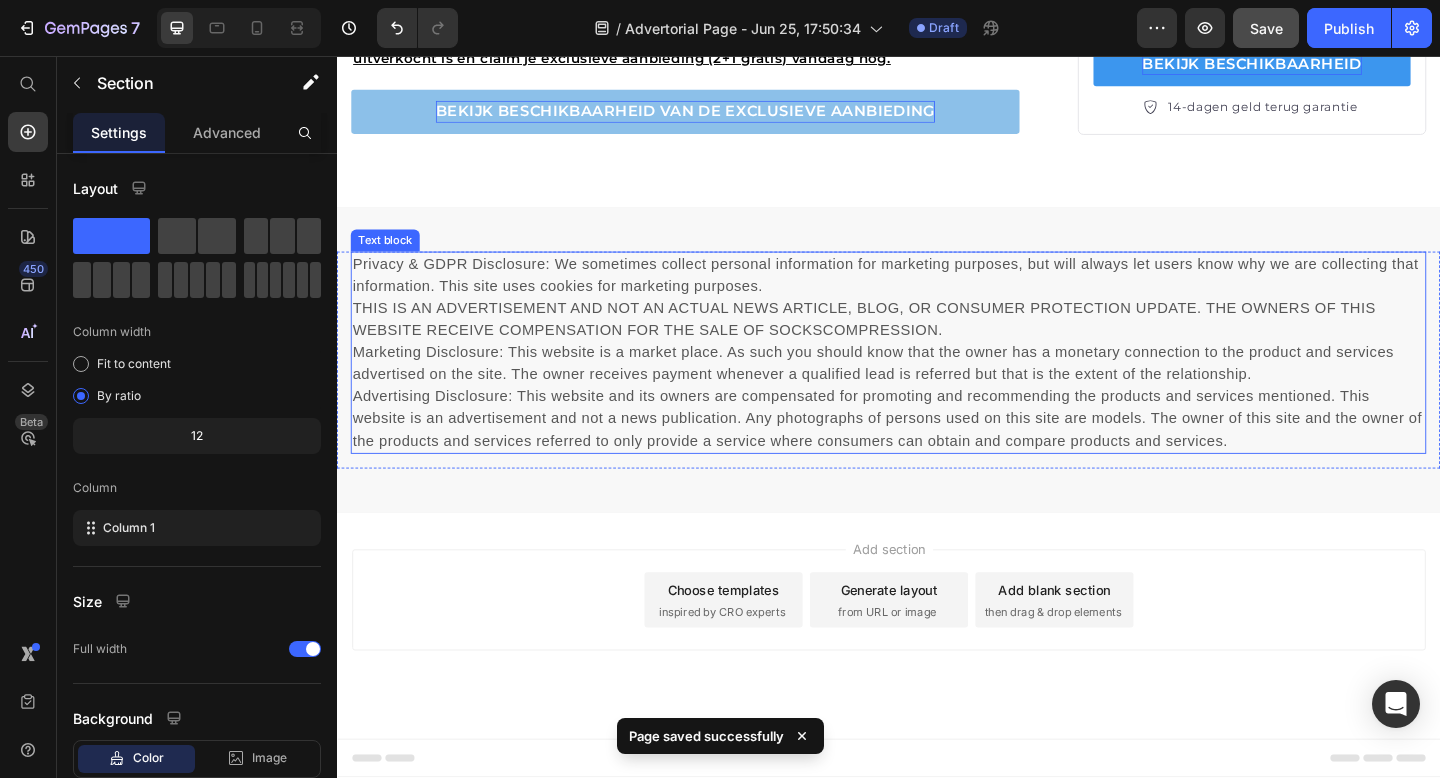 click on "Privacy & GDPR Disclosure: We sometimes collect personal information for marketing purposes, but will always let users know why we are collecting that information. This site uses cookies for marketing purposes. THIS IS AN ADVERTISEMENT AND NOT AN ACTUAL NEWS ARTICLE, BLOG, OR CONSUMER PROTECTION UPDATE. THE OWNERS OF THIS WEBSITE RECEIVE COMPENSATION FOR THE SALE OF SOCKSCOMPRESSION. Marketing Disclosure: This website is a market place. As such you should know that the owner has a monetary connection to the product and services advertised on the site. The owner receives payment whenever a qualified lead is referred but that is the extent of the relationship." at bounding box center [937, 379] 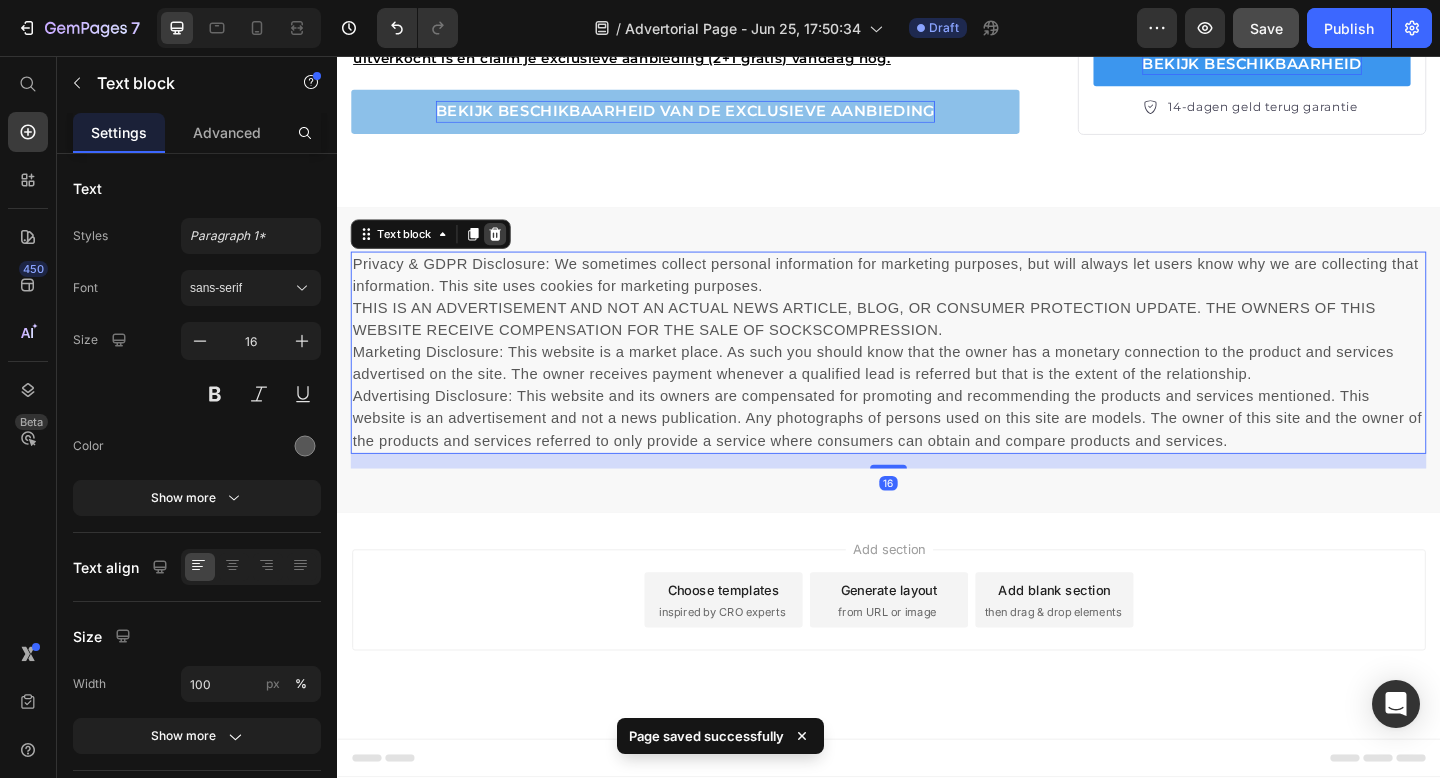 click at bounding box center (509, 250) 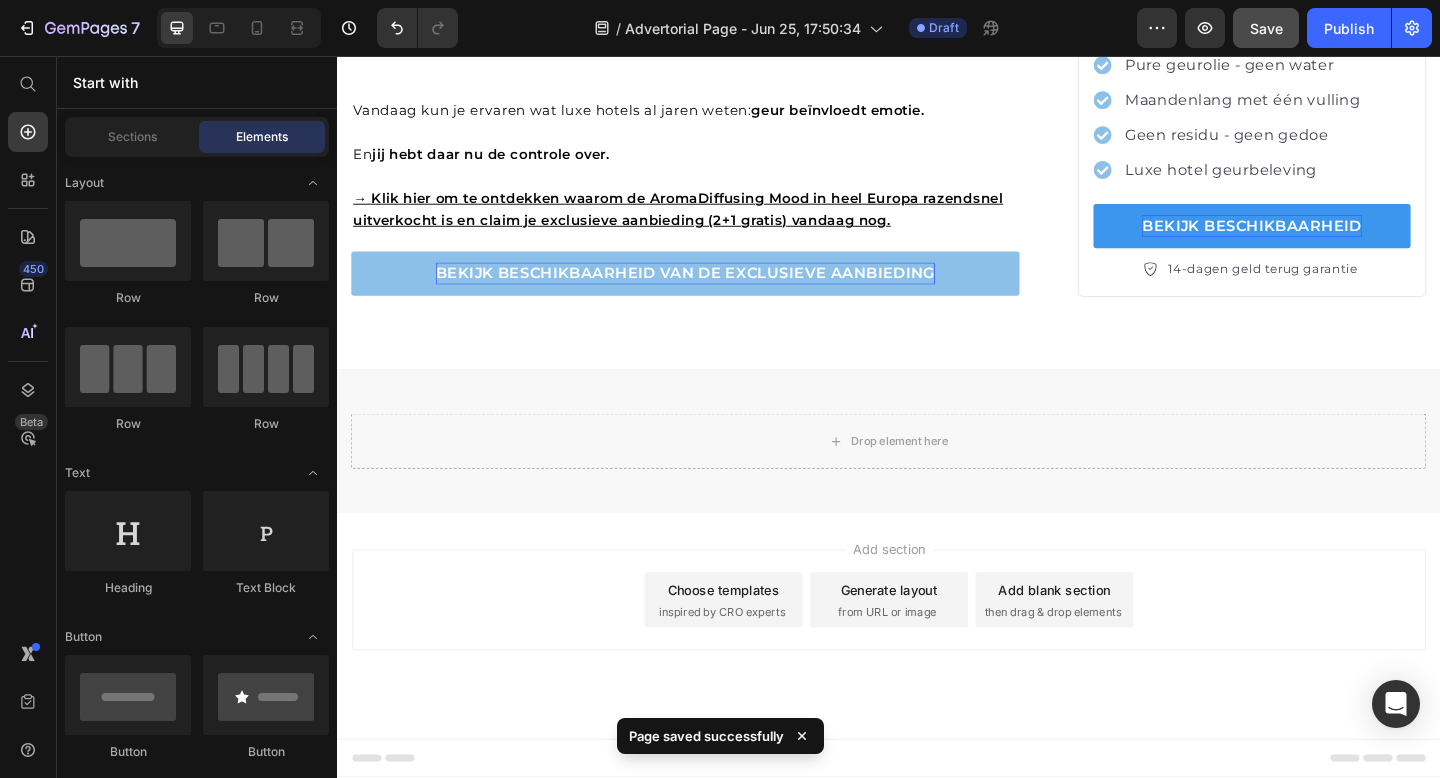 scroll, scrollTop: 4569, scrollLeft: 0, axis: vertical 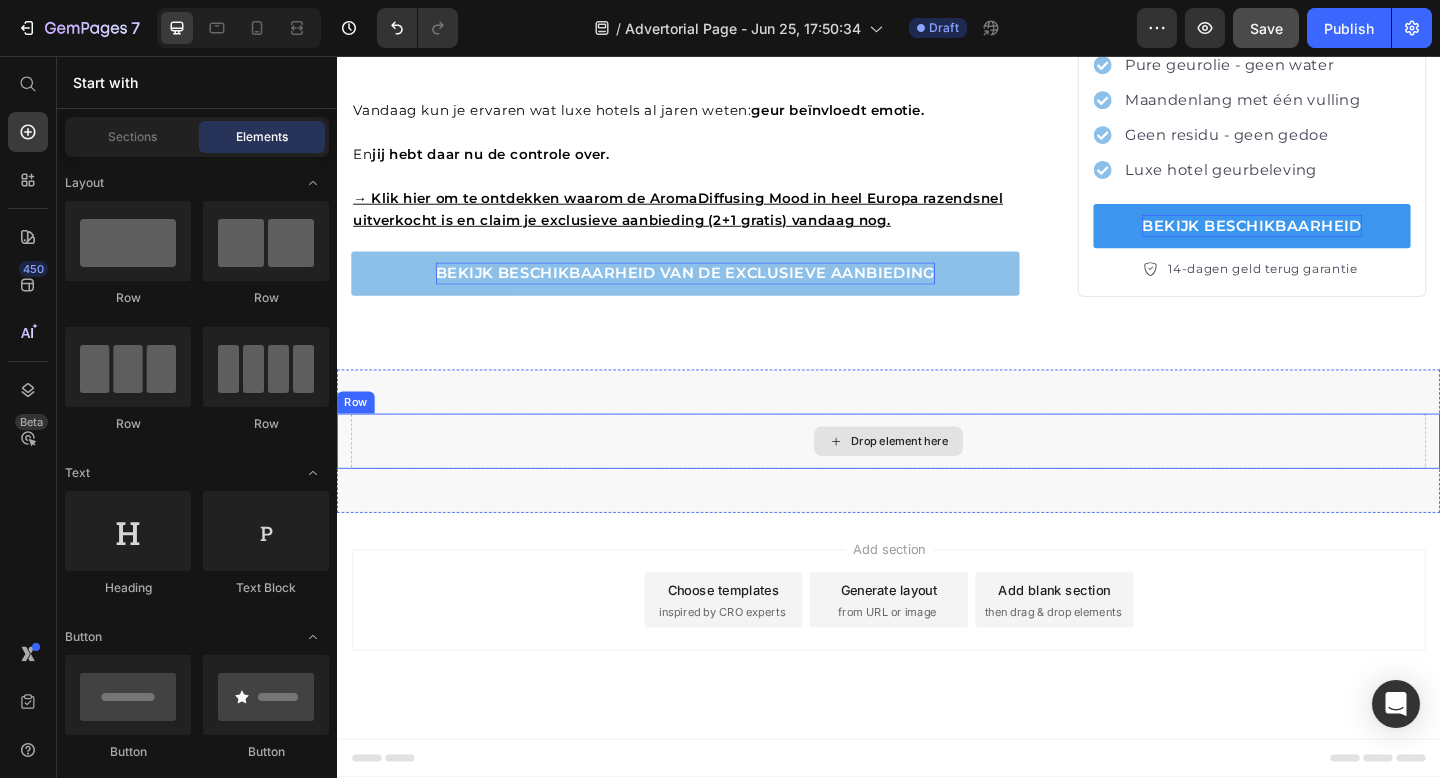 click on "Drop element here" at bounding box center [937, 475] 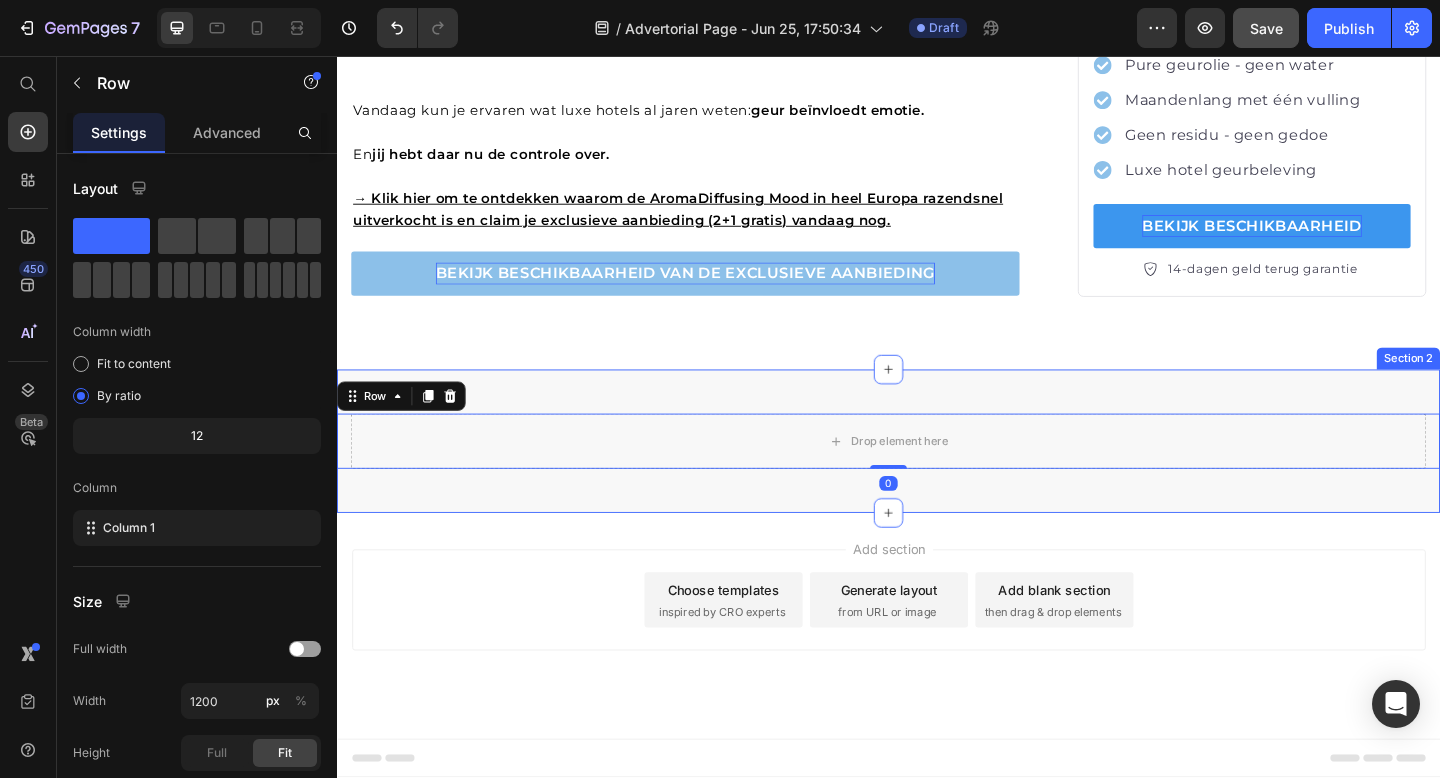 click on "Drop element here Row   0 Section 2" at bounding box center [937, 475] 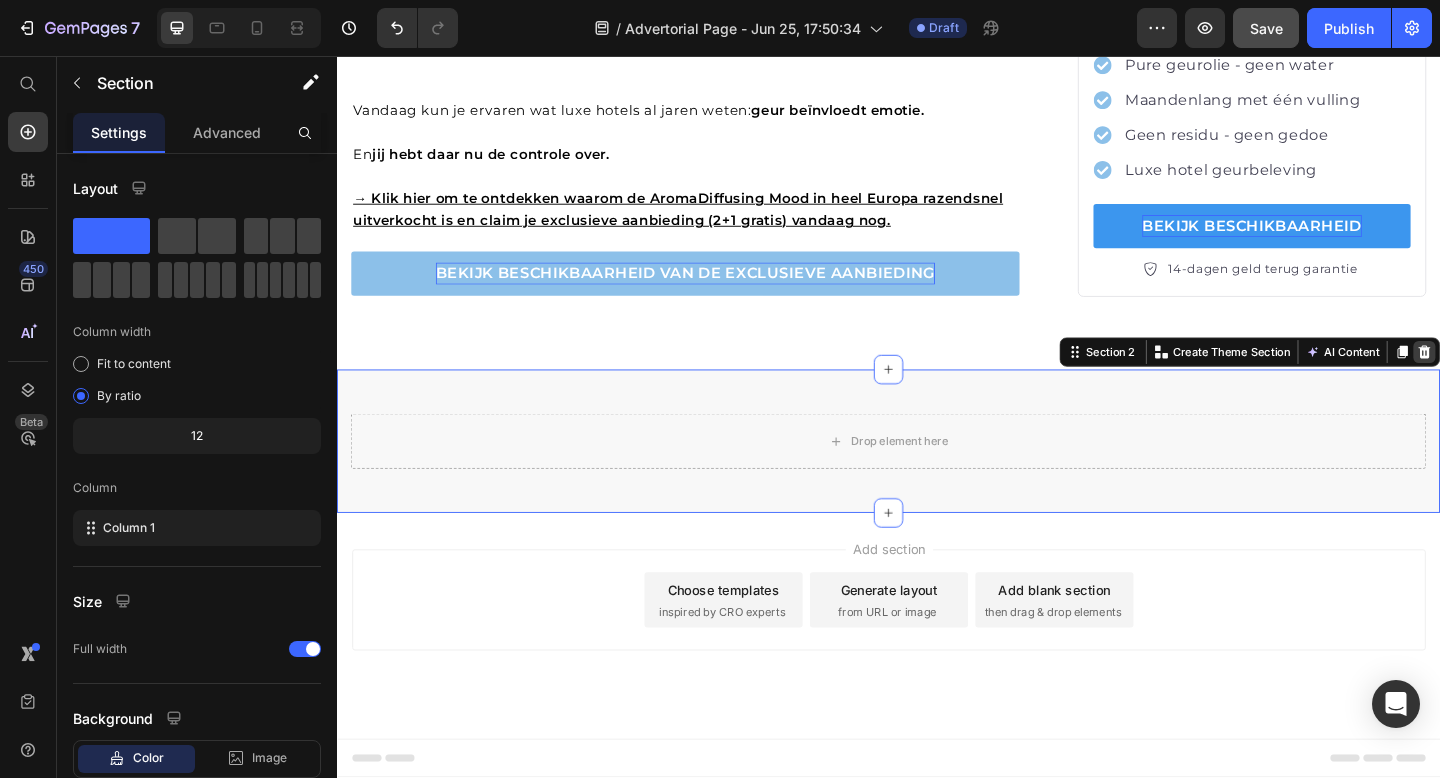 click 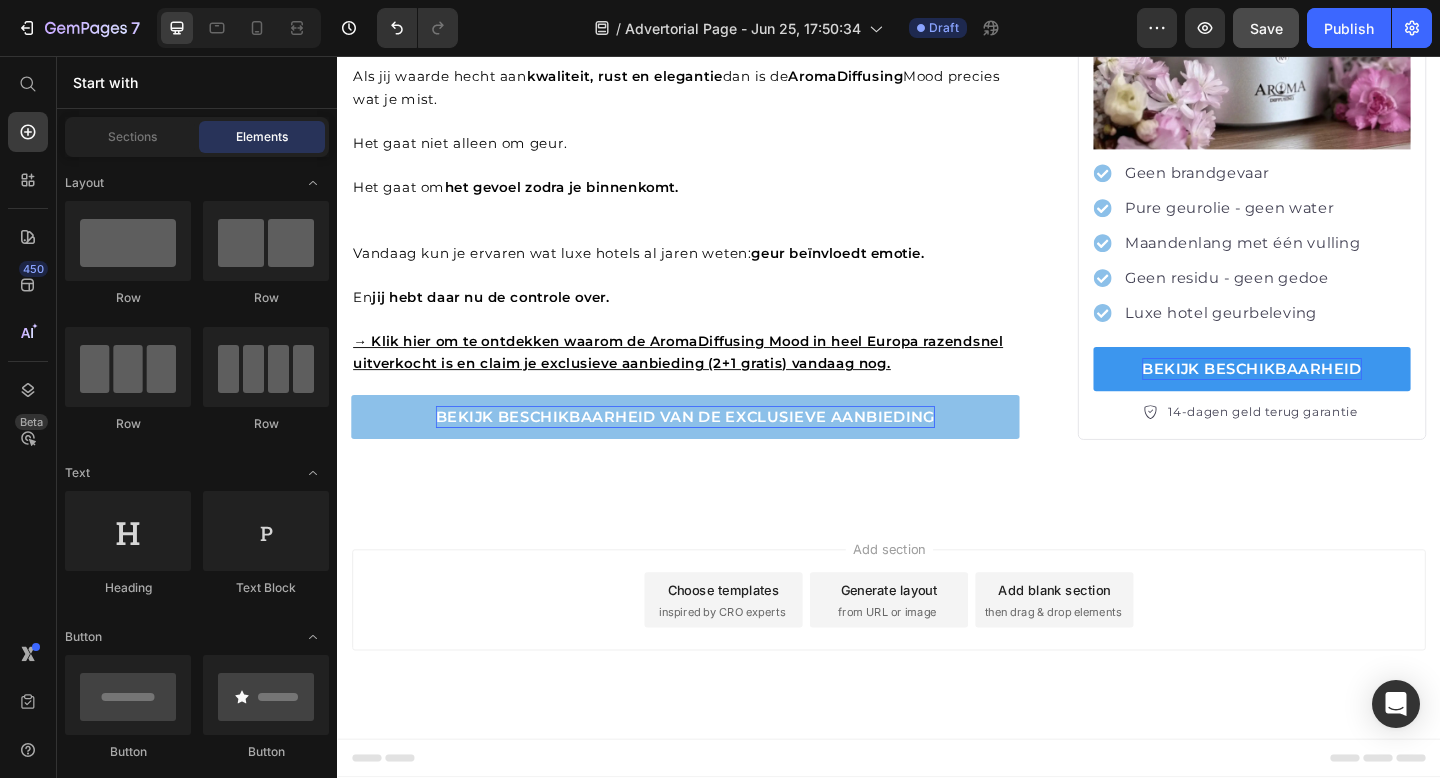scroll, scrollTop: 4413, scrollLeft: 0, axis: vertical 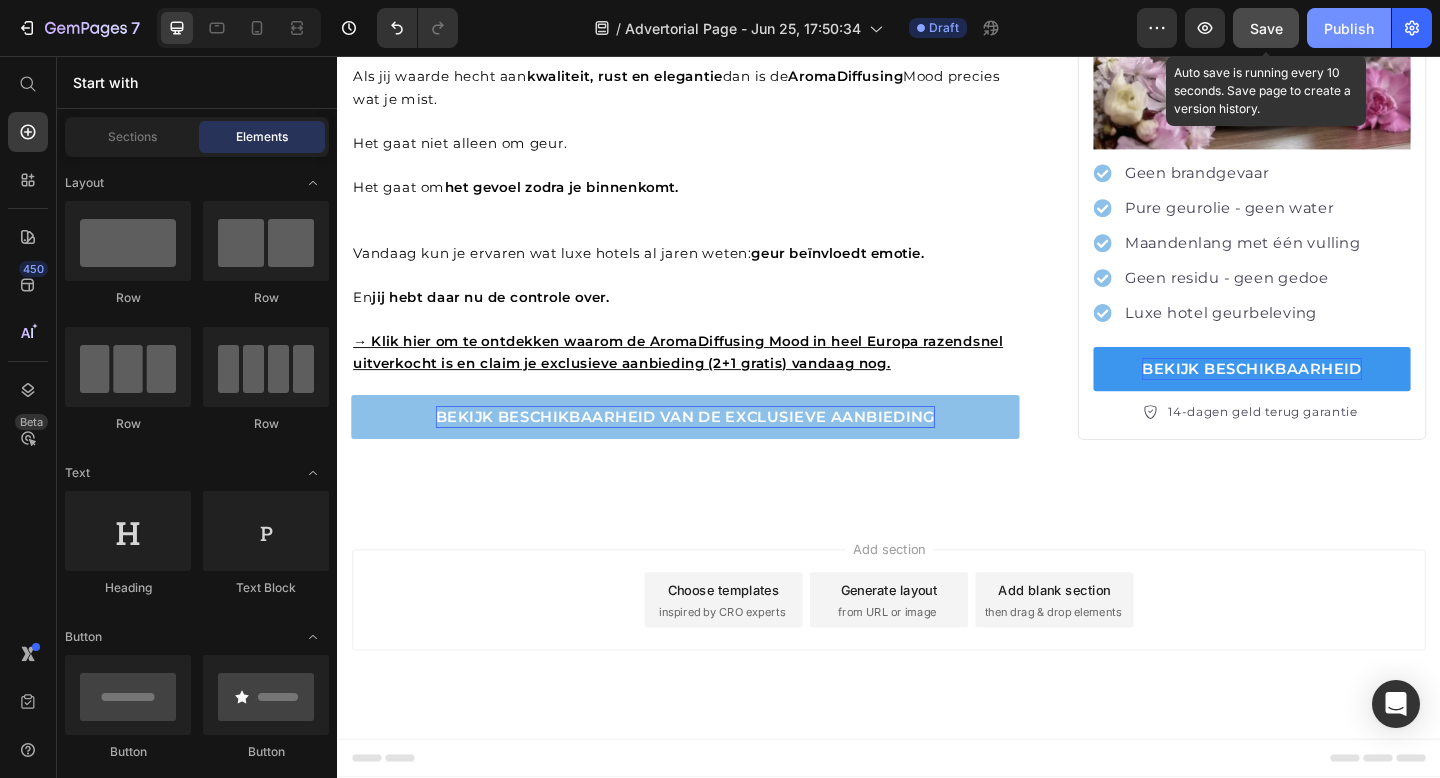 click on "Publish" at bounding box center (1349, 28) 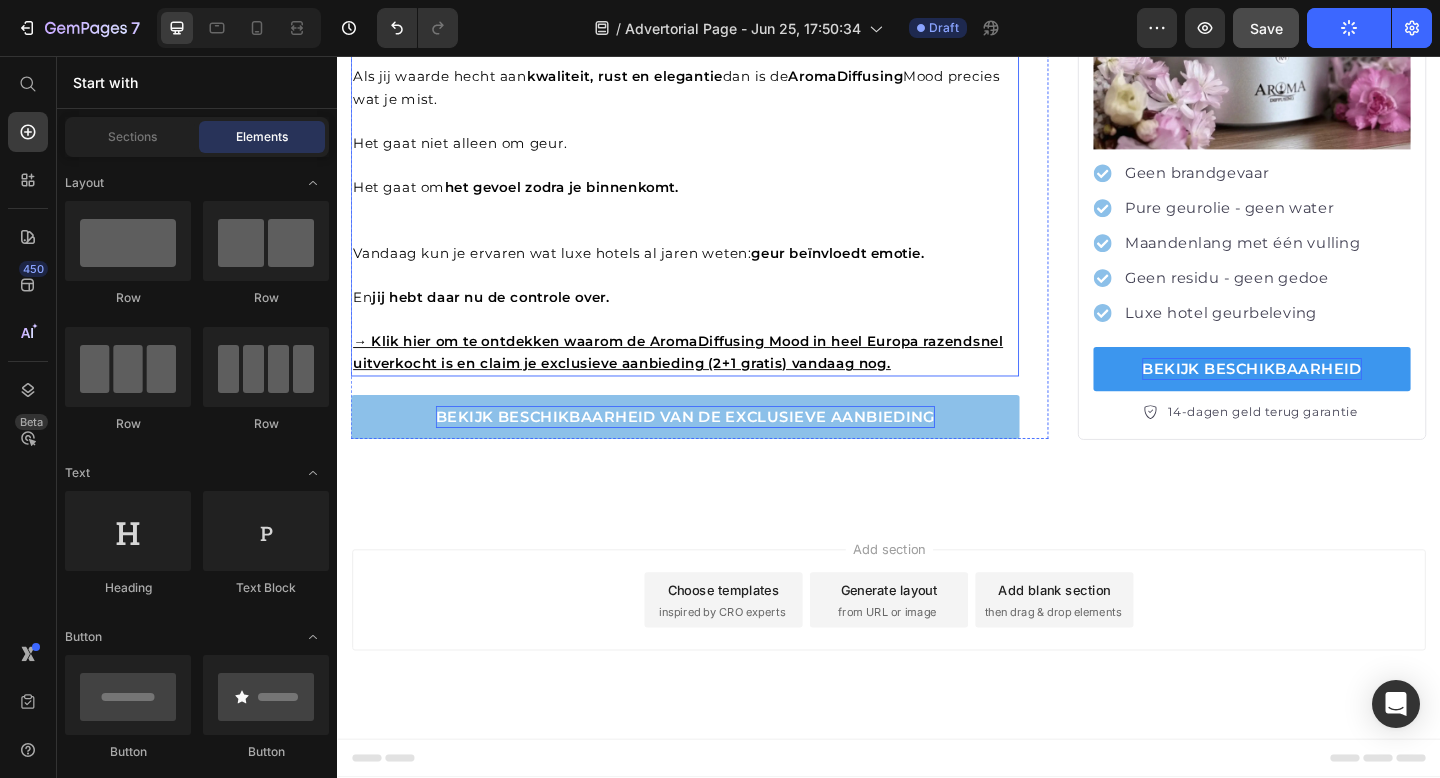 scroll, scrollTop: 4413, scrollLeft: 0, axis: vertical 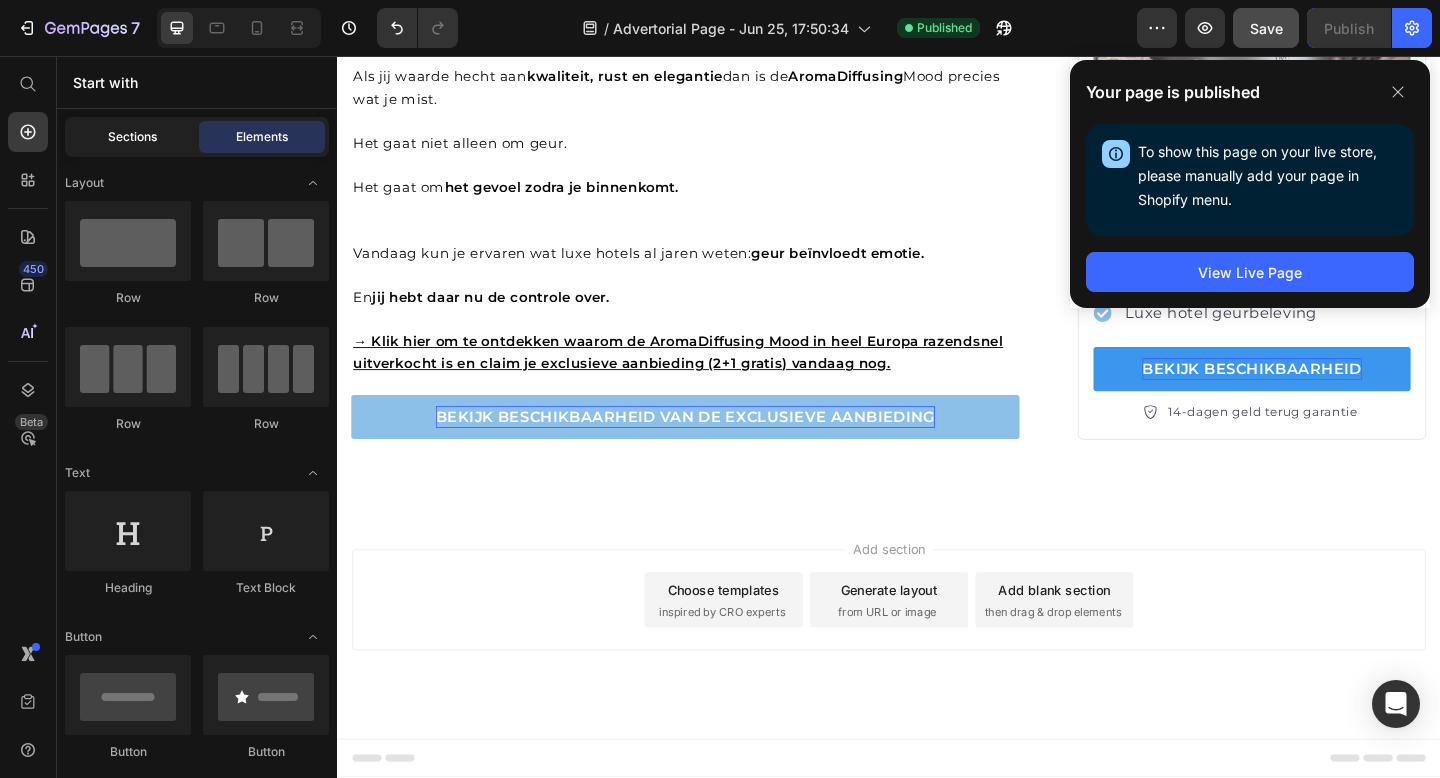click on "Sections" 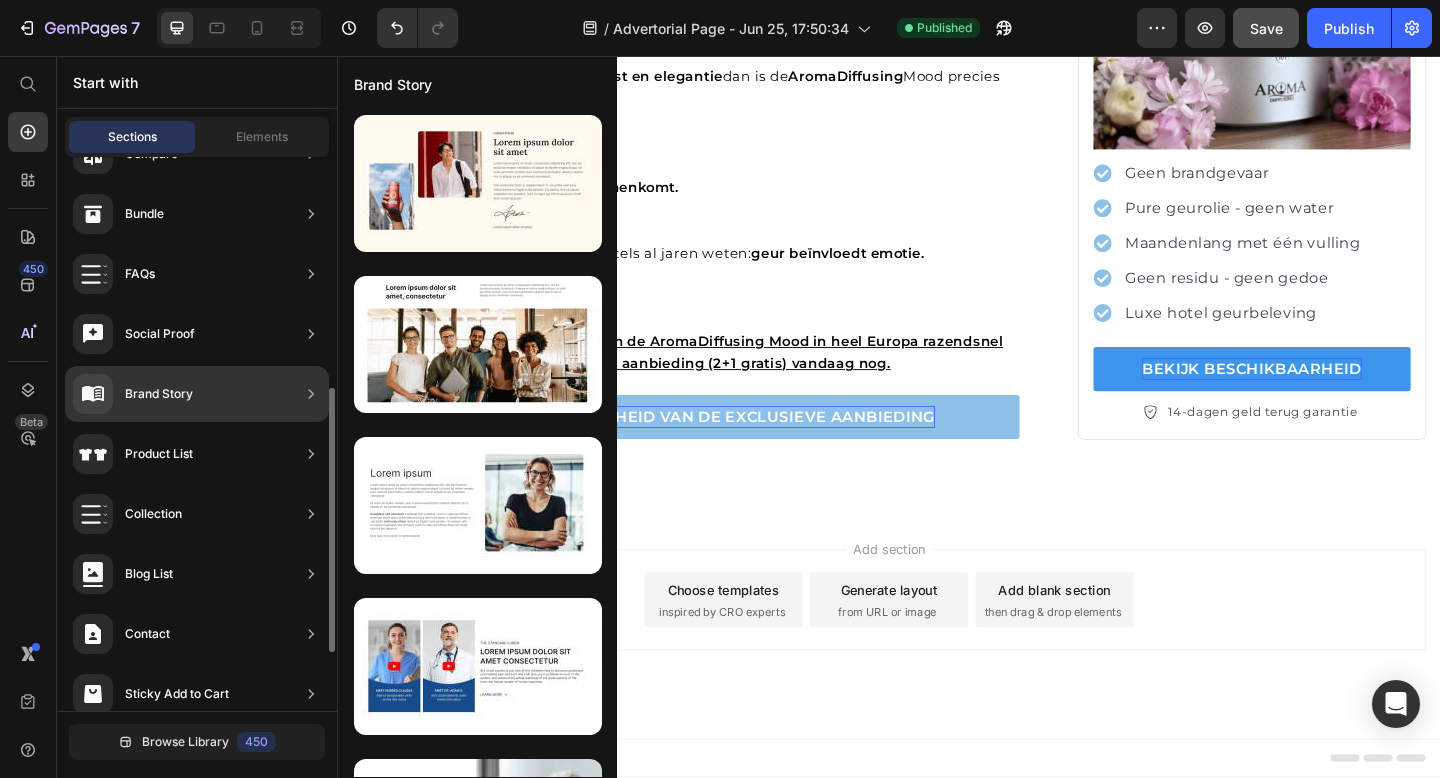scroll, scrollTop: 512, scrollLeft: 0, axis: vertical 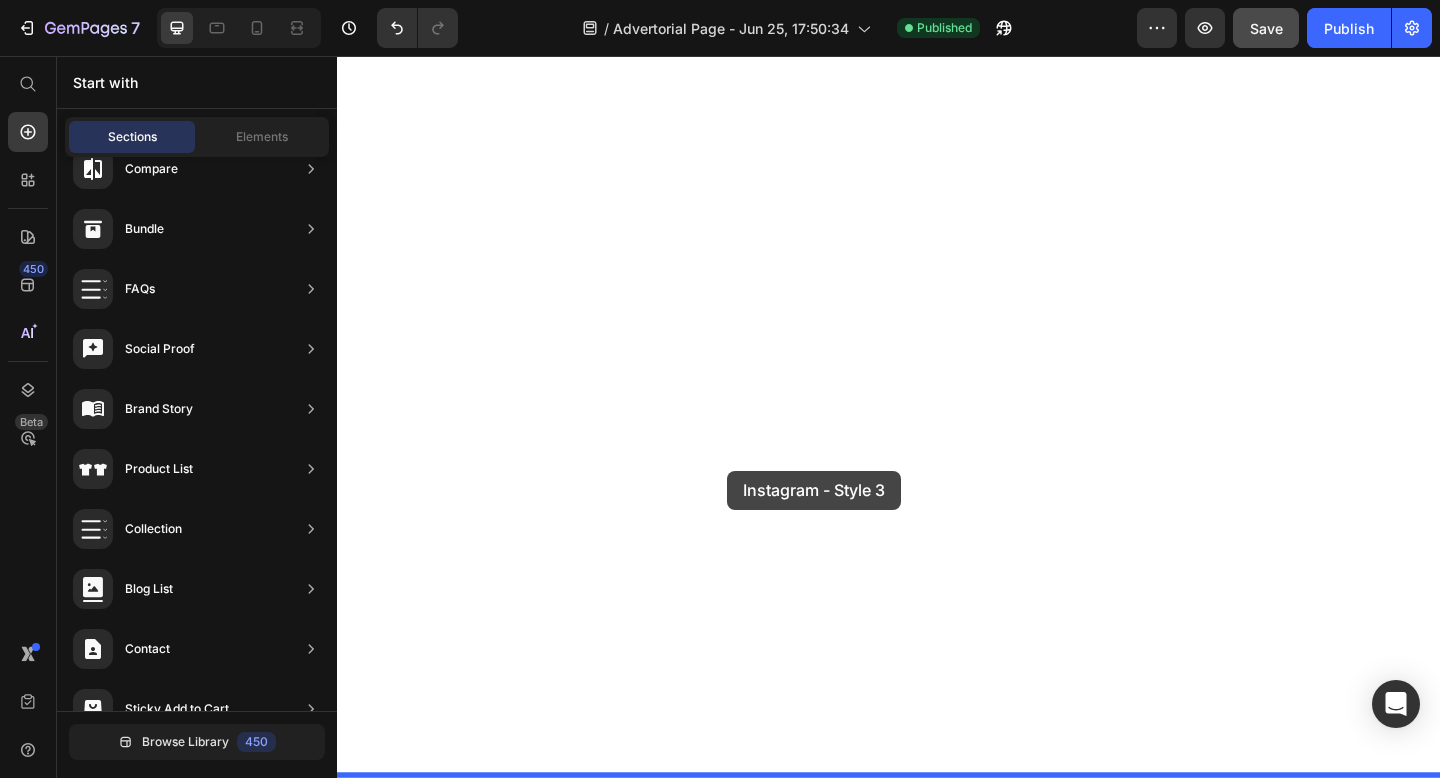 drag, startPoint x: 805, startPoint y: 498, endPoint x: 761, endPoint y: 507, distance: 44.911022 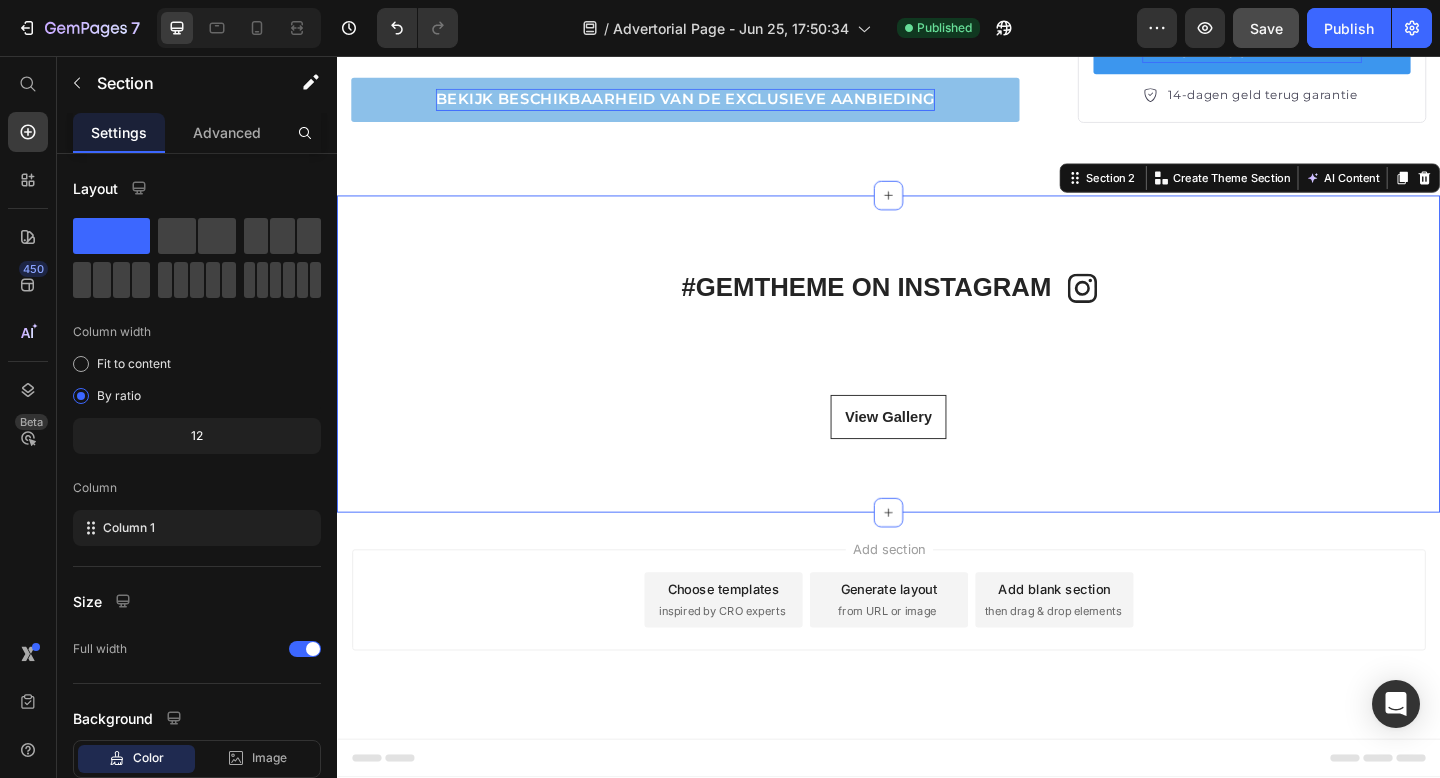 scroll, scrollTop: 4732, scrollLeft: 0, axis: vertical 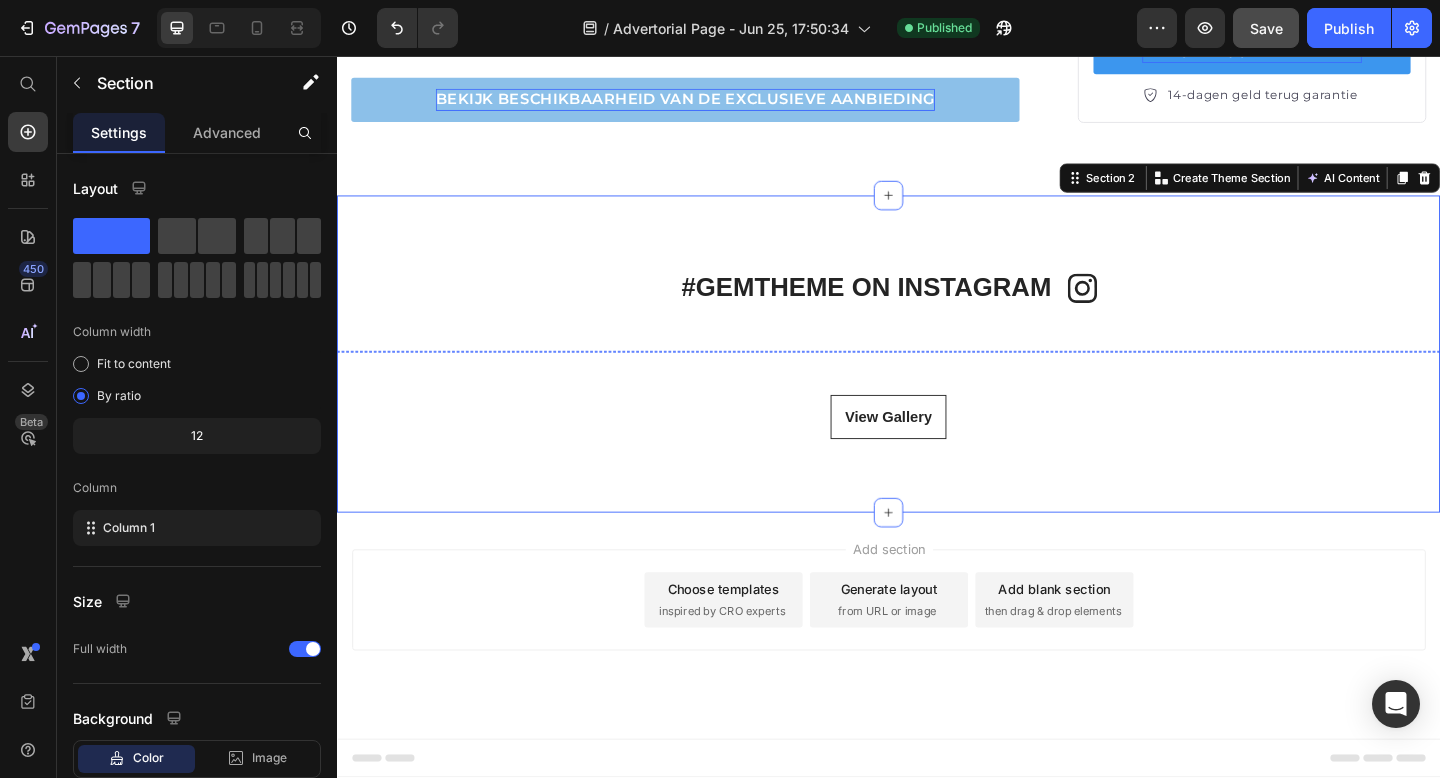 click on "Image" at bounding box center (936, 377) 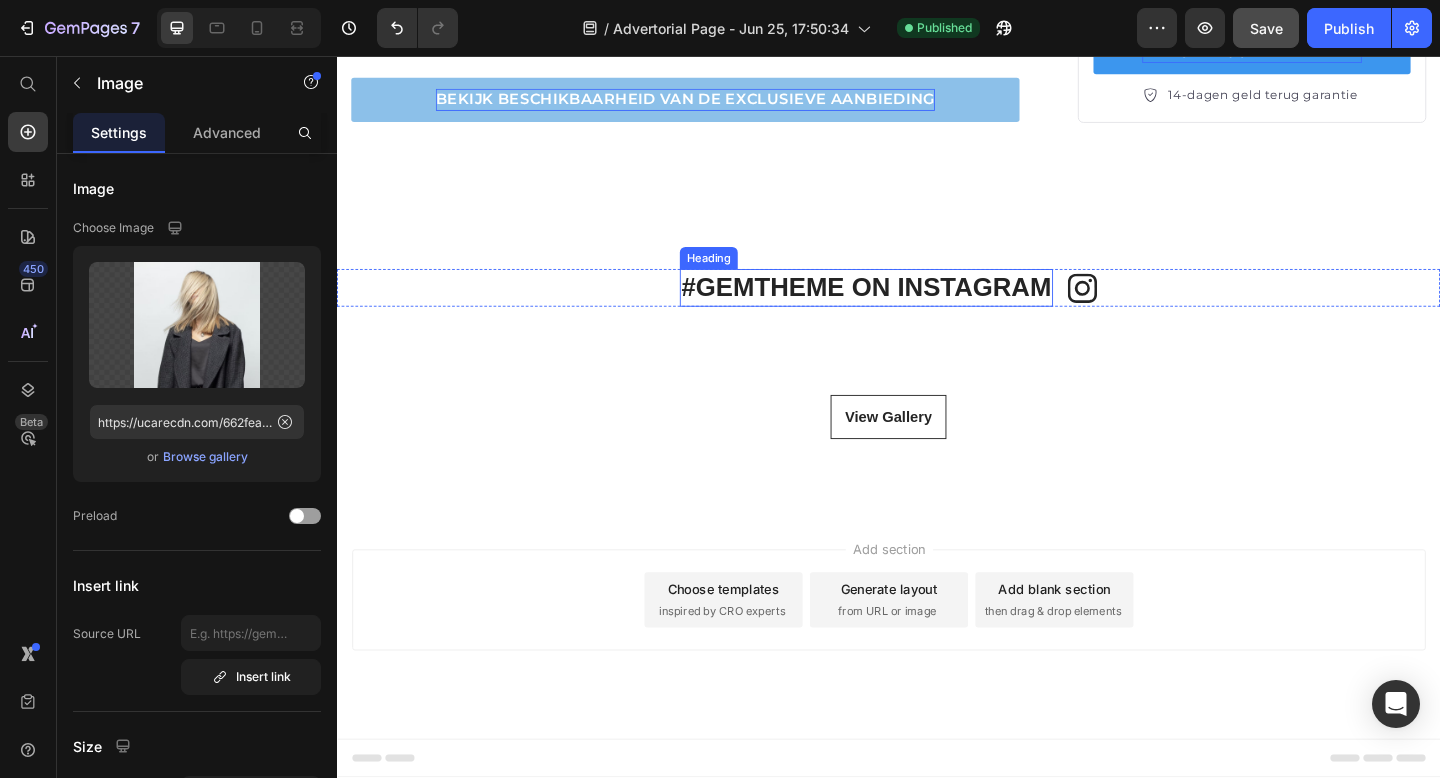 click on "#GEMTHEME ON INSTAGRAM" at bounding box center (913, 308) 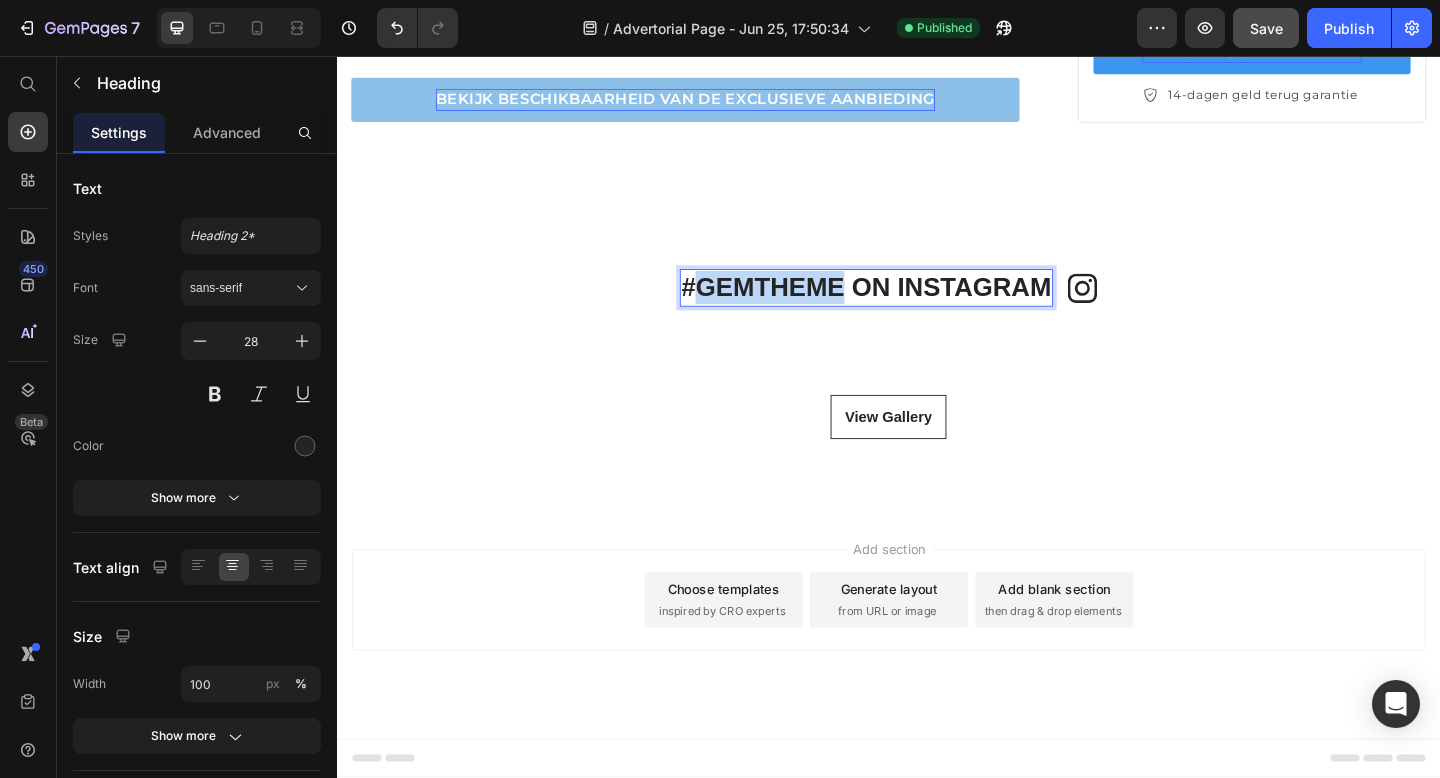 click on "#GEMTHEME ON INSTAGRAM" at bounding box center (913, 308) 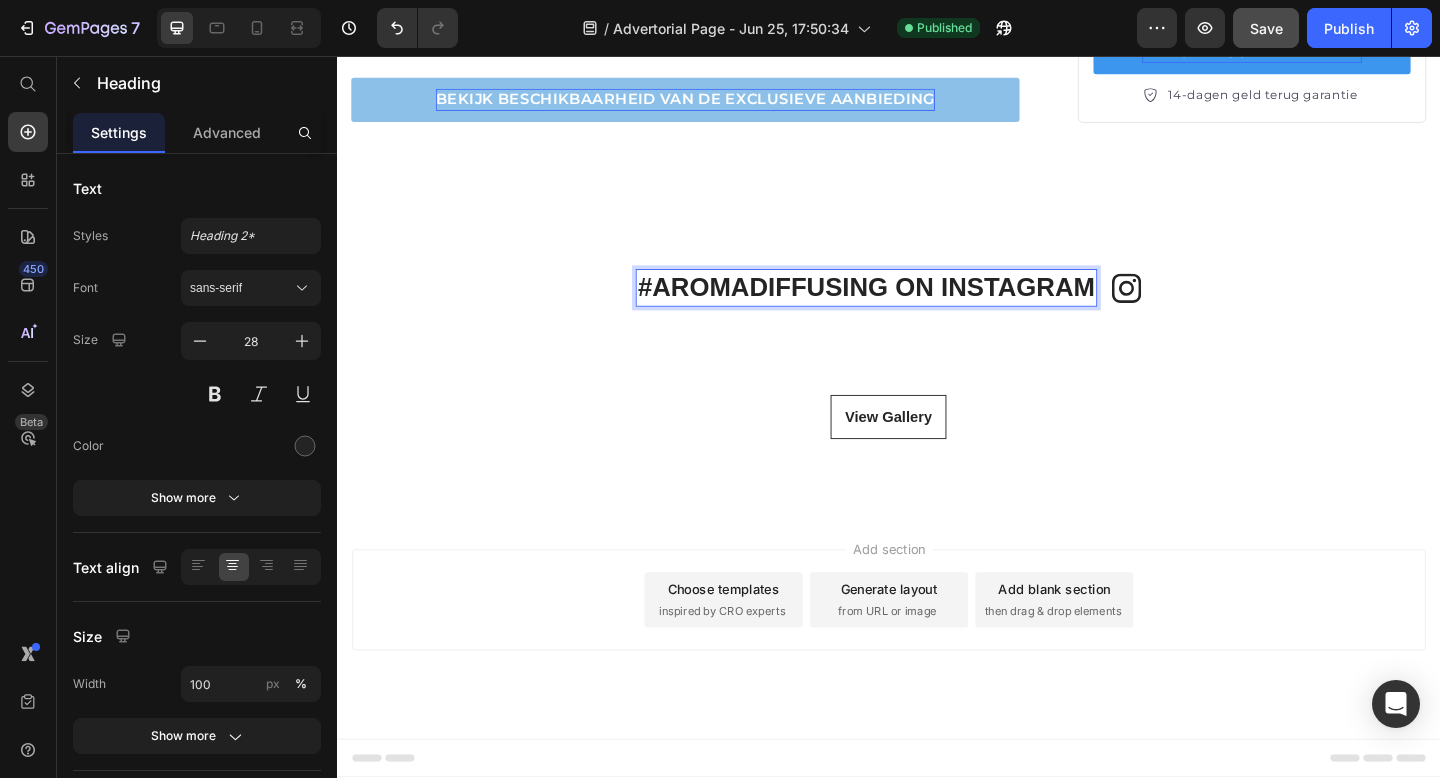 click on "#AROMADIFFUSING ON INSTAGRAM" at bounding box center [912, 308] 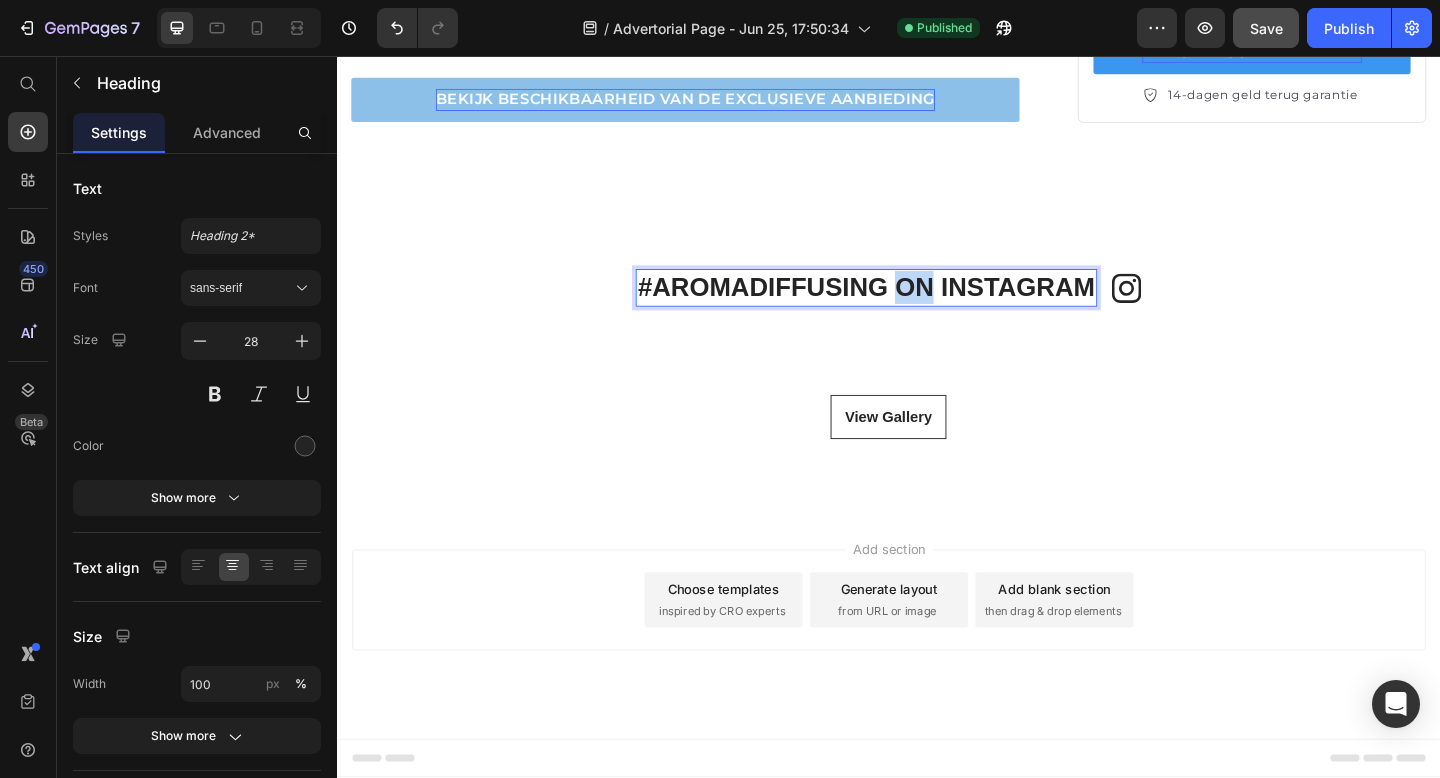click on "#AROMADIFFUSING ON INSTAGRAM" at bounding box center [912, 308] 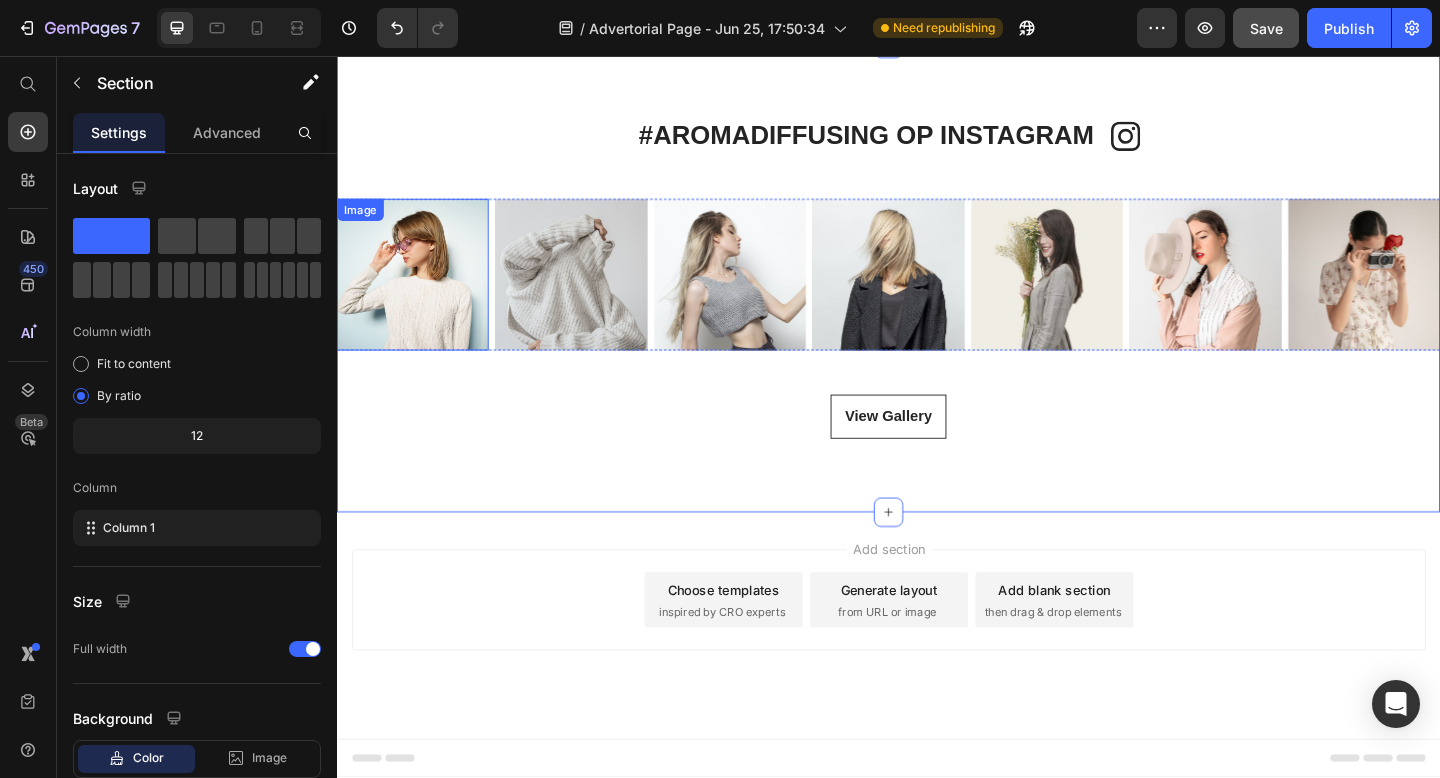 click at bounding box center [419, 294] 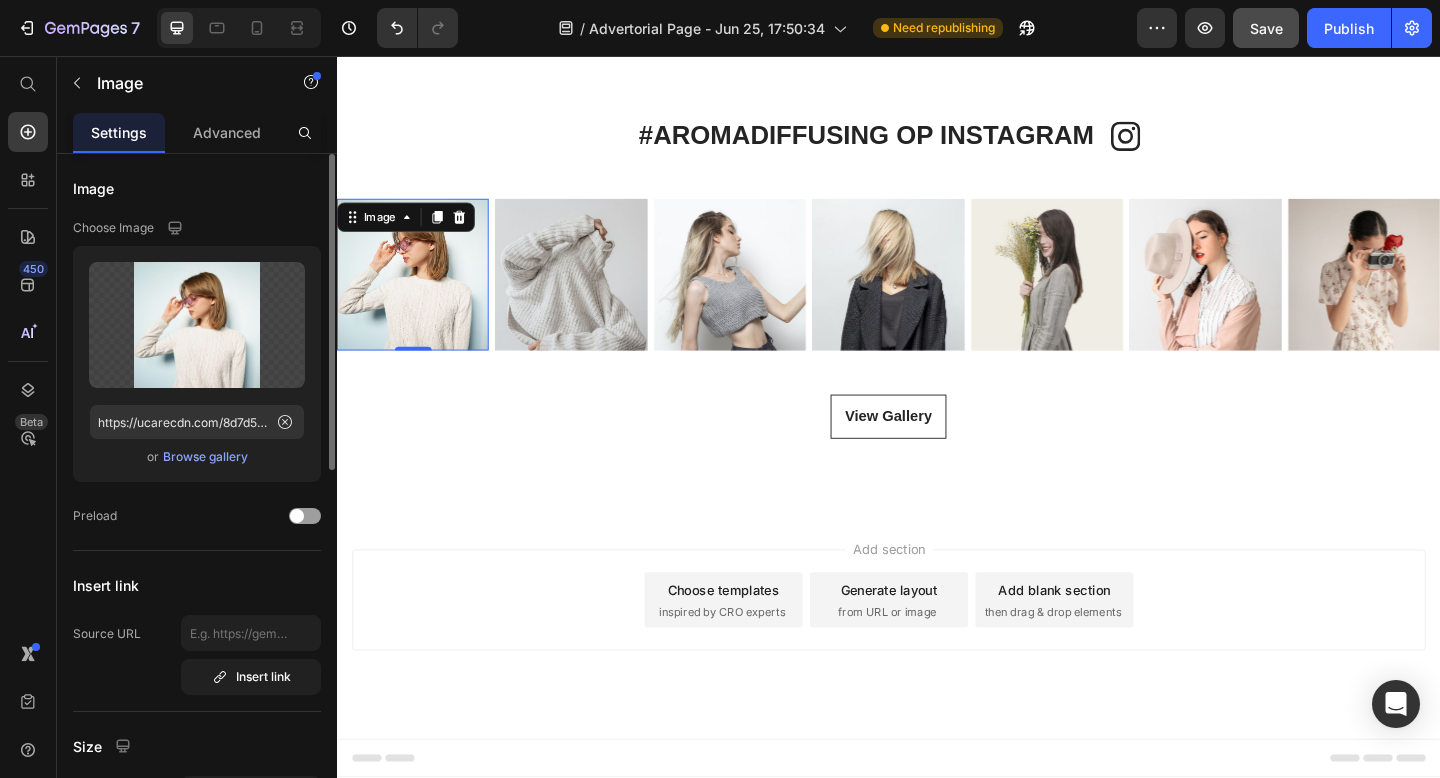 click on "Browse gallery" at bounding box center (205, 457) 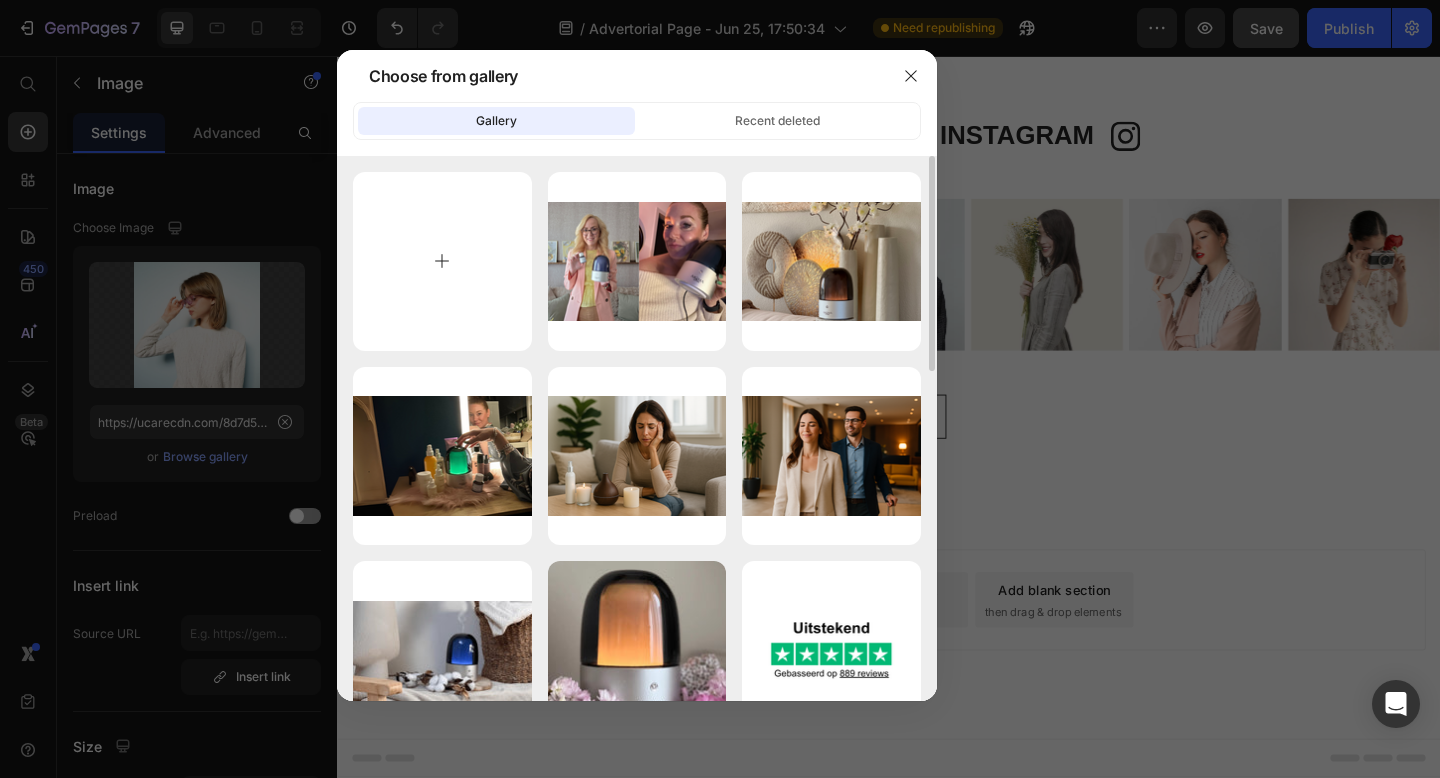 click at bounding box center (442, 261) 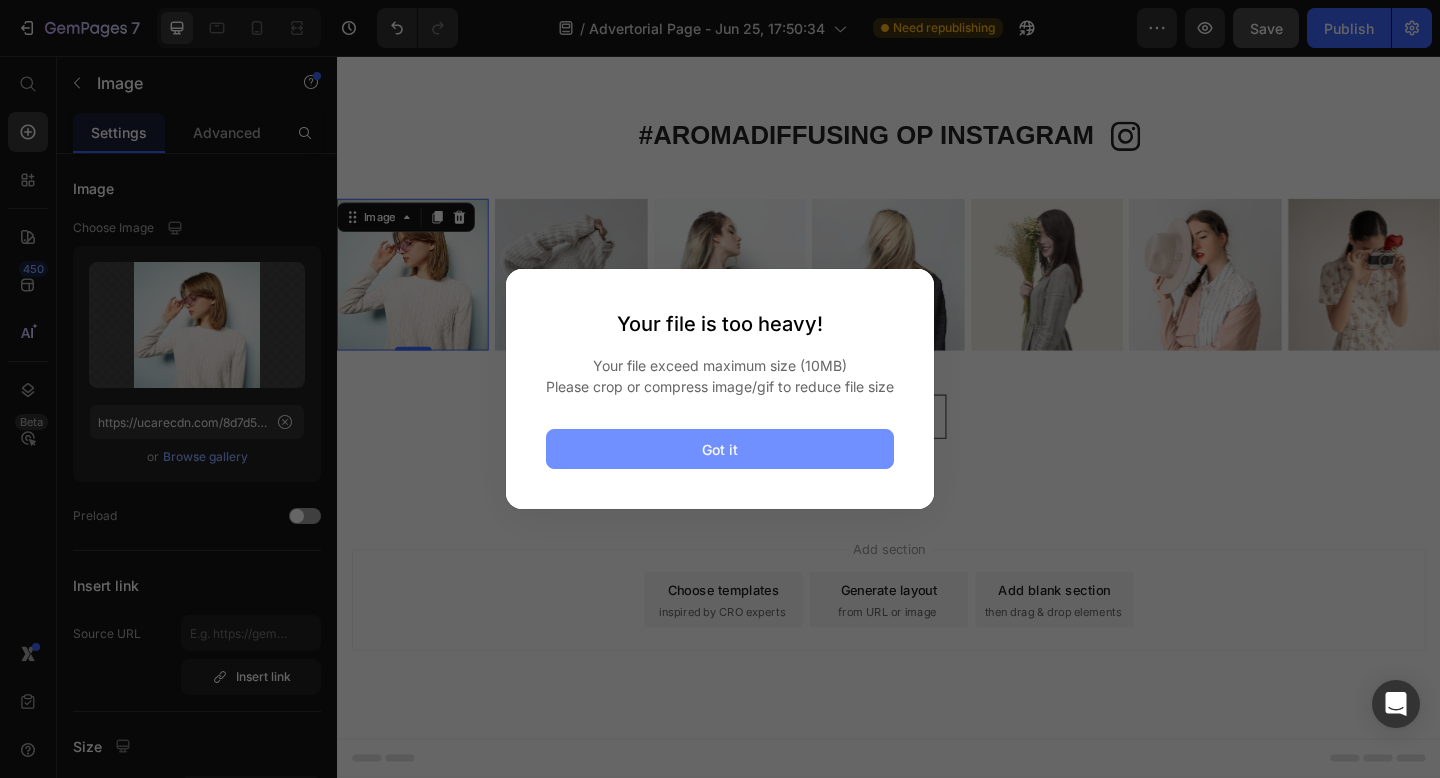 click on "Got it" at bounding box center (720, 449) 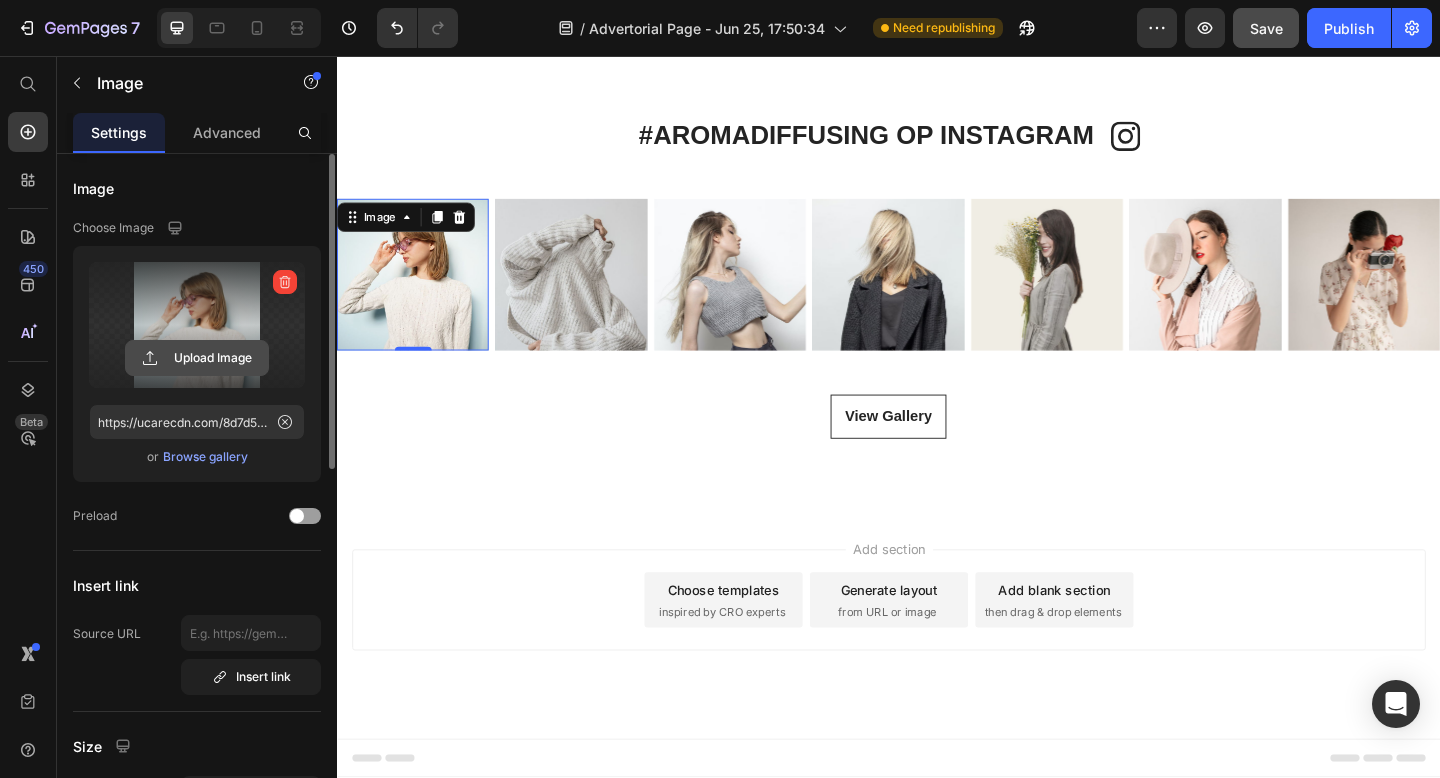 click on "Upload Image" at bounding box center [197, 358] 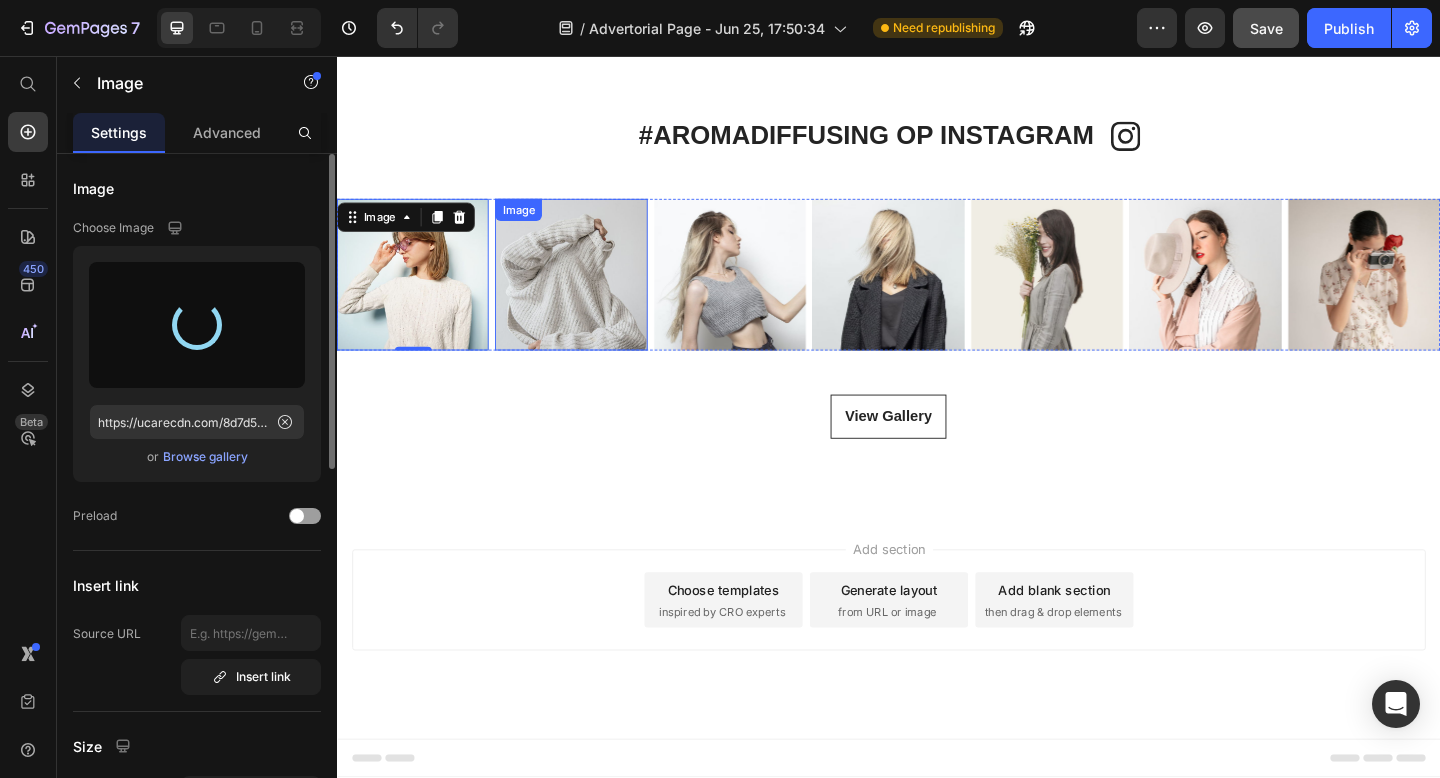 click at bounding box center [591, 294] 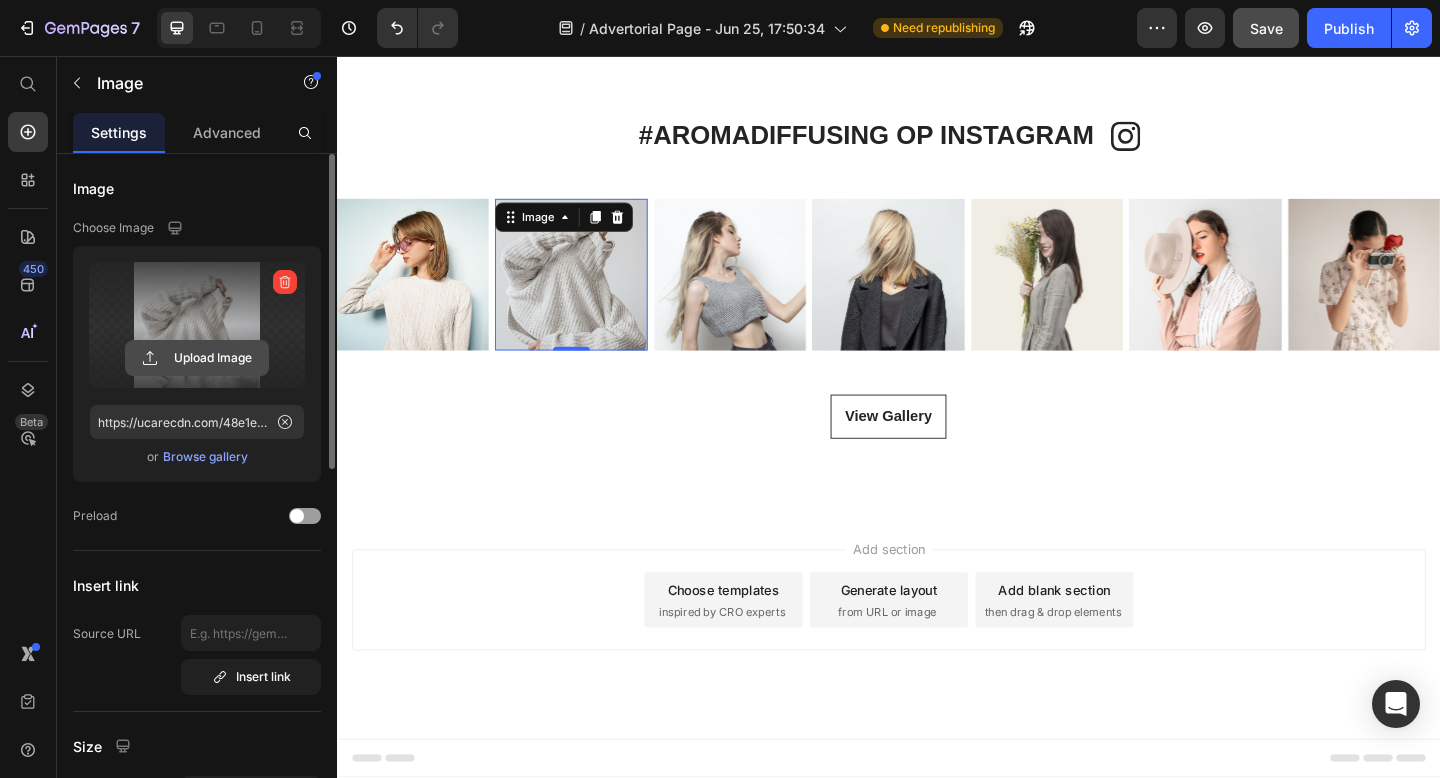 click 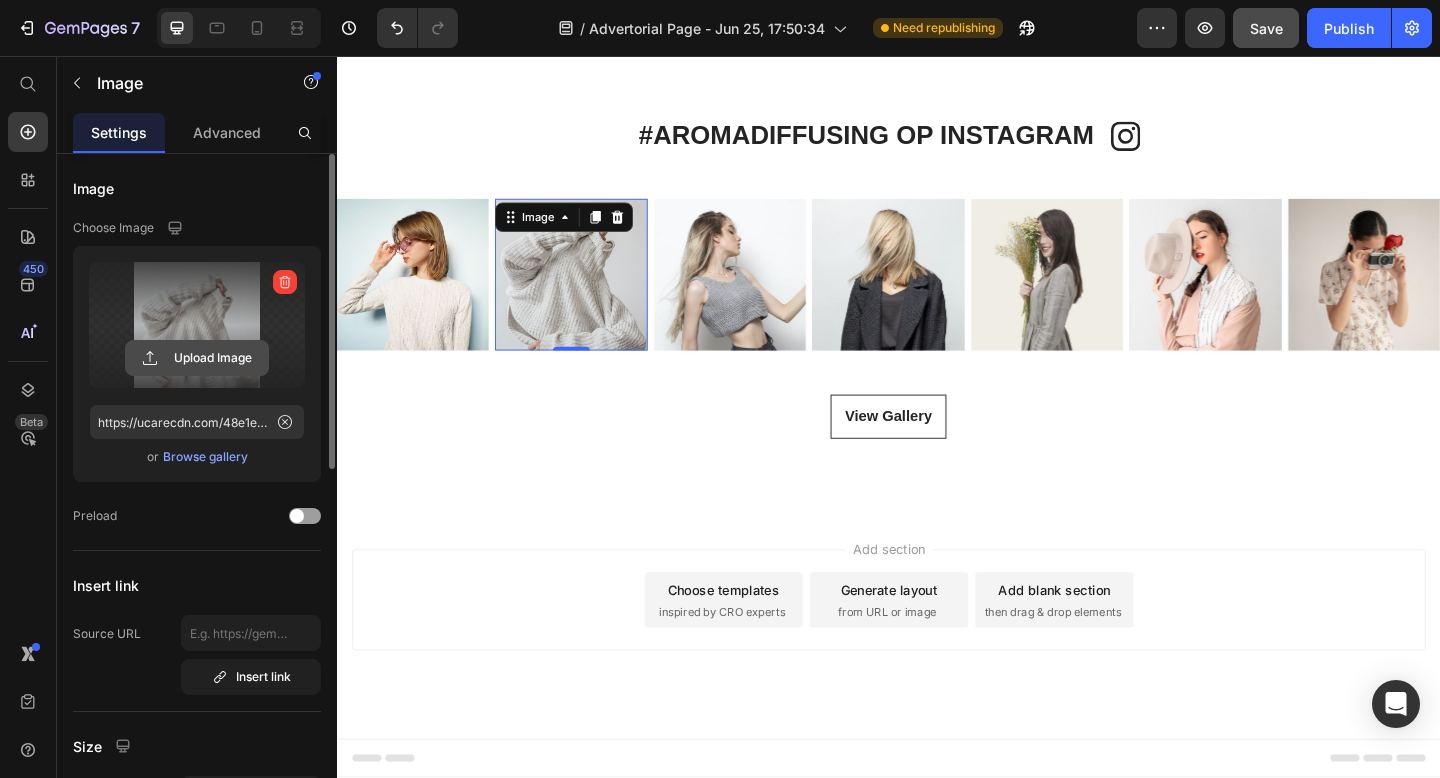 type on "C:\fakepath\Fans UGC Dames Pics.png" 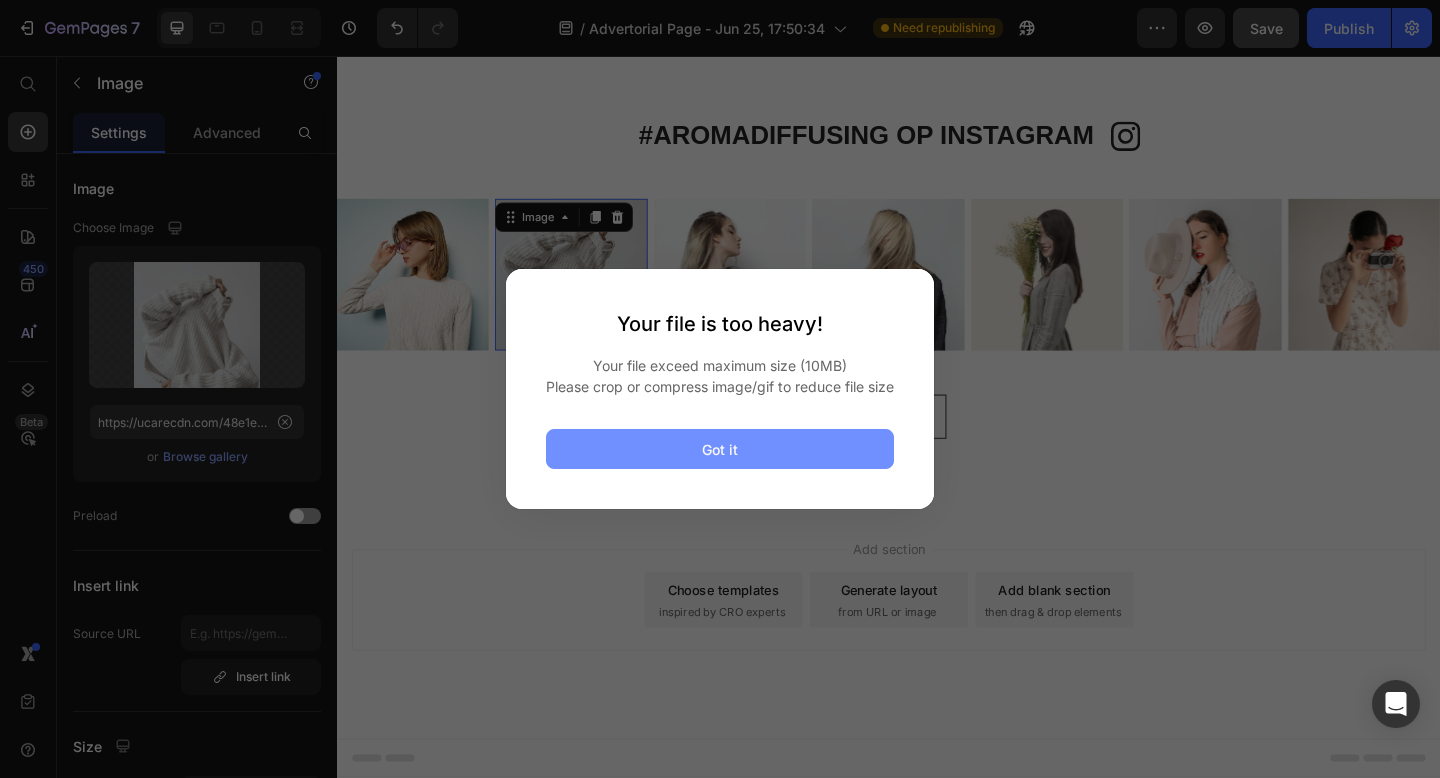 click on "Got it" at bounding box center [720, 449] 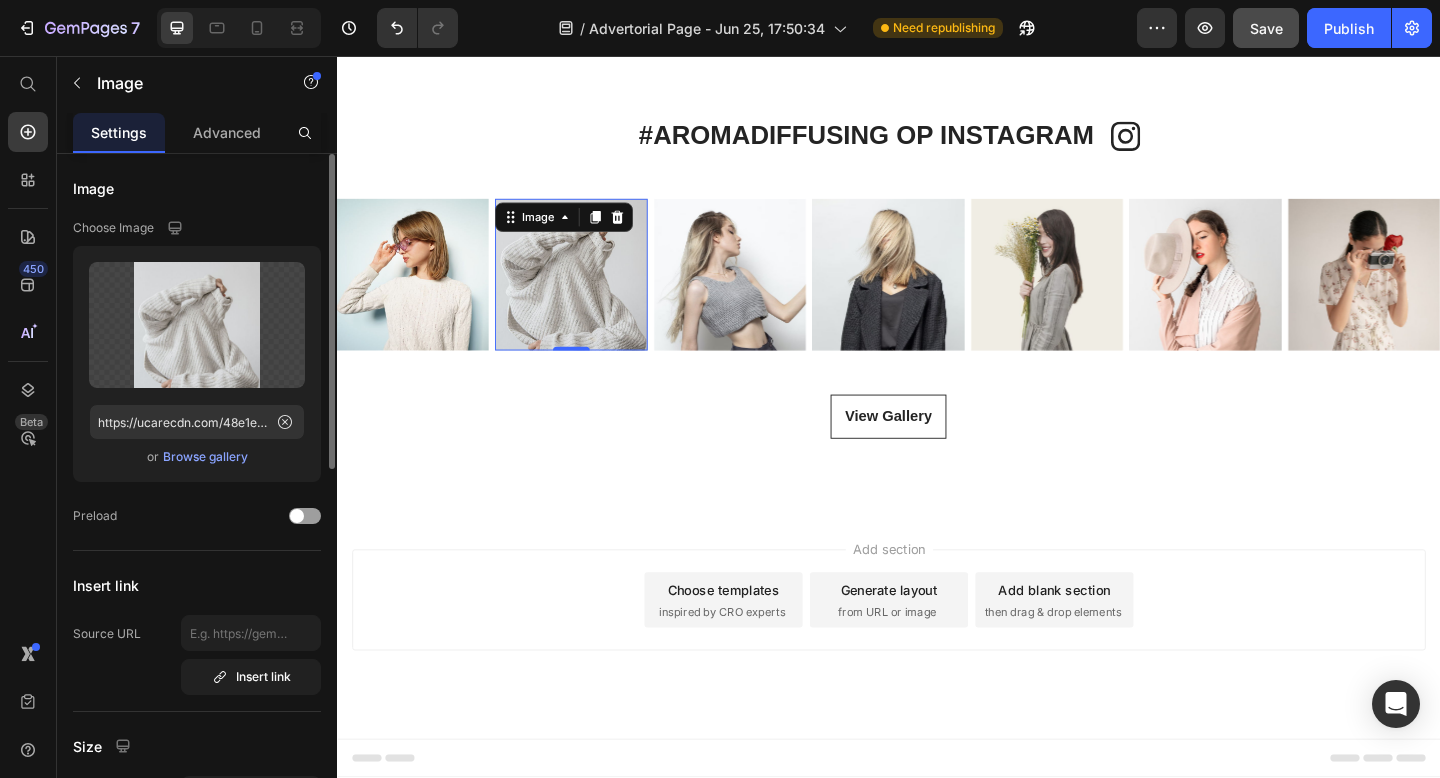 click on "Upload Image https://ucarecdn.com/48e1ee17-25af-4dc0-ab93-1ad067be5a09/-/format/auto/  or   Browse gallery" 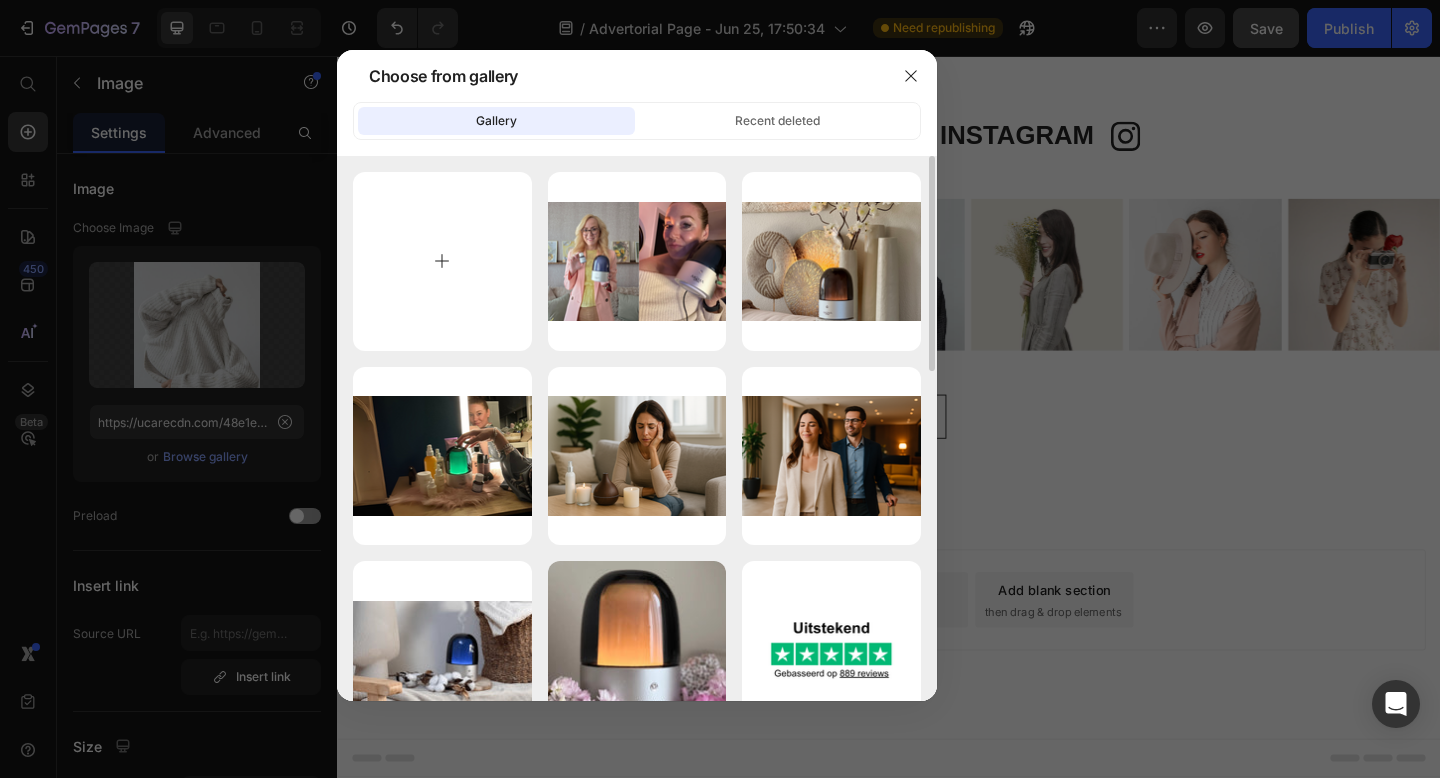 click at bounding box center (442, 261) 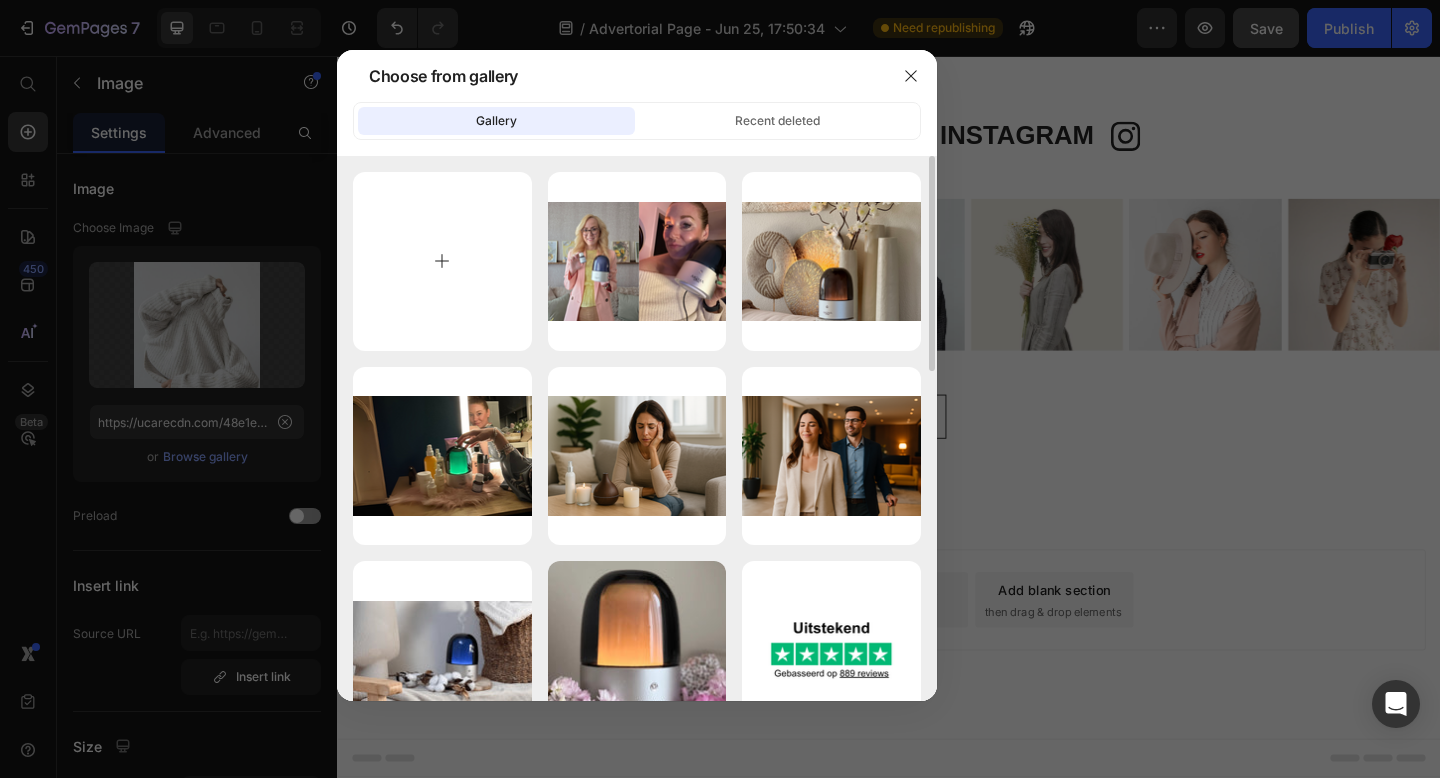 type on "C:\fakepath\Fans UGC Dames Pics kopie 3.png" 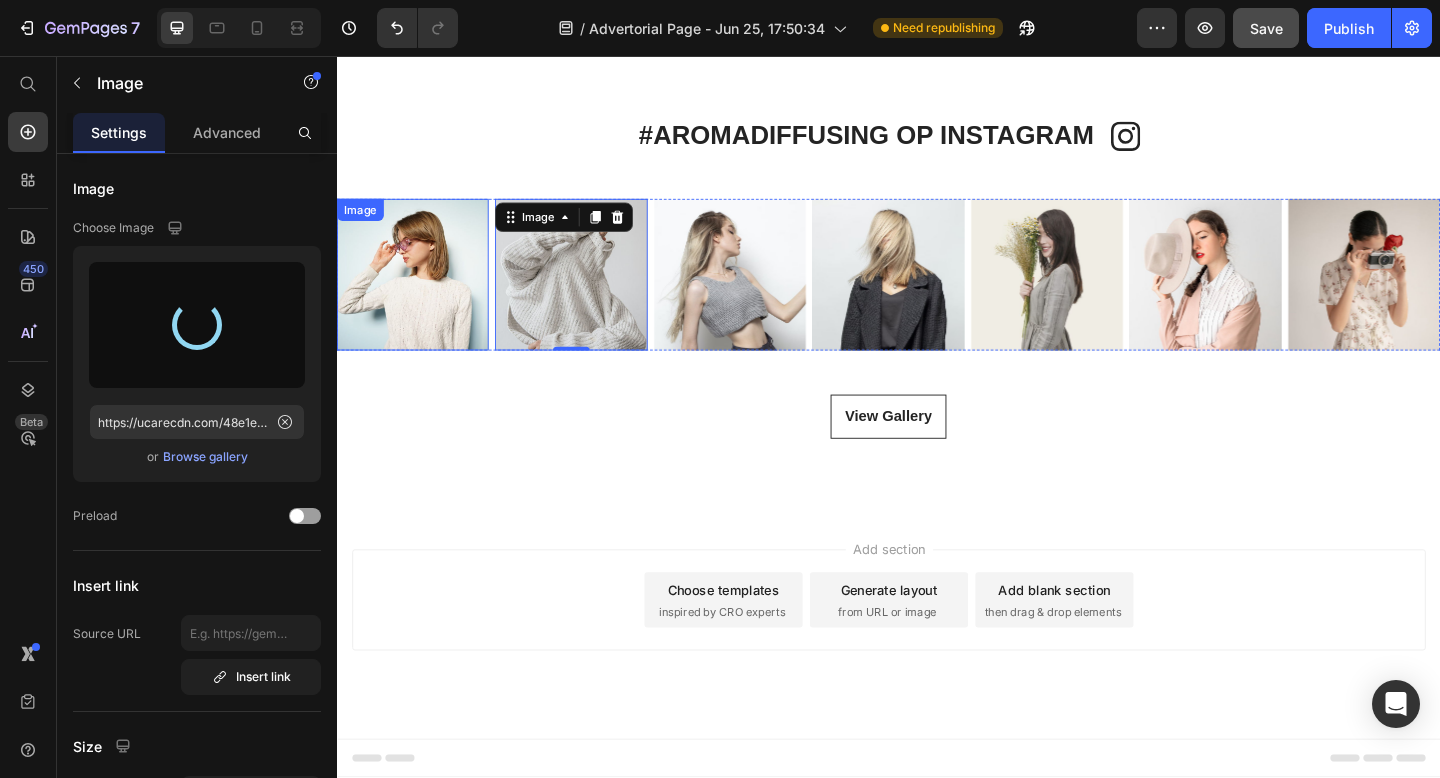 type on "https://cdn.shopify.com/s/files/1/0248/0193/5415/files/gempages_554213814434792698-eb1df4f1-6b65-438d-b232-2e953b4e58b4.png" 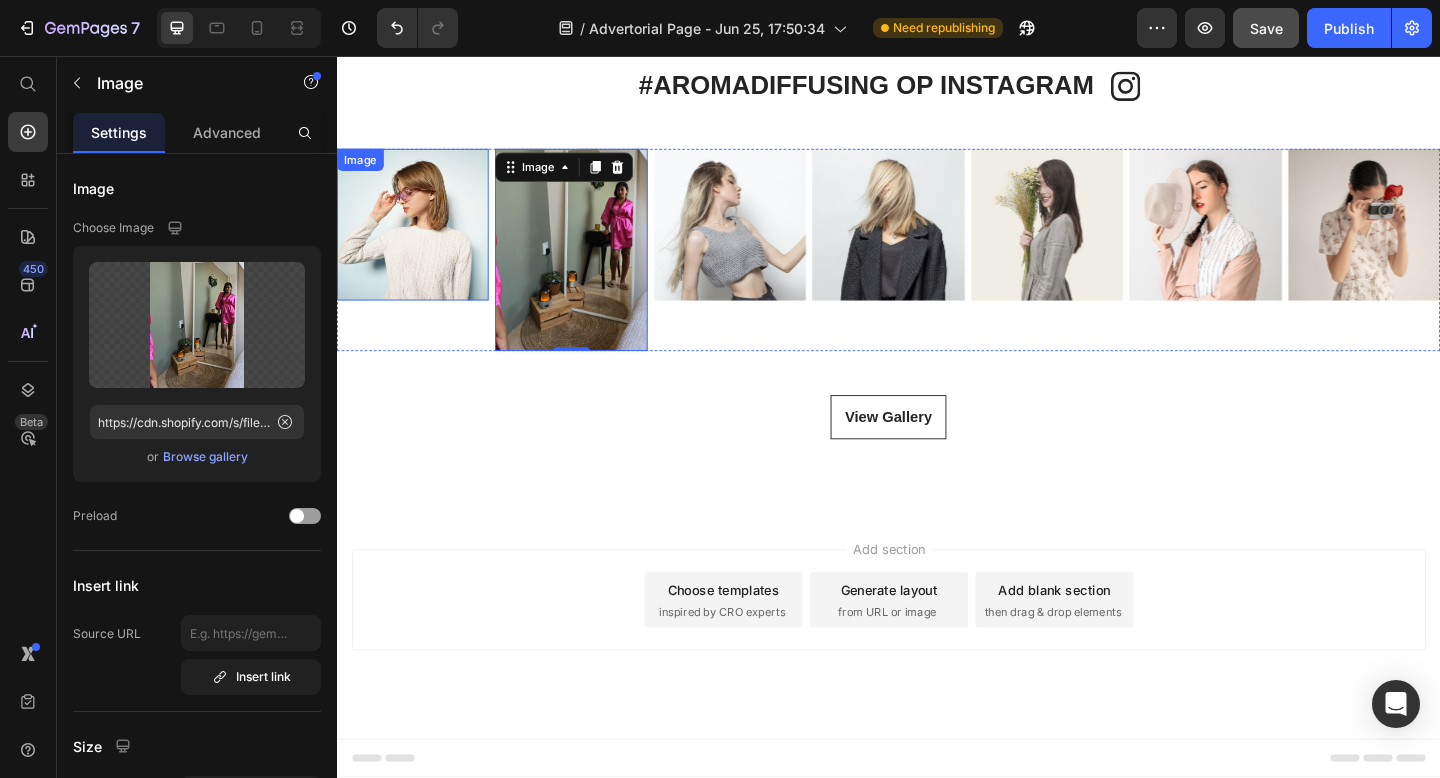click at bounding box center (419, 239) 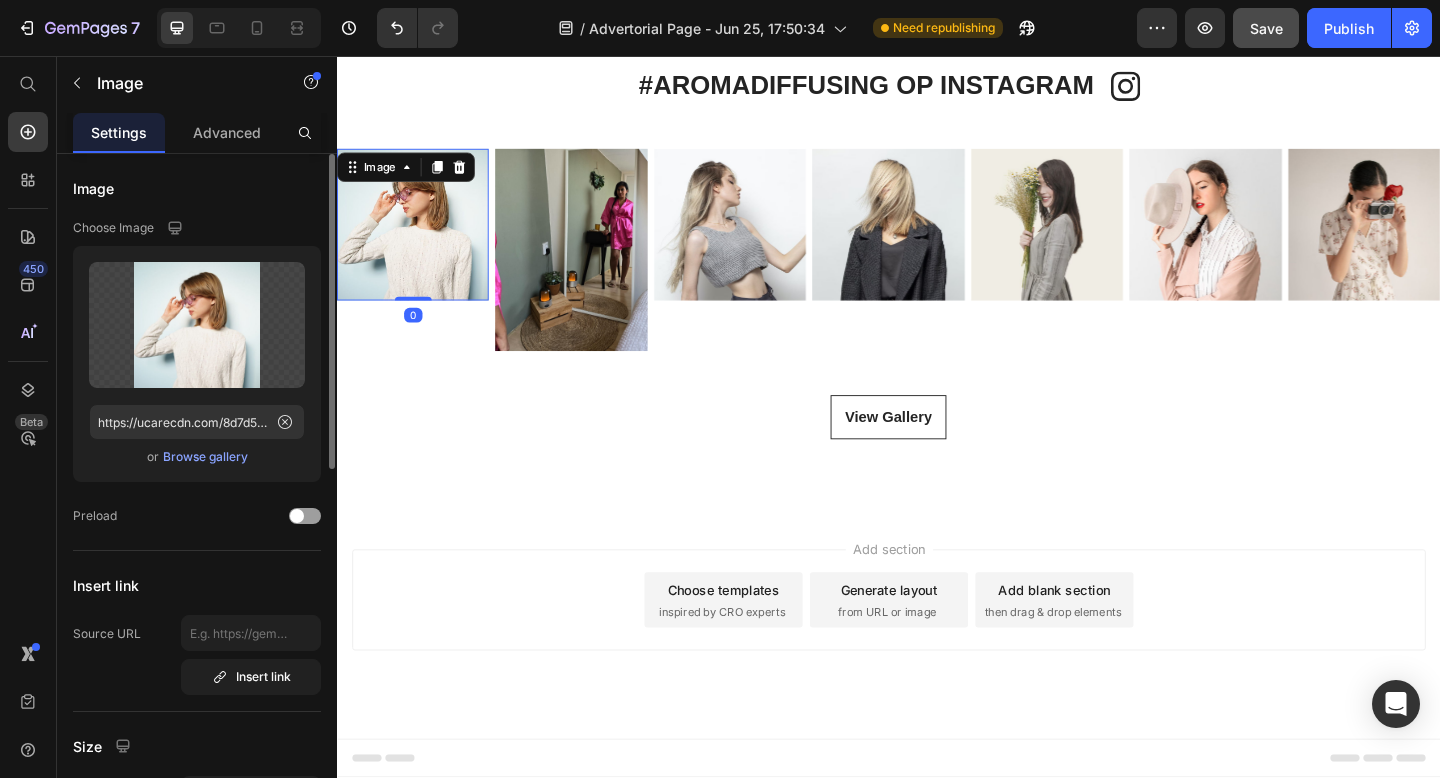 click on "Browse gallery" at bounding box center (205, 457) 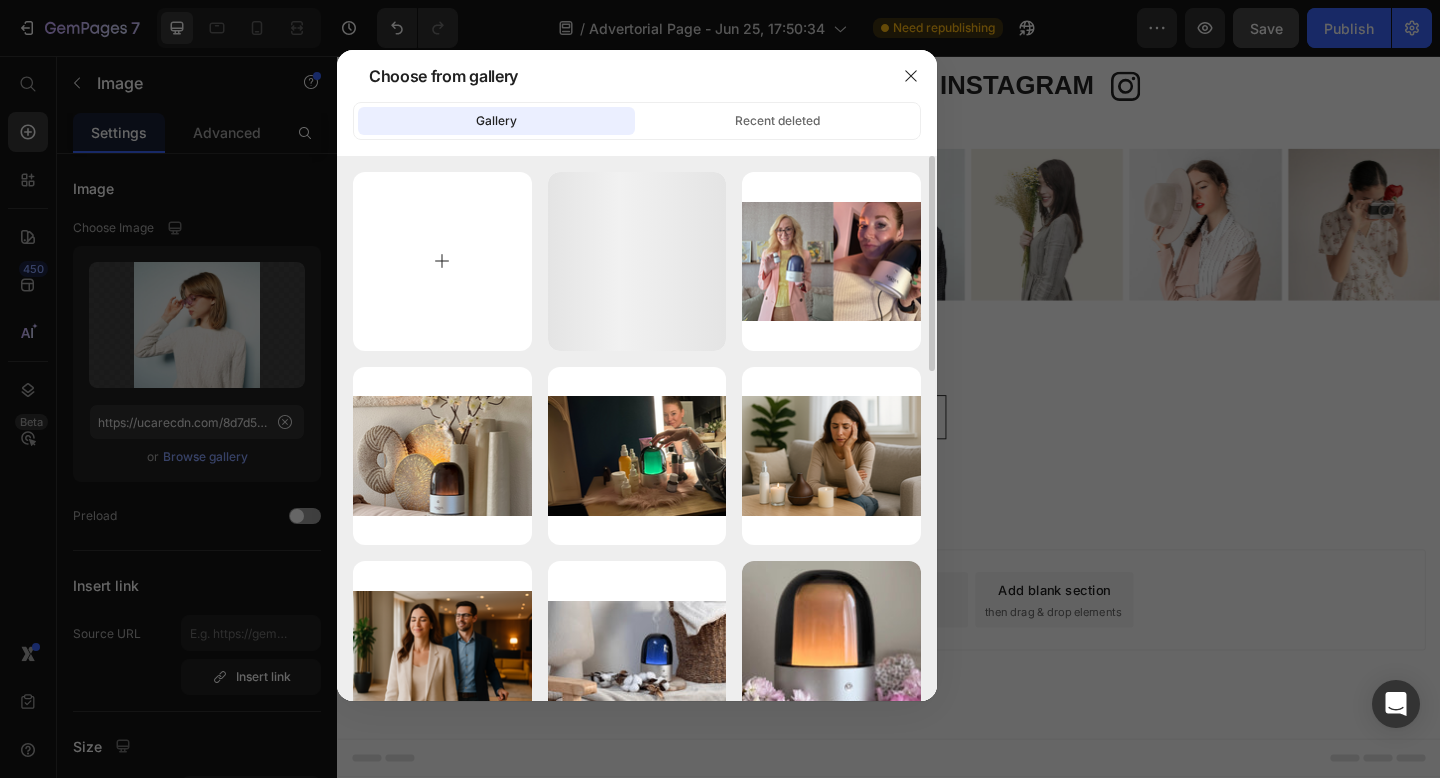 click at bounding box center [442, 261] 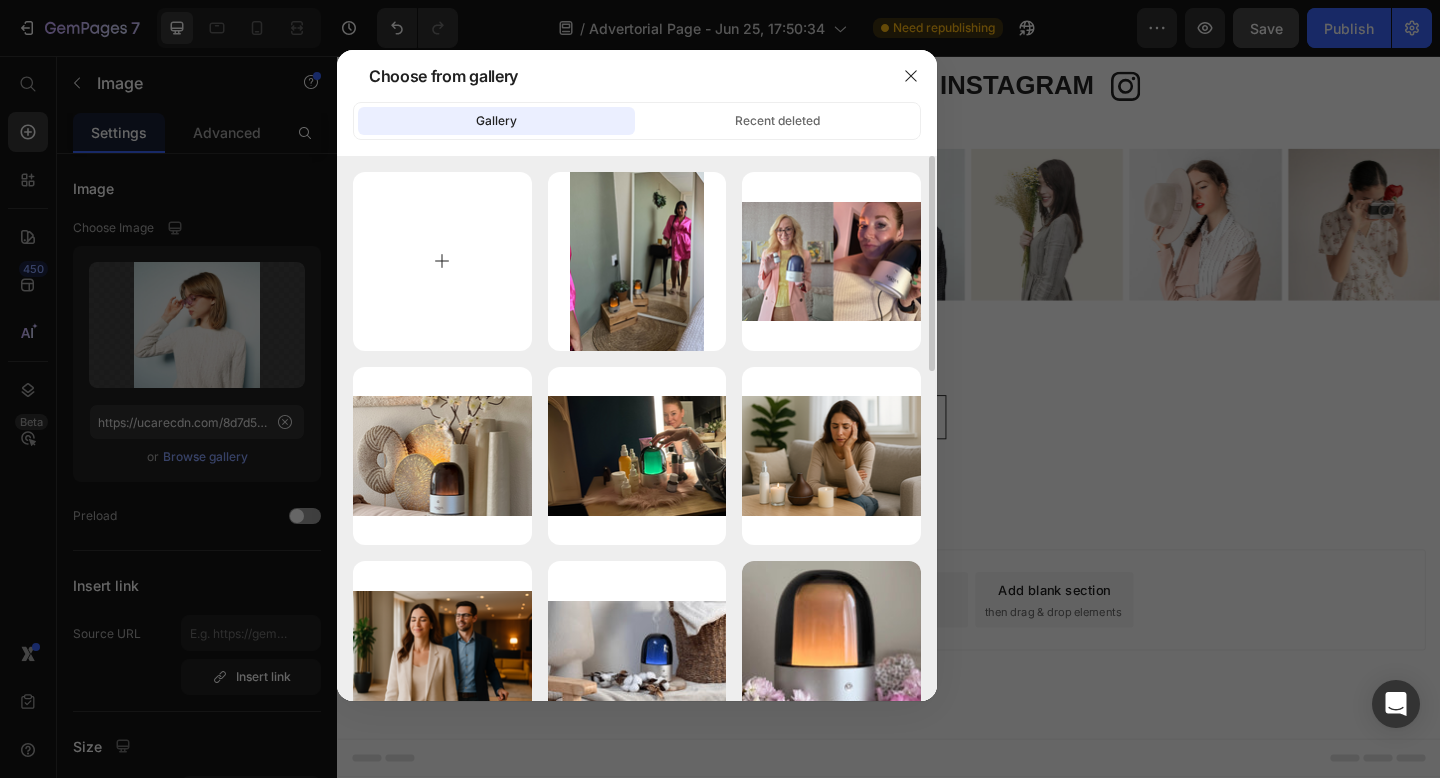 type on "C:\fakepath\C0CBB4D1-B1CE-4FBB-8A7C-4B967EE739CE (2).jpg" 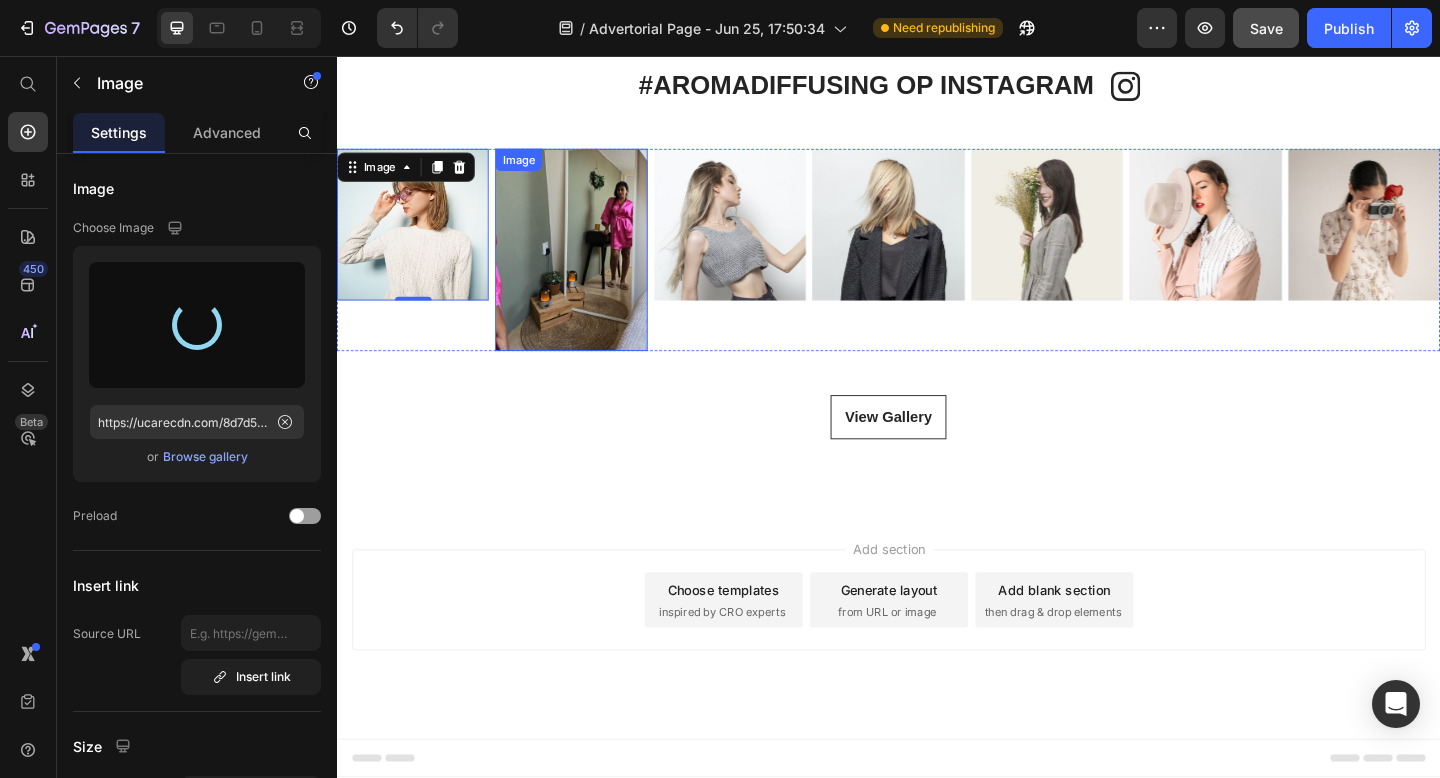type on "https://cdn.shopify.com/s/files/1/0248/0193/5415/files/gempages_554213814434792698-132bbbd0-e8d2-446d-8278-b7ccfe537020.jpg" 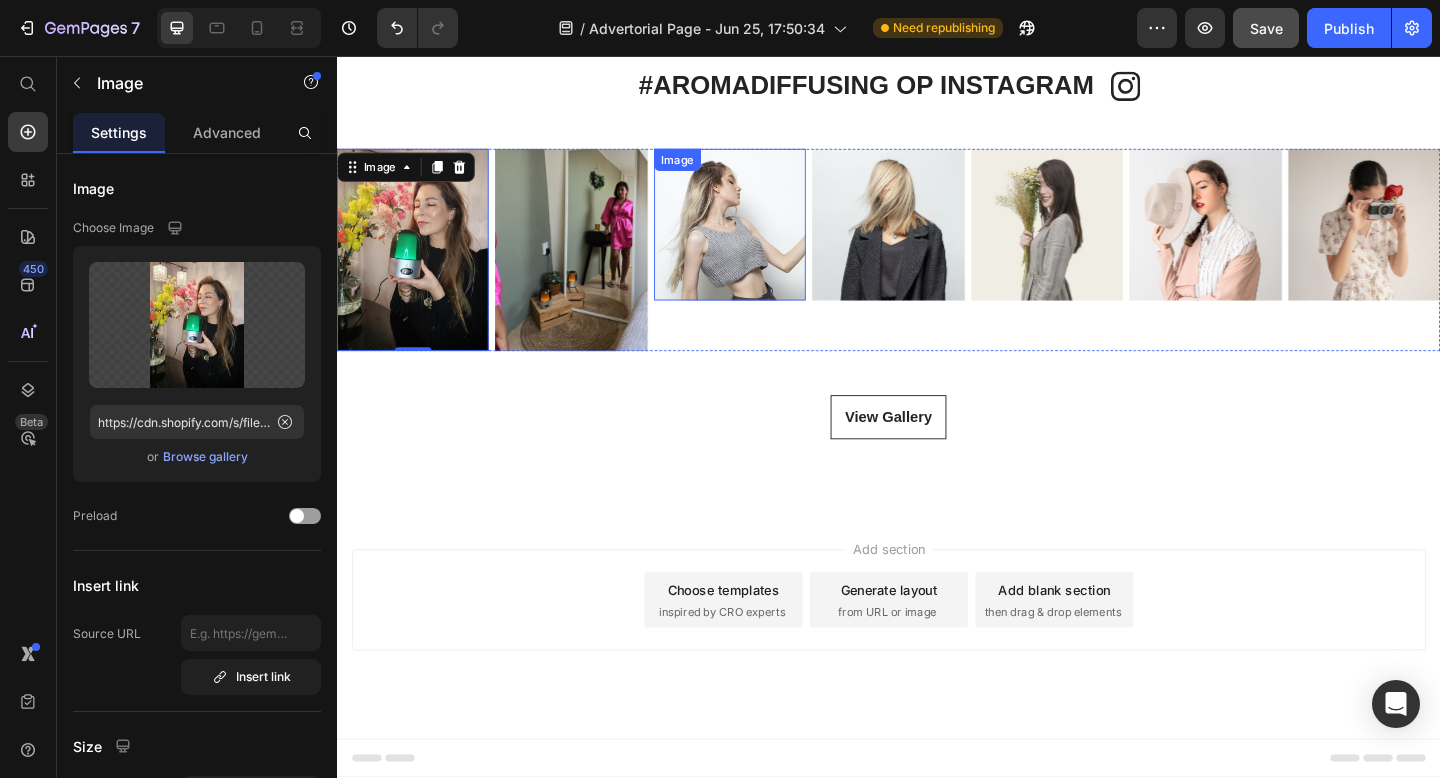 click at bounding box center (764, 239) 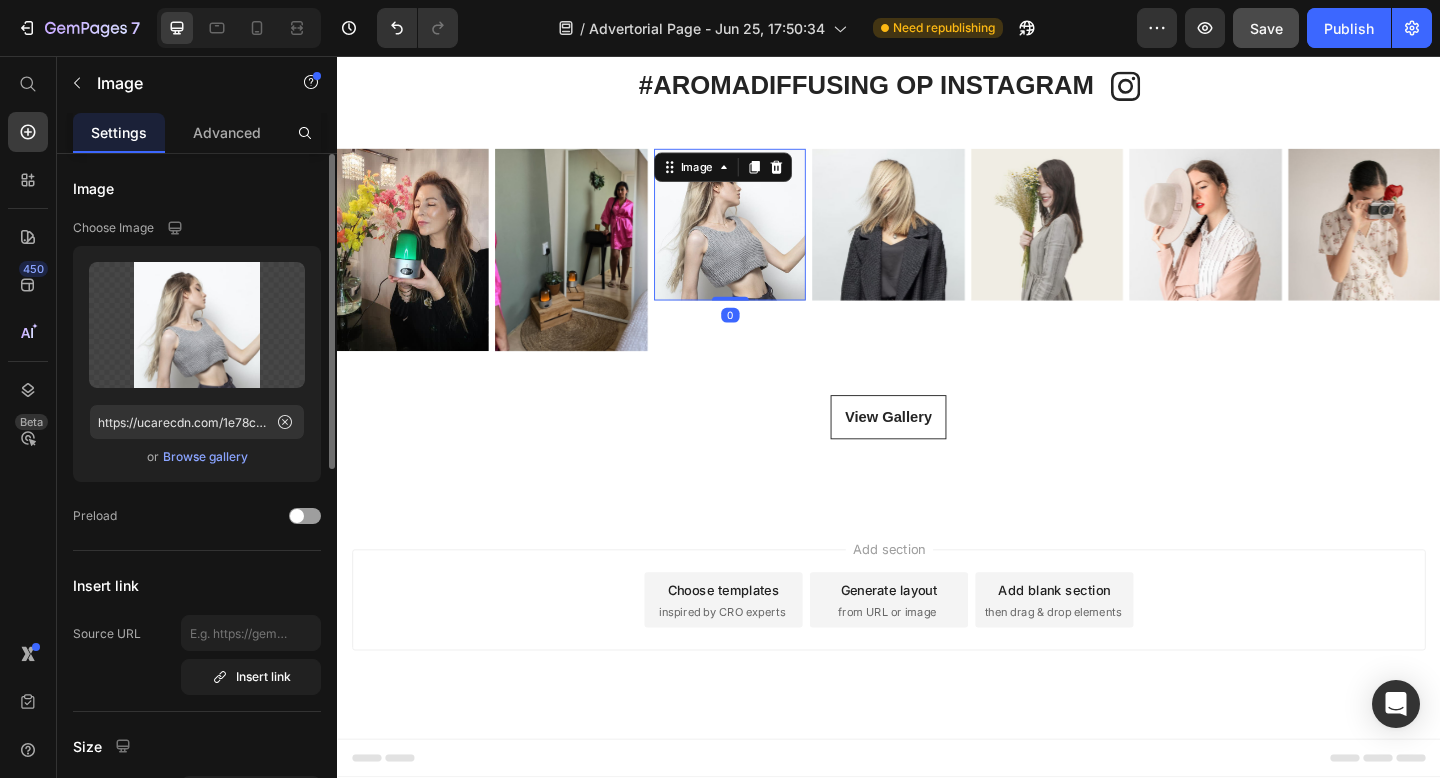 click on "Browse gallery" at bounding box center (205, 457) 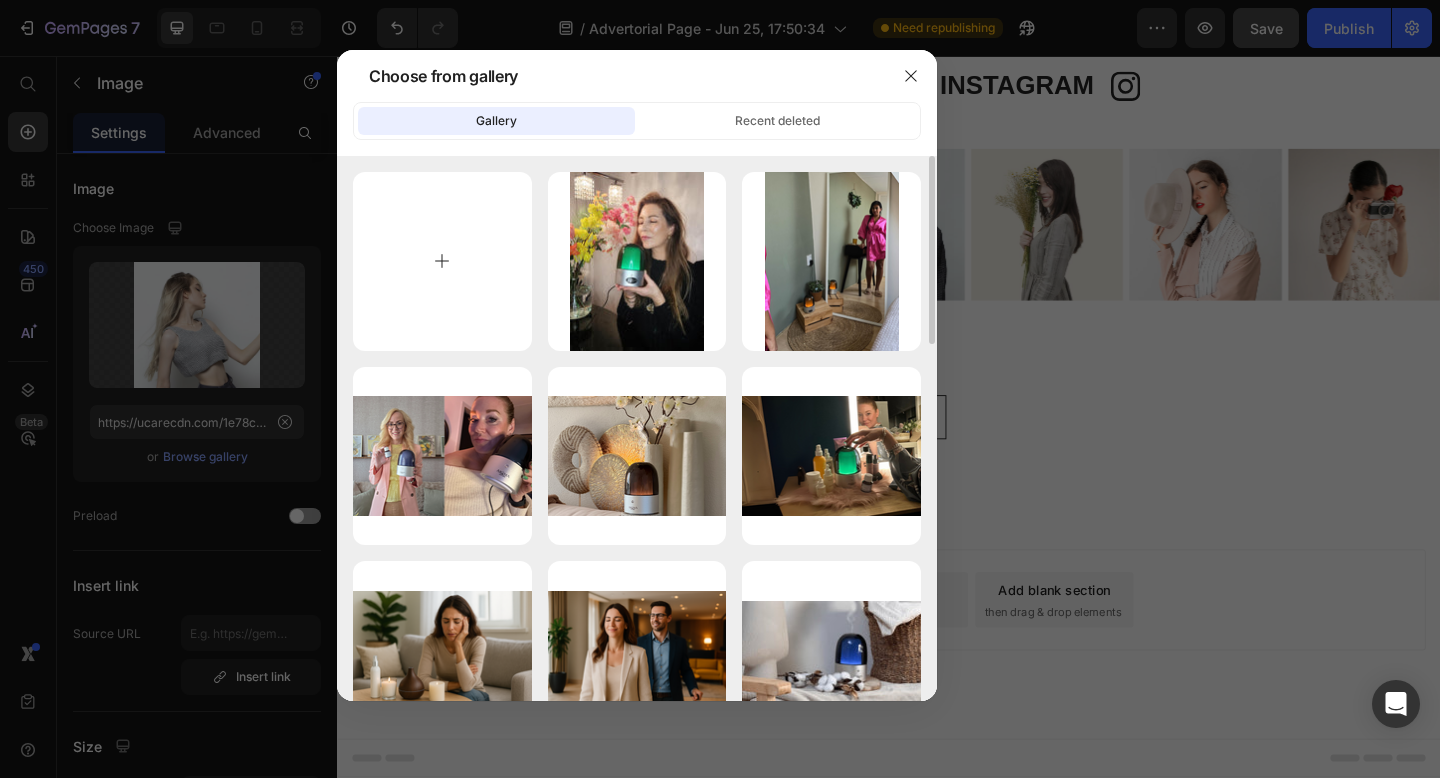 click at bounding box center (442, 261) 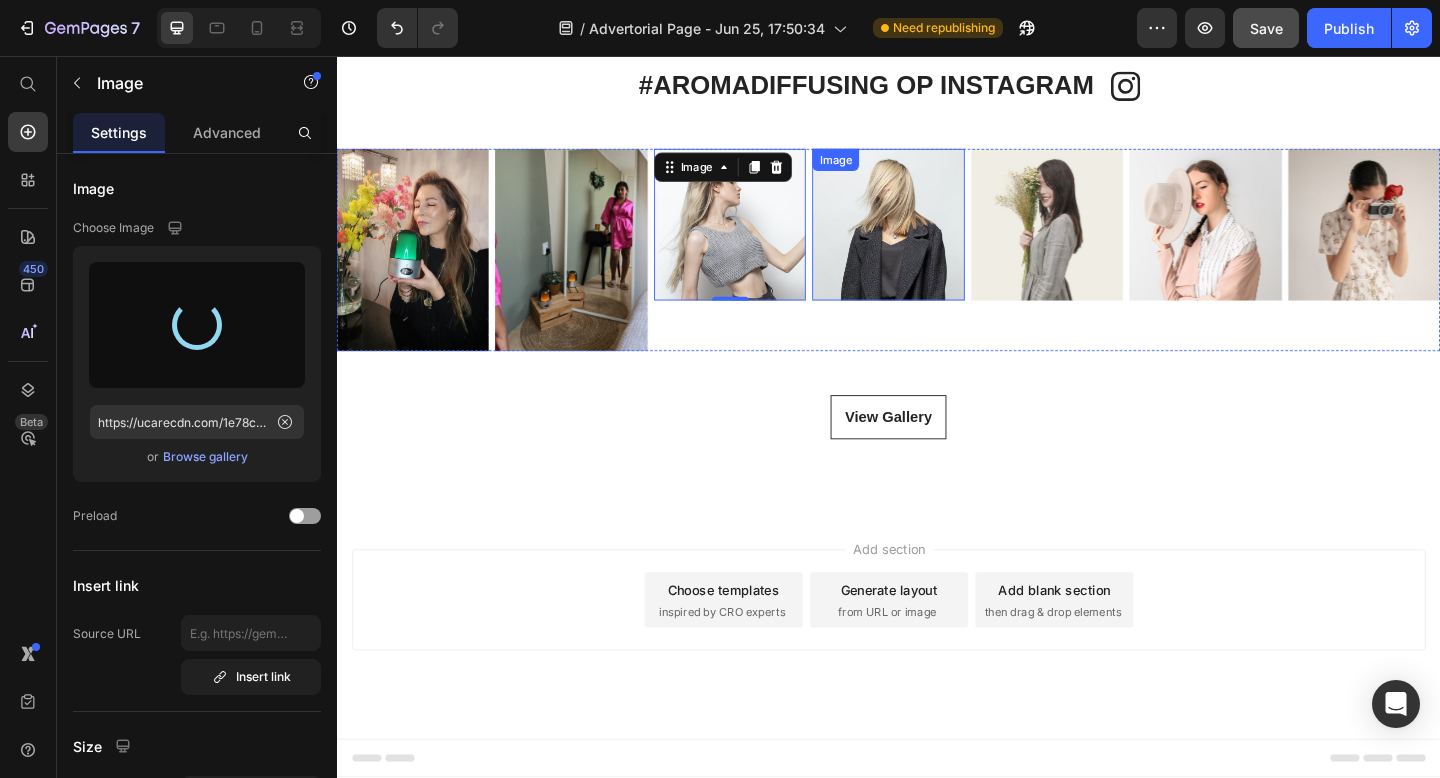 type on "https://cdn.shopify.com/s/files/1/0248/0193/5415/files/gempages_554213814434792698-85809e52-2d27-4b34-97dc-9de146ca8156.jpg" 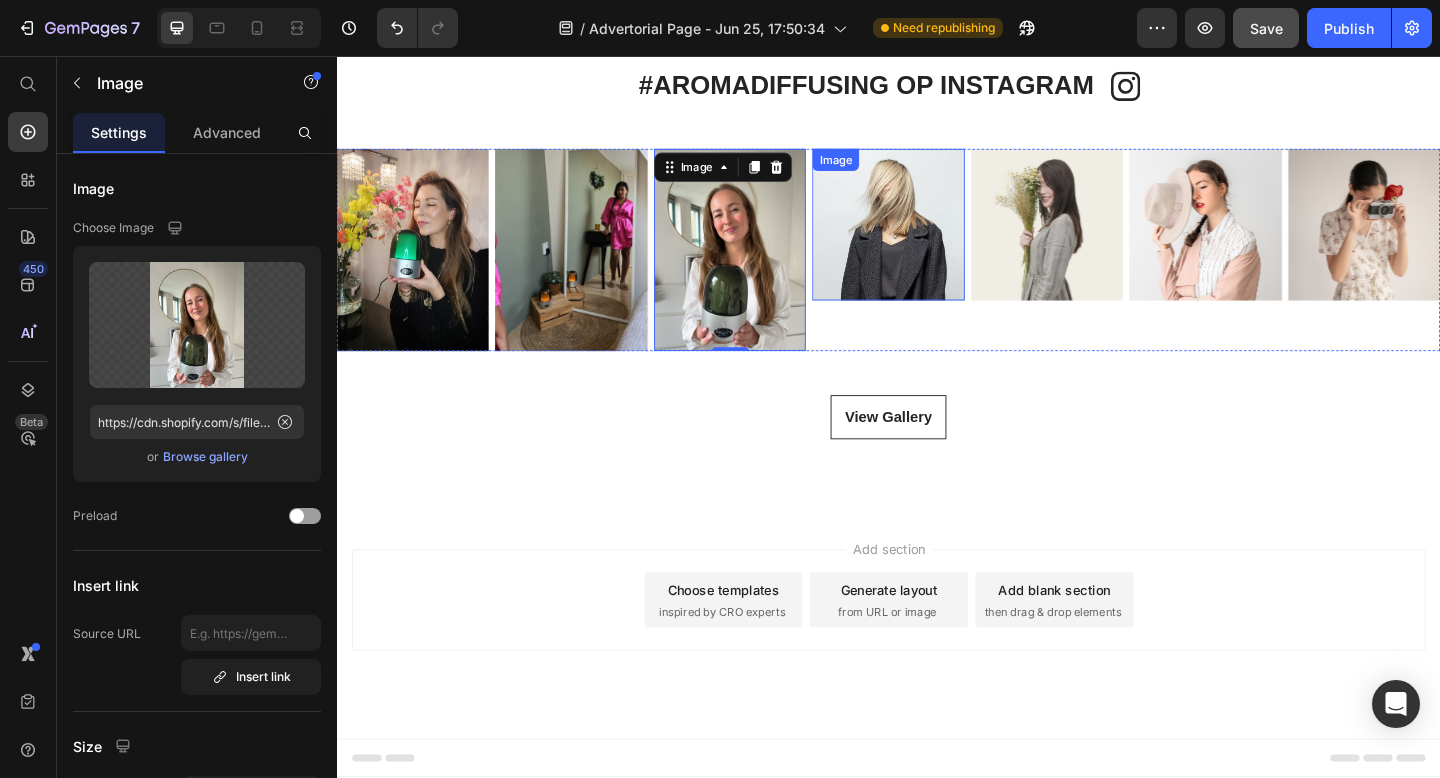click at bounding box center (936, 239) 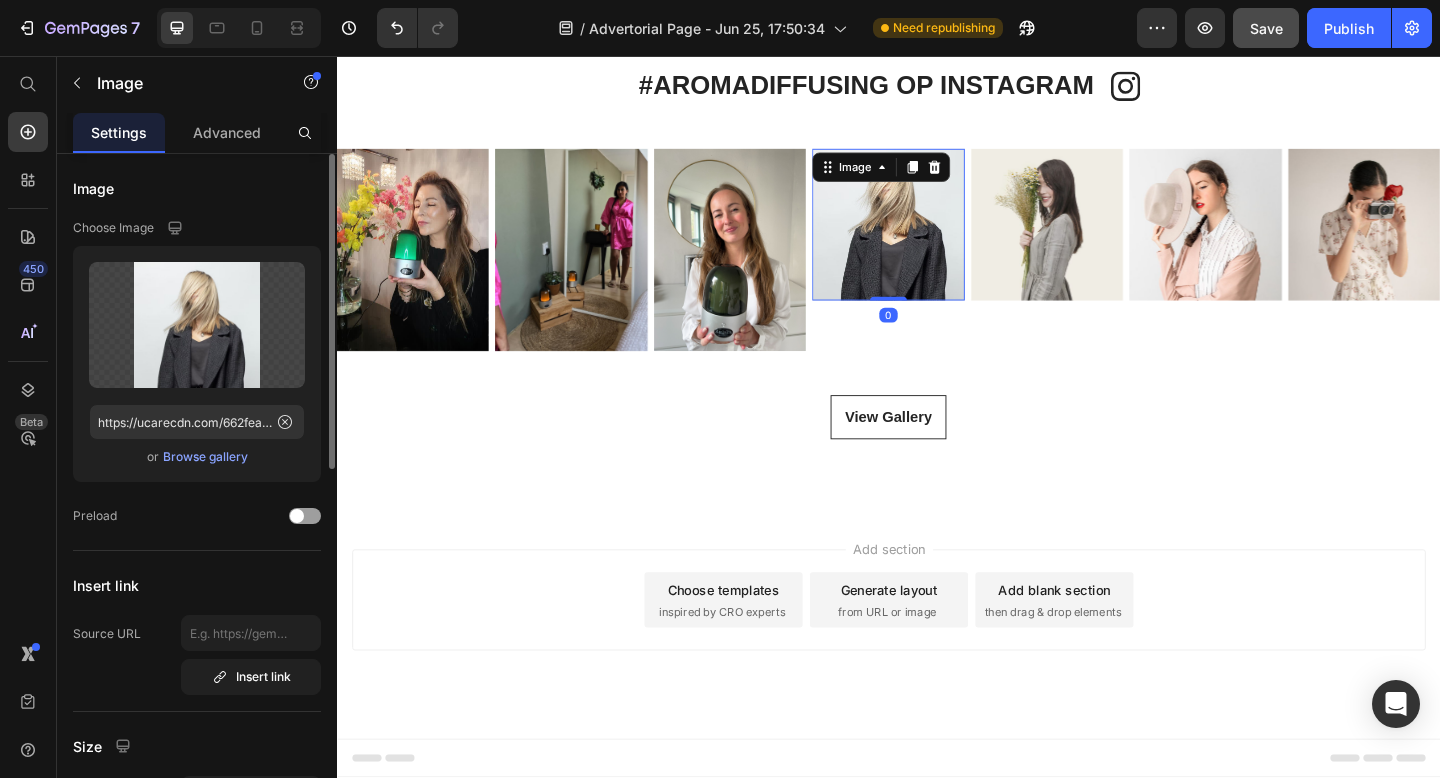 click on "Browse gallery" at bounding box center [205, 457] 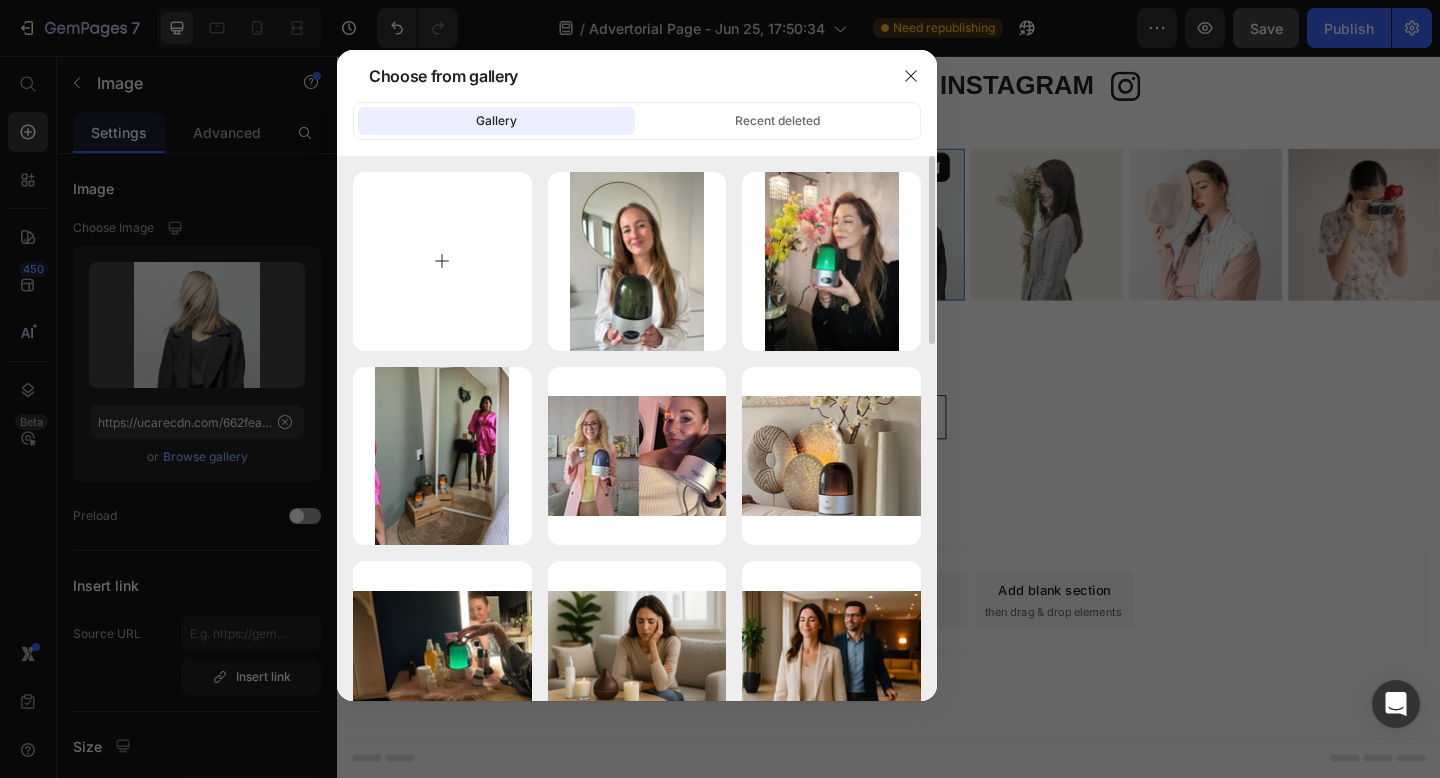 click at bounding box center [442, 261] 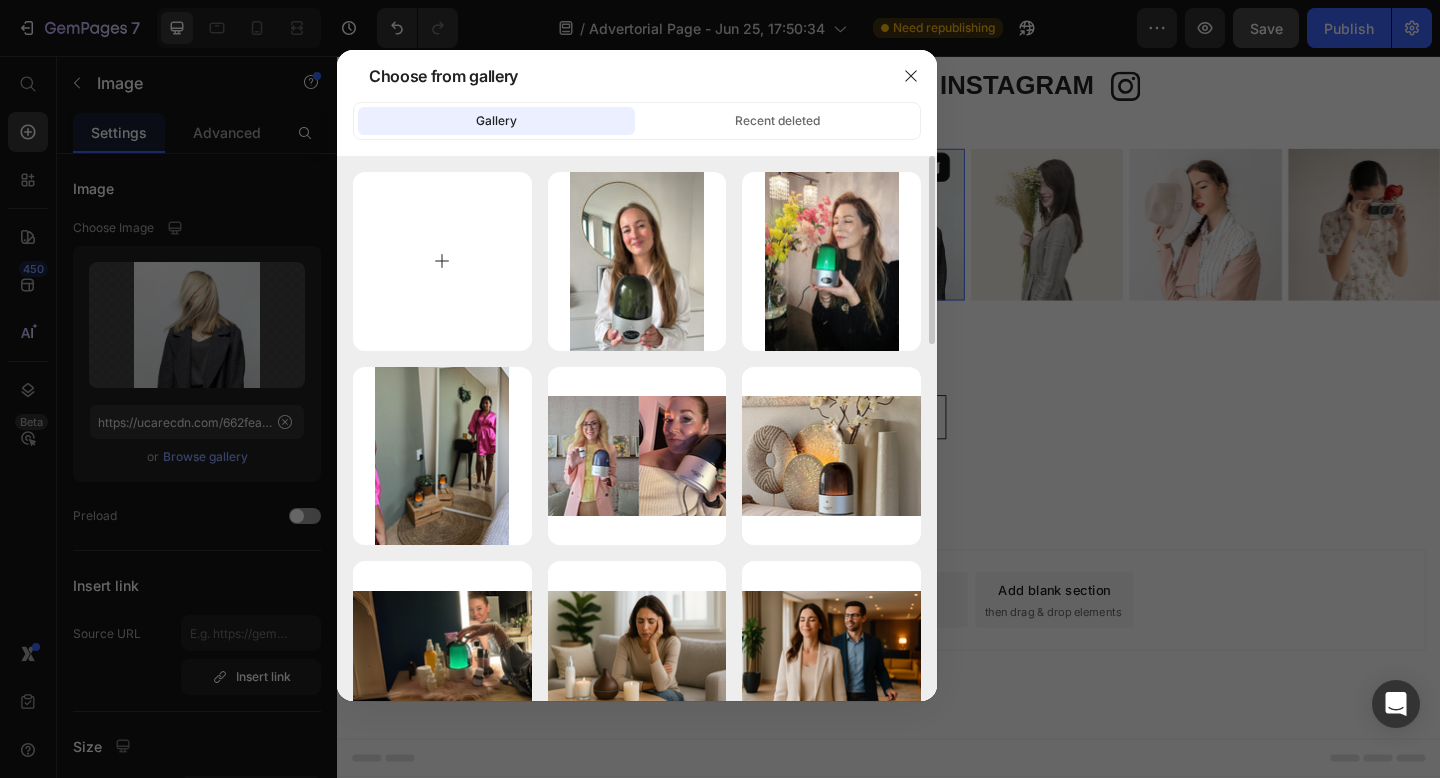 type on "C:\fakepath\Fans UGC Dames Pics kopie.png" 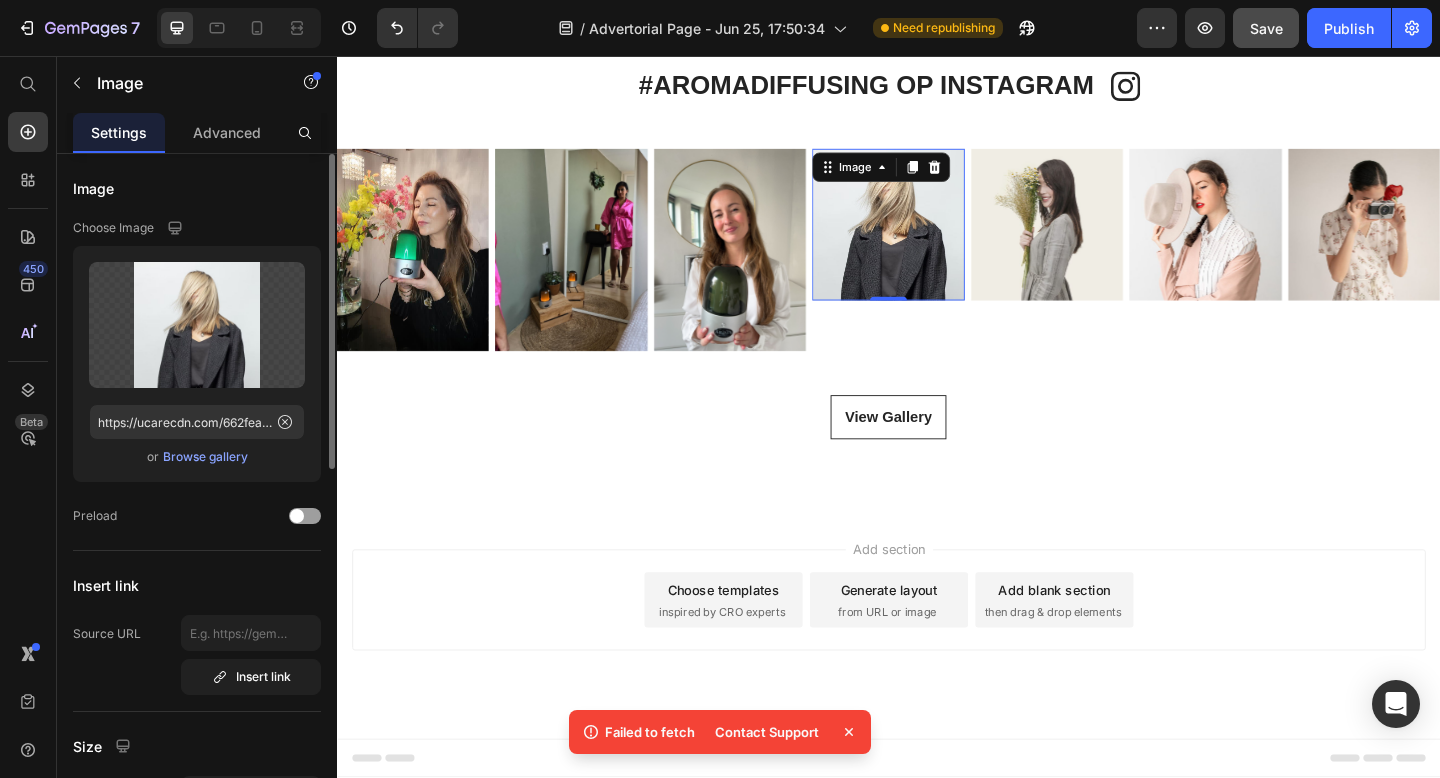 click on "Browse gallery" at bounding box center [205, 457] 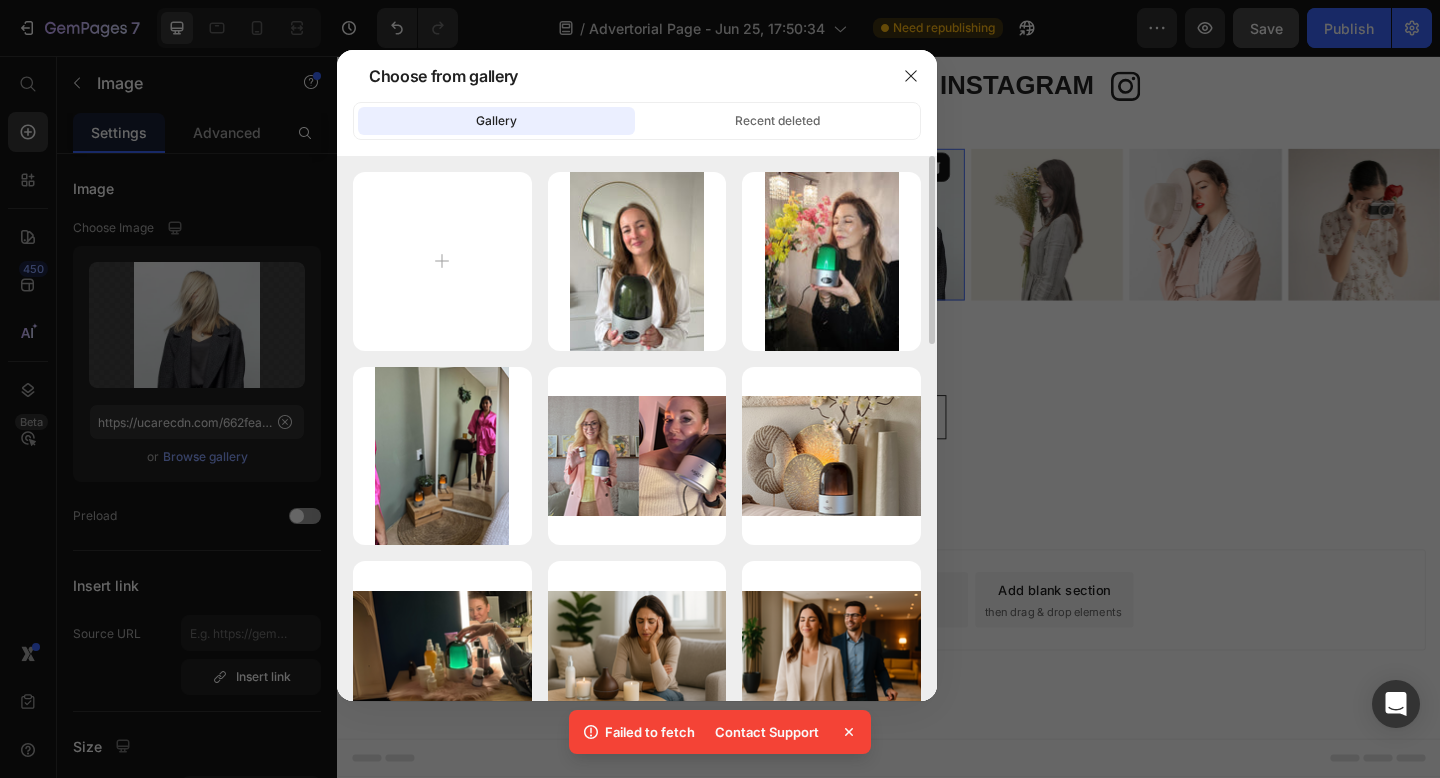 click on "IMG_6899 (1) (1).JPG 4314.01 kb C0CBB4D1-B1CE-4F...2).jpg 74.97 kb Fans UGC Dames P... 3.png 5996.82 kb Untitled design (50).png 2399.70 kb Untitled design (49).png 2742.09 kb Untitled design (48).png 1741.24 kb ChatGPT Image Ju...AM.png 2417.41 kb ChatGPT Image Ju...AM.png 2152.59 kb Good Banner Aro...in.webp 96.21 kb geurmachine-moo...13.webp 132.67 kb Untitled design (47).png 20.14 kb Untitled design (46).png 7.90 kb img-2.svg 1.53 kb img-3.svg 4.91 kb img-1.svg 2.64 kb Scherm­afbeeldin...04.png 11.82 kb Rectangle 8.webp 20.47 kb Rectangle 6.webp 29.86 kb Frame 46876.webp 17.66 kb Rectangle 8.webp 9.01 kb Rectangle 9.webp 20.01 kb Frame 1171278460.webp 30.17 kb" at bounding box center [637, 428] 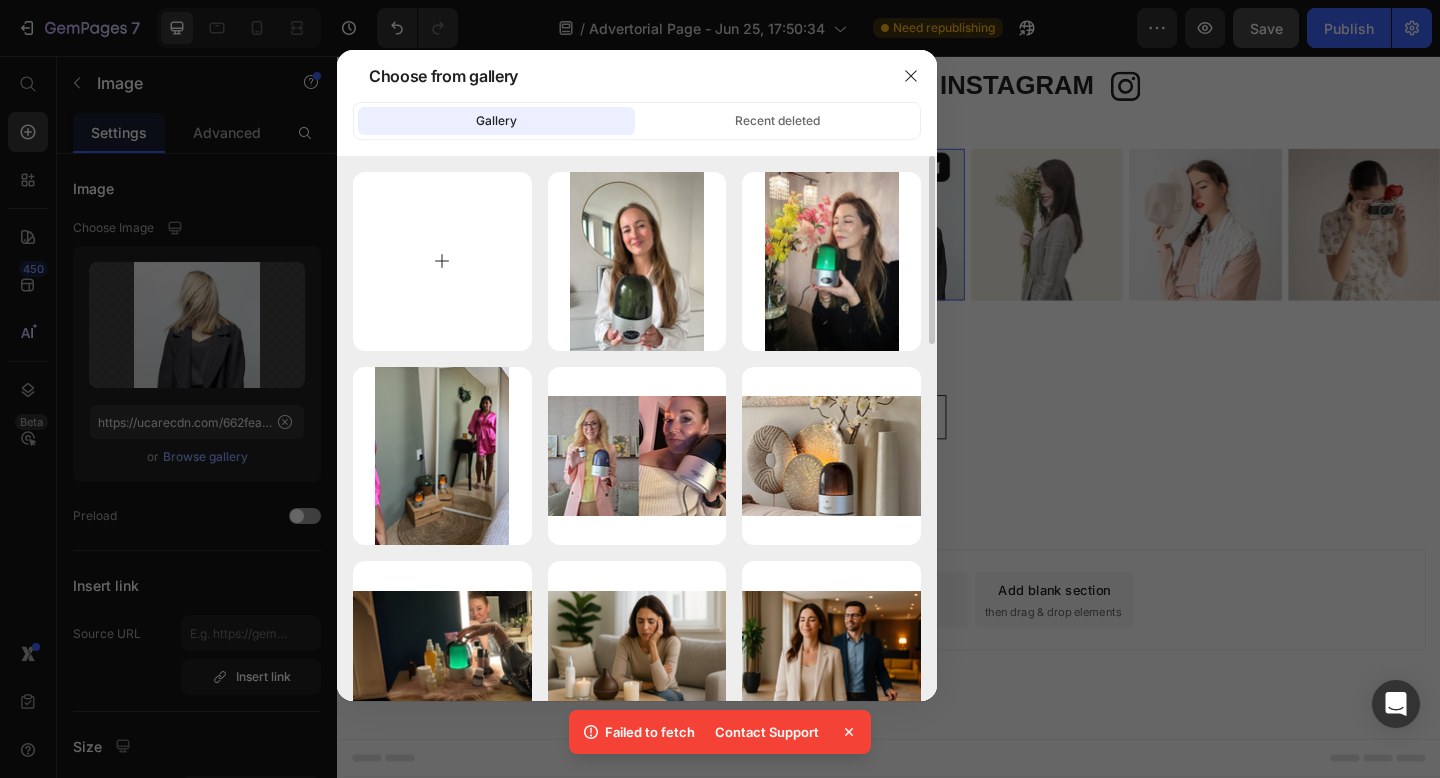 click at bounding box center (442, 261) 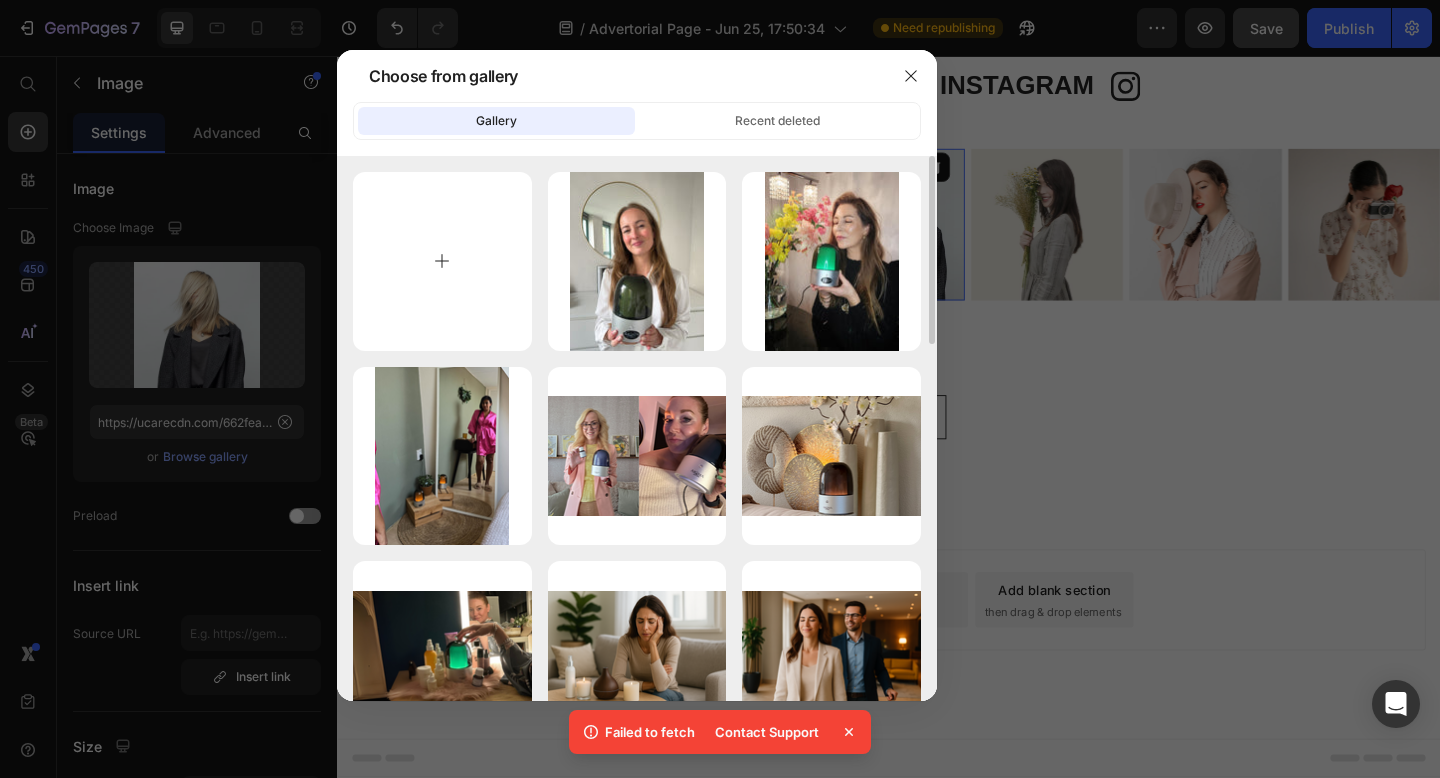 type on "C:\fakepath\15.png" 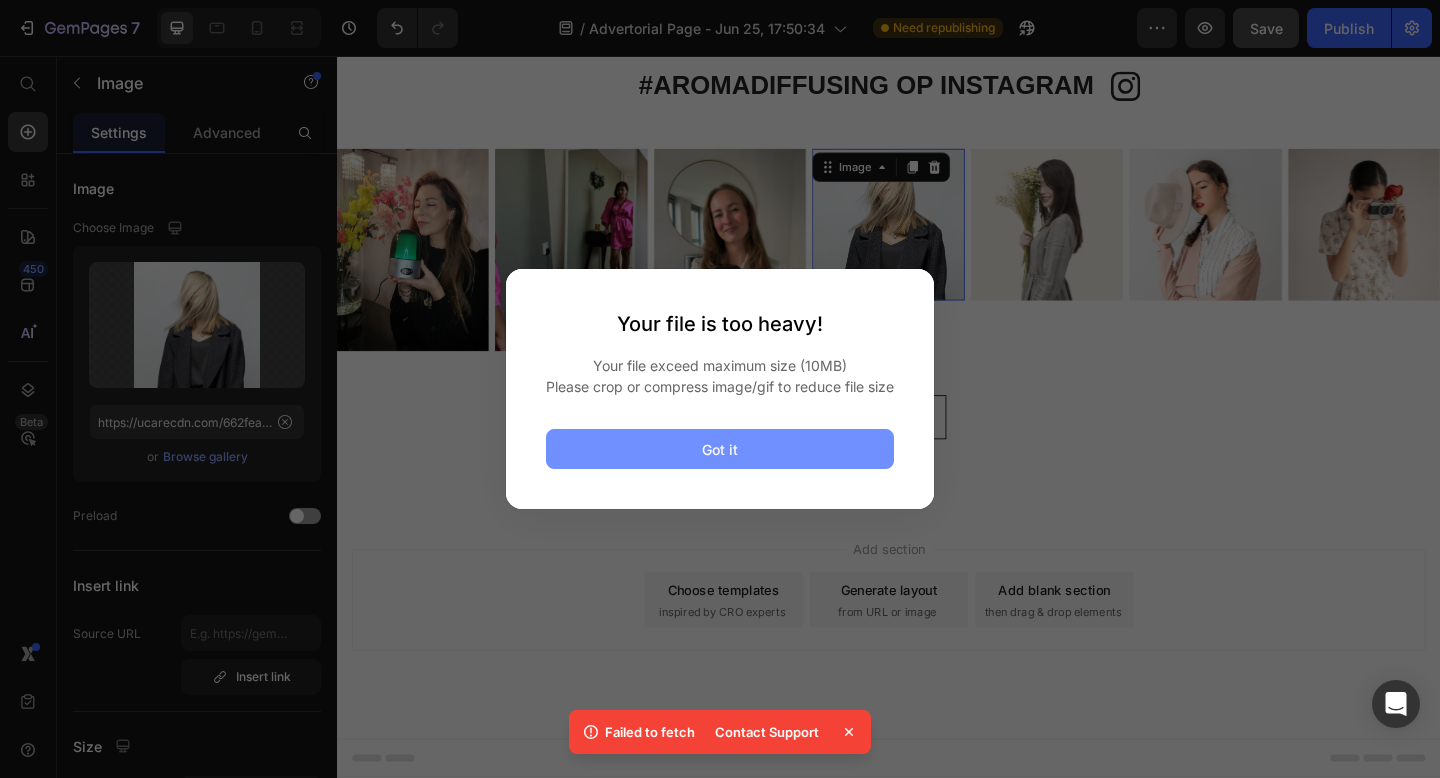 click on "Got it" at bounding box center (720, 449) 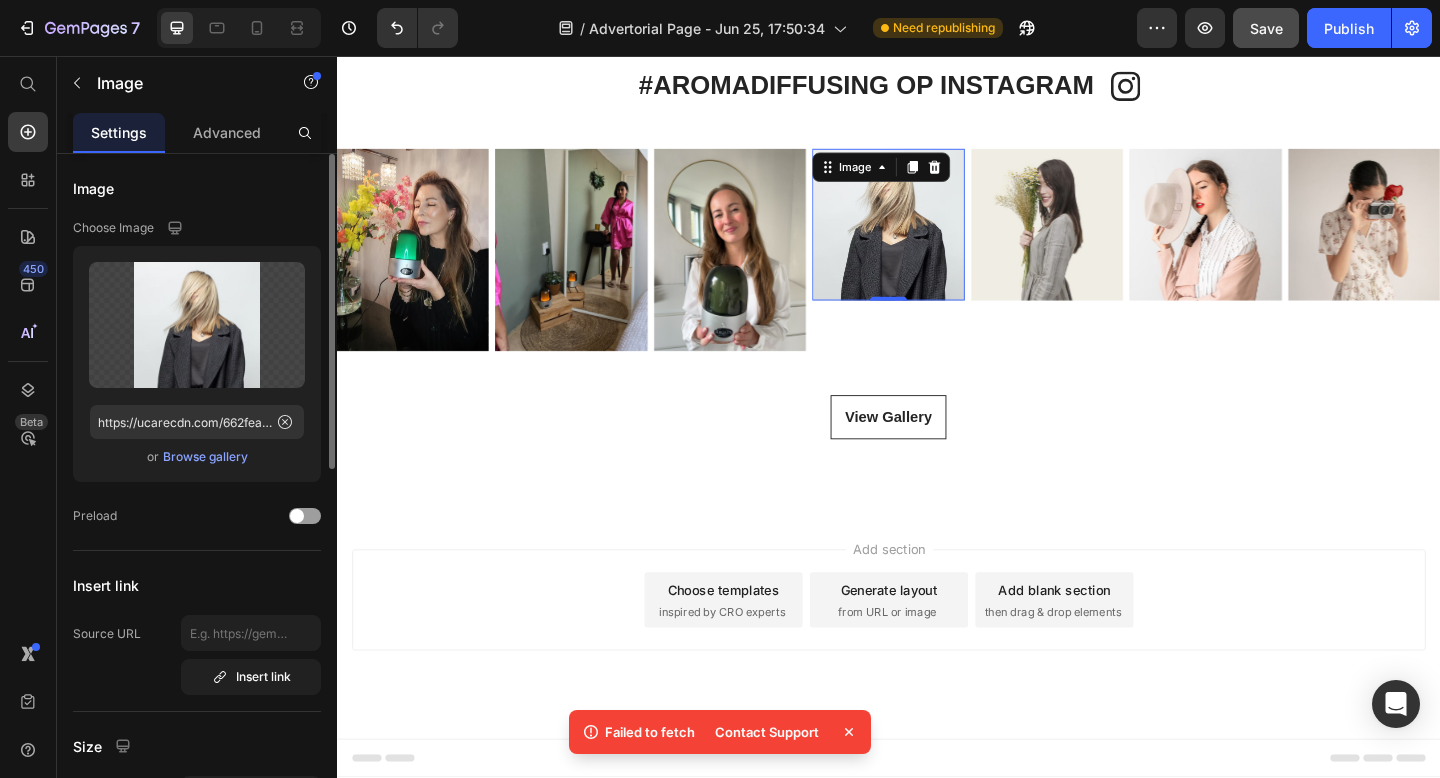 click on "Browse gallery" at bounding box center [205, 457] 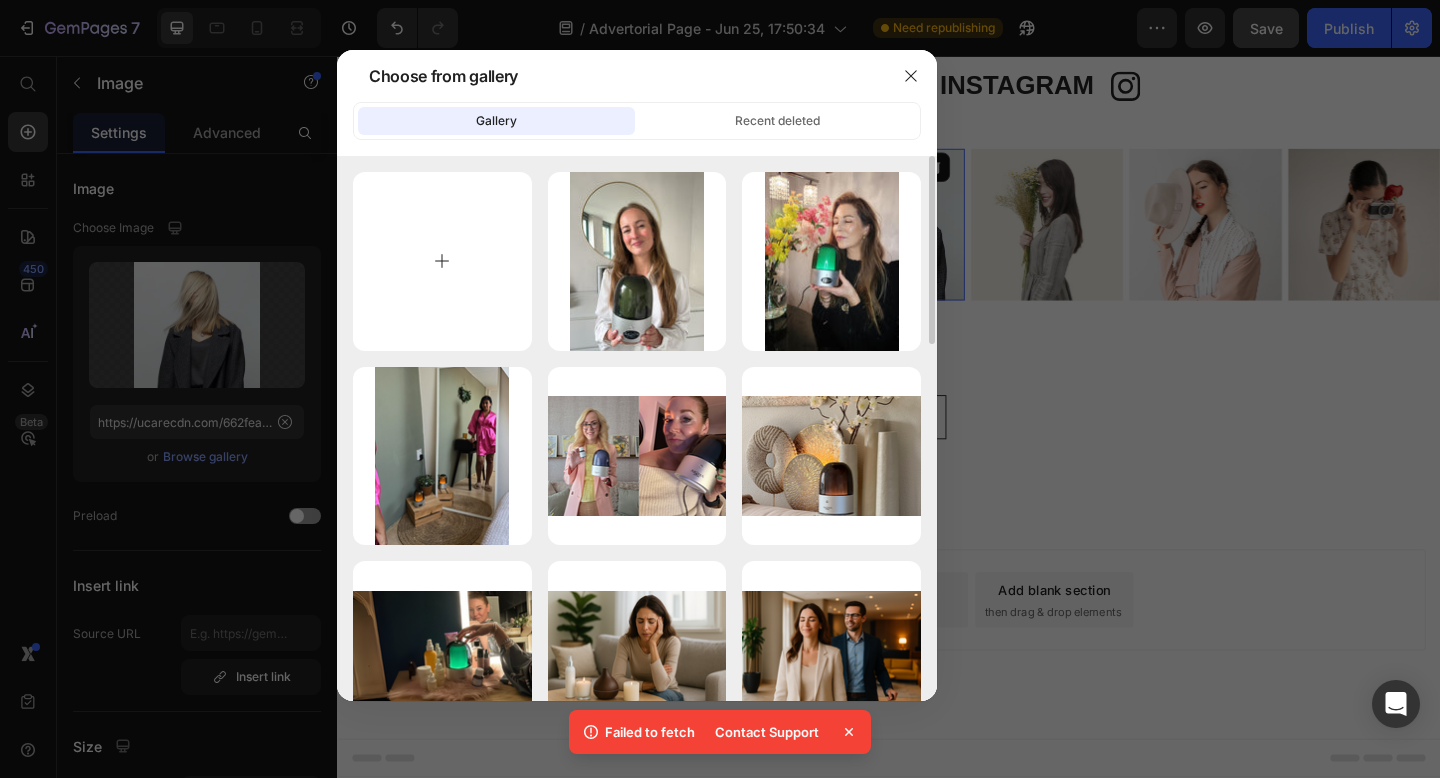 click at bounding box center (442, 261) 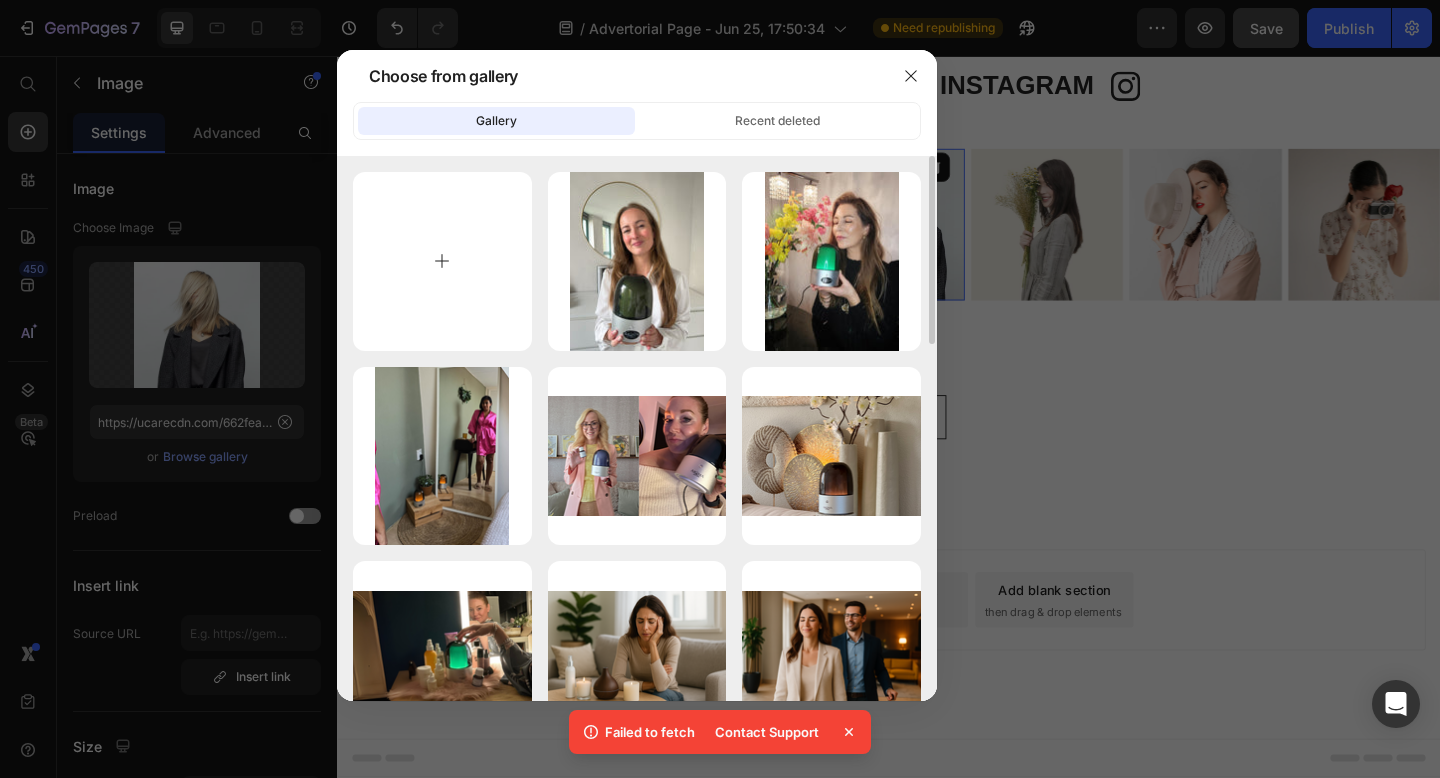 type on "C:\fakepath\16.png" 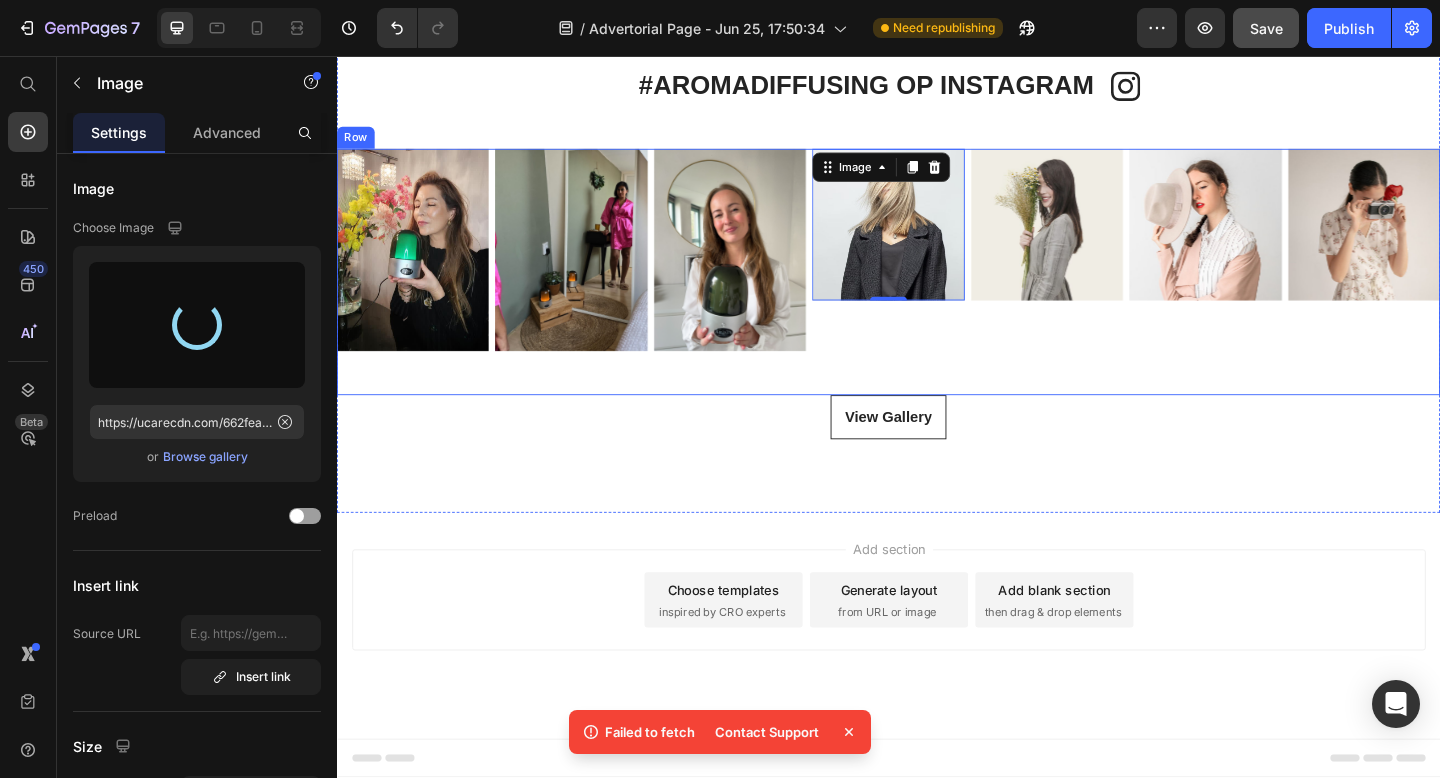 type on "https://cdn.shopify.com/s/files/1/0248/0193/5415/files/gempages_554213814434792698-5a774002-c0c8-4c11-a0fa-44c292267296.png" 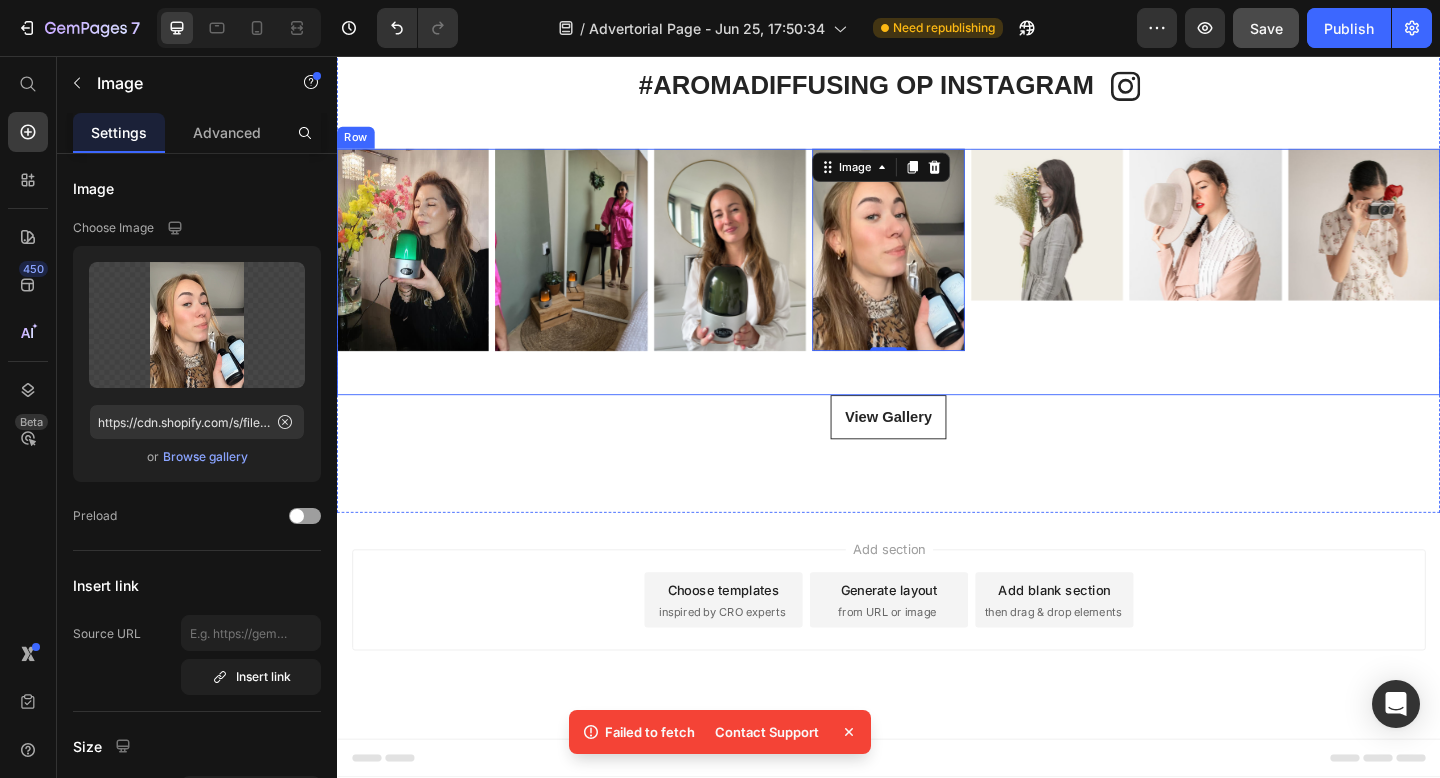 scroll, scrollTop: 4703, scrollLeft: 0, axis: vertical 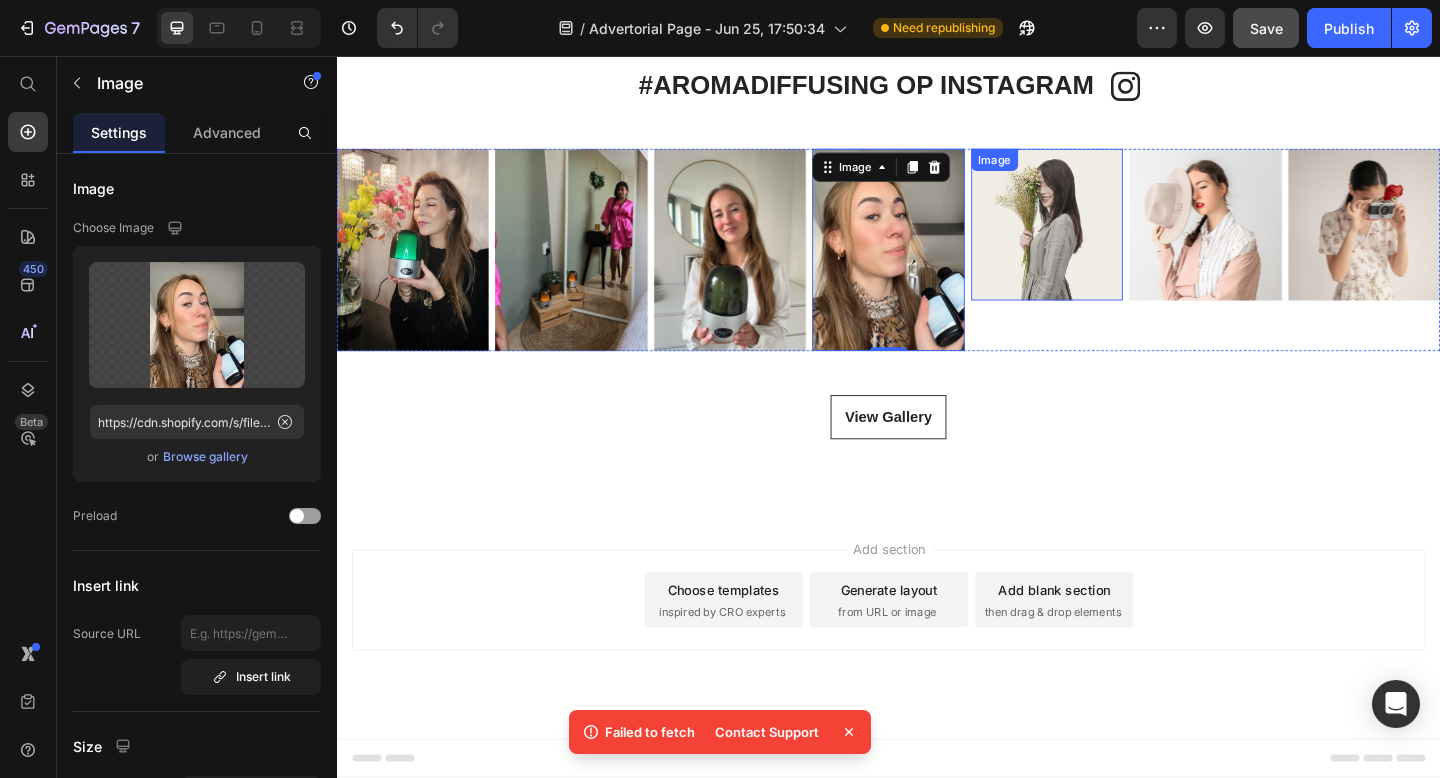 click at bounding box center (1109, 239) 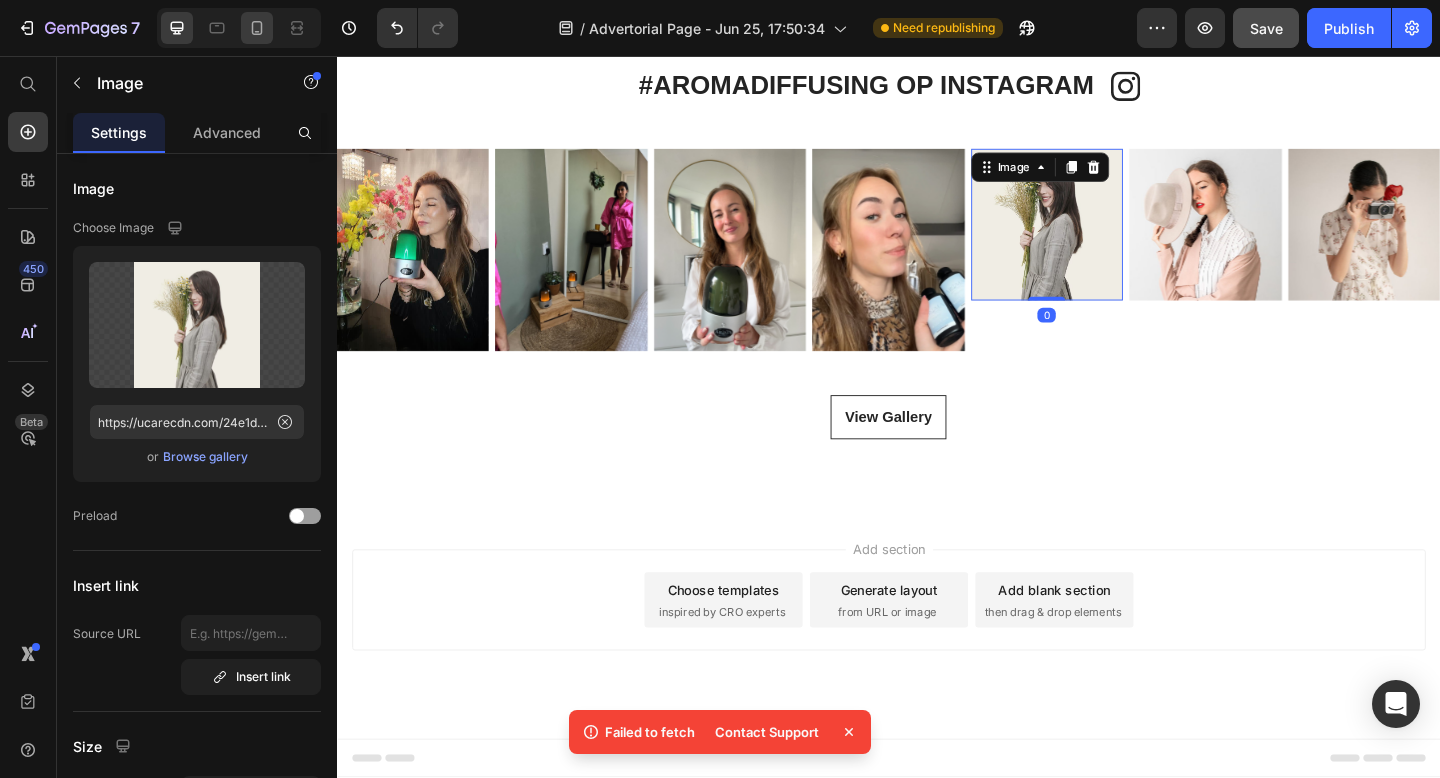 click 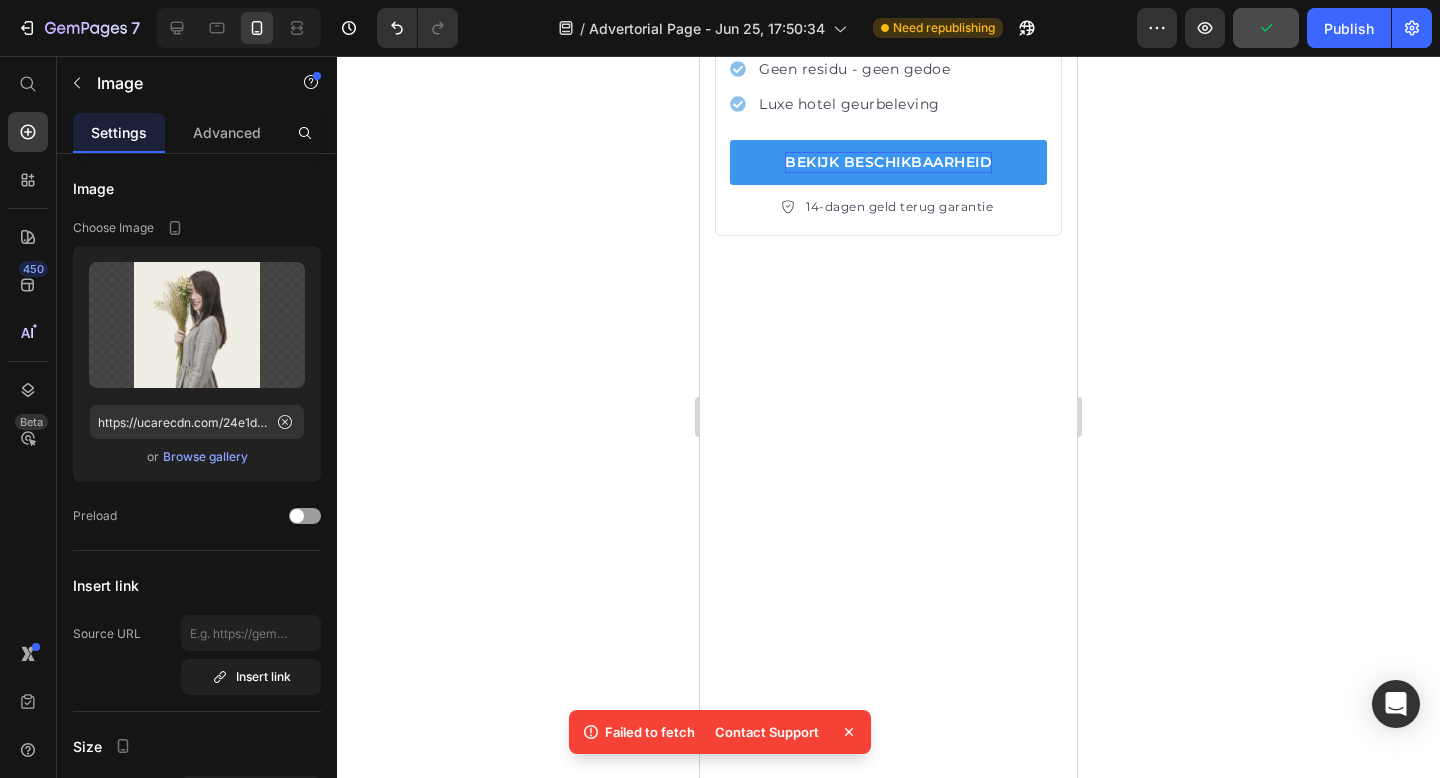 scroll, scrollTop: 3830, scrollLeft: 0, axis: vertical 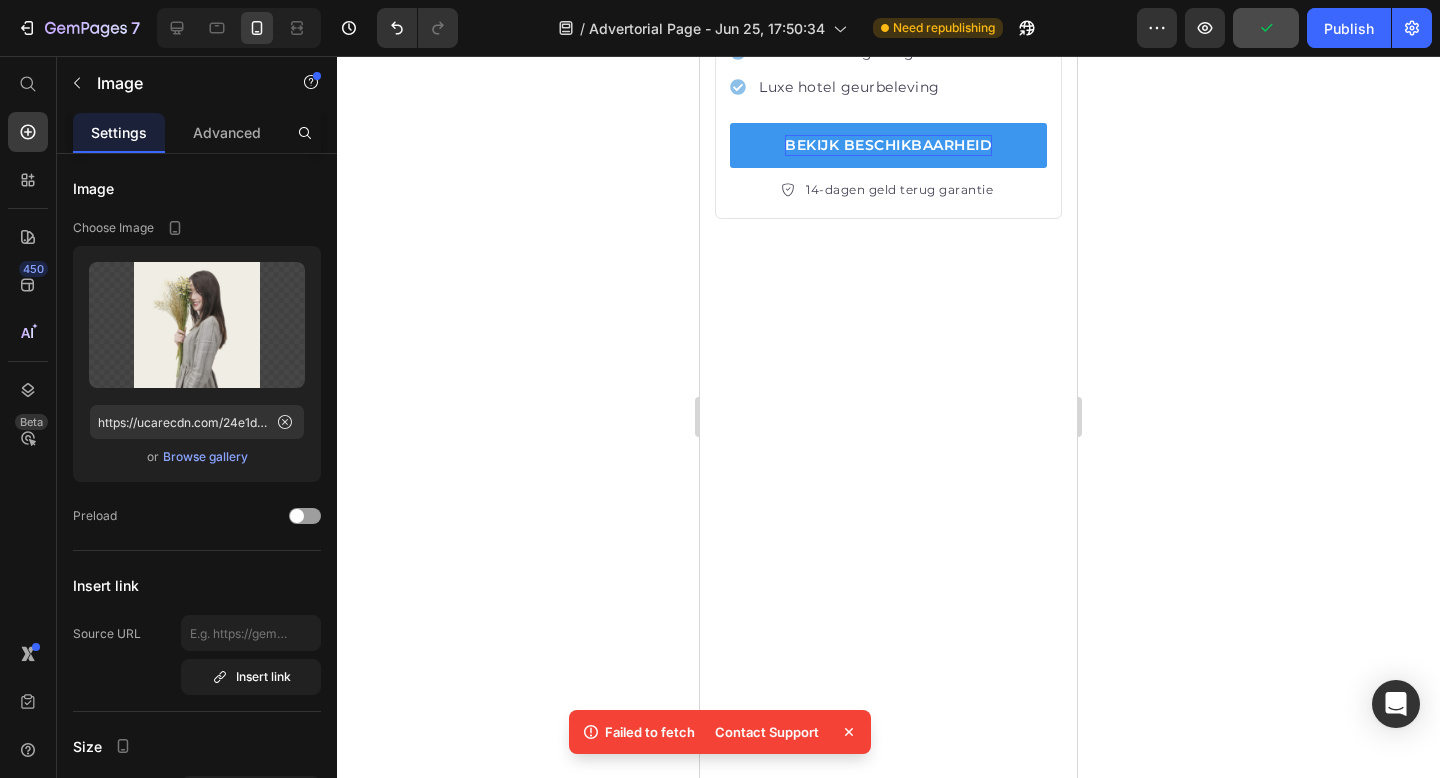 click at bounding box center [888, -207] 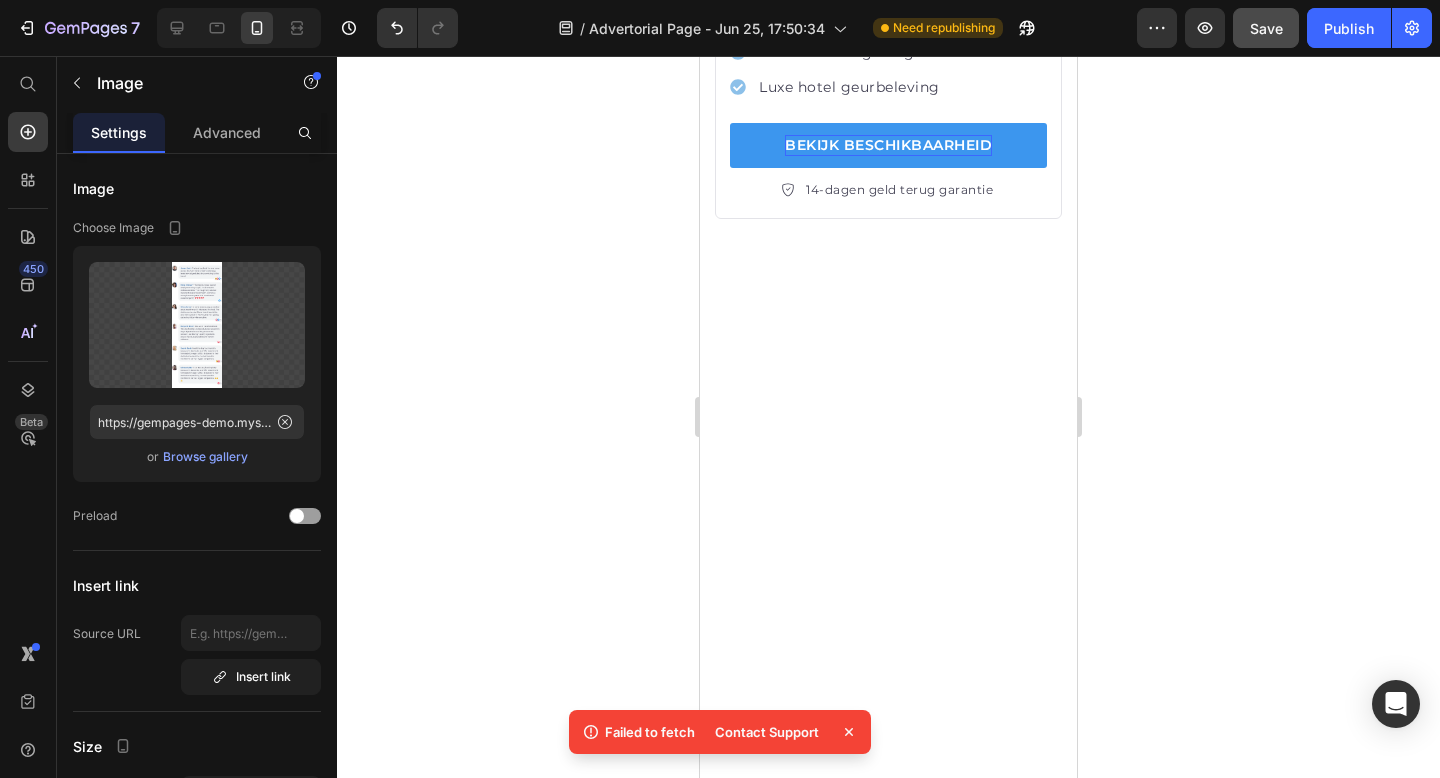 click 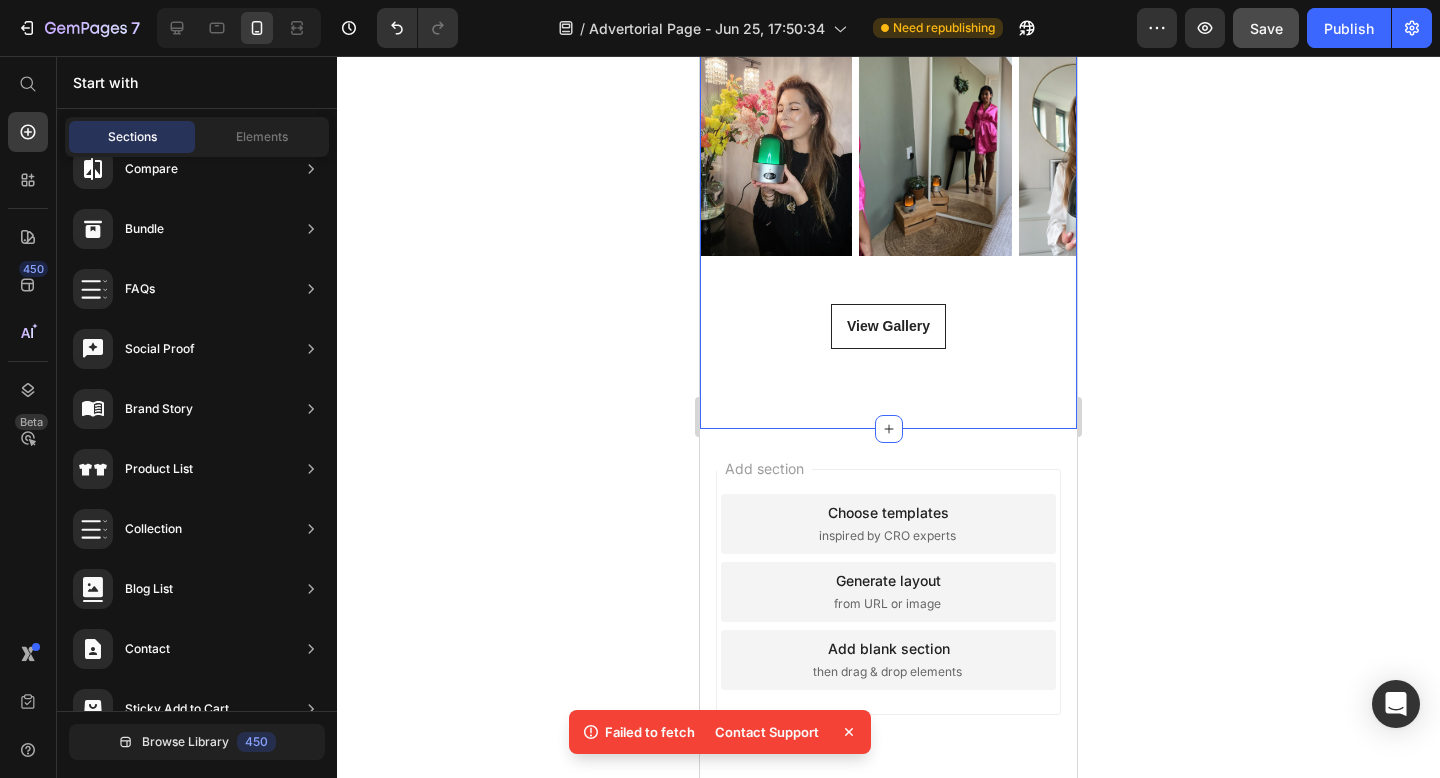 scroll, scrollTop: 4159, scrollLeft: 0, axis: vertical 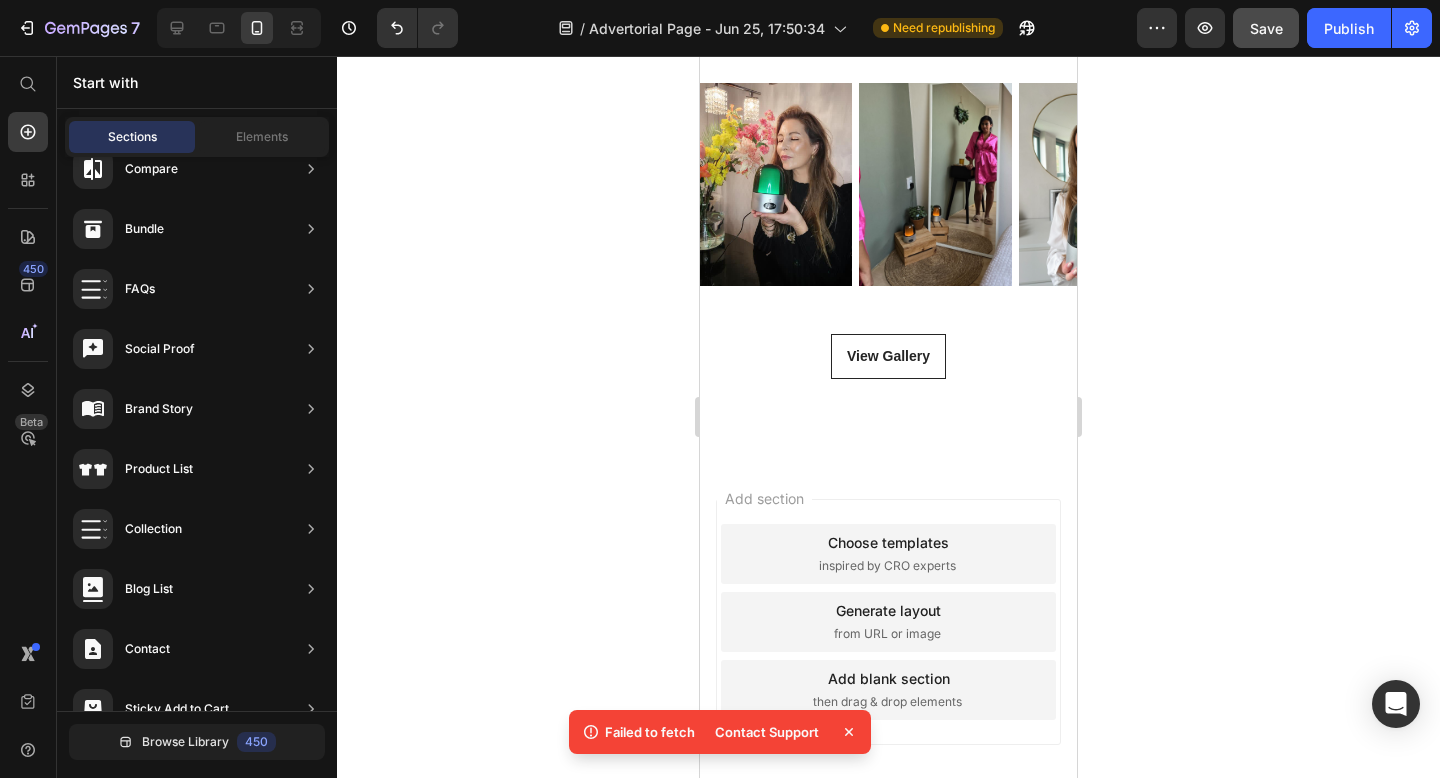 click at bounding box center (888, -473) 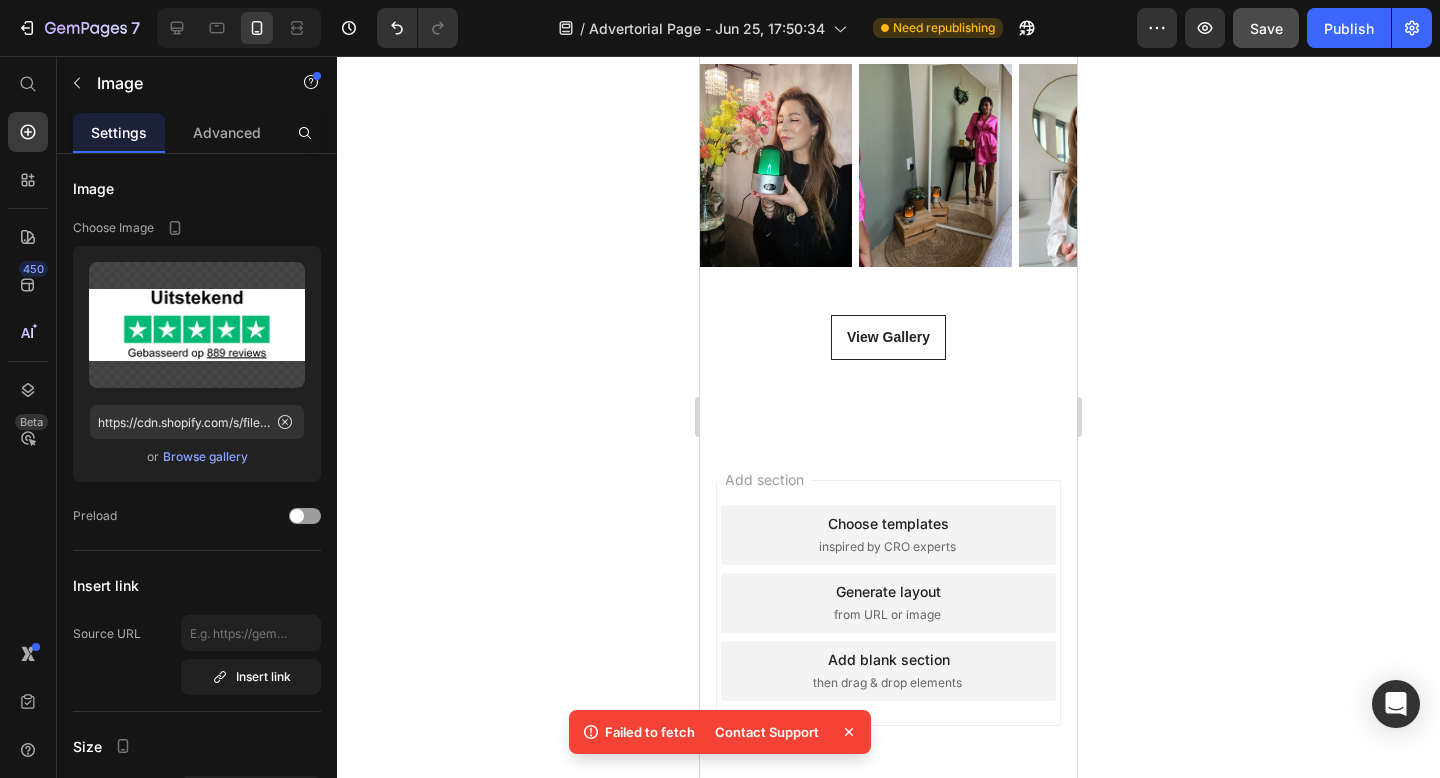 scroll, scrollTop: 4180, scrollLeft: 0, axis: vertical 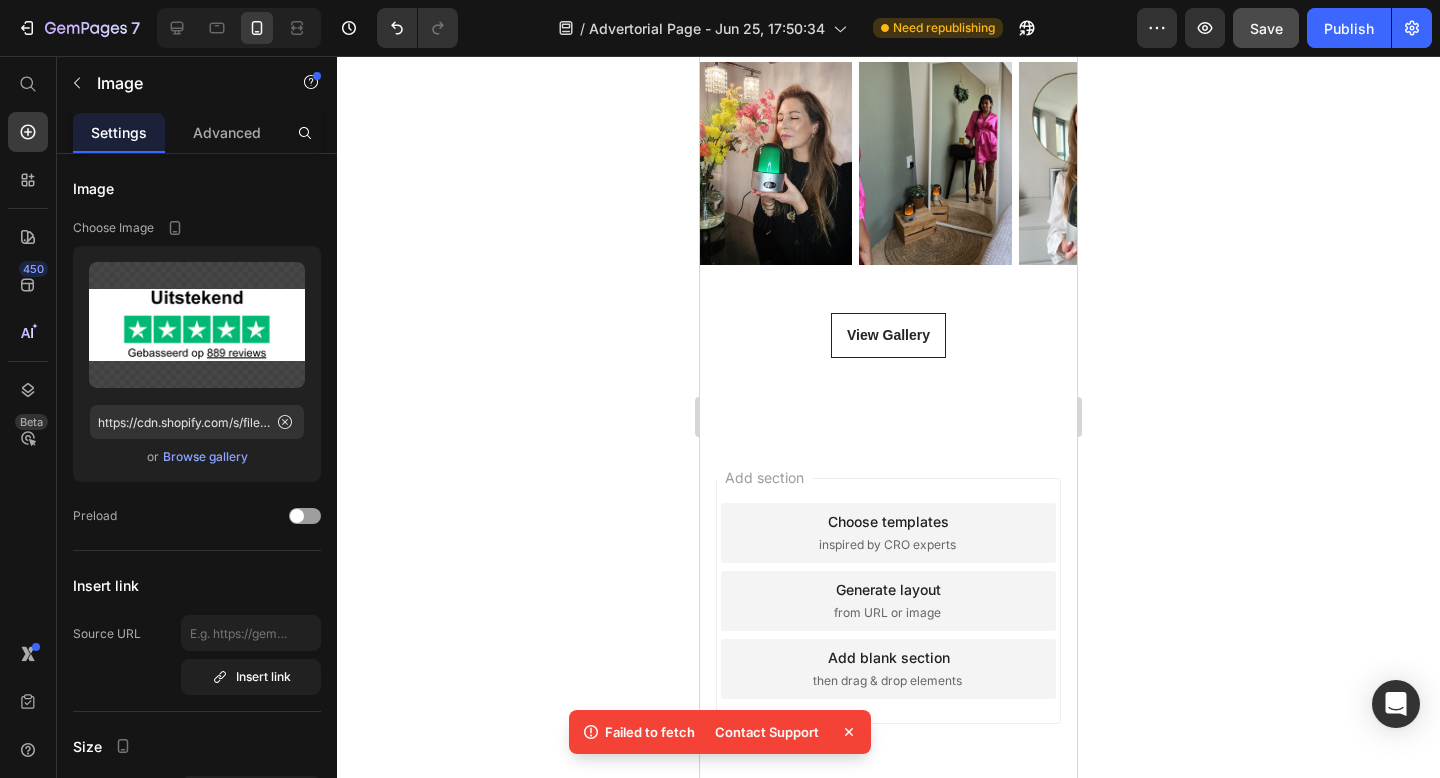 click on "Geen brandgevaar  Pure geurolie - geen water  Maandenlang met één vulling Geen residu - geen gedoe Luxe hotel geurbeleving" at bounding box center (888, -347) 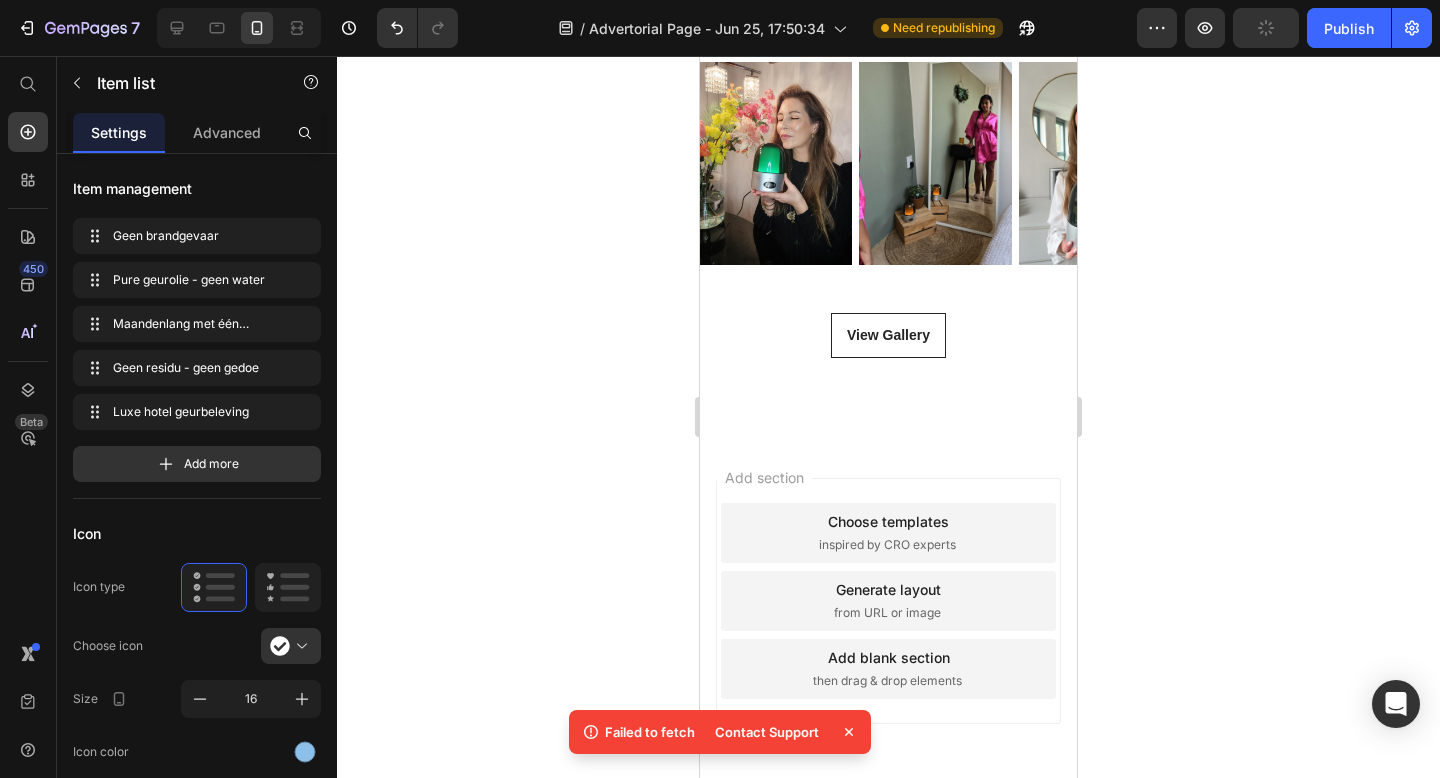 click 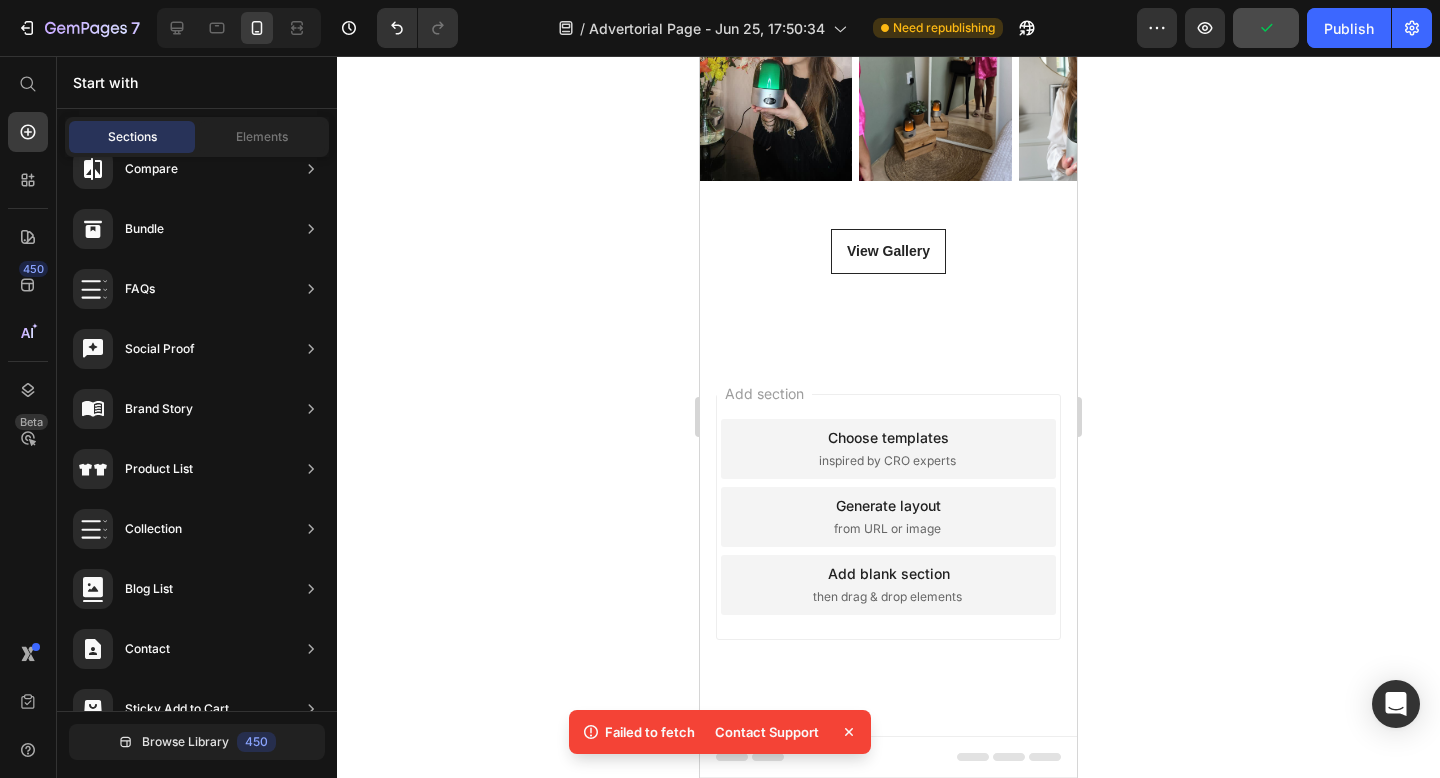 scroll, scrollTop: 4401, scrollLeft: 0, axis: vertical 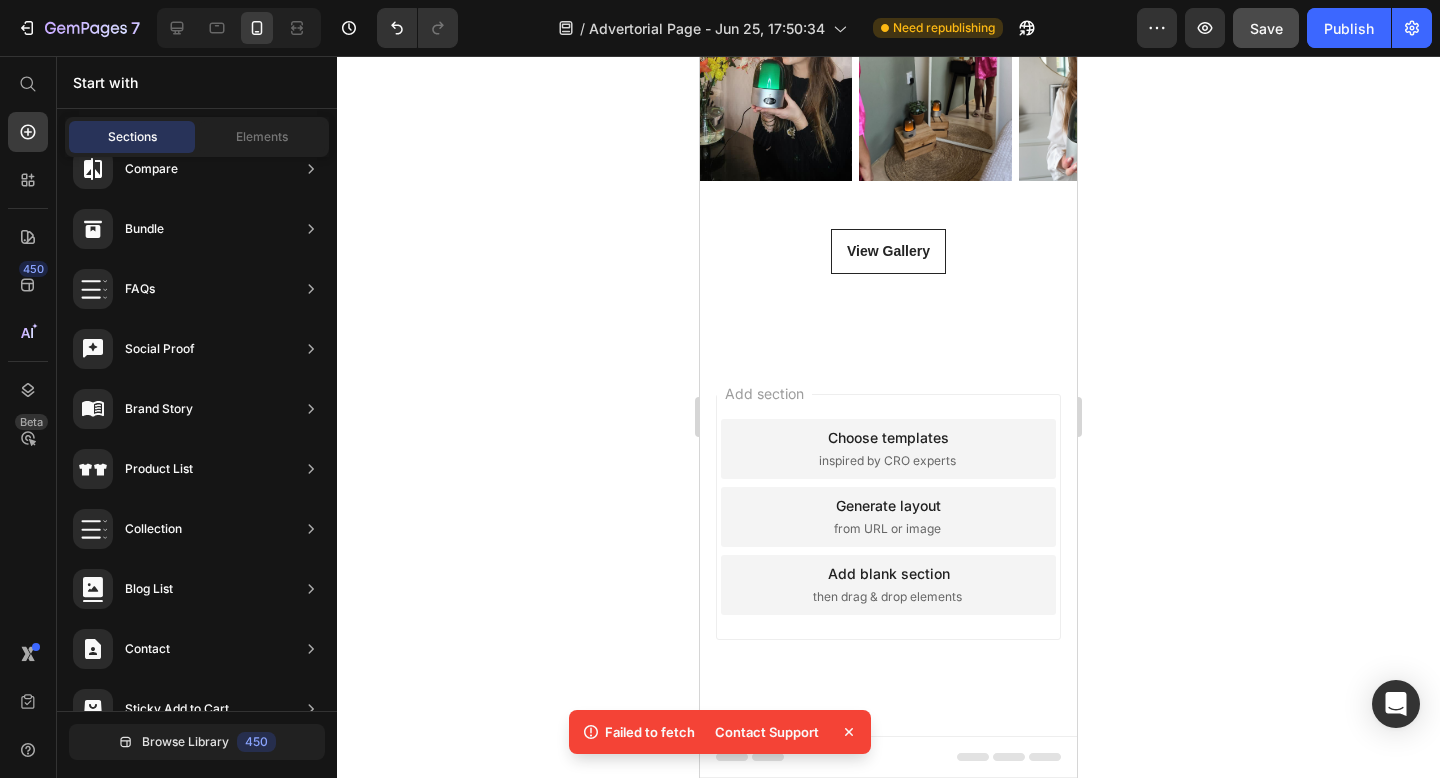 click on "#GEMTHEME ON INSTAGRAM" at bounding box center [888, -88] 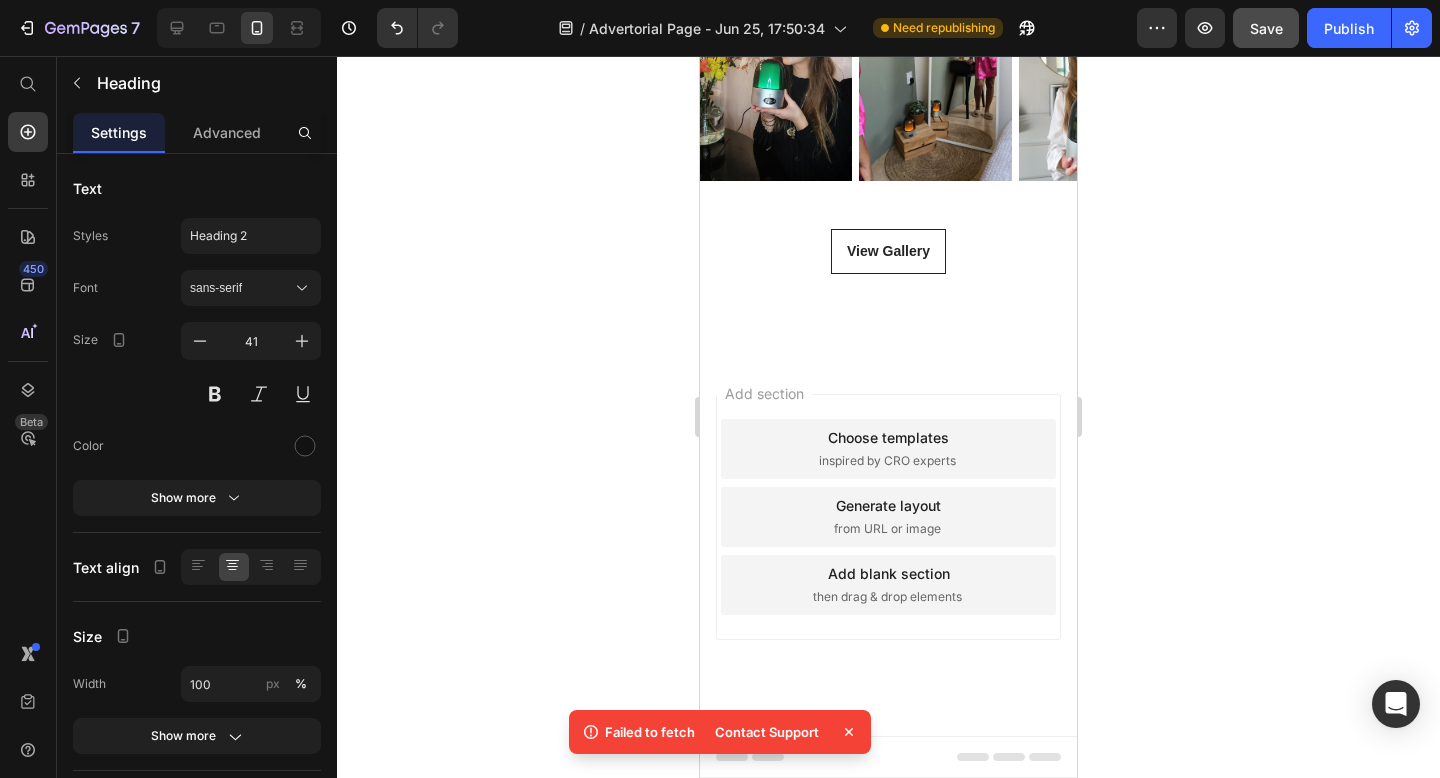 click on "#GEMTHEME ON INSTAGRAM" at bounding box center [888, -88] 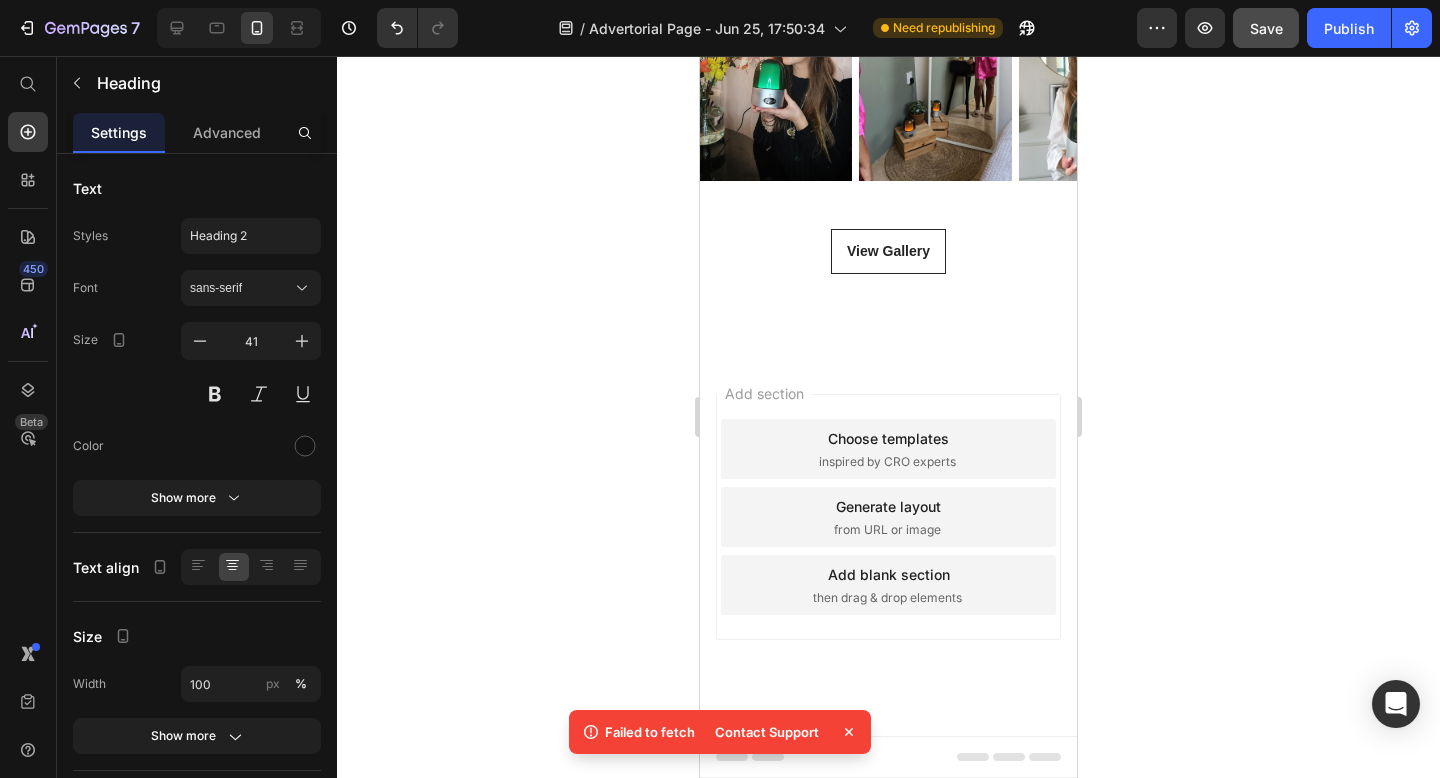 click on "#AROMADIFFUSING ON INSTAGRAM" at bounding box center [888, -103] 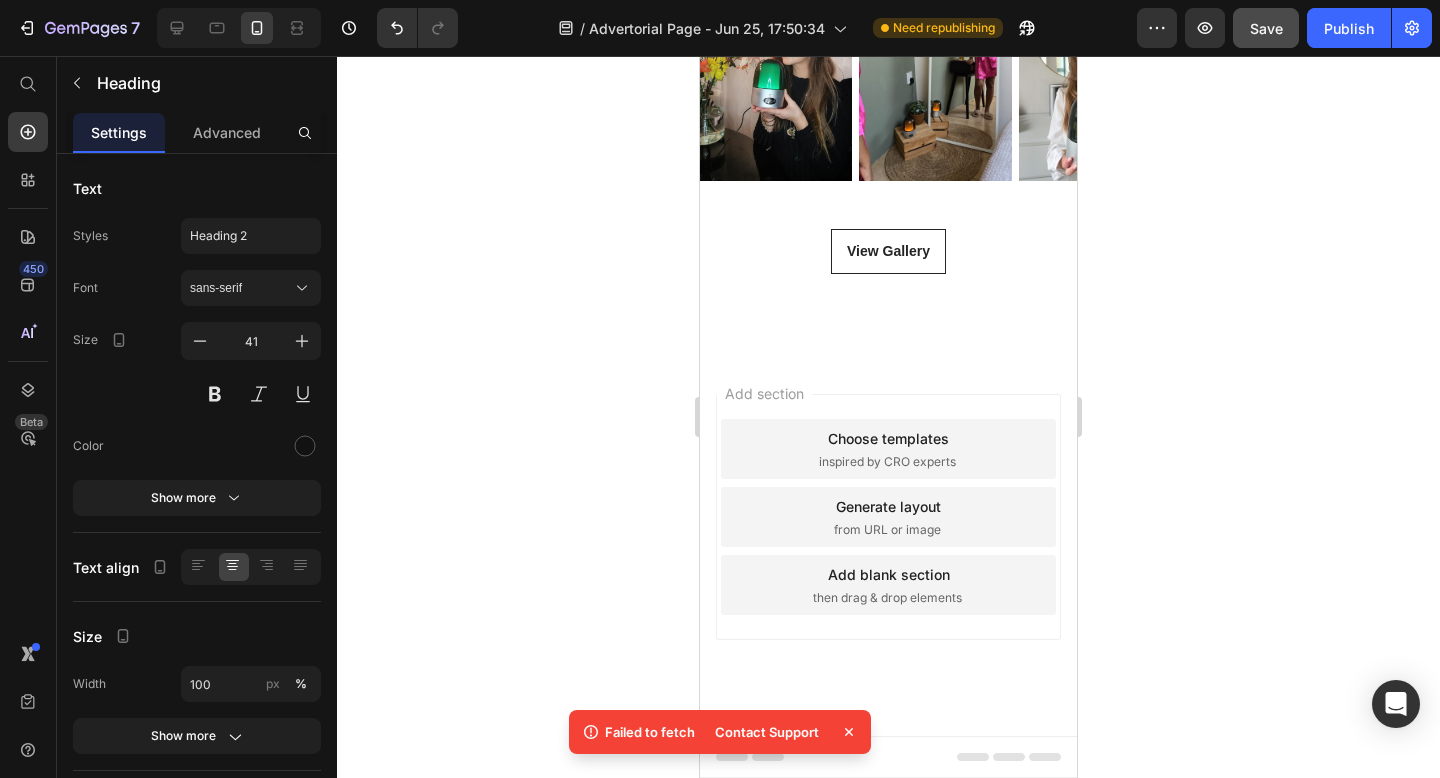 click 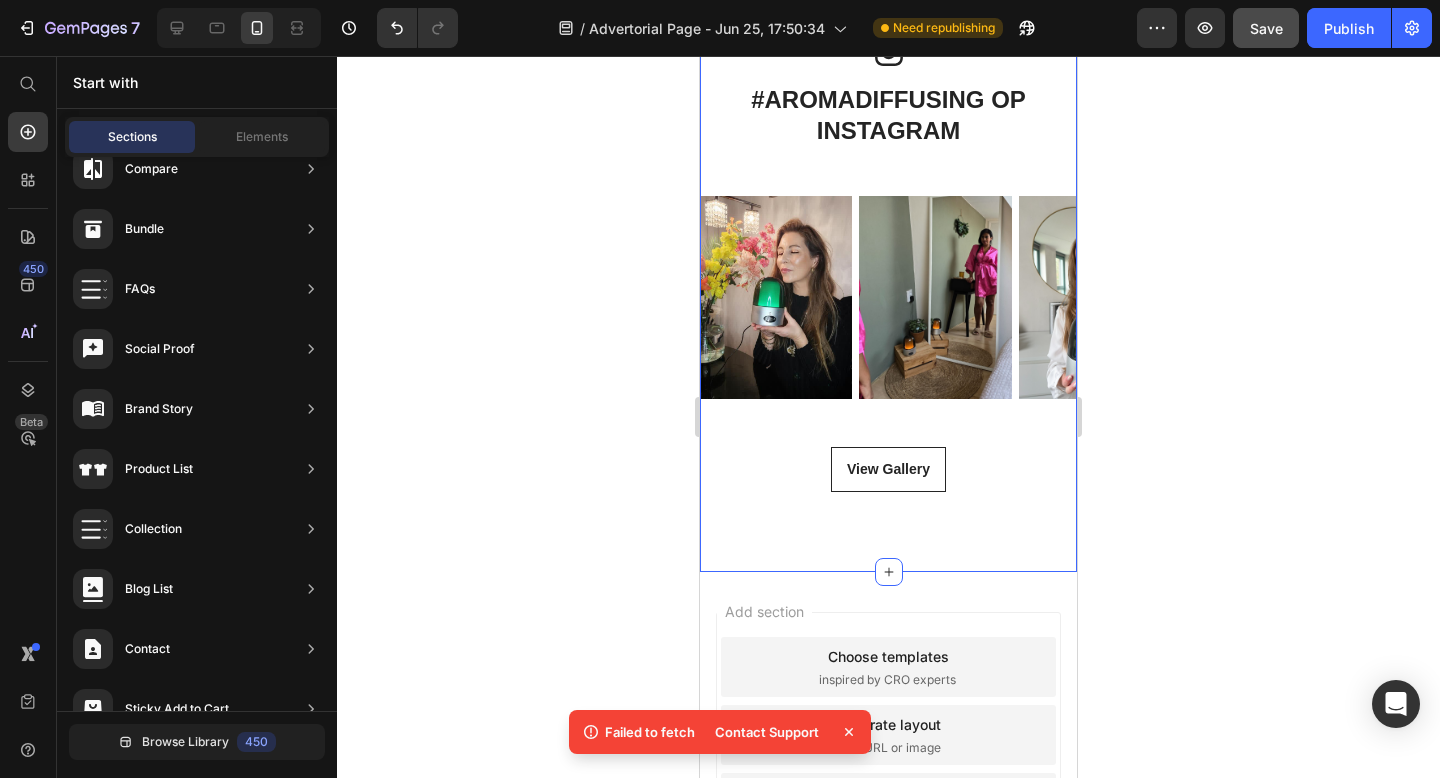 scroll, scrollTop: 4066, scrollLeft: 0, axis: vertical 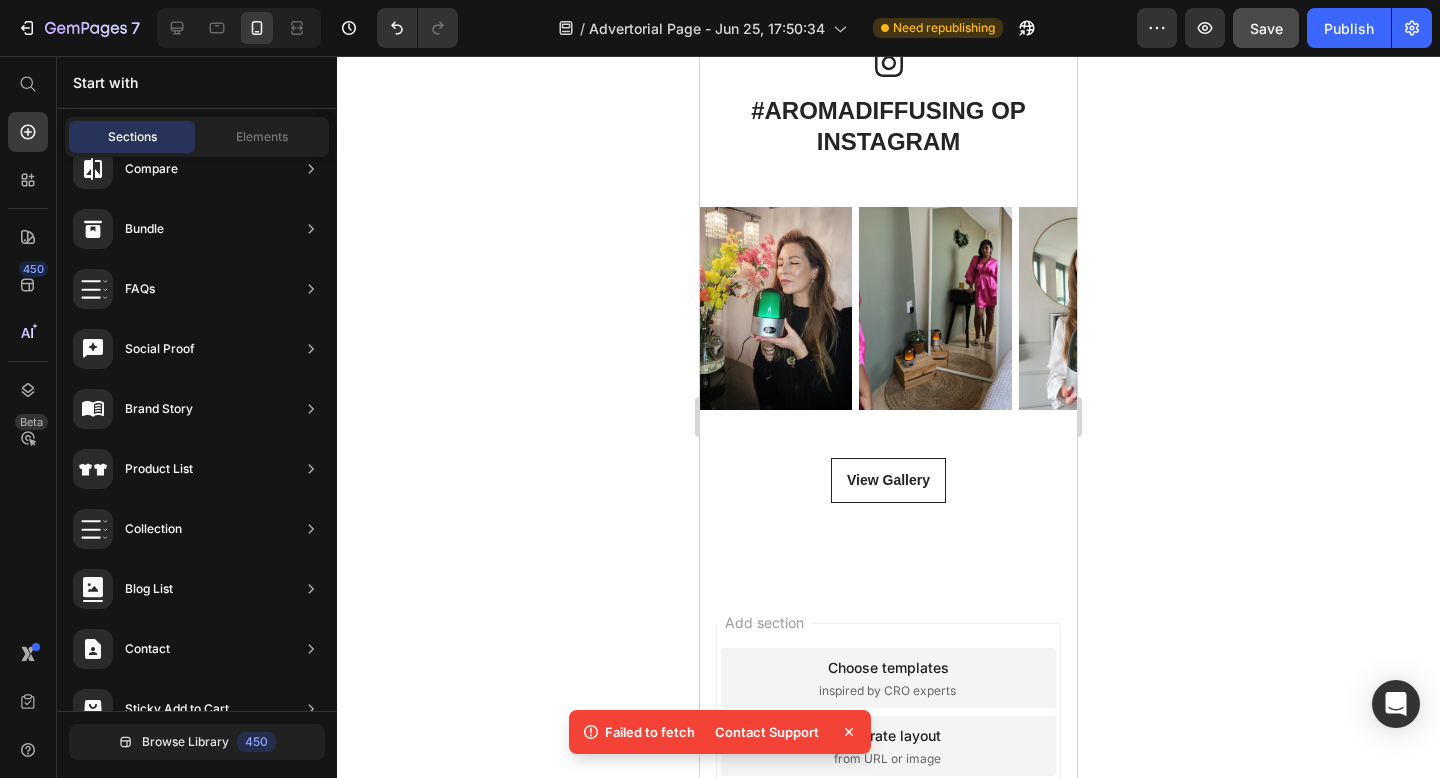 click at bounding box center (888, -380) 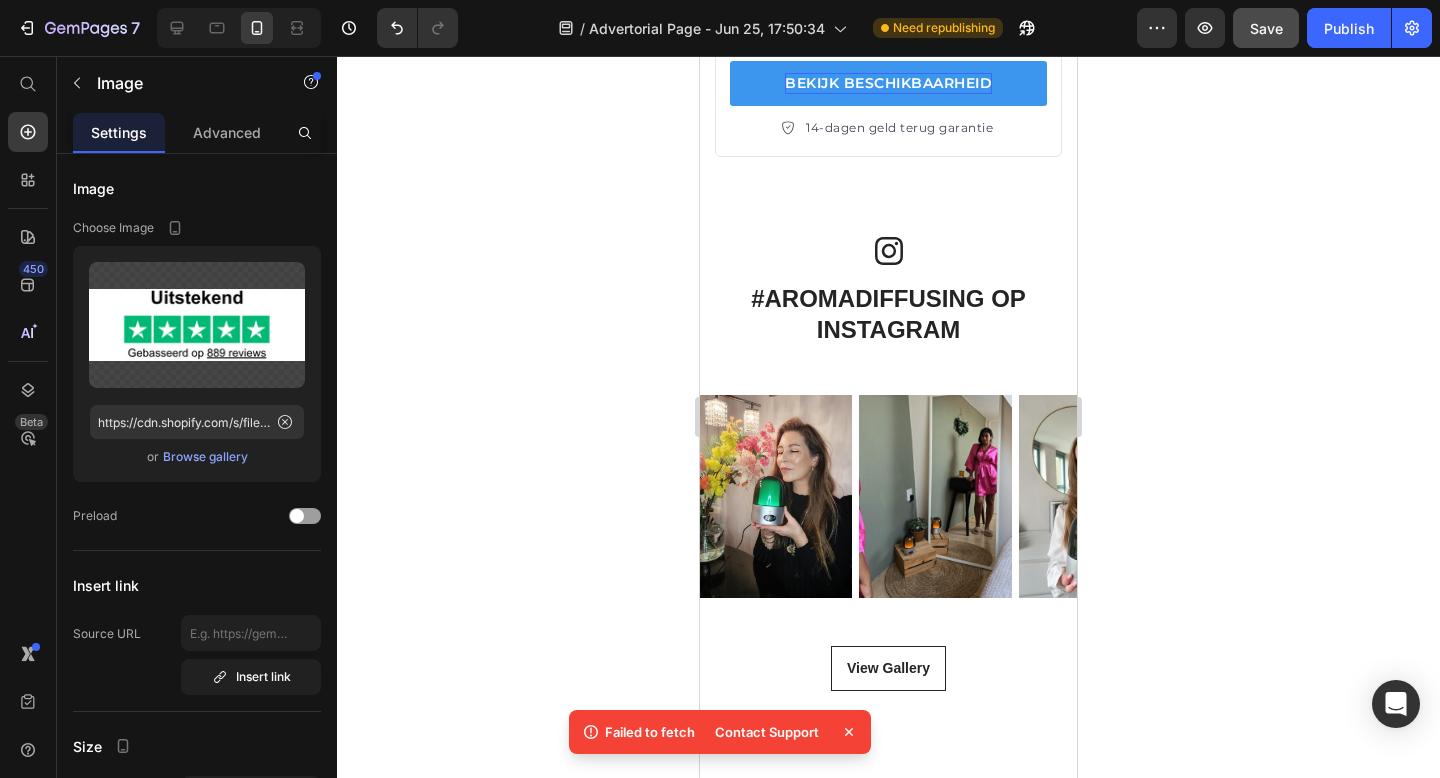 scroll, scrollTop: 3858, scrollLeft: 0, axis: vertical 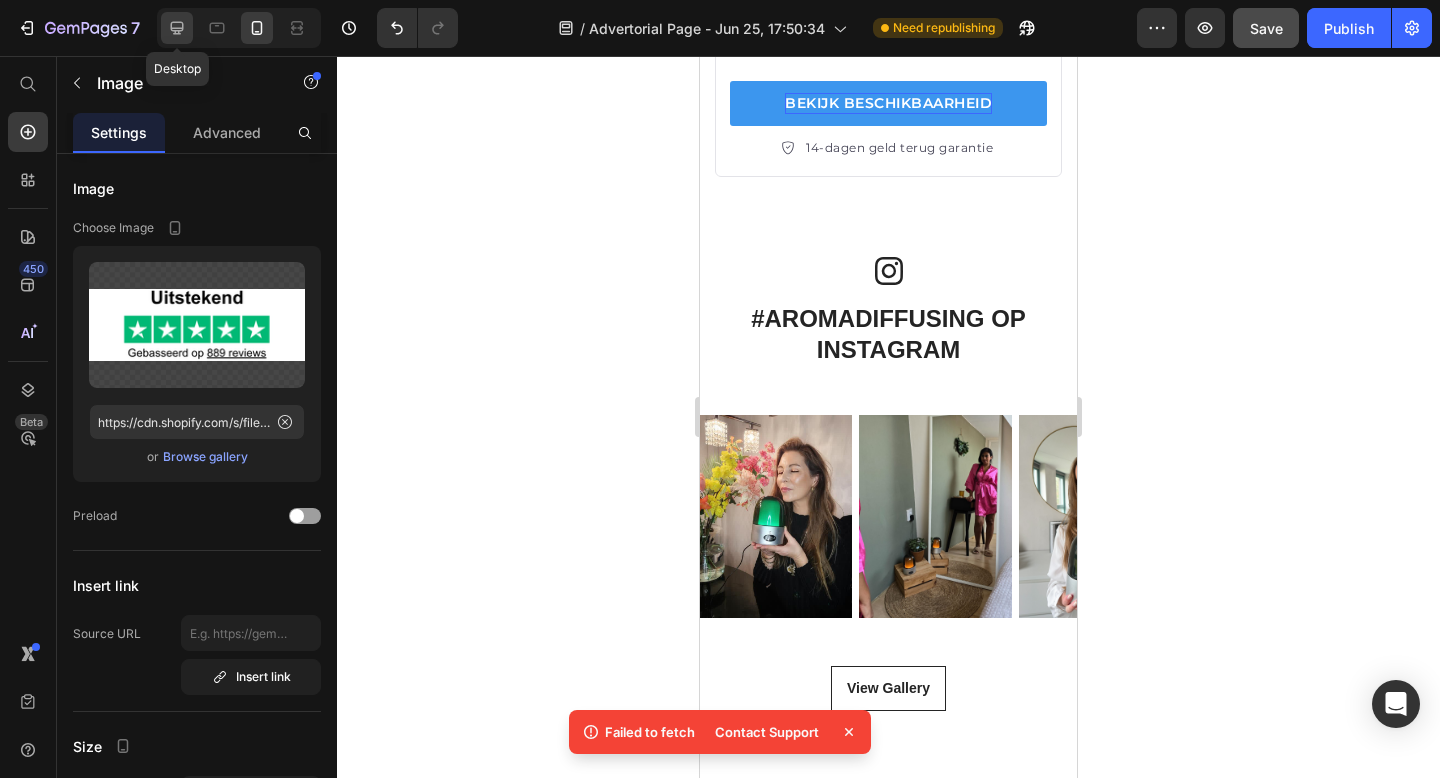 click 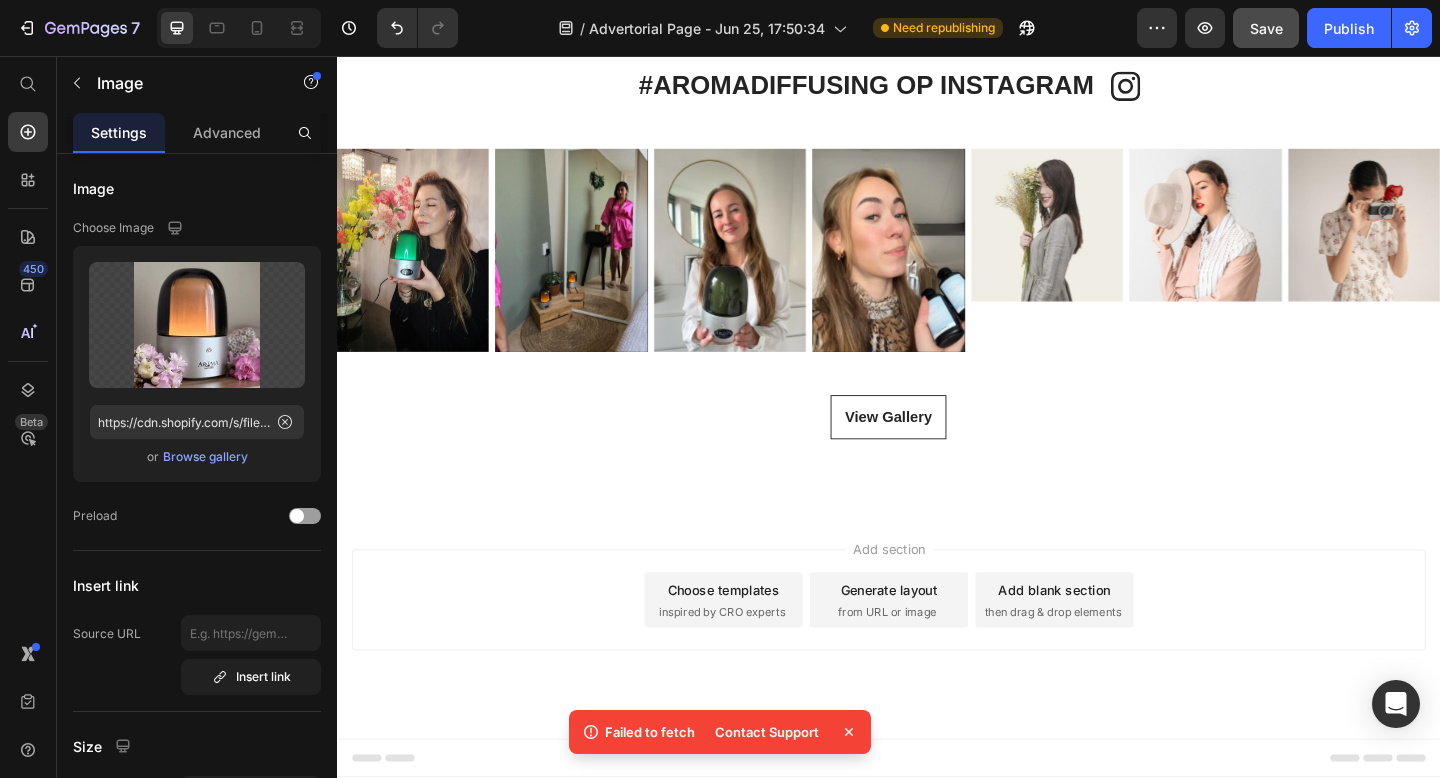 scroll, scrollTop: 4828, scrollLeft: 0, axis: vertical 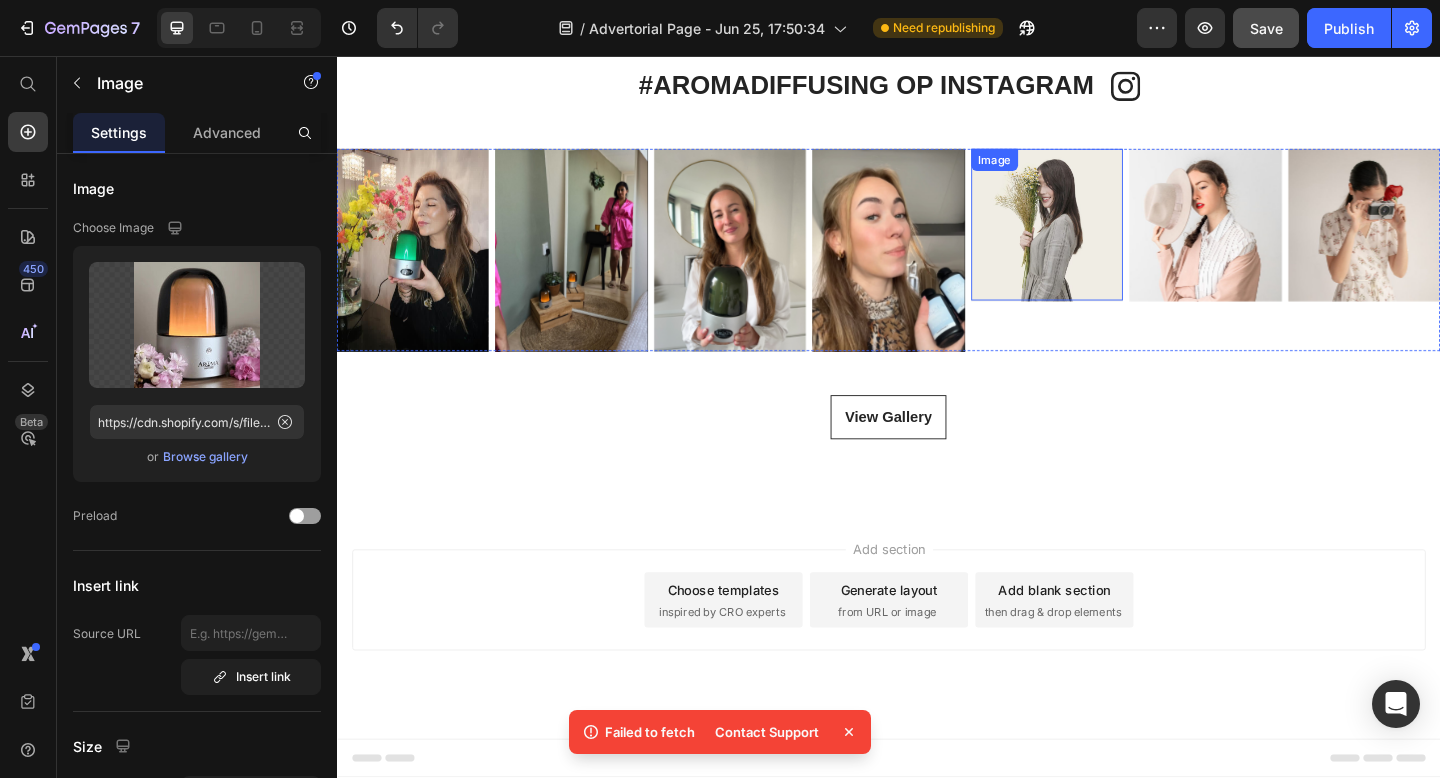 click at bounding box center (1109, 239) 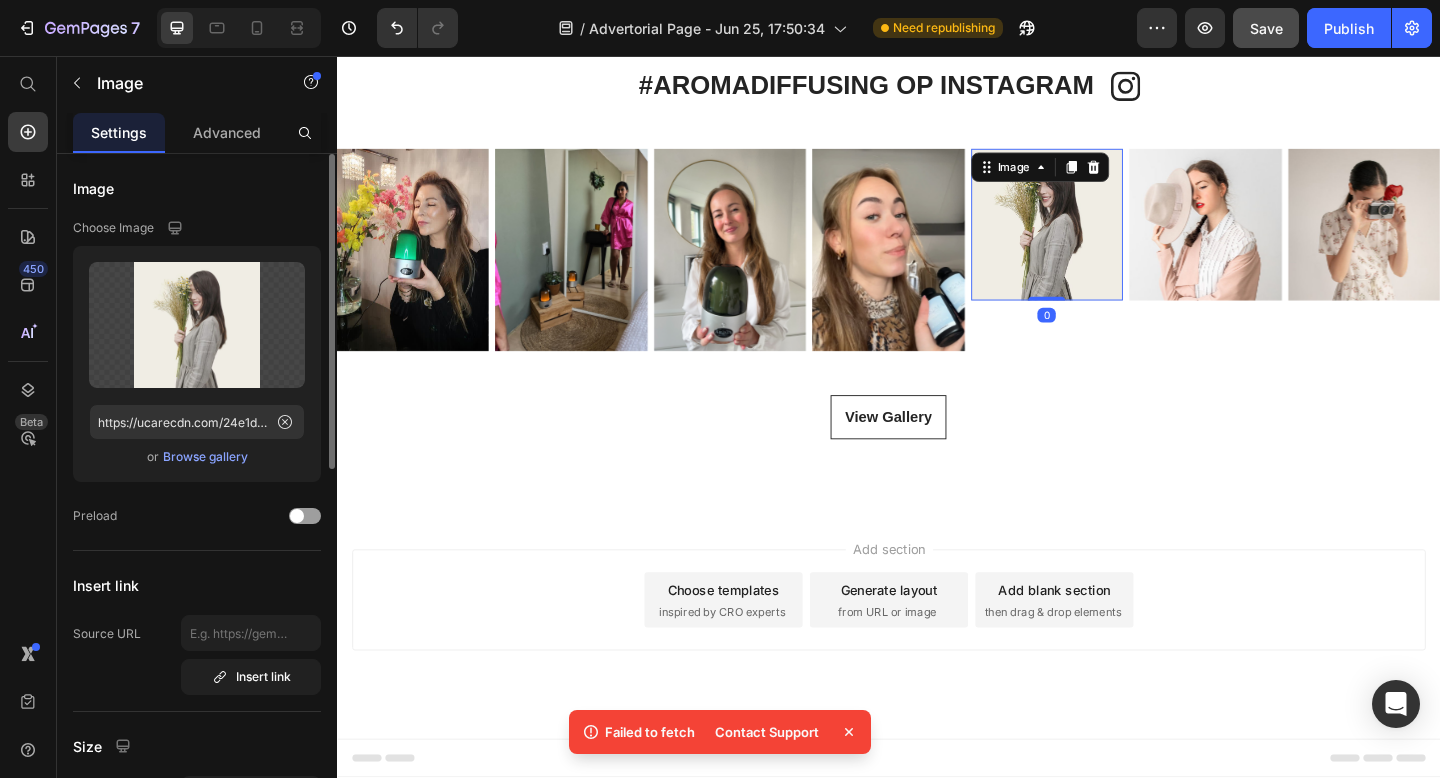click on "Browse gallery" at bounding box center (205, 457) 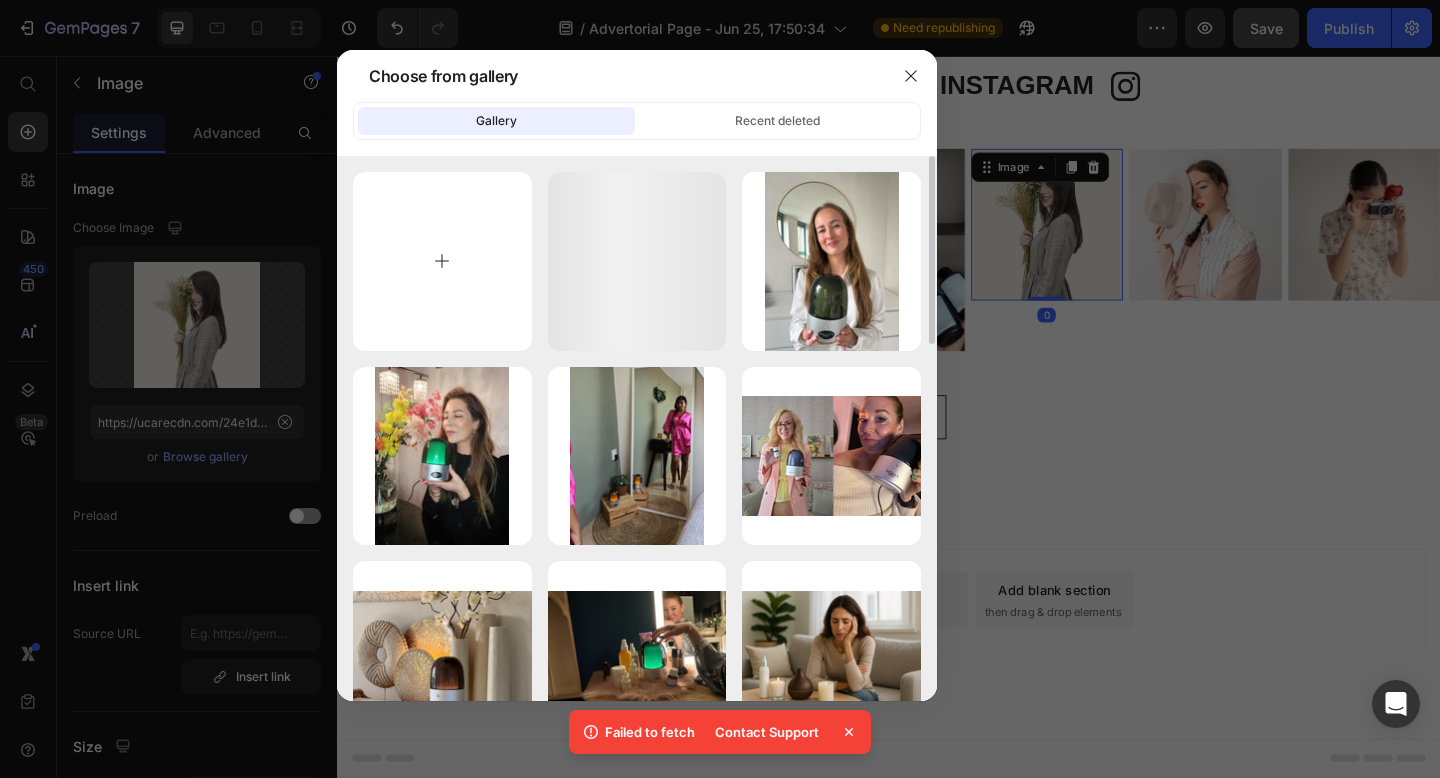 click at bounding box center [442, 261] 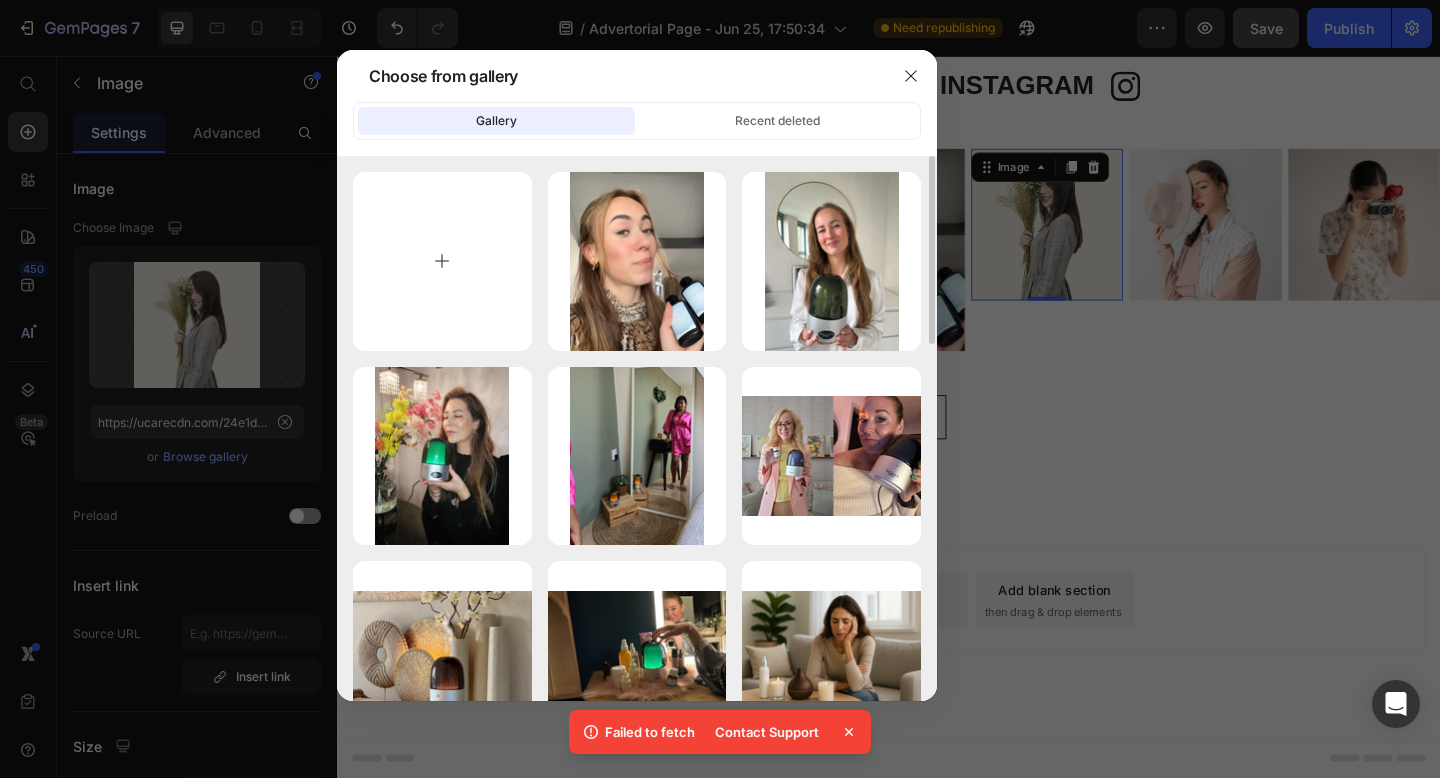 type on "C:\fakepath\25.png" 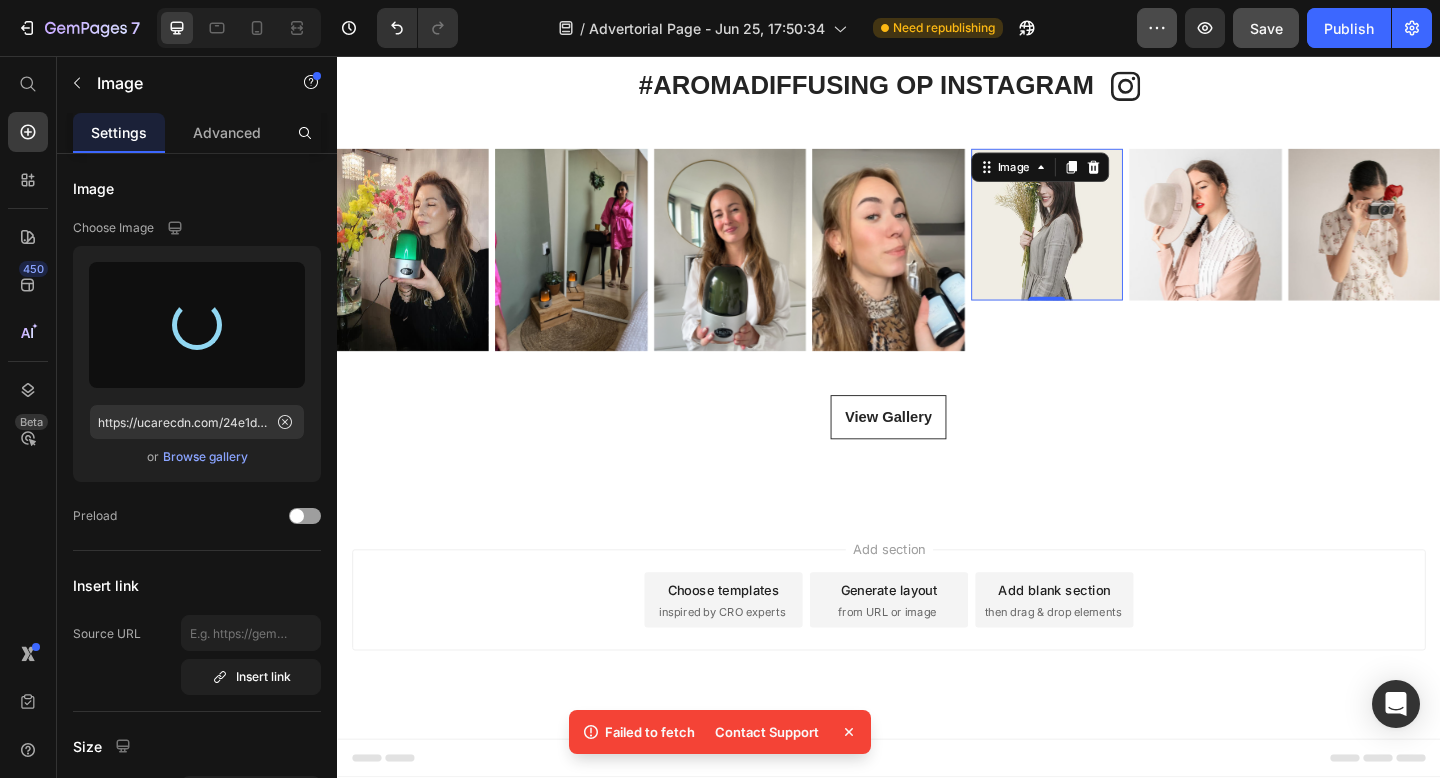 type on "https://cdn.shopify.com/s/files/1/0248/0193/5415/files/gempages_554213814434792698-8567488d-73ff-463e-b5c4-04305f9e6fd7.png" 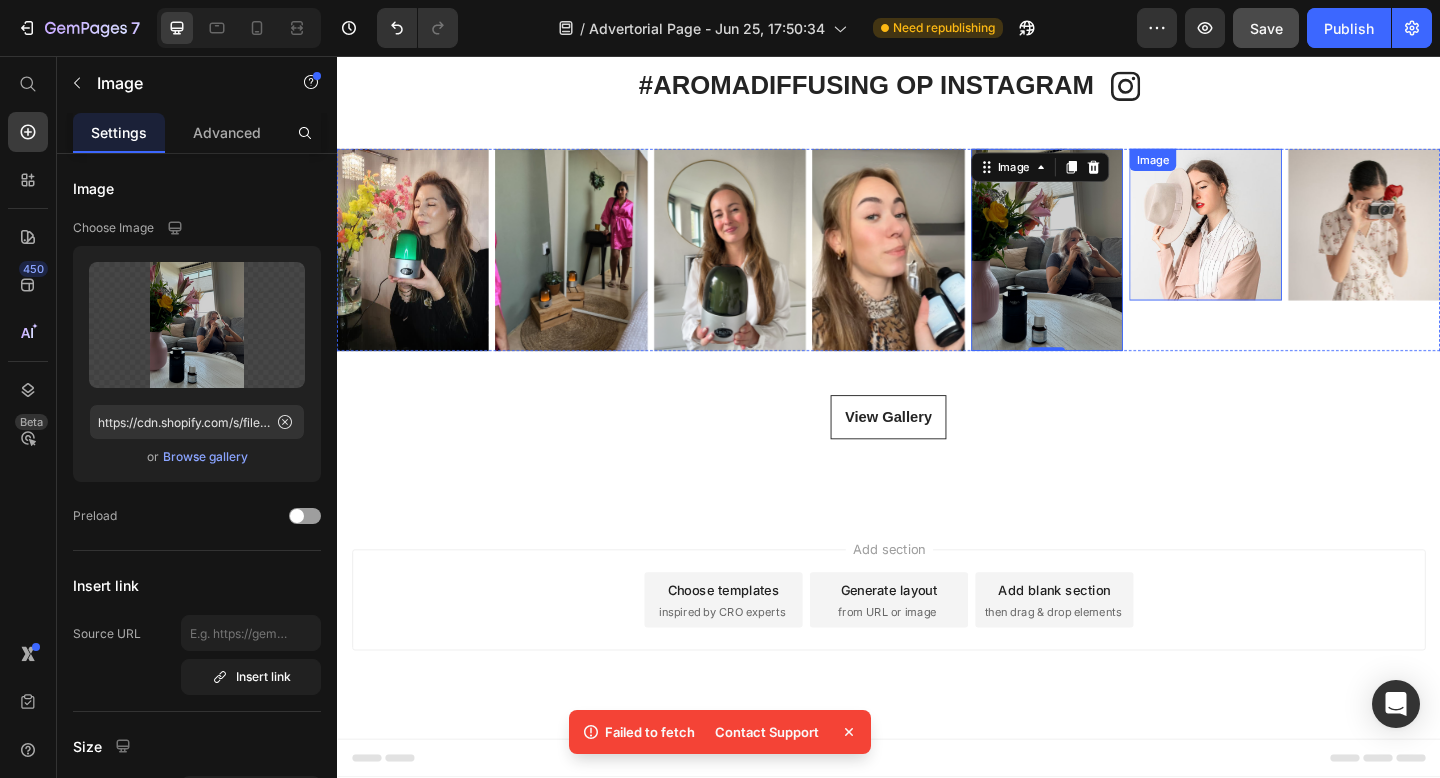 click at bounding box center [1281, 239] 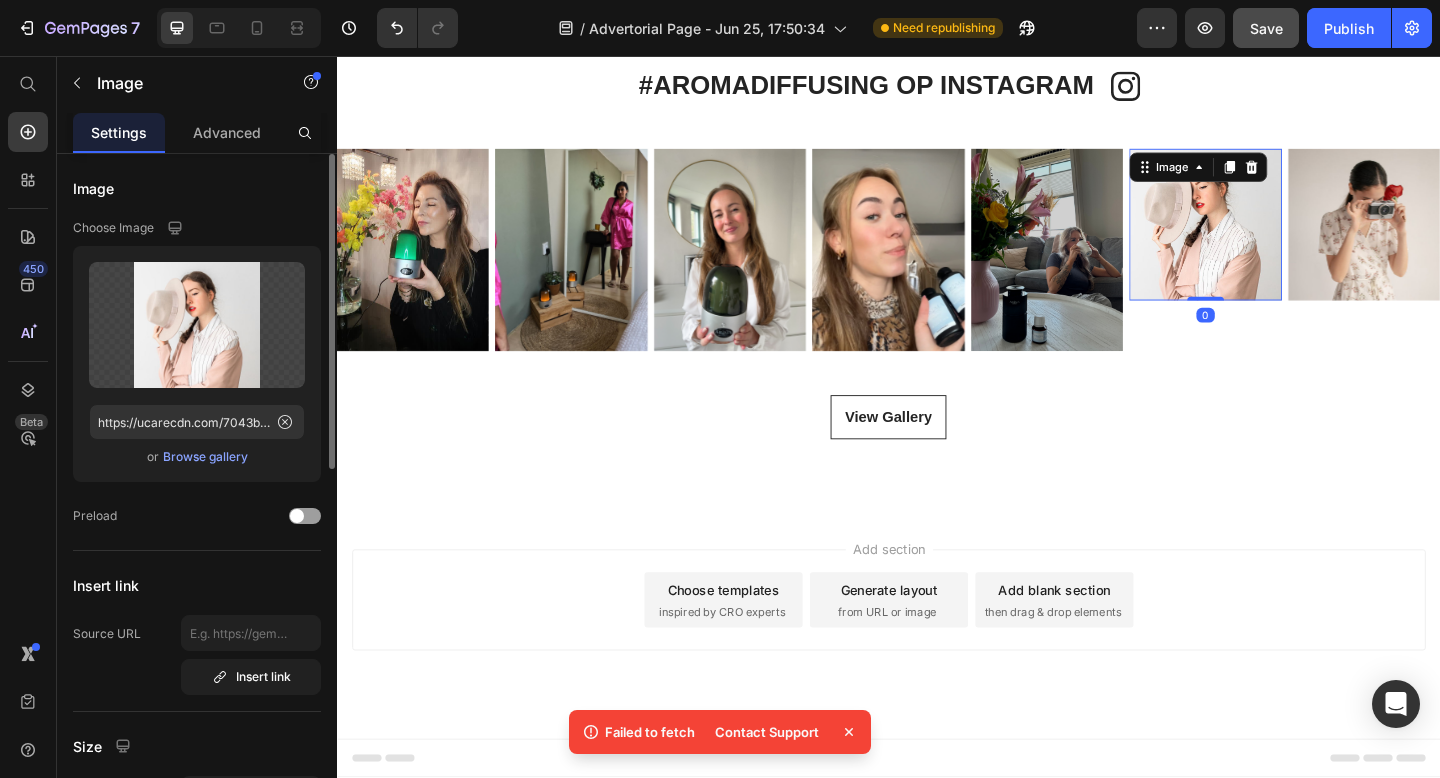 click on "Browse gallery" at bounding box center (205, 457) 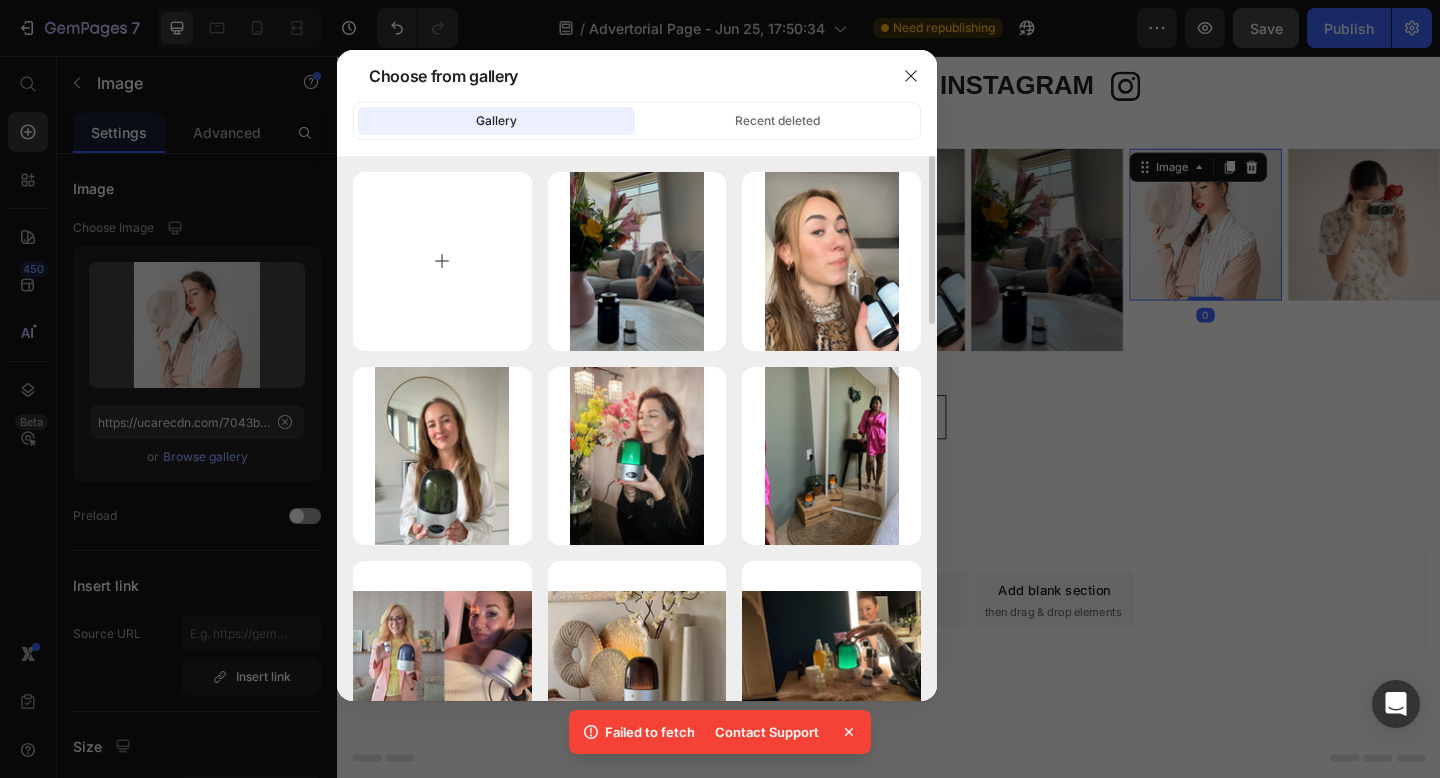 click at bounding box center (442, 261) 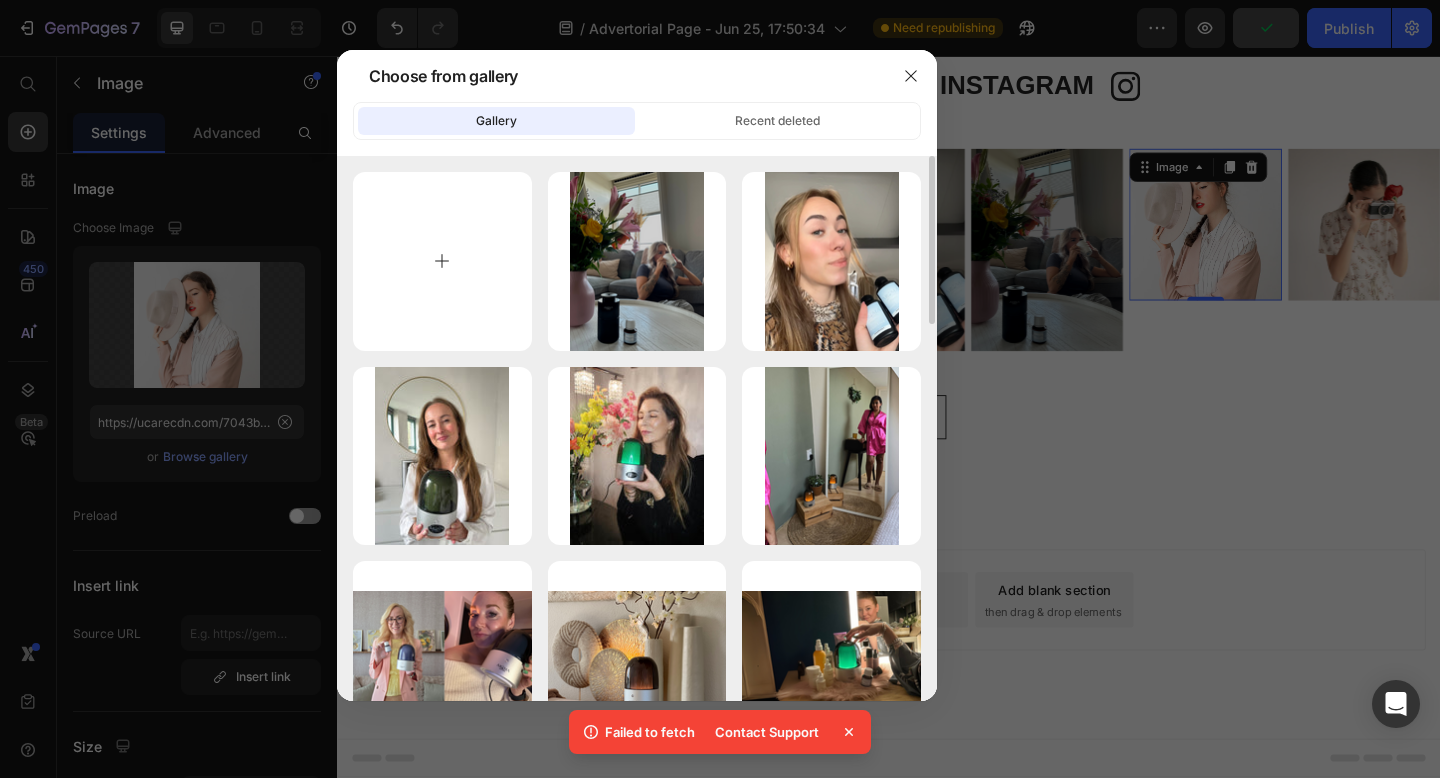 type on "C:\fakepath\Kopie van 17.png" 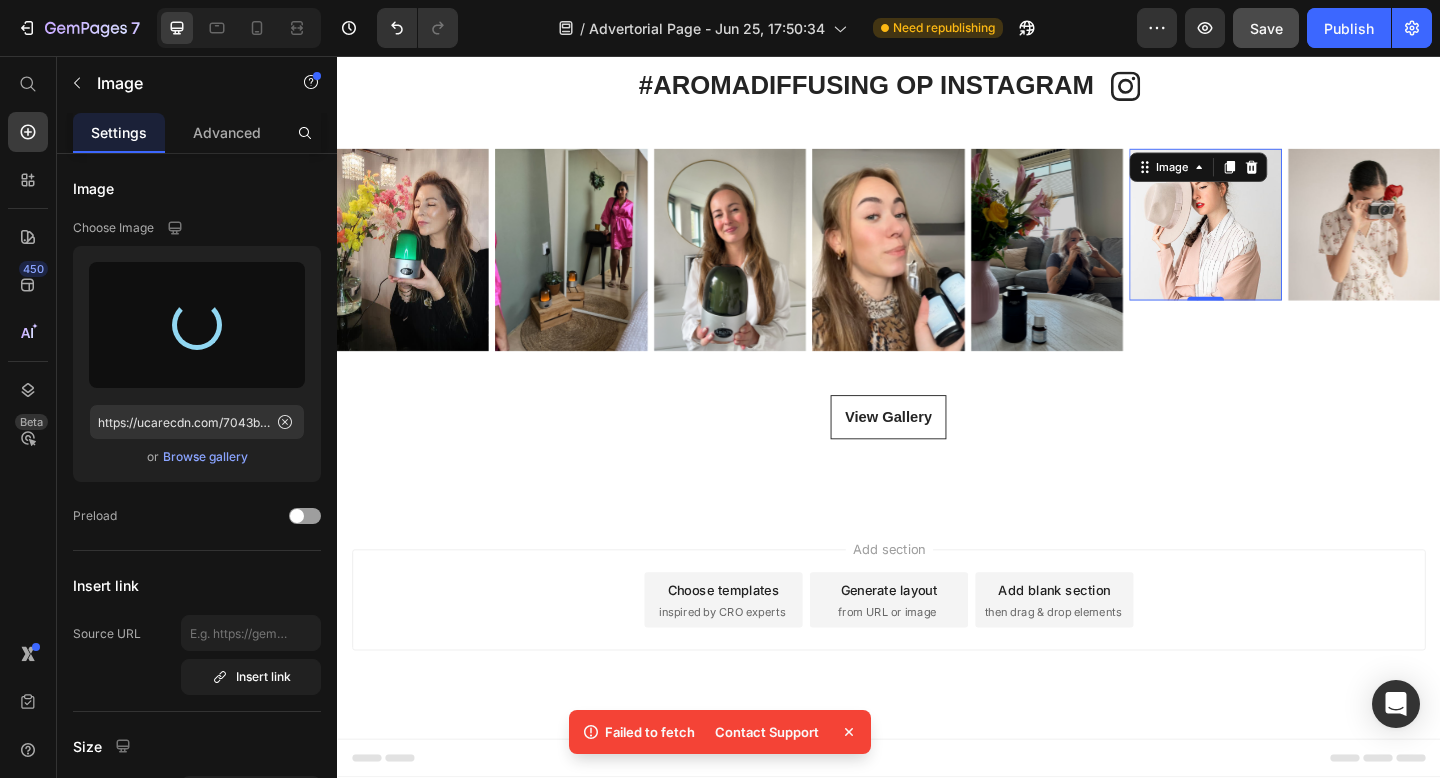 type on "https://cdn.shopify.com/s/files/1/0248/0193/5415/files/gempages_554213814434792698-6891602b-19bd-4e9b-8c4c-e3f1aaa3efbf.png" 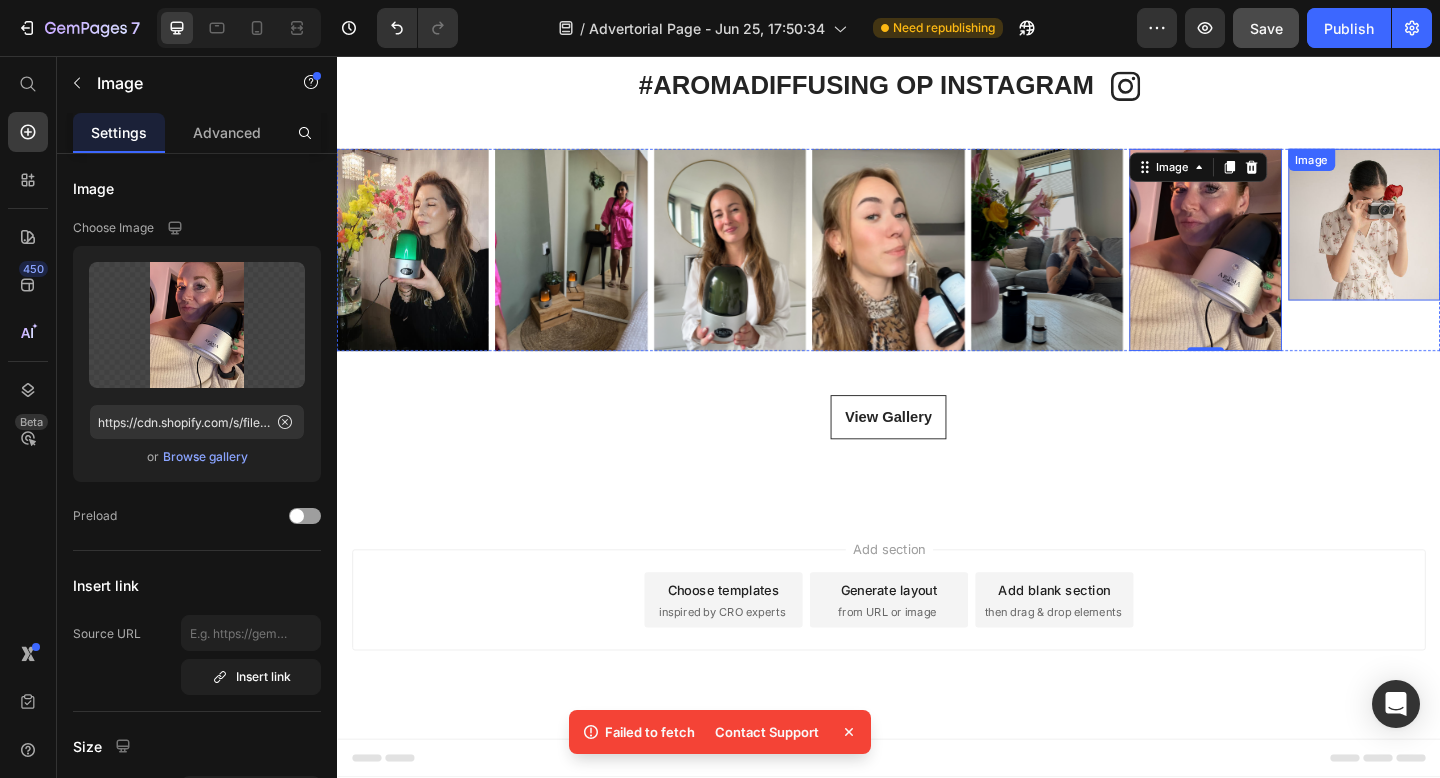 click at bounding box center [1454, 239] 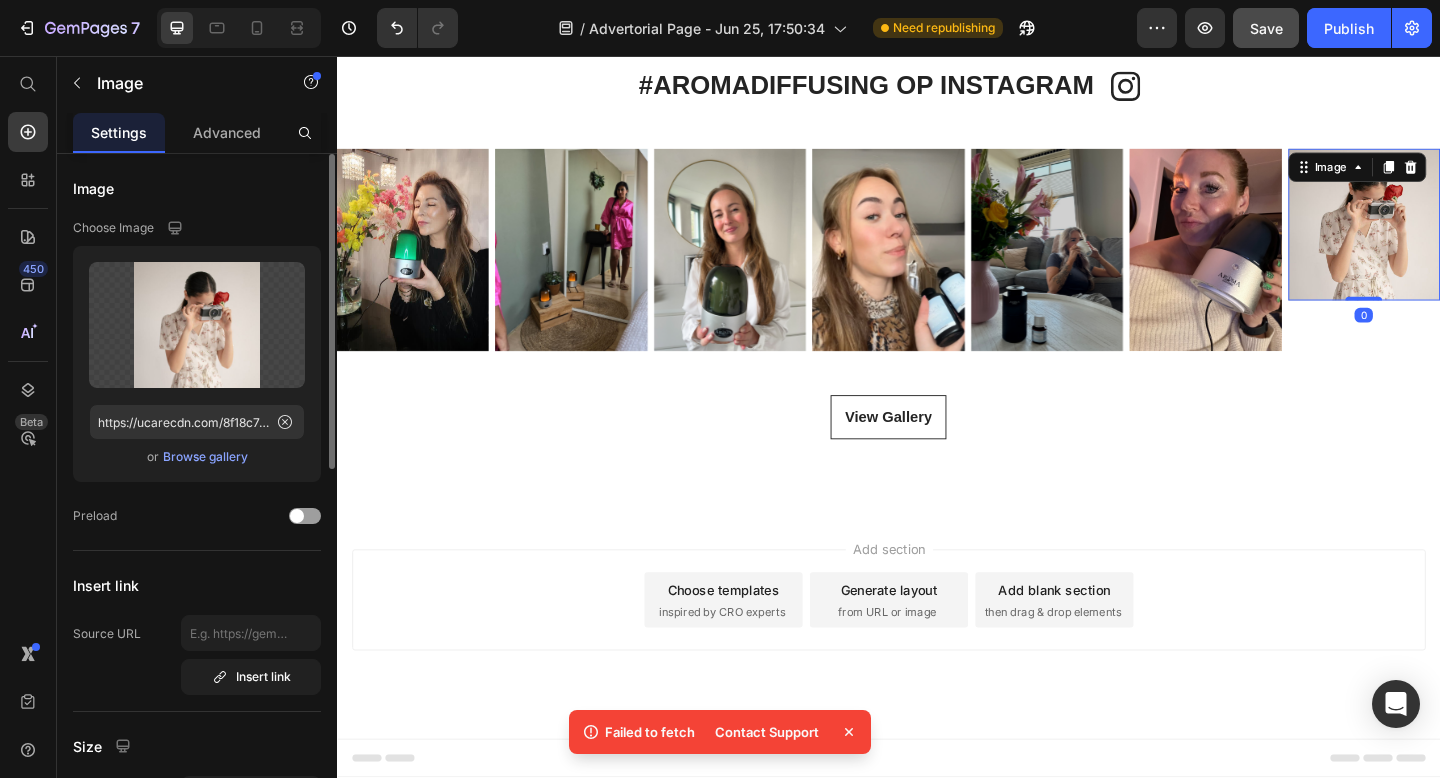 click on "Browse gallery" at bounding box center [205, 457] 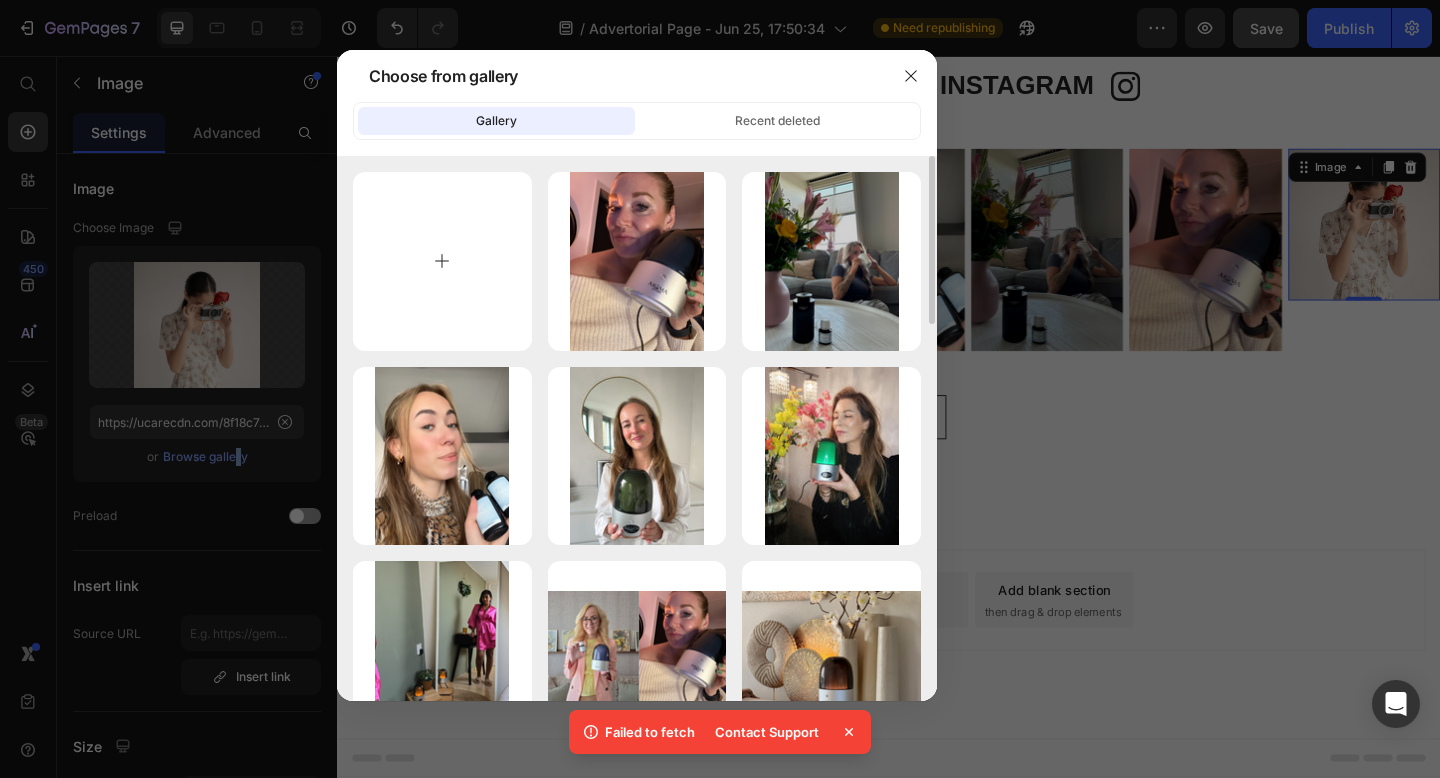 click at bounding box center [442, 261] 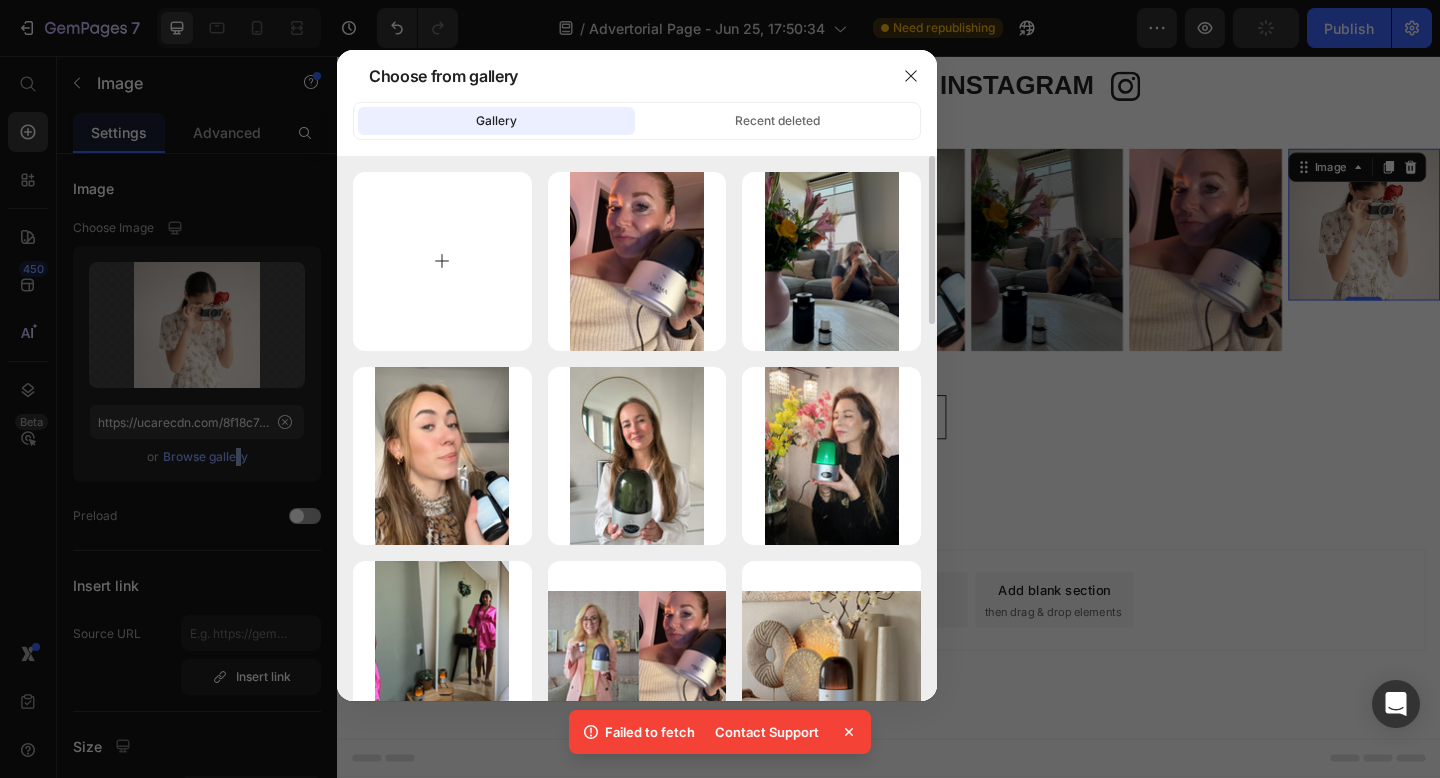 type on "C:\fakepath\Mrt'25 - Jill_helena_en_jack_franky - Foto 4.jpg" 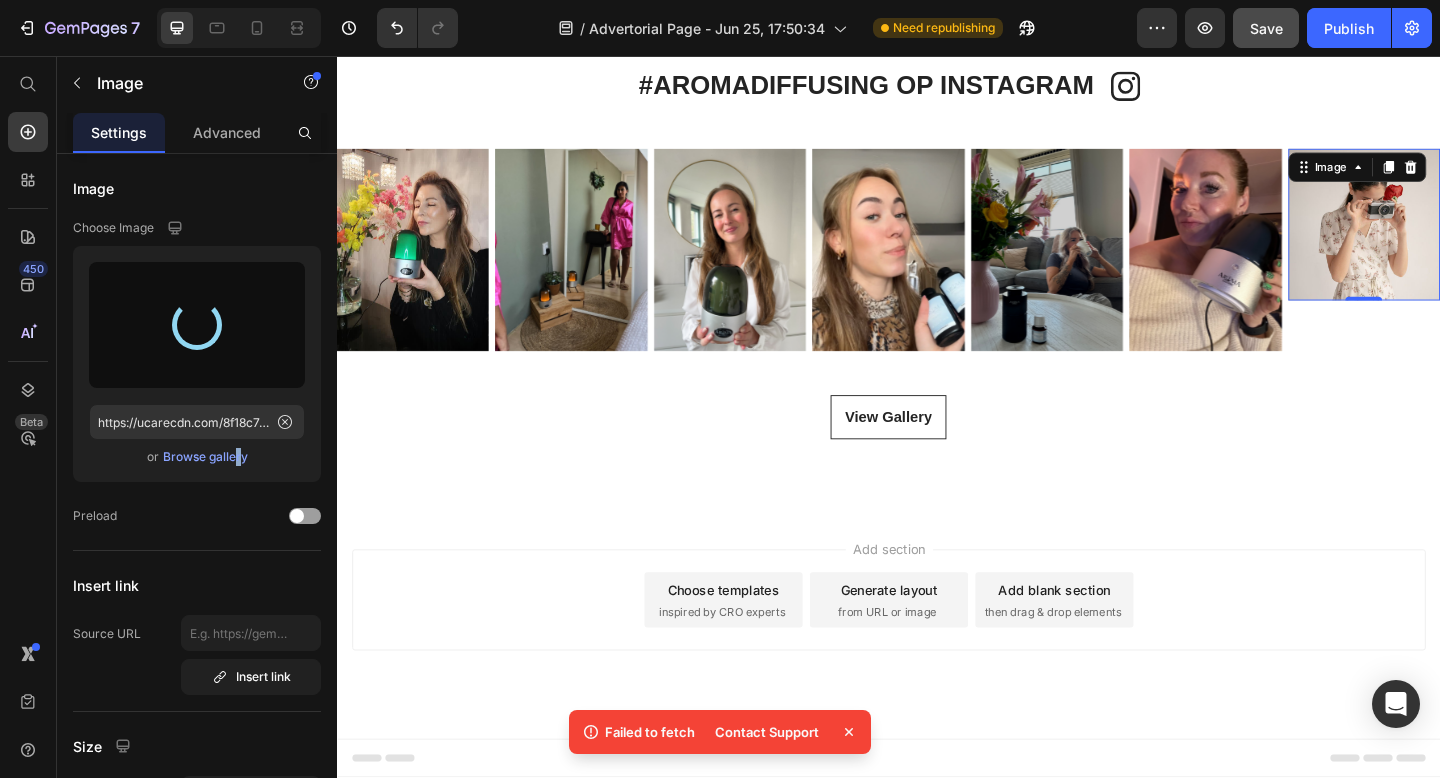 type on "https://cdn.shopify.com/s/files/1/0248/0193/5415/files/gempages_554213814434792698-1a3d316b-d701-482e-8cdb-2e098734e841.jpg" 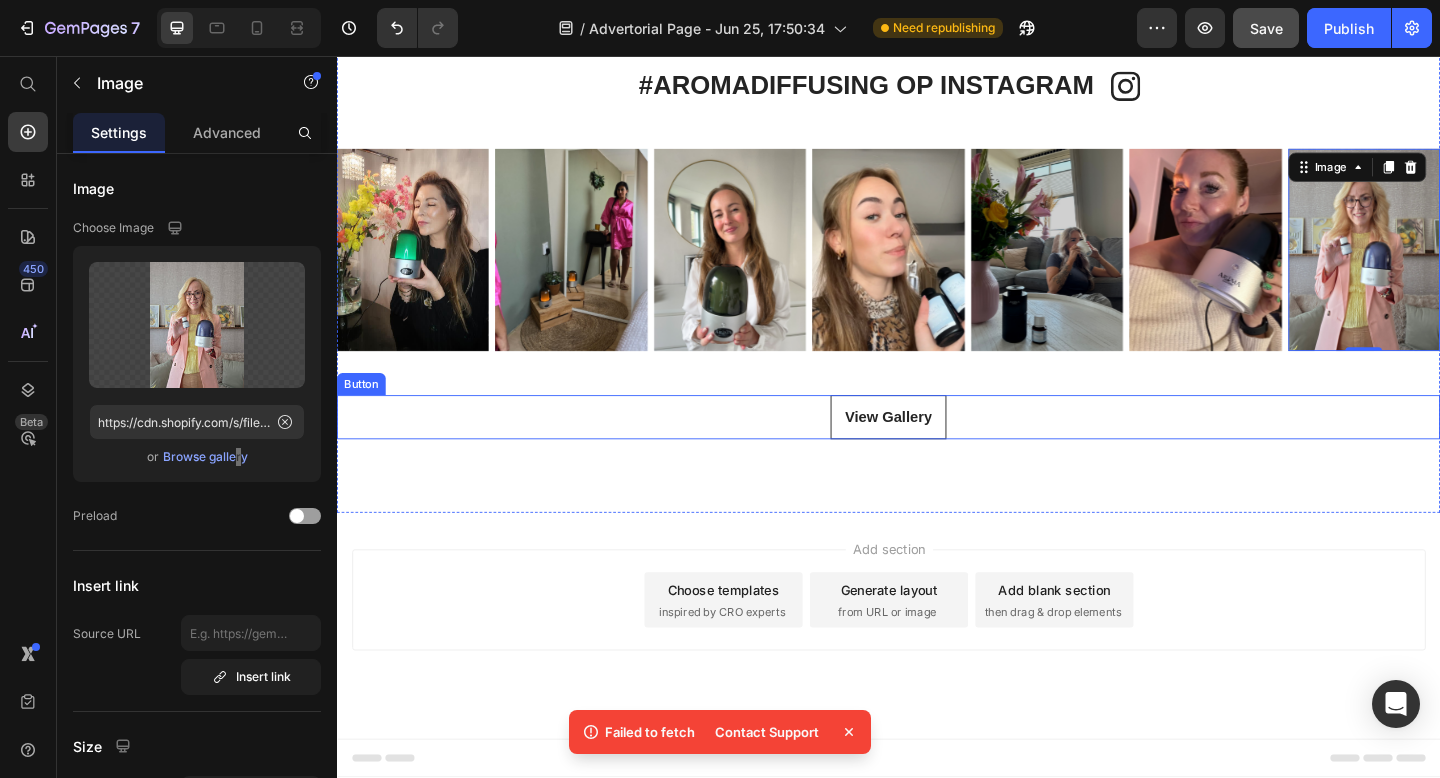 click on "View Gallery Button" at bounding box center (937, 449) 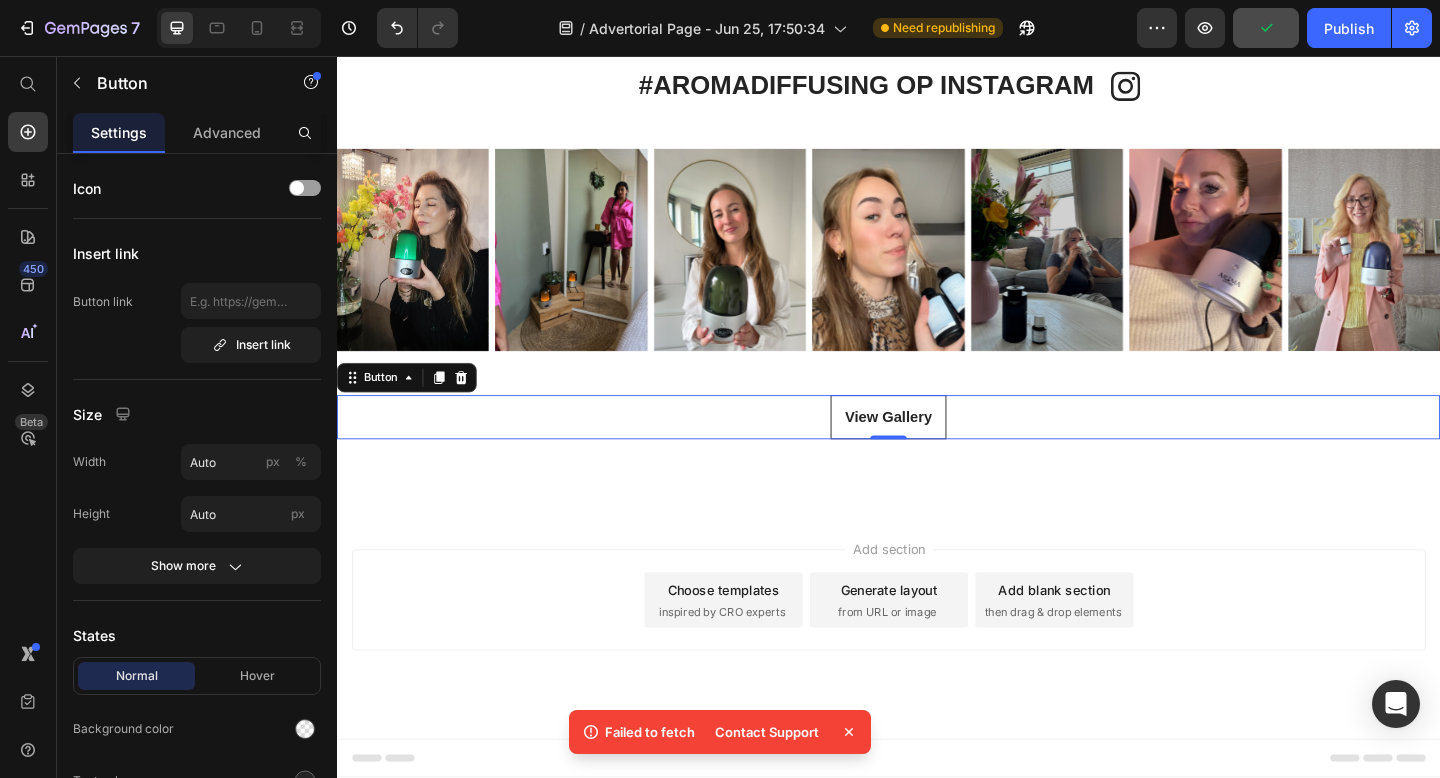 click on "Button" at bounding box center (413, 406) 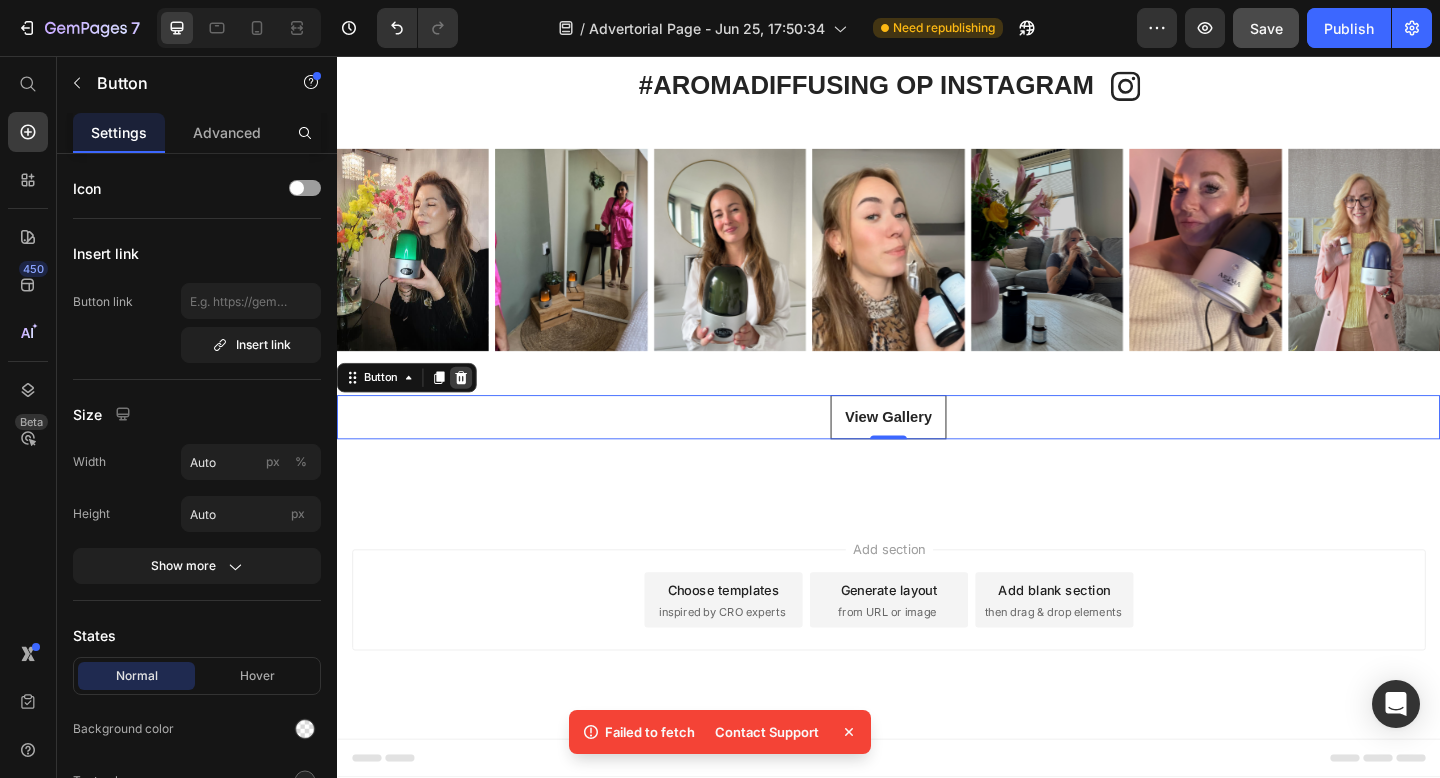 click 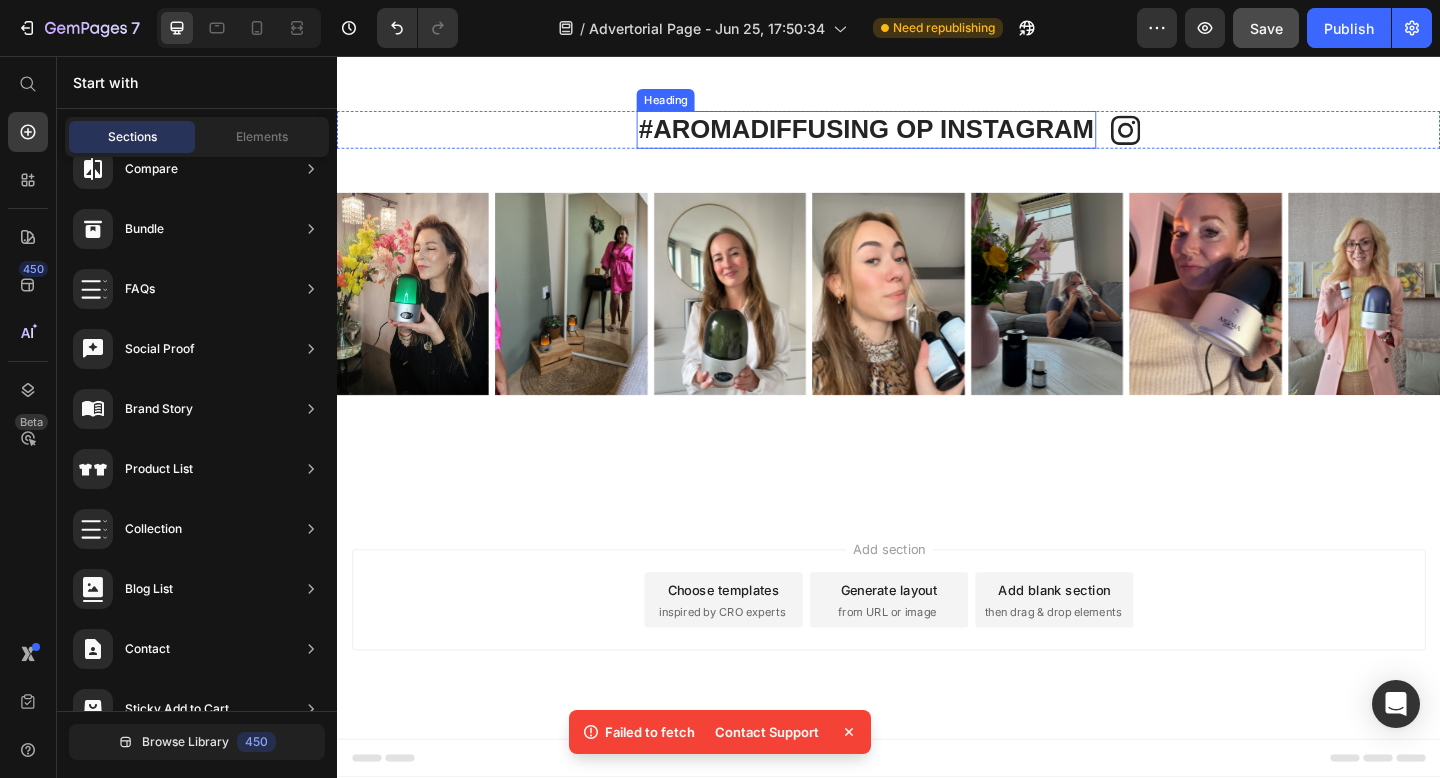 scroll, scrollTop: 4716, scrollLeft: 0, axis: vertical 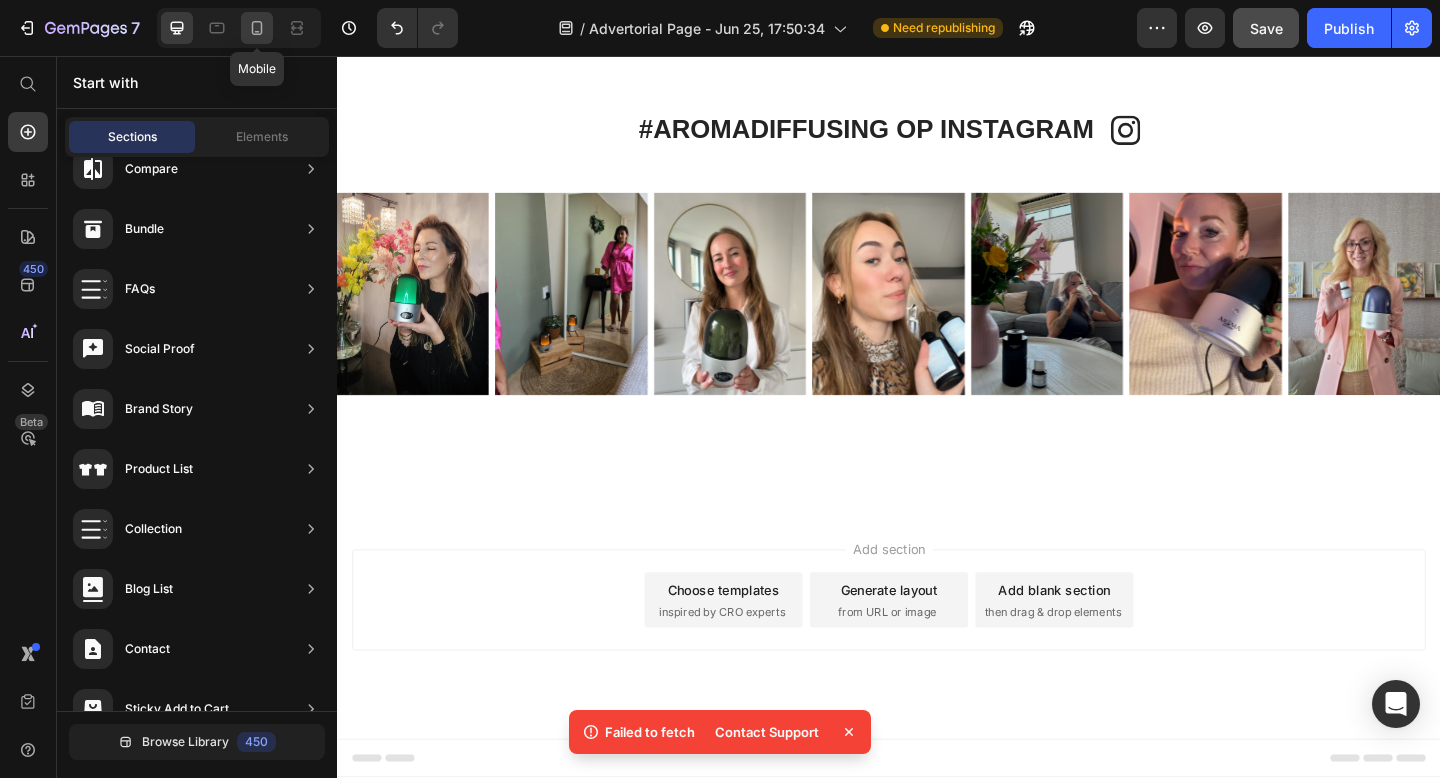 click 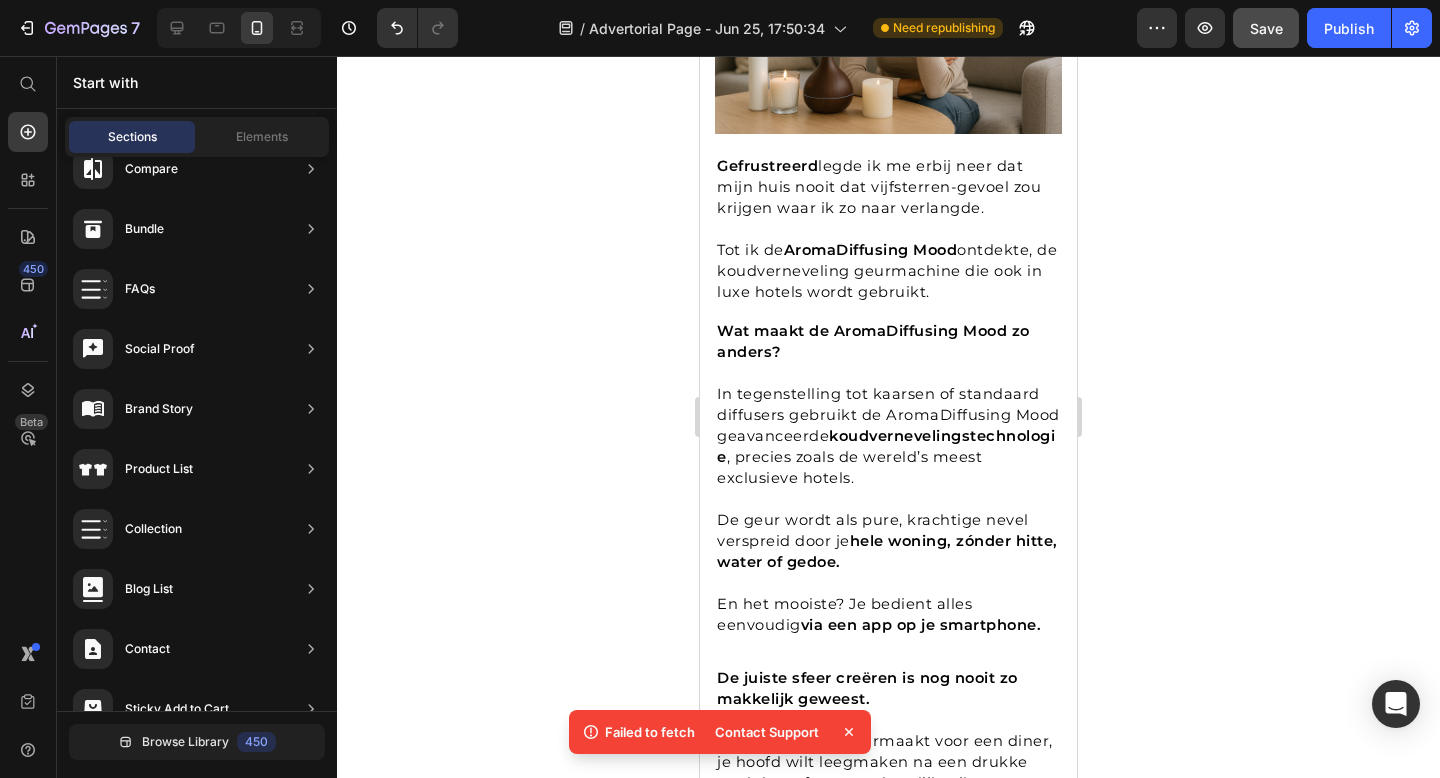scroll, scrollTop: 912, scrollLeft: 0, axis: vertical 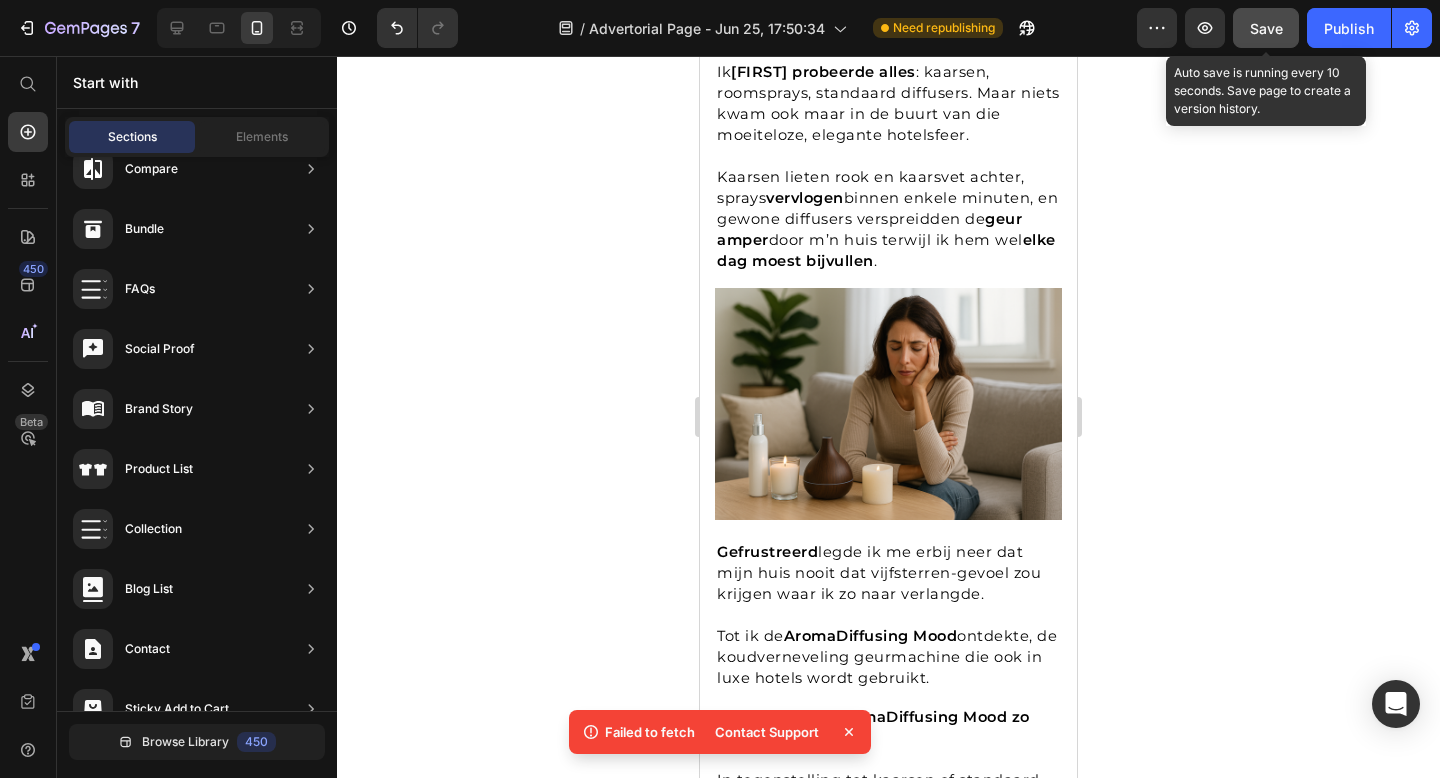 click on "Save" 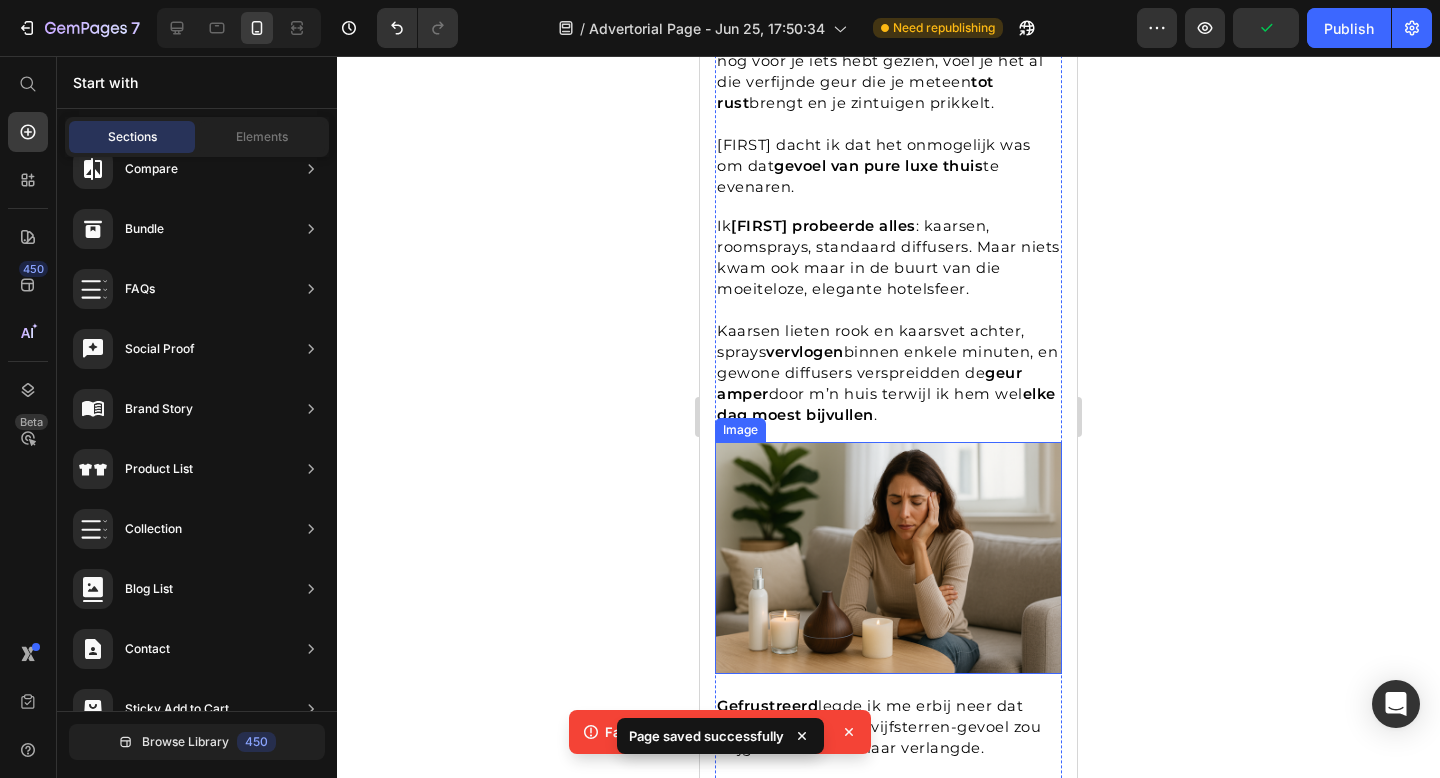 scroll, scrollTop: 597, scrollLeft: 0, axis: vertical 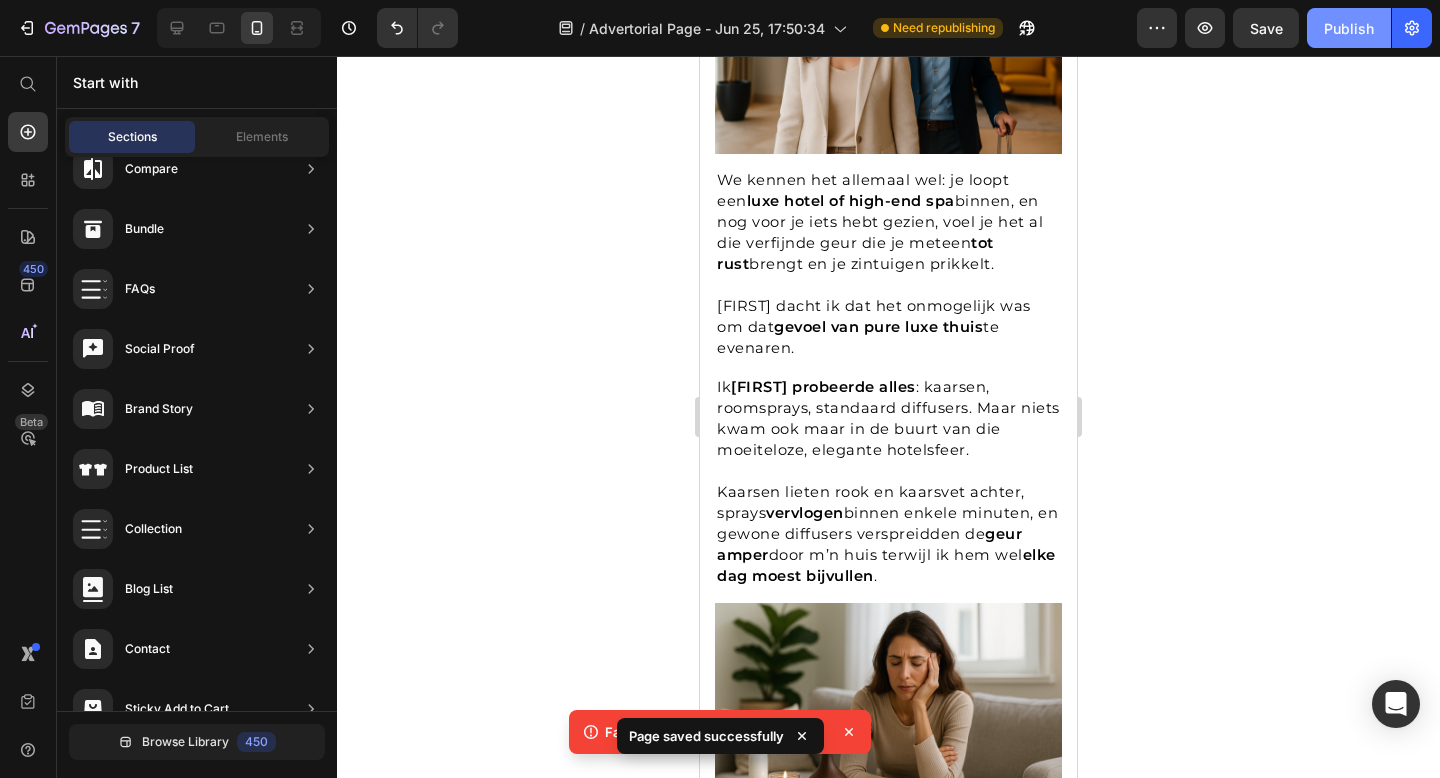 click on "Publish" at bounding box center [1349, 28] 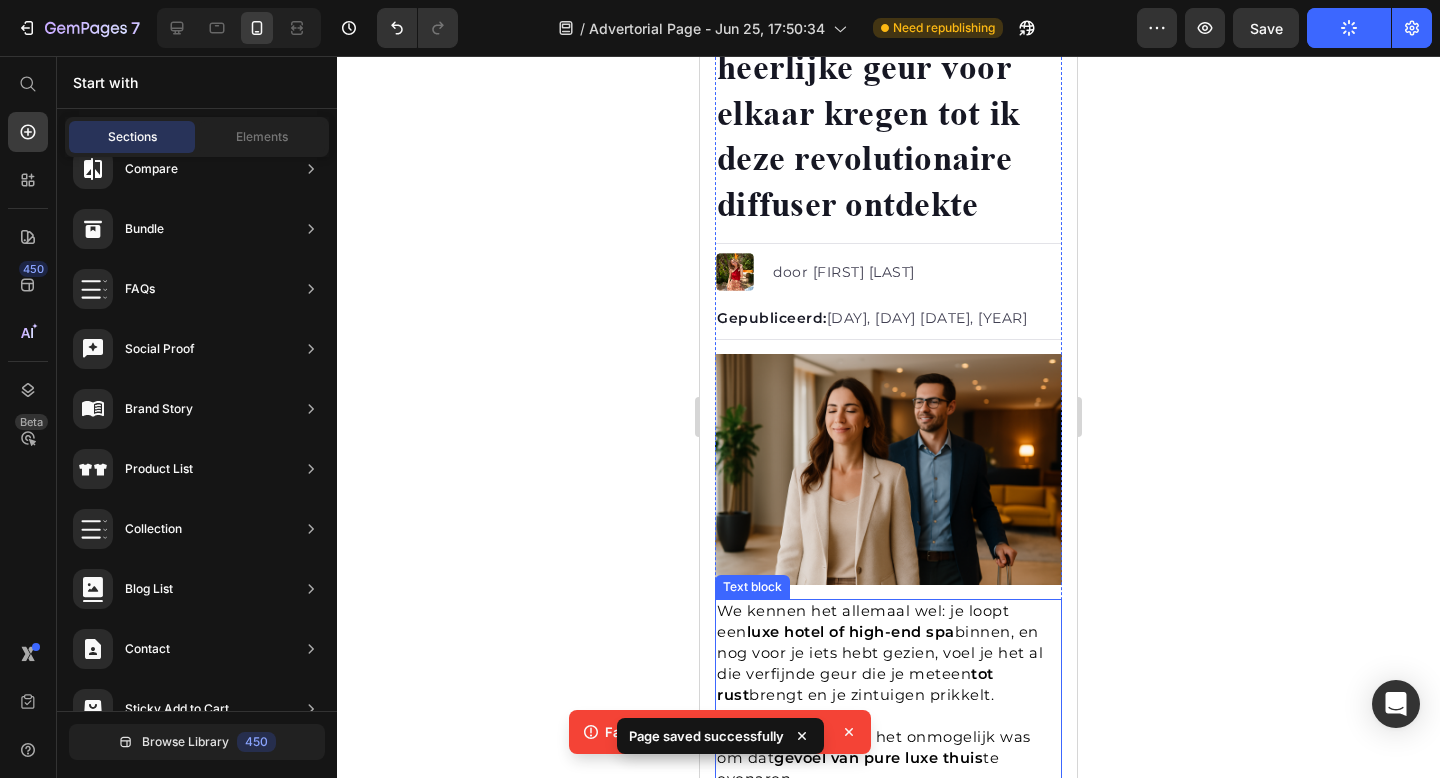 scroll, scrollTop: 0, scrollLeft: 0, axis: both 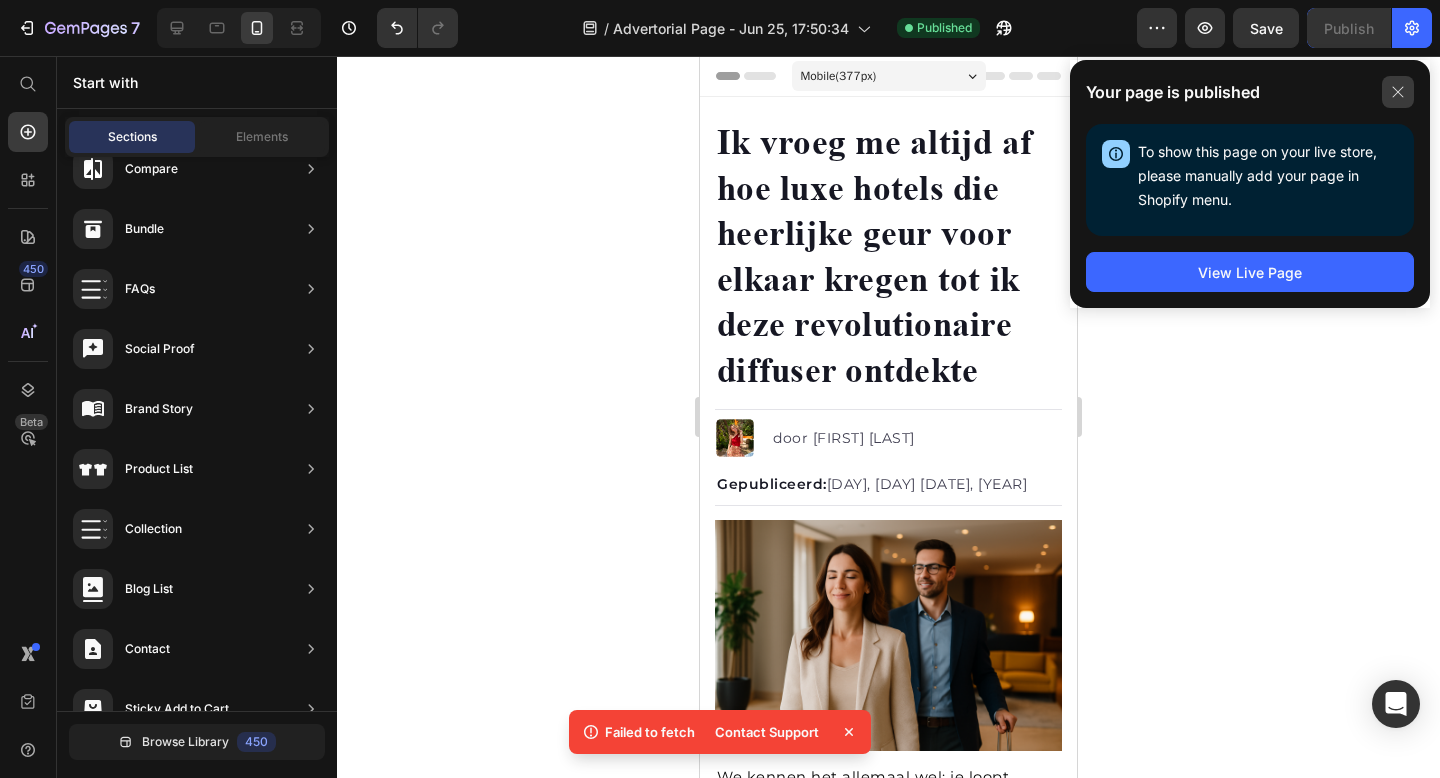 click 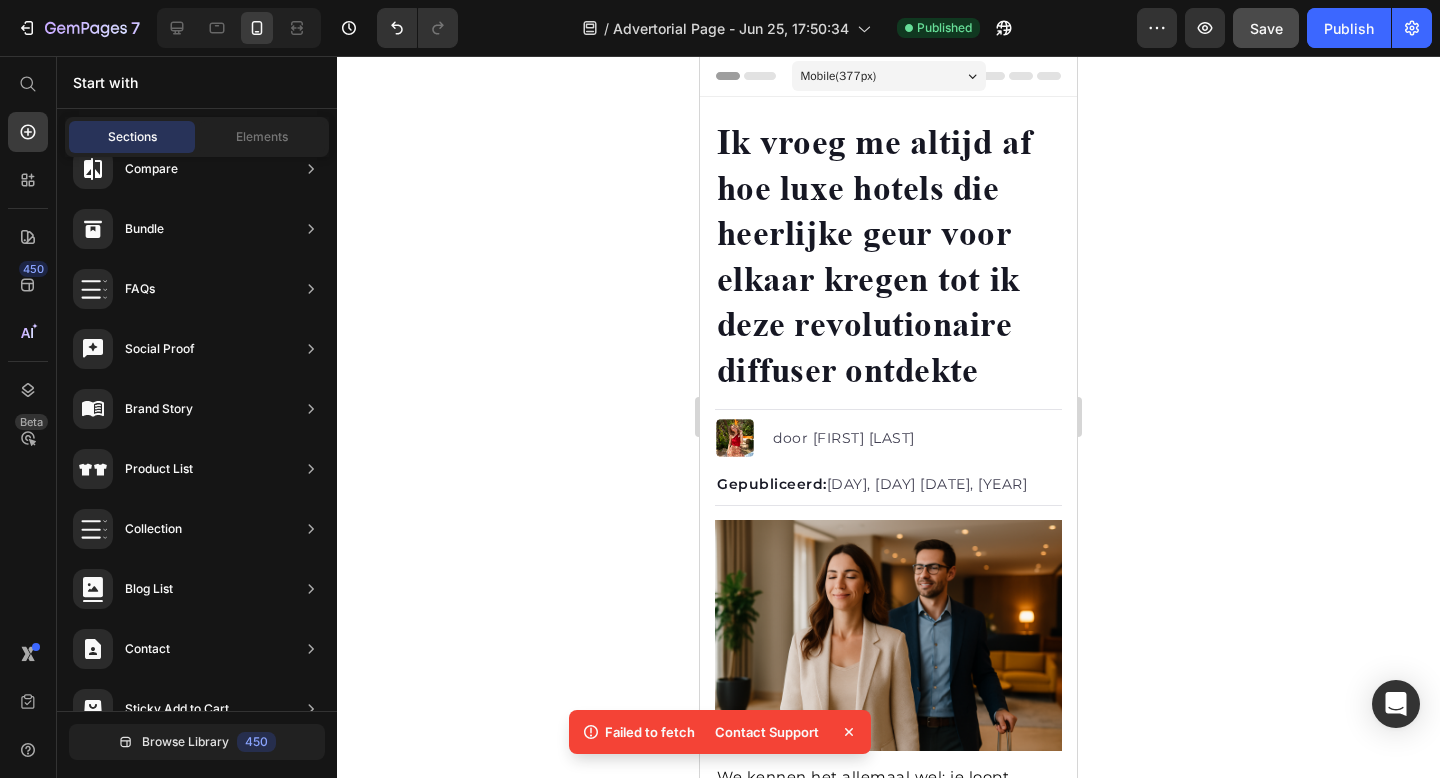 click on "Save" 